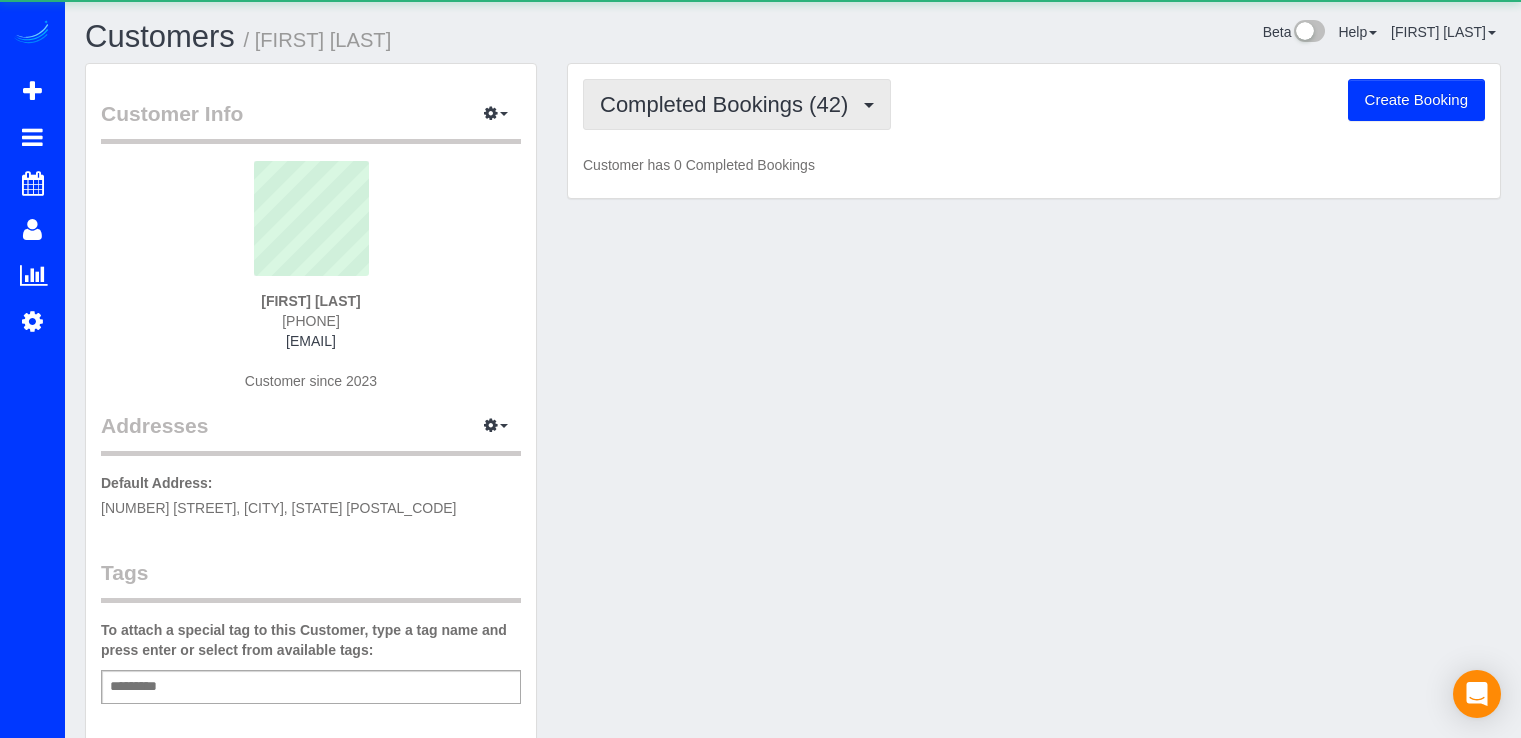 scroll, scrollTop: 0, scrollLeft: 0, axis: both 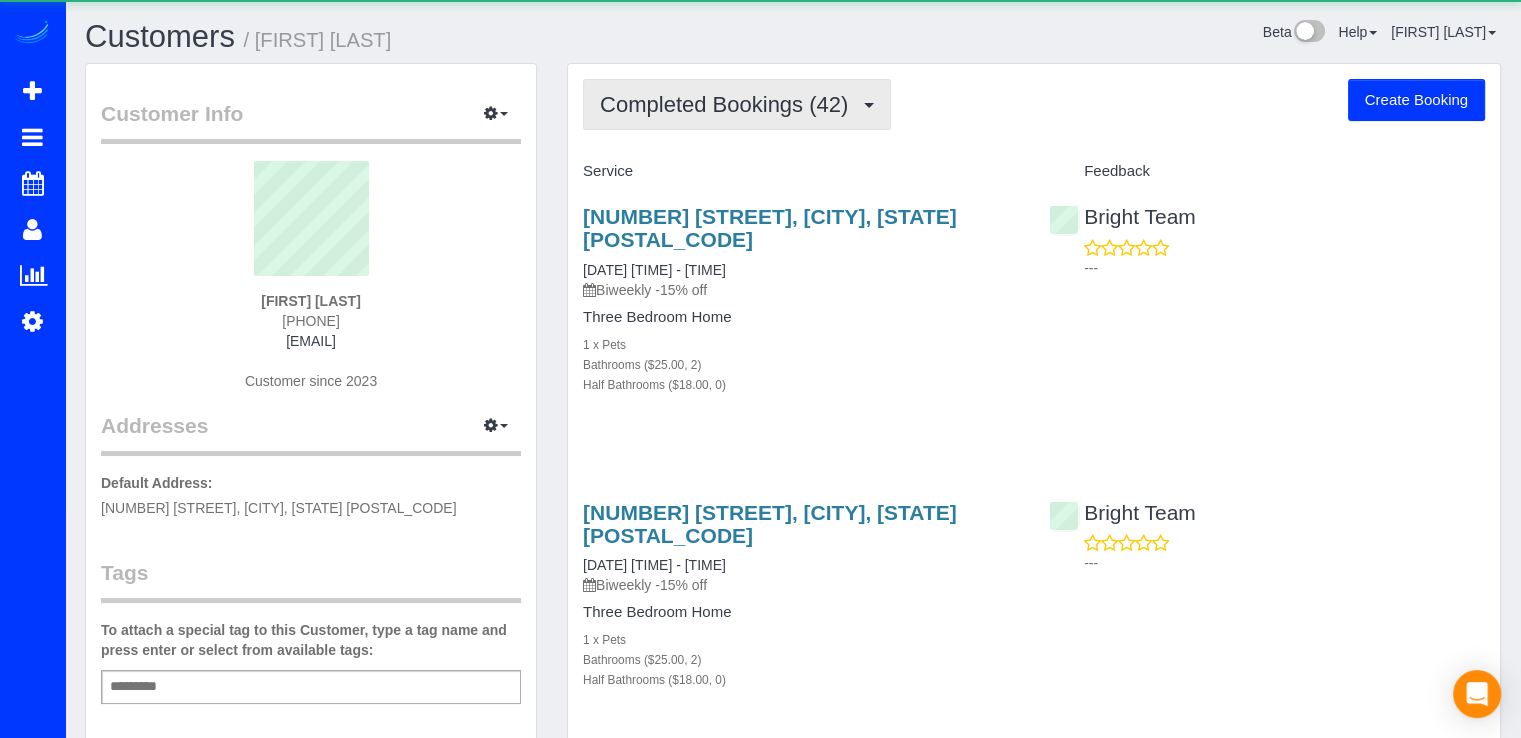 click on "Completed Bookings (42)" at bounding box center [737, 104] 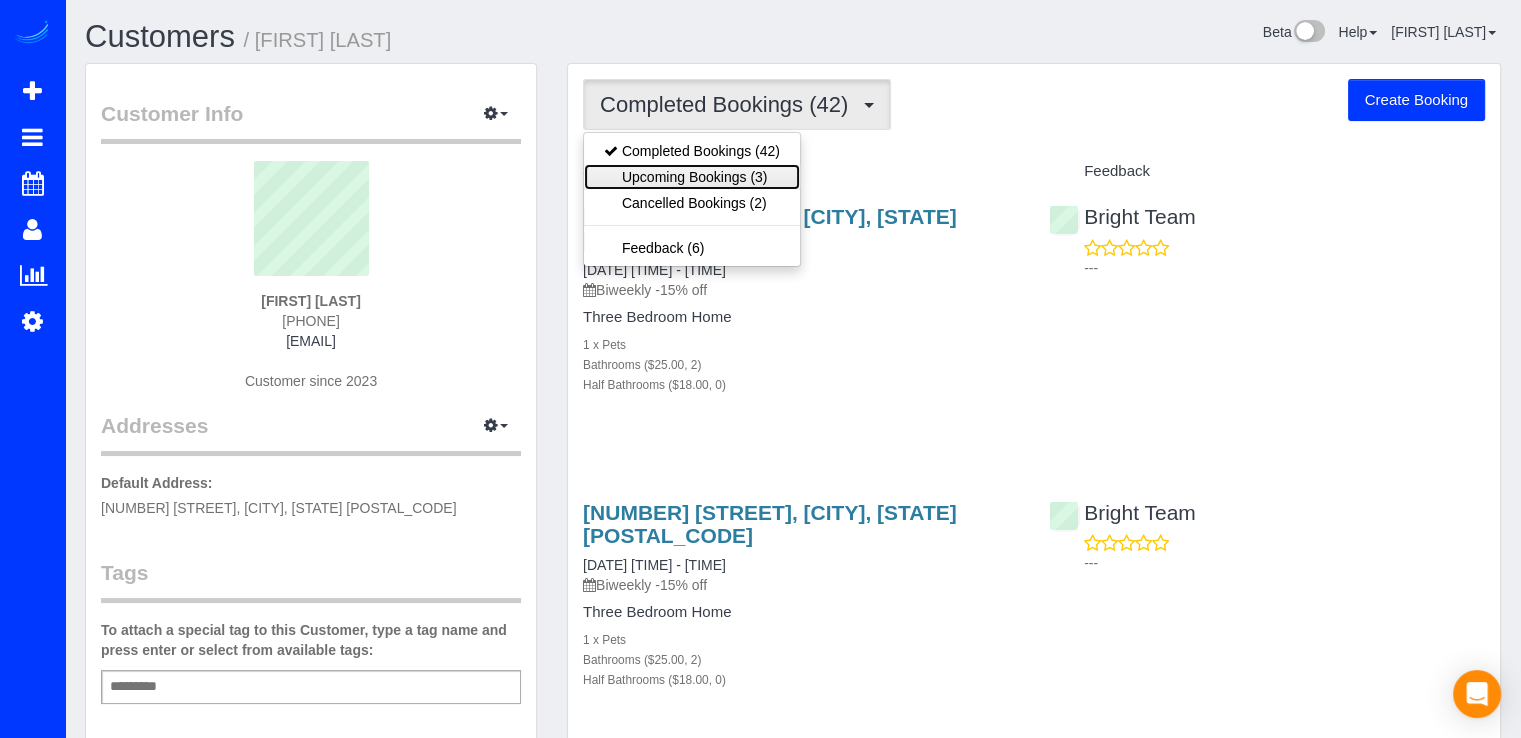 click on "Upcoming Bookings (3)" at bounding box center [692, 177] 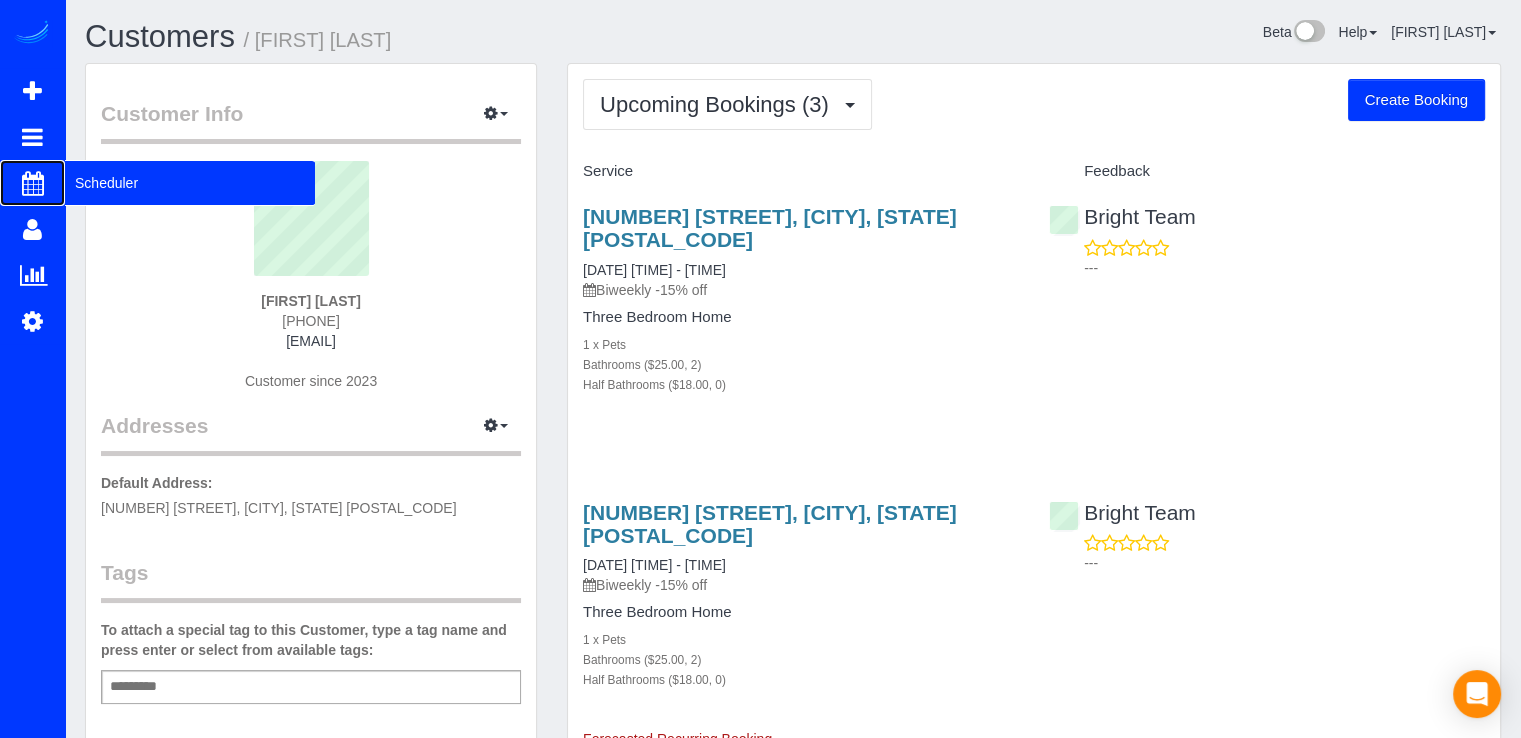 click on "Scheduler" at bounding box center (190, 183) 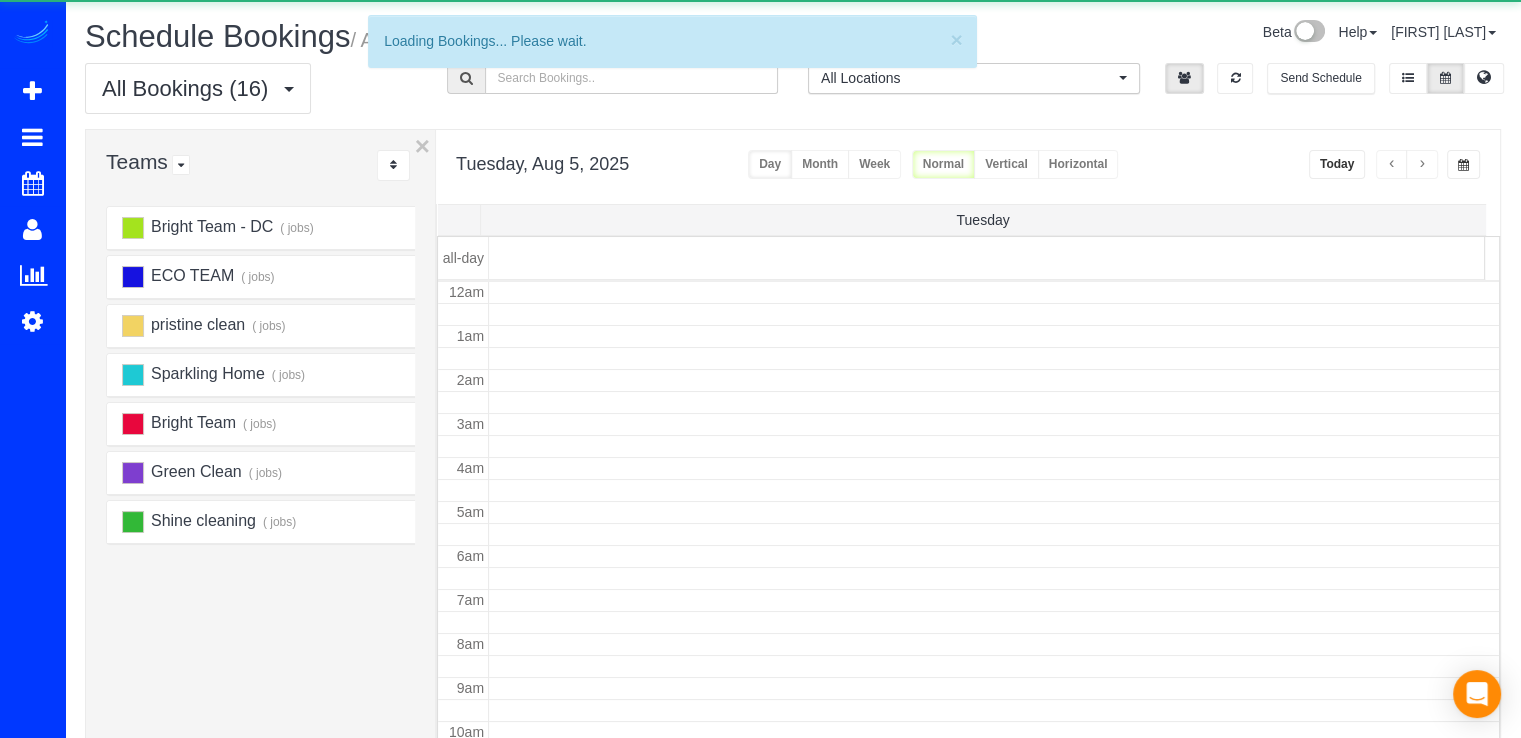 scroll, scrollTop: 263, scrollLeft: 0, axis: vertical 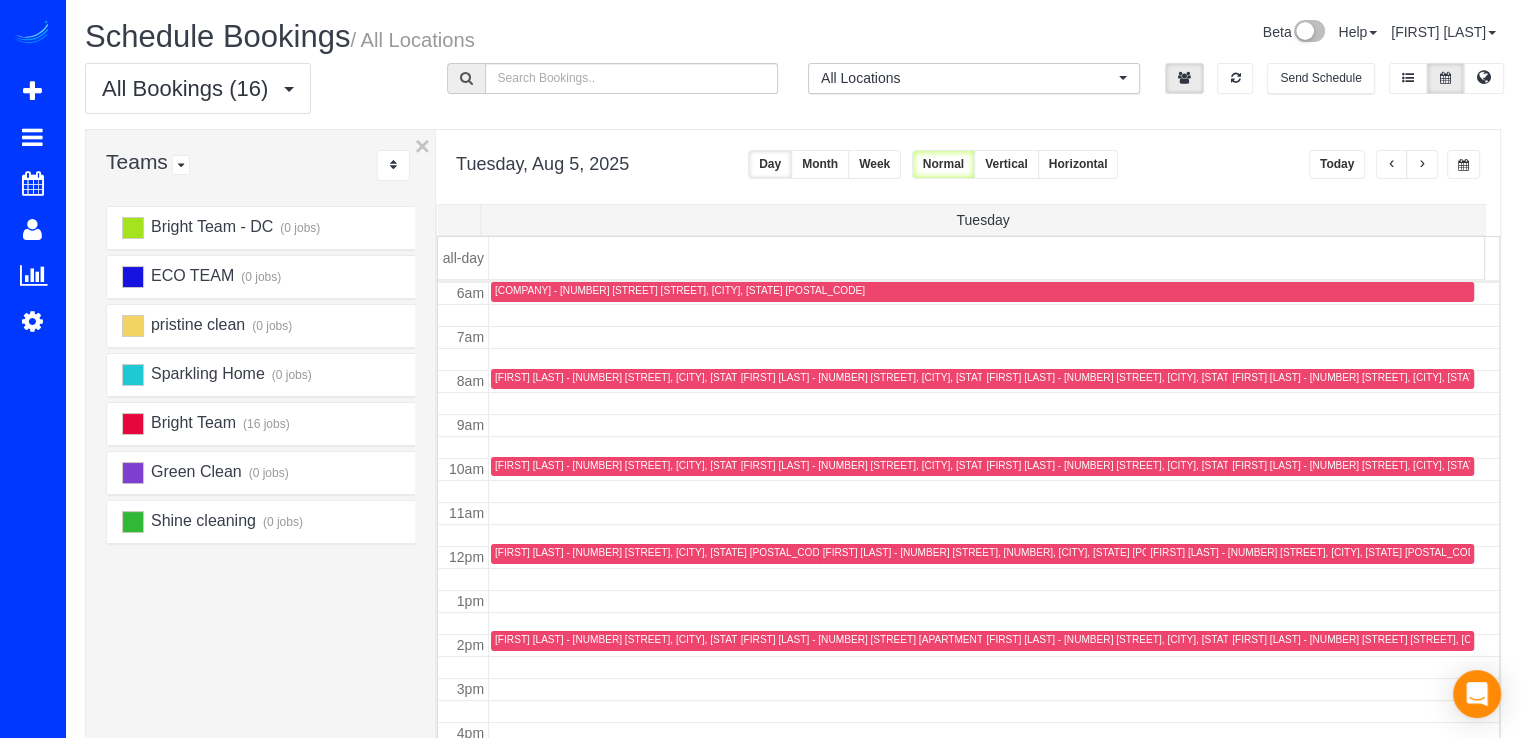 click at bounding box center (1422, 164) 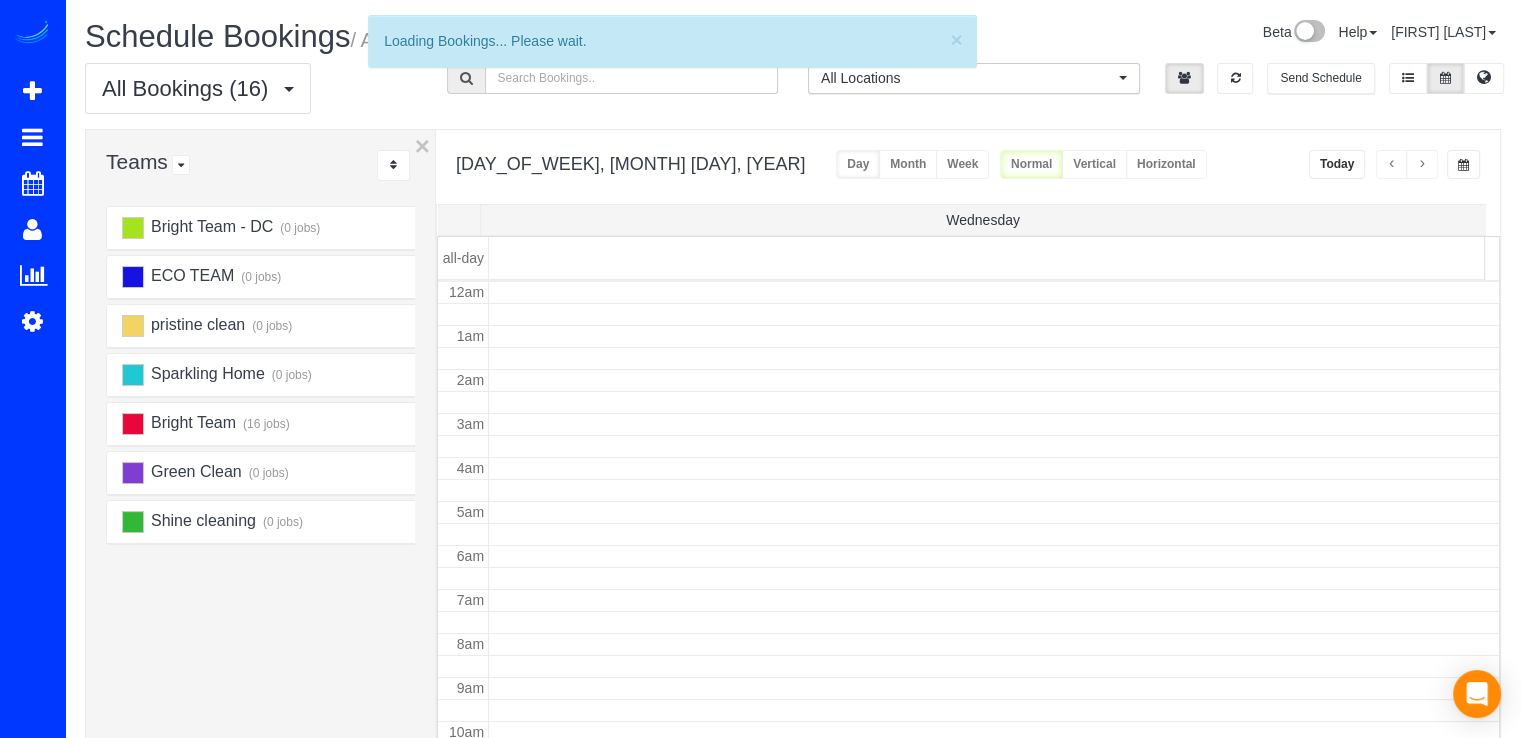 scroll, scrollTop: 263, scrollLeft: 0, axis: vertical 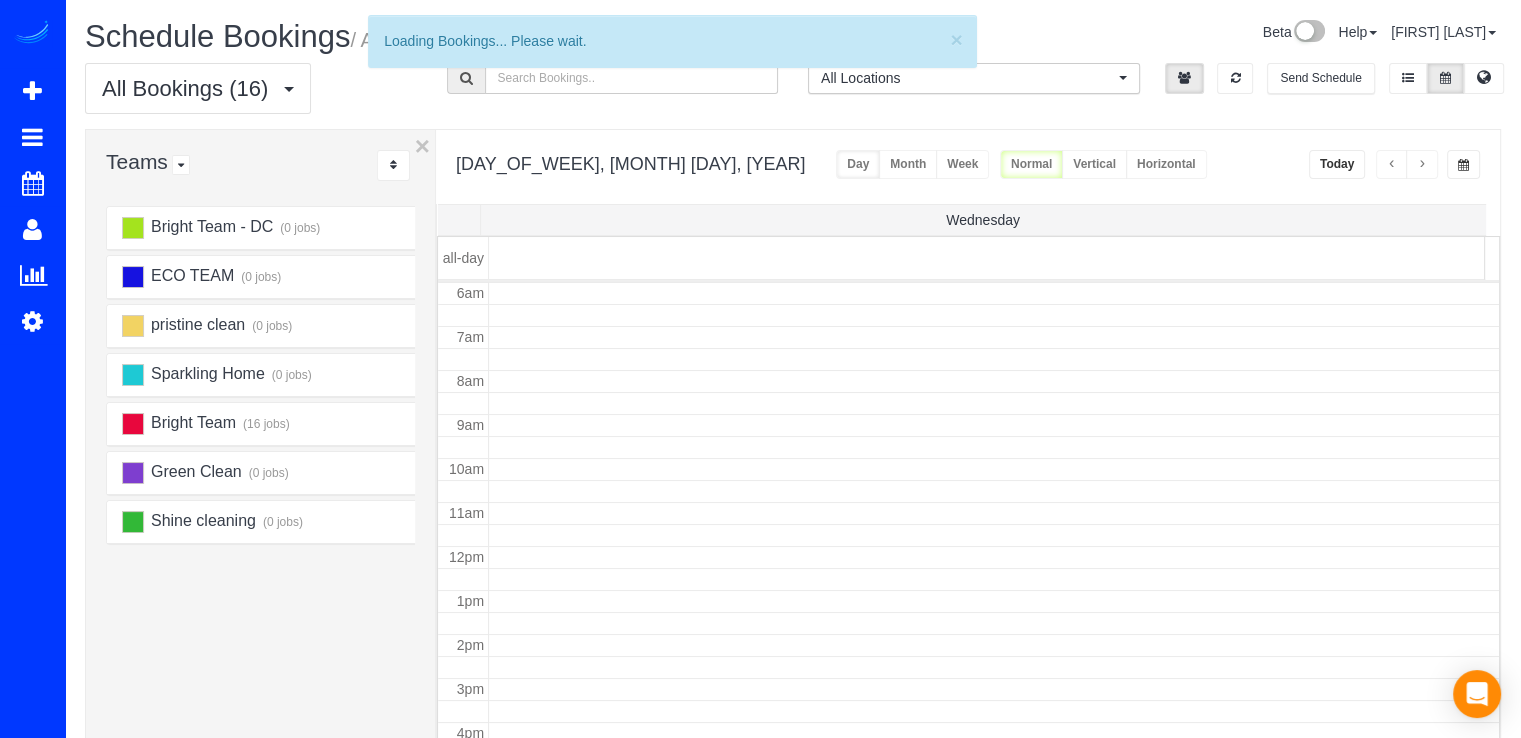 click at bounding box center (1422, 164) 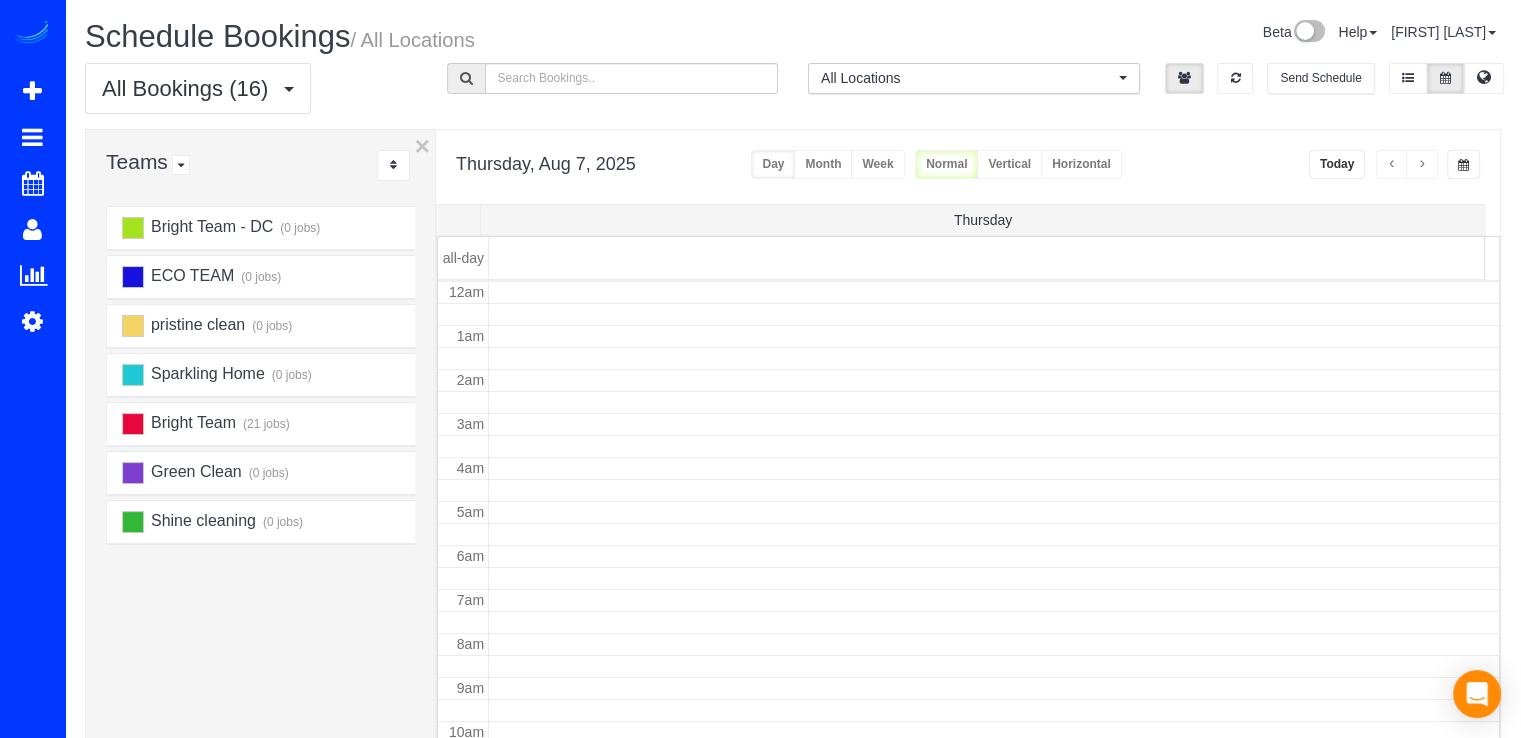 scroll, scrollTop: 263, scrollLeft: 0, axis: vertical 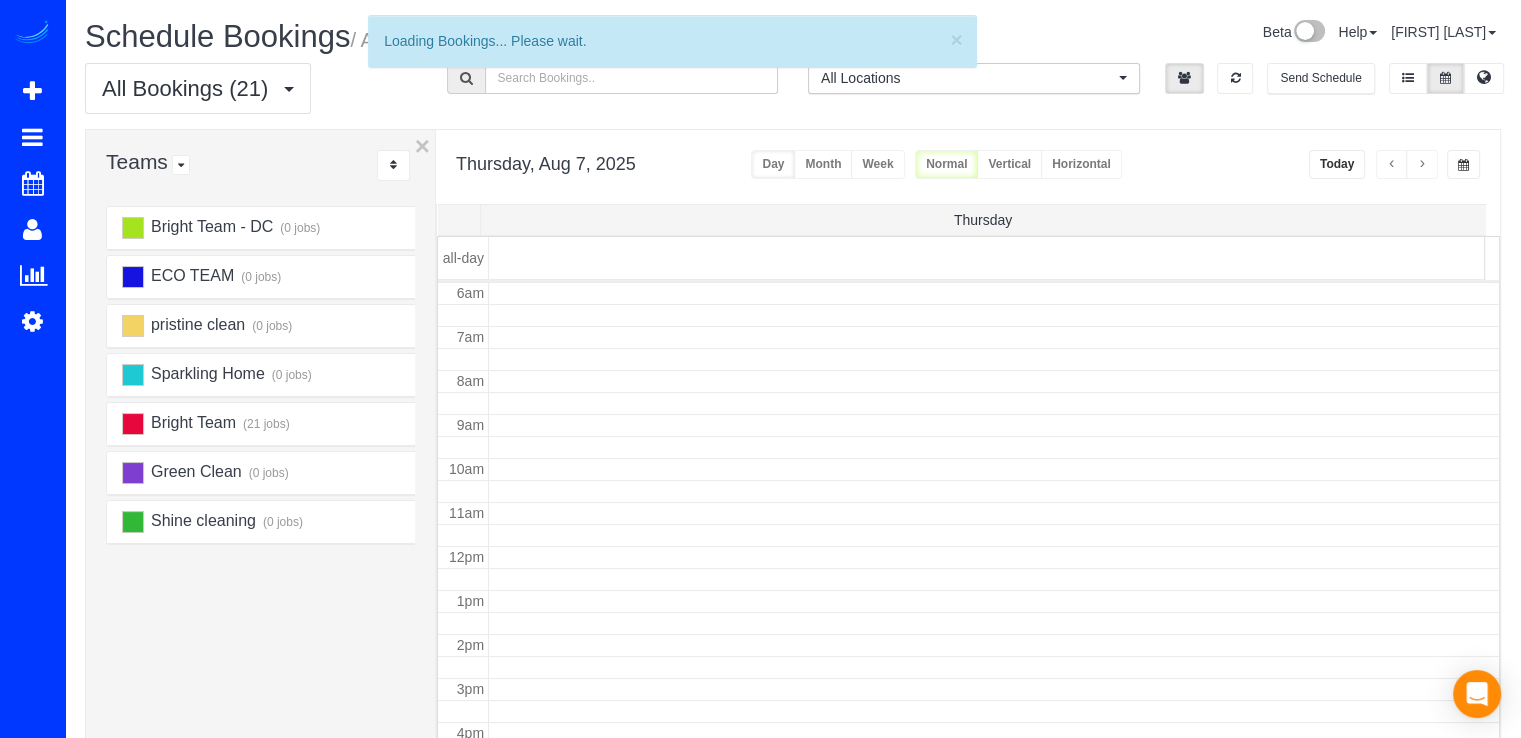 click at bounding box center (1422, 164) 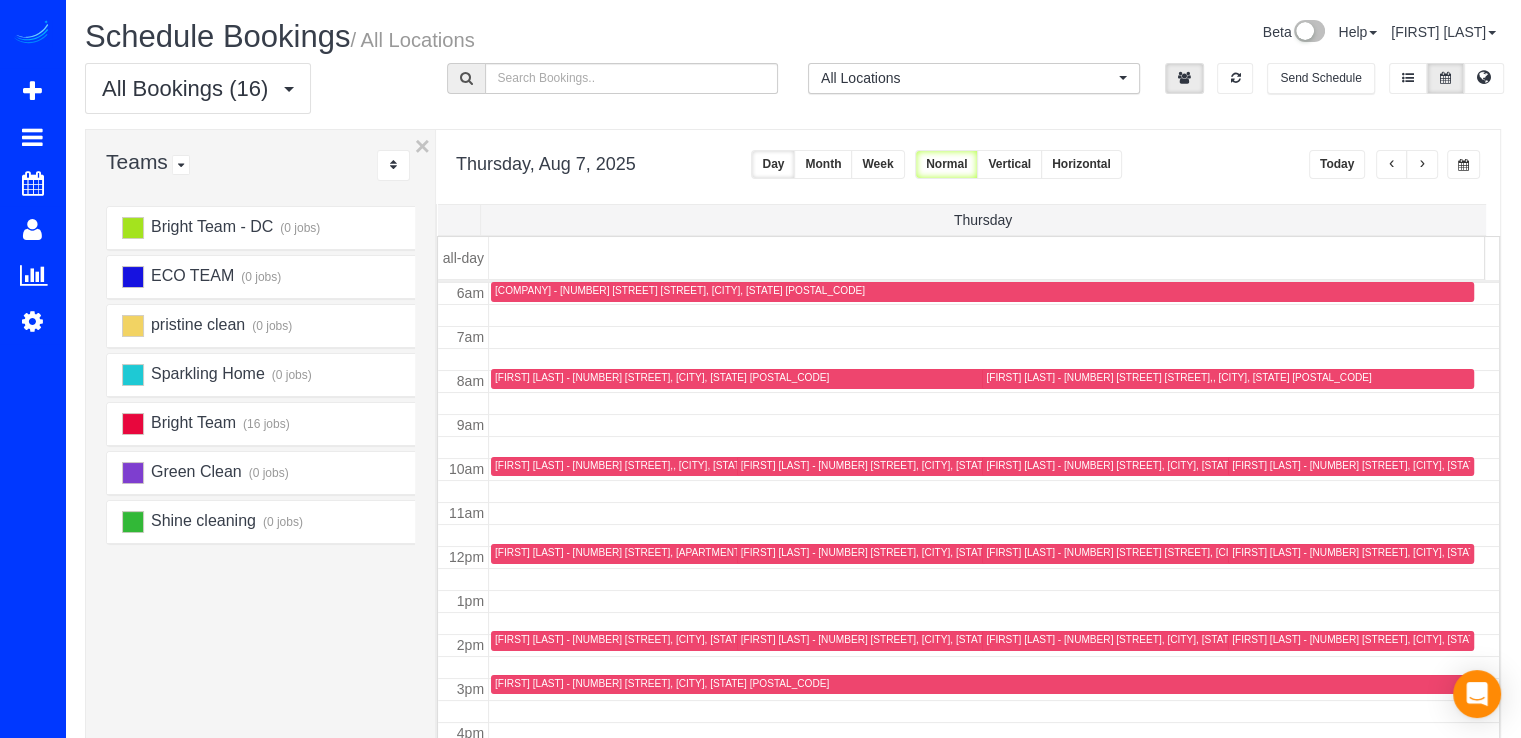 click at bounding box center [1422, 165] 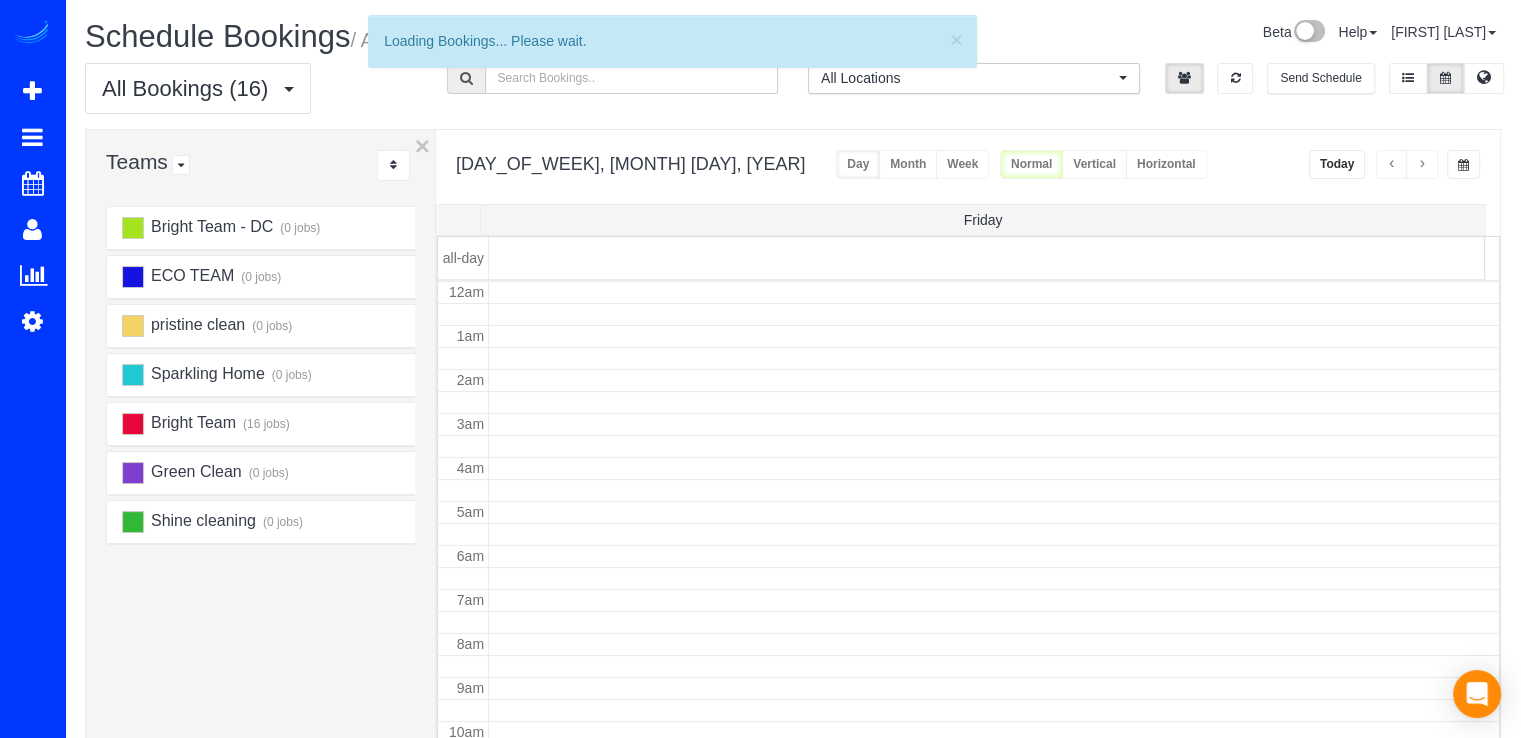 scroll, scrollTop: 263, scrollLeft: 0, axis: vertical 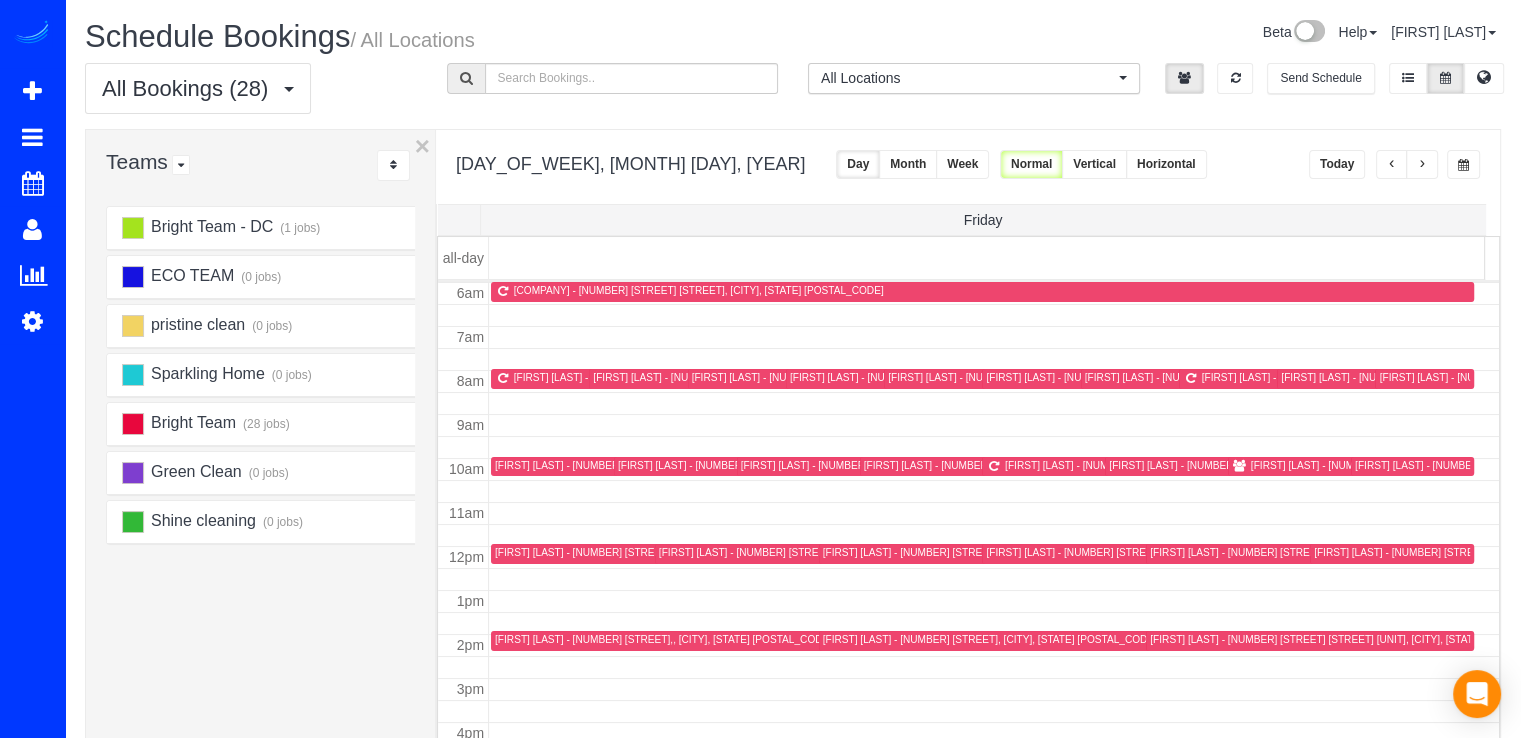 click at bounding box center (1392, 164) 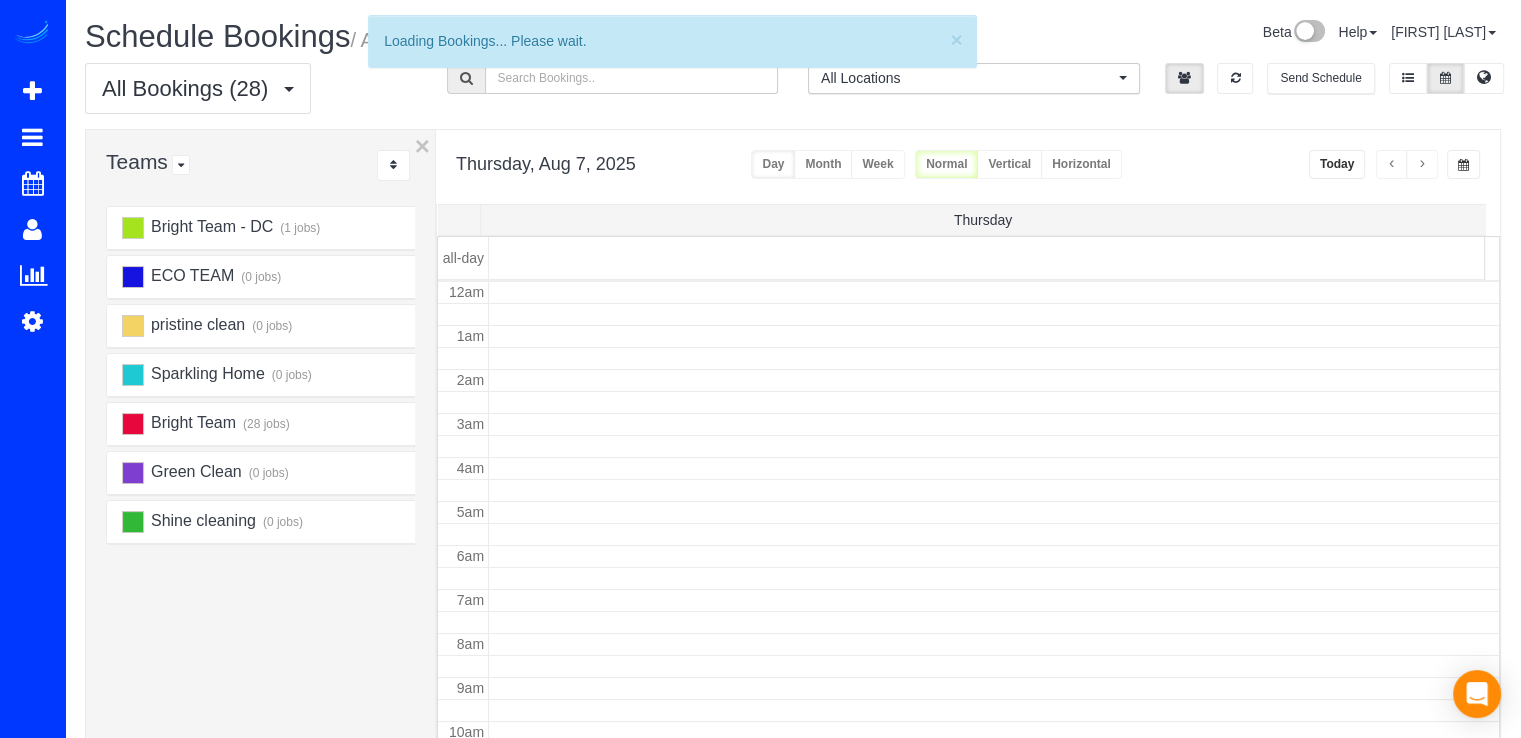scroll, scrollTop: 263, scrollLeft: 0, axis: vertical 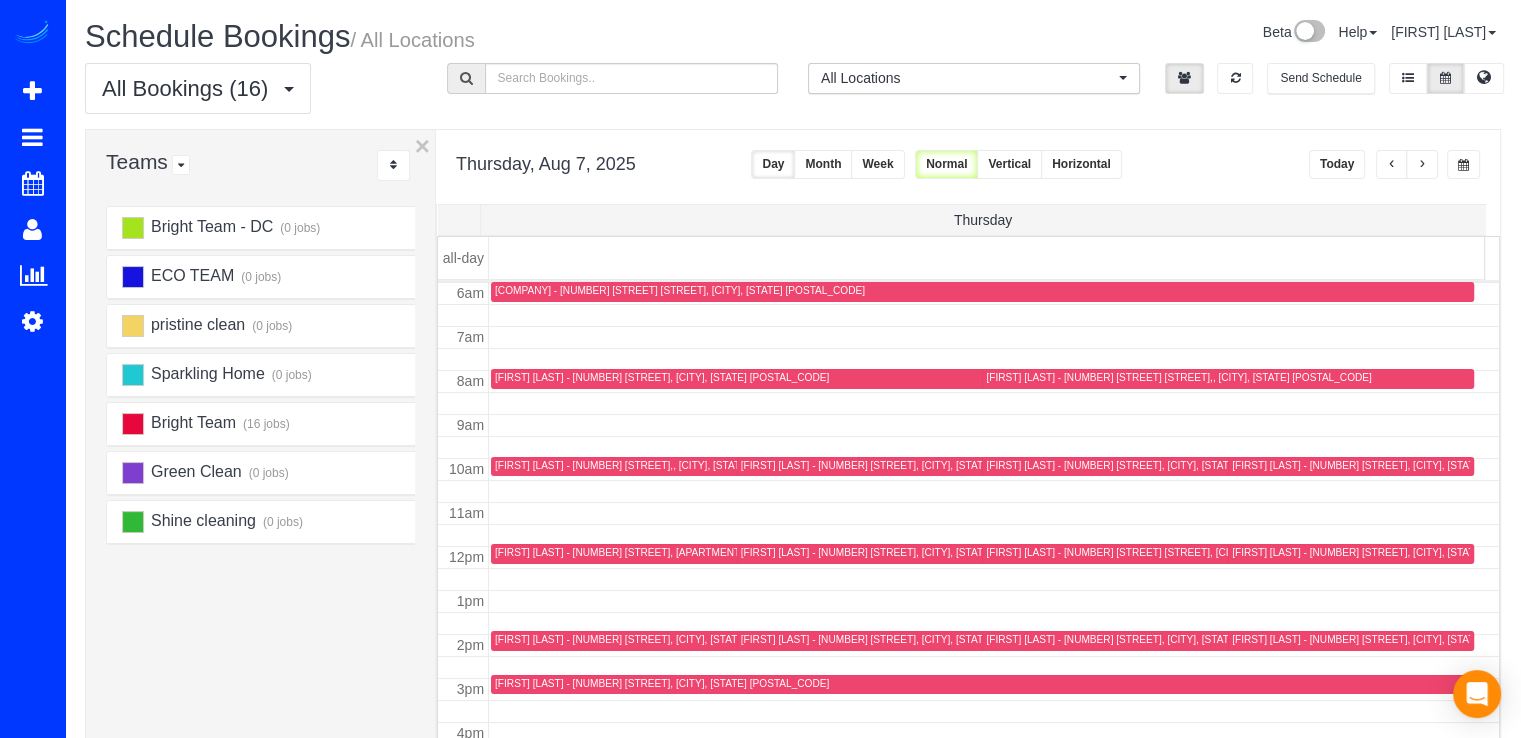 click on "Thursday, Aug 7, 2025 Today Day Month Week Normal Vertical Horizontal" at bounding box center [968, 167] 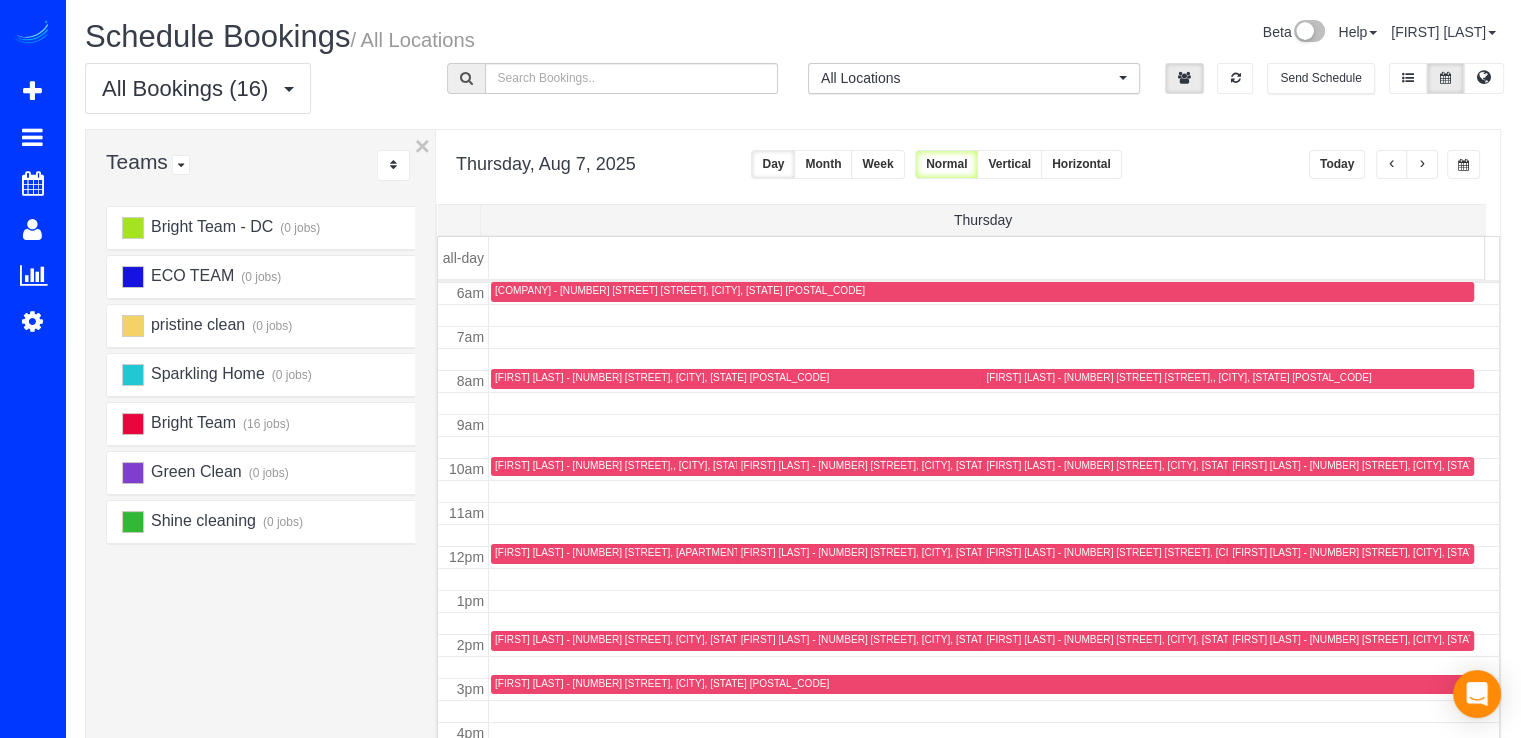 click at bounding box center [1392, 165] 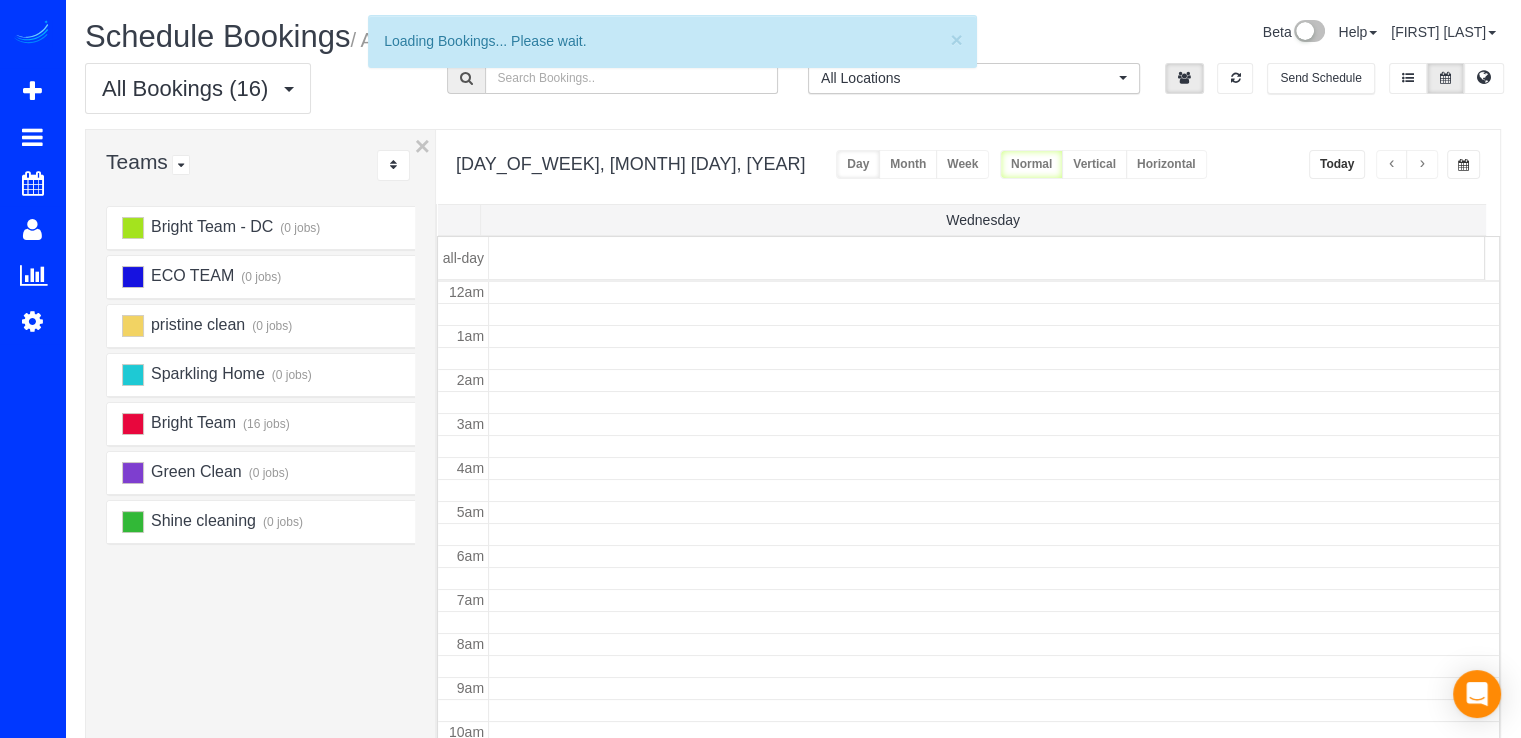scroll, scrollTop: 263, scrollLeft: 0, axis: vertical 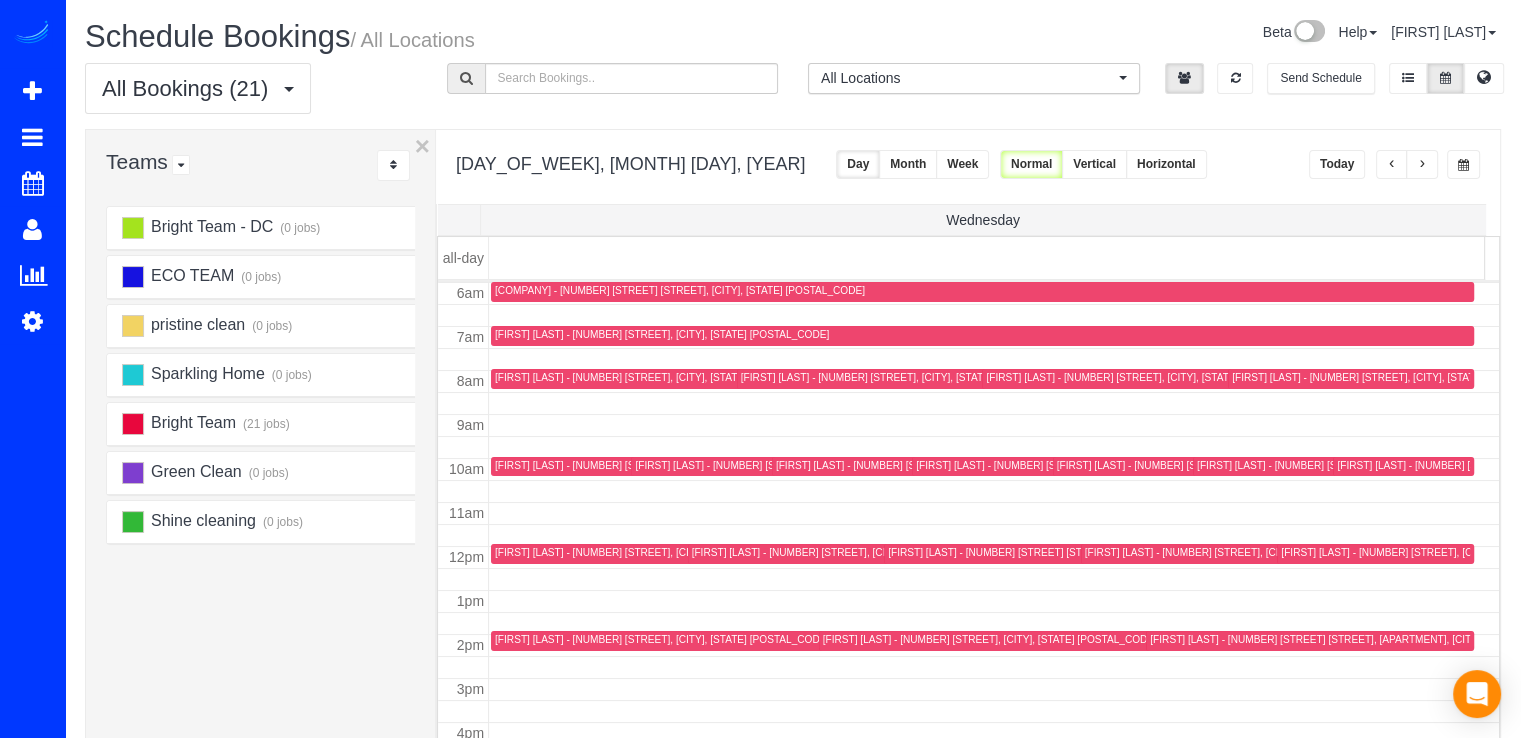 click at bounding box center (1392, 165) 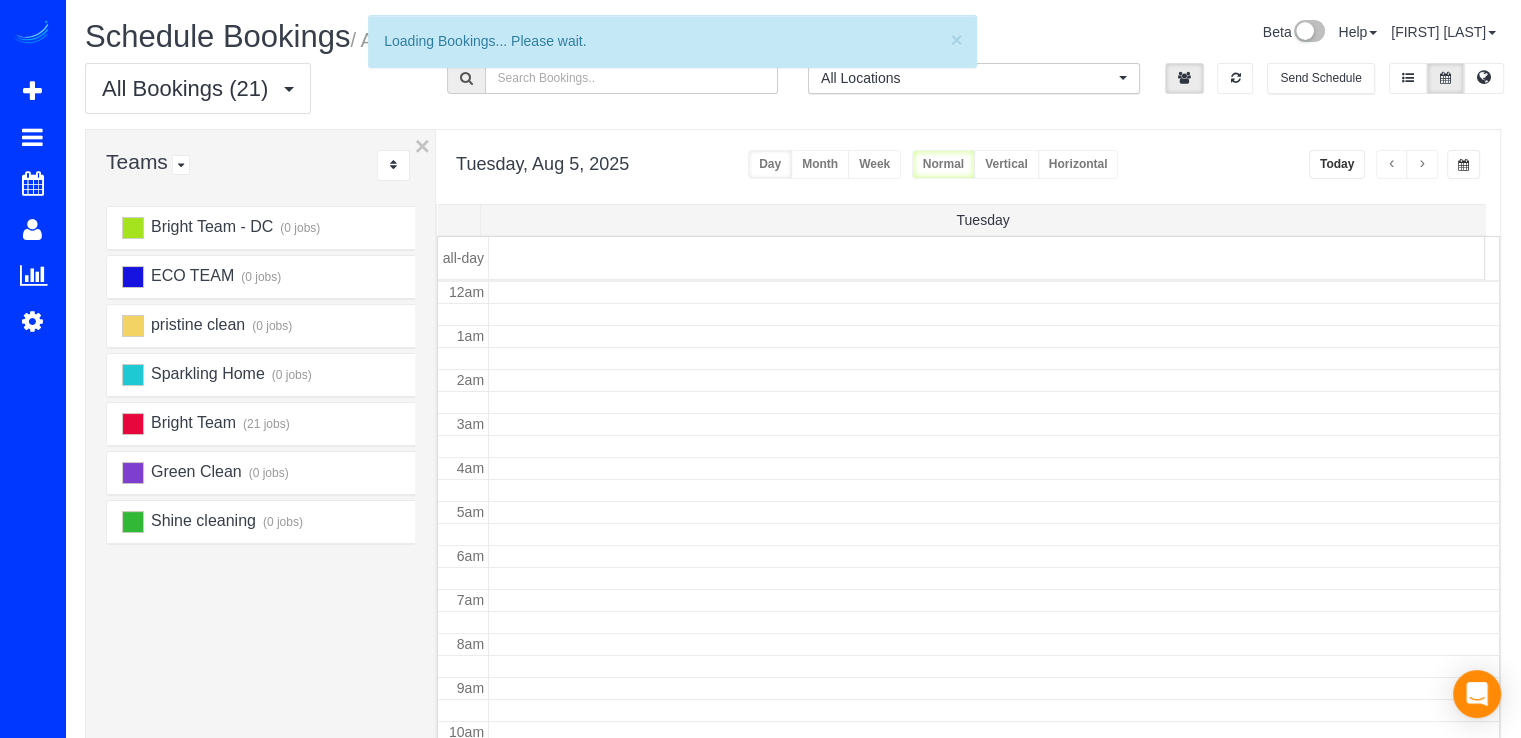 scroll, scrollTop: 263, scrollLeft: 0, axis: vertical 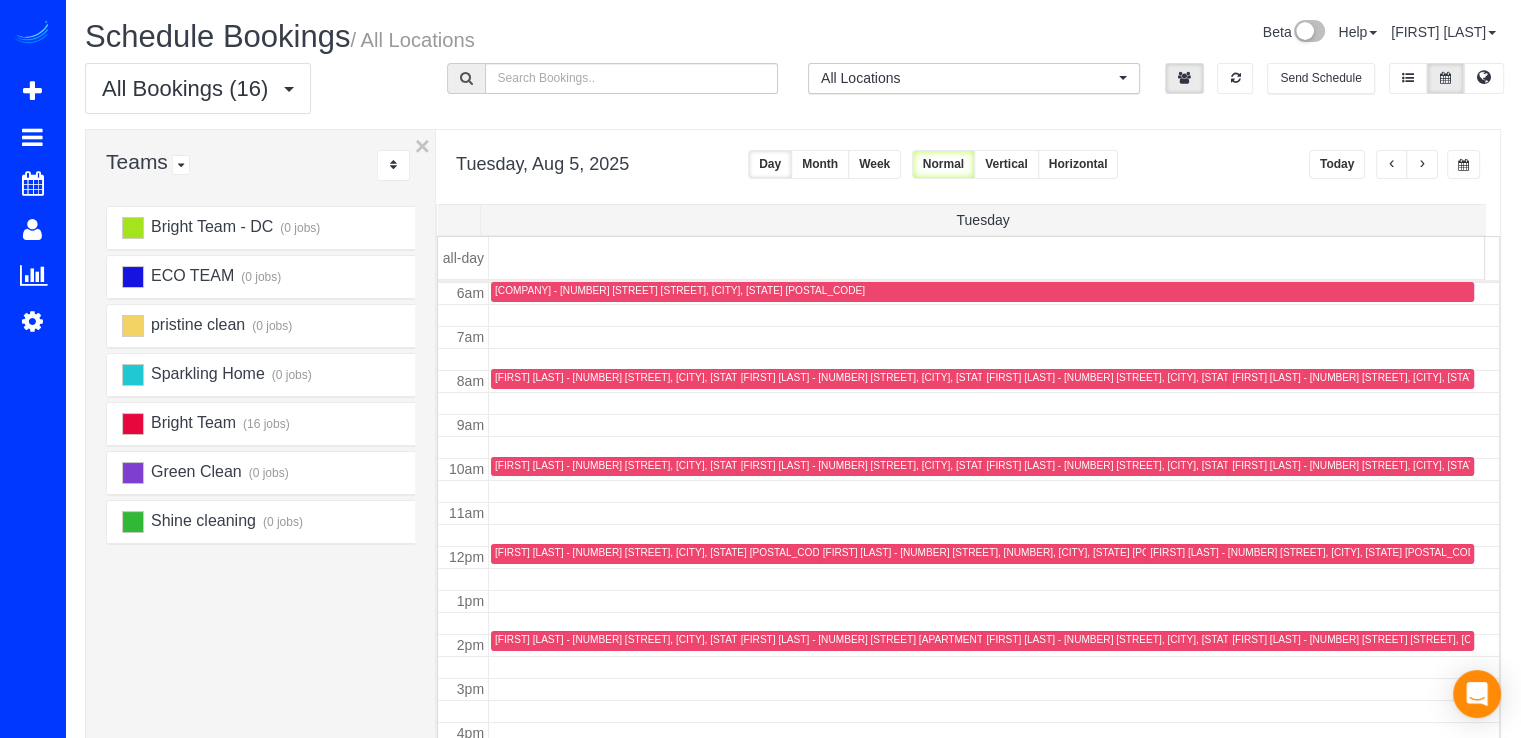 click at bounding box center (1422, 164) 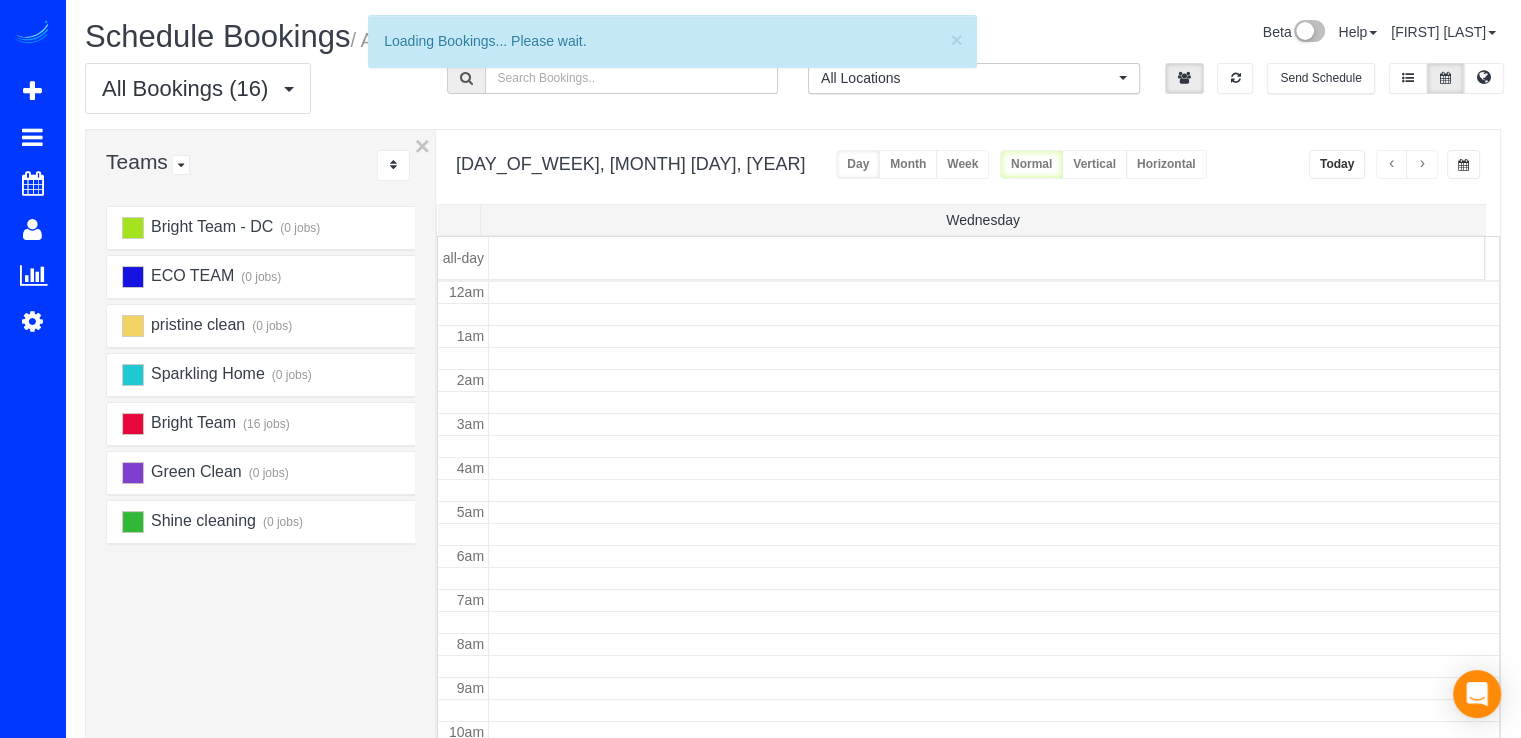 scroll, scrollTop: 263, scrollLeft: 0, axis: vertical 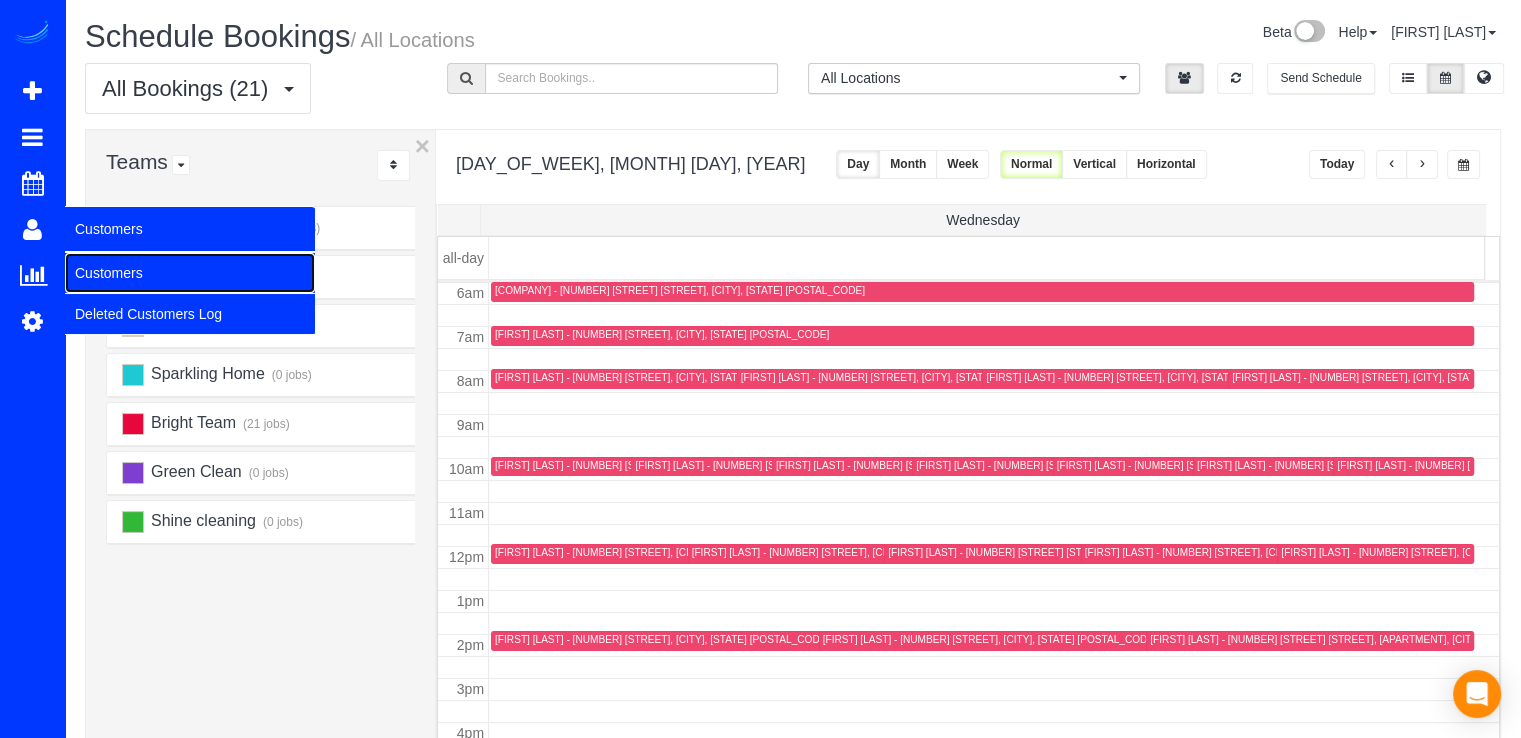 click on "Customers" at bounding box center [190, 273] 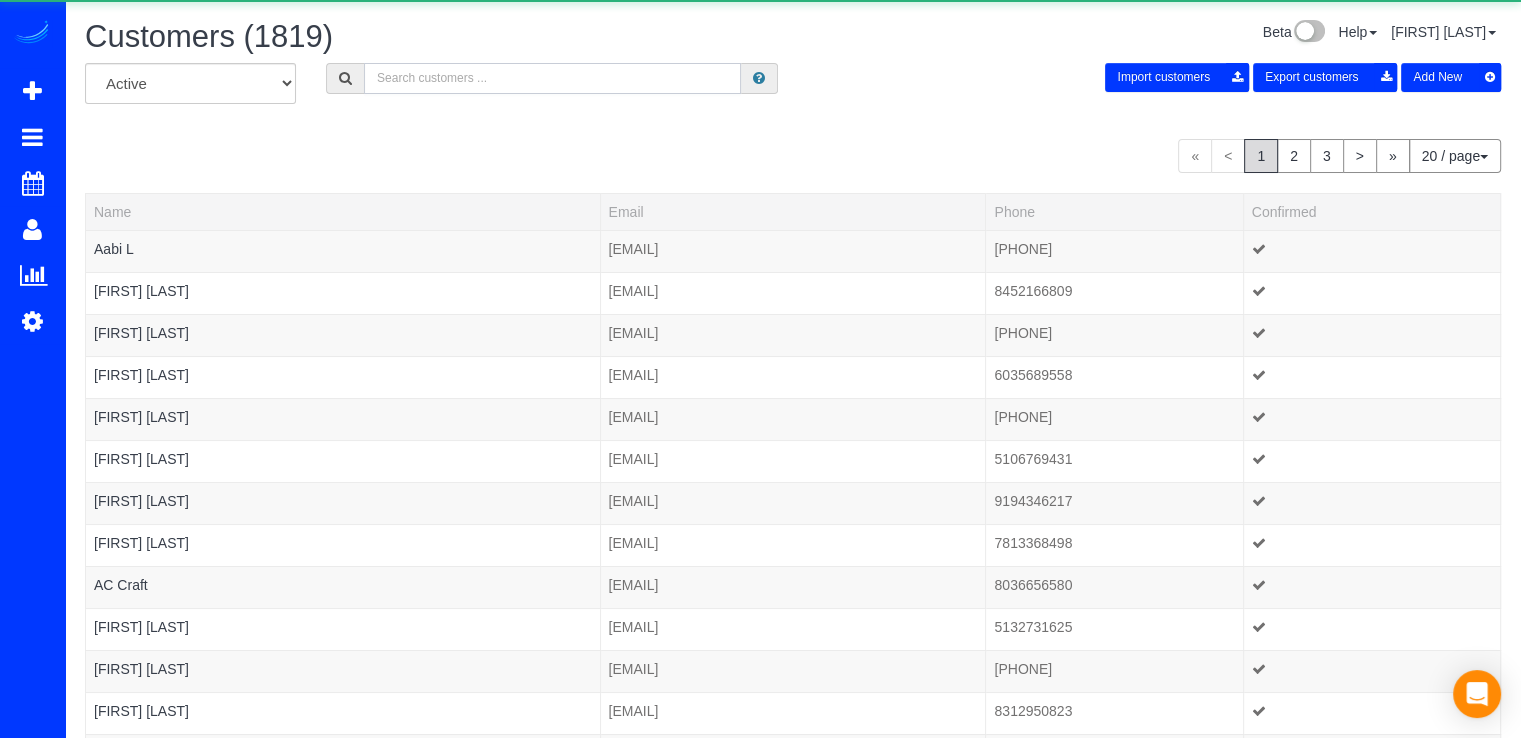 click at bounding box center [552, 78] 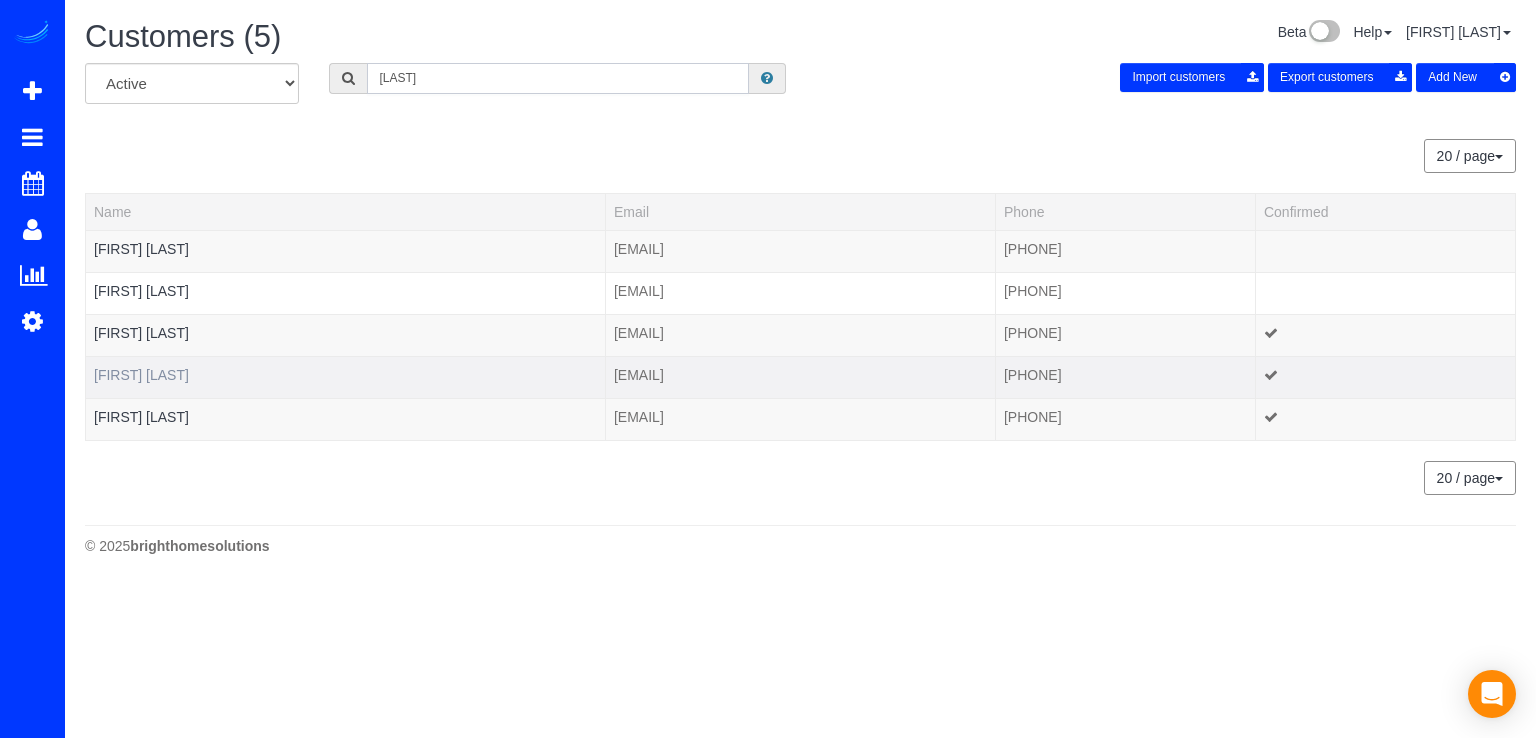 type on "stacey" 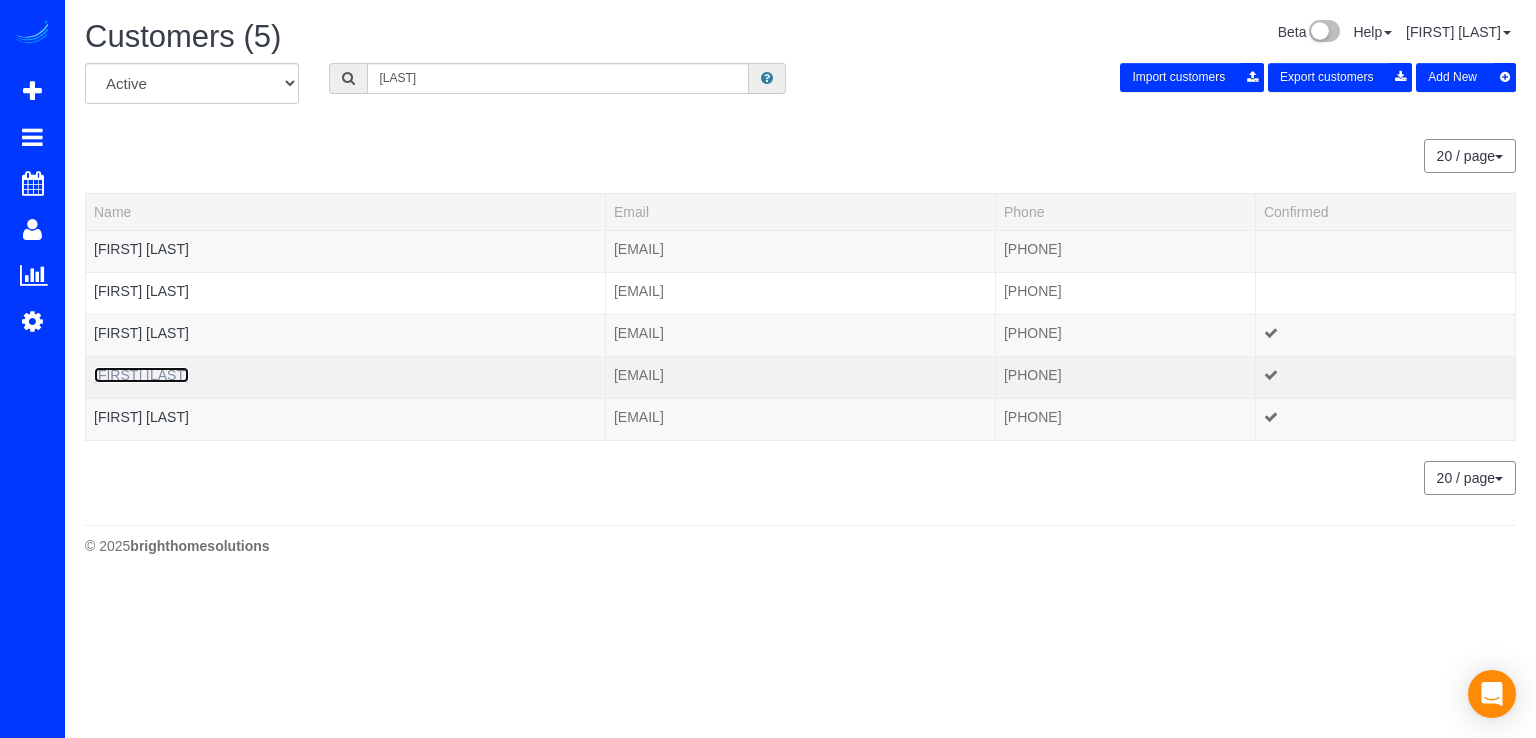 click on "Stacey Merola" at bounding box center [141, 375] 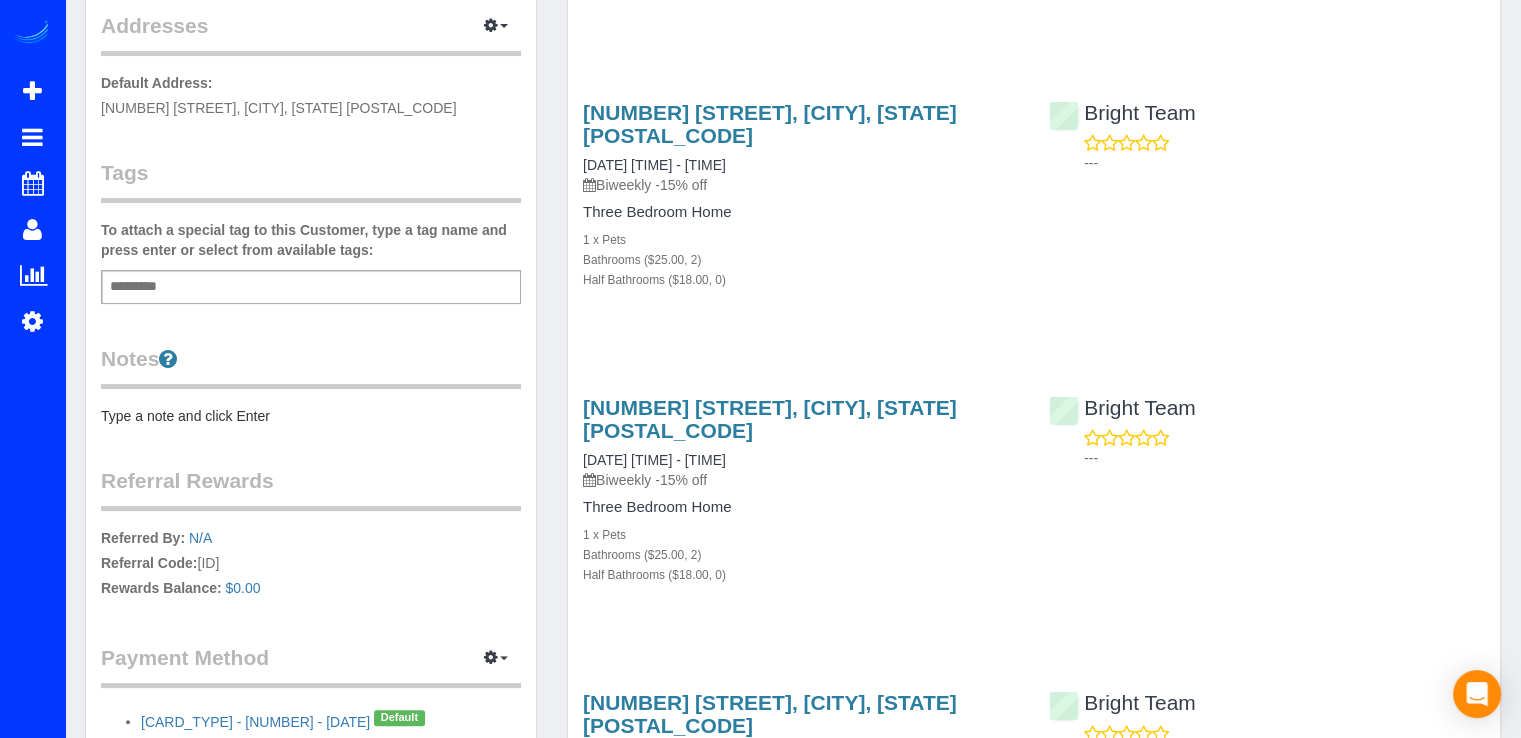 scroll, scrollTop: 600, scrollLeft: 0, axis: vertical 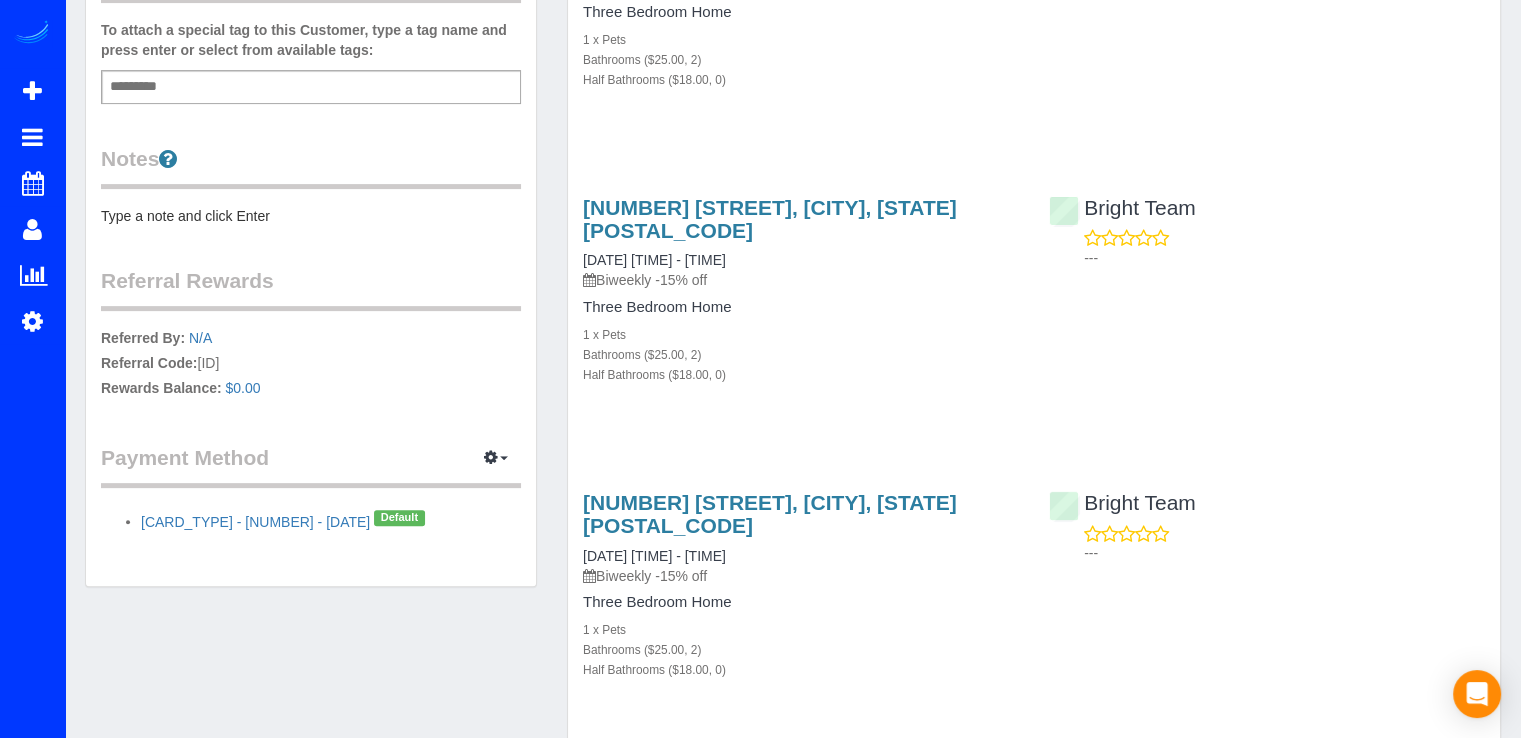 drag, startPoint x: 201, startPoint y: 359, endPoint x: 507, endPoint y: 364, distance: 306.04083 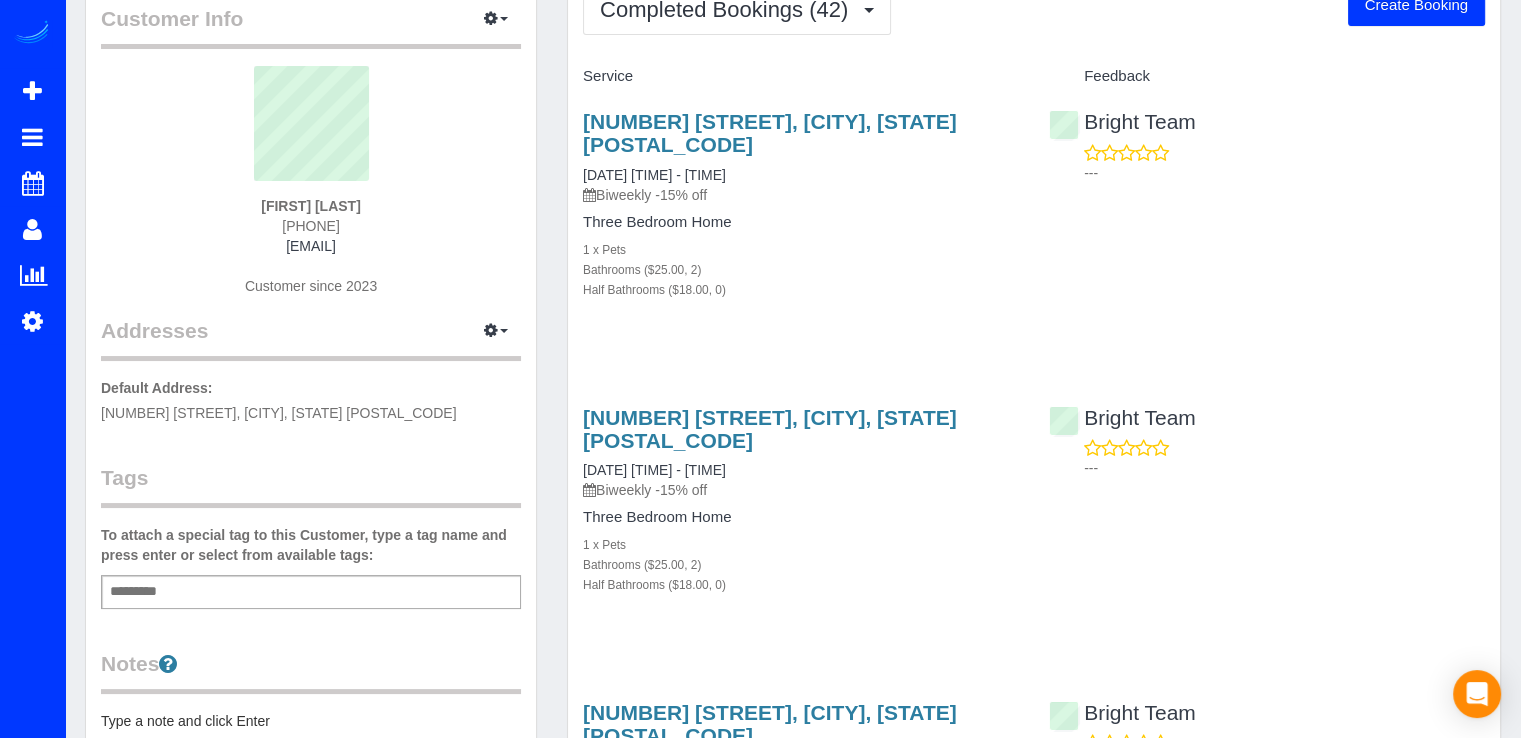 scroll, scrollTop: 0, scrollLeft: 0, axis: both 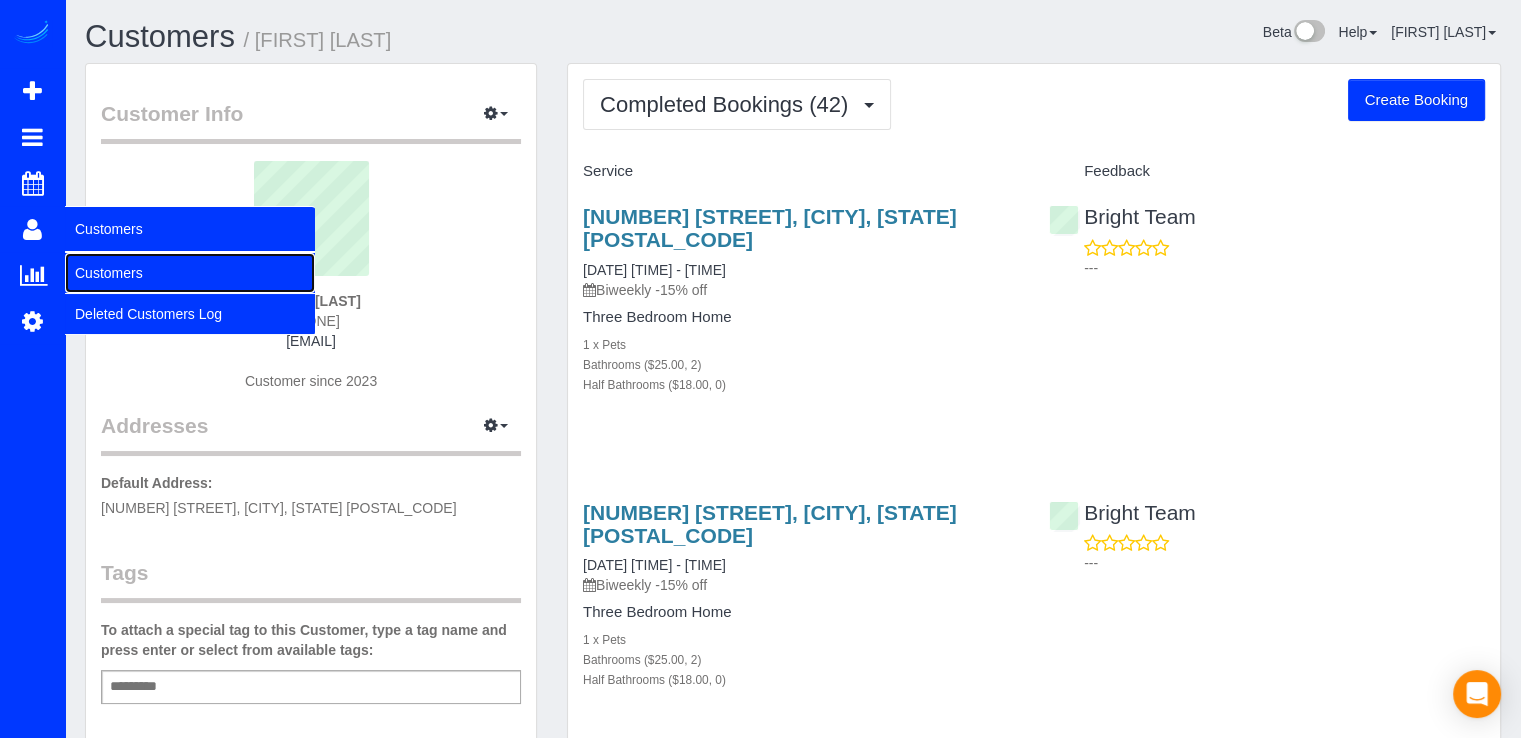 click on "Customers" at bounding box center [190, 273] 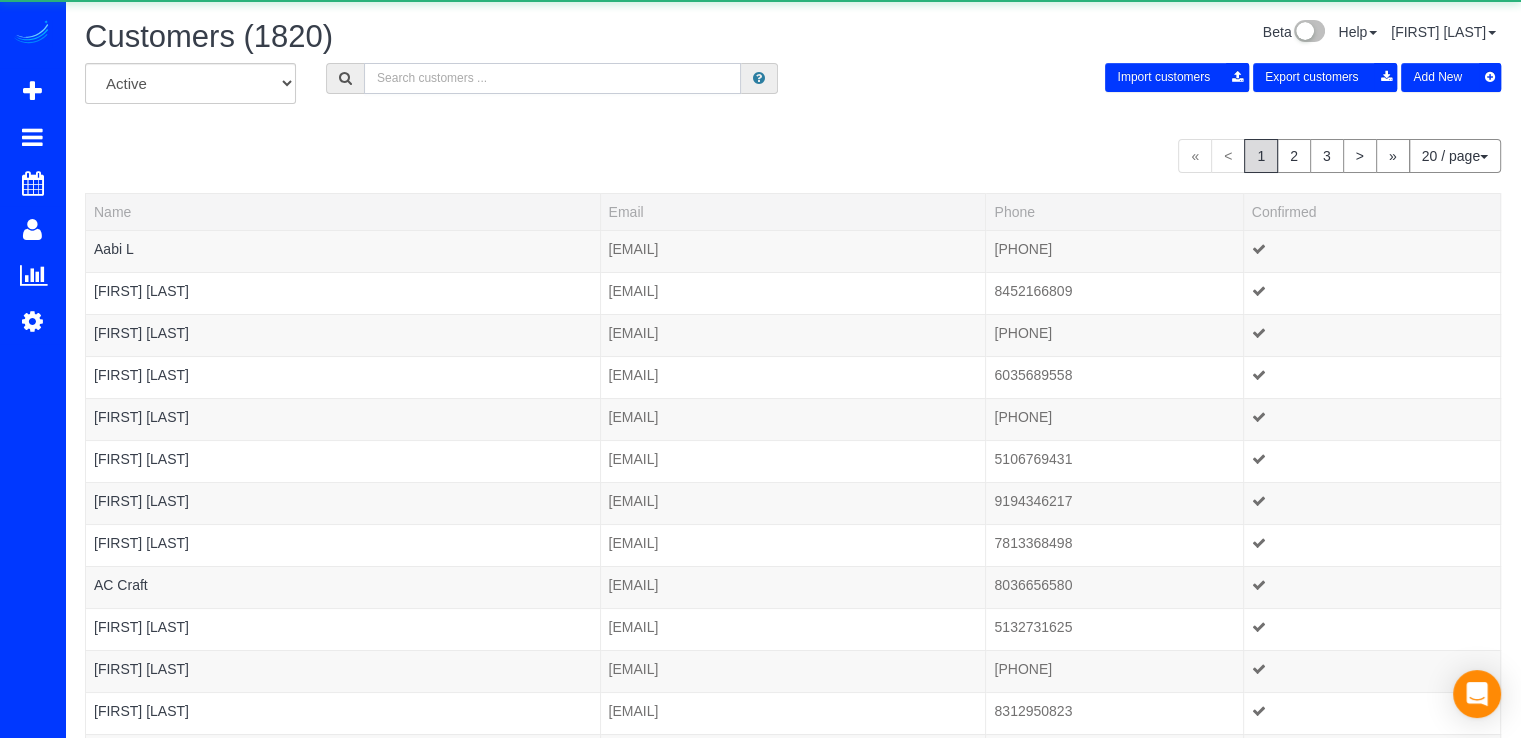 click at bounding box center (552, 78) 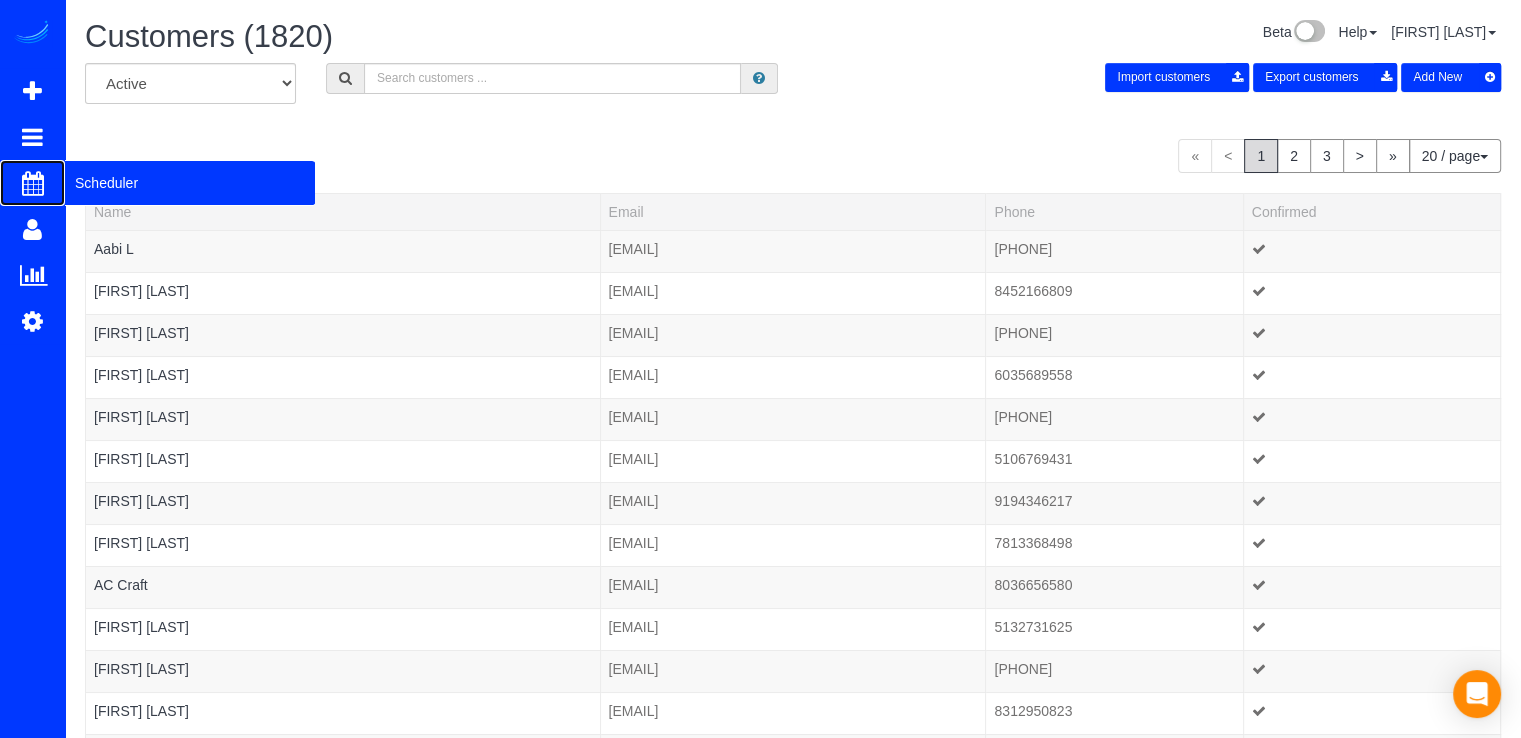 click on "Scheduler" at bounding box center (190, 183) 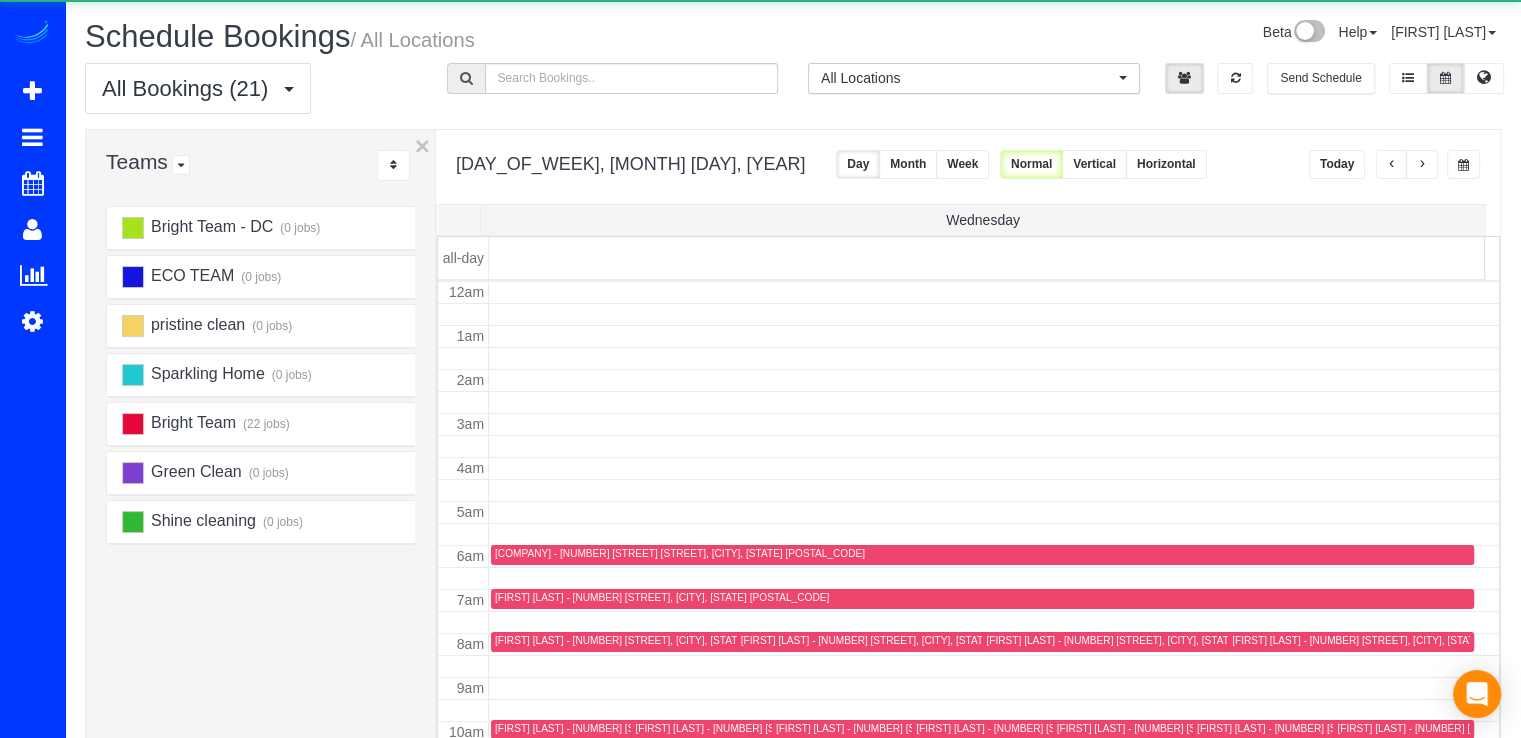 scroll, scrollTop: 263, scrollLeft: 0, axis: vertical 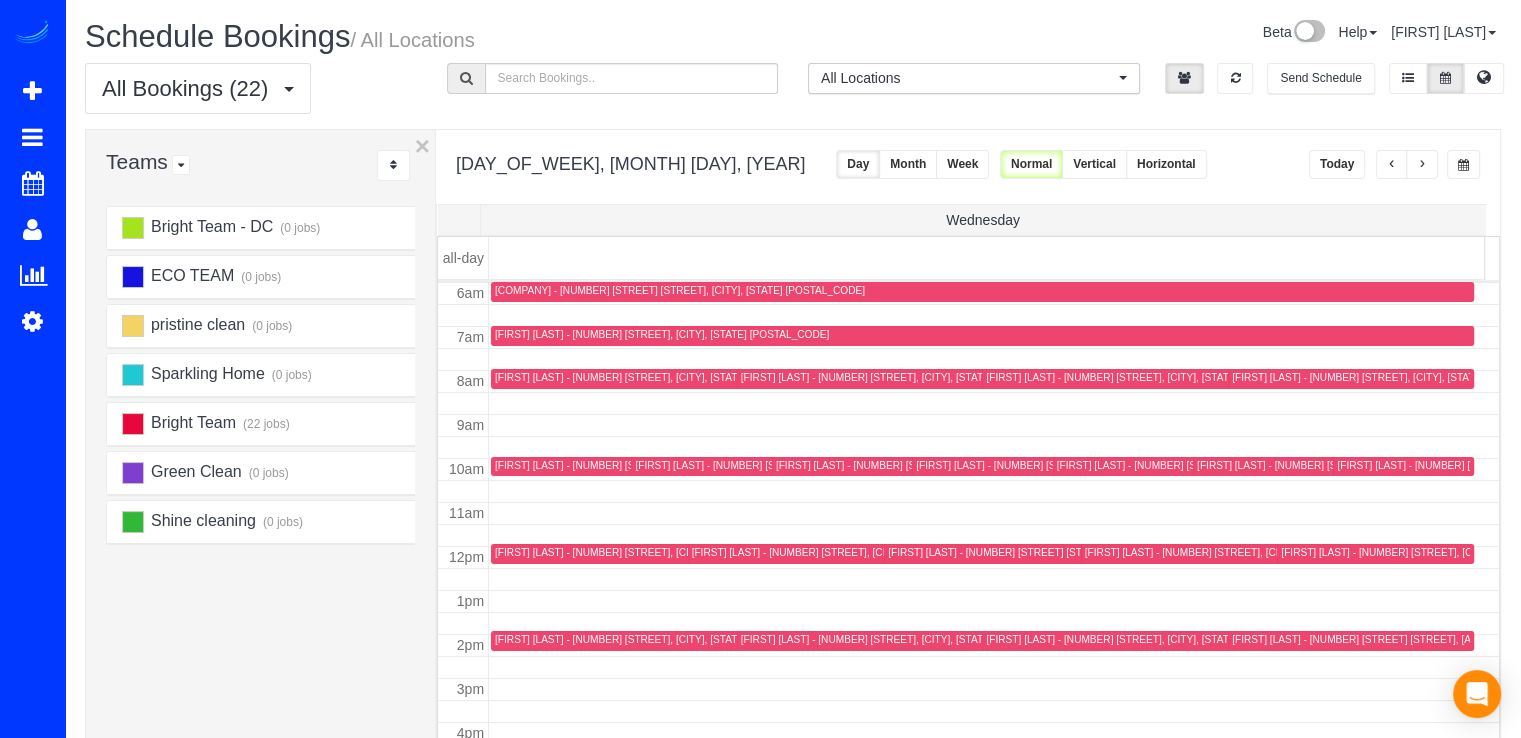 click at bounding box center (1422, 165) 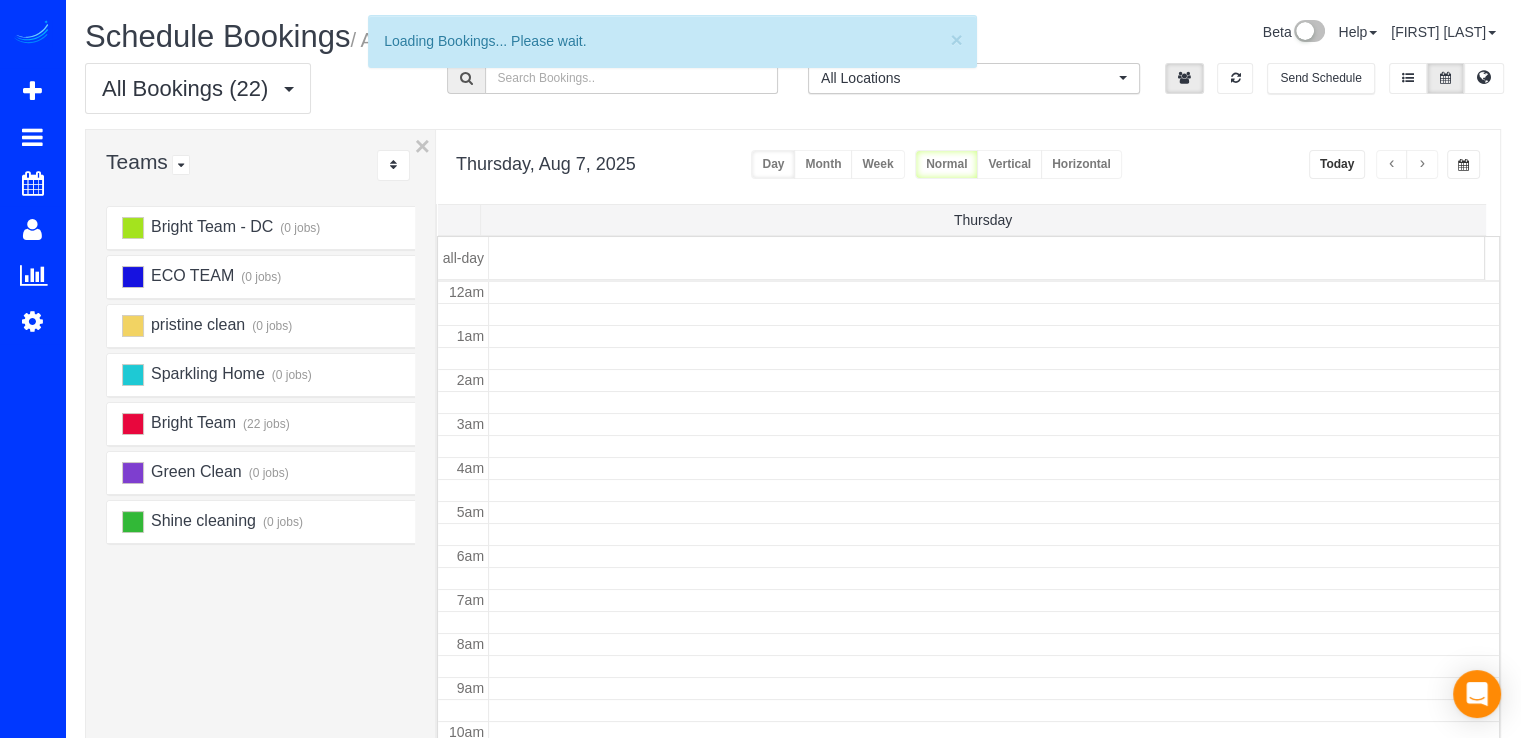 scroll, scrollTop: 263, scrollLeft: 0, axis: vertical 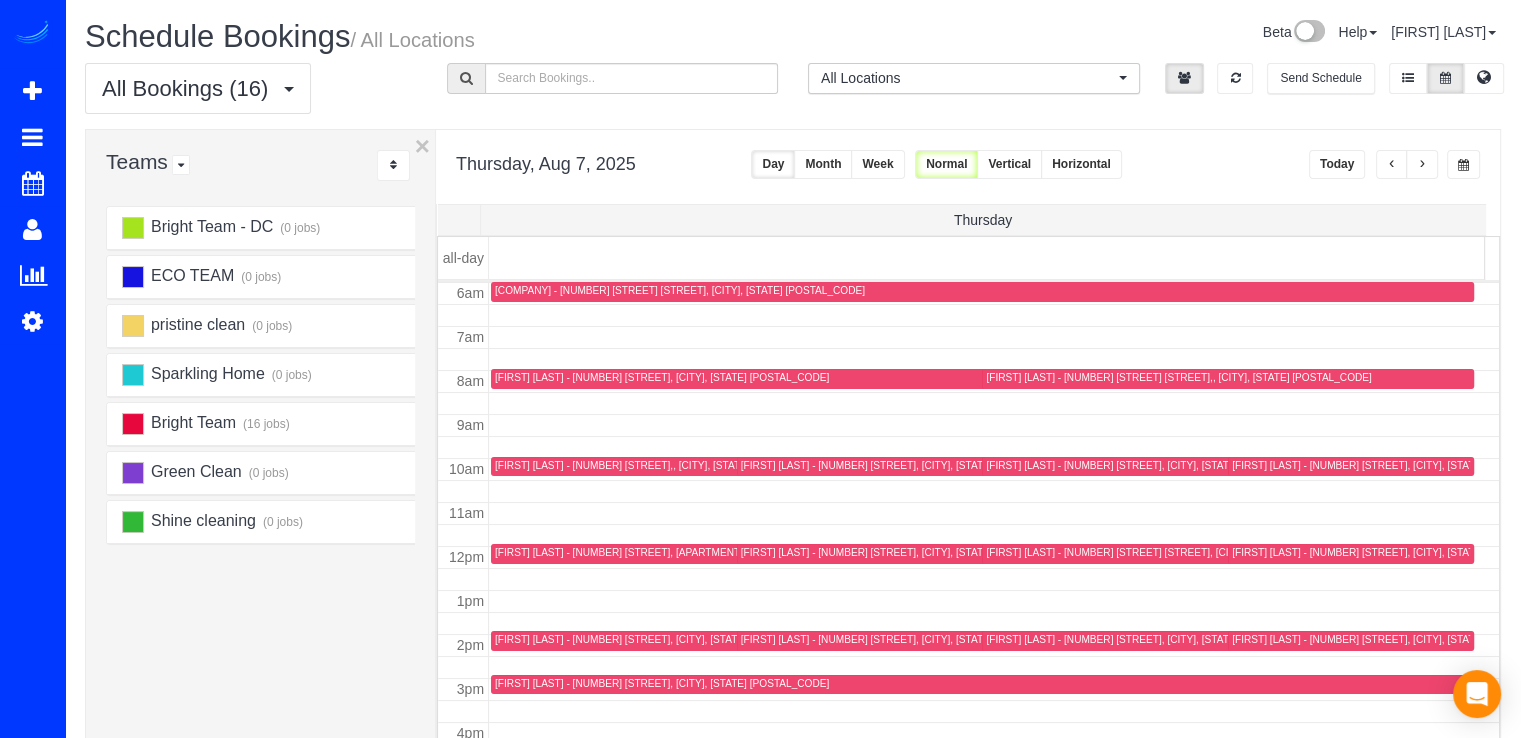 click at bounding box center (1422, 165) 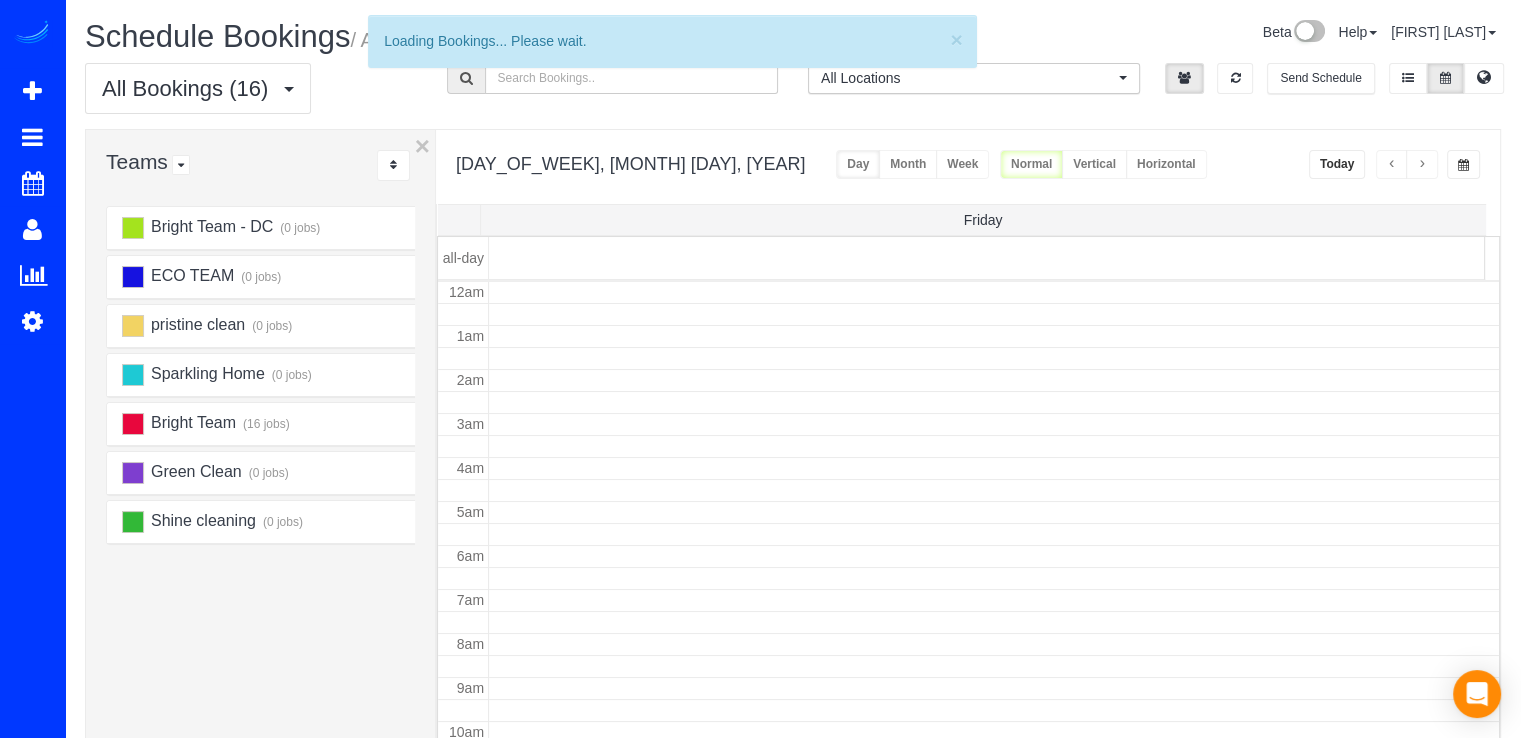 scroll, scrollTop: 263, scrollLeft: 0, axis: vertical 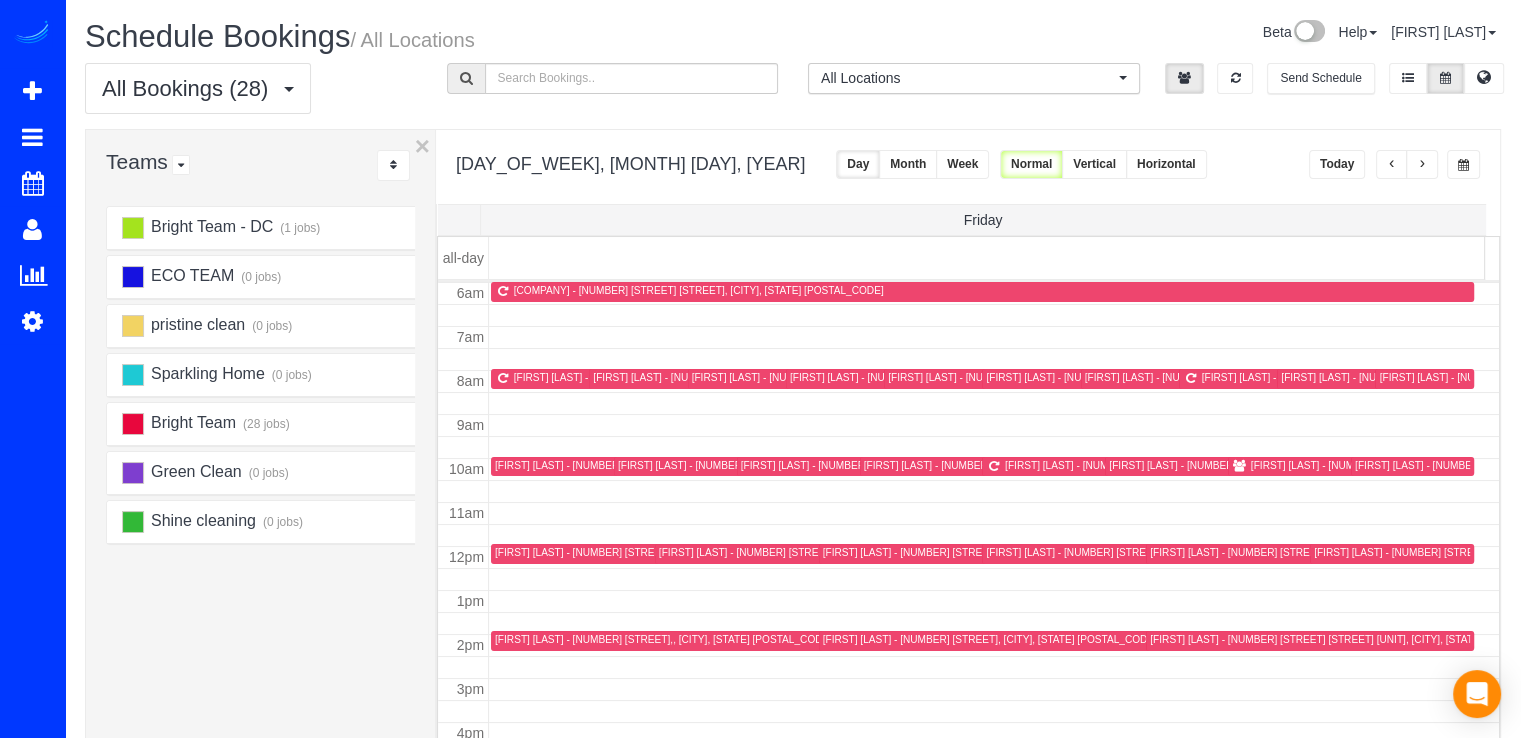 click at bounding box center (1422, 165) 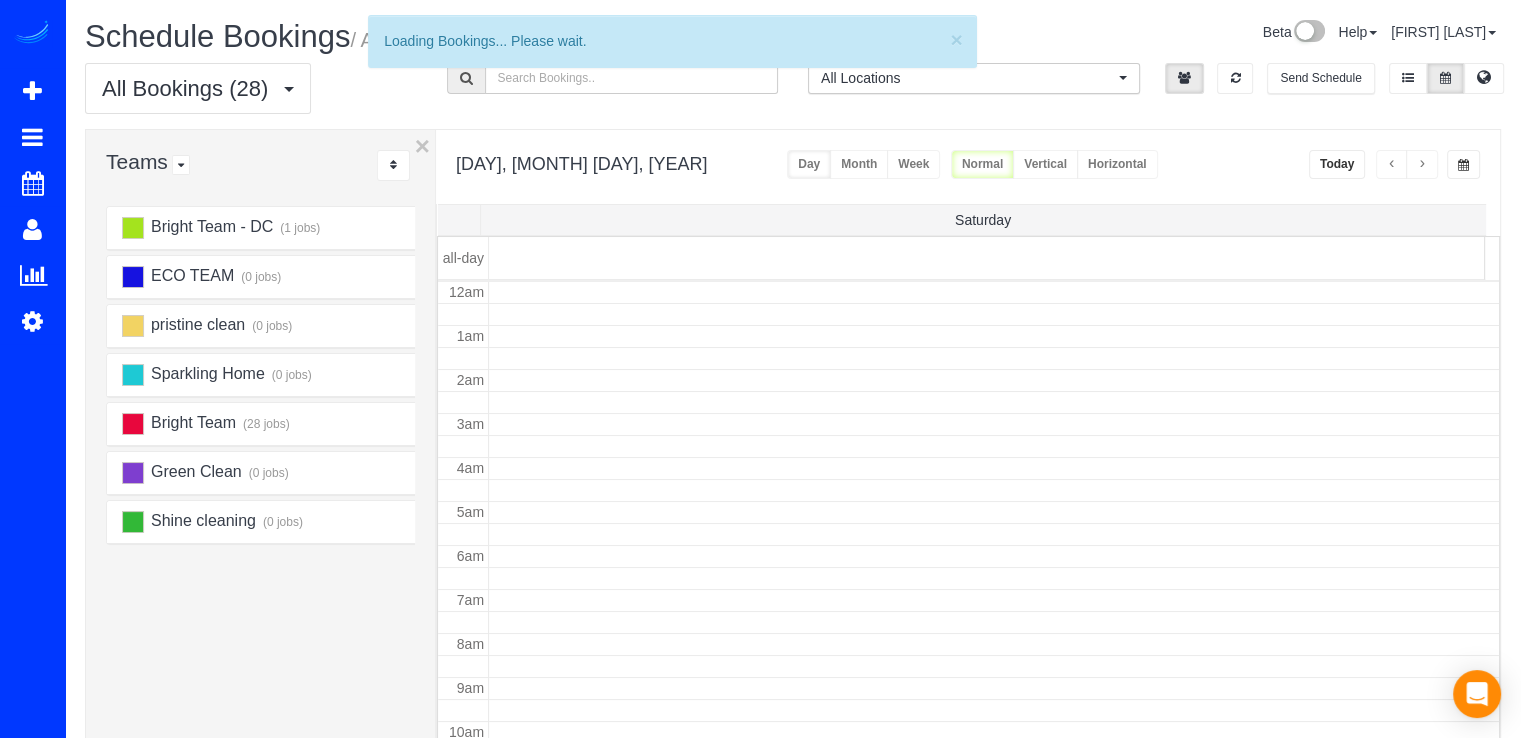 scroll, scrollTop: 263, scrollLeft: 0, axis: vertical 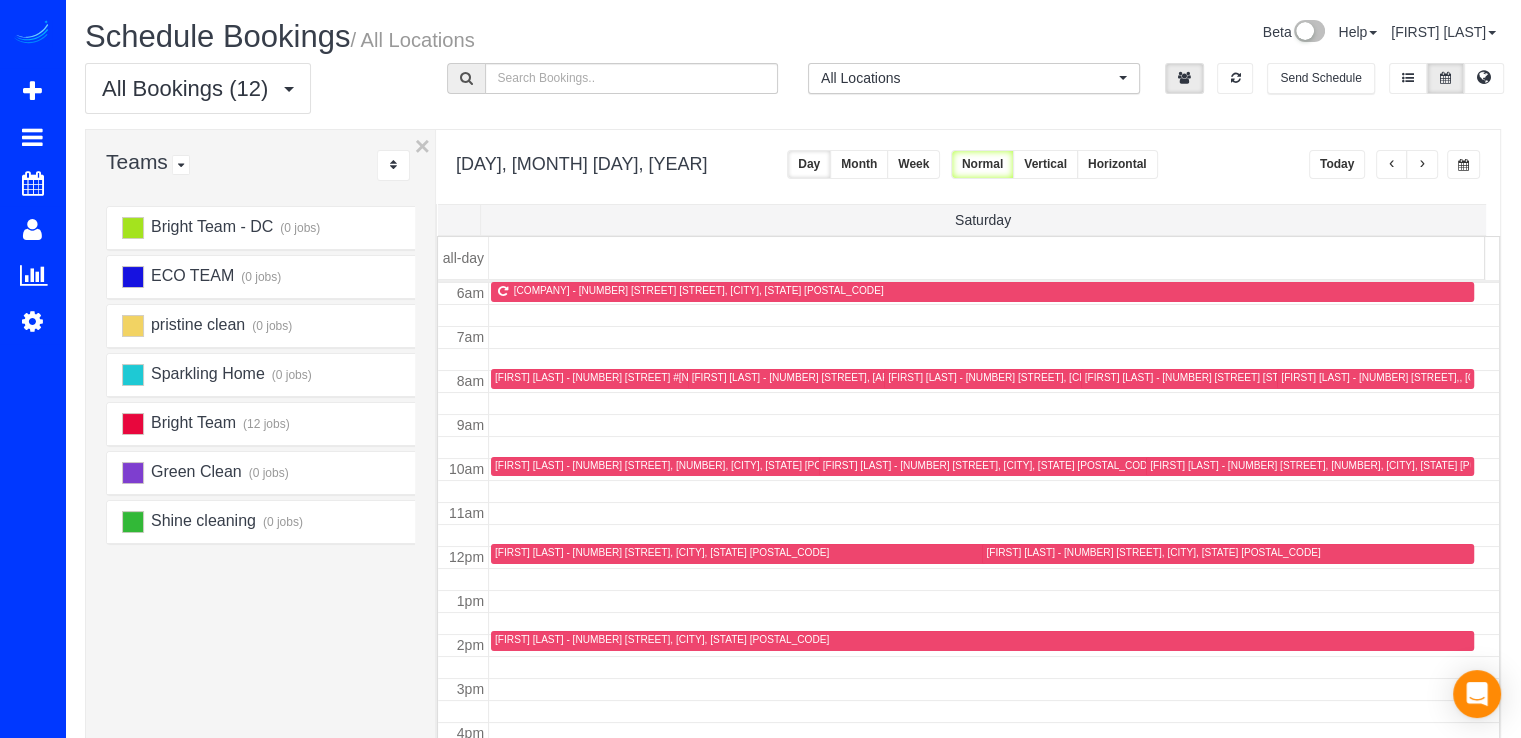 click at bounding box center (1392, 164) 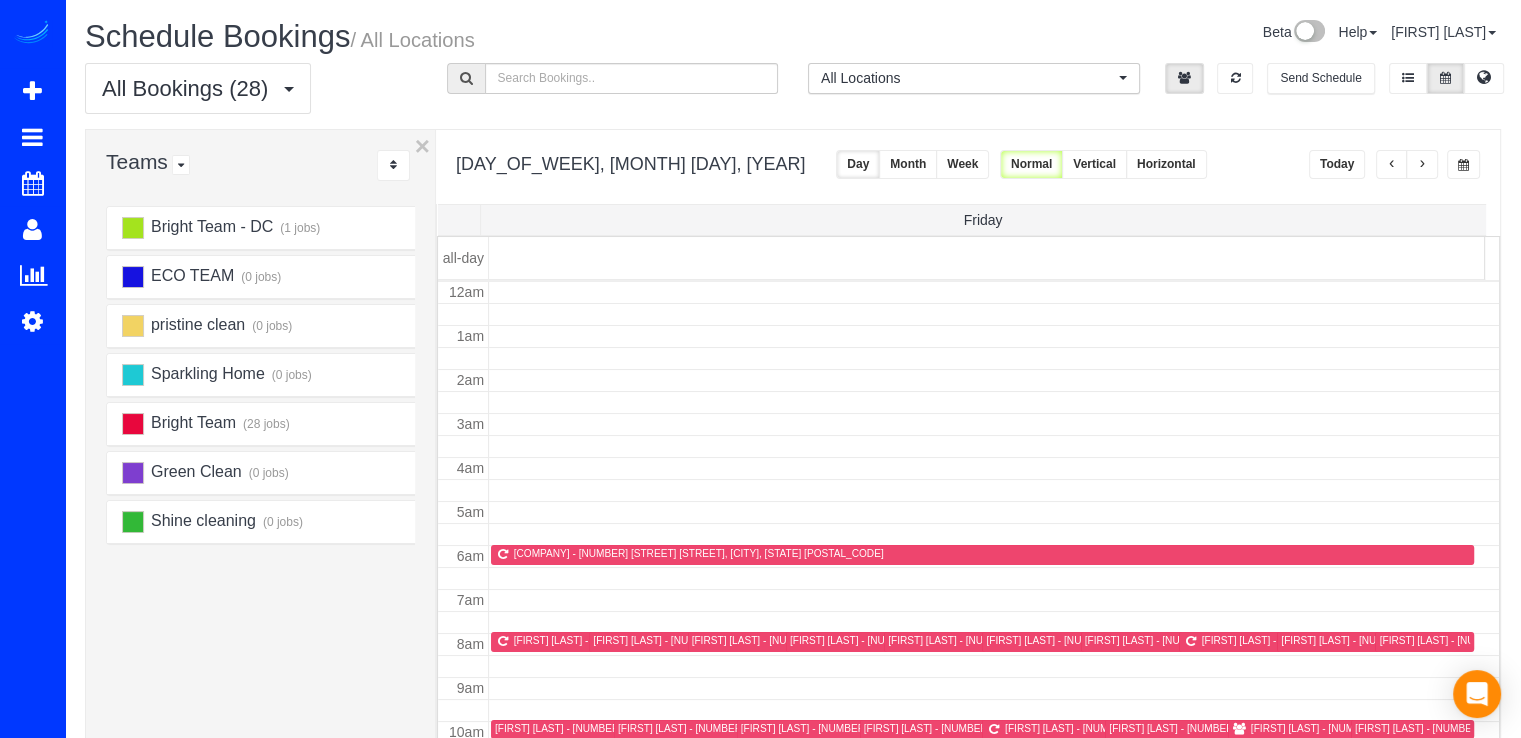 click at bounding box center (1392, 164) 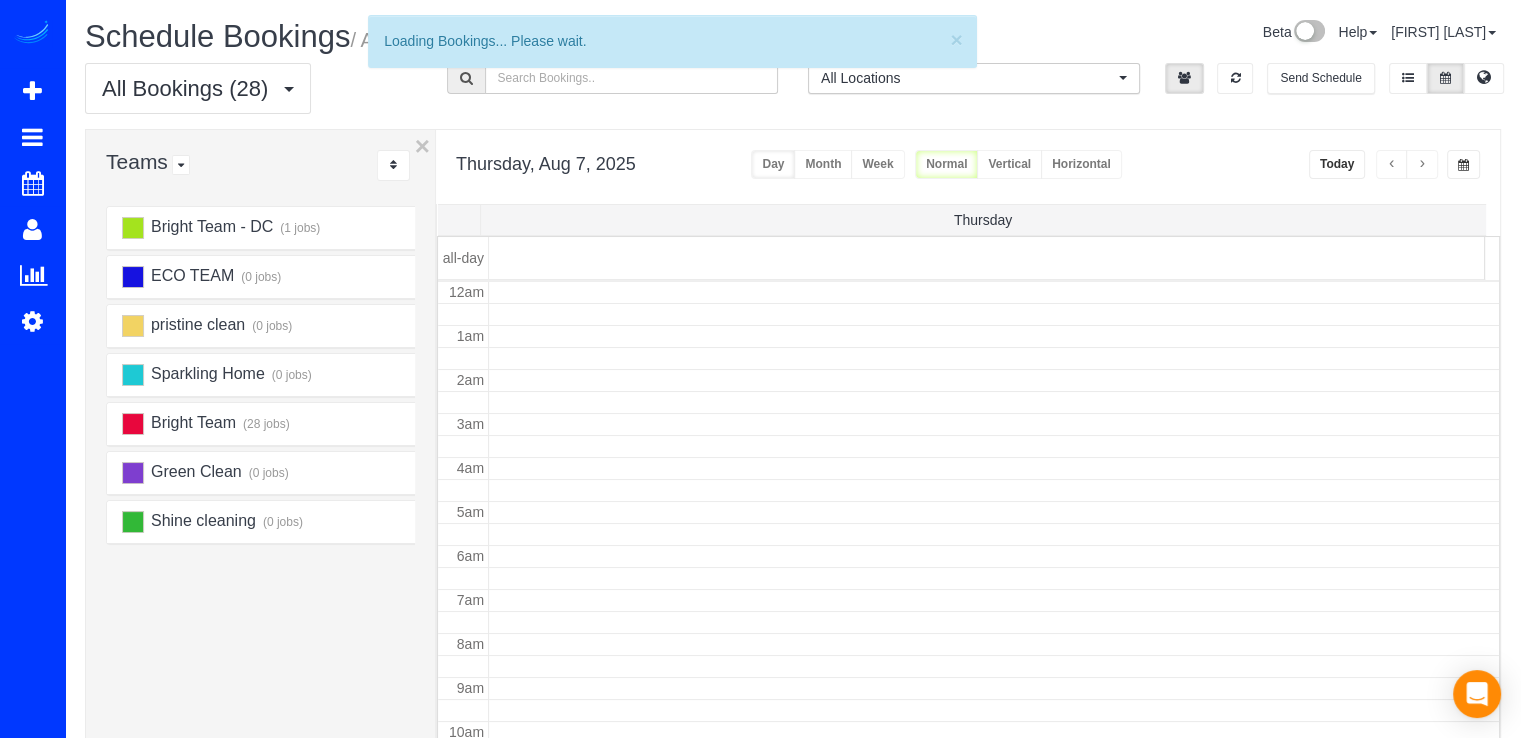 scroll, scrollTop: 263, scrollLeft: 0, axis: vertical 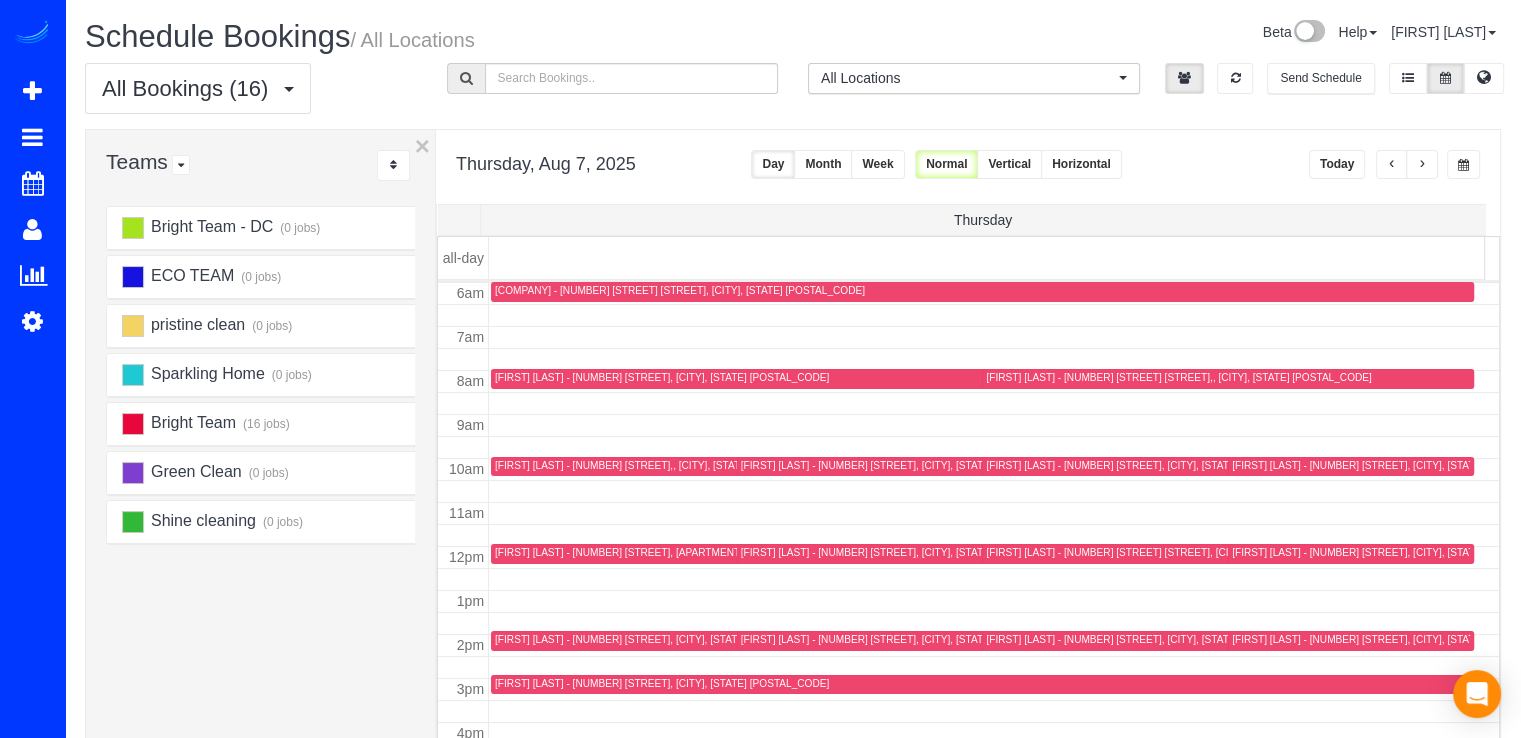 click at bounding box center (1392, 164) 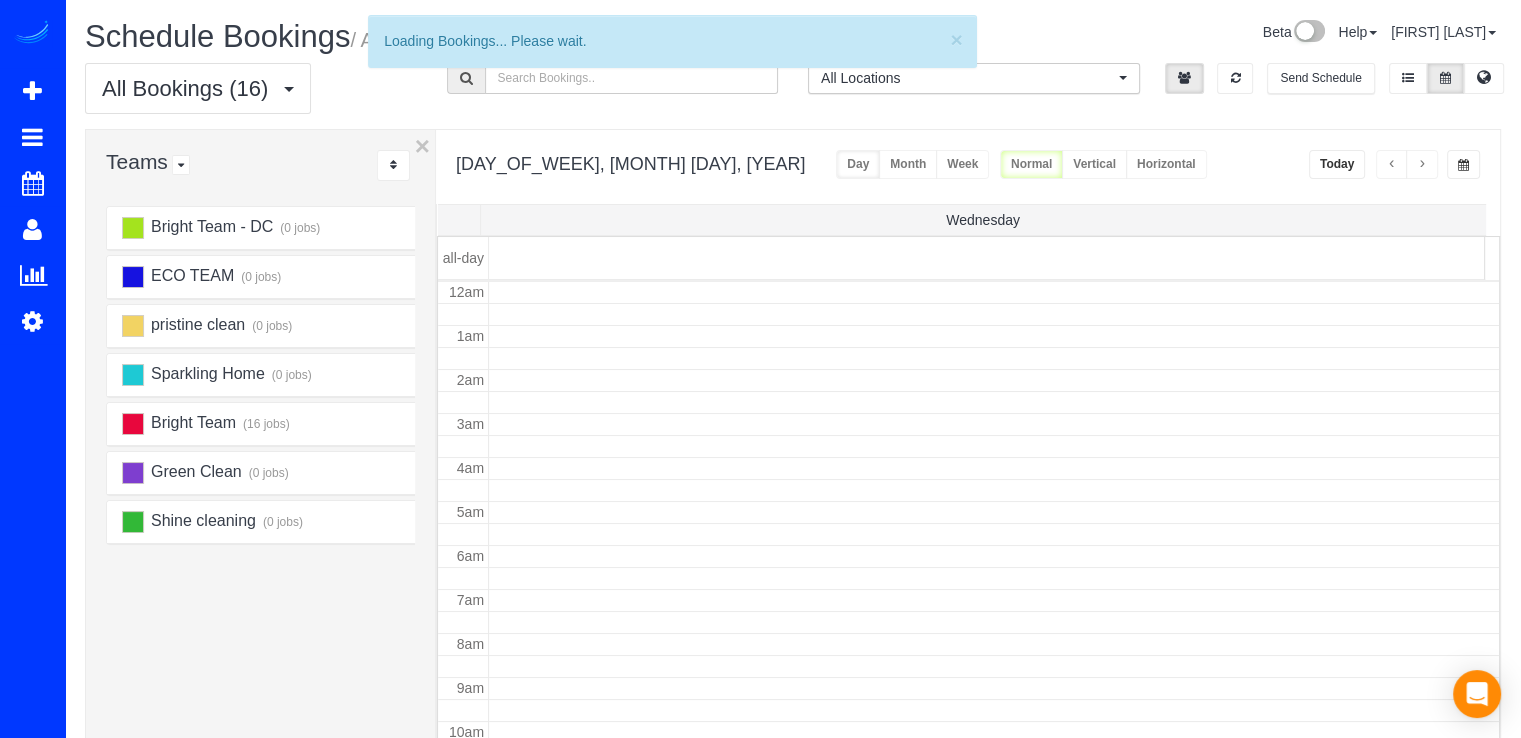 scroll, scrollTop: 263, scrollLeft: 0, axis: vertical 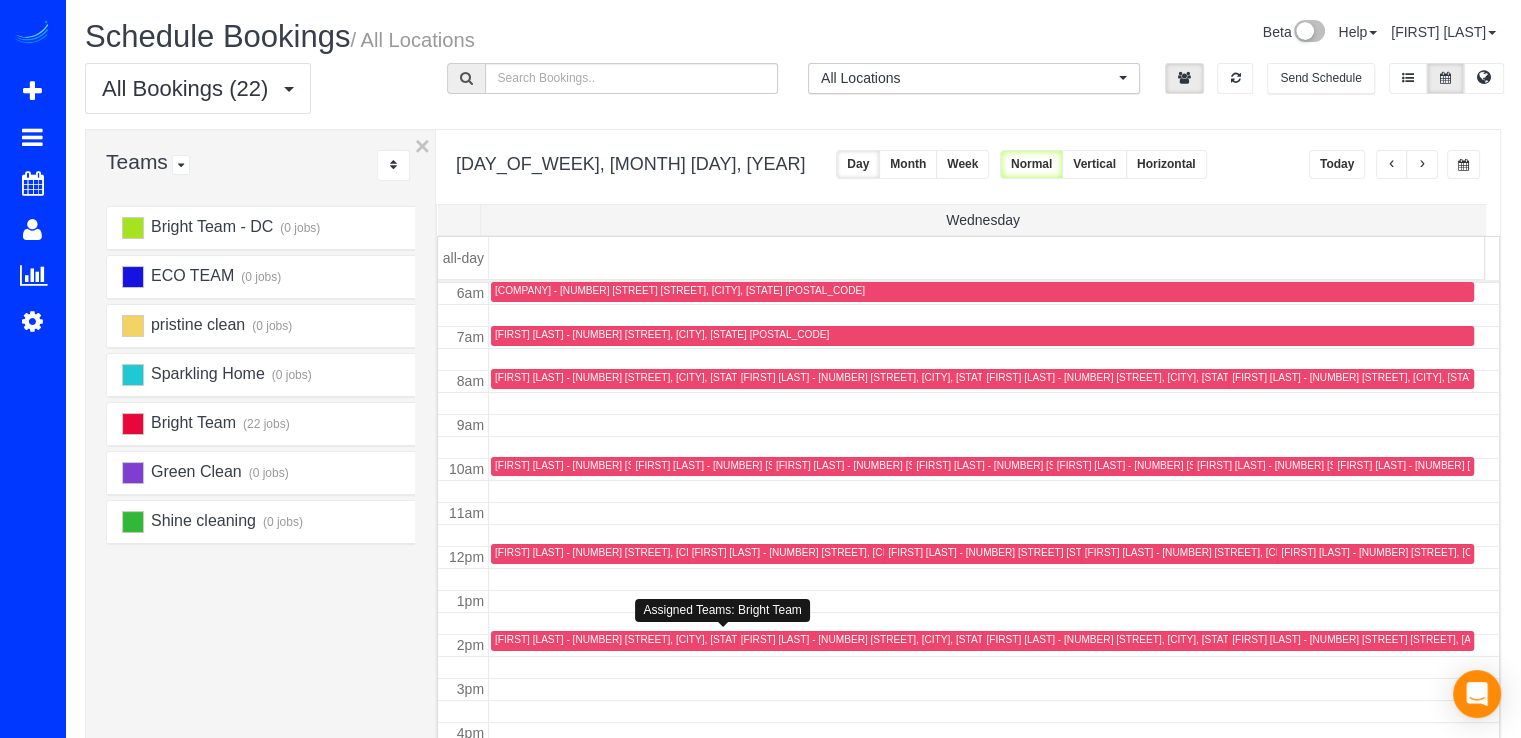 click on "Angela Barr - 8207 Meadowbrook Ln, Chevy Chase, MD 20815" at bounding box center [662, 639] 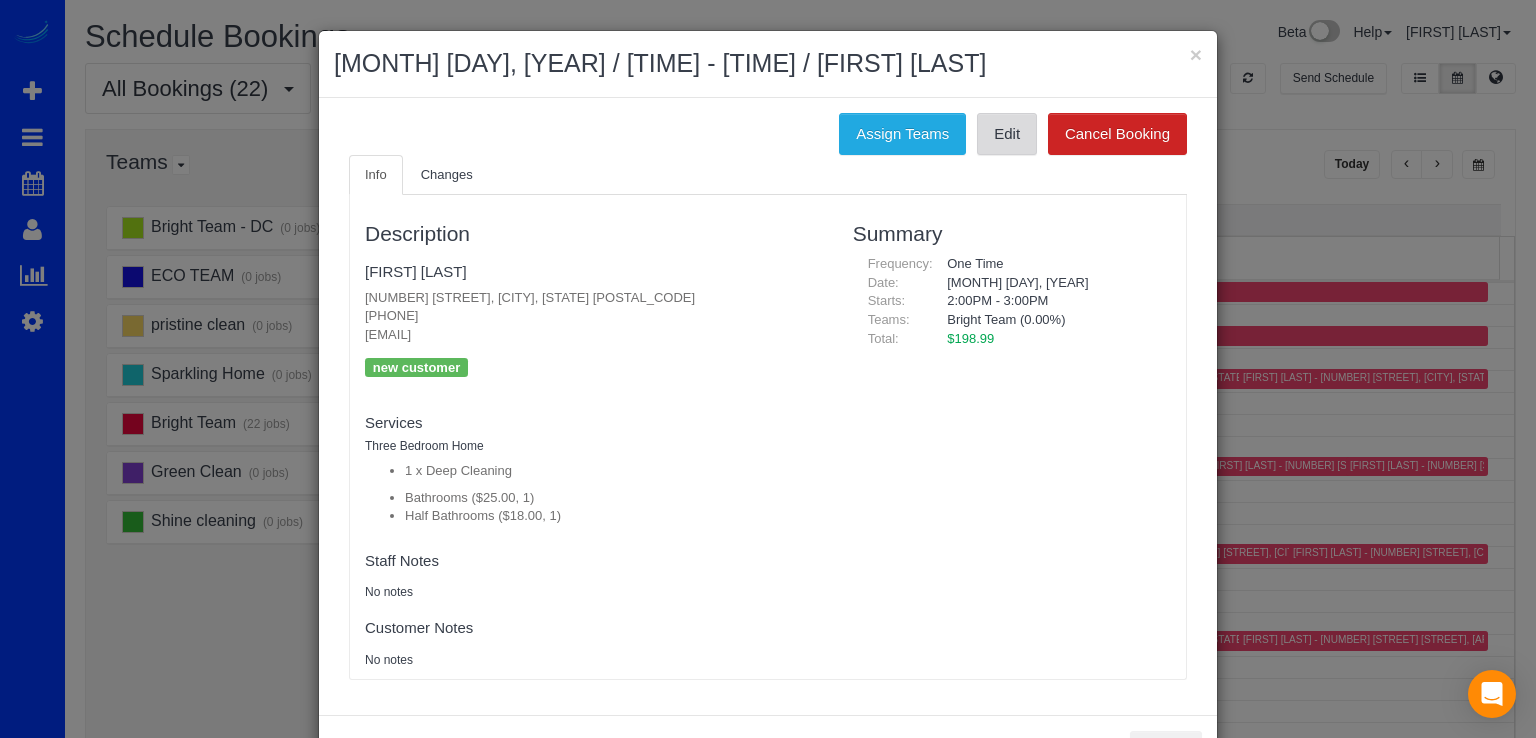 click on "Edit" at bounding box center (1007, 134) 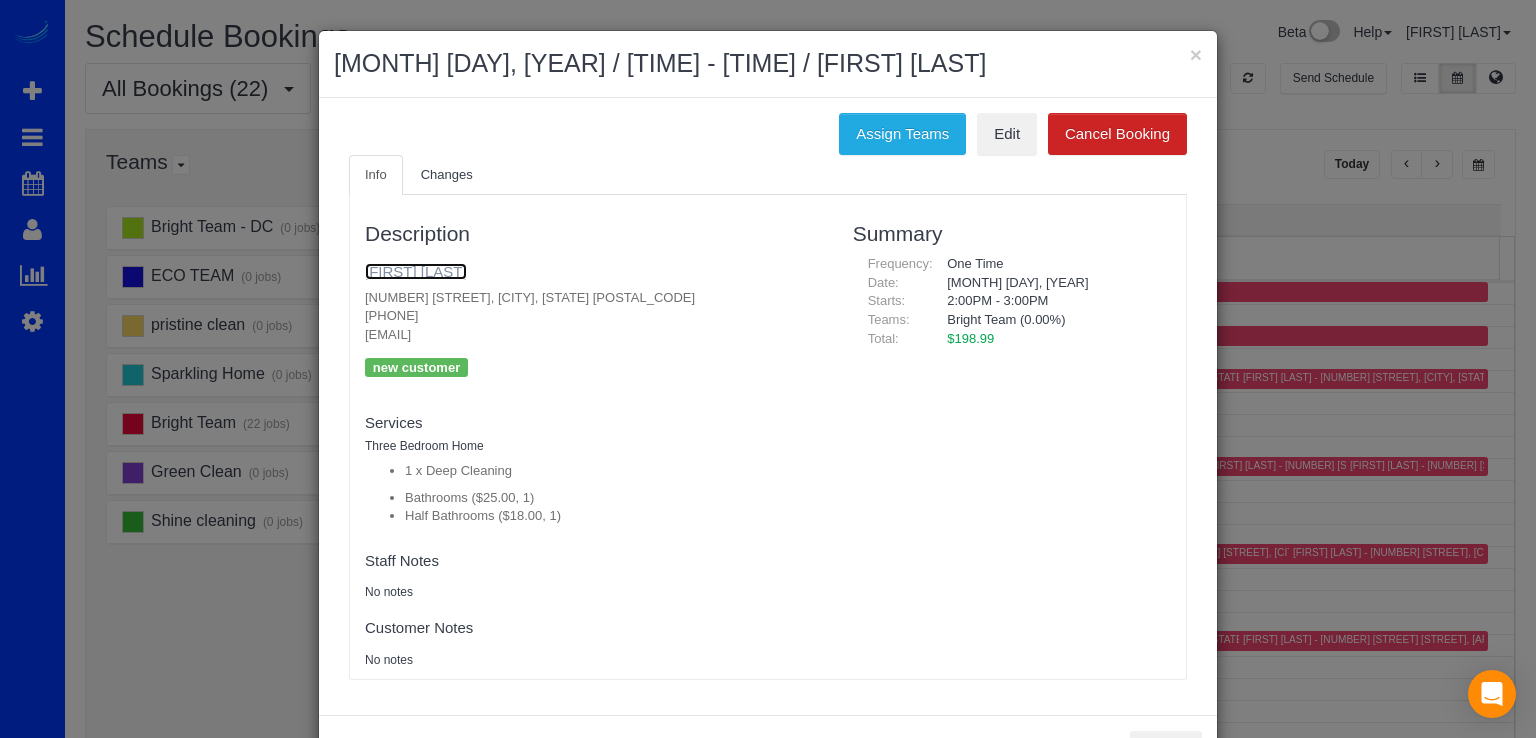 click on "Angela Barr" at bounding box center [416, 271] 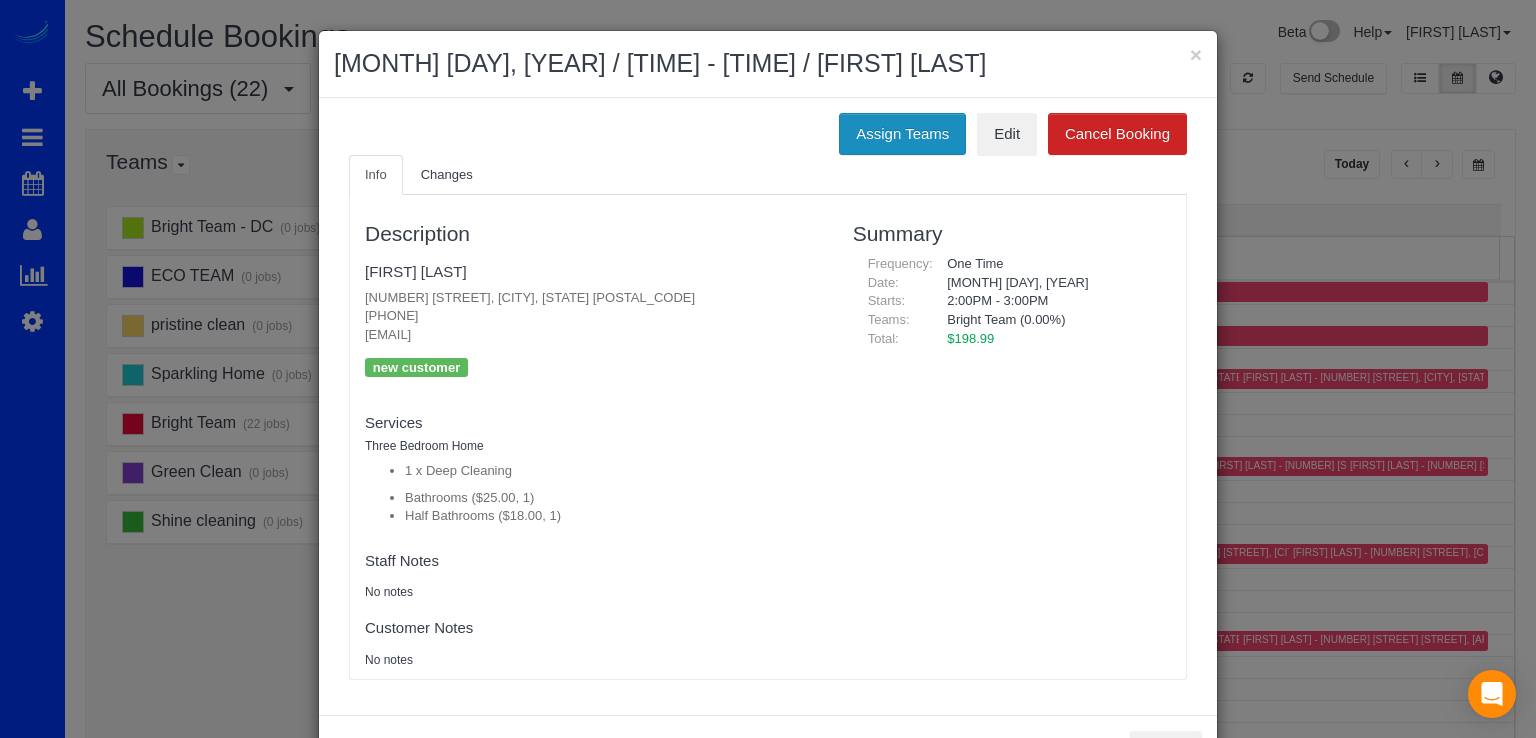 click on "Assign Teams" at bounding box center (902, 134) 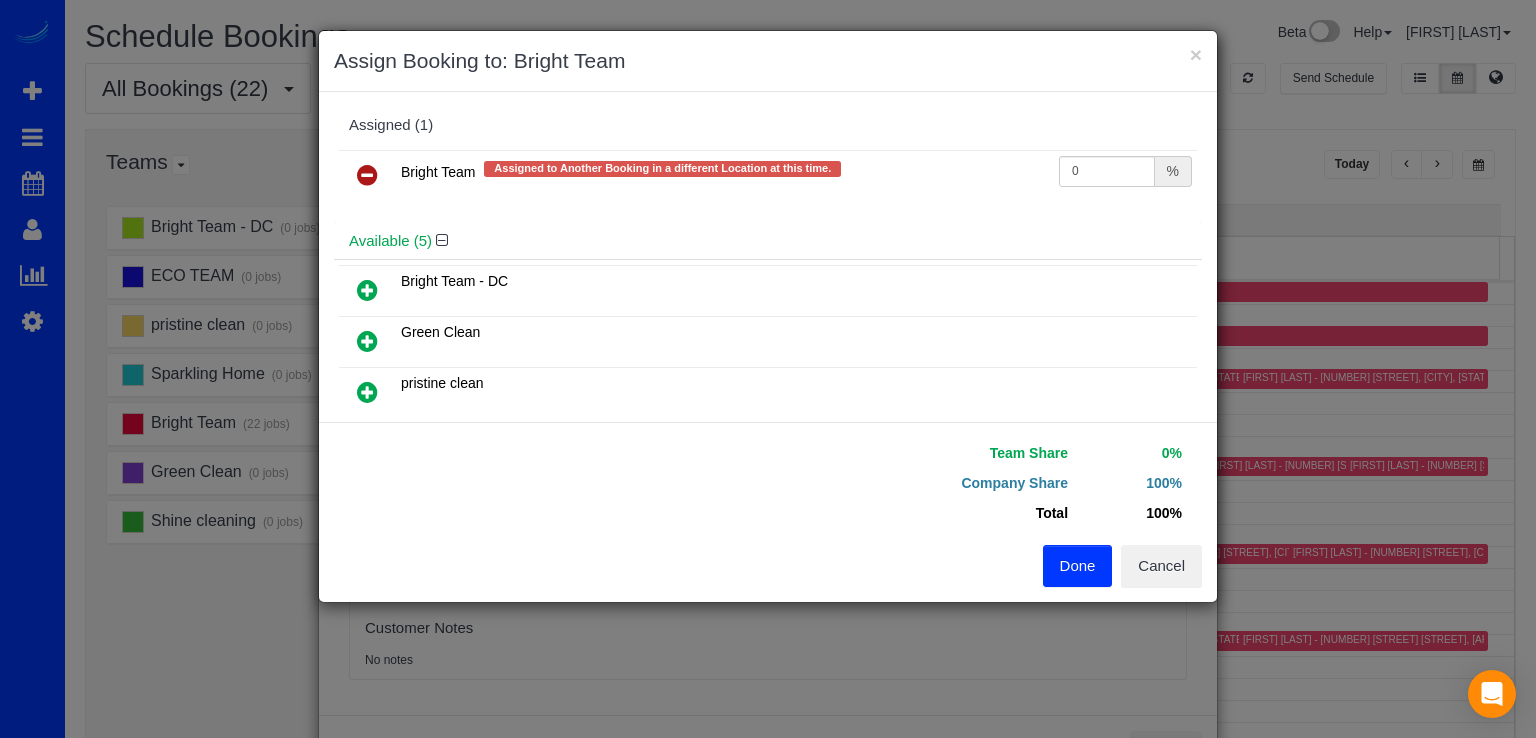click at bounding box center (367, 290) 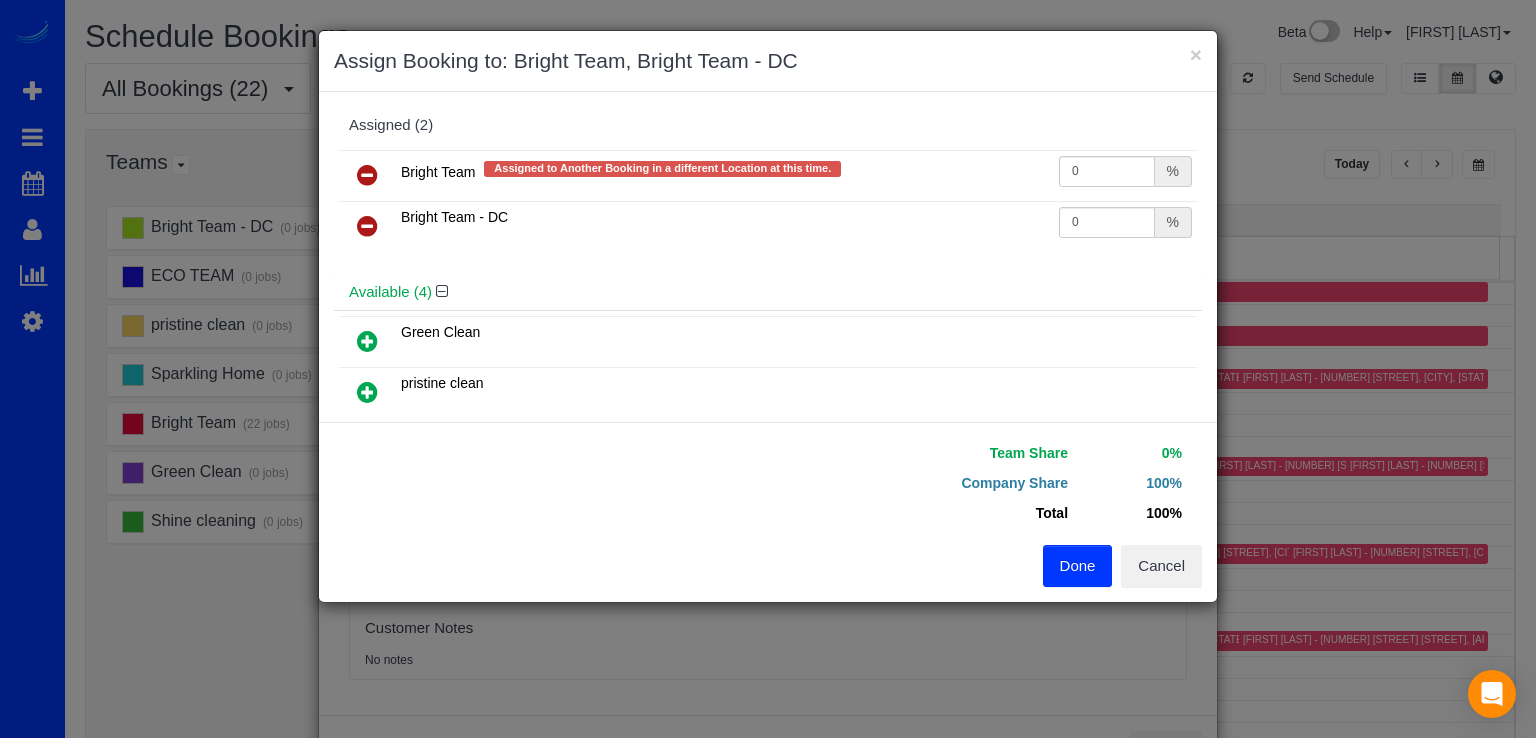 click on "Done
Cancel" at bounding box center (992, 566) 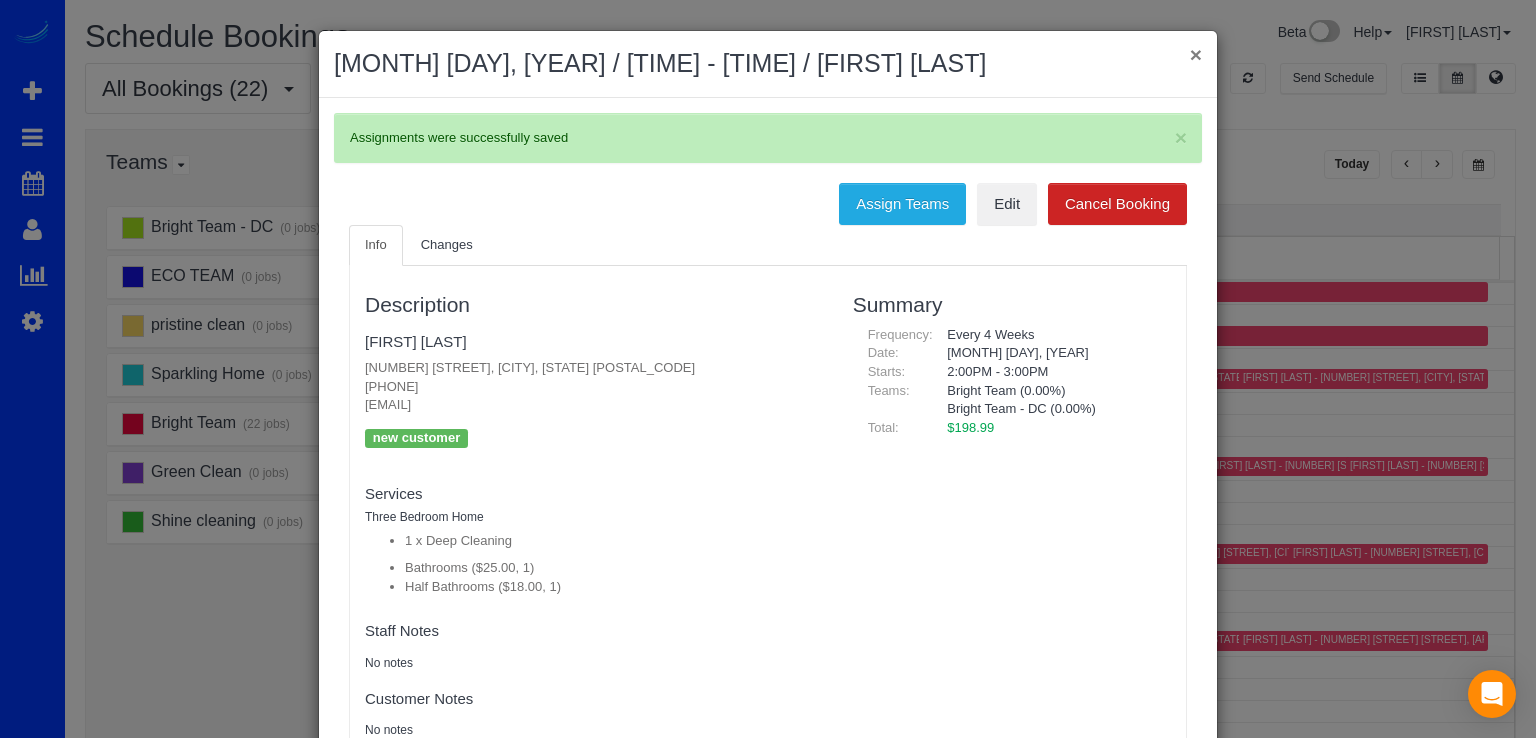 click on "×" at bounding box center [1196, 54] 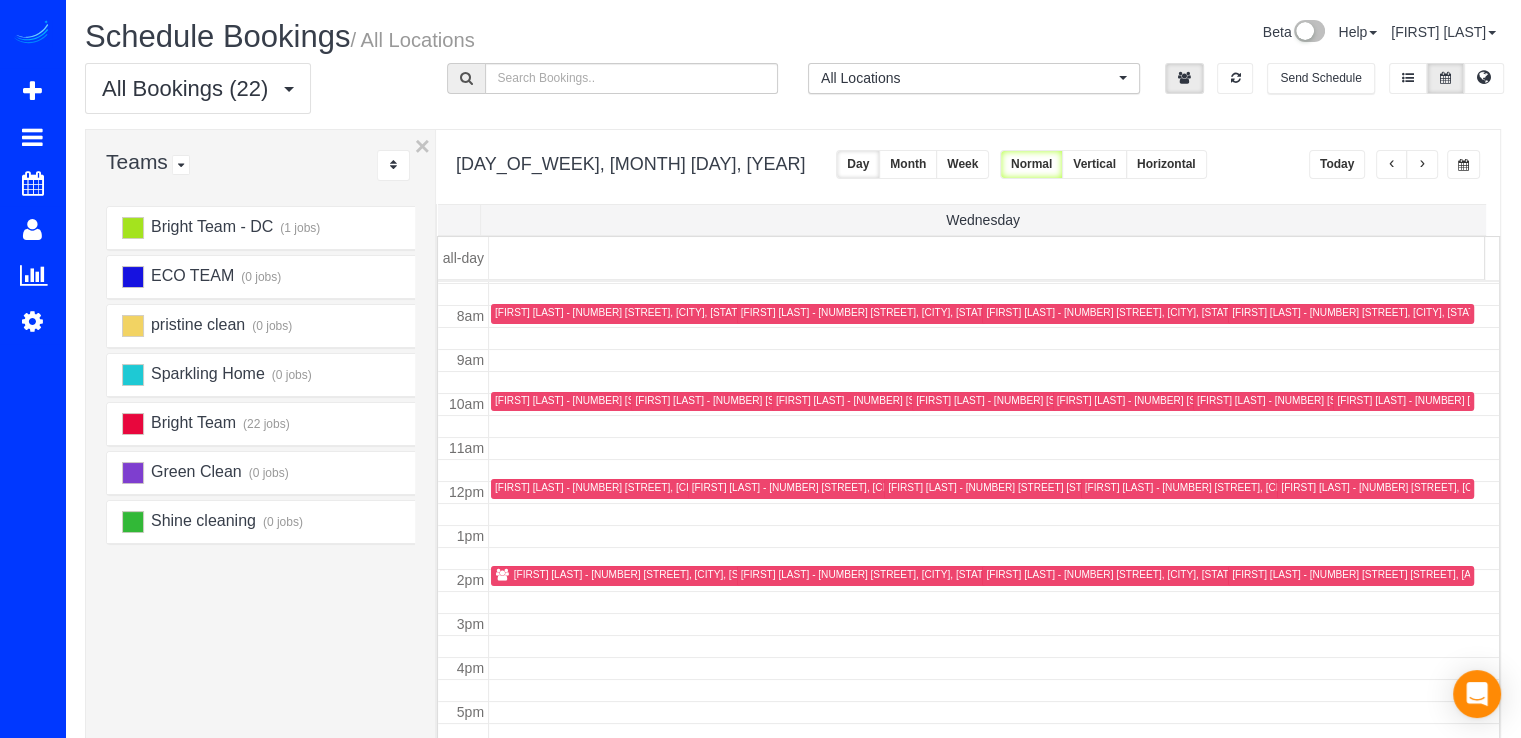 scroll, scrollTop: 363, scrollLeft: 0, axis: vertical 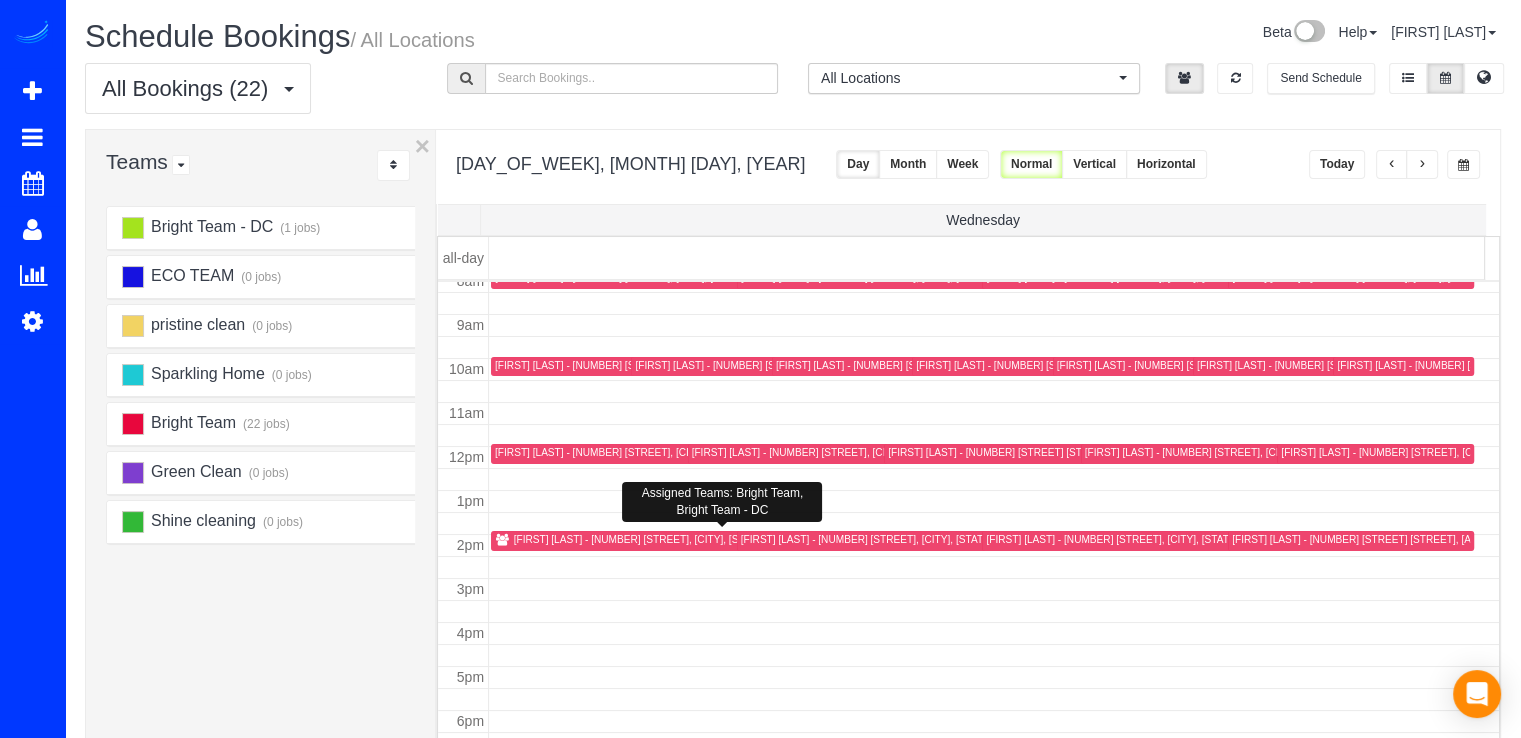 click on "Angela Barr - 8207 Meadowbrook Ln, Chevy Chase, MD 20815" at bounding box center (681, 539) 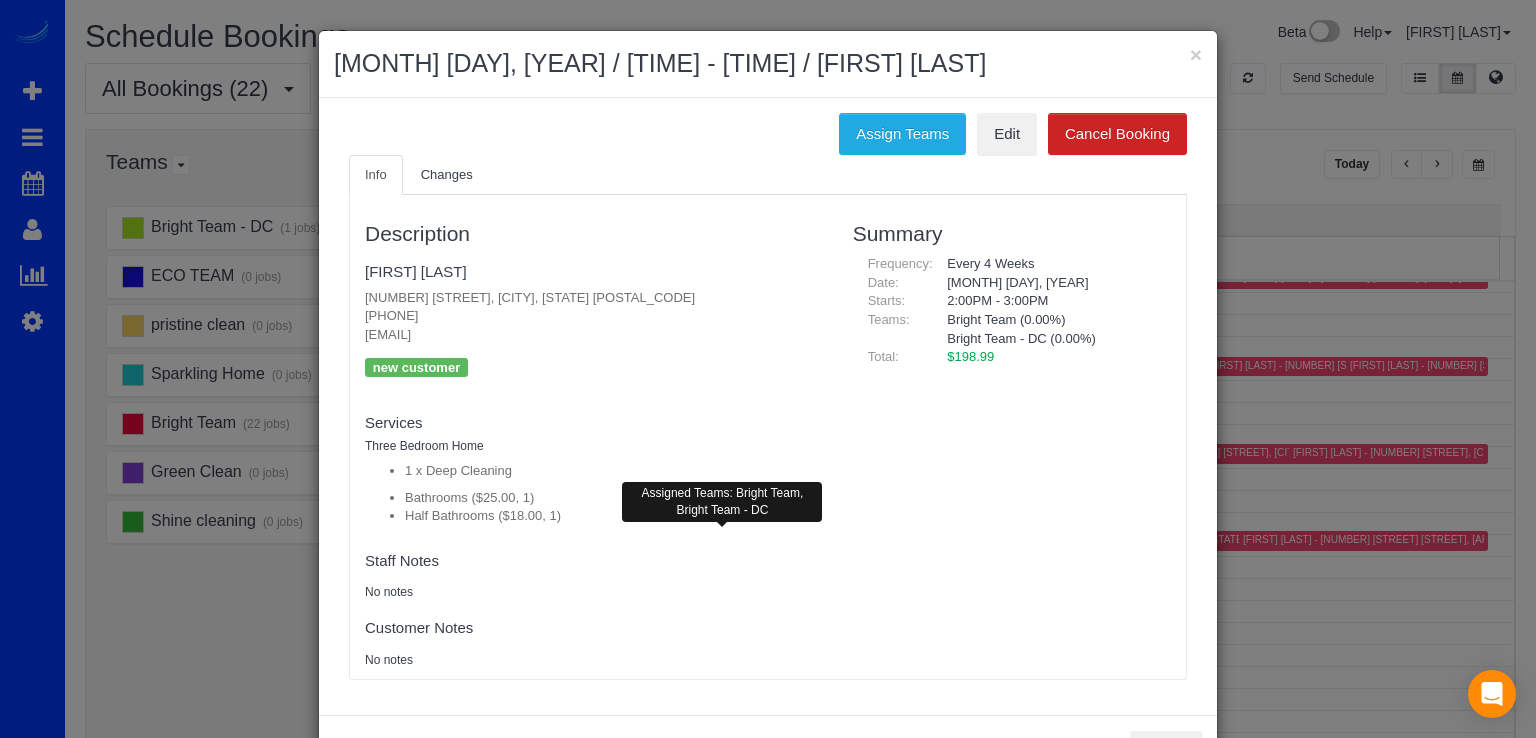 drag, startPoint x: 448, startPoint y: 398, endPoint x: 408, endPoint y: 345, distance: 66.4003 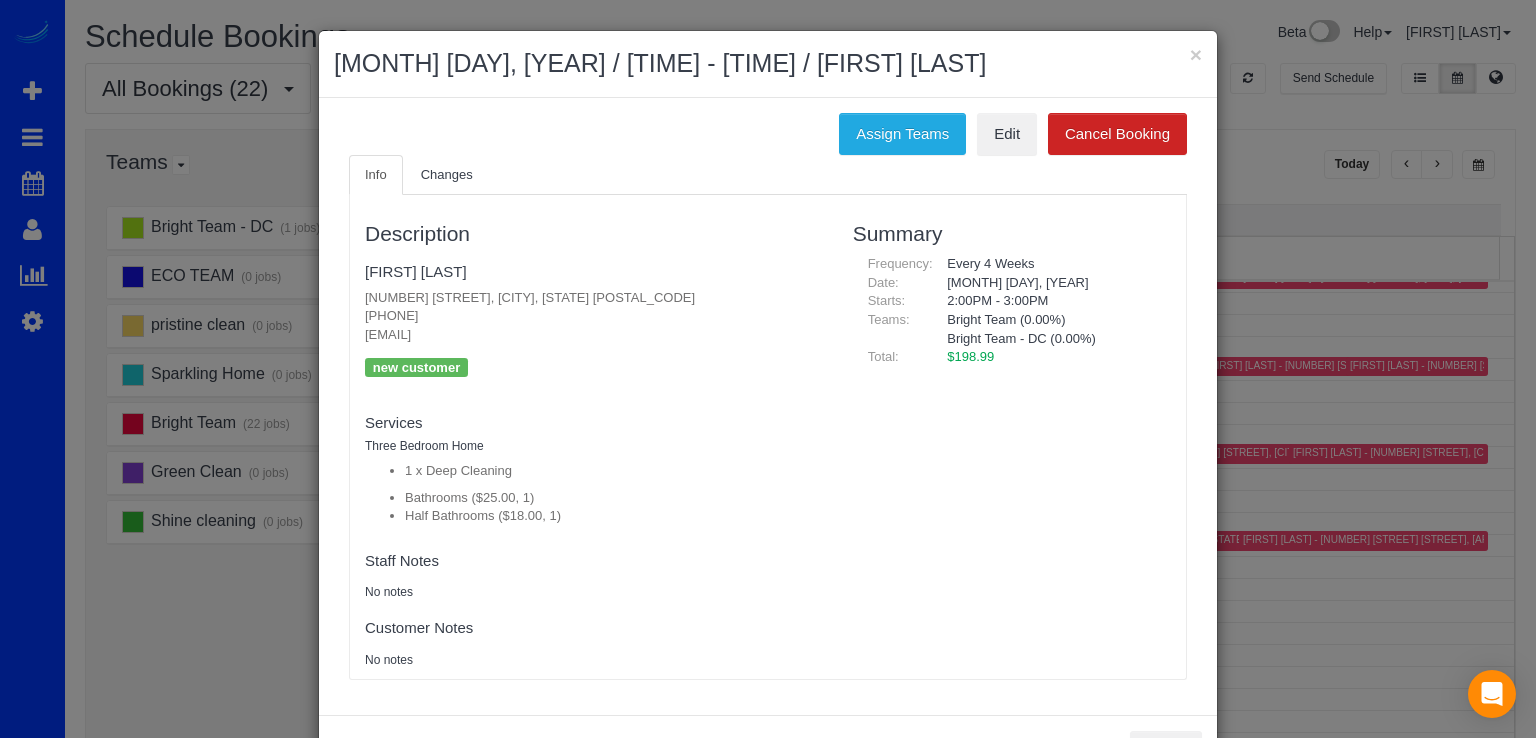 drag, startPoint x: 360, startPoint y: 336, endPoint x: 537, endPoint y: 336, distance: 177 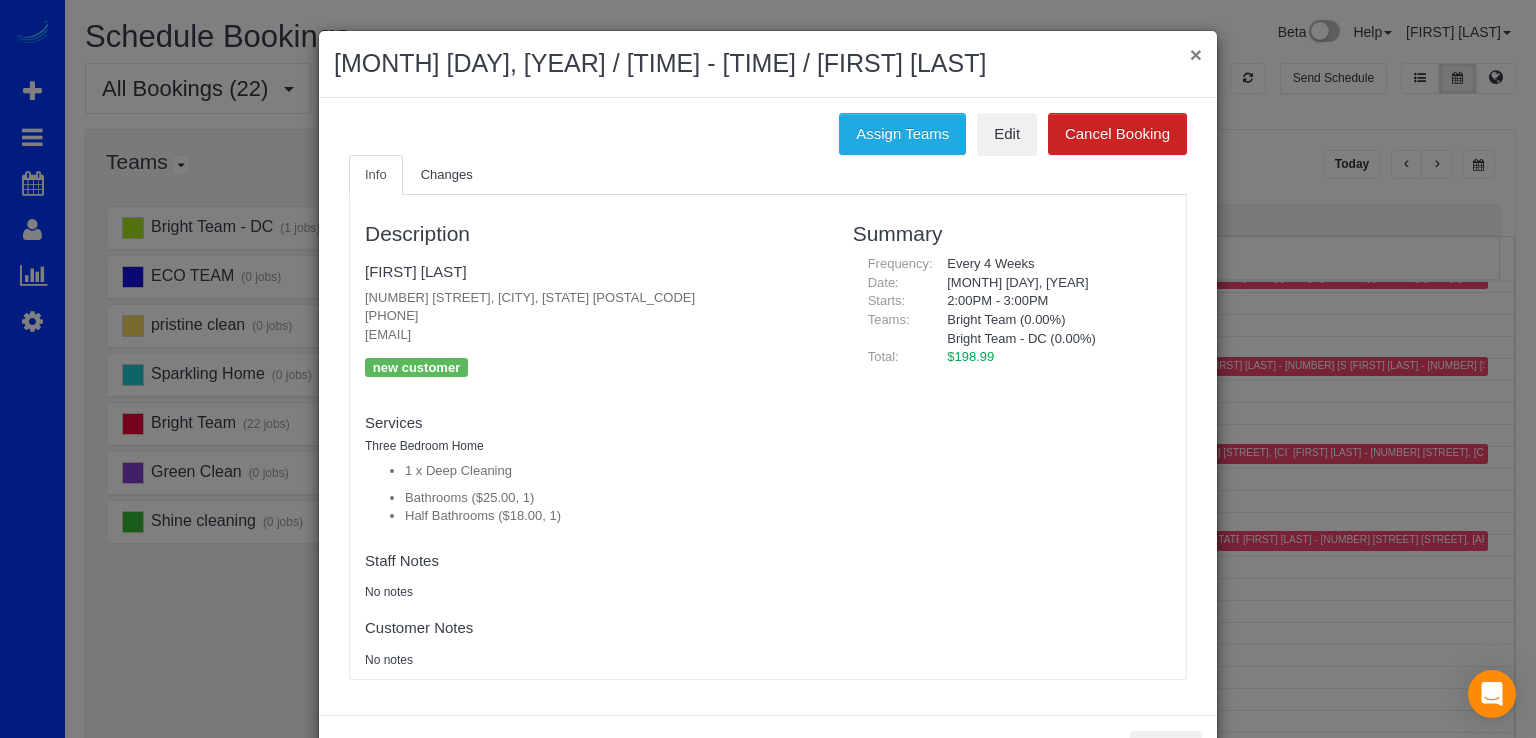 click on "×" at bounding box center (1196, 54) 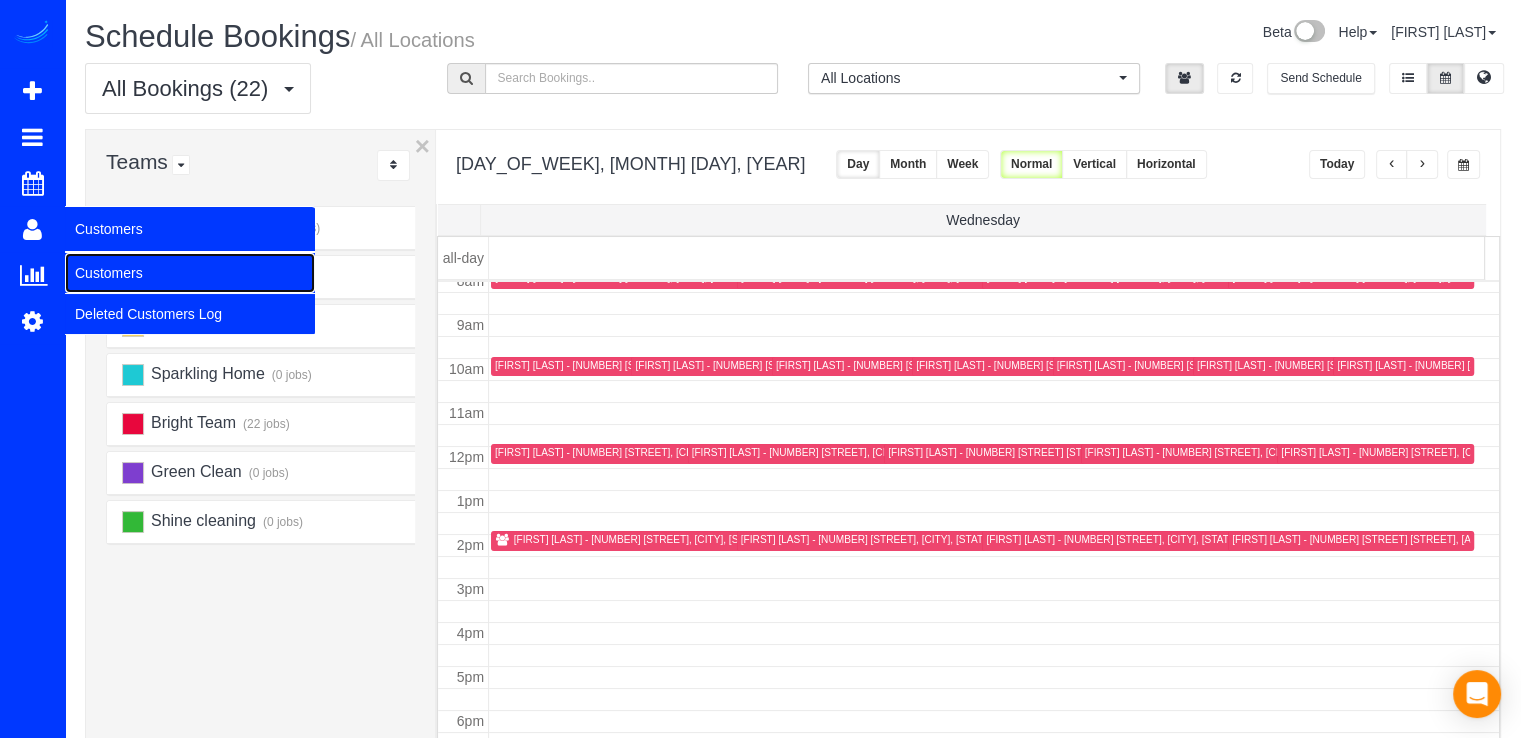 click on "Customers" at bounding box center (190, 273) 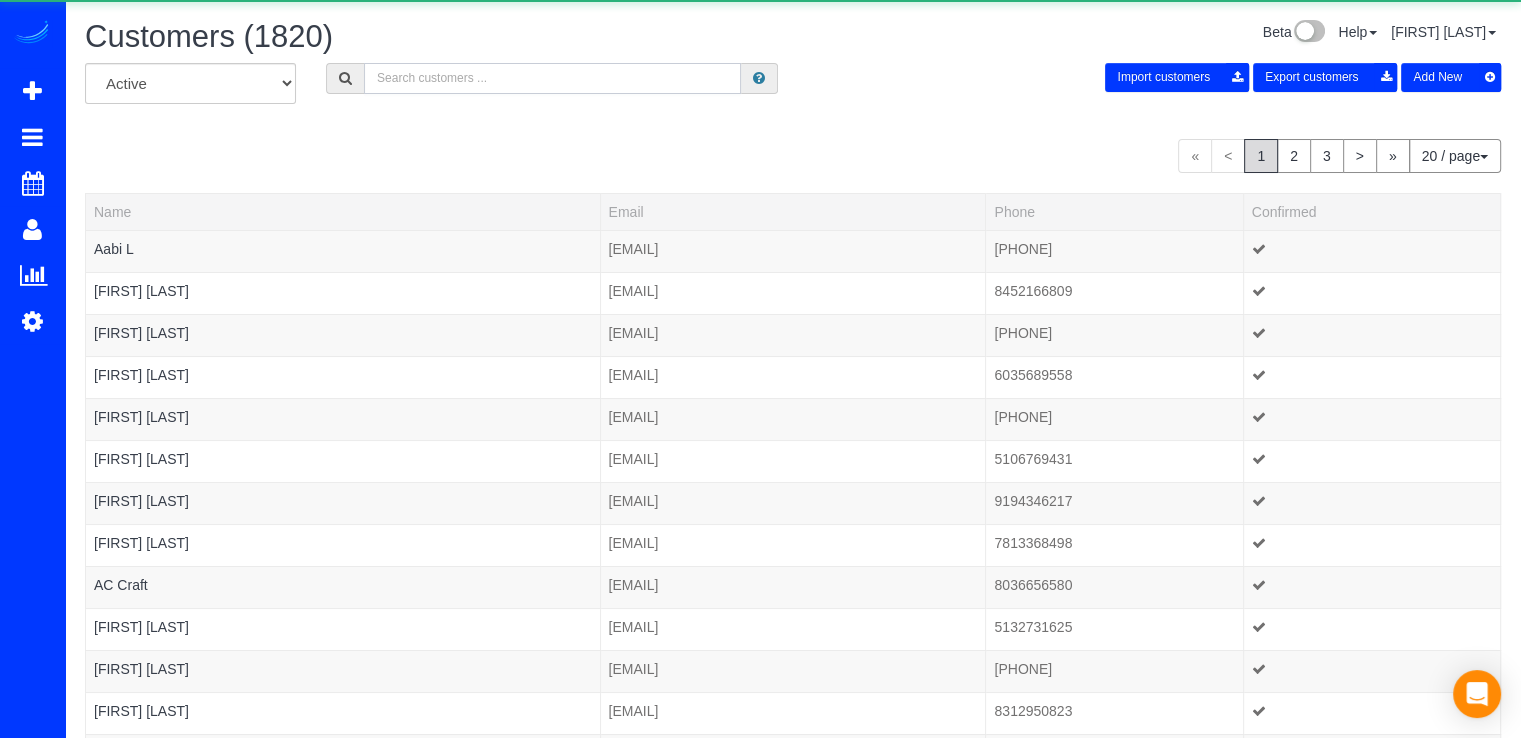 click at bounding box center [552, 78] 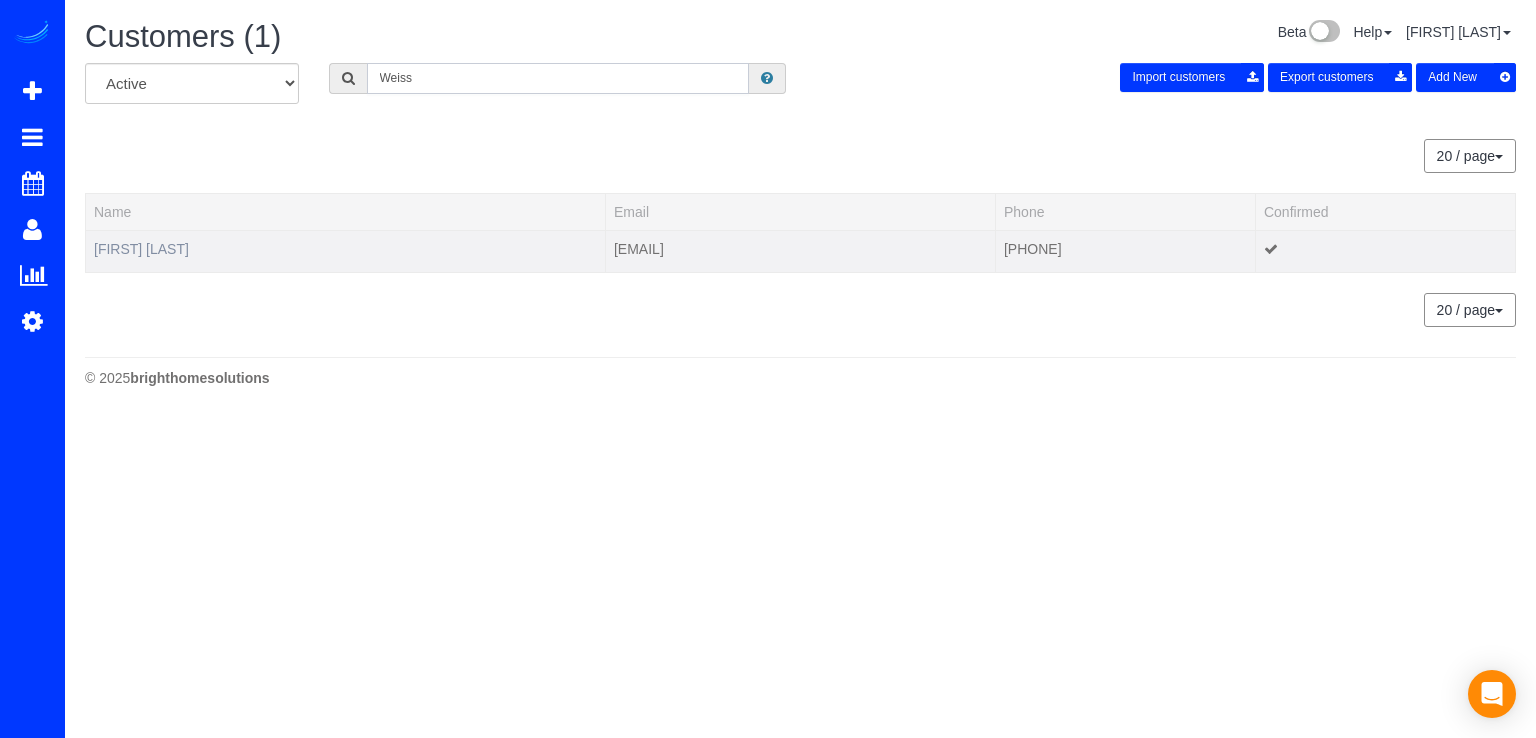 type on "Weiss" 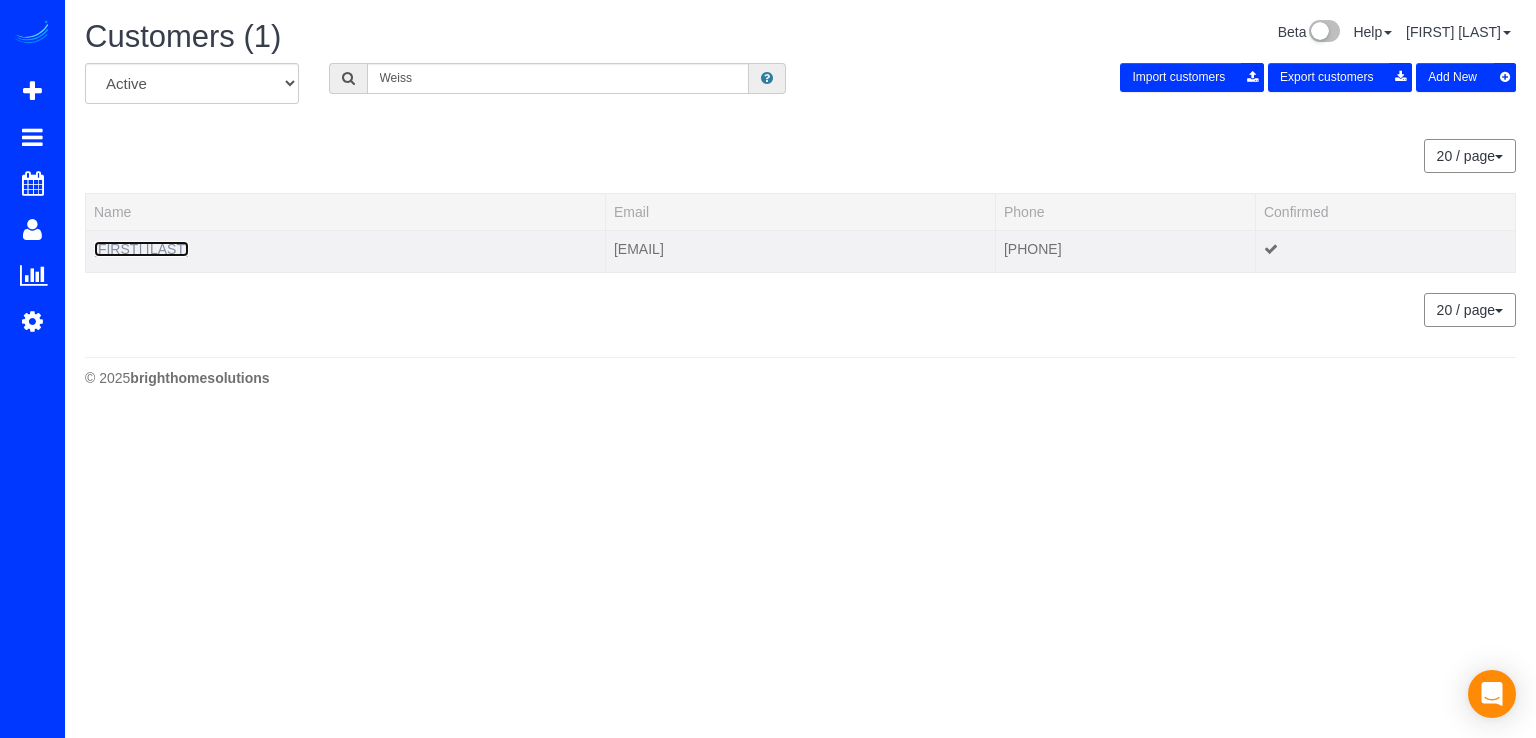click on "Justin Weiss" at bounding box center [141, 249] 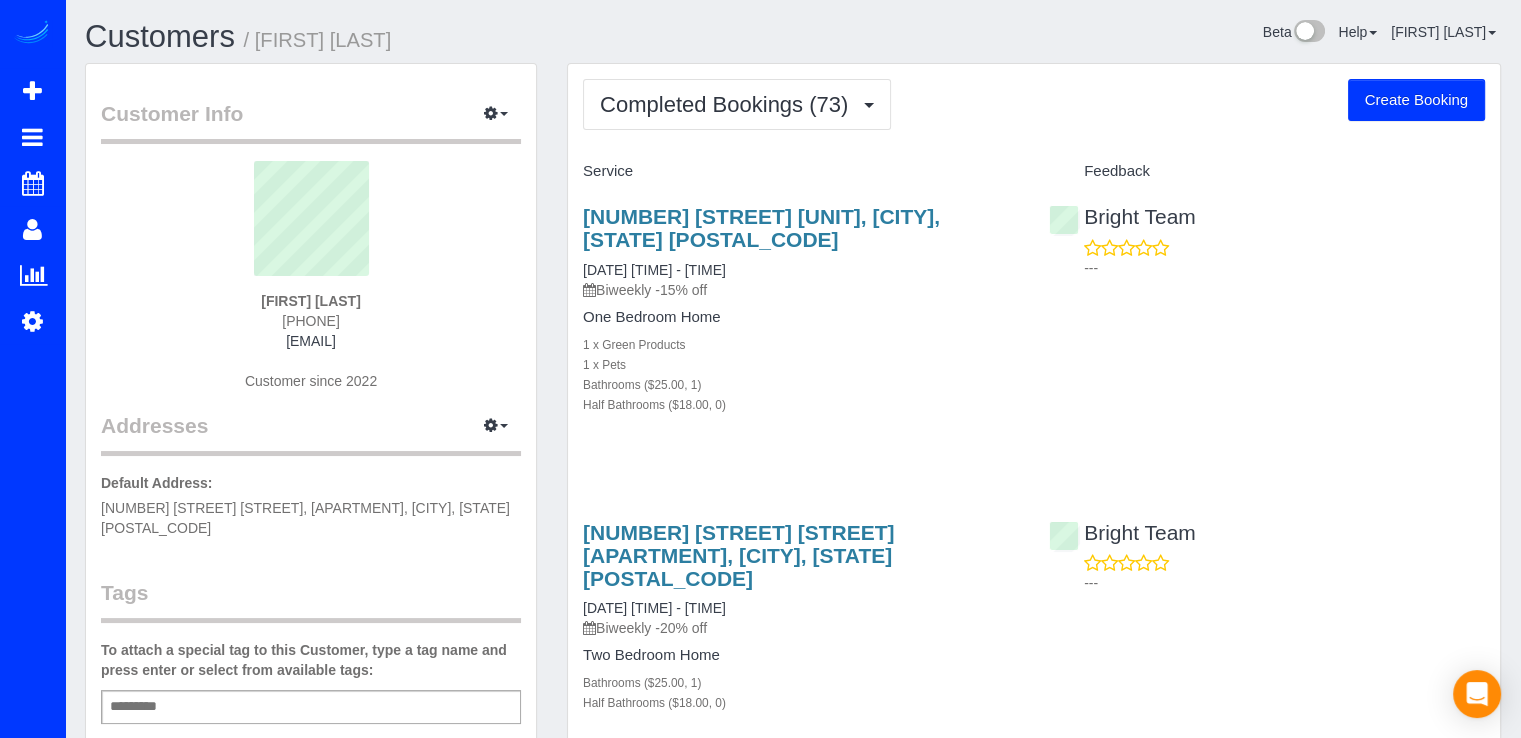 click on "Completed Bookings (73)
Completed Bookings (73)
Upcoming Bookings (6)
Cancelled Bookings (9)
Feedback (3)
Create Booking
Service
Feedback
315 G St Ne #103, Washington, DC 20002" at bounding box center [1034, 4012] 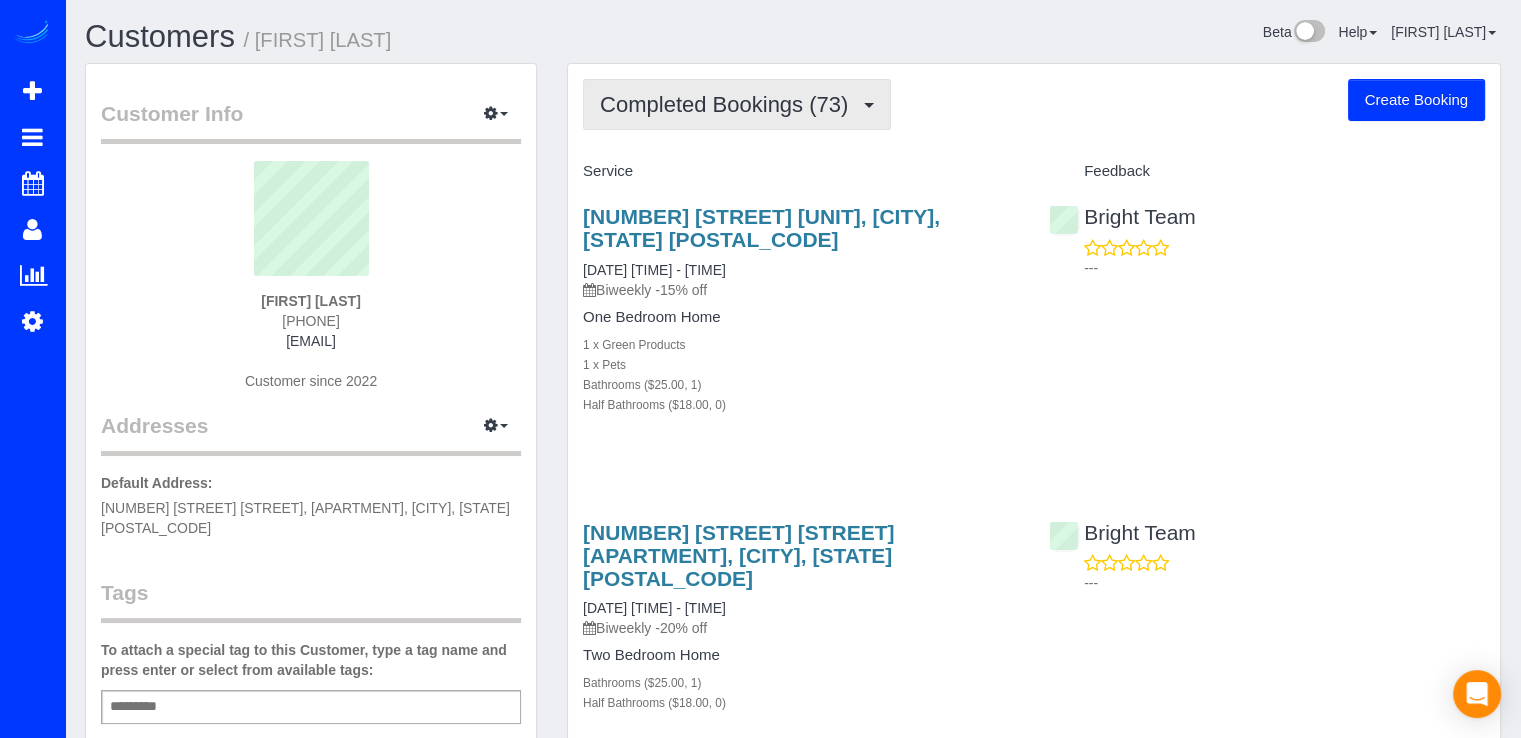 click on "Completed Bookings (73)" at bounding box center (729, 104) 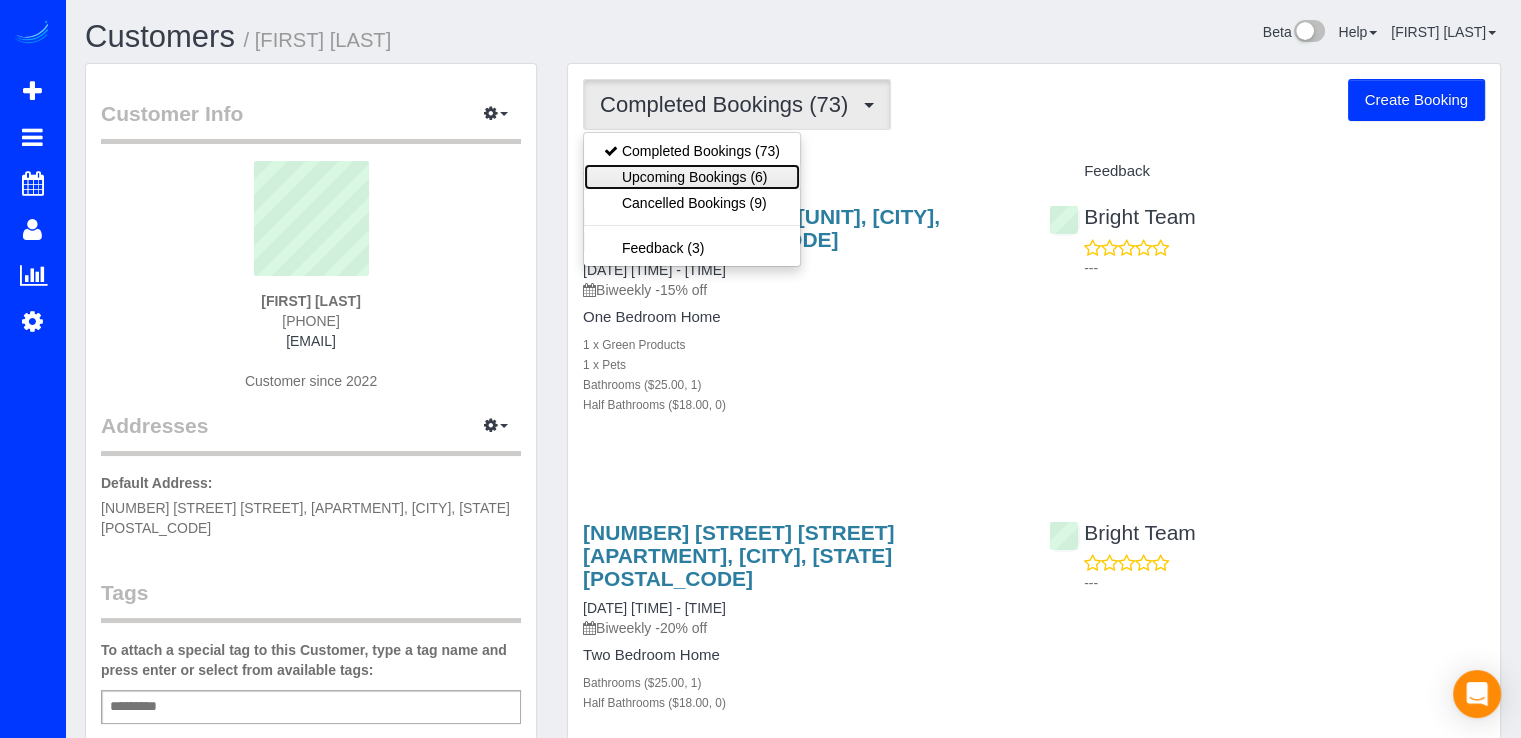 click on "Upcoming Bookings (6)" at bounding box center (692, 177) 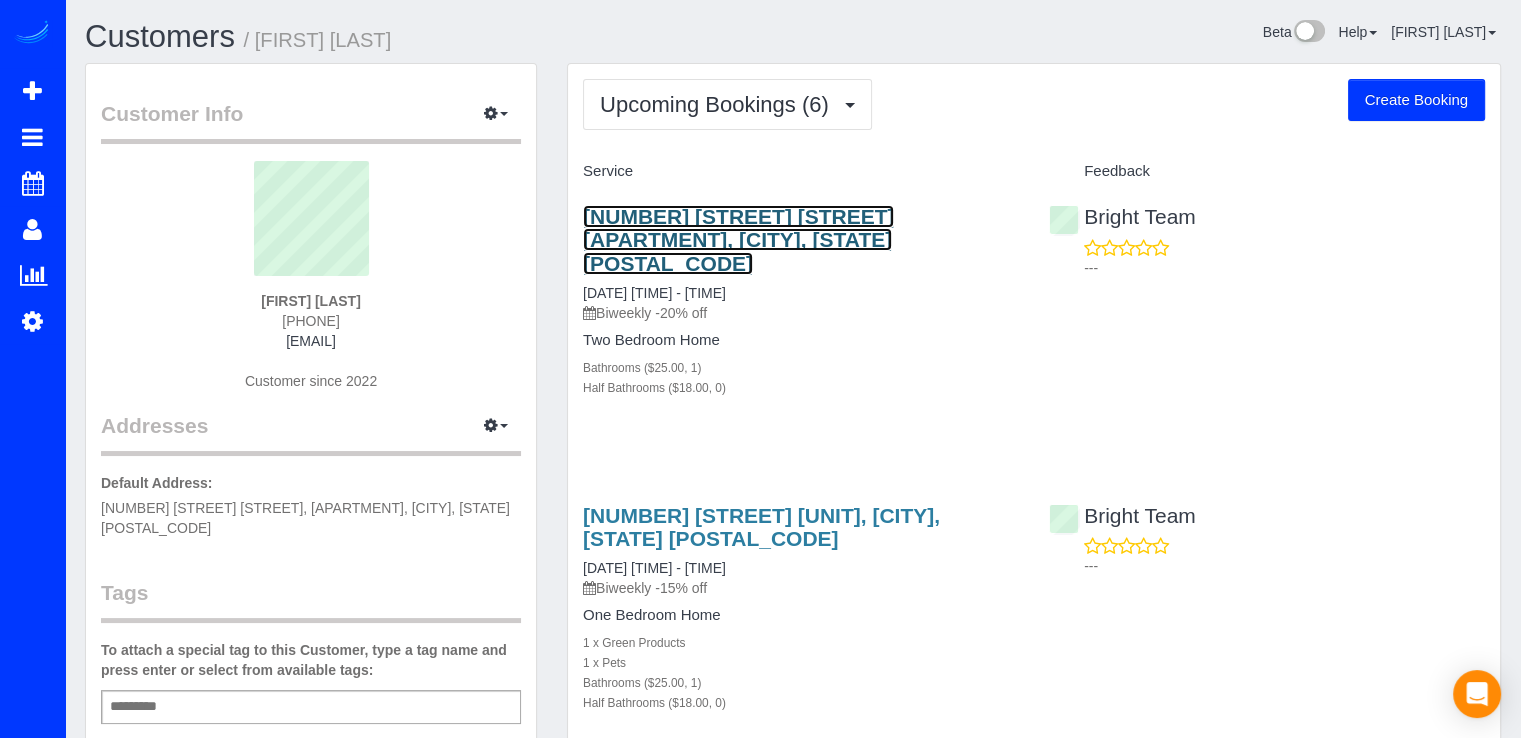 click on "631 D Street Nw Apt 426, Washington, DC 20004" at bounding box center [738, 239] 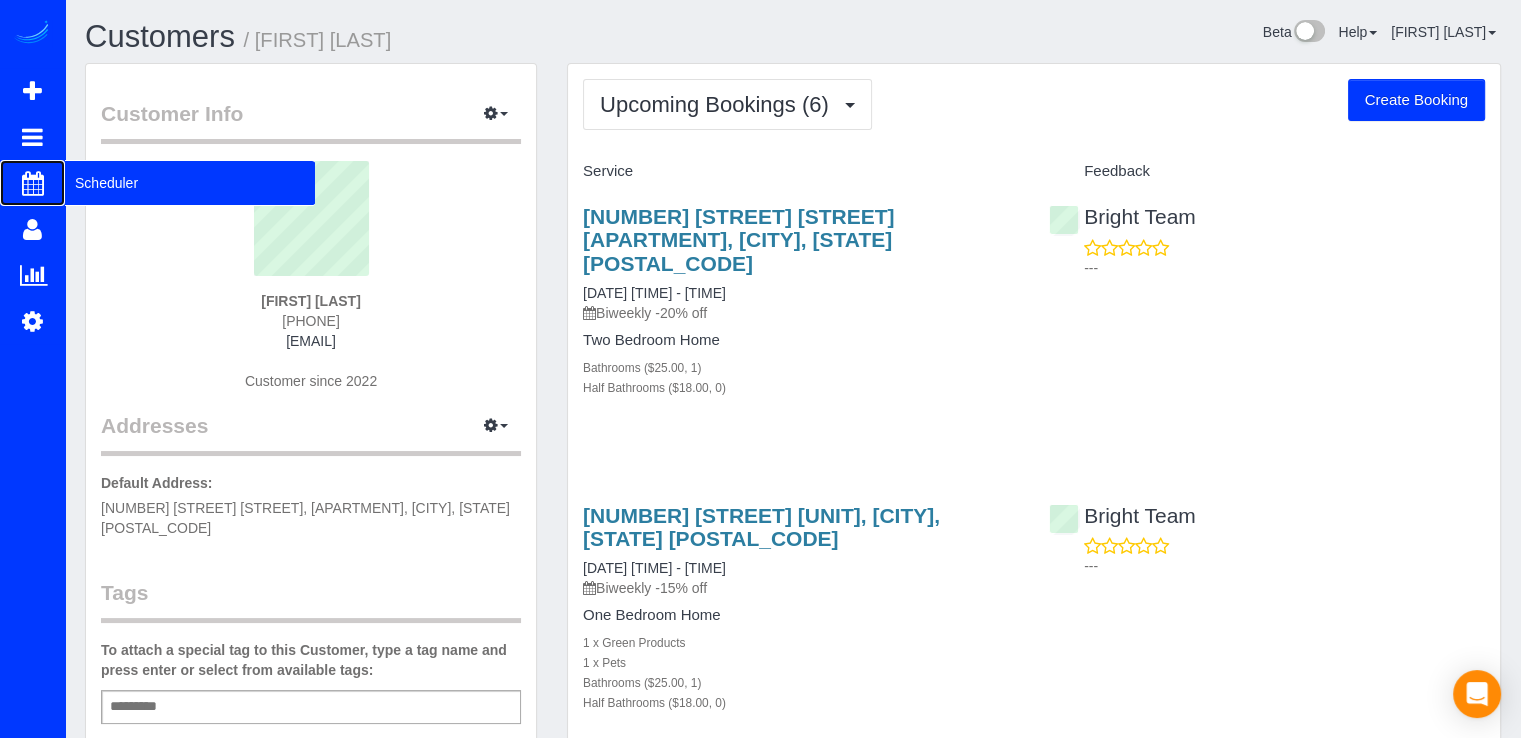 click on "Scheduler" at bounding box center [190, 183] 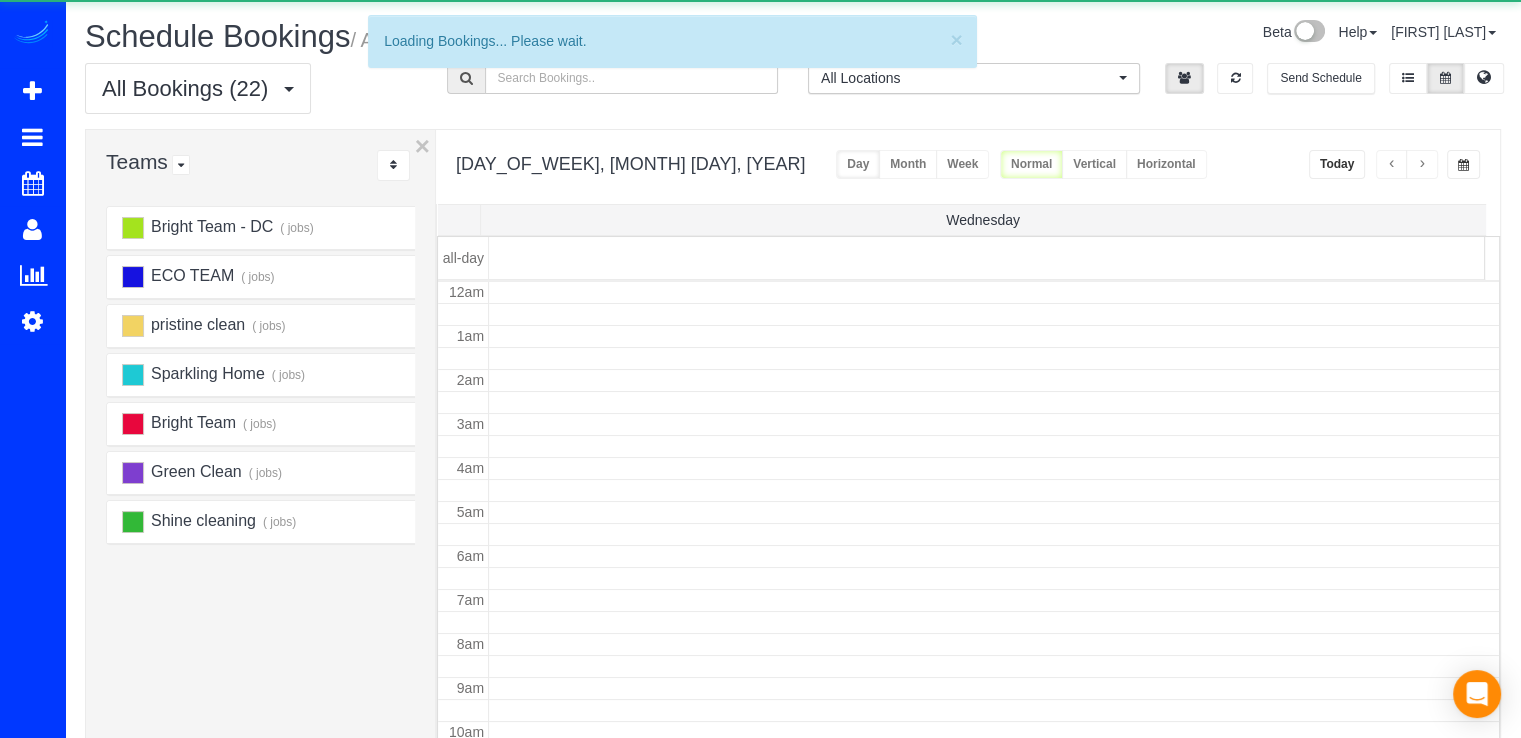 scroll, scrollTop: 263, scrollLeft: 0, axis: vertical 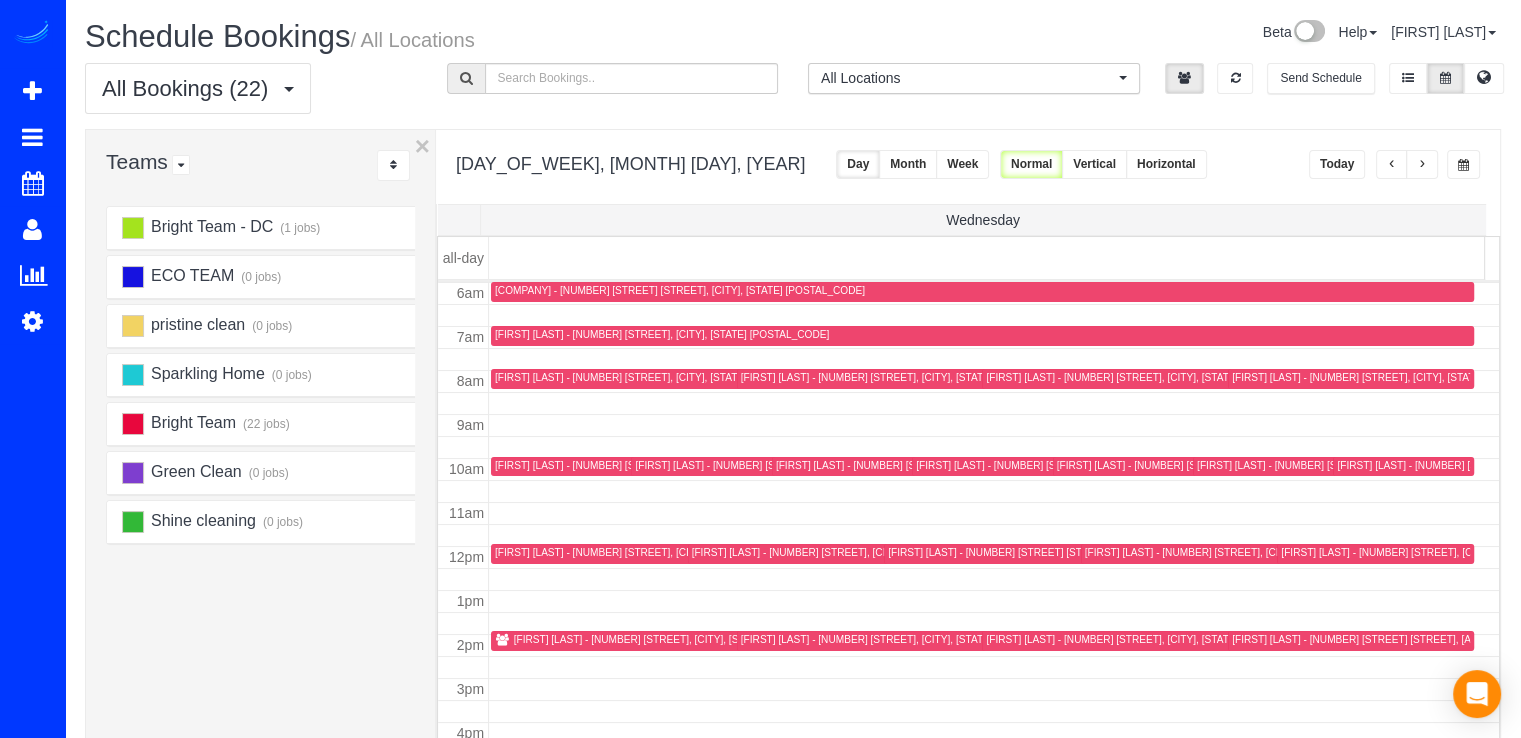 click at bounding box center [1422, 164] 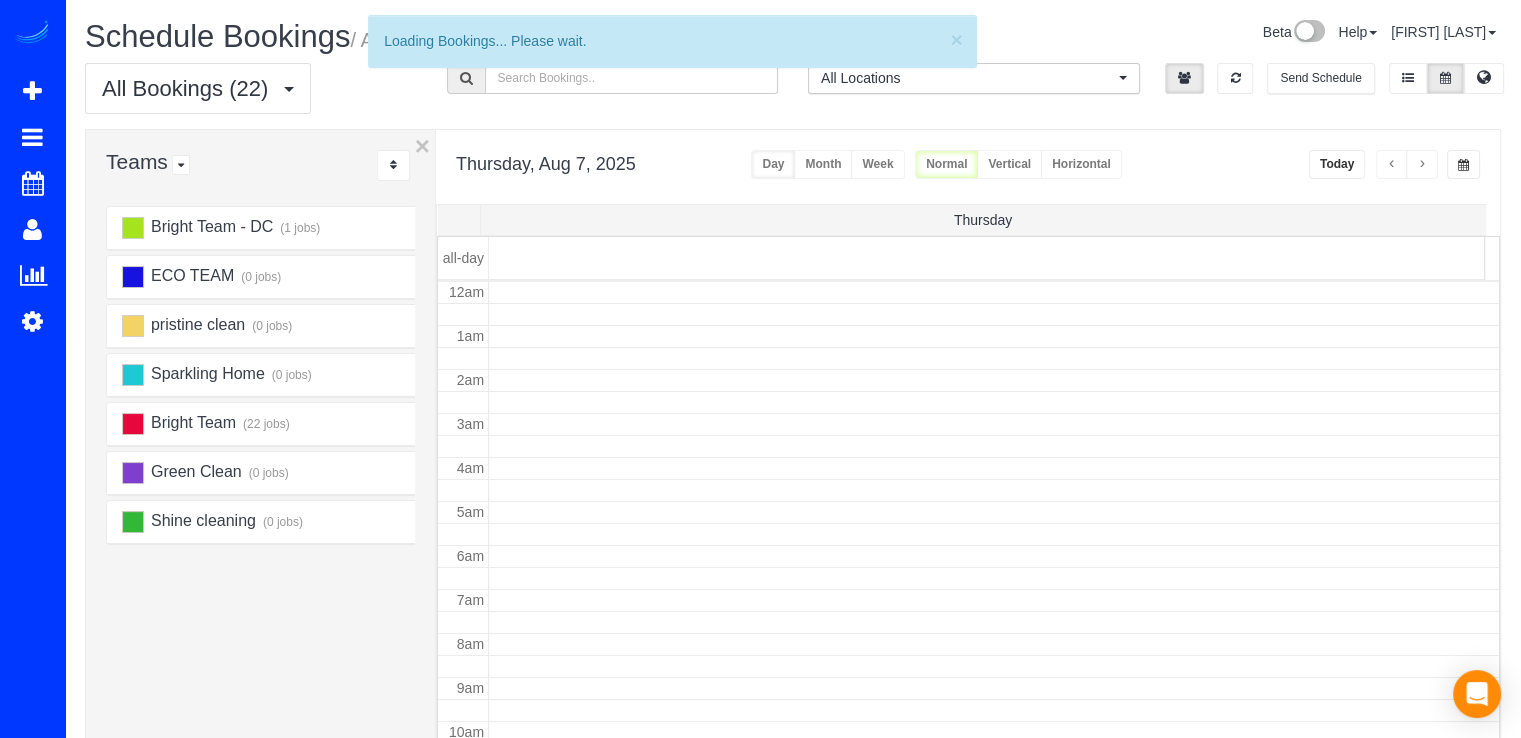 scroll, scrollTop: 263, scrollLeft: 0, axis: vertical 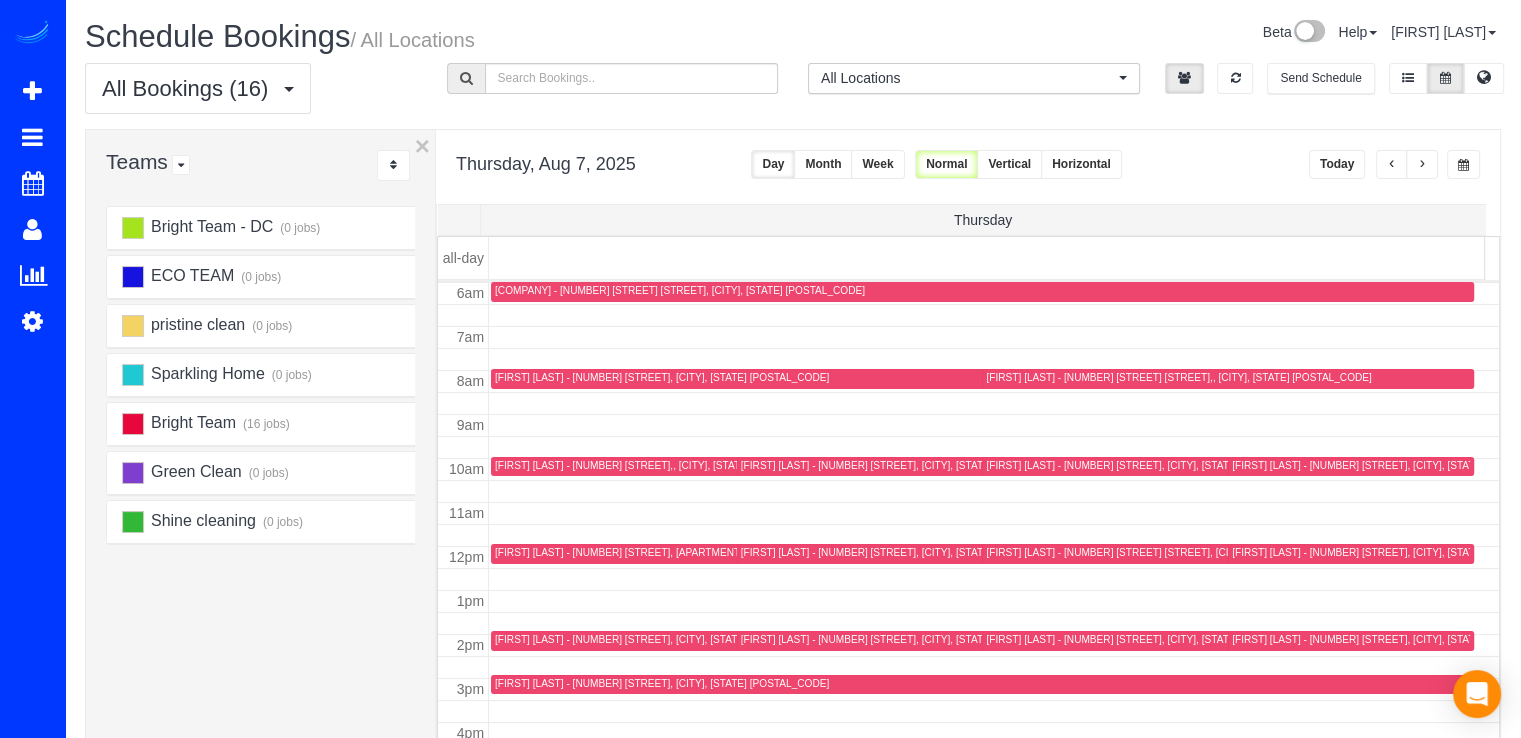 click at bounding box center (1422, 164) 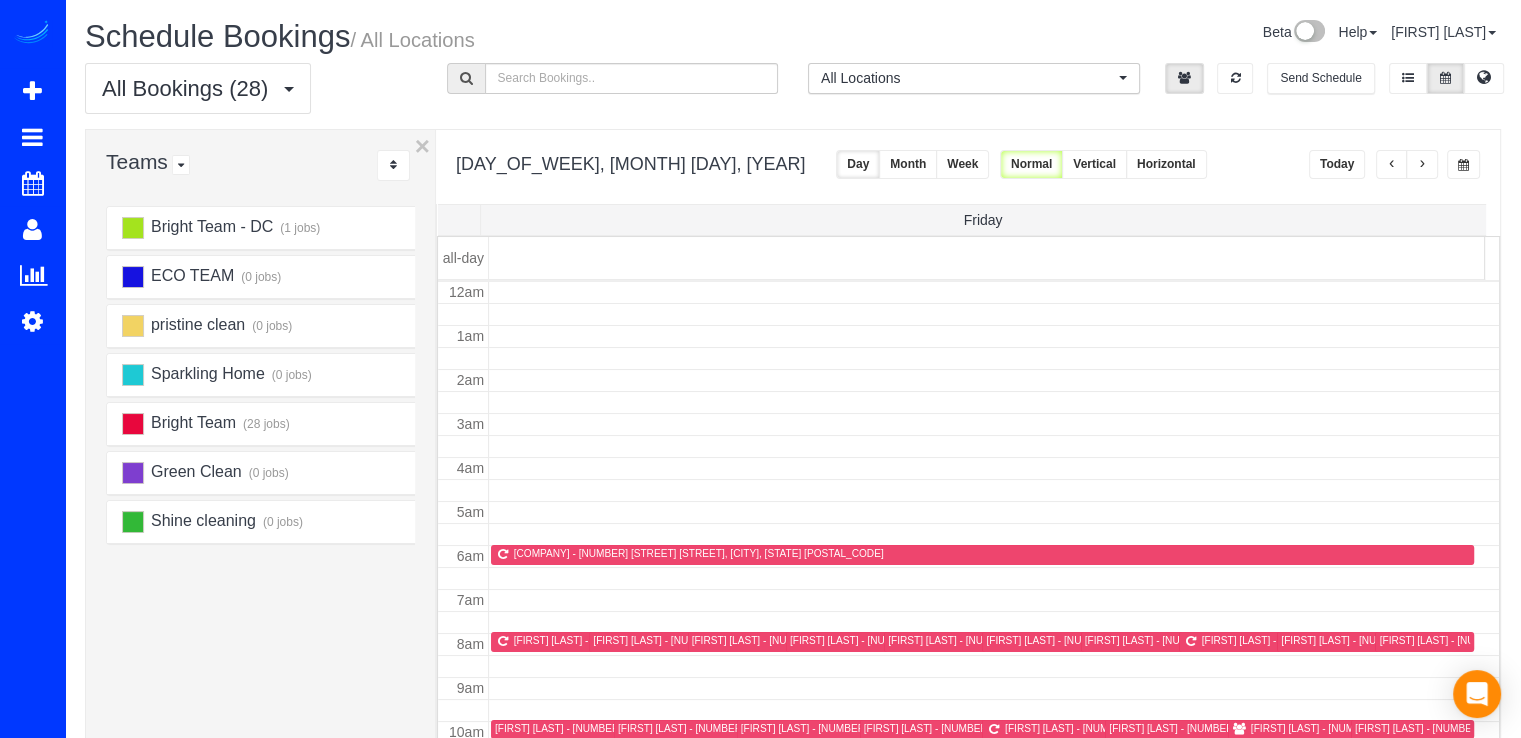 scroll, scrollTop: 263, scrollLeft: 0, axis: vertical 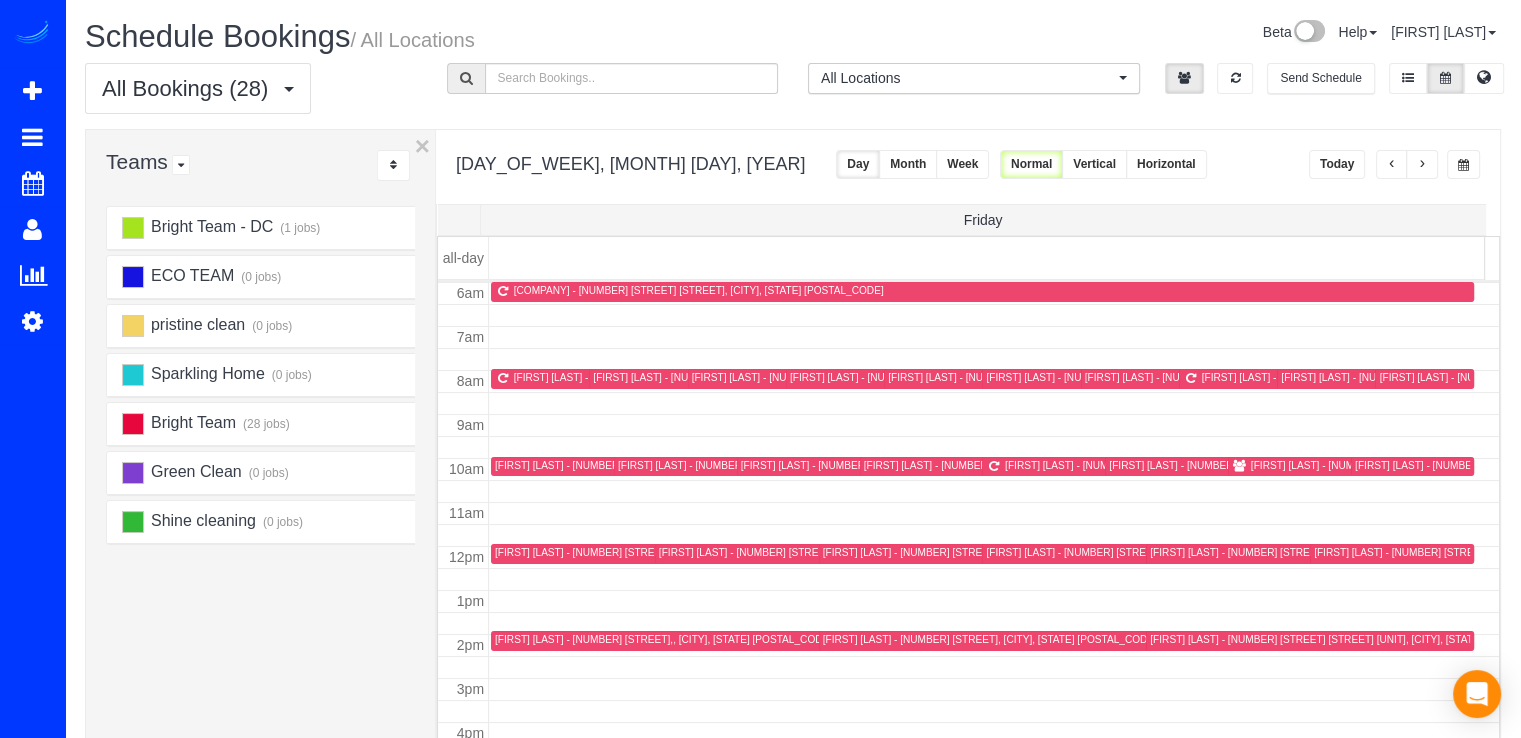 click at bounding box center [1422, 164] 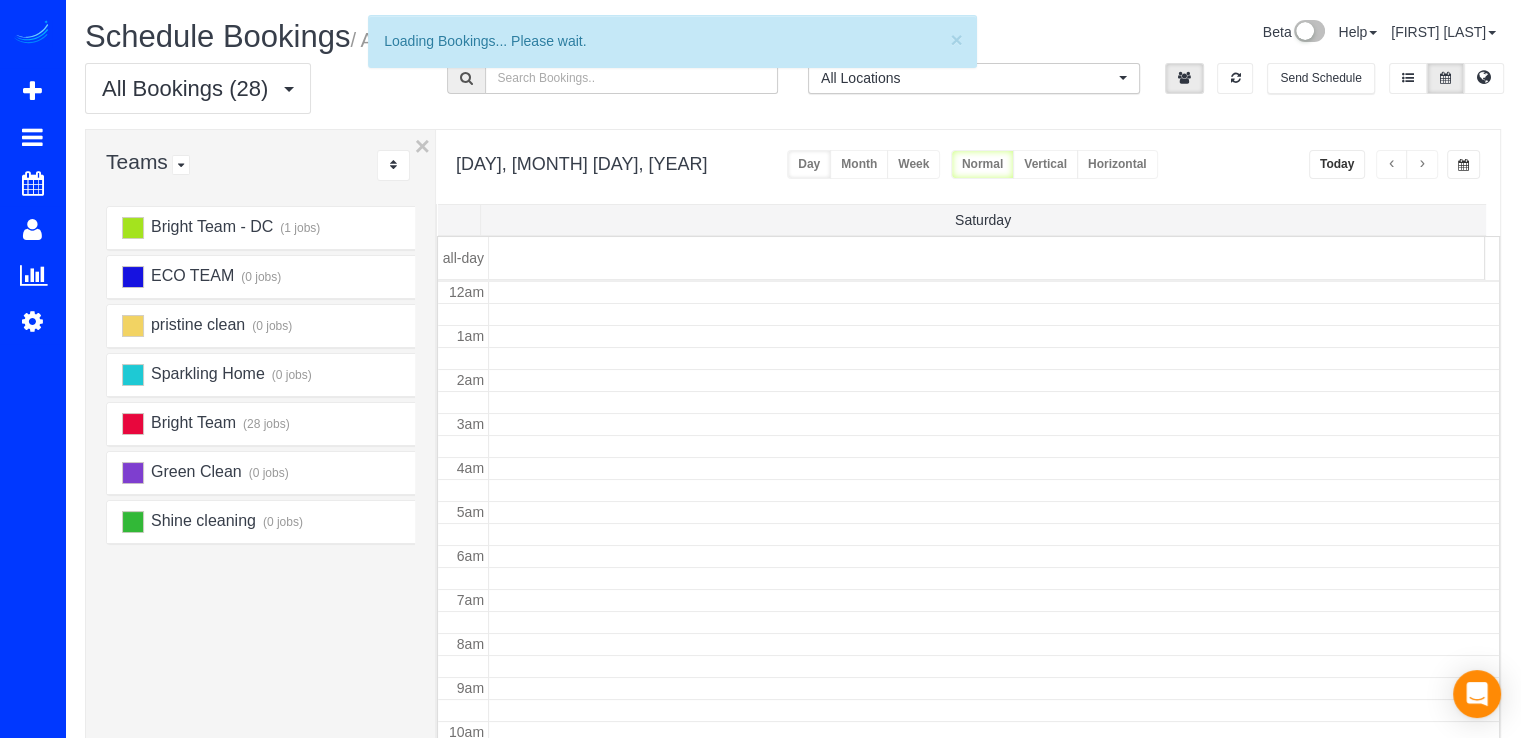 scroll, scrollTop: 263, scrollLeft: 0, axis: vertical 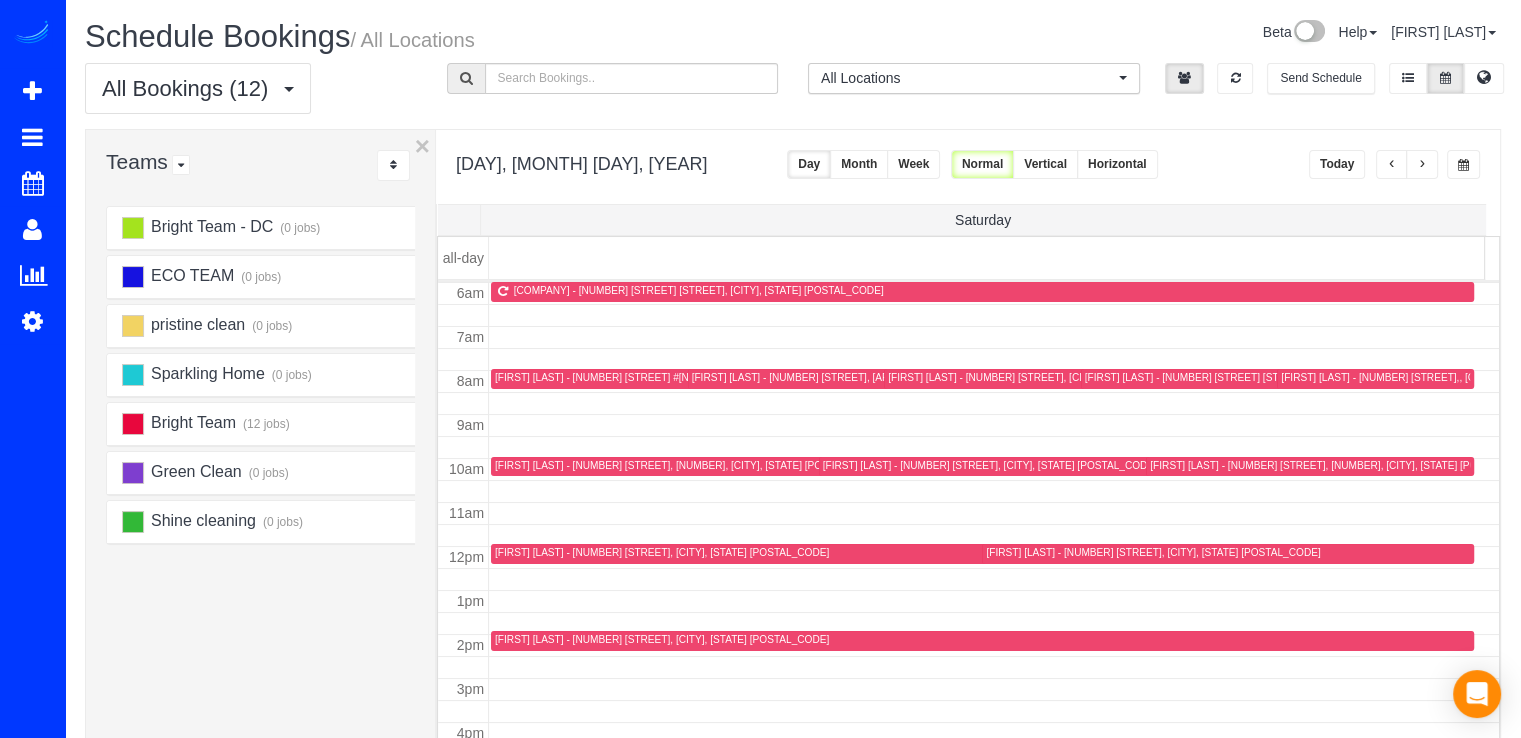 click on "Today" at bounding box center [1337, 164] 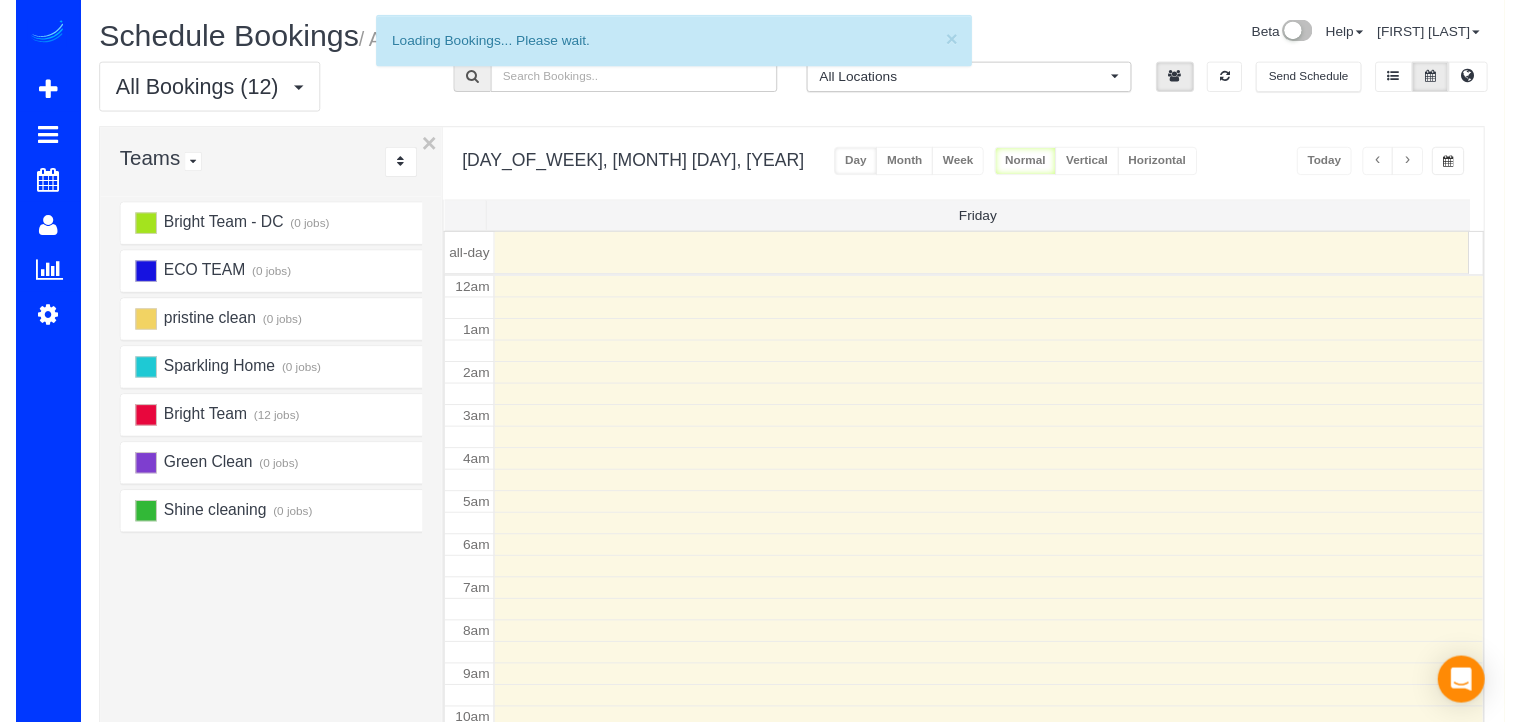 scroll, scrollTop: 263, scrollLeft: 0, axis: vertical 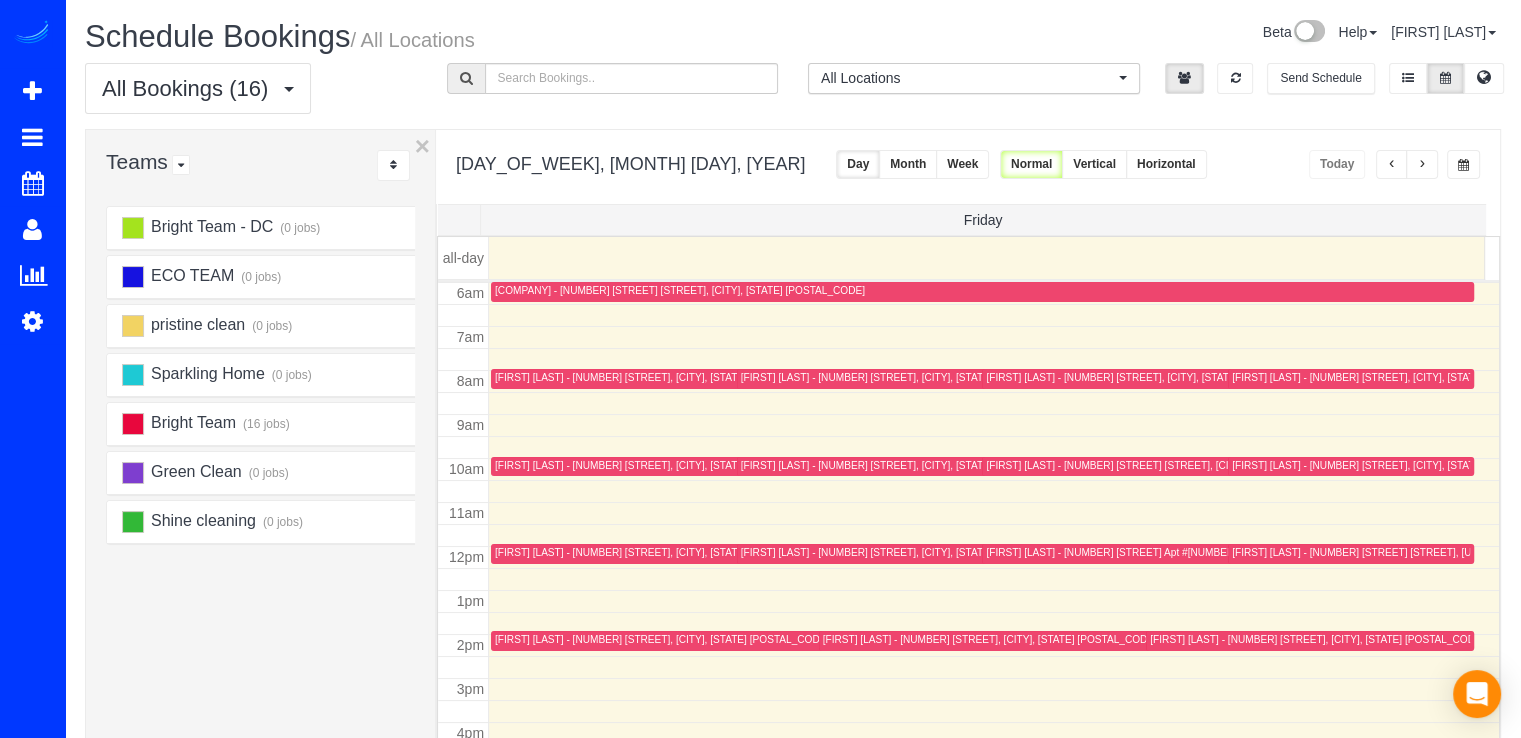 click at bounding box center (1463, 164) 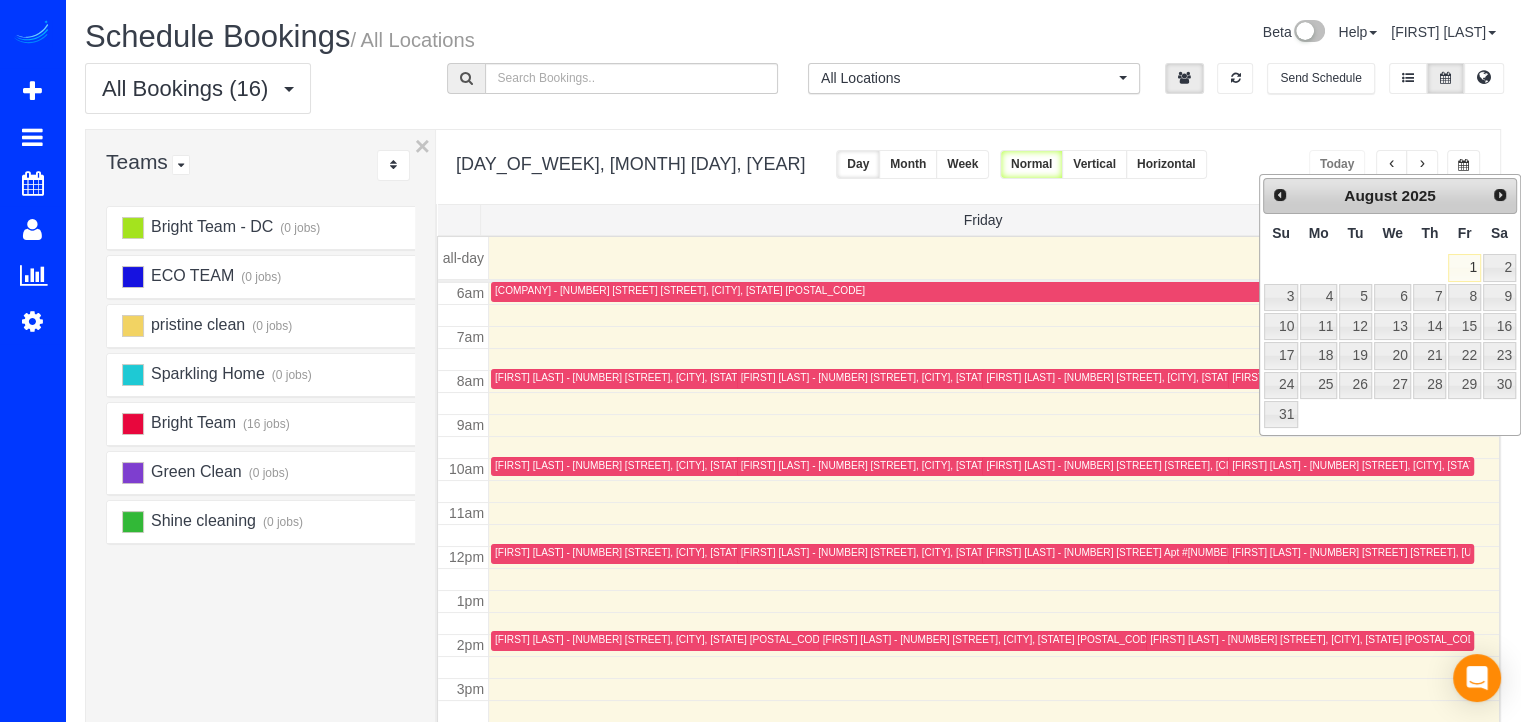click at bounding box center [1422, 164] 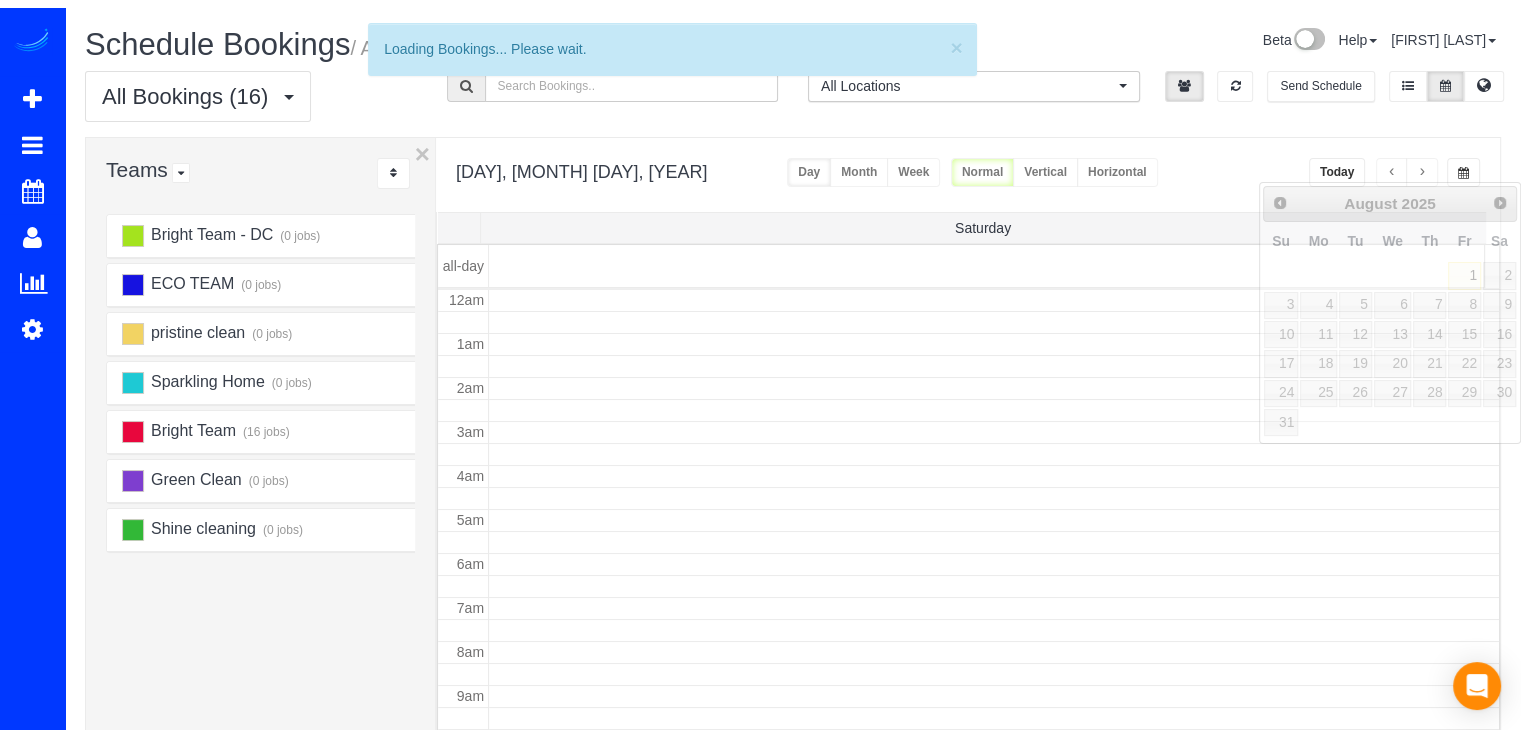 scroll, scrollTop: 263, scrollLeft: 0, axis: vertical 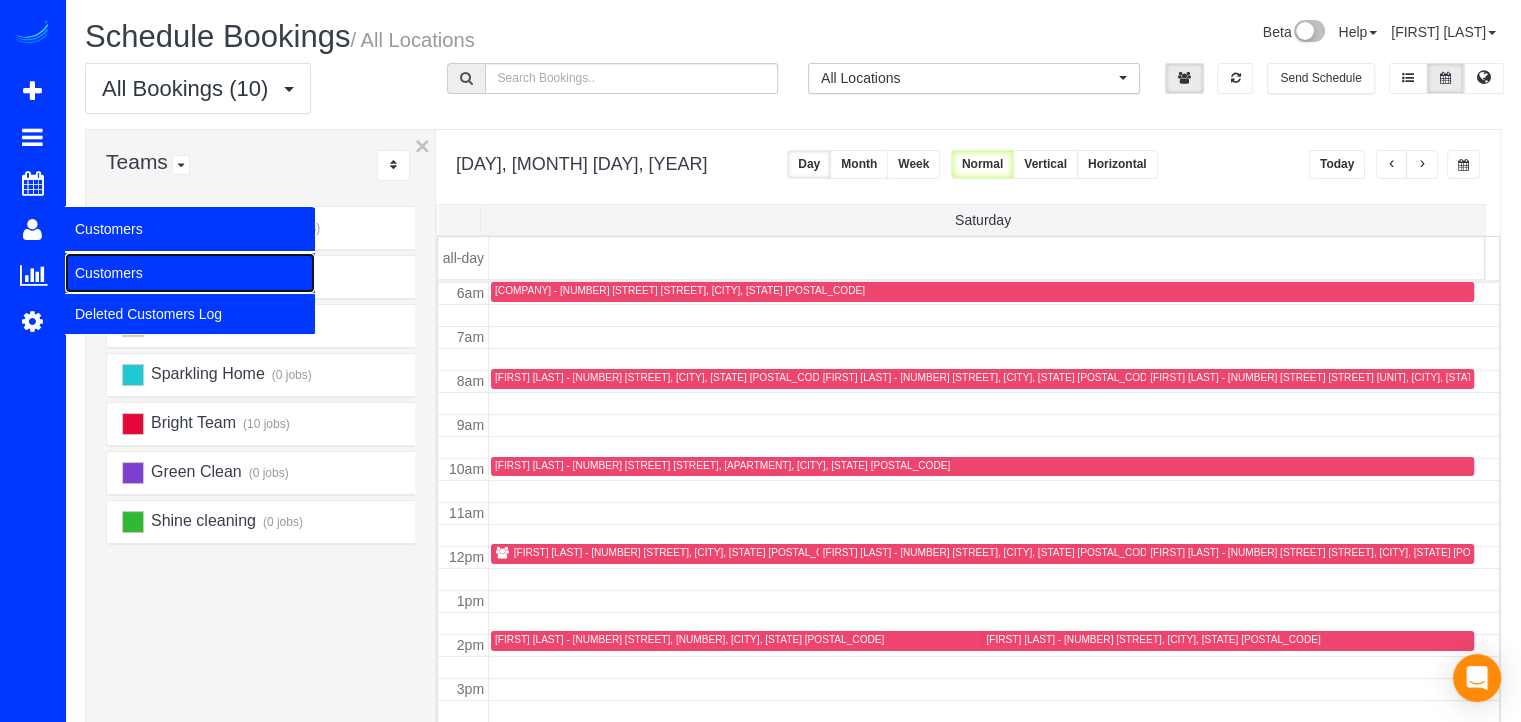 click on "Customers" at bounding box center (190, 273) 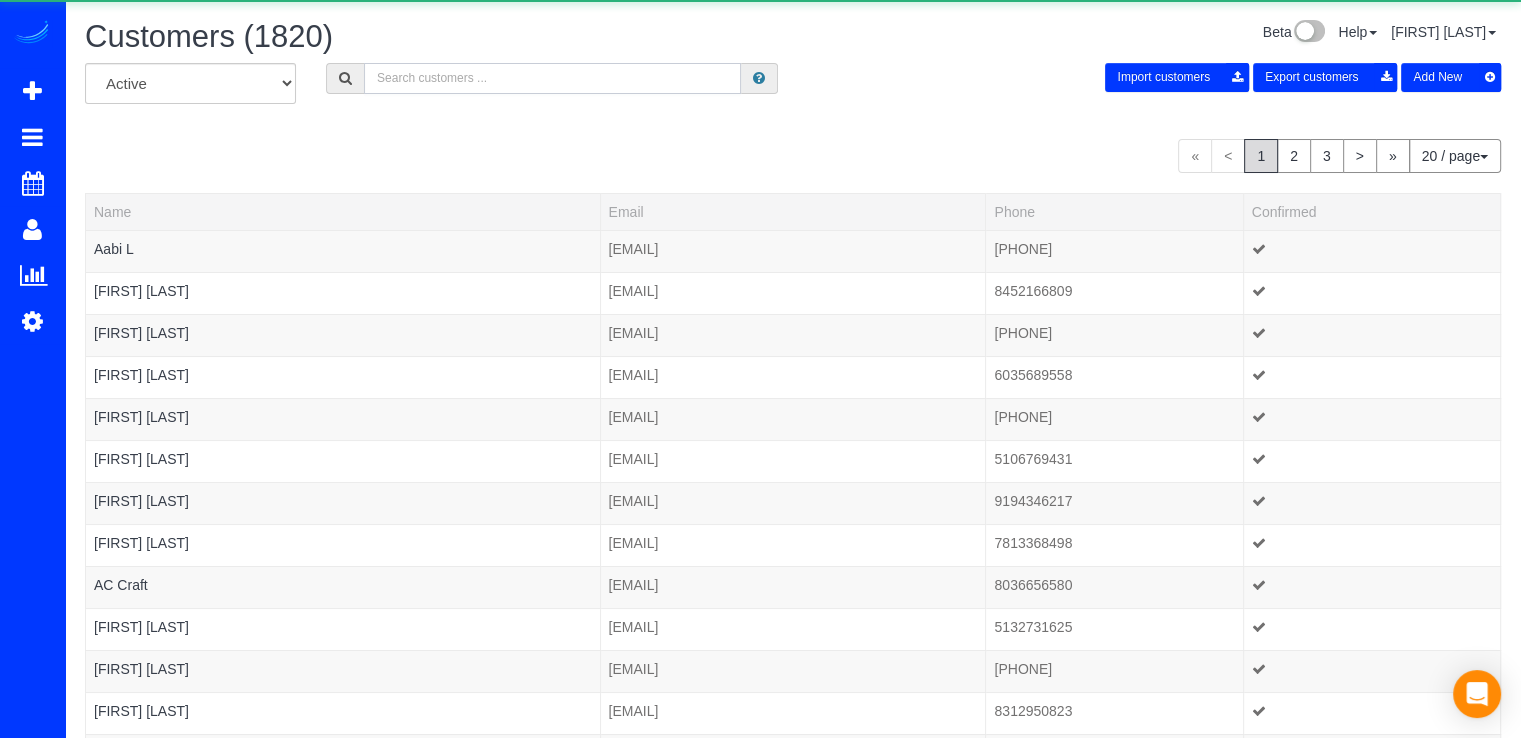 click at bounding box center (552, 78) 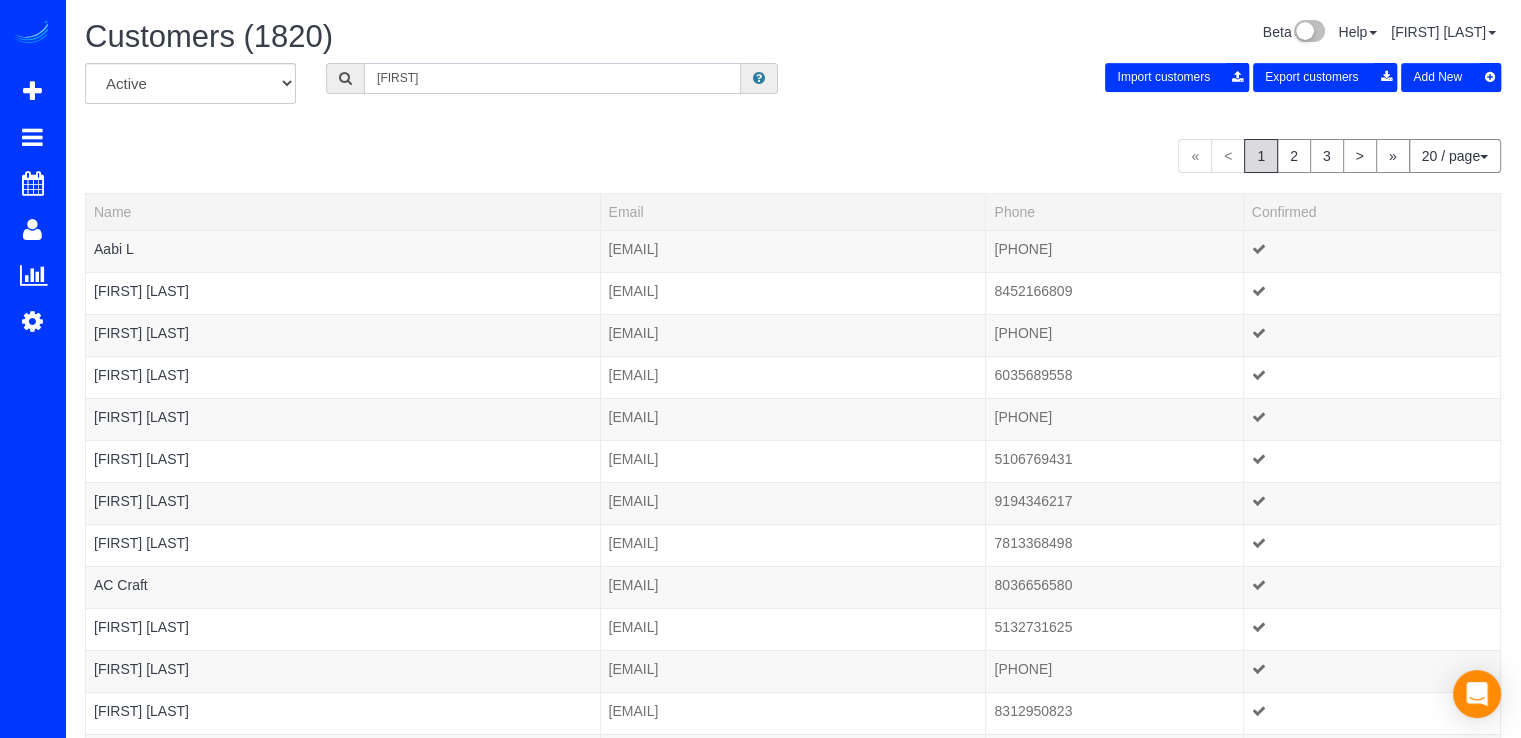 type on "Justin" 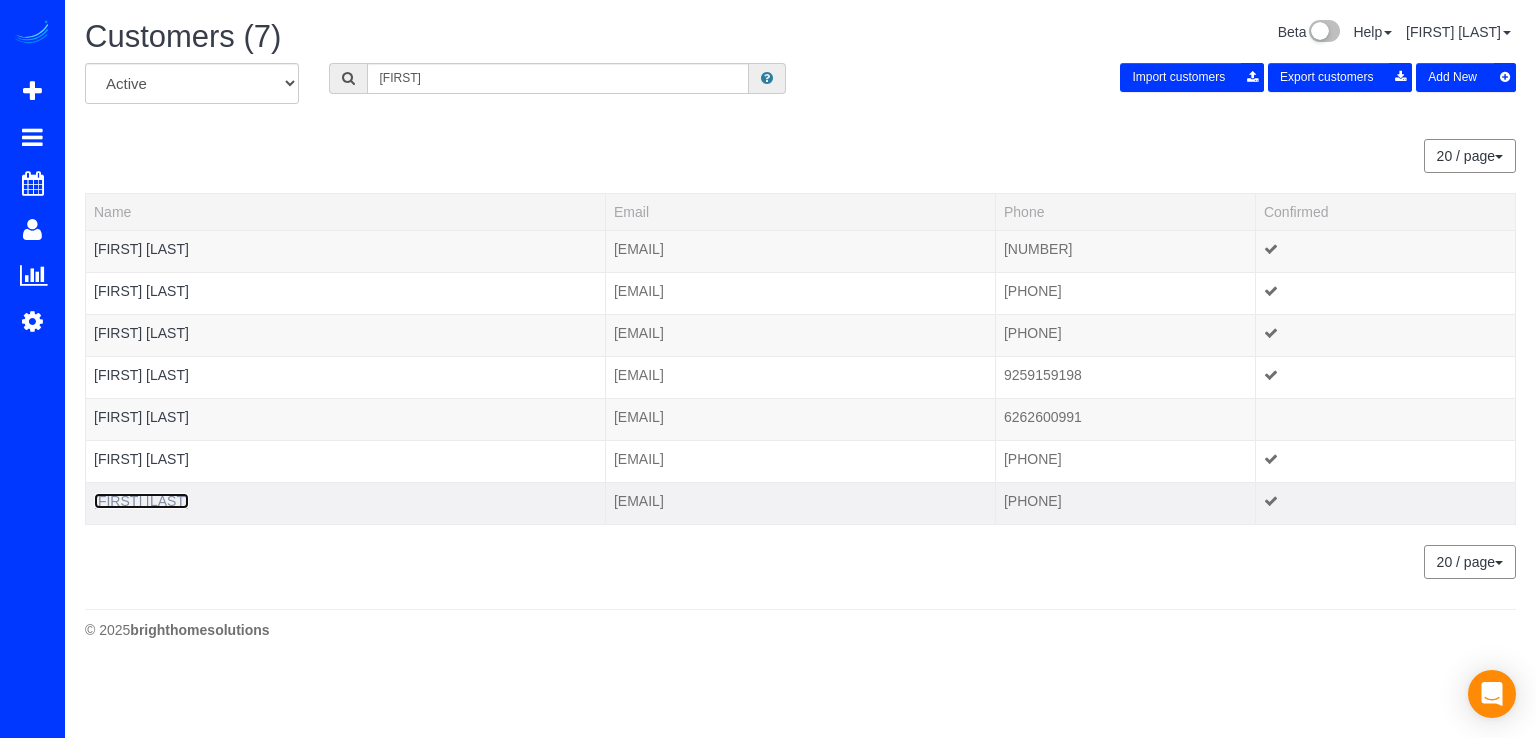 click on "Justin Weiss" at bounding box center (141, 501) 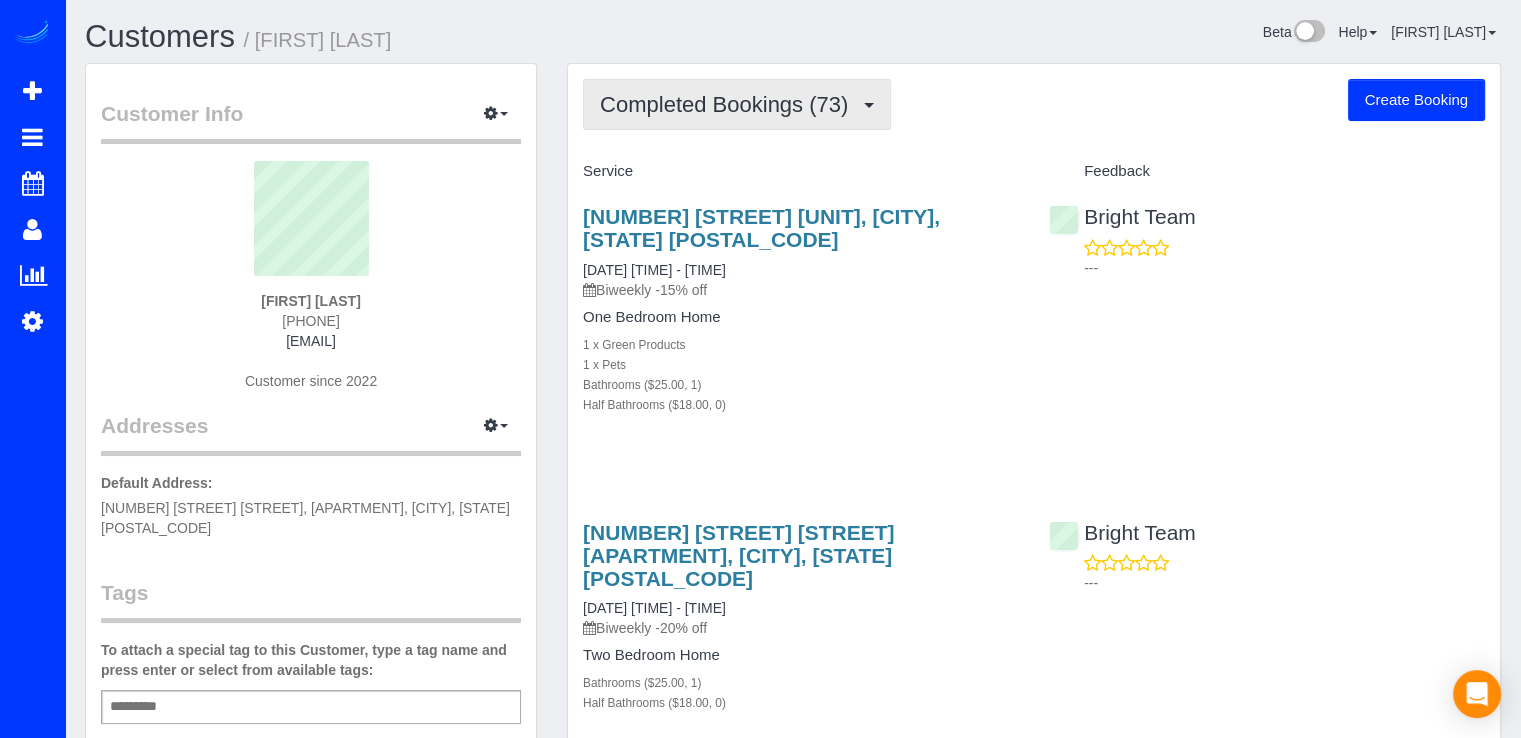 click on "Completed Bookings (73)" at bounding box center (729, 104) 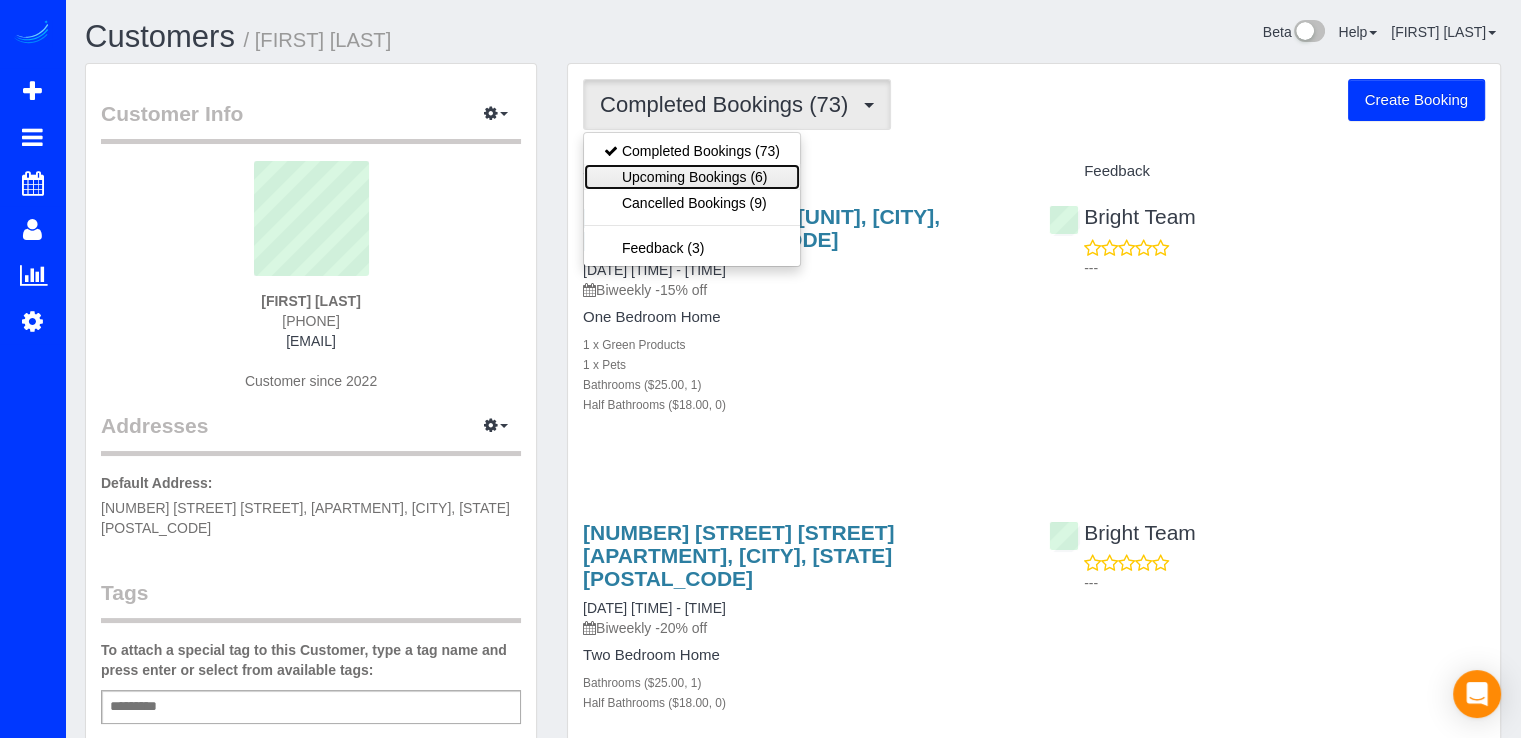 click on "Upcoming Bookings (6)" at bounding box center (692, 177) 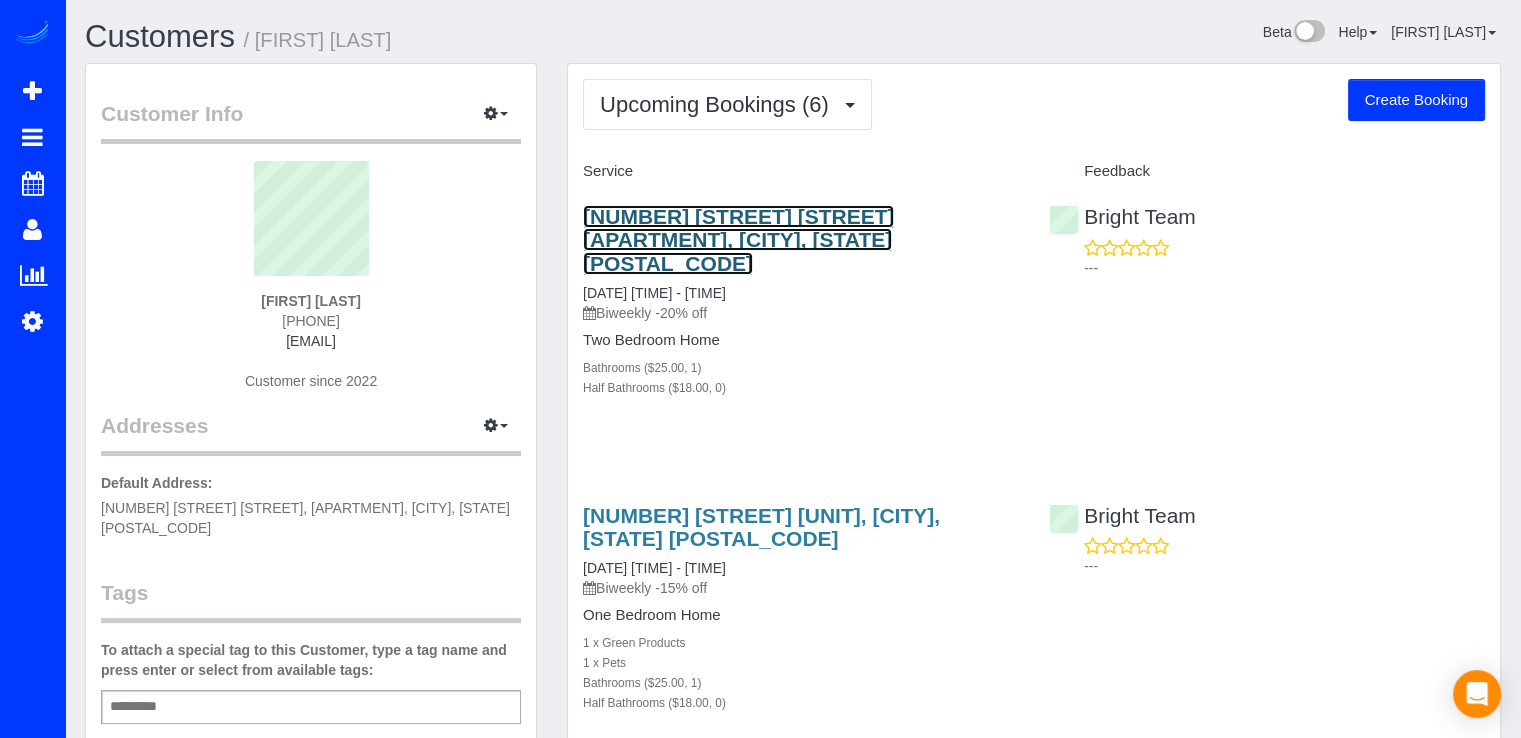 click on "631 D Street Nw Apt 426, Washington, DC 20004" at bounding box center [738, 239] 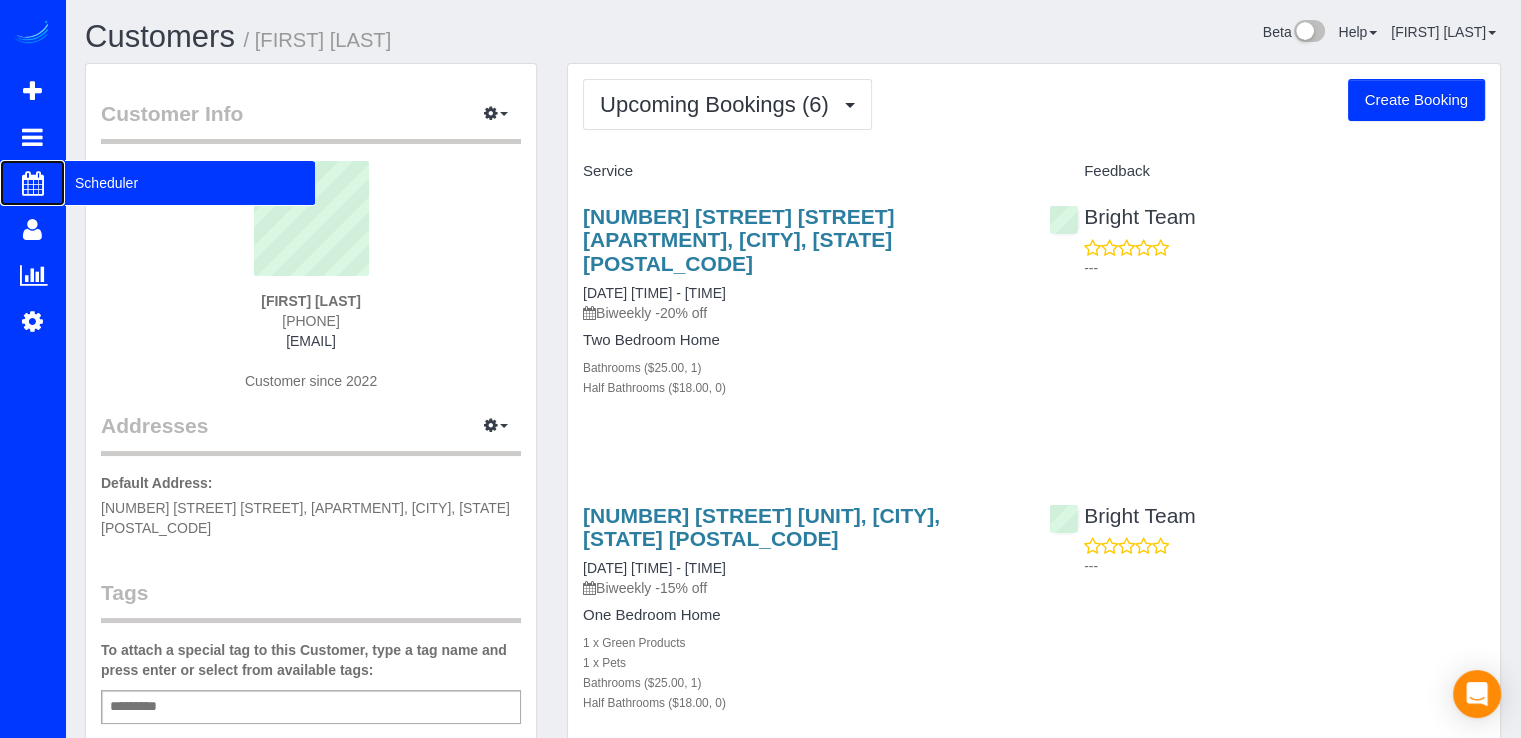 click on "Scheduler" at bounding box center [190, 183] 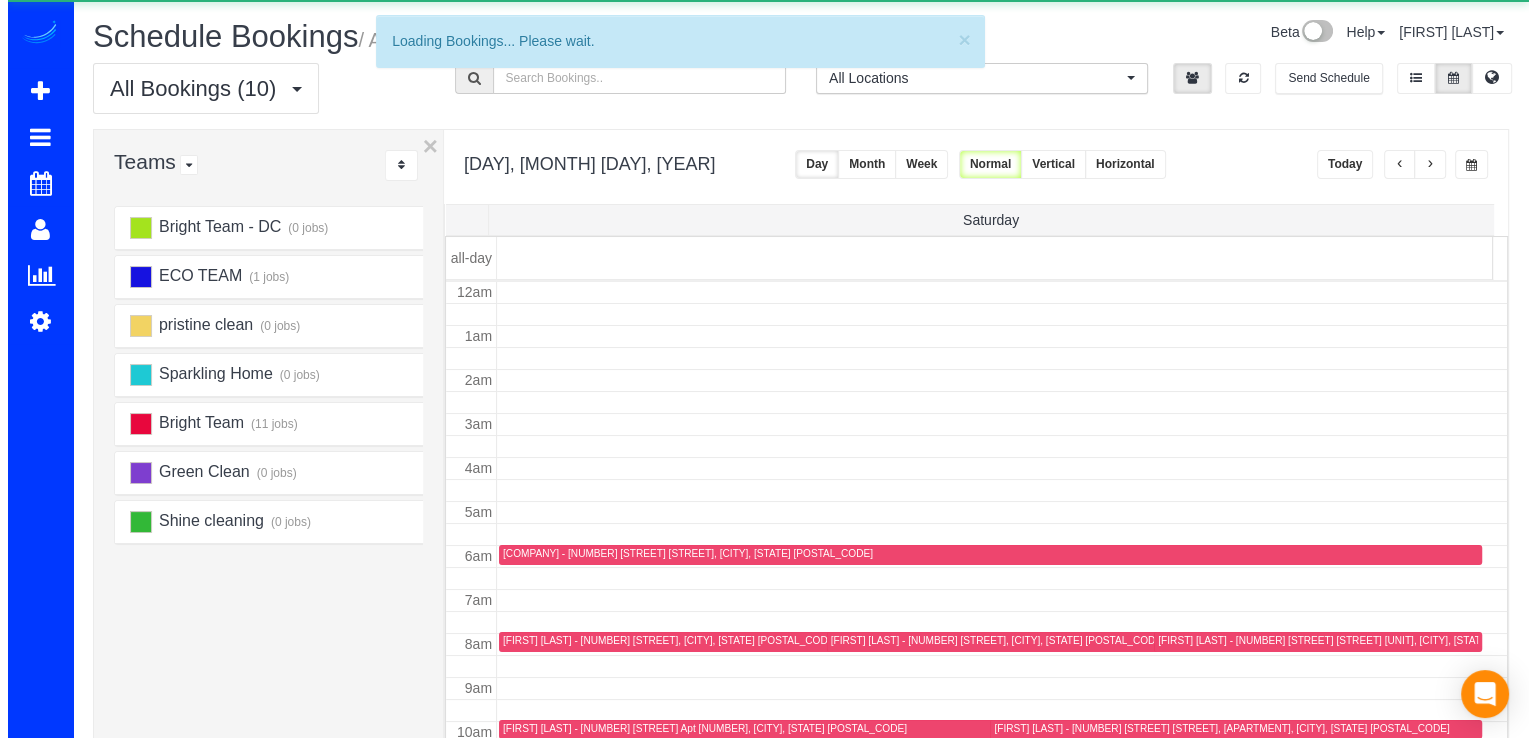 scroll, scrollTop: 263, scrollLeft: 0, axis: vertical 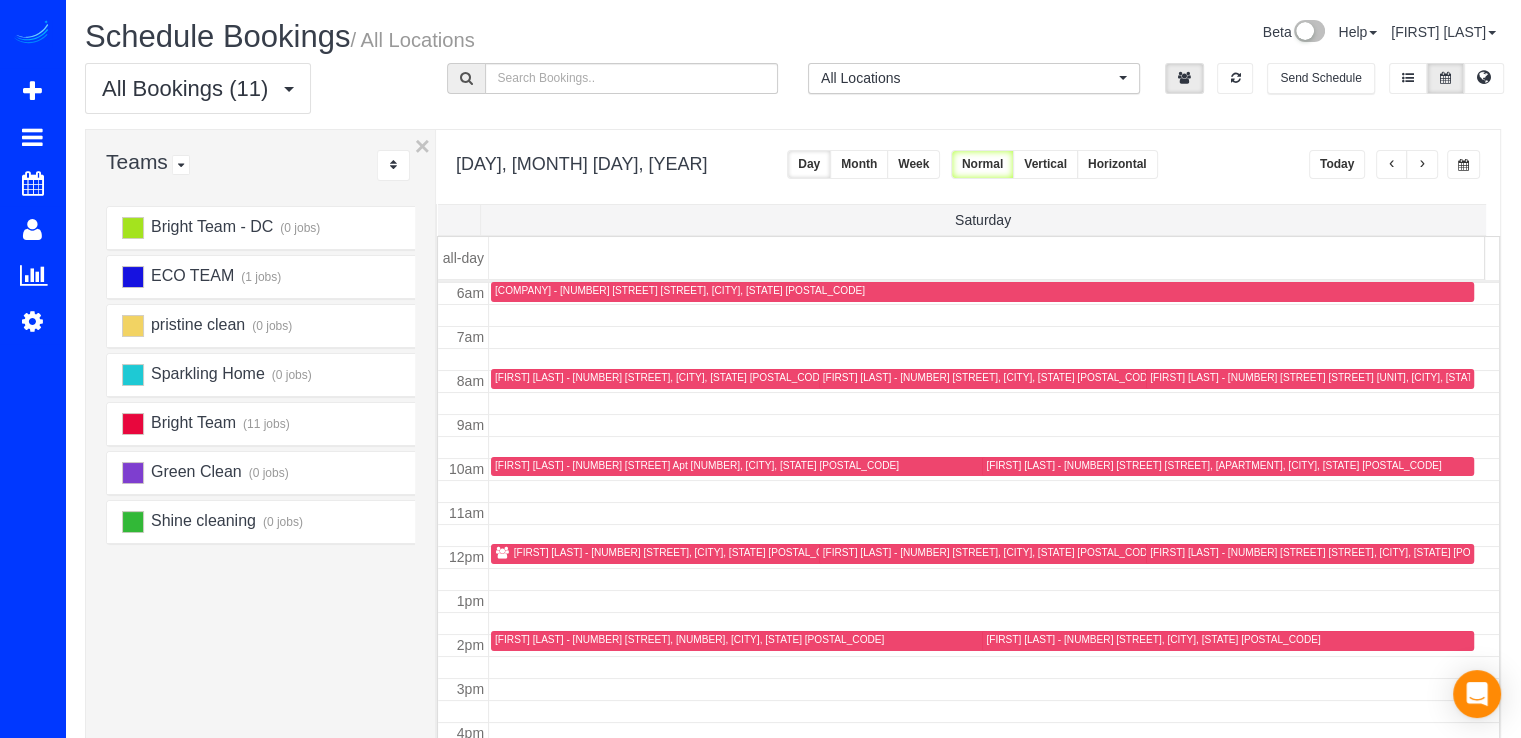 click on "[FIRST] [LAST] - [NUMBER] [STREET], [UNIT], [CITY], [STATE] [POSTAL_CODE]" at bounding box center [697, 465] 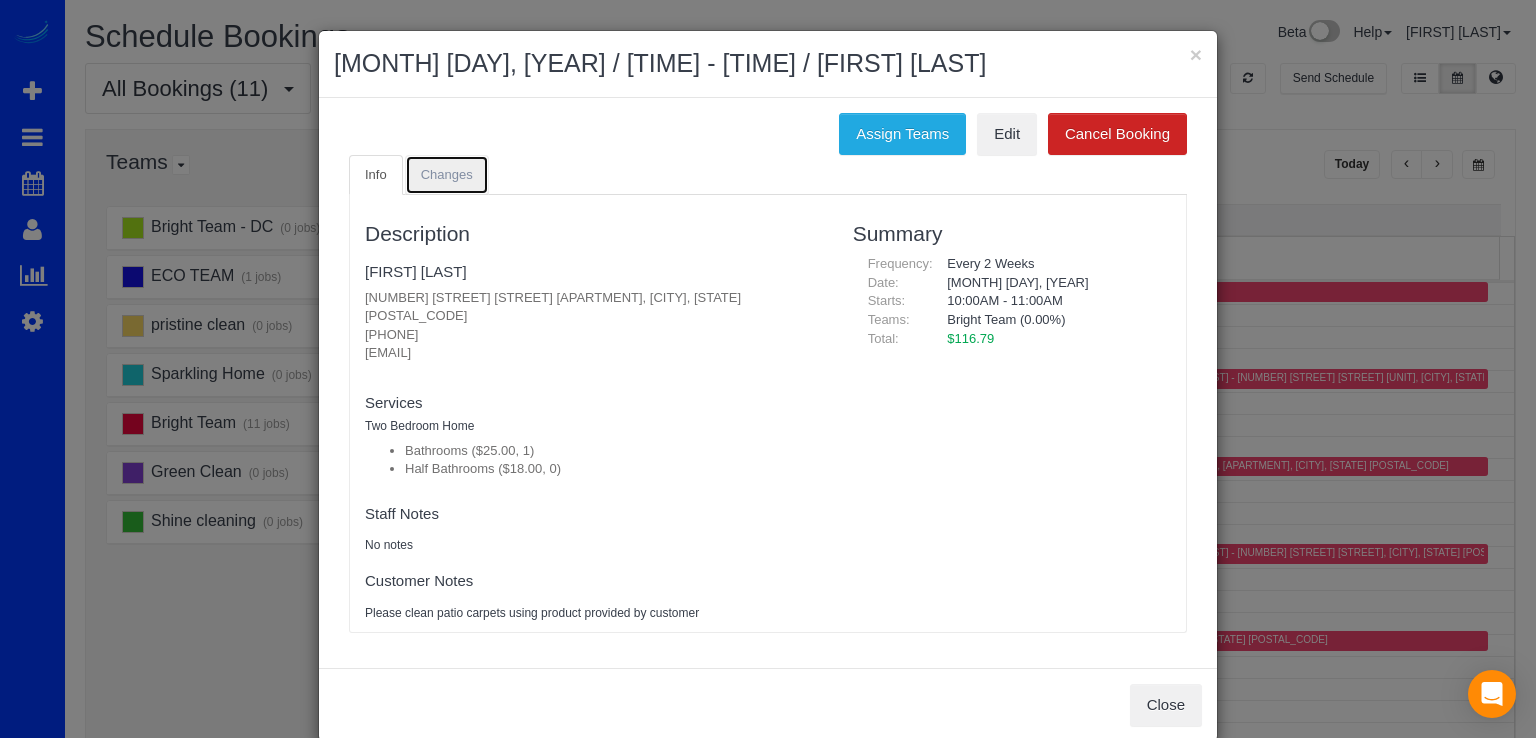 click on "Changes" at bounding box center [447, 175] 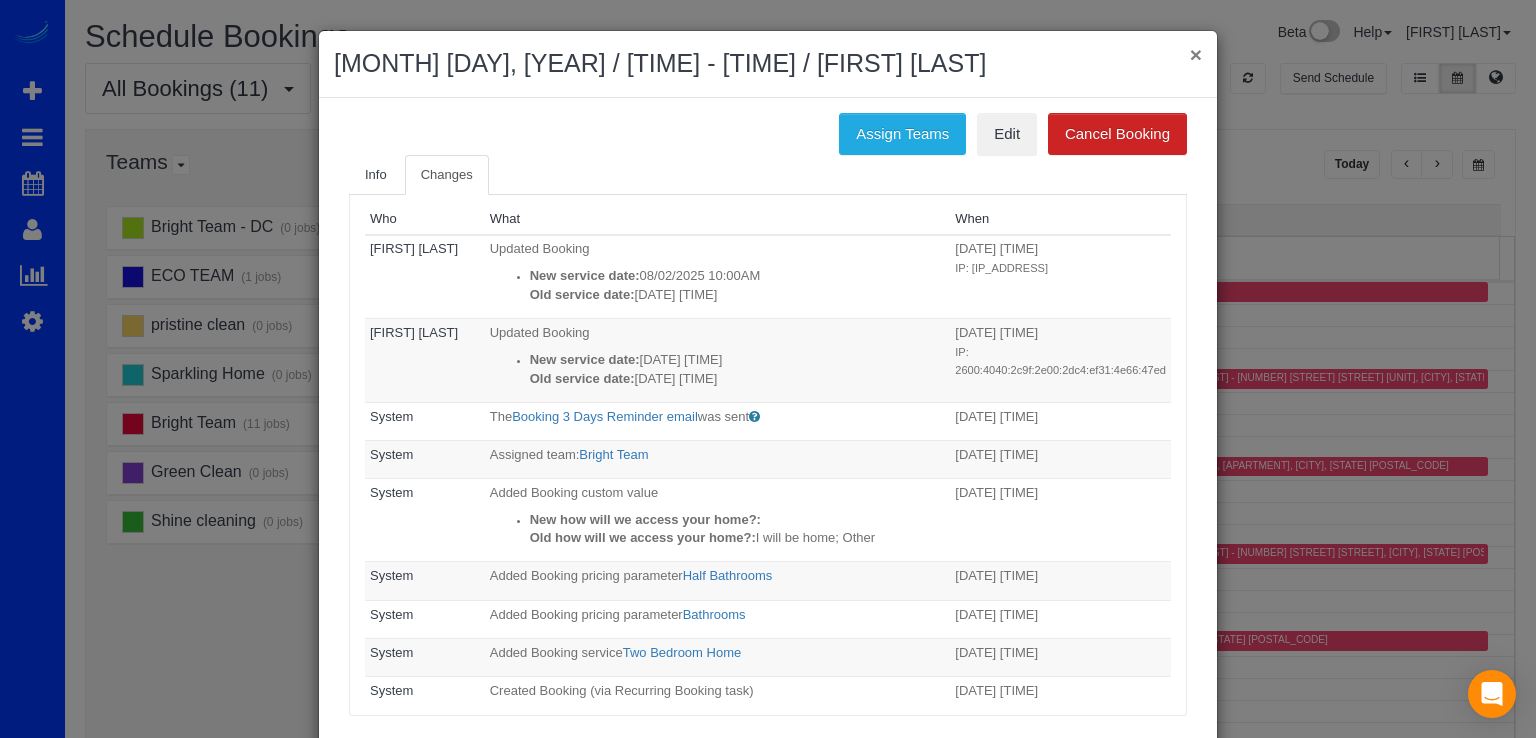 click on "×" at bounding box center [1196, 54] 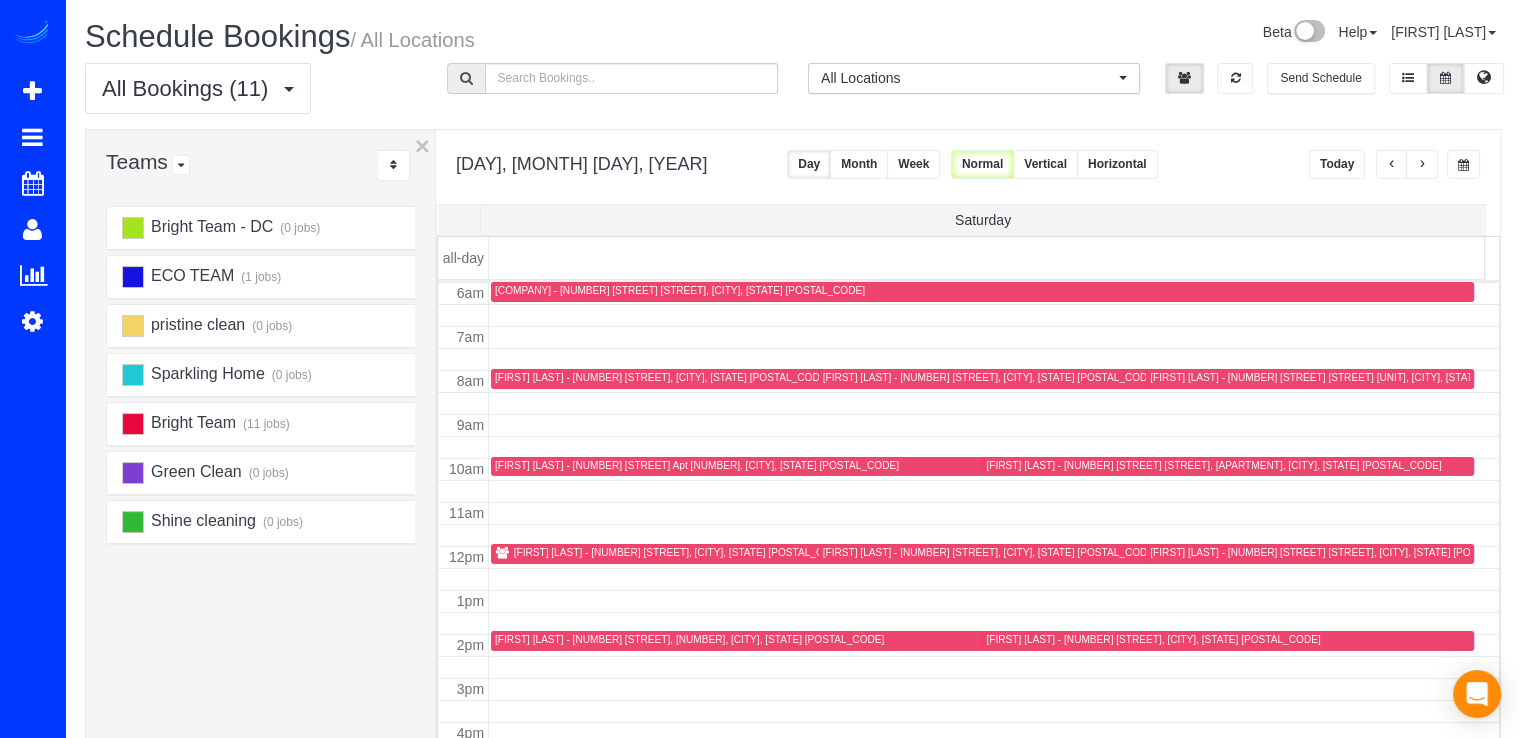 click on "[FIRST] [LAST] - [NUMBER] [STREET], [CITY], [STATE] [POSTAL_CODE]" at bounding box center [681, 552] 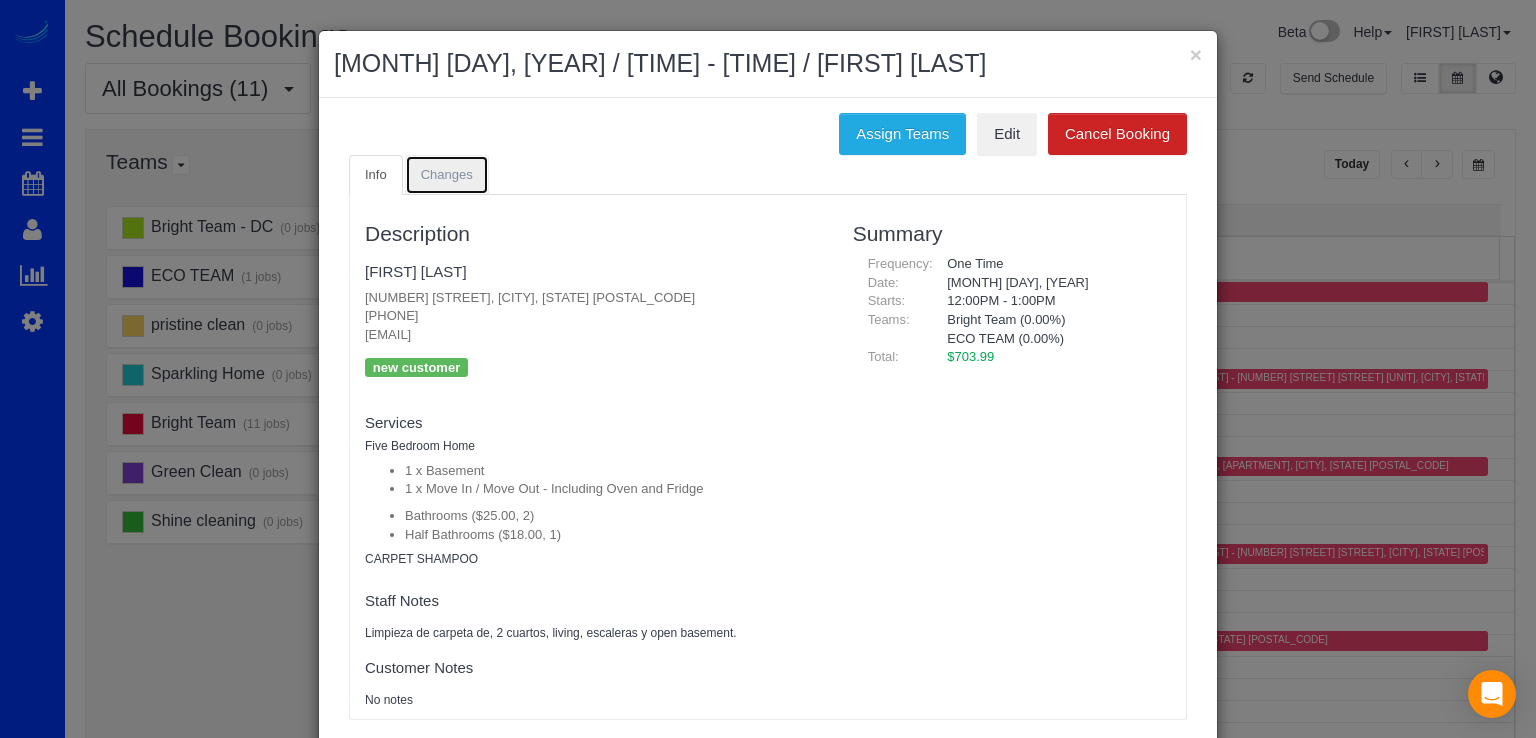 click on "Changes" at bounding box center [447, 175] 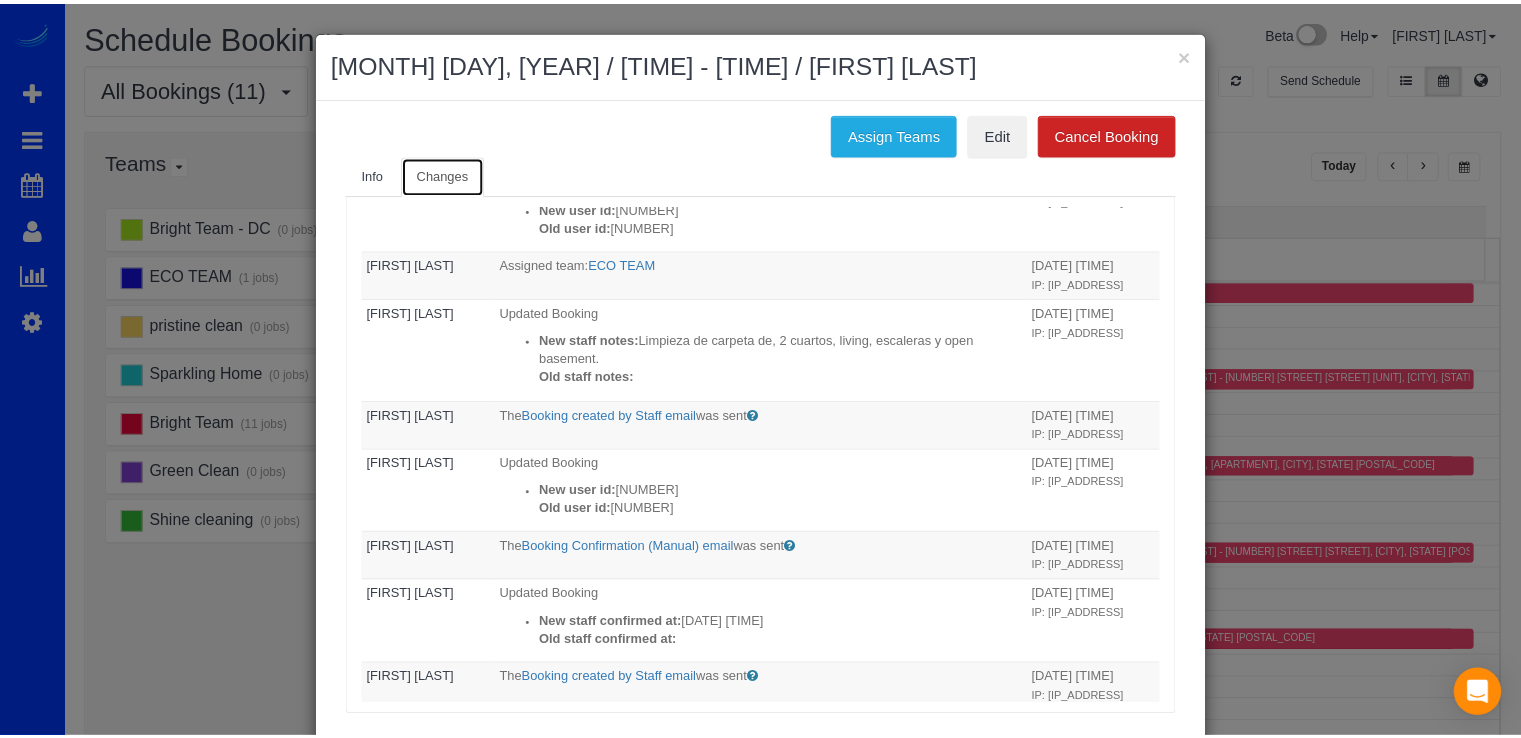 scroll, scrollTop: 0, scrollLeft: 0, axis: both 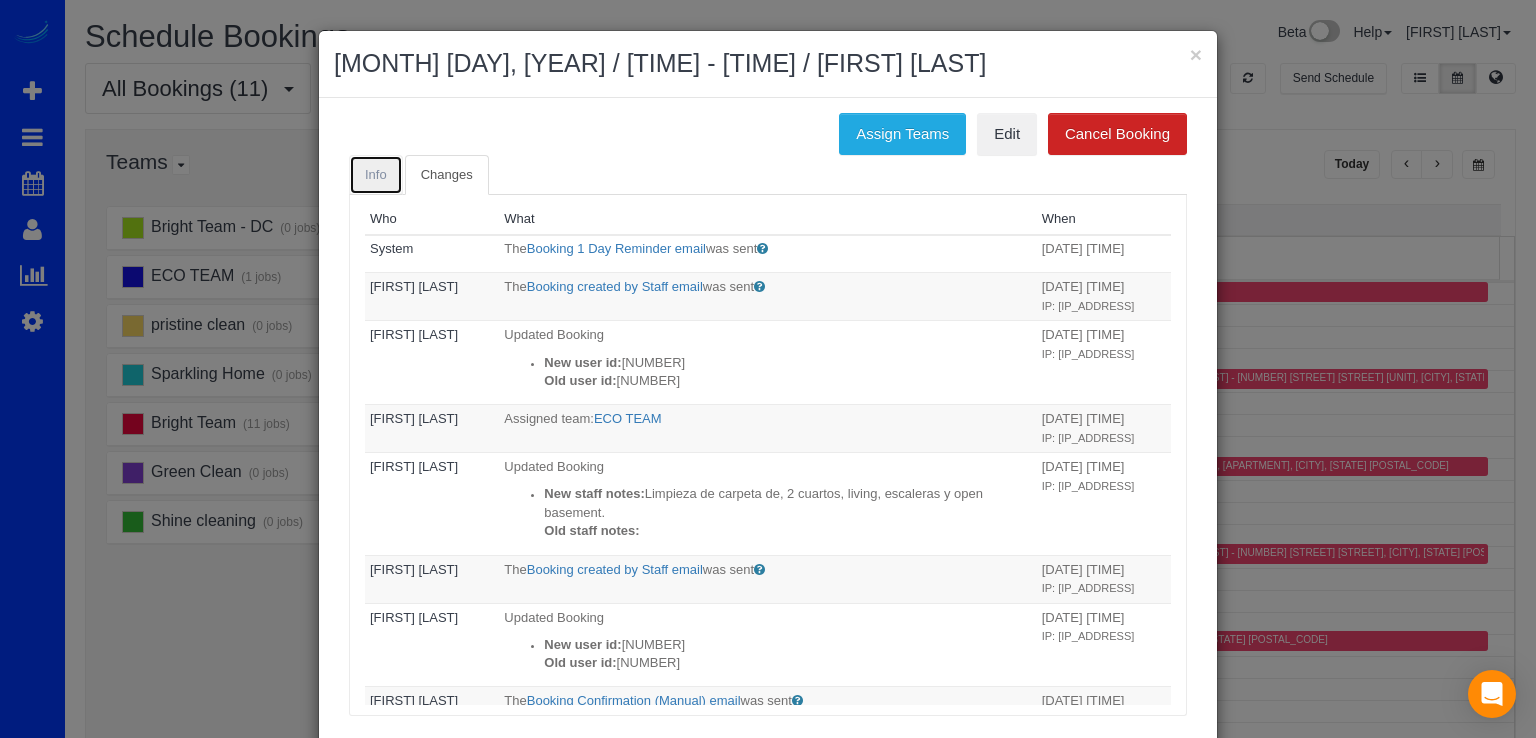 click on "Info" at bounding box center [376, 175] 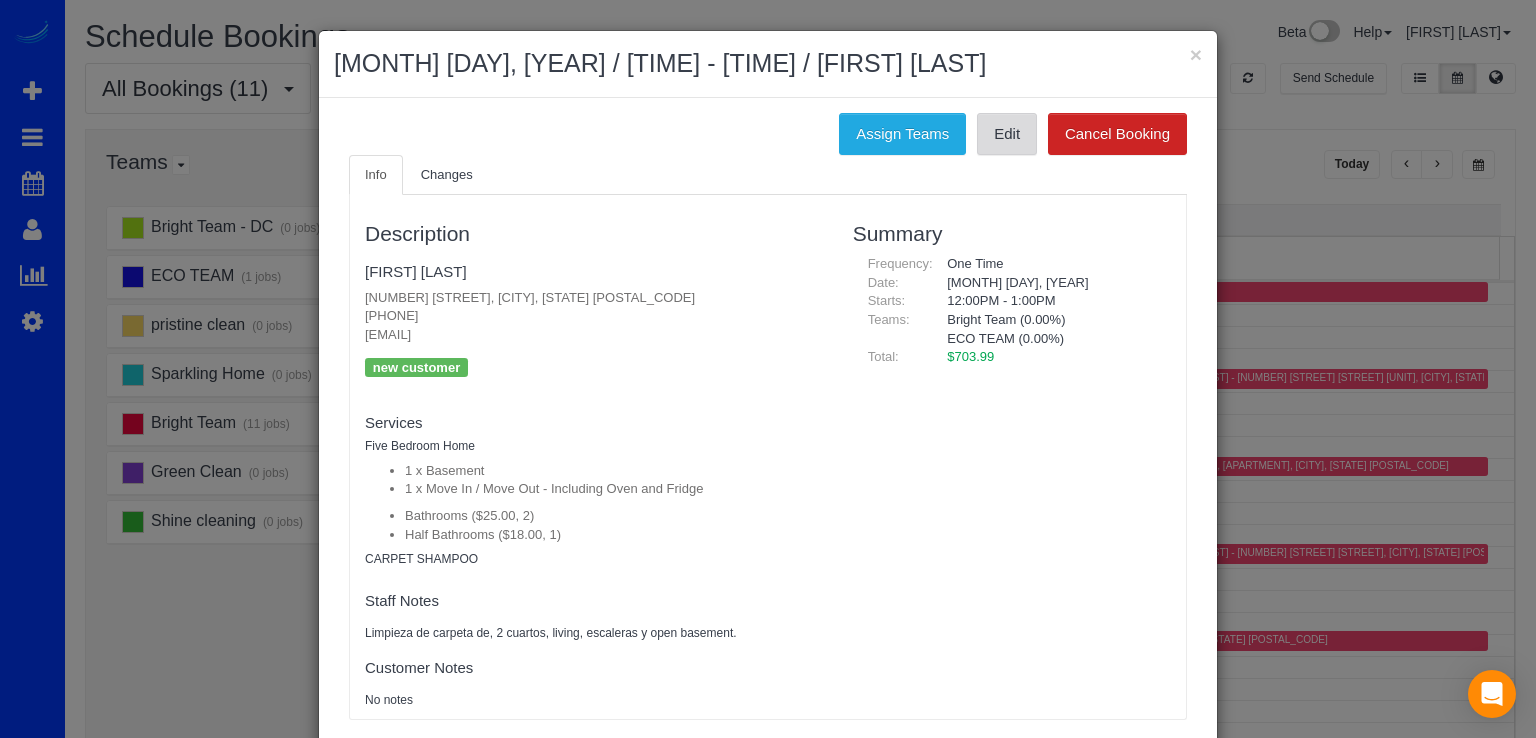 click on "Edit" at bounding box center (1007, 134) 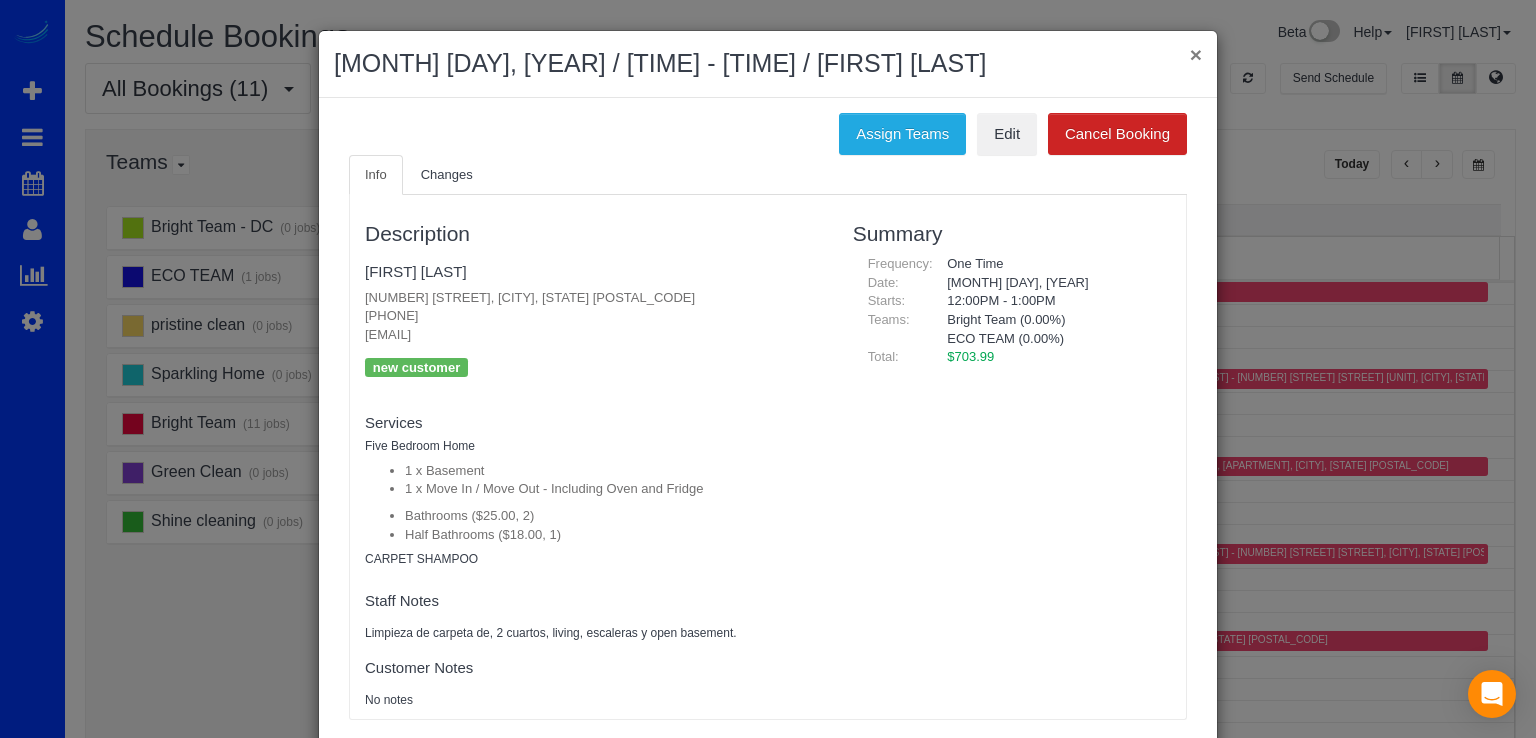 click on "×" at bounding box center (1196, 54) 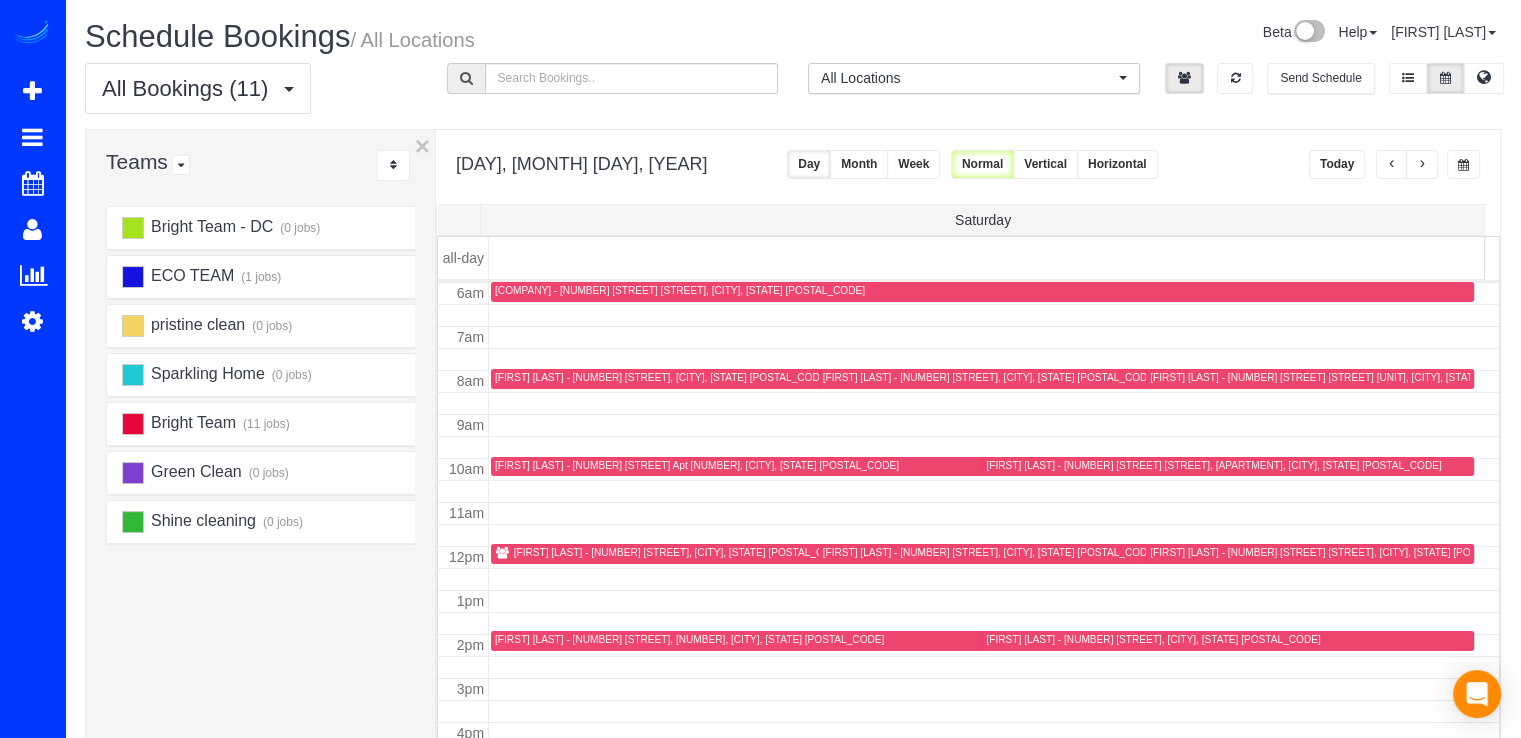 click on "[FIRST] [LAST] - [NUMBER] [STREET], [CITY], [STATE] [POSTAL_CODE]" at bounding box center [681, 552] 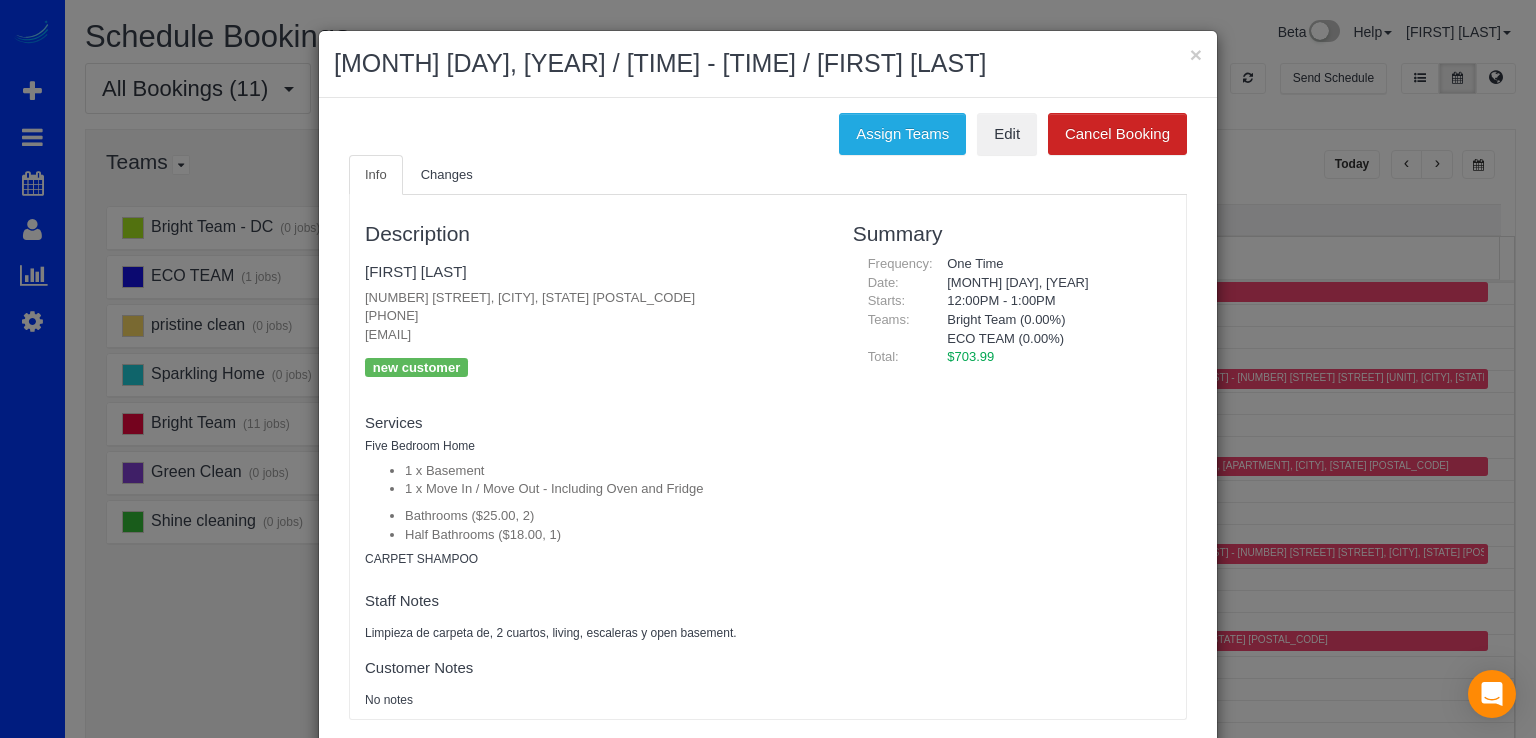 click on "×
August 02, 2025 /
12:00PM - 1:00PM /
Christine Bender" at bounding box center (768, 64) 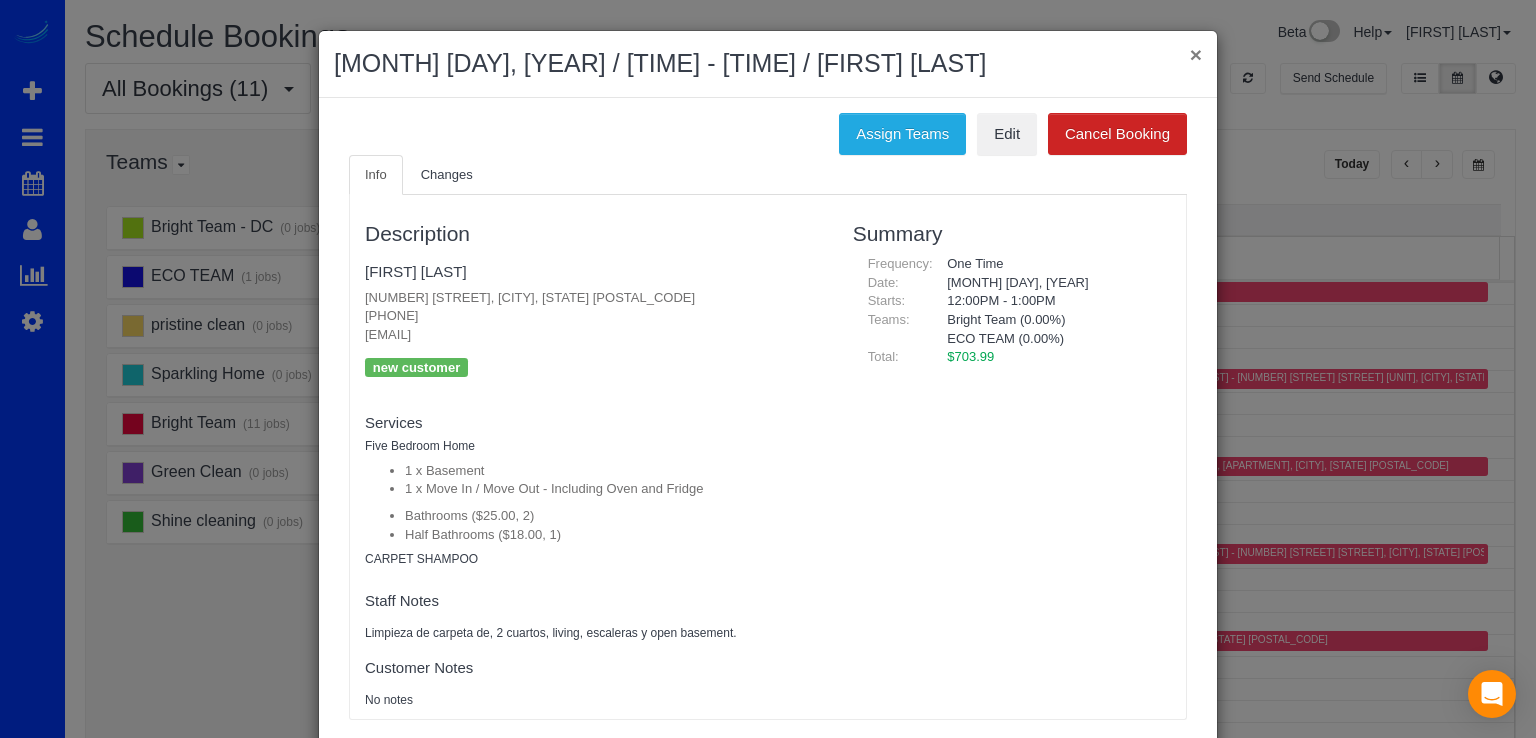 click on "×" at bounding box center (1196, 54) 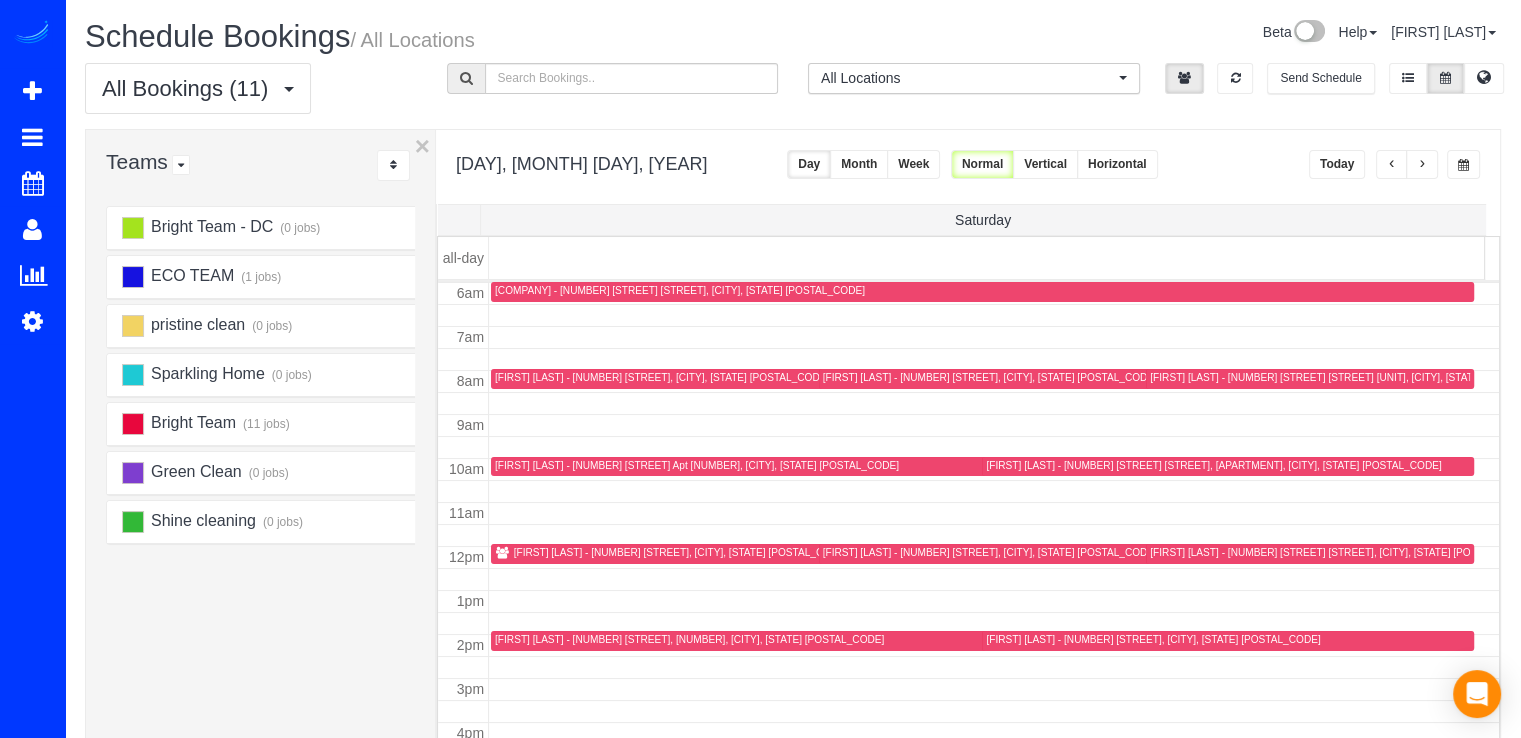 scroll, scrollTop: 256, scrollLeft: 0, axis: vertical 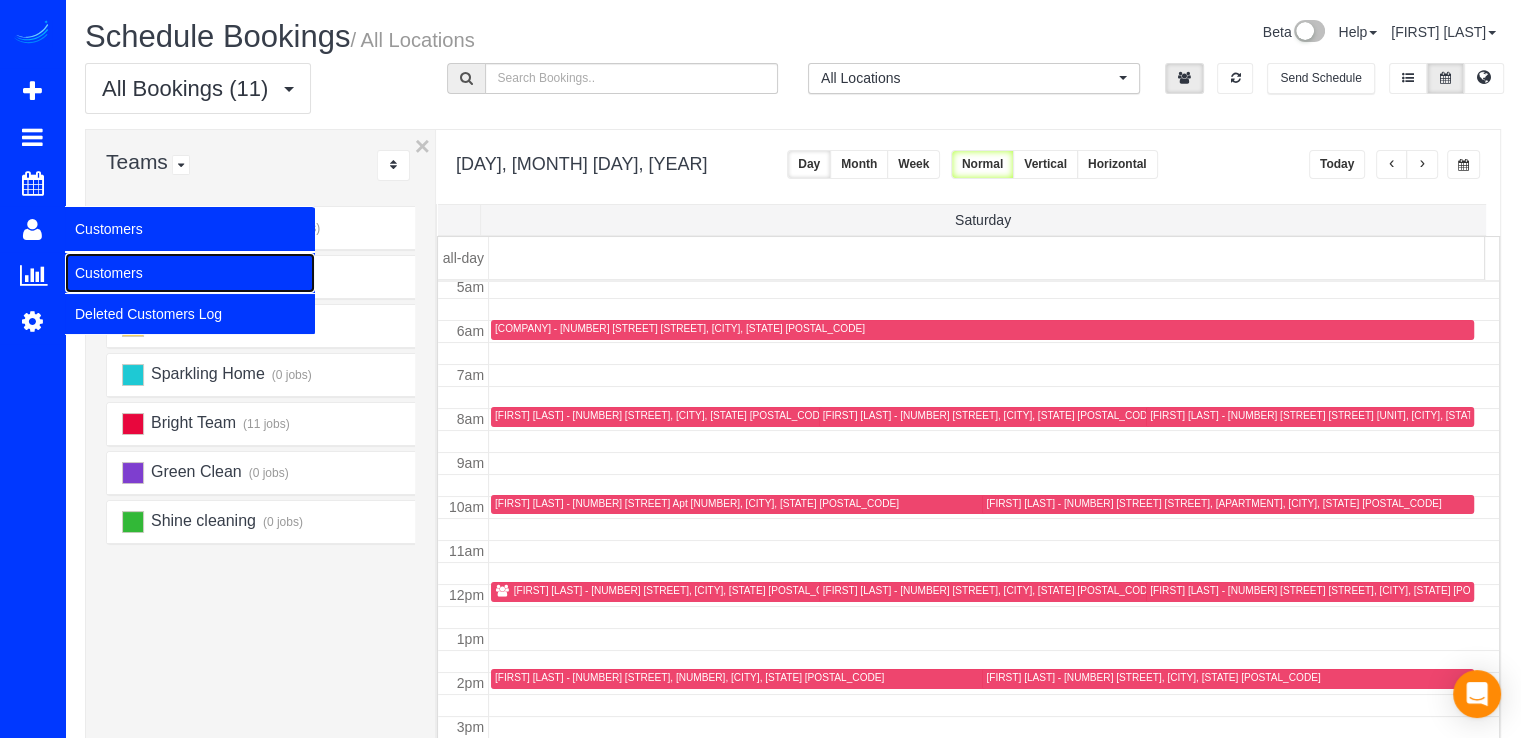 click on "Customers" at bounding box center [190, 273] 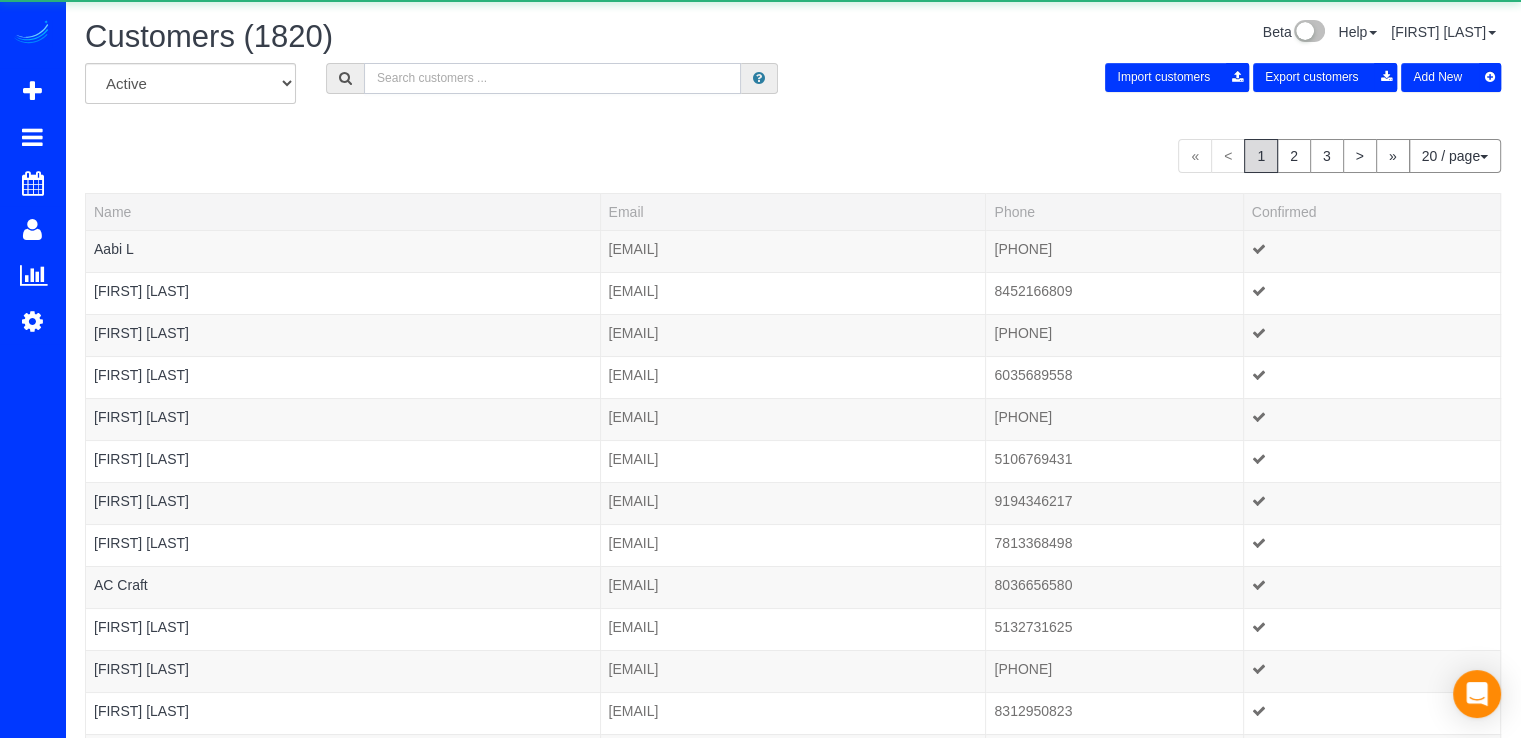 click at bounding box center (552, 78) 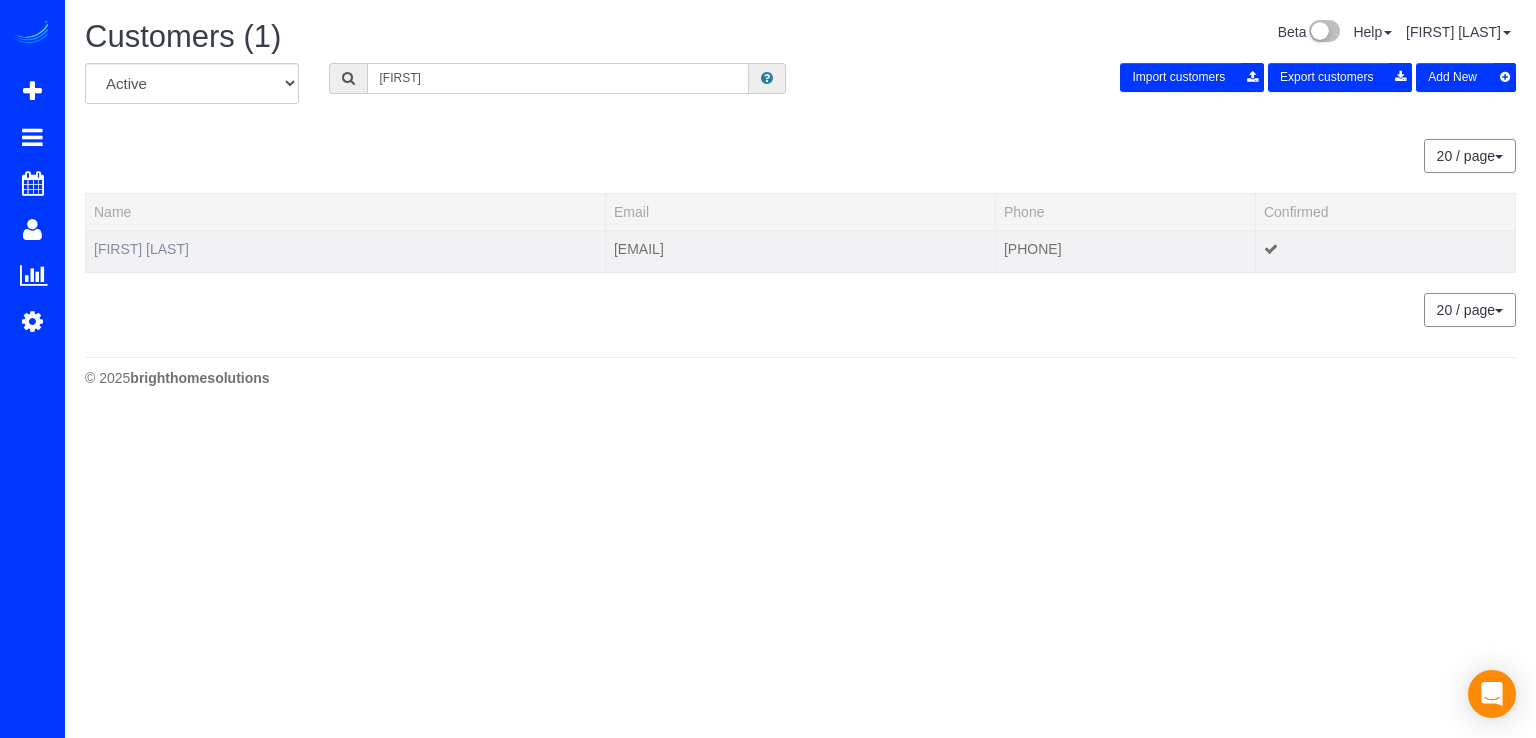 type on "Jibri" 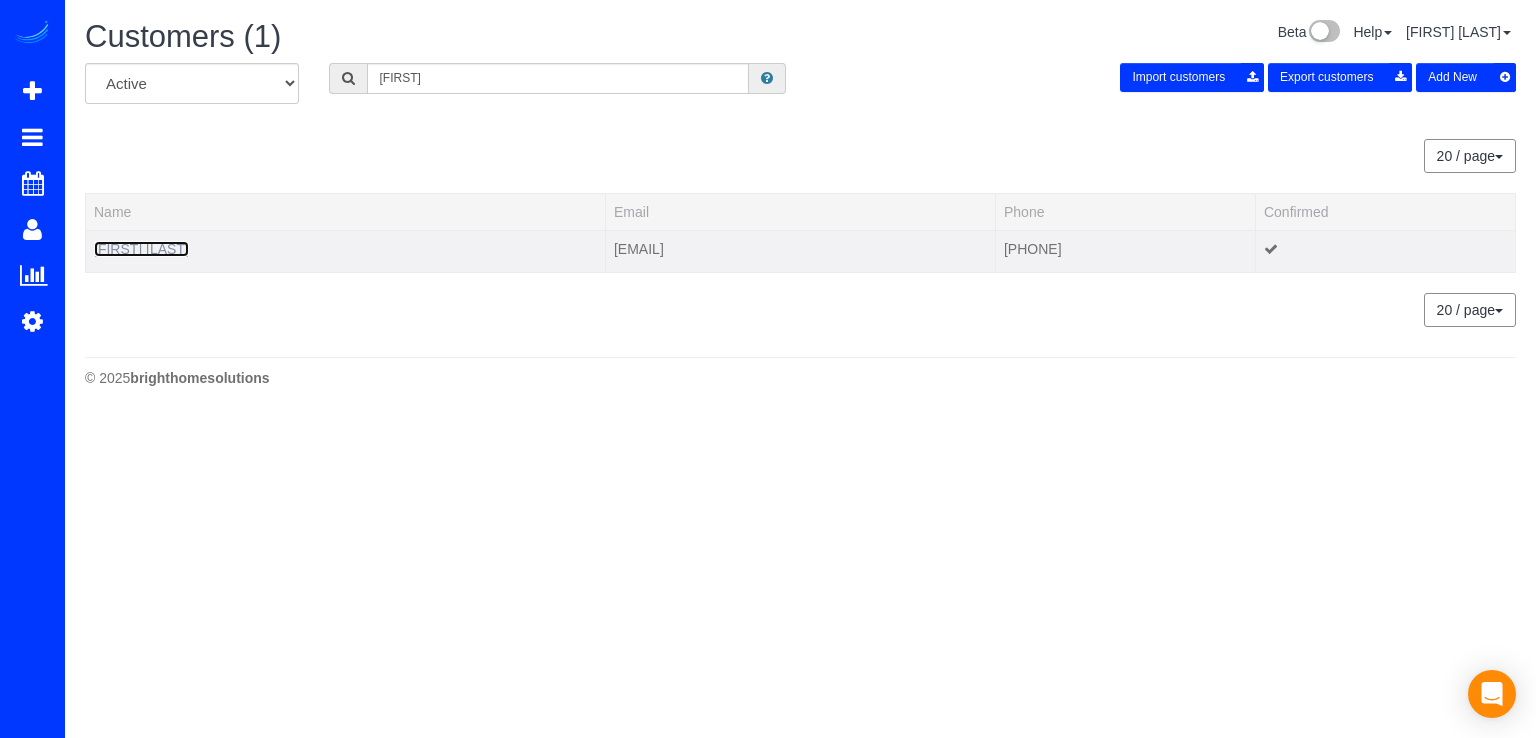 click on "Jibri Richardson" at bounding box center [141, 249] 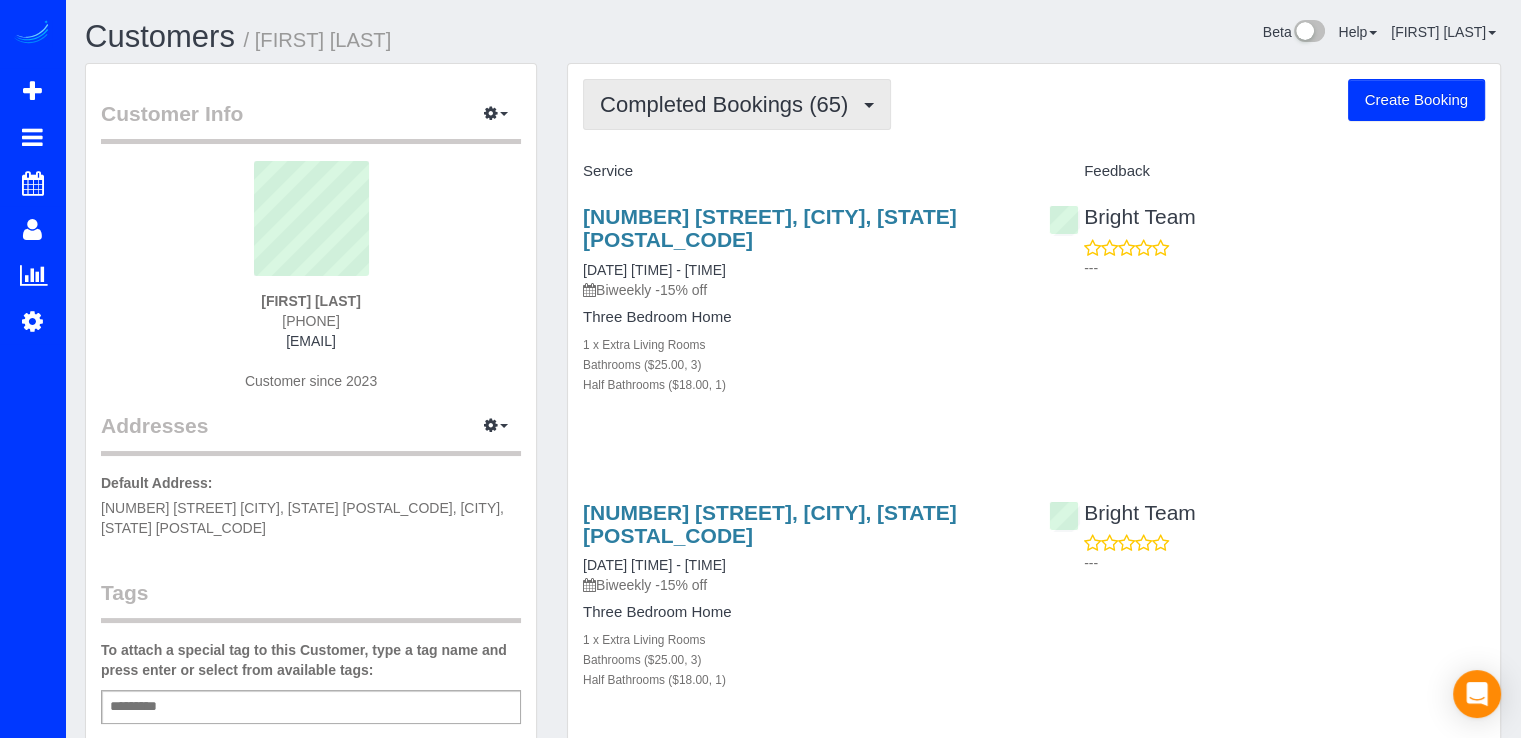 click on "Completed Bookings (65)" at bounding box center [737, 104] 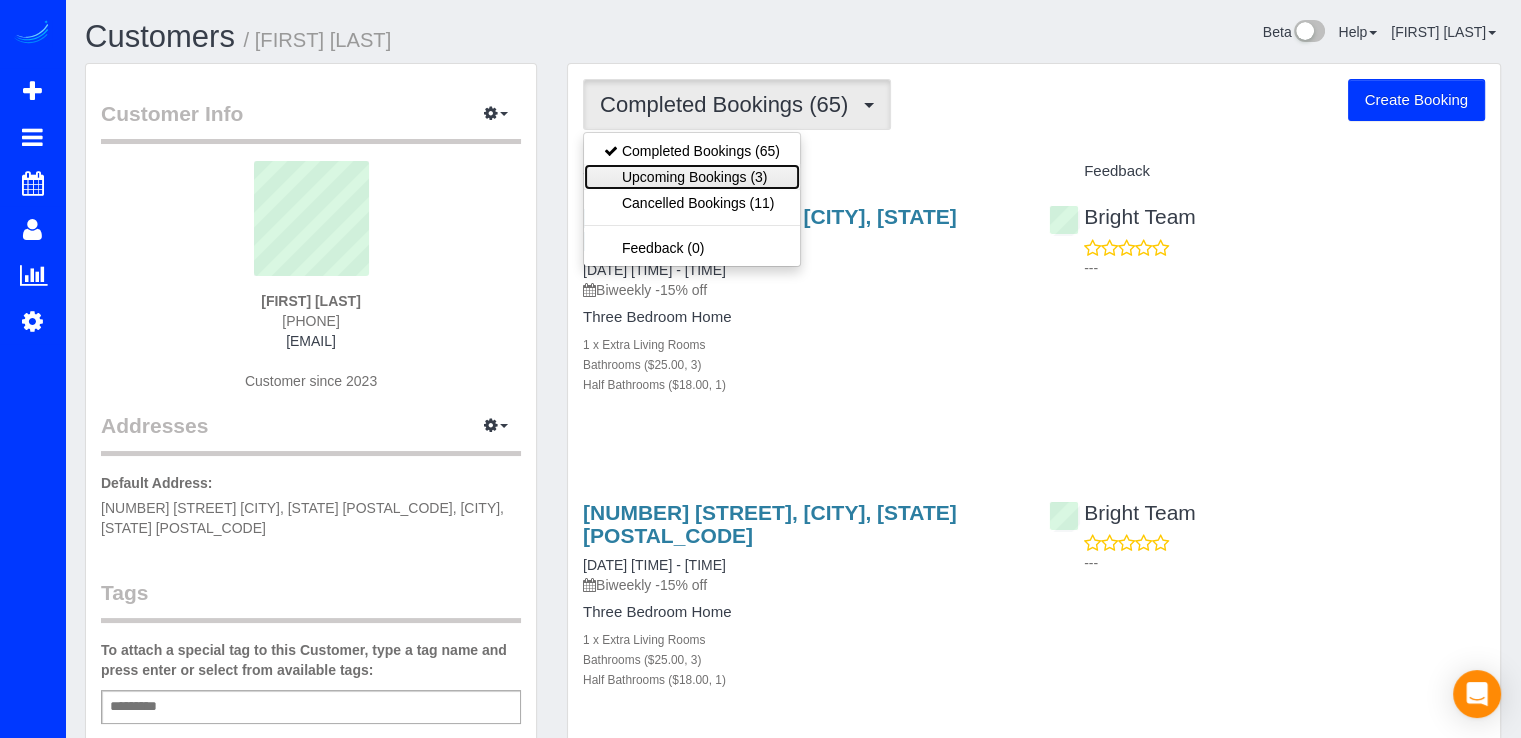 click on "Upcoming Bookings (3)" at bounding box center (692, 177) 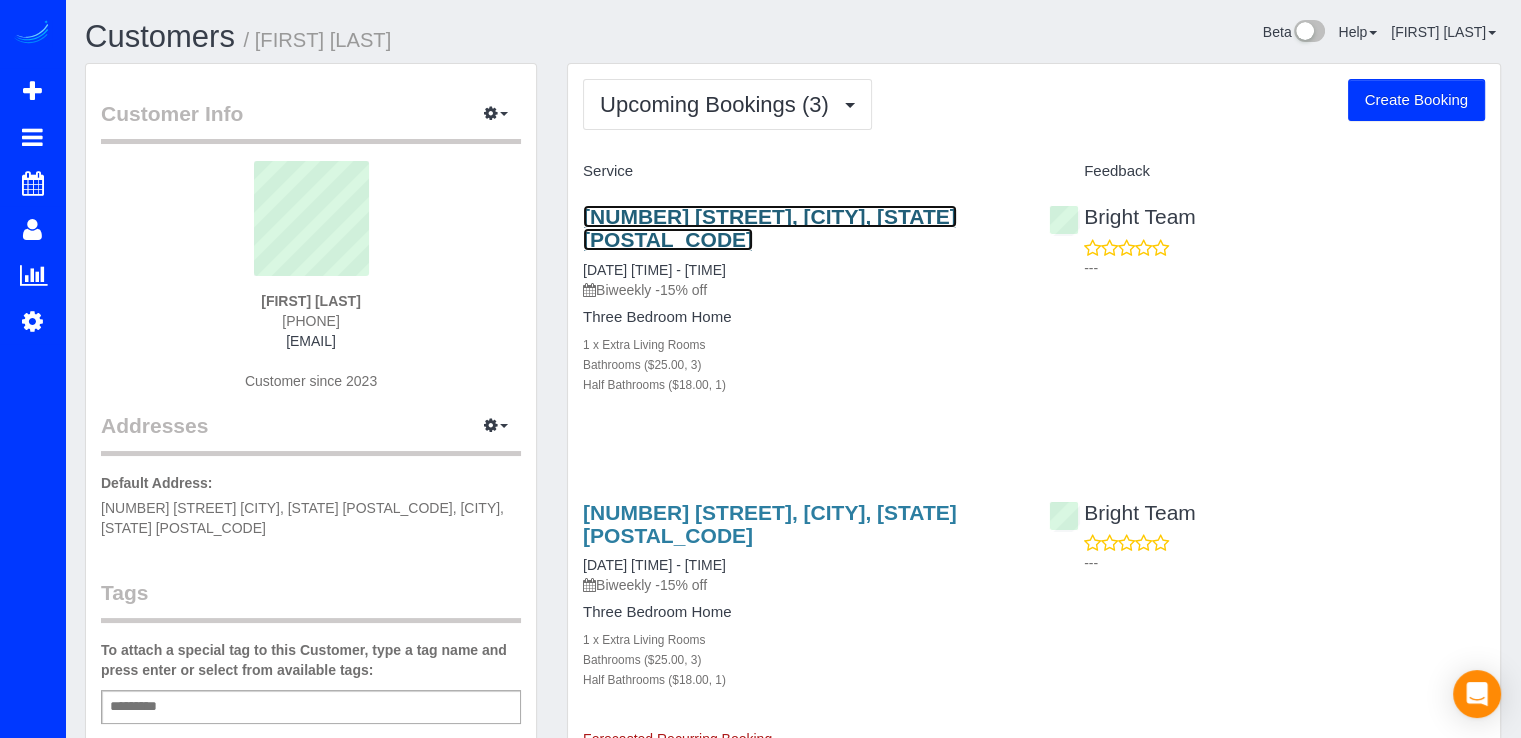 click on "7401 Blade Drive, Falls Church, VA 22042" at bounding box center [770, 228] 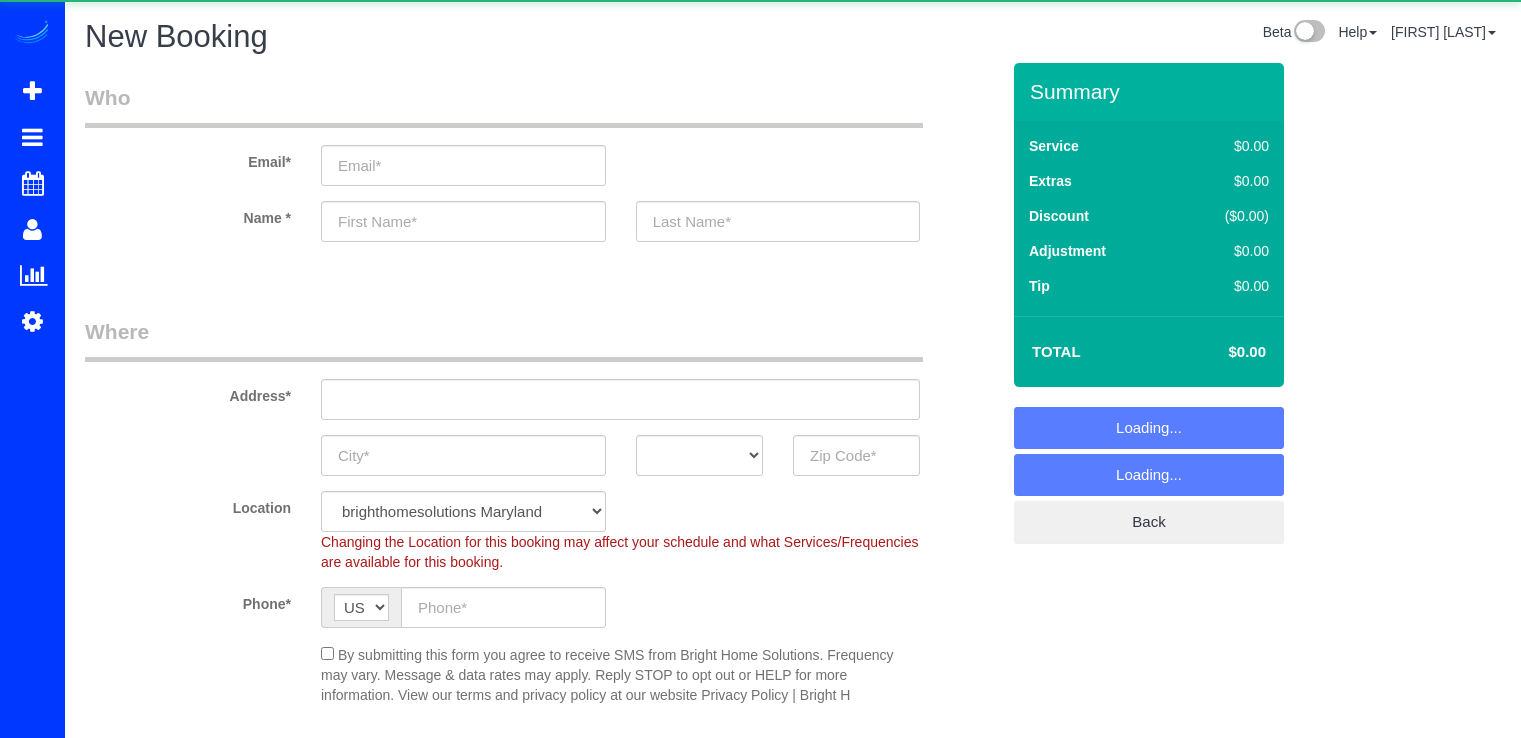 scroll, scrollTop: 0, scrollLeft: 0, axis: both 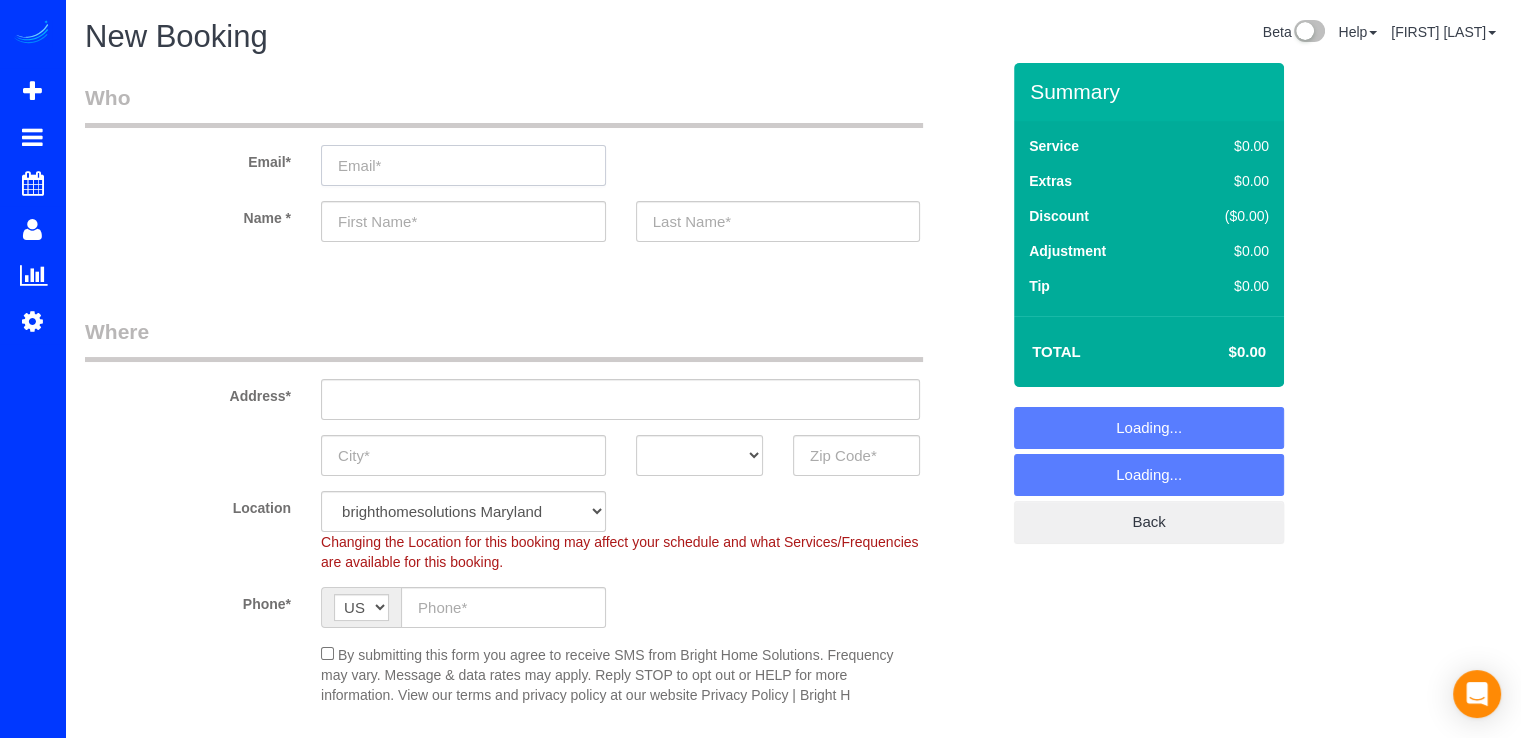click at bounding box center (463, 165) 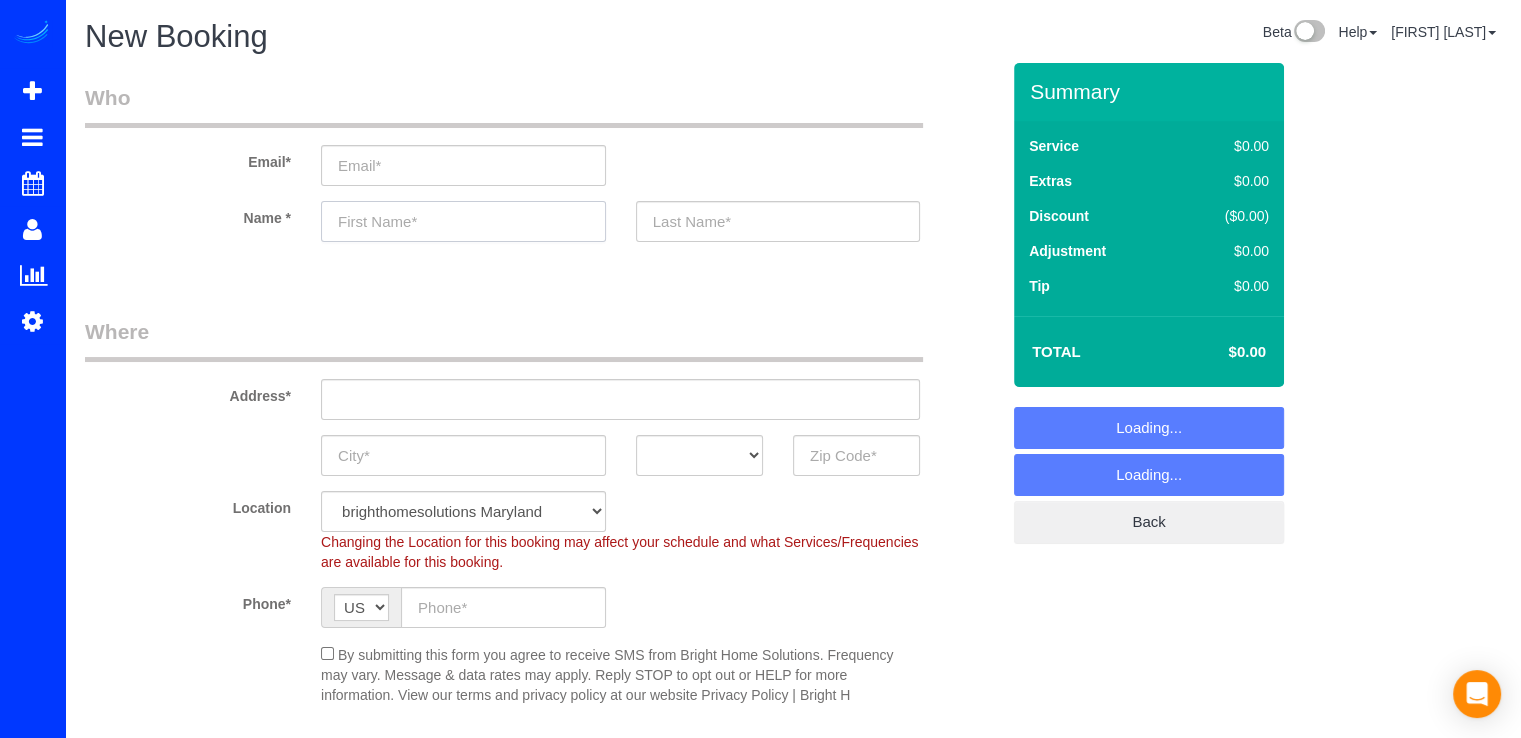 click at bounding box center (463, 221) 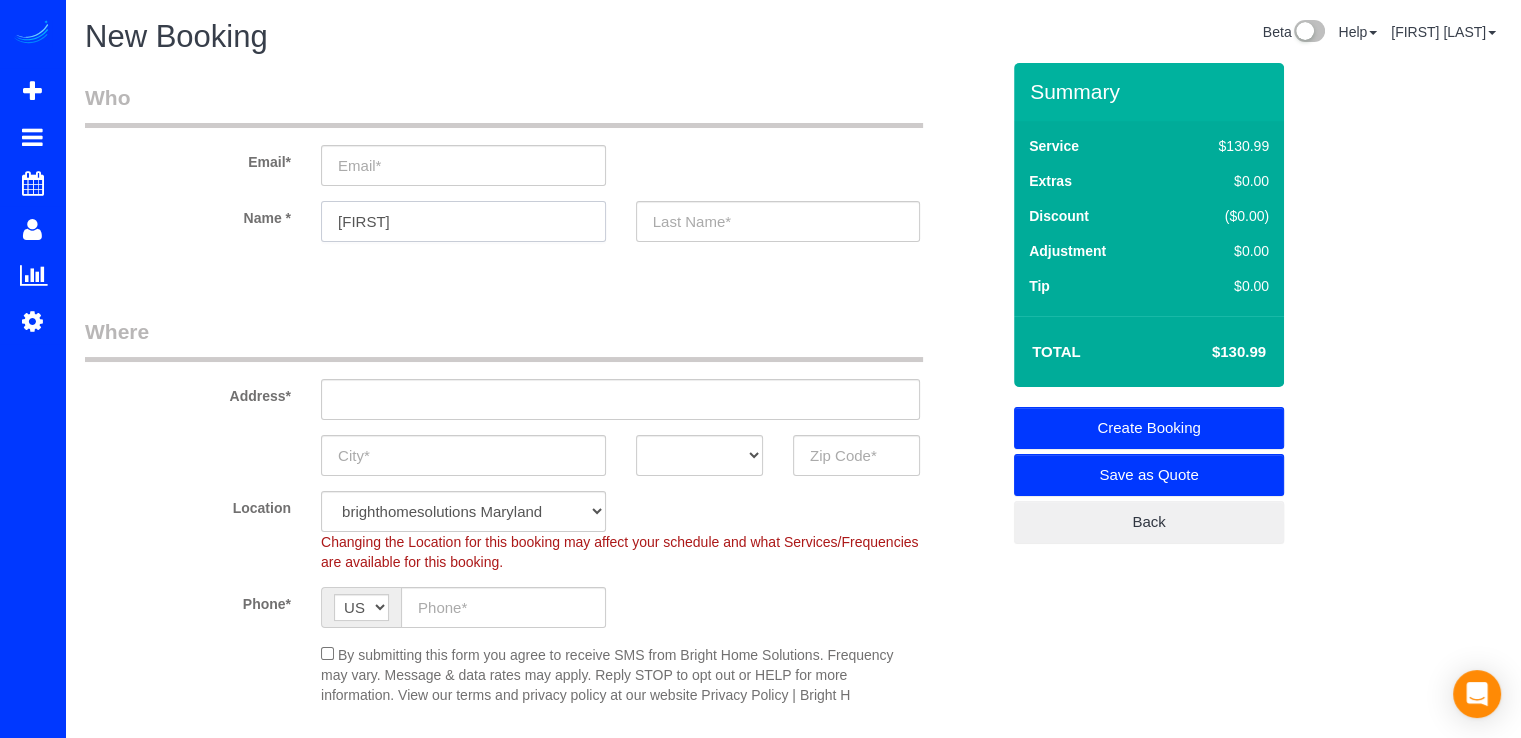 type on "Angela" 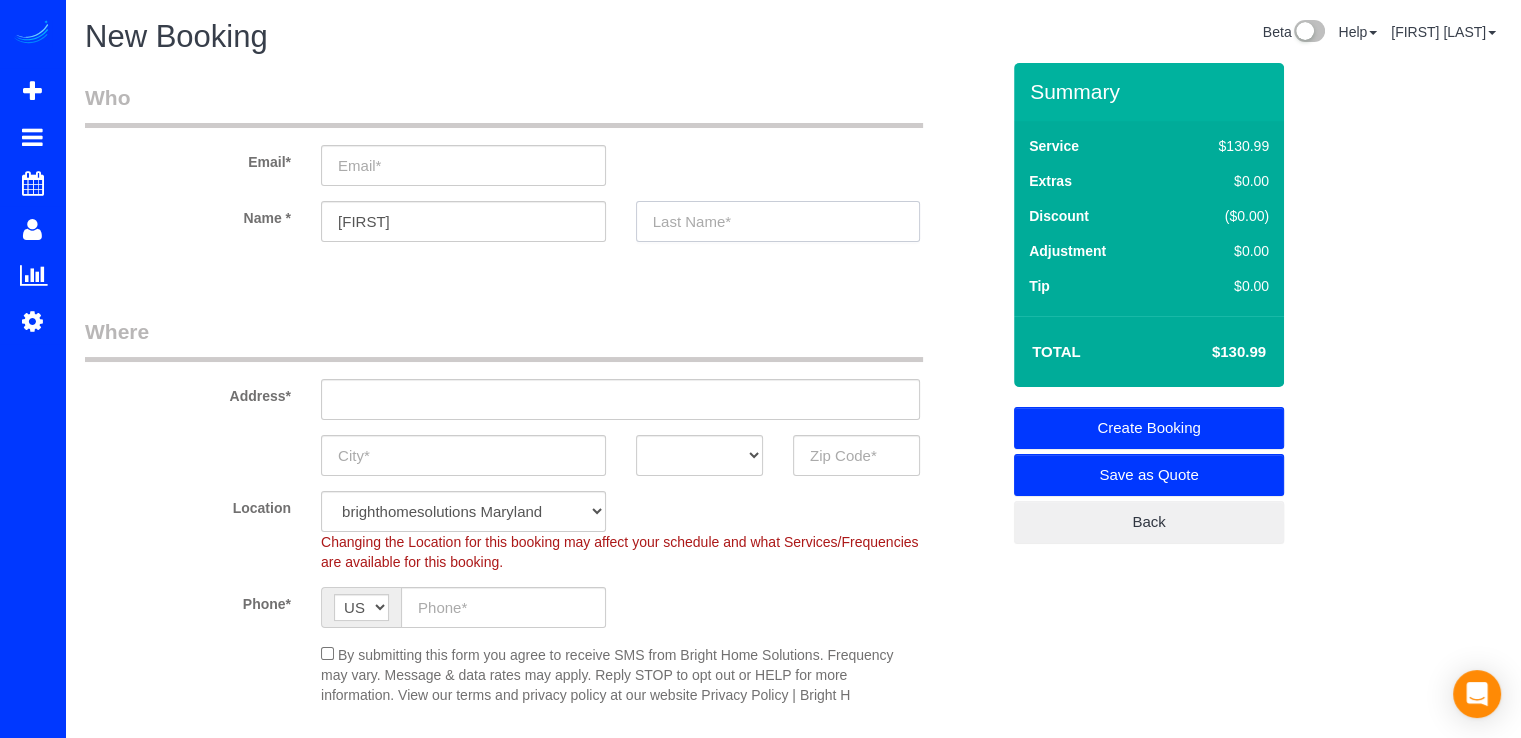 click at bounding box center [778, 221] 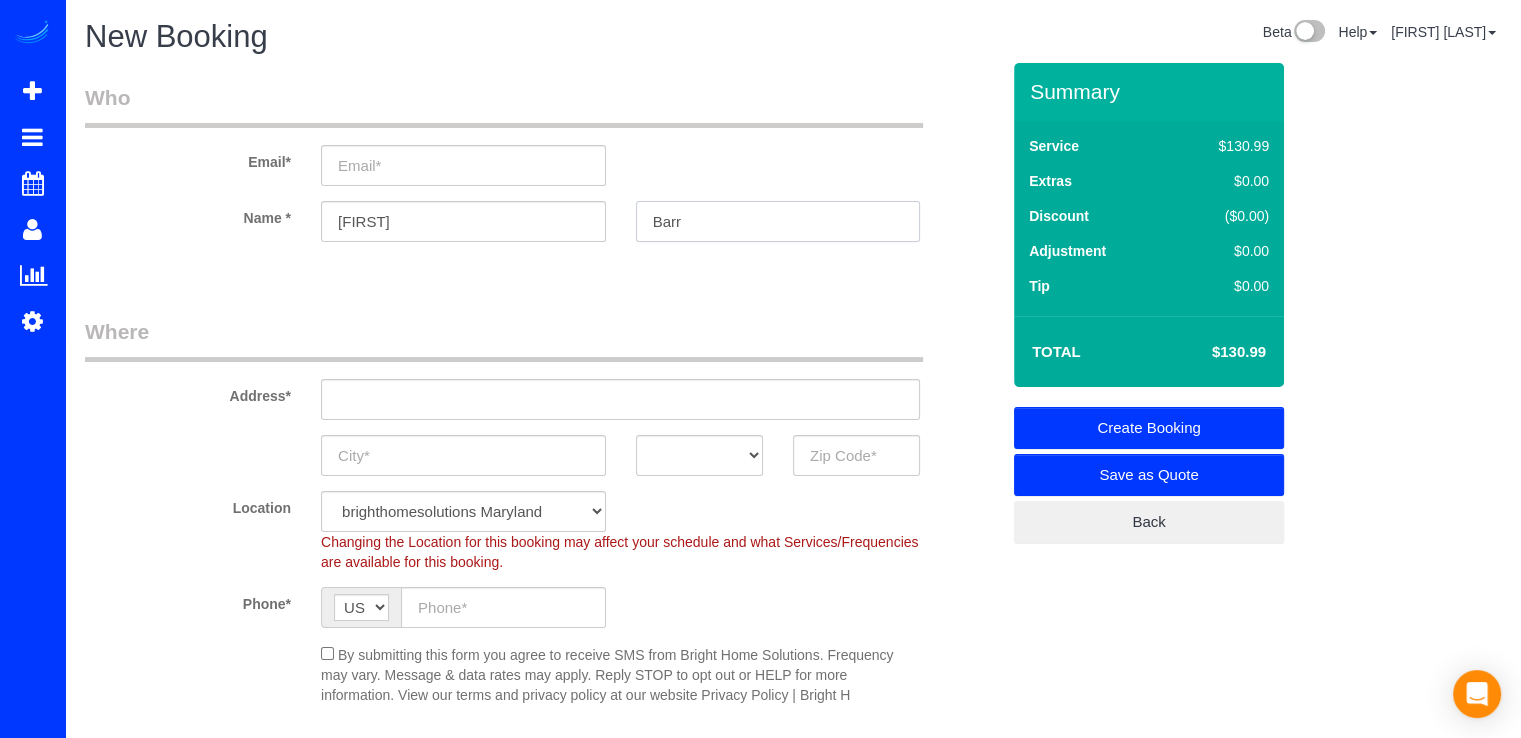 type on "Barr" 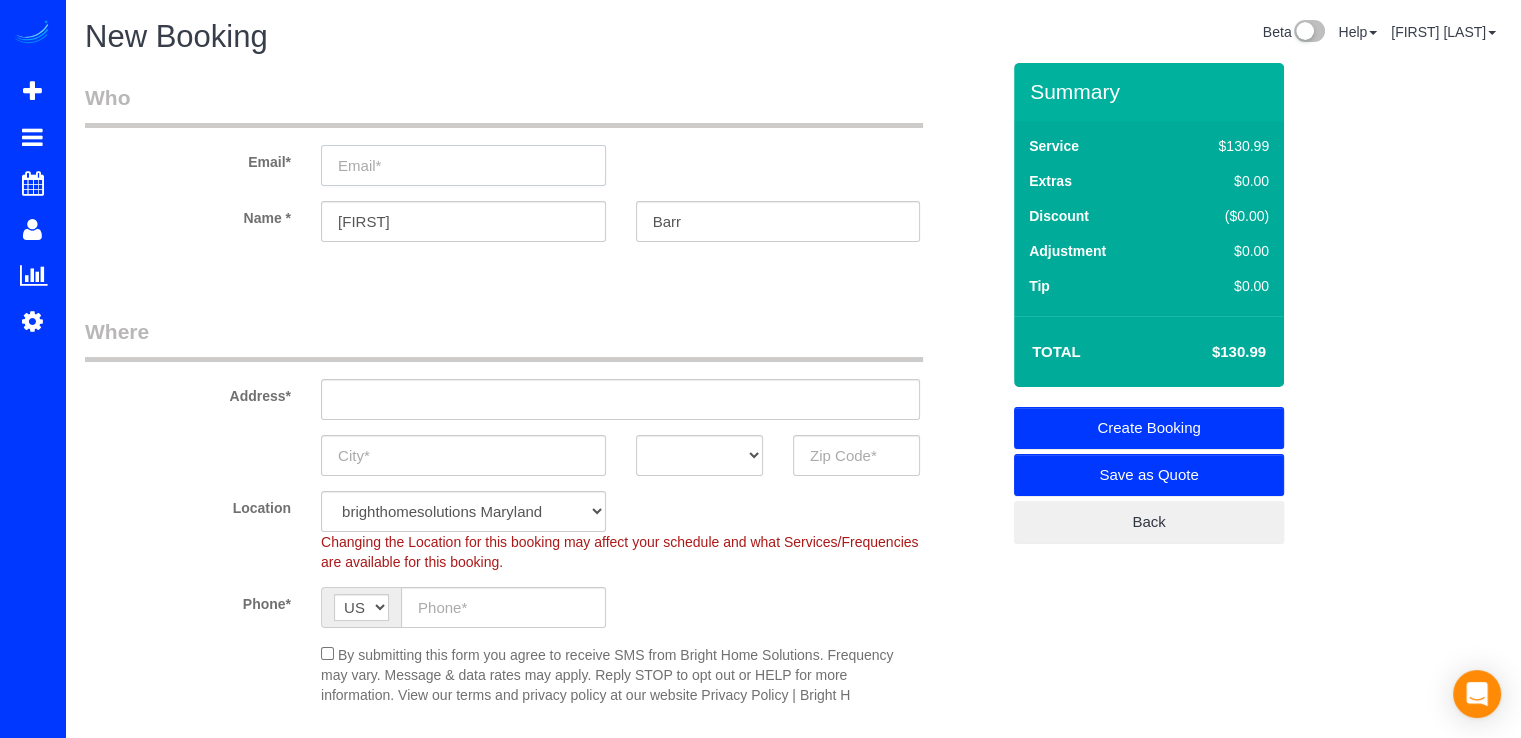 click at bounding box center [463, 165] 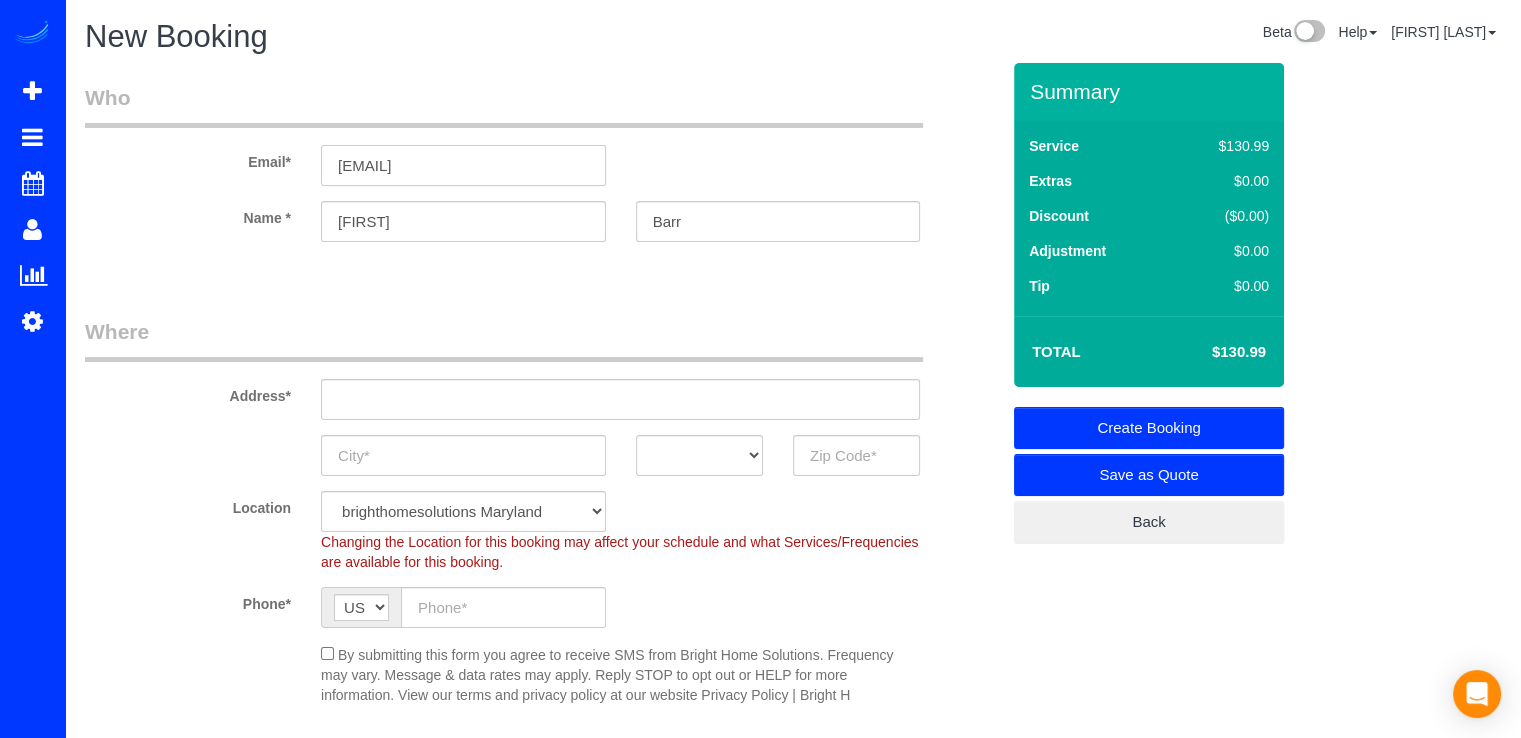 type on "[EMAIL]" 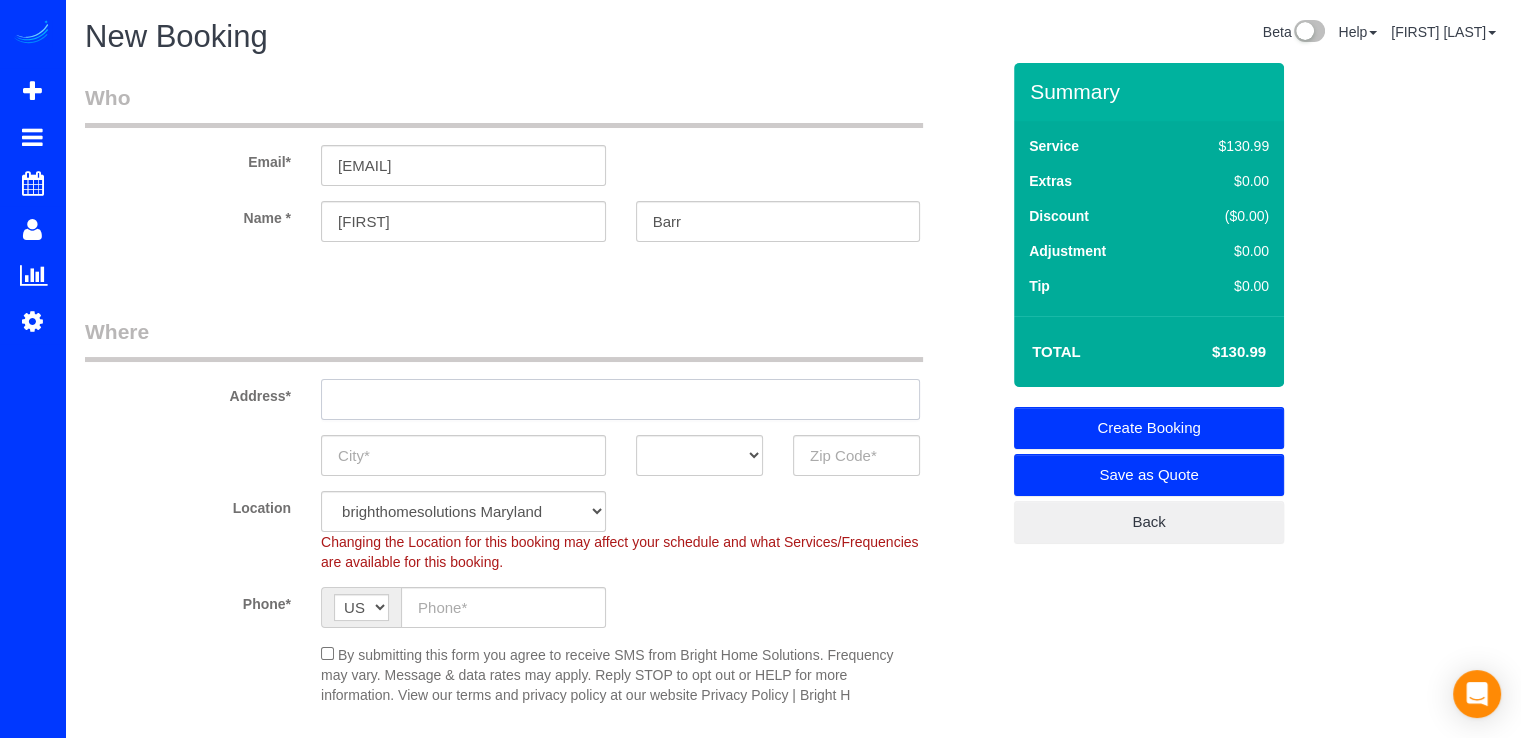 click at bounding box center [620, 399] 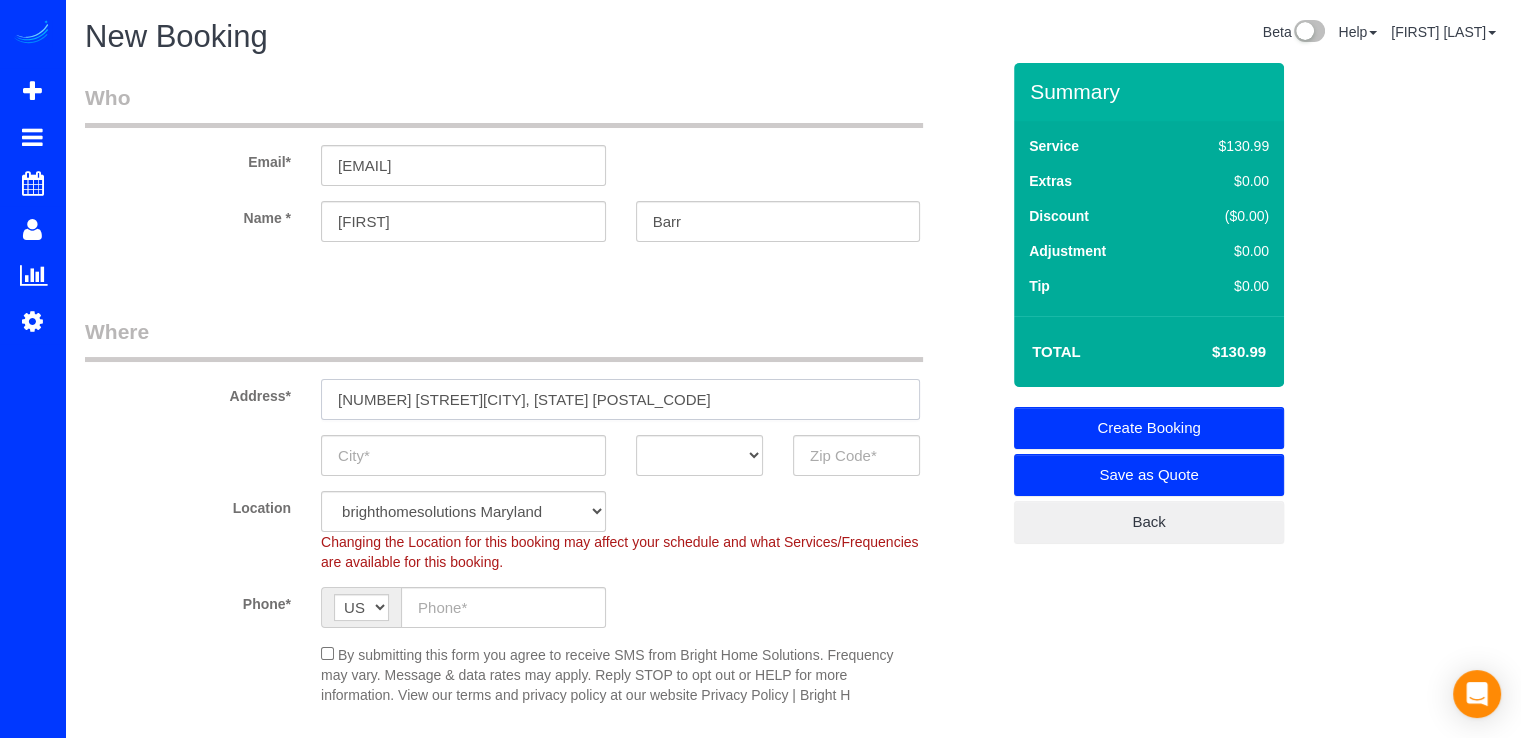 click on "8207 Meadowbrook LnChevy Chase, MD 20815" at bounding box center [620, 399] 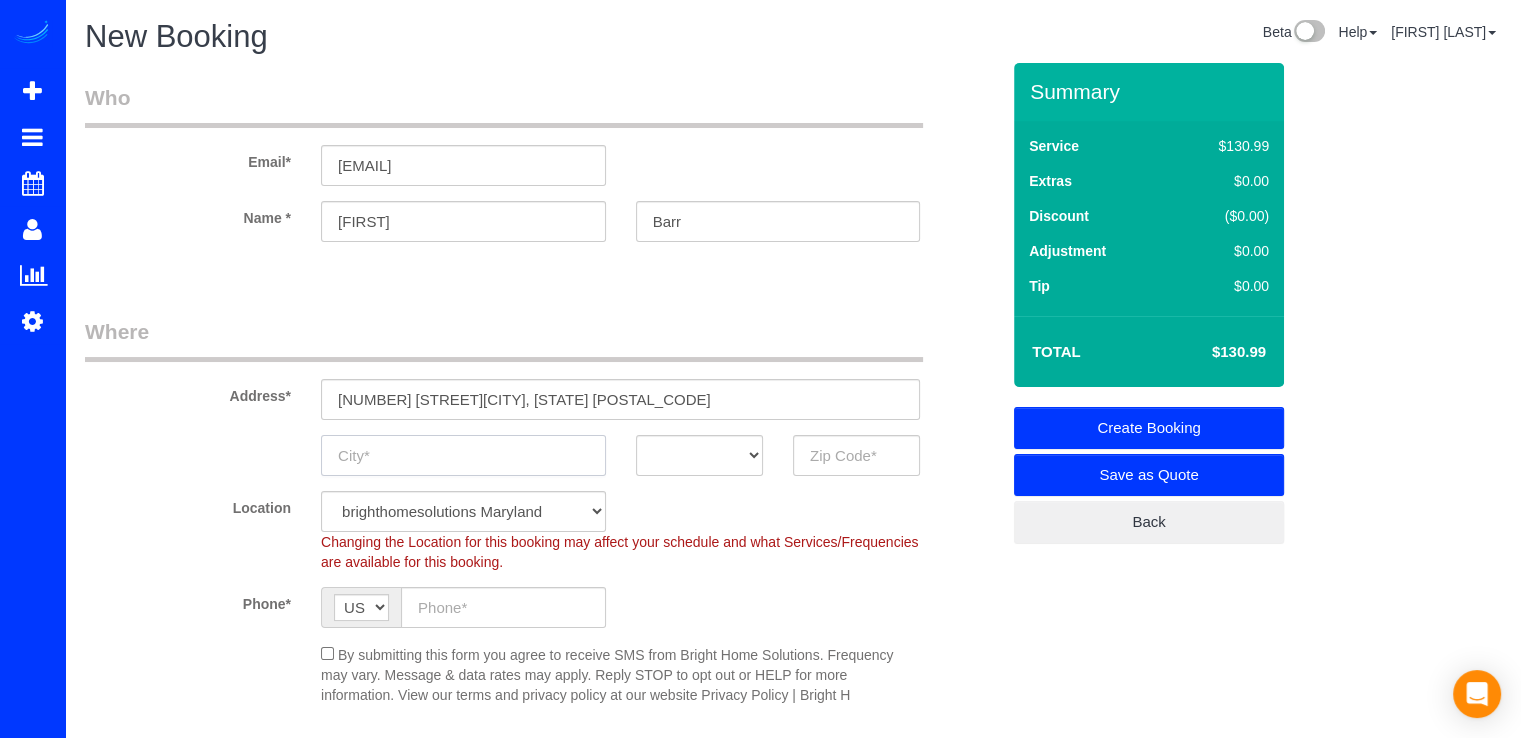 click at bounding box center (463, 455) 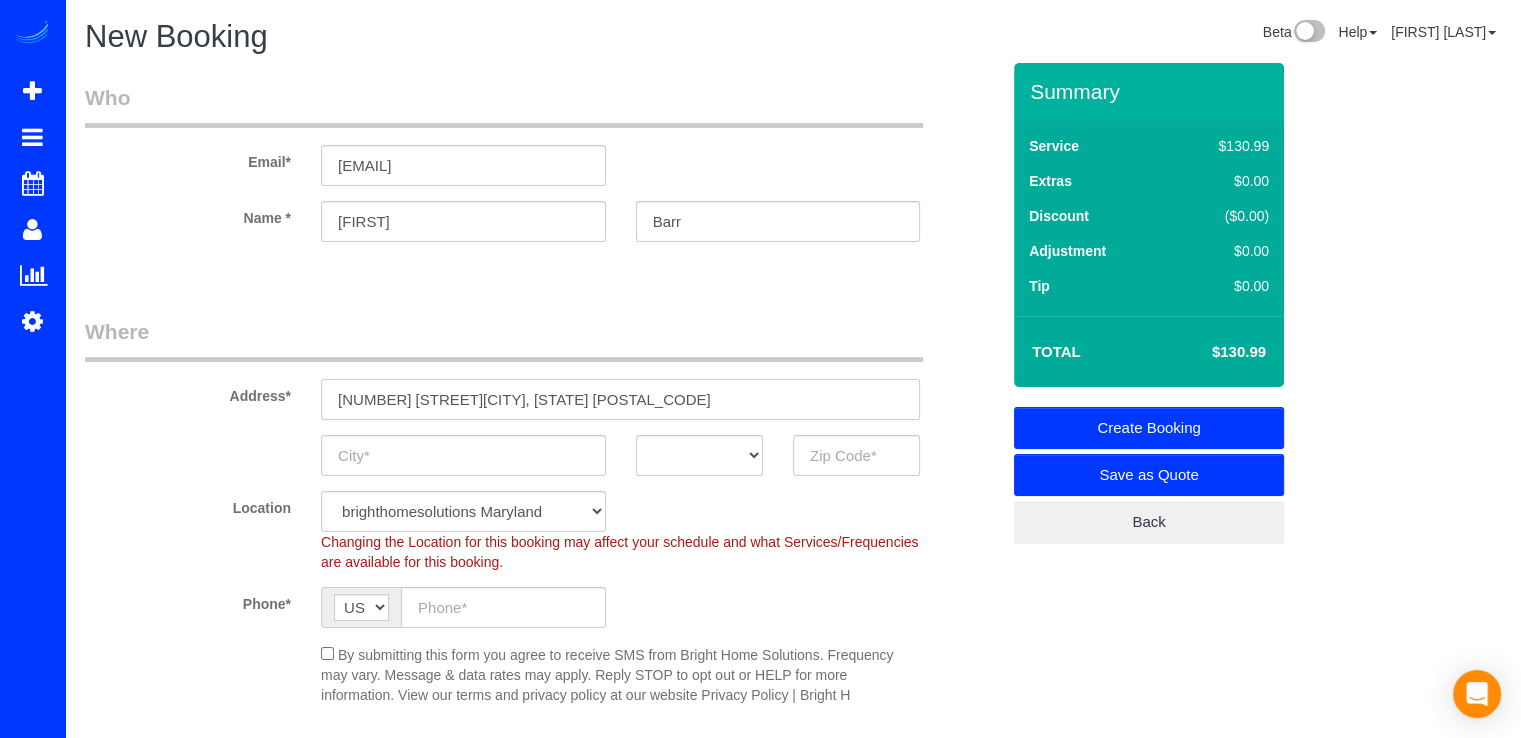 drag, startPoint x: 489, startPoint y: 395, endPoint x: 581, endPoint y: 397, distance: 92.021736 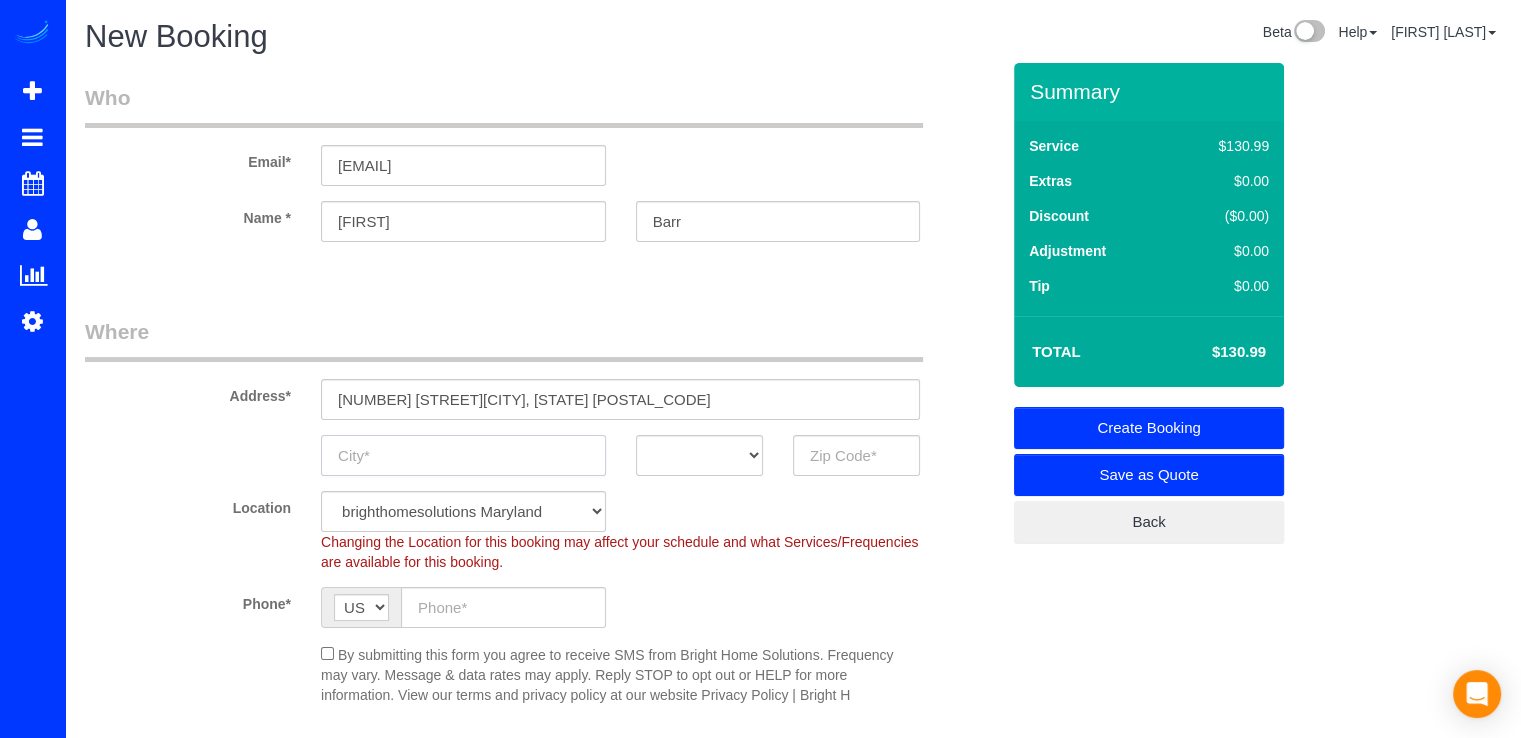 click at bounding box center (463, 455) 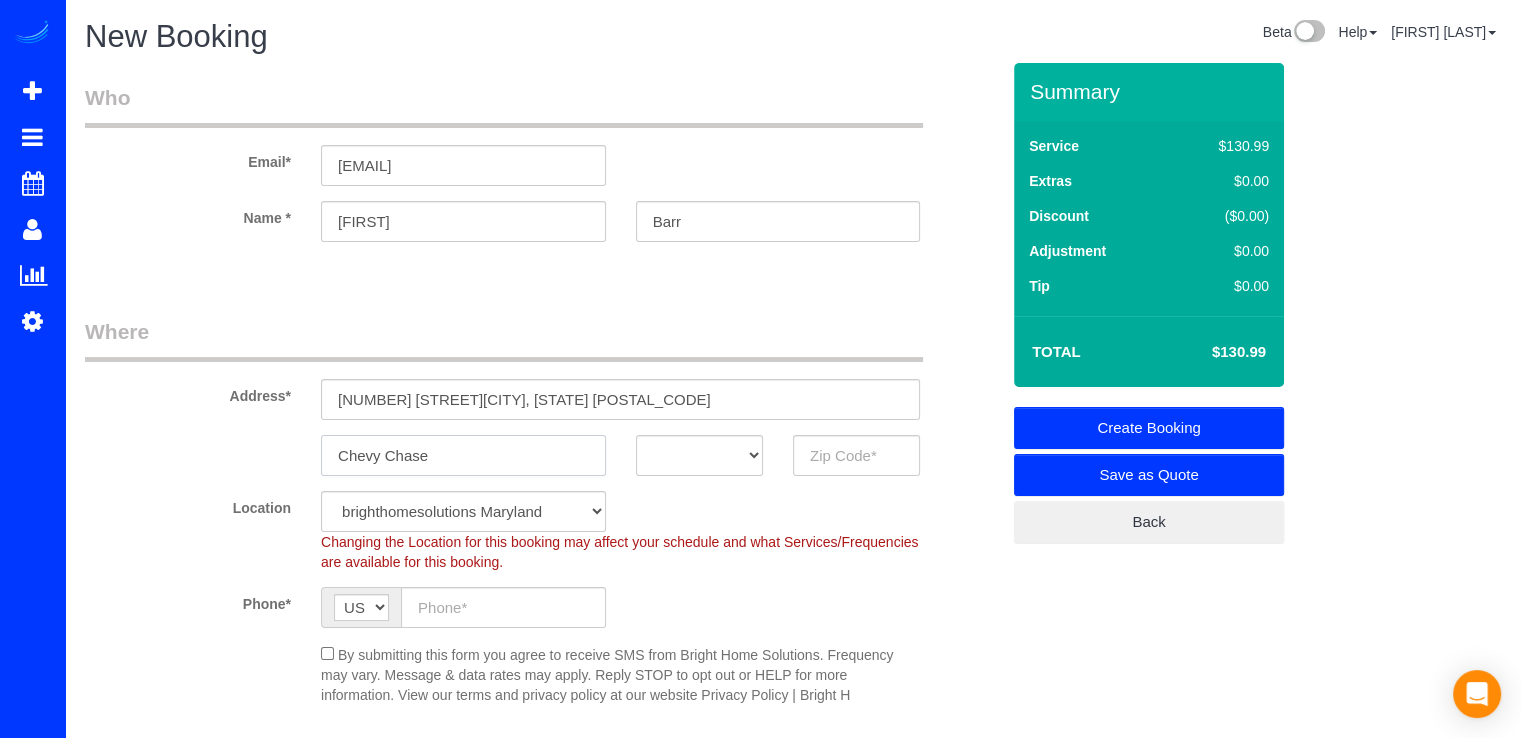 type on "Chevy Chase" 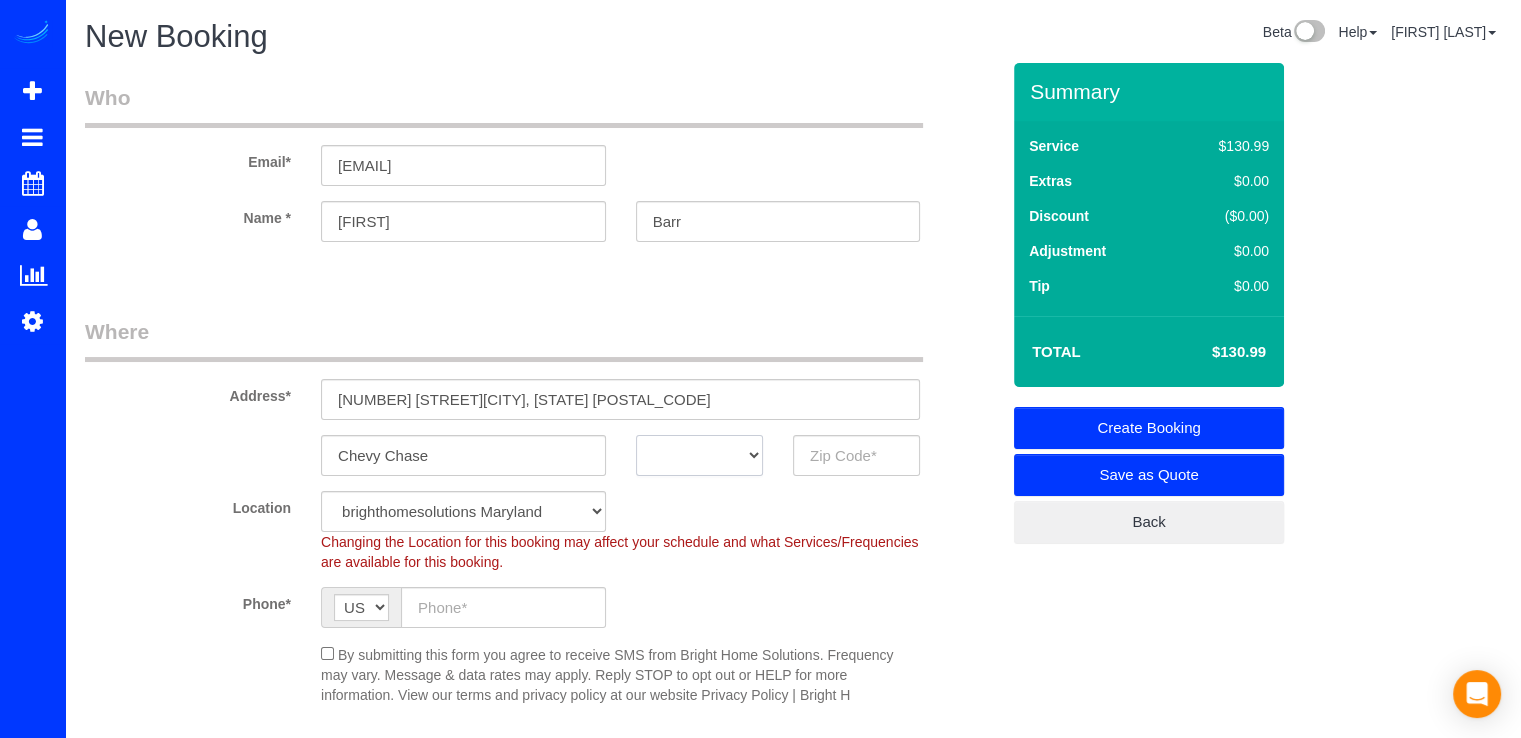 click on "AK
AL
AR
AZ
CA
CO
CT
DC
DE
FL
GA
HI
IA
ID
IL
IN
KS
KY
LA
MA
MD
ME
MI
MN
MO
MS
MT
NC
ND
NE
NH
NJ
NM
NV
NY
OH
OK
OR
PA
RI
SC
SD
TN
TX
UT
VA
VT
WA
WI
WV
WY" at bounding box center (699, 455) 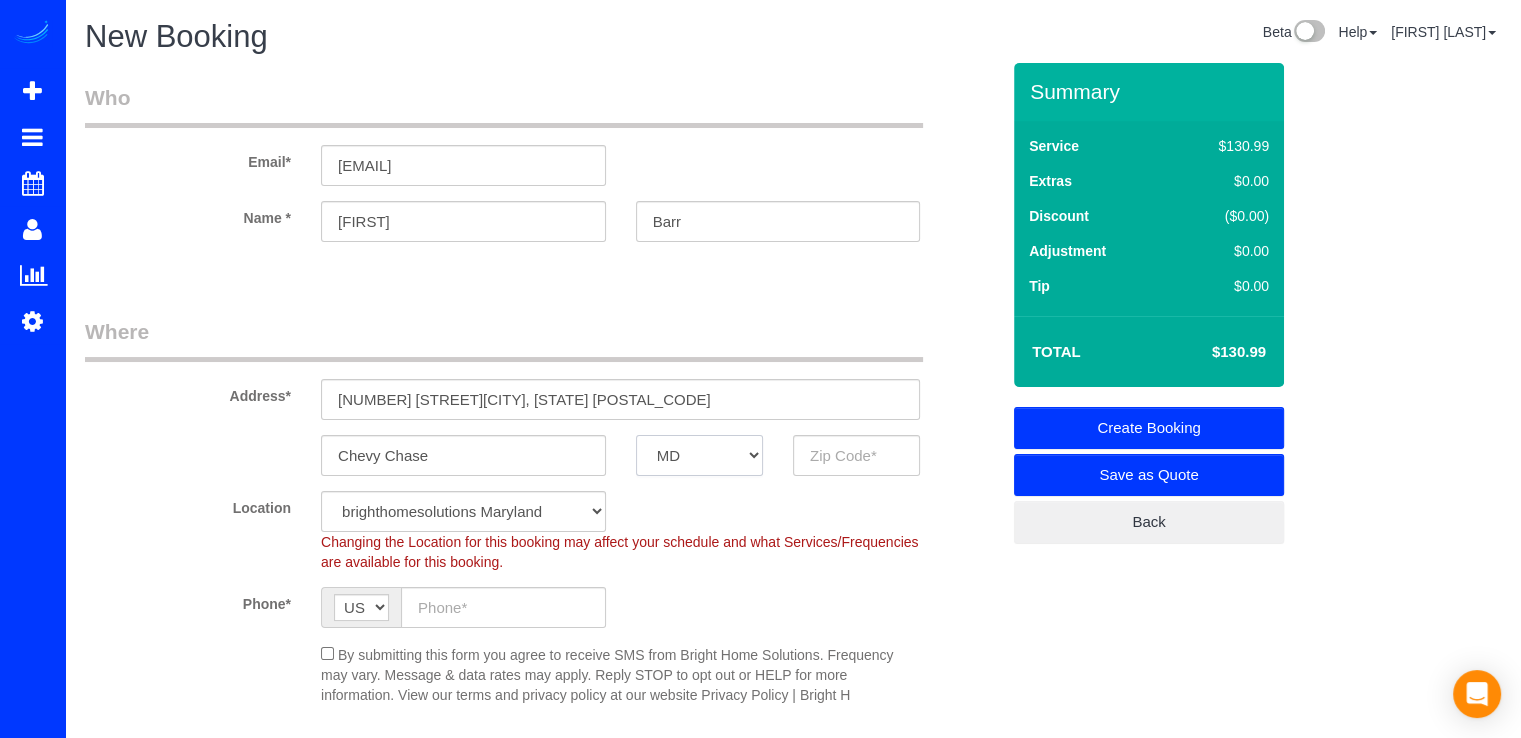 click on "AK
AL
AR
AZ
CA
CO
CT
DC
DE
FL
GA
HI
IA
ID
IL
IN
KS
KY
LA
MA
MD
ME
MI
MN
MO
MS
MT
NC
ND
NE
NH
NJ
NM
NV
NY
OH
OK
OR
PA
RI
SC
SD
TN
TX
UT
VA
VT
WA
WI
WV
WY" at bounding box center [699, 455] 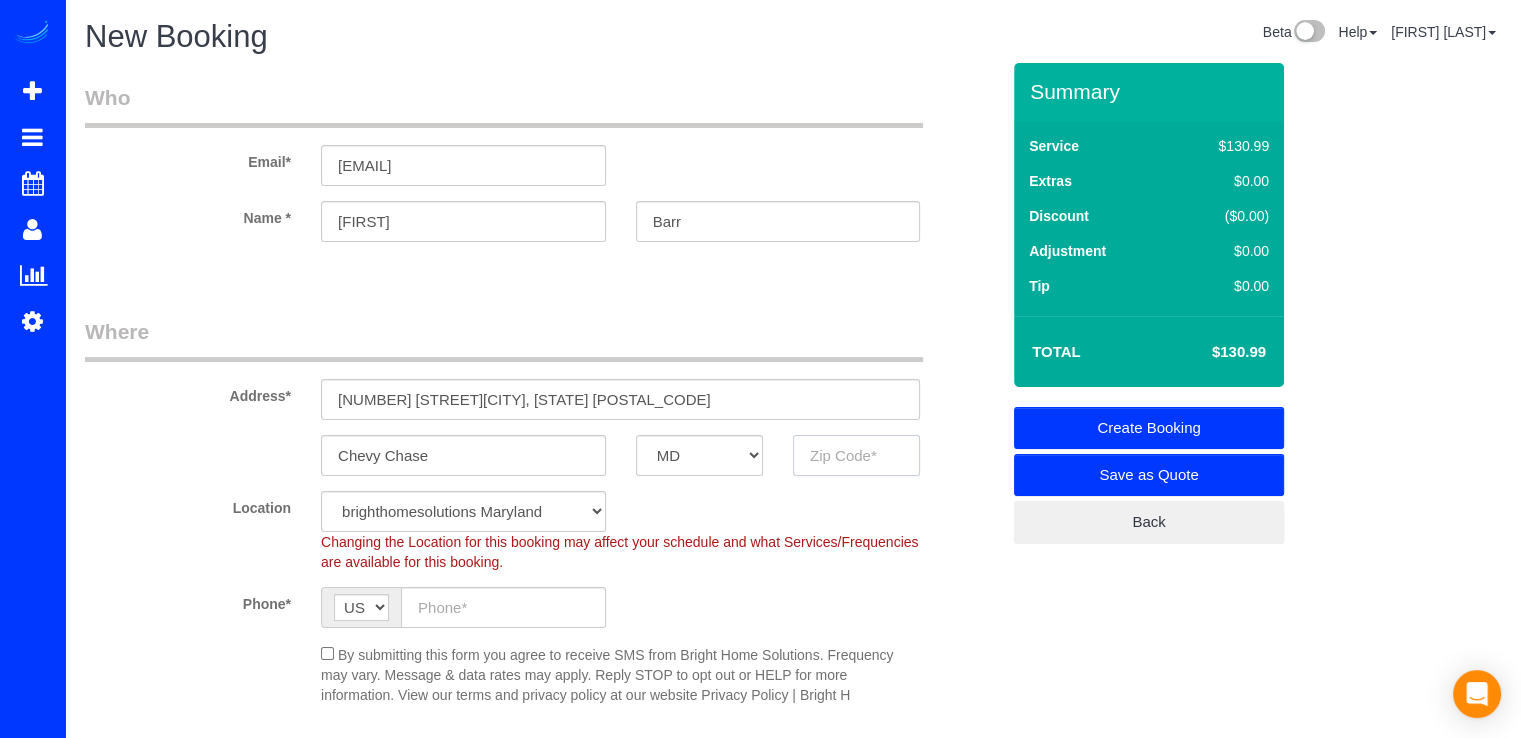 click at bounding box center [856, 455] 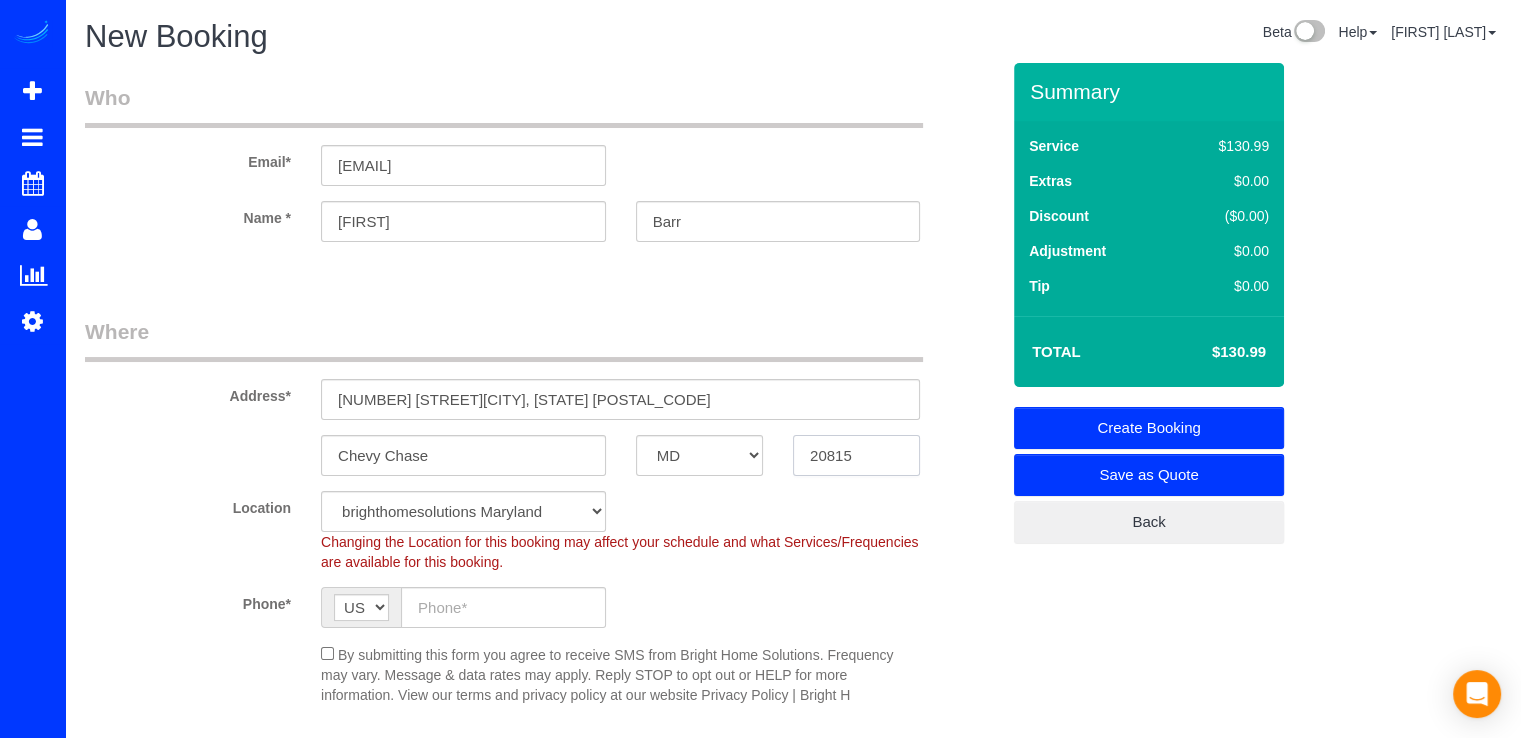 type on "20815" 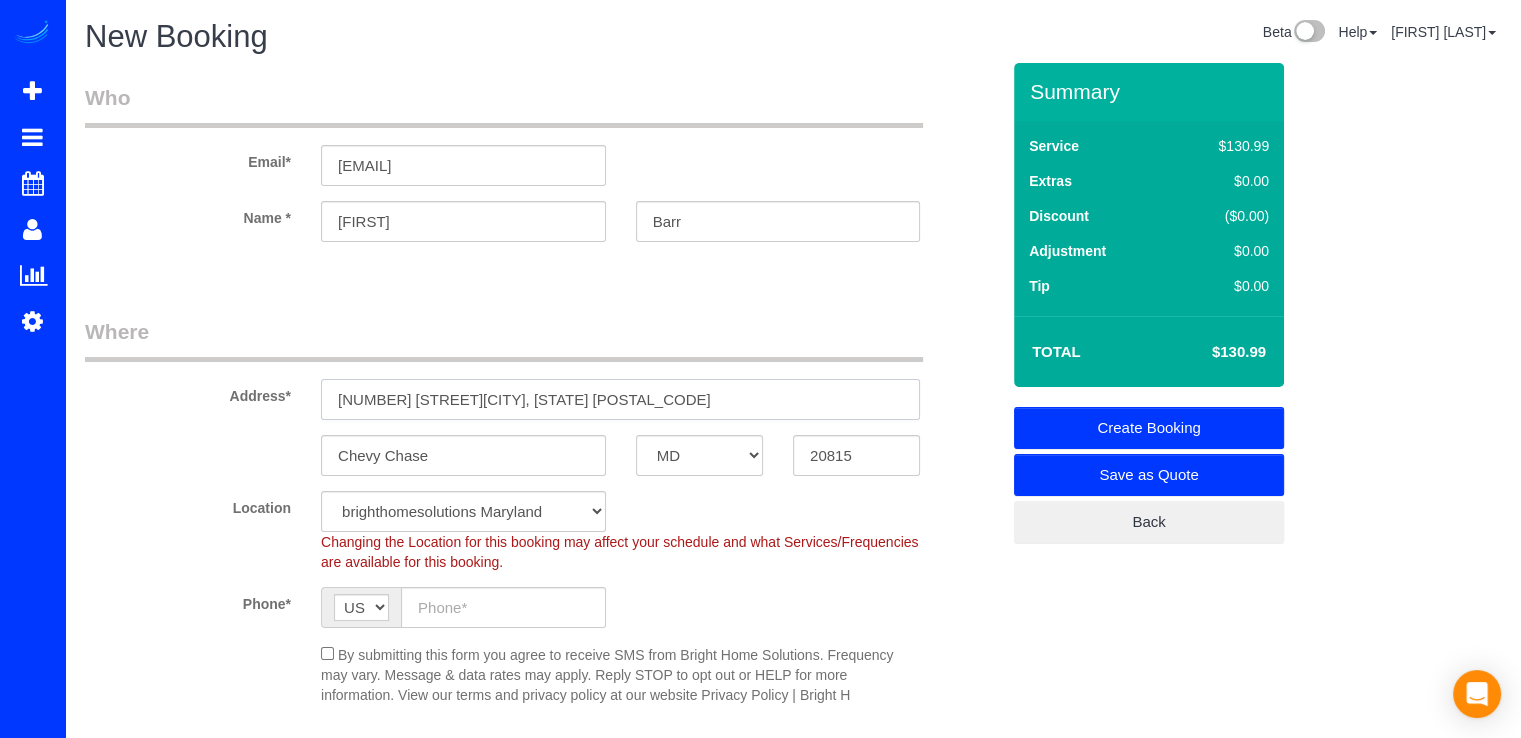 drag, startPoint x: 691, startPoint y: 390, endPoint x: 488, endPoint y: 419, distance: 205.06097 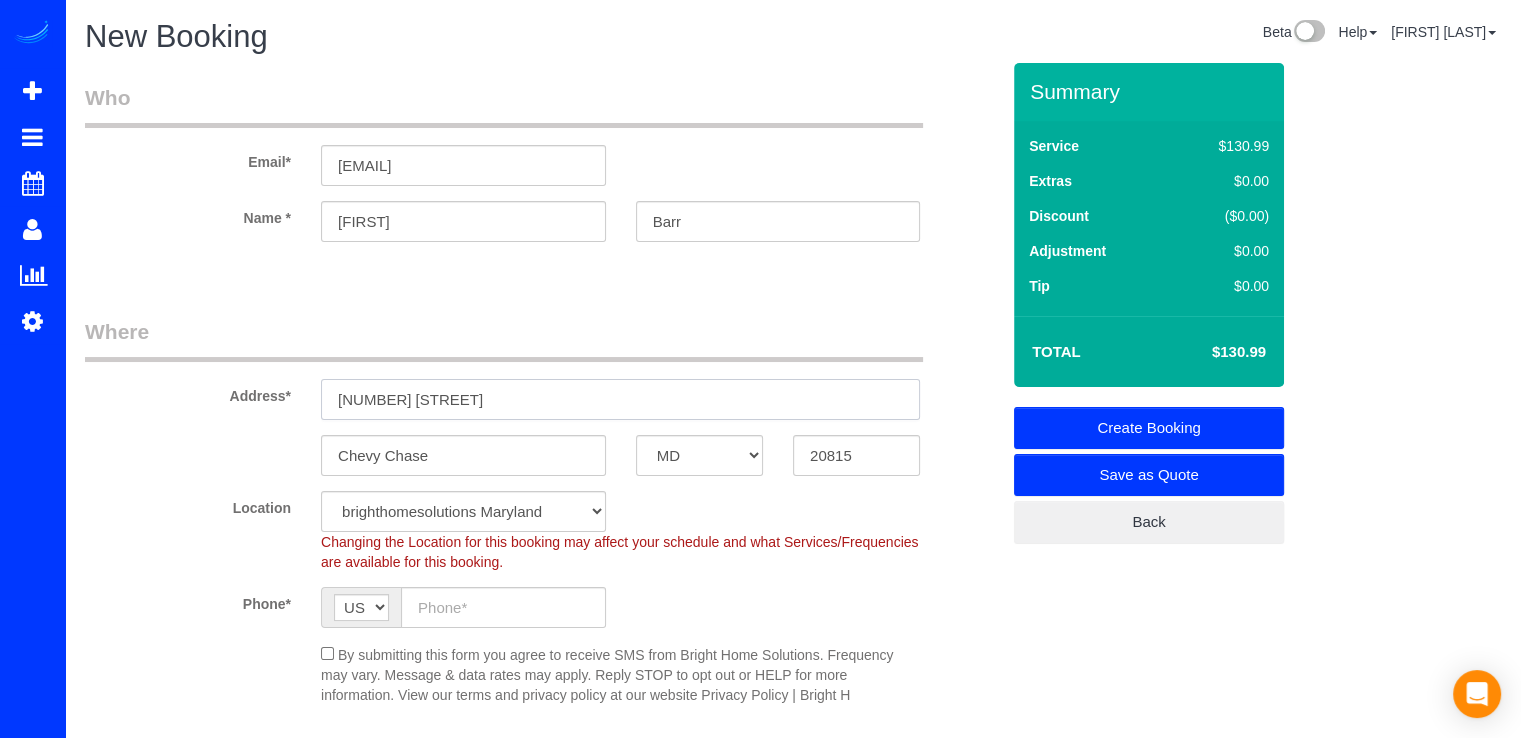 type on "8207 Meadowbrook Ln" 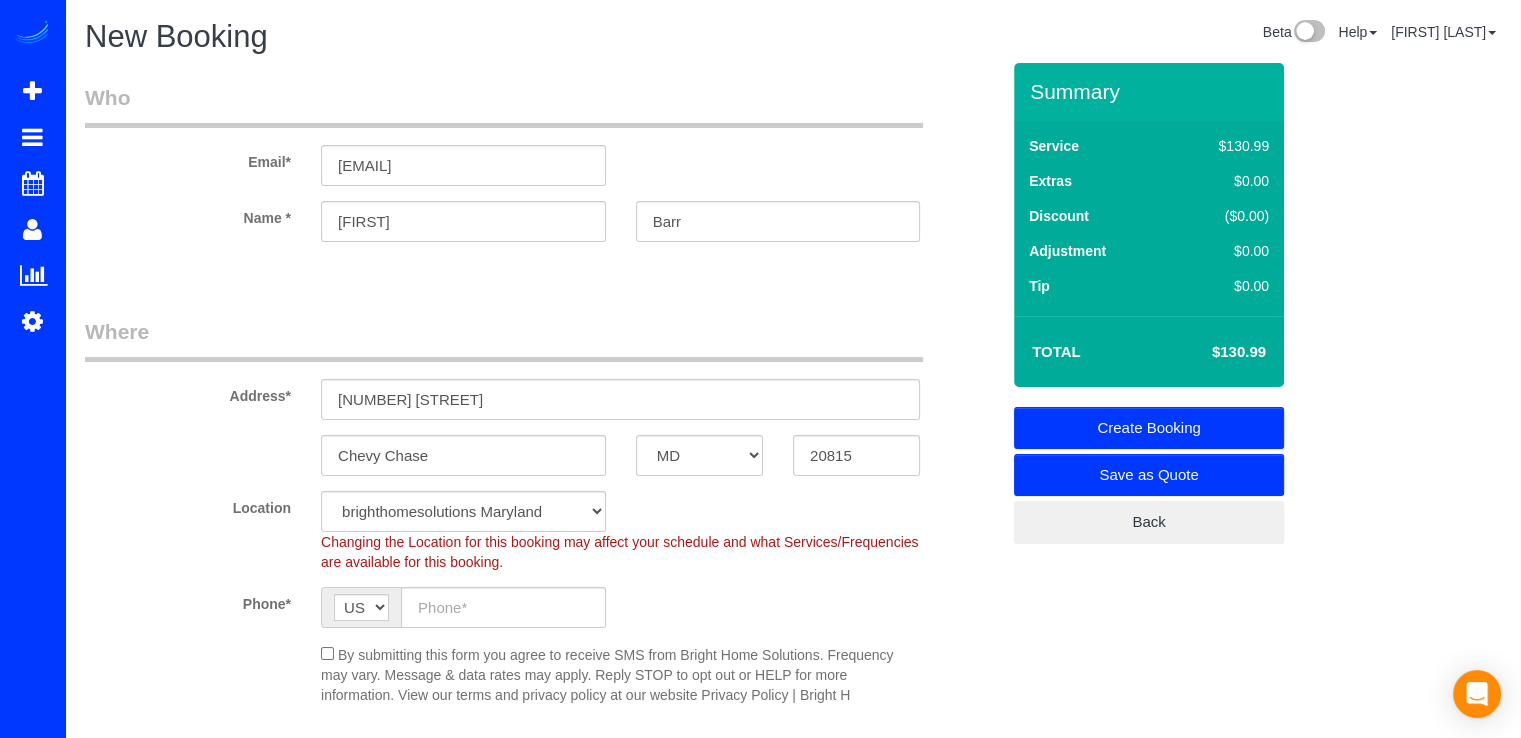 click on "Location
brighthomesolutions Maryland Bright Home Solutions  - Washington DC Virginia
Changing the Location for this booking may affect your schedule and what
Services/Frequencies are available for this booking.
Phone*
AF AL DZ AD AO AI AQ AG AR AM AW AU AT AZ BS BH BD BB BY BE BZ BJ BM BT BO BA BW BR GB IO BN BG BF BI KH CM CA CV BQ KY CF TD CL CN CX CC CO KM CD CG CK CR HR CU CW CY CZ CI DK DJ DM DO TL EC EG SV GQ ER EE ET FK FO FJ FI FR GF PF TF GA GM GE DE GH GI GR GL GD GP GU GT GG GN GW GY HT HN HK HU IS IN ID IR IQ IE IM IL IT JM JP JE JO KZ KE KI KP KR KW KG LA LV LB LS LR LY LI LT LU MO MK MG MW MY MV ML MT MH MQ MR MU YT MX FM MD MC MN ME MS MA MZ MM NA NR NP NL NC NZ NI NE NG NU NF MP NO OM PK PW PS PA PG PY PE PH PN PL PT PR QA RO RU RW RE AS WS SM ST SA SN RS SC SL SG SK SI SB SO ZA GS SS ES LK BL SH KN LC SX MF PM VC SD SR SJ SZ SE CH SY TW TJ TZ TH TG TK TO TT TN TR TM TC TV UM UG UA AE" 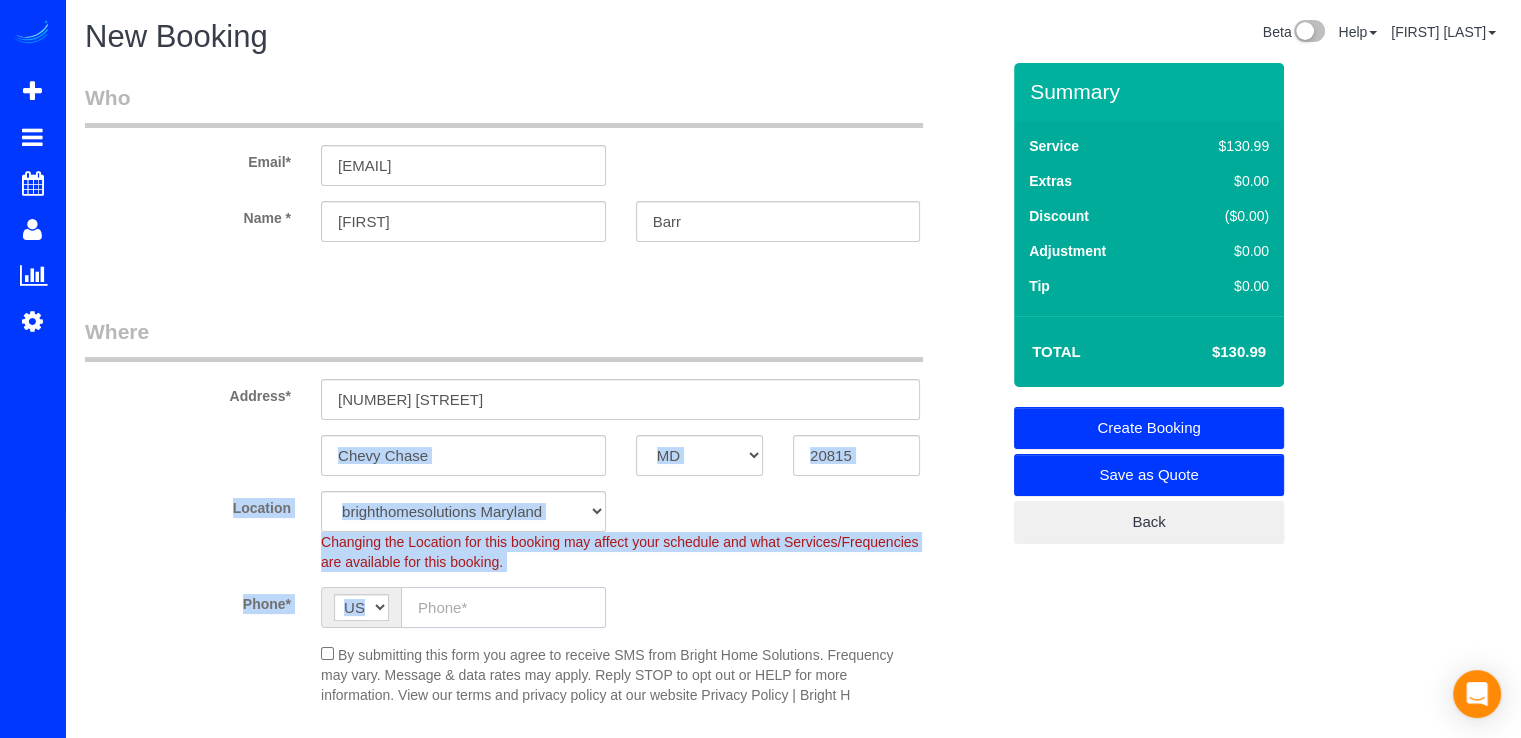 click 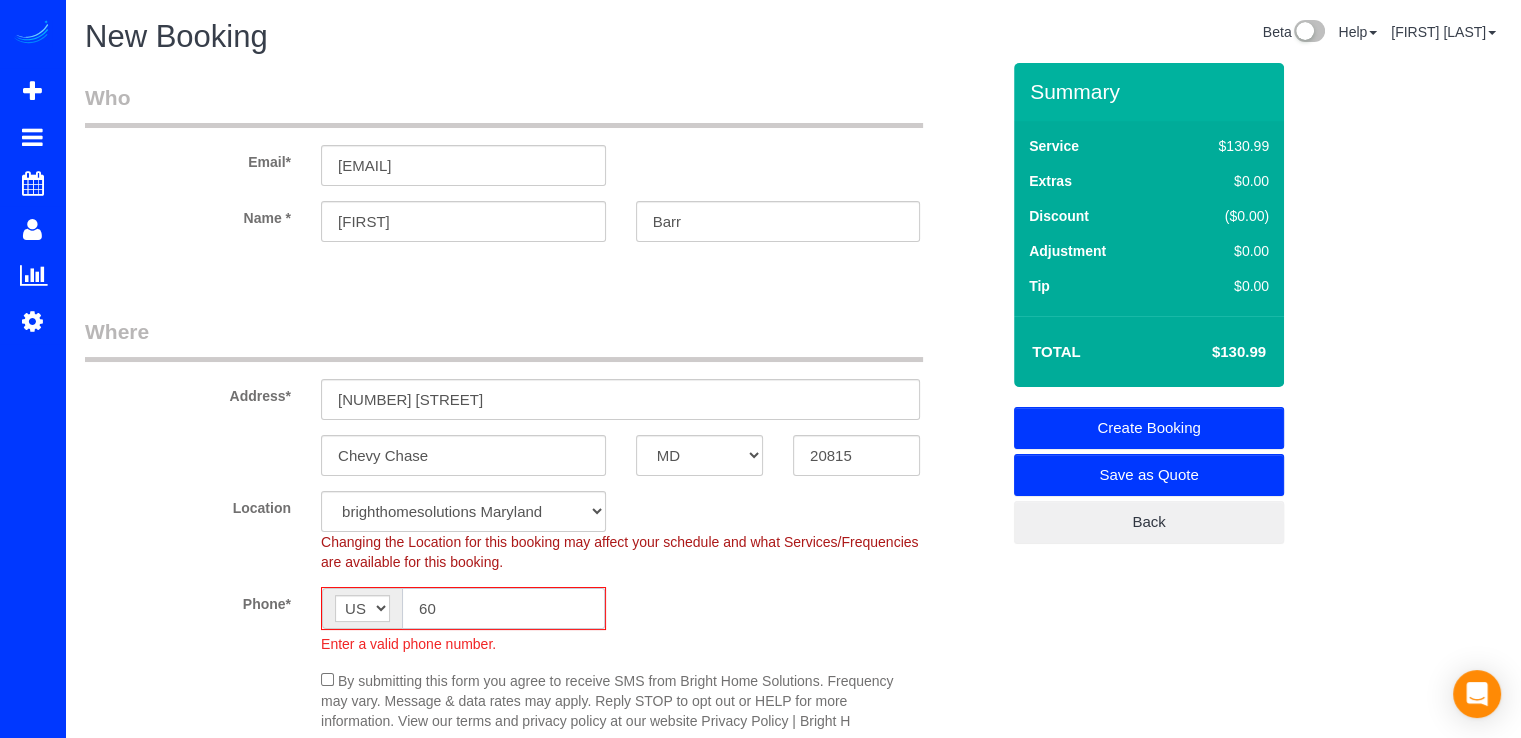 type on "6" 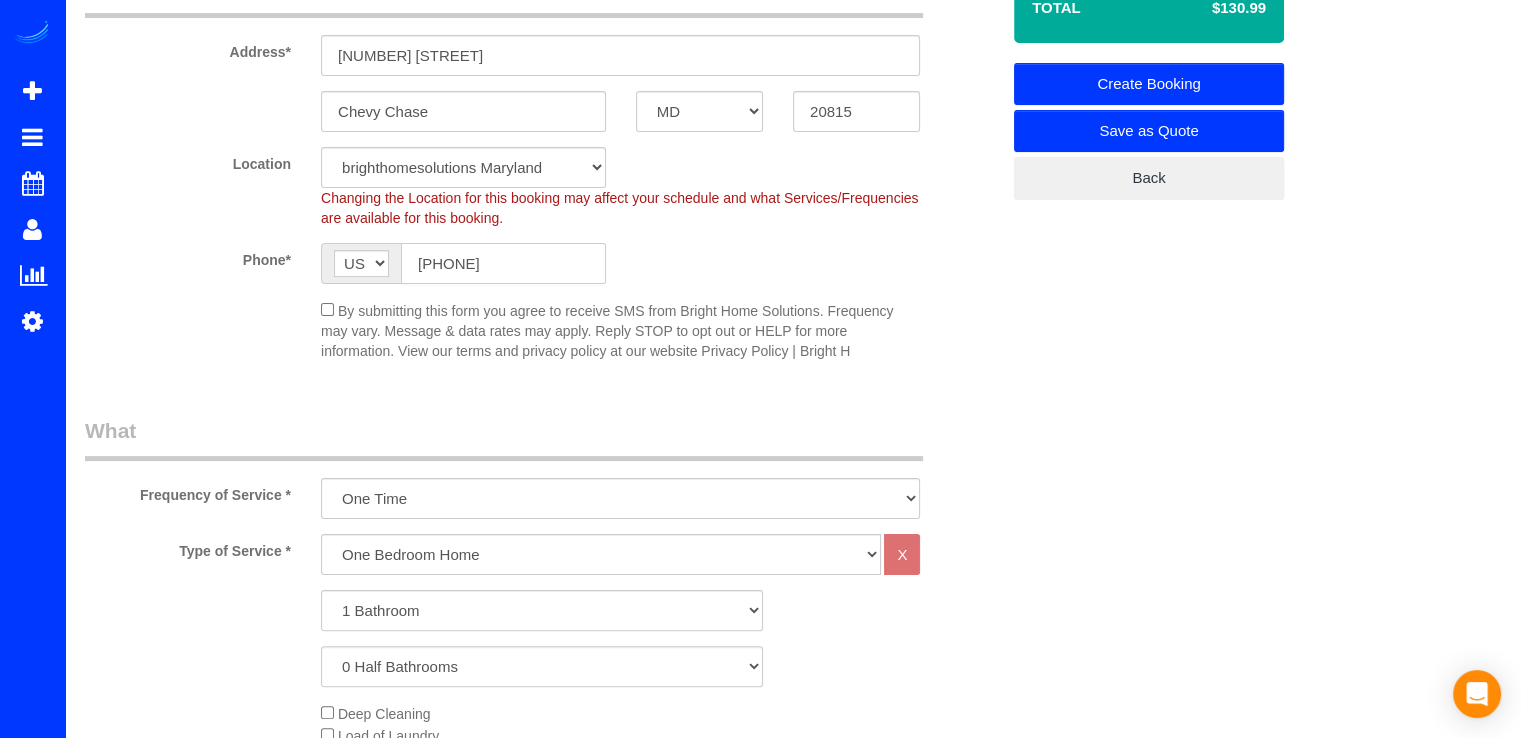 scroll, scrollTop: 400, scrollLeft: 0, axis: vertical 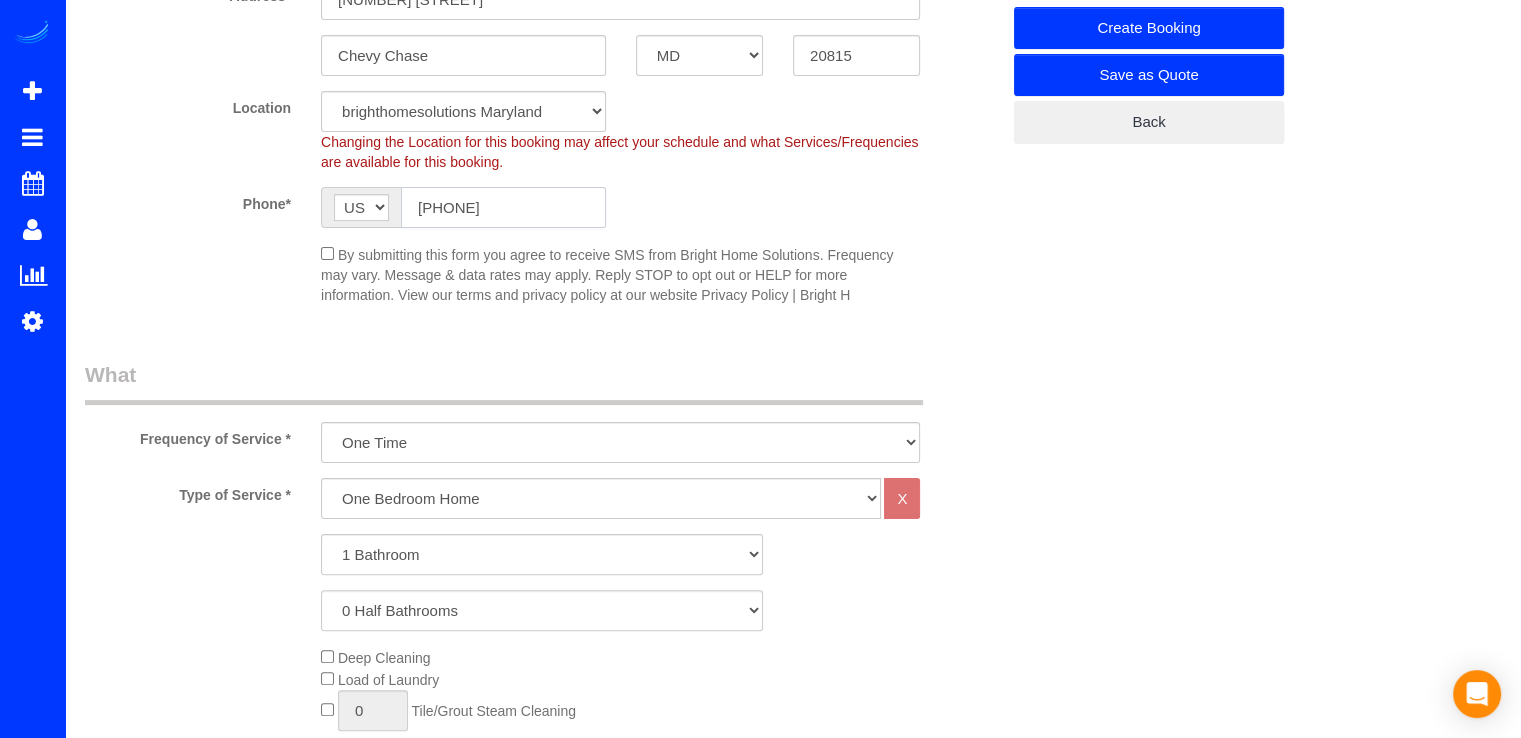 type on "(703) 973-0280" 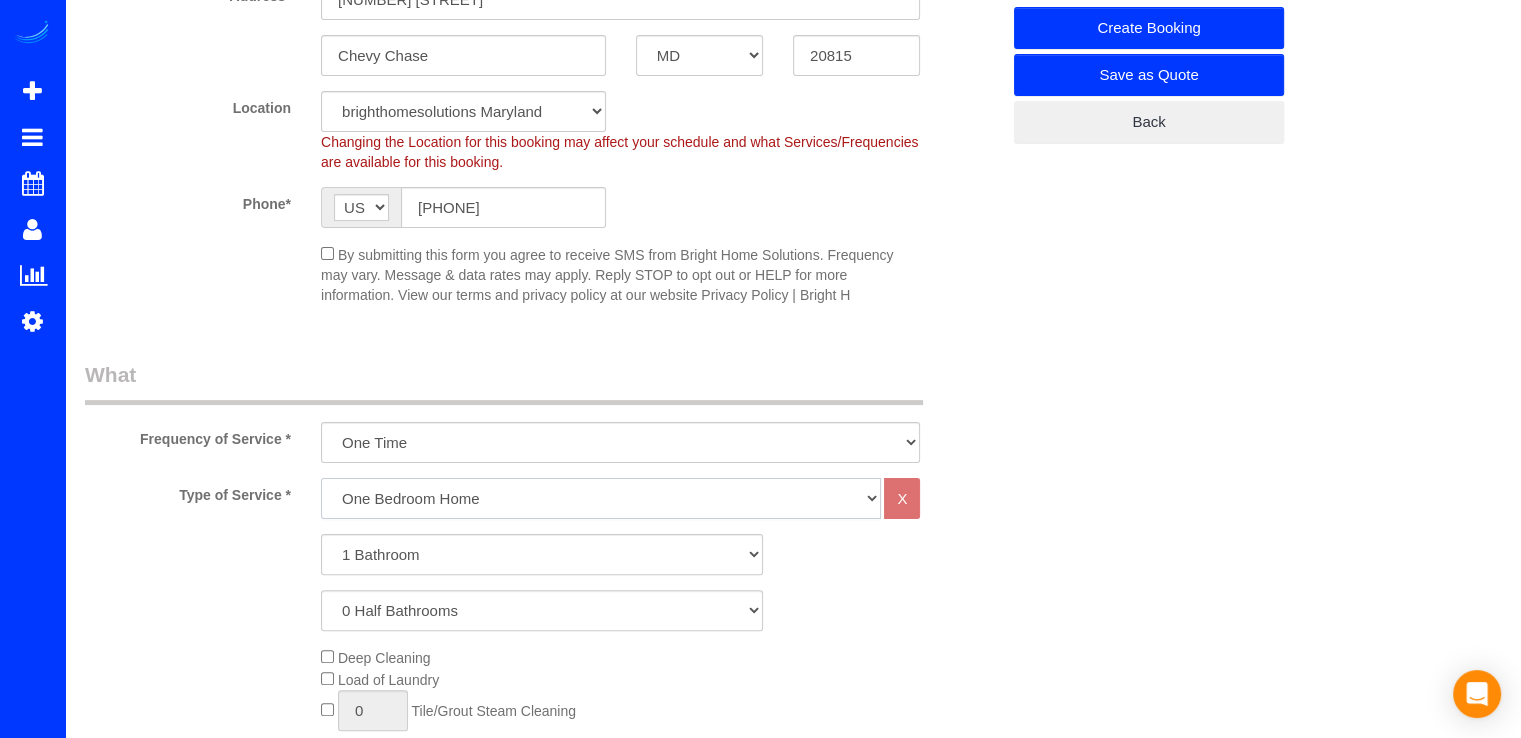 click on "One Bedroom Home Two Bedroom Home Three Bedroom Home Four Bedroom Home Five Bedroom Home Six Bedroom Home COMMERCIAL FACILITY Trash Removal Service Seven Bedroom Home Eight Bedrooms Nine Bedrooms Ten Bedrooms Office Cleaning Garage Cleaning CARPET SHAMPOO Post-construction Cleaning Exterior Windows Cleaning" 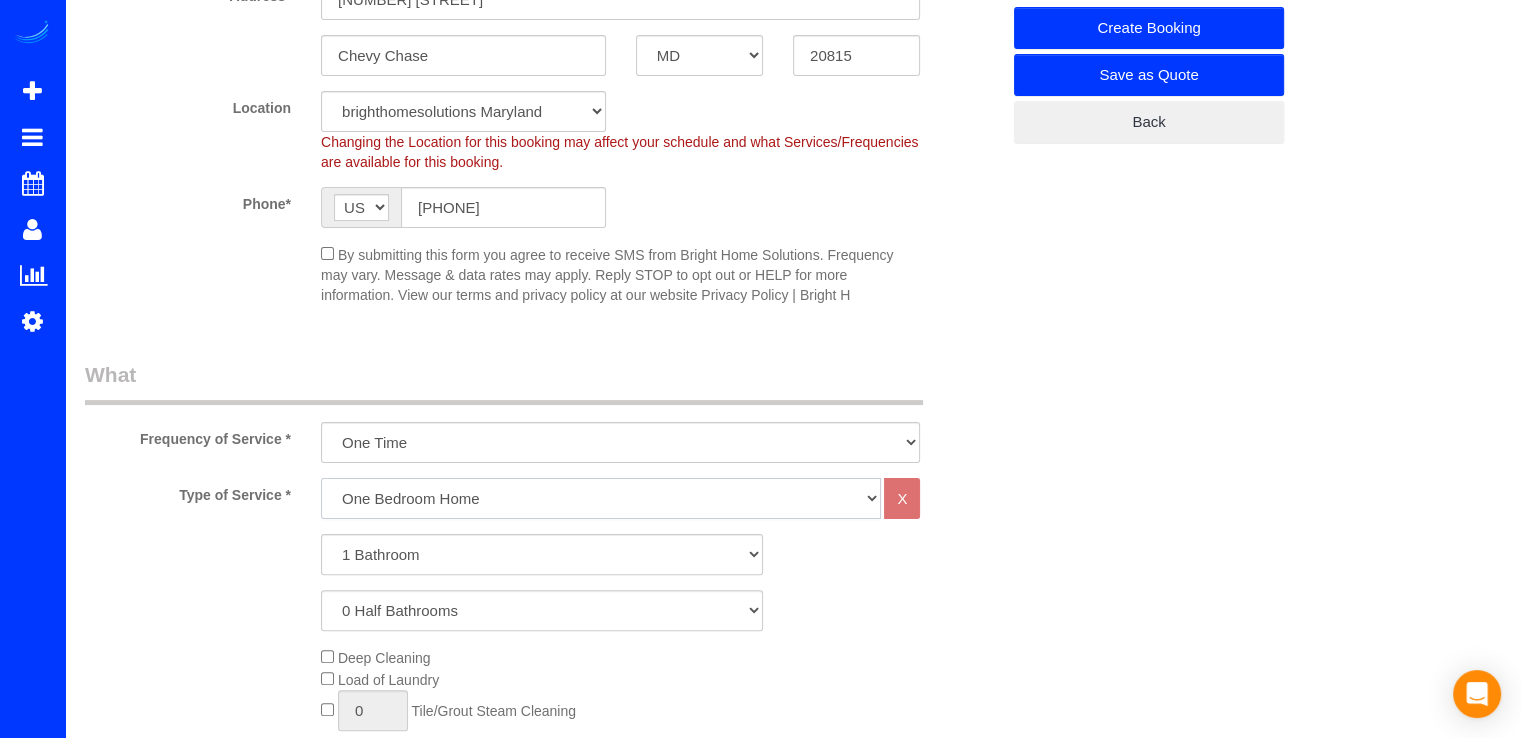 select on "256" 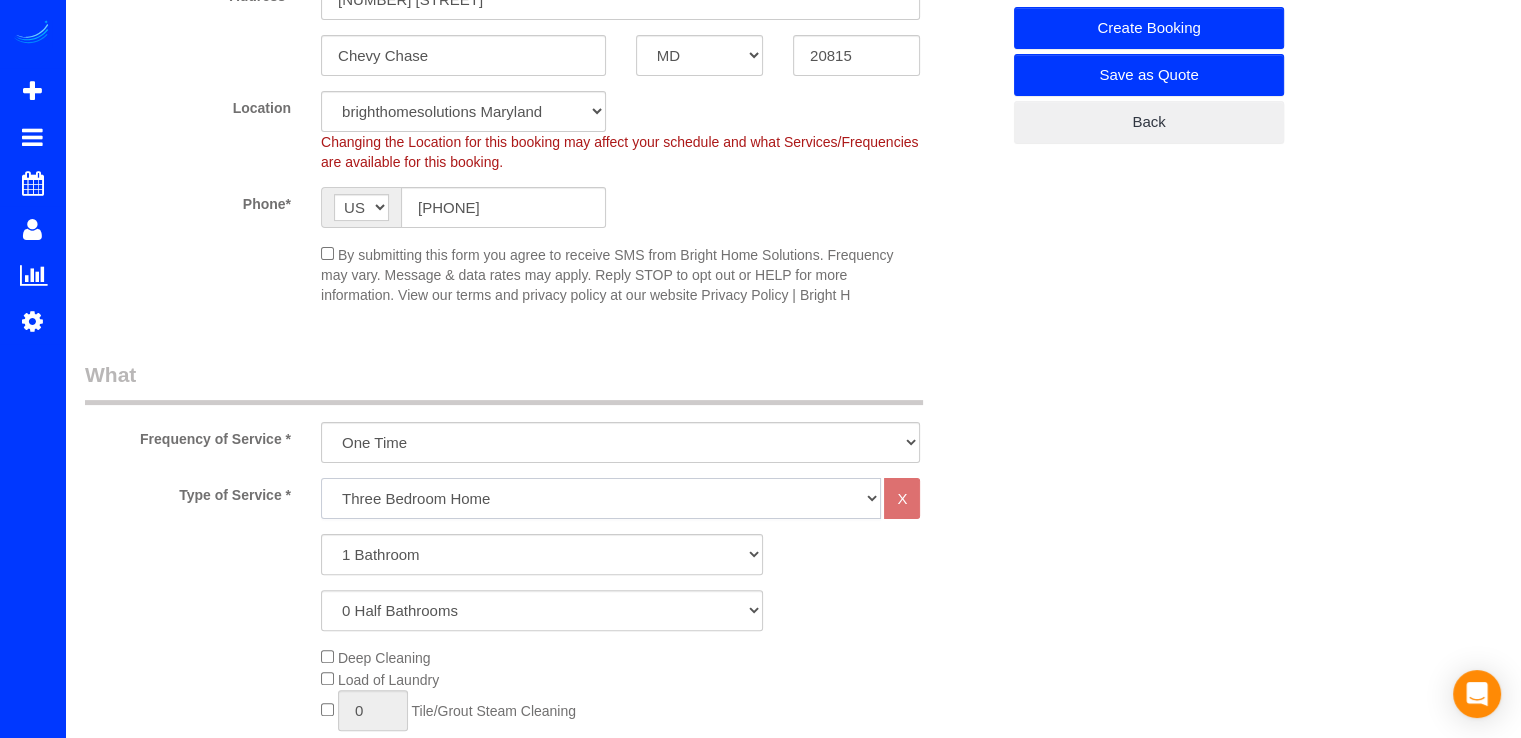 click on "One Bedroom Home Two Bedroom Home Three Bedroom Home Four Bedroom Home Five Bedroom Home Six Bedroom Home COMMERCIAL FACILITY Trash Removal Service Seven Bedroom Home Eight Bedrooms Nine Bedrooms Ten Bedrooms Office Cleaning Garage Cleaning CARPET SHAMPOO Post-construction Cleaning Exterior Windows Cleaning" 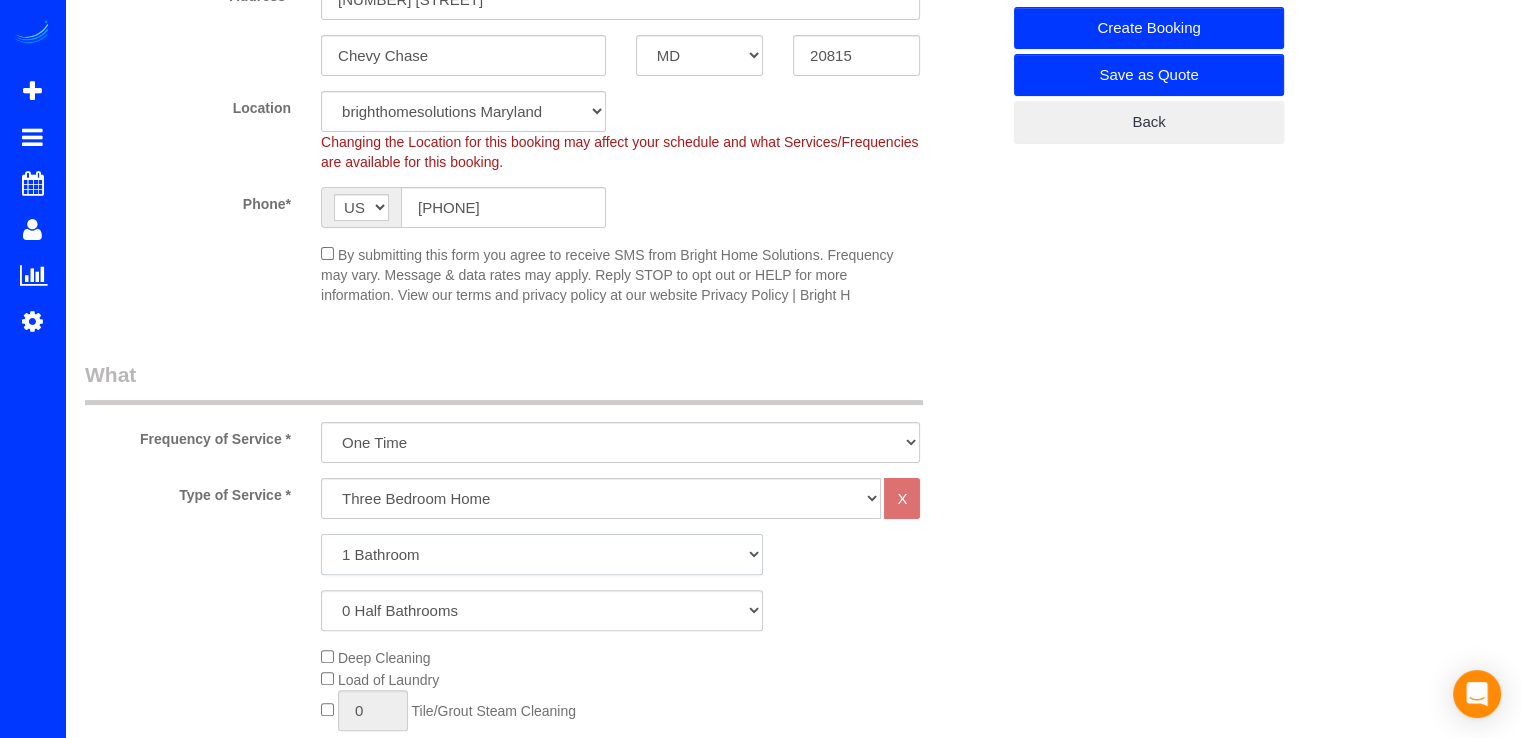 click on "1 Bathroom
2 Bathrooms
3 Bathrooms
4 Bathrooms
5 Bathrooms
6 Bathrooms
7 Bathrooms
8 Bathrooms
9 Bathrooms
10 Bathrooms" 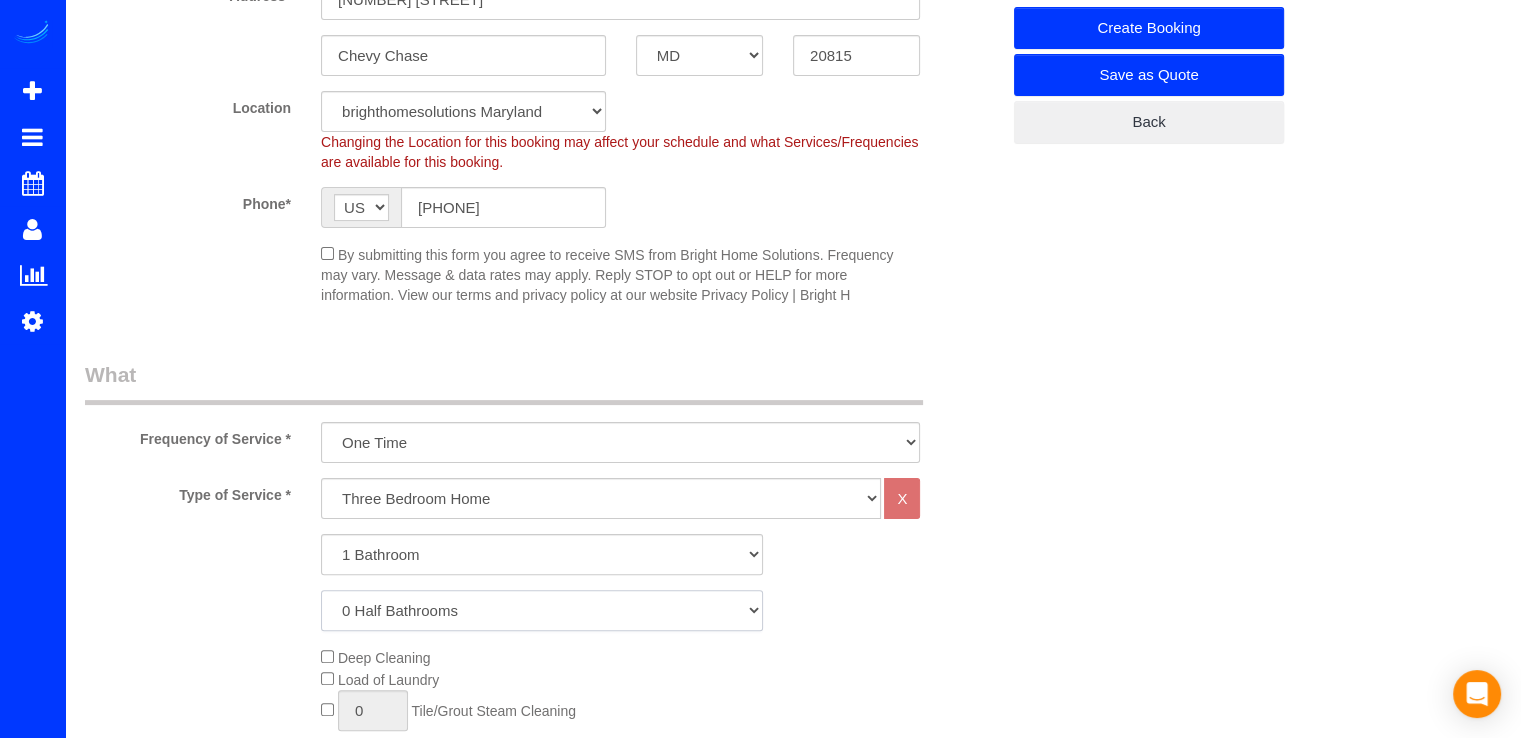 click on "0 Half Bathrooms
1 Half Bathroom
2 Half Bathrooms
3 Half Bathrooms
4 Half Bathrooms
5 Half Bathrooms" 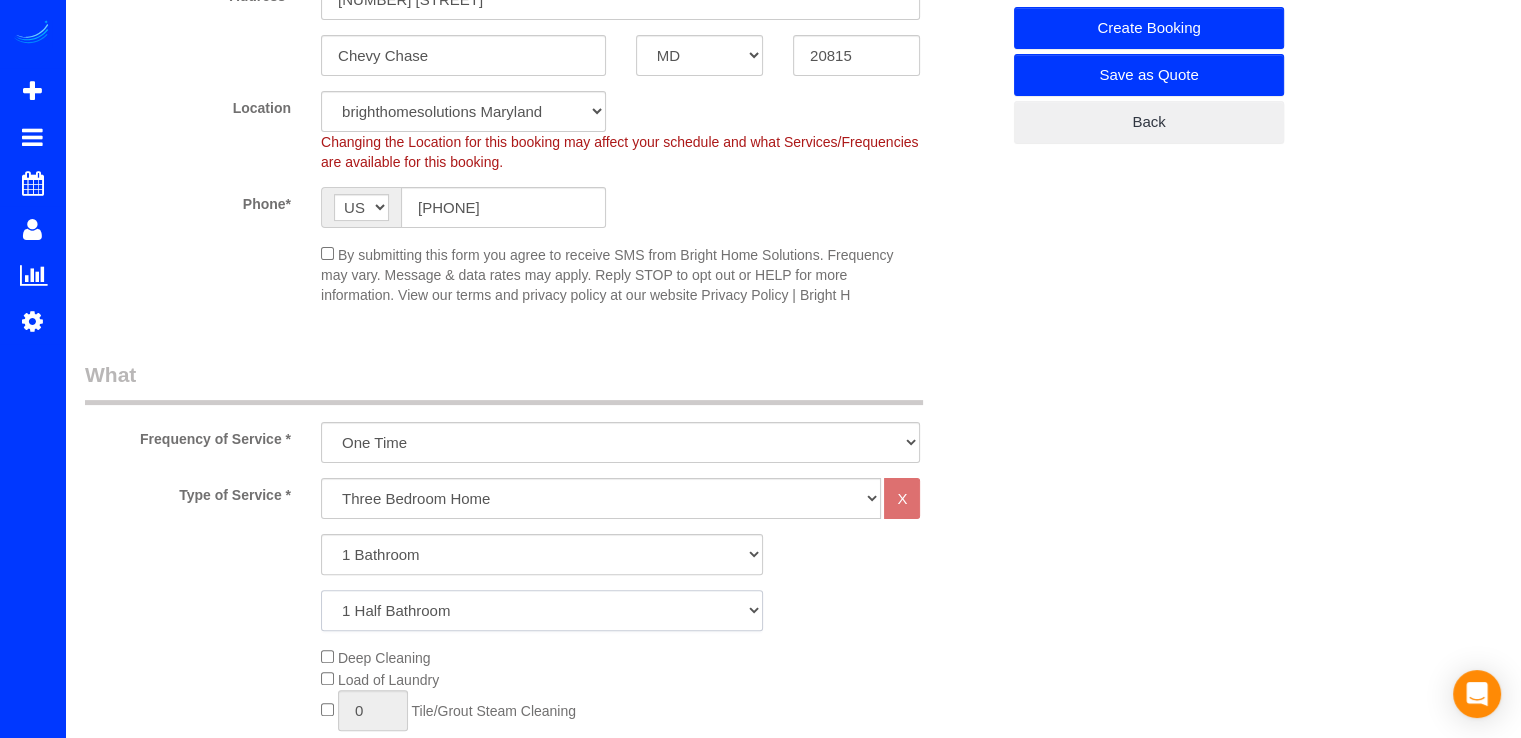 click on "0 Half Bathrooms
1 Half Bathroom
2 Half Bathrooms
3 Half Bathrooms
4 Half Bathrooms
5 Half Bathrooms" 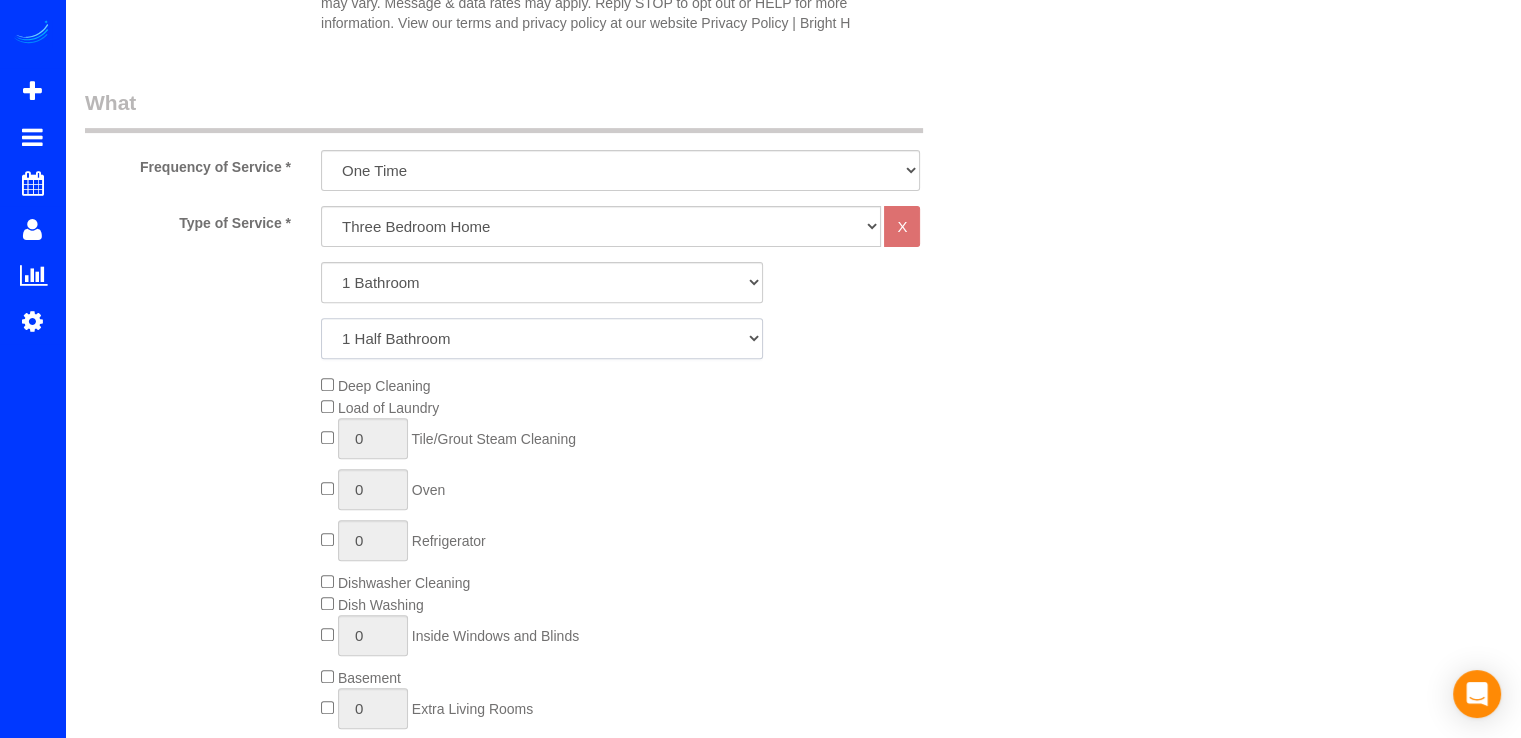scroll, scrollTop: 900, scrollLeft: 0, axis: vertical 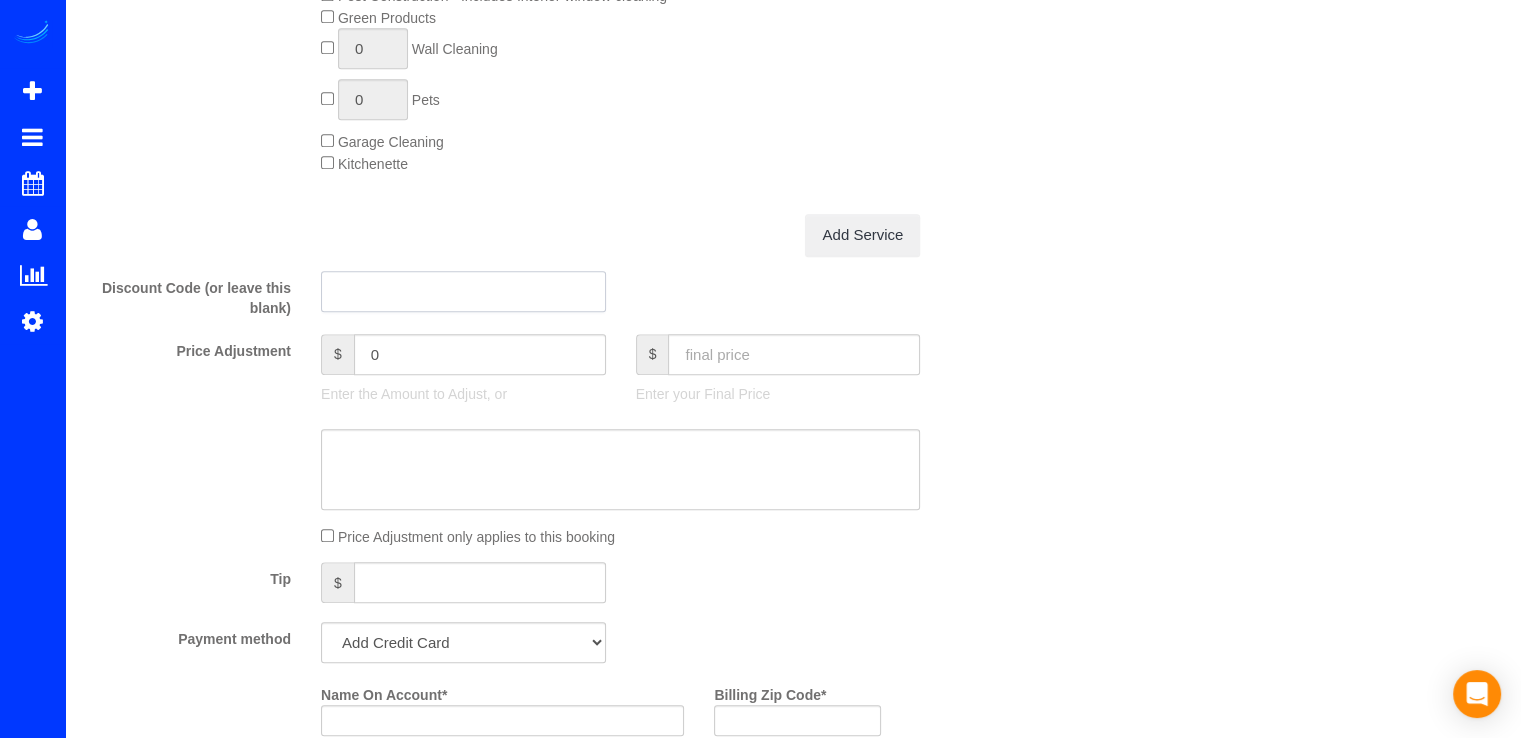 click 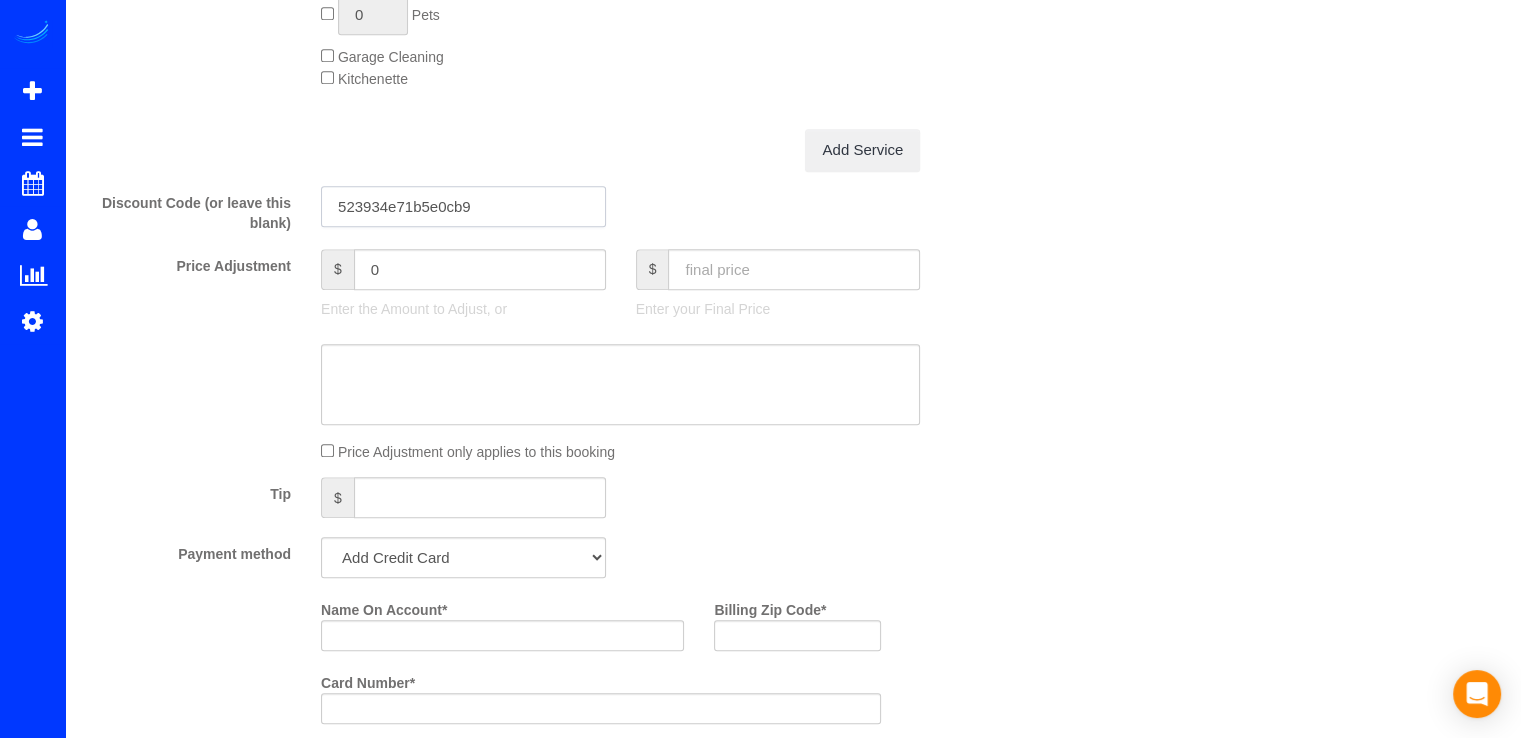 scroll, scrollTop: 1600, scrollLeft: 0, axis: vertical 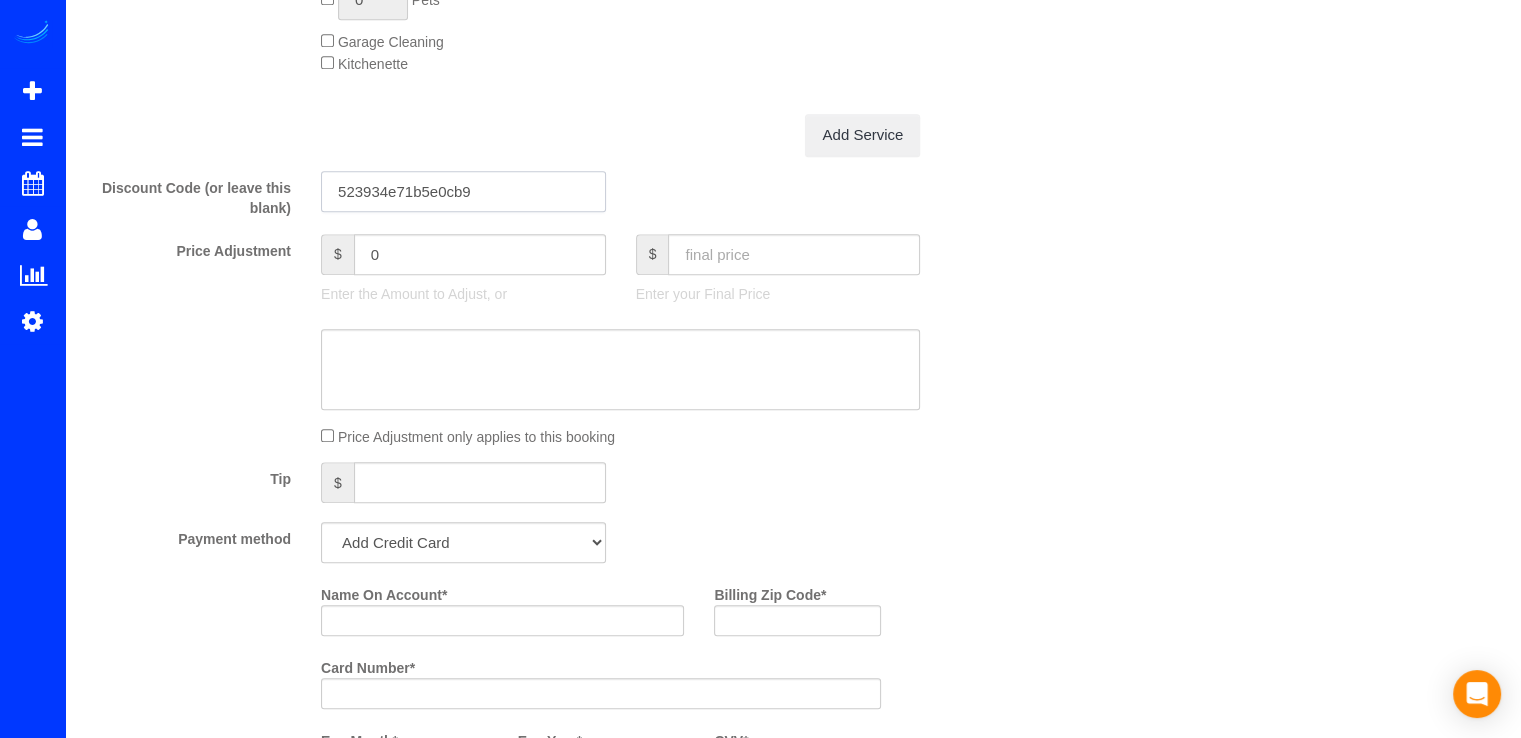 type on "523934e71b5e0cb9" 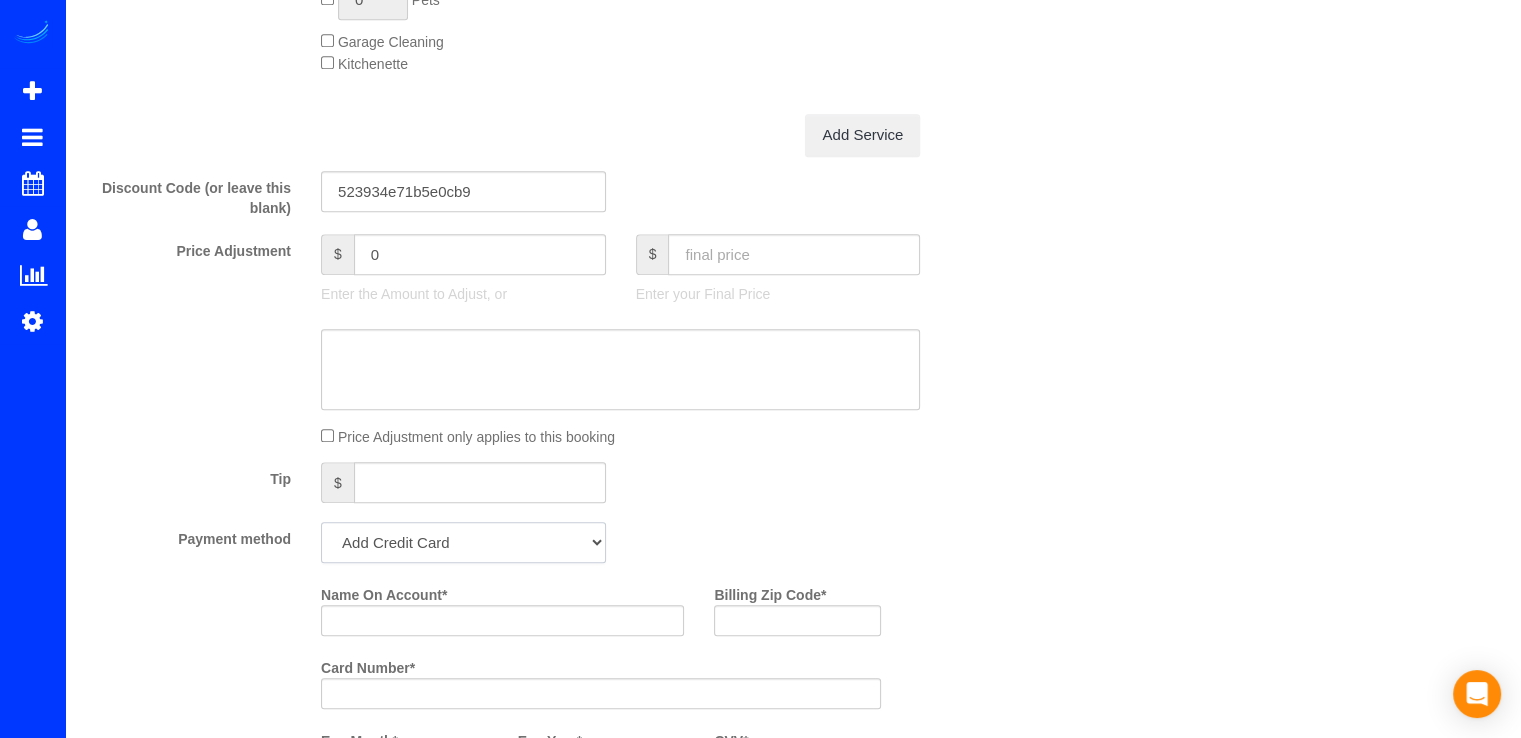 click on "Add Credit Card Cash Check Paypal" 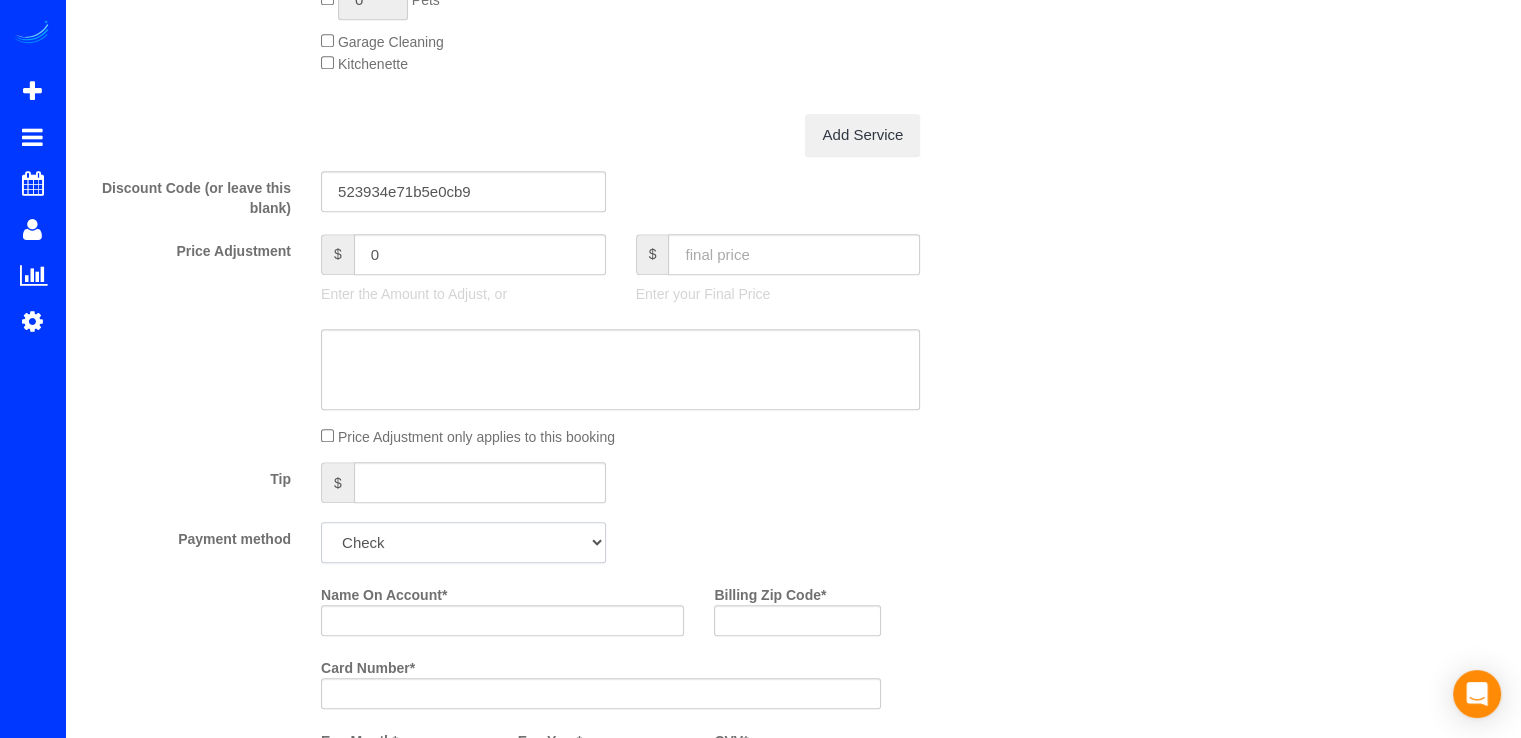 click on "Add Credit Card Cash Check Paypal" 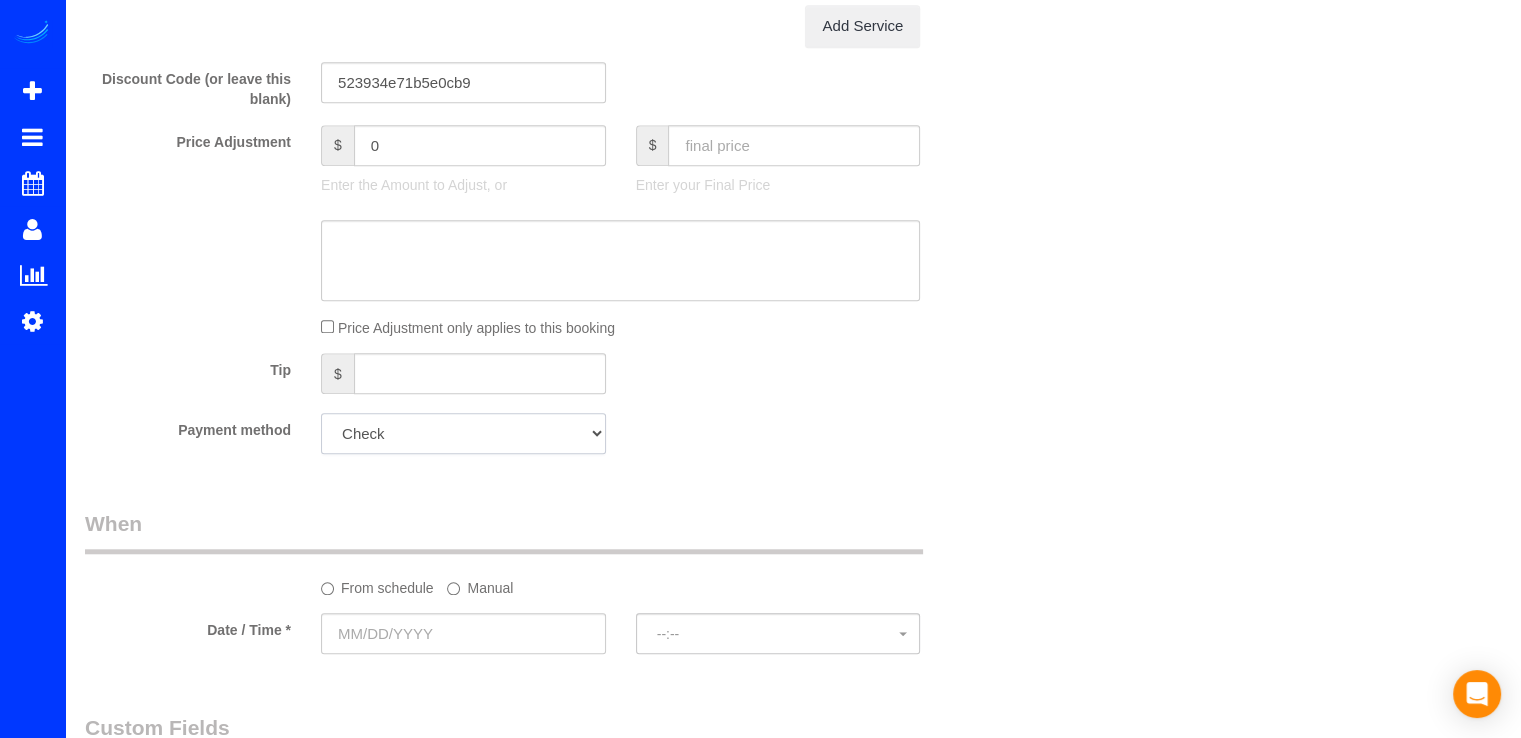 scroll, scrollTop: 2000, scrollLeft: 0, axis: vertical 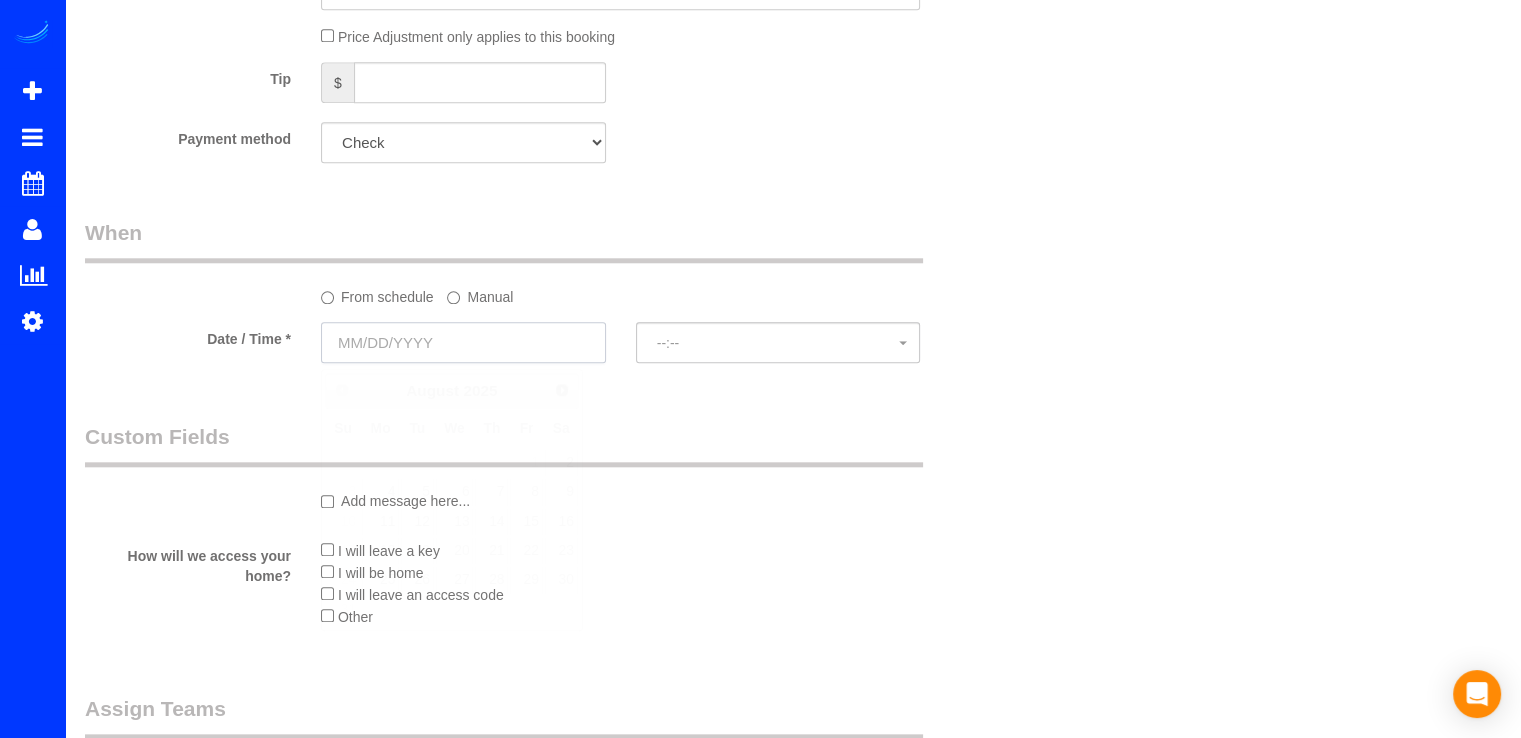 click at bounding box center [463, 342] 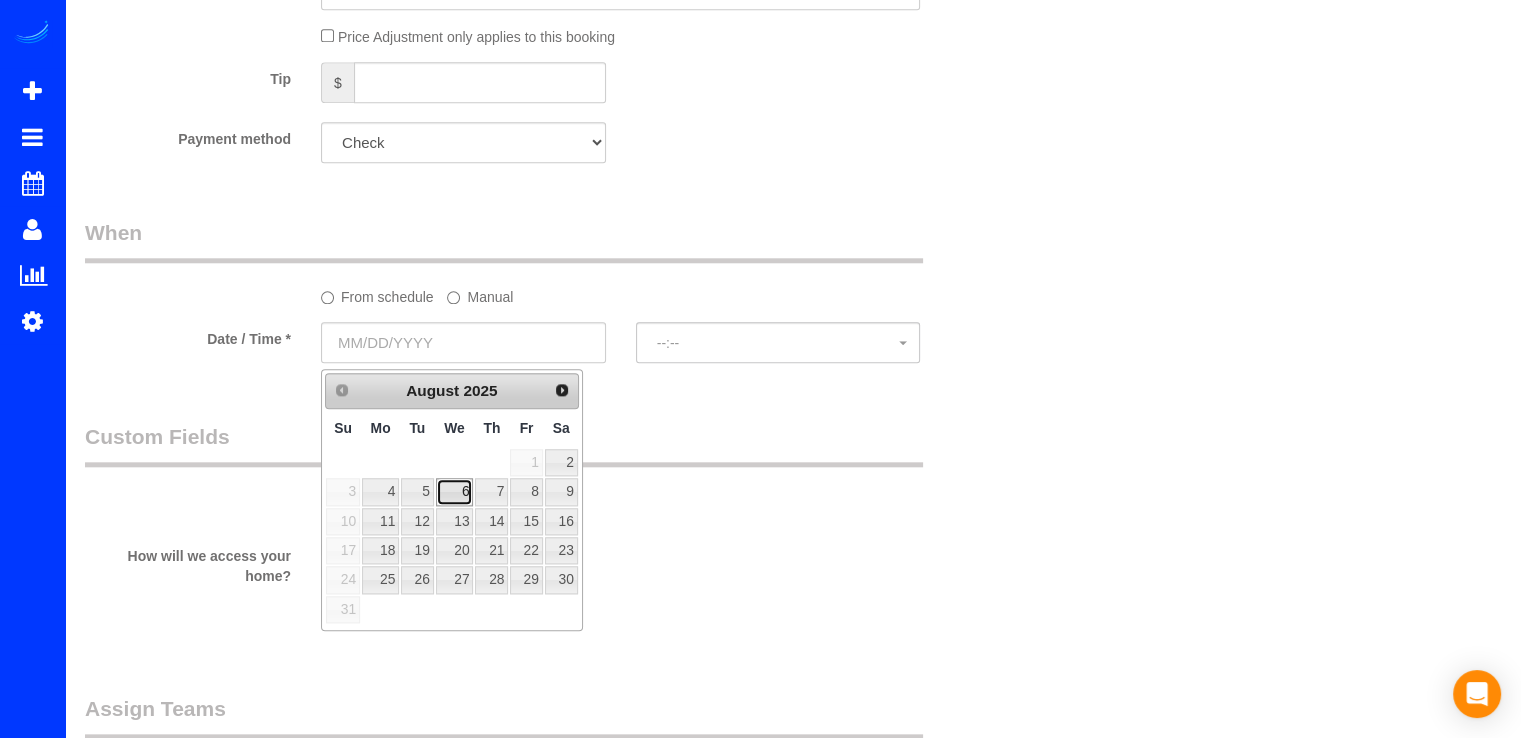 click on "6" at bounding box center [455, 491] 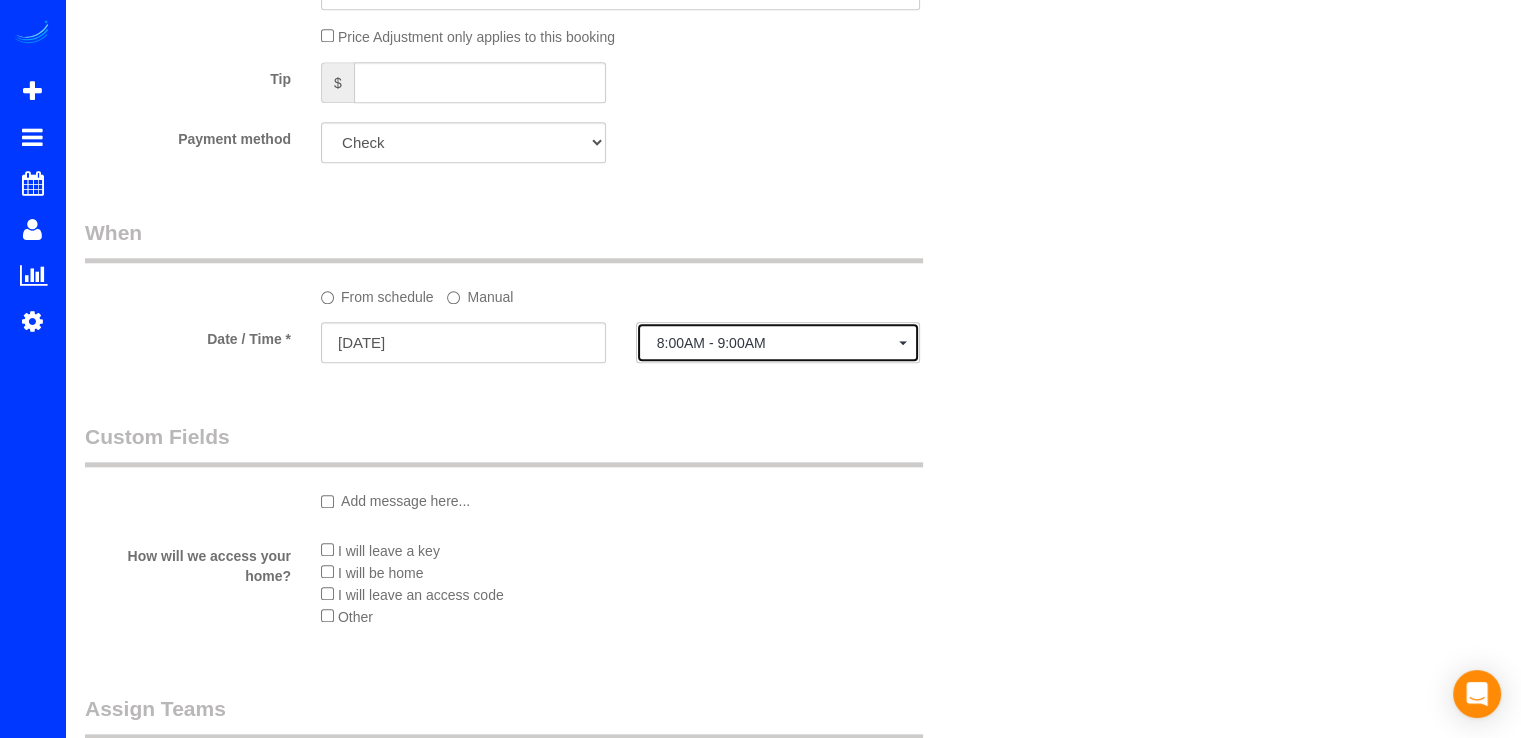click on "8:00AM - 9:00AM" 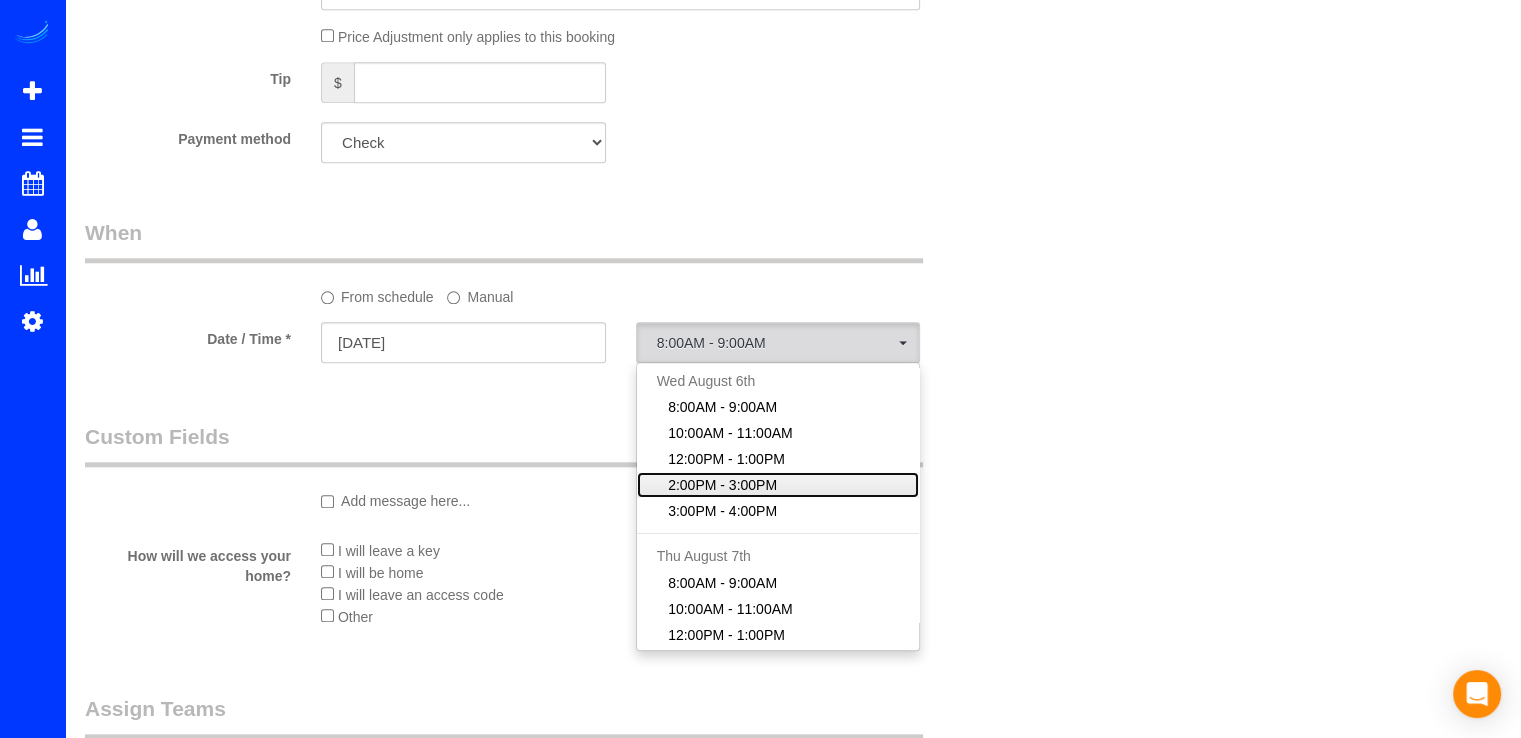 click on "2:00PM - 3:00PM" 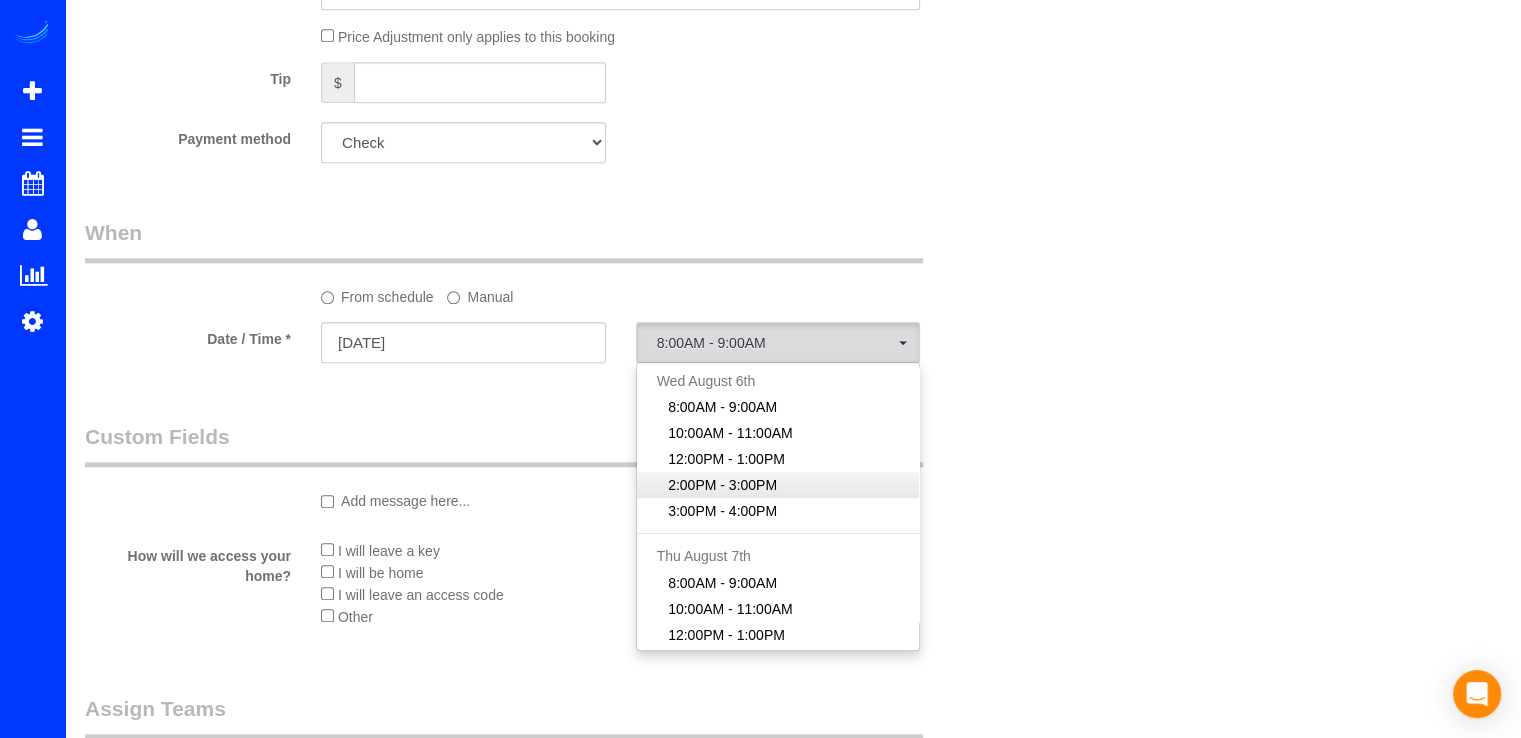 select on "spot4" 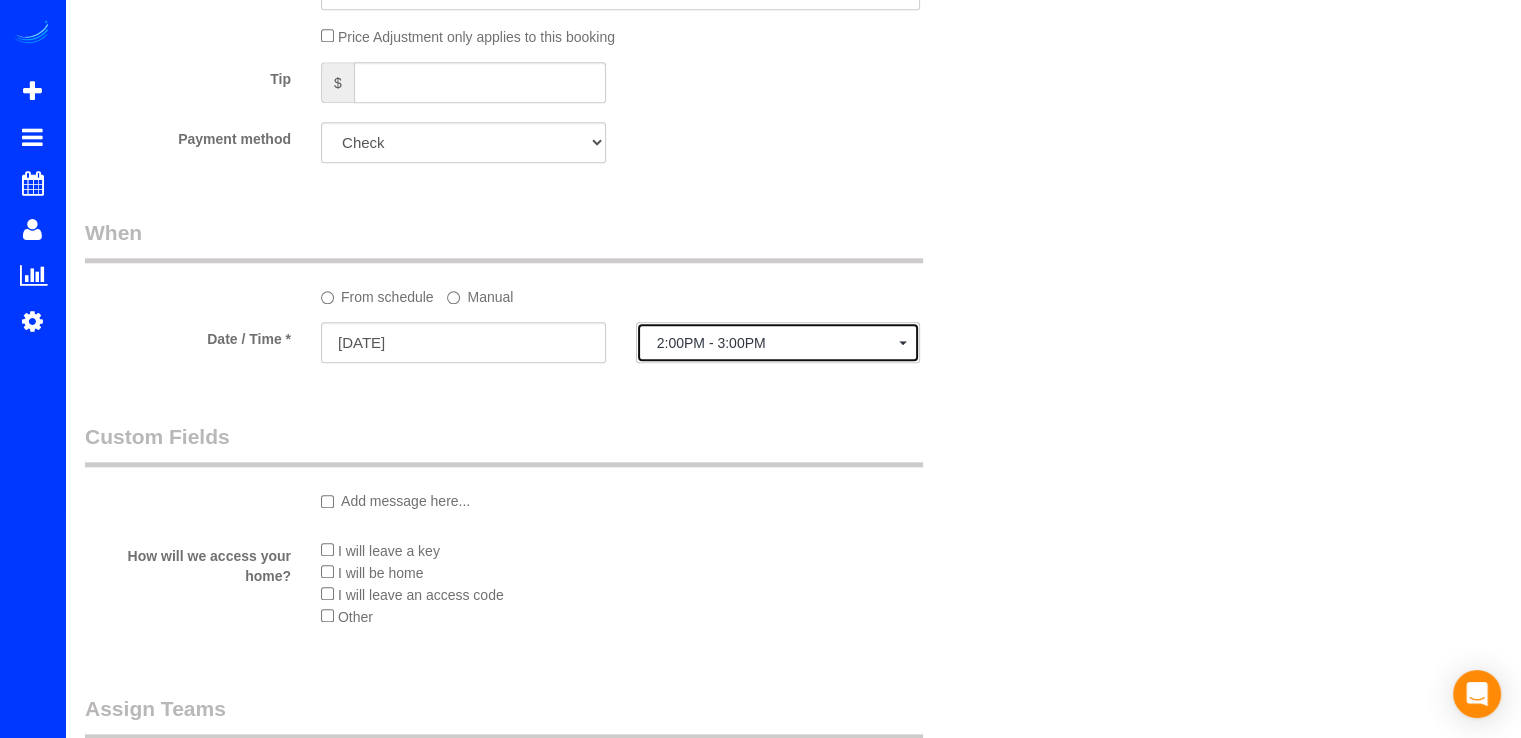 scroll, scrollTop: 2200, scrollLeft: 0, axis: vertical 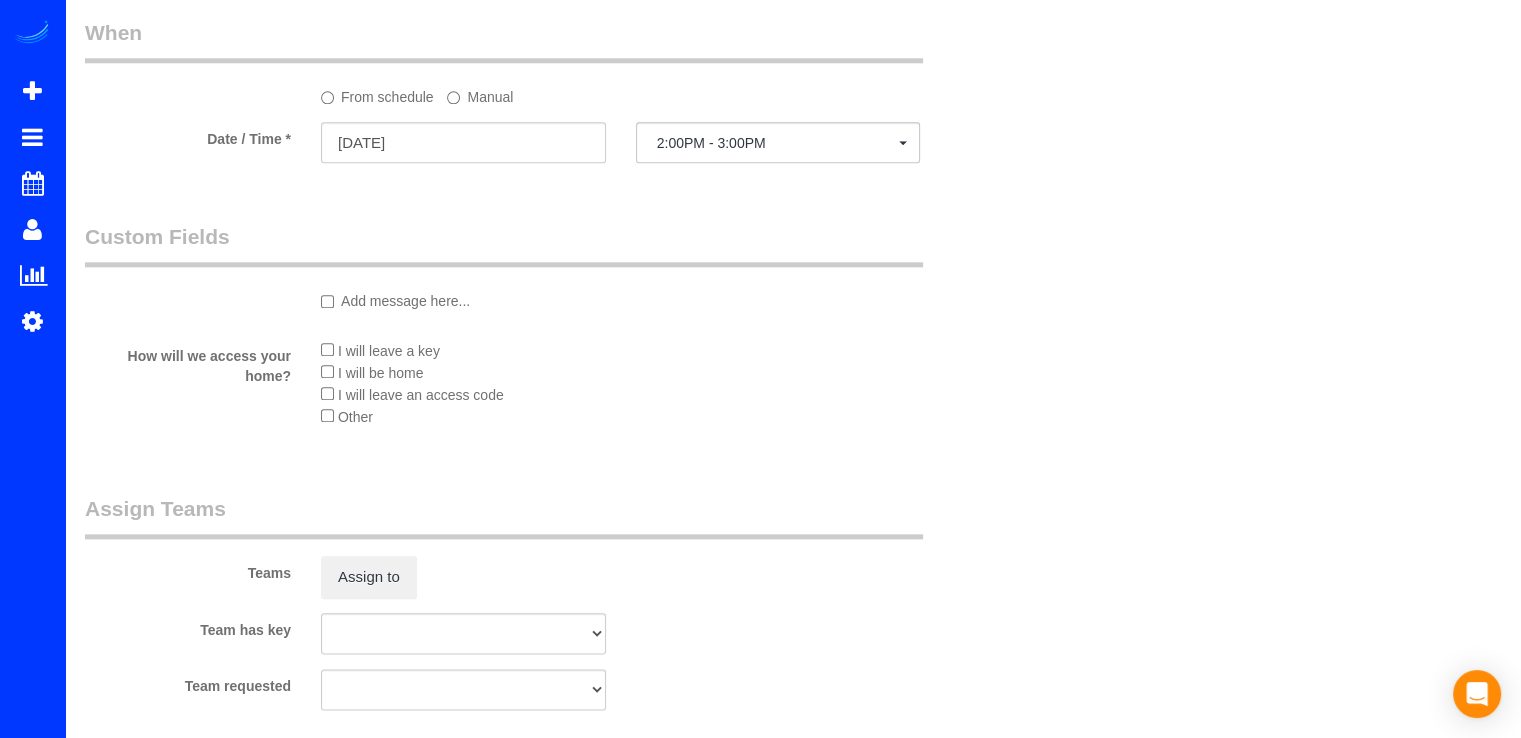 click on "I will leave an access code" at bounding box center (620, 394) 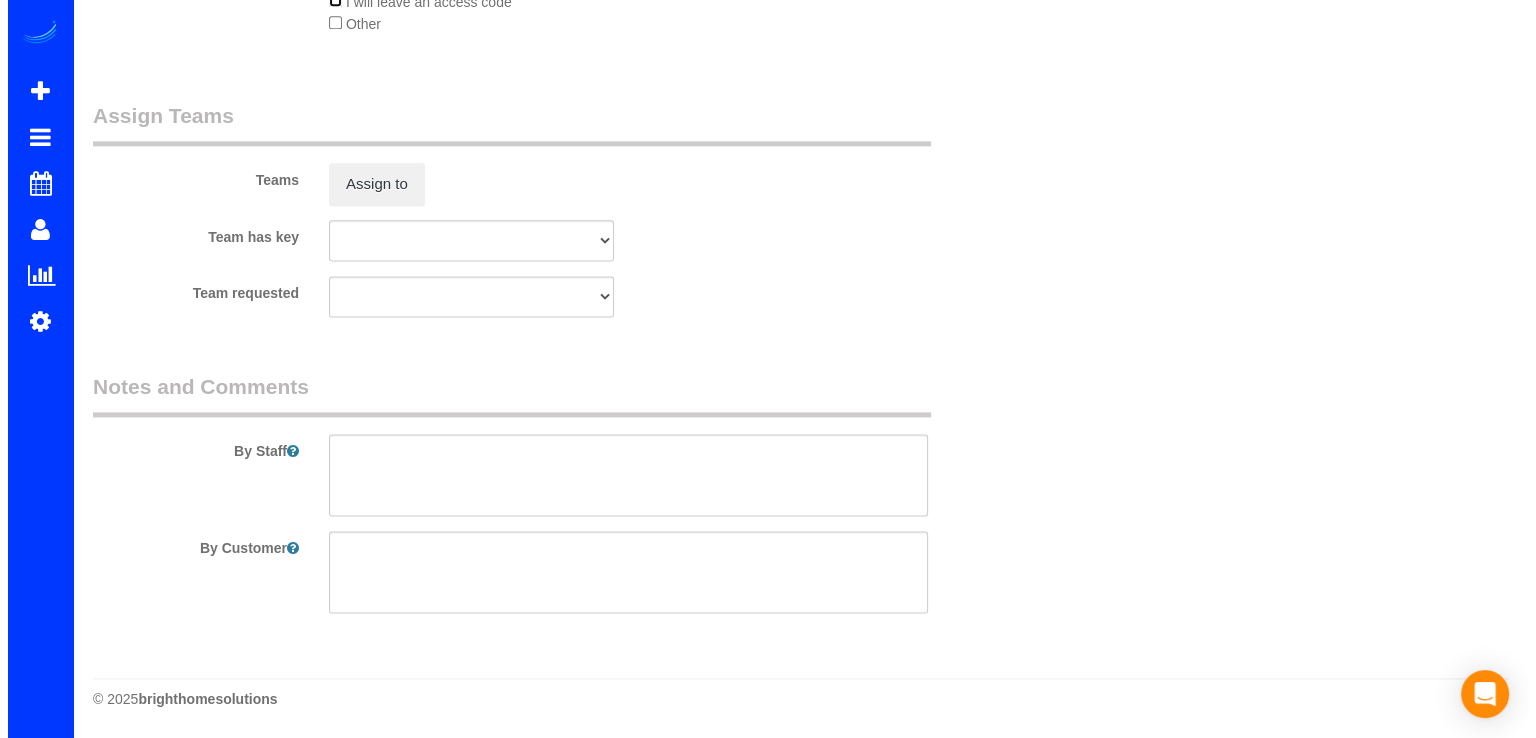 scroll, scrollTop: 2500, scrollLeft: 0, axis: vertical 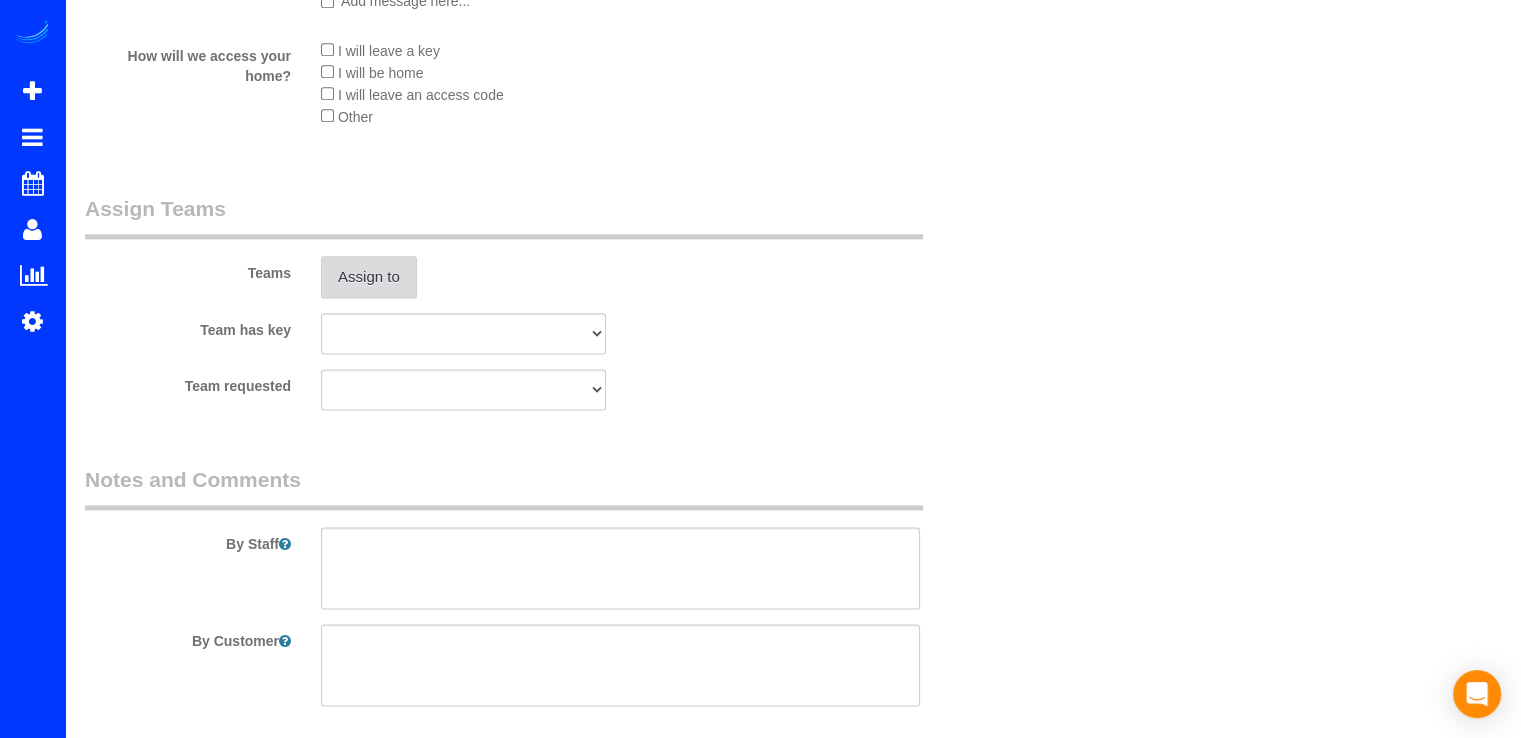 click on "Assign to" at bounding box center [369, 277] 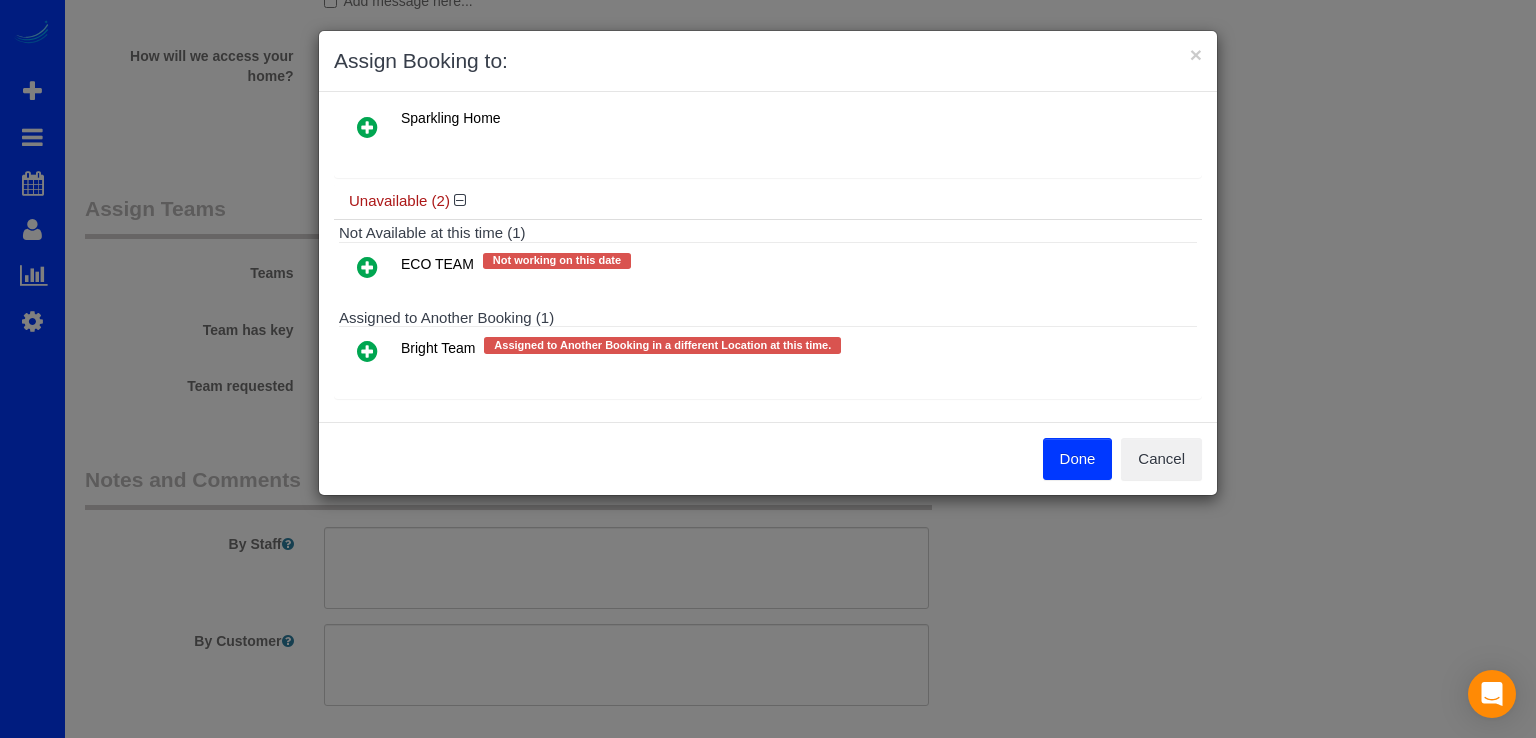drag, startPoint x: 374, startPoint y: 335, endPoint x: 449, endPoint y: 356, distance: 77.88453 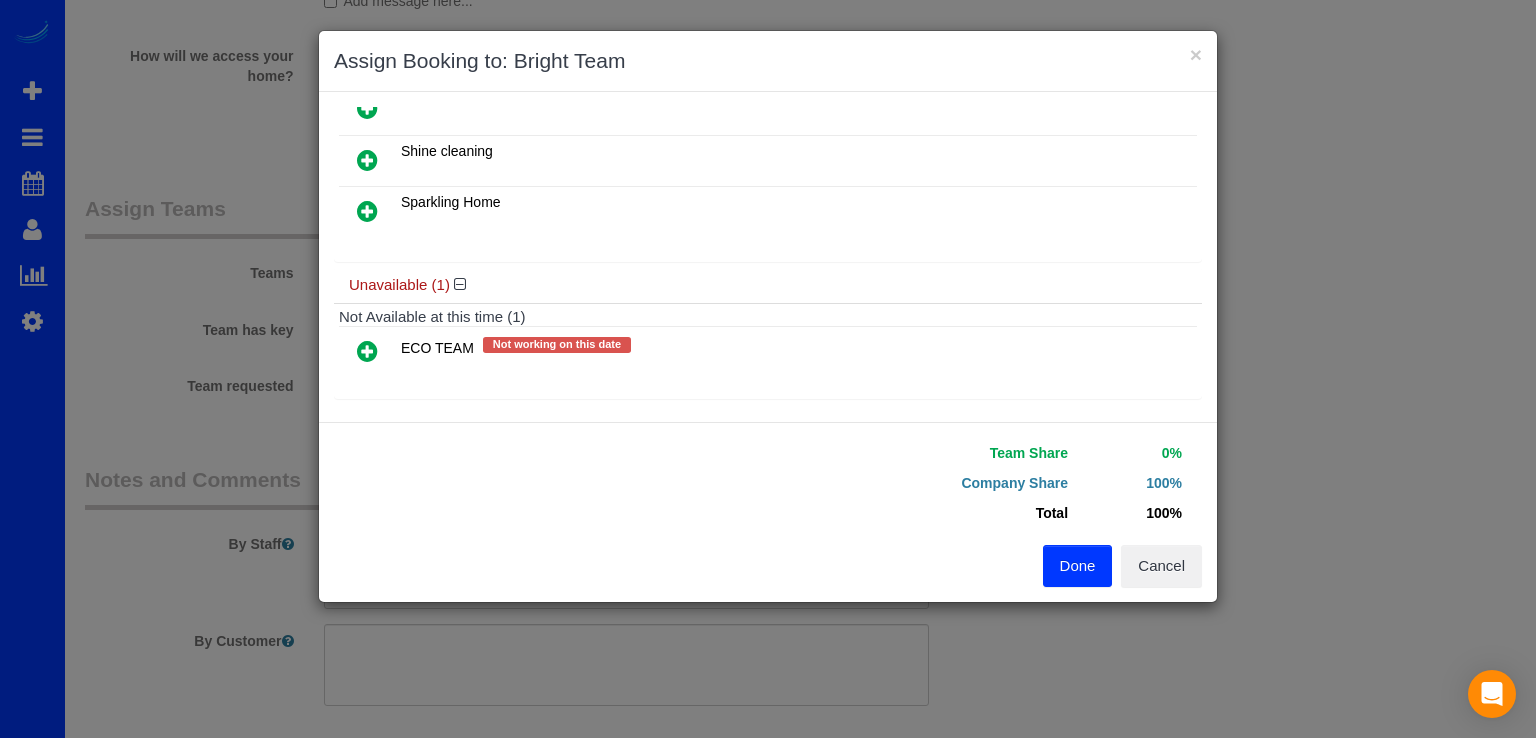 click on "Done" at bounding box center (1078, 566) 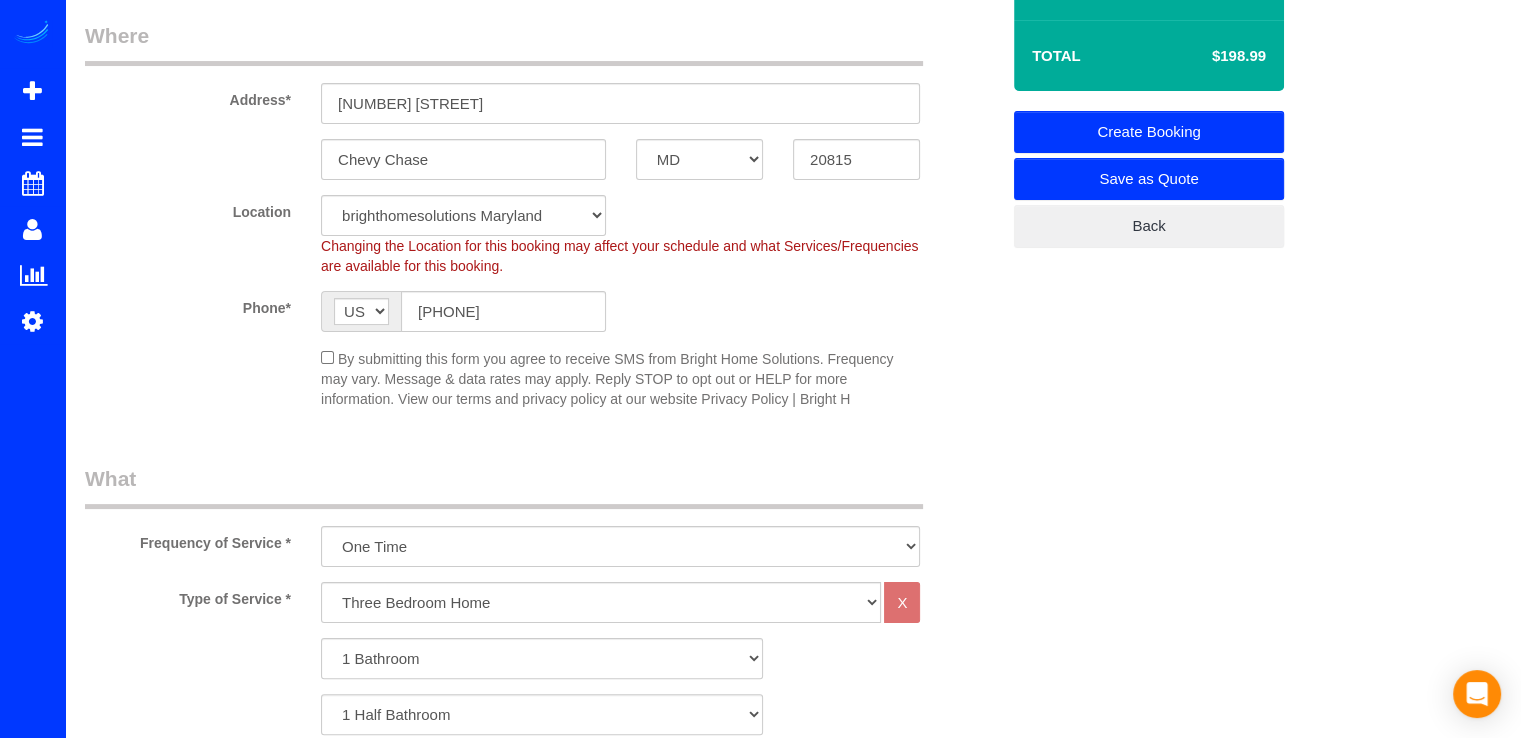 scroll, scrollTop: 0, scrollLeft: 0, axis: both 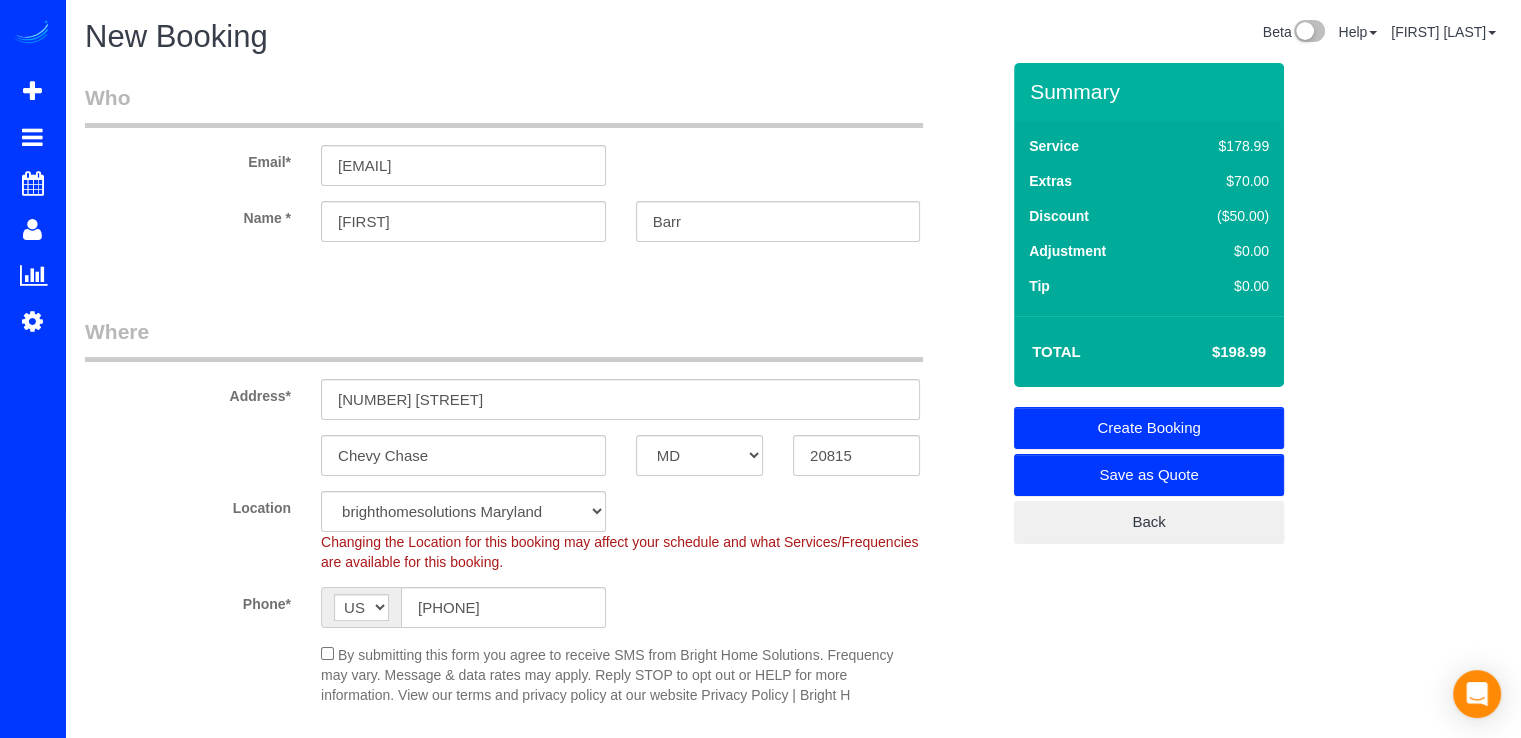 click on "Create Booking" at bounding box center [1149, 428] 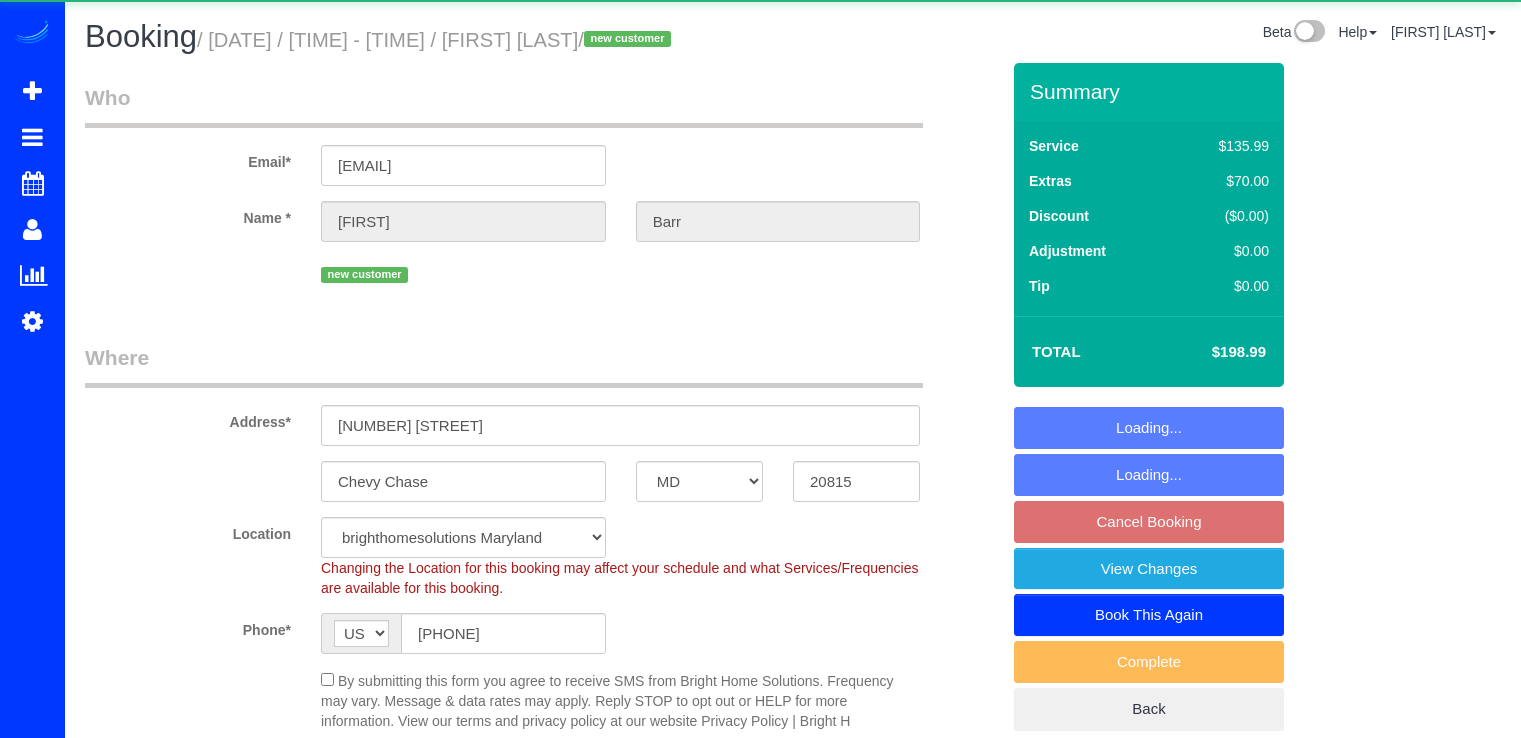 select on "MD" 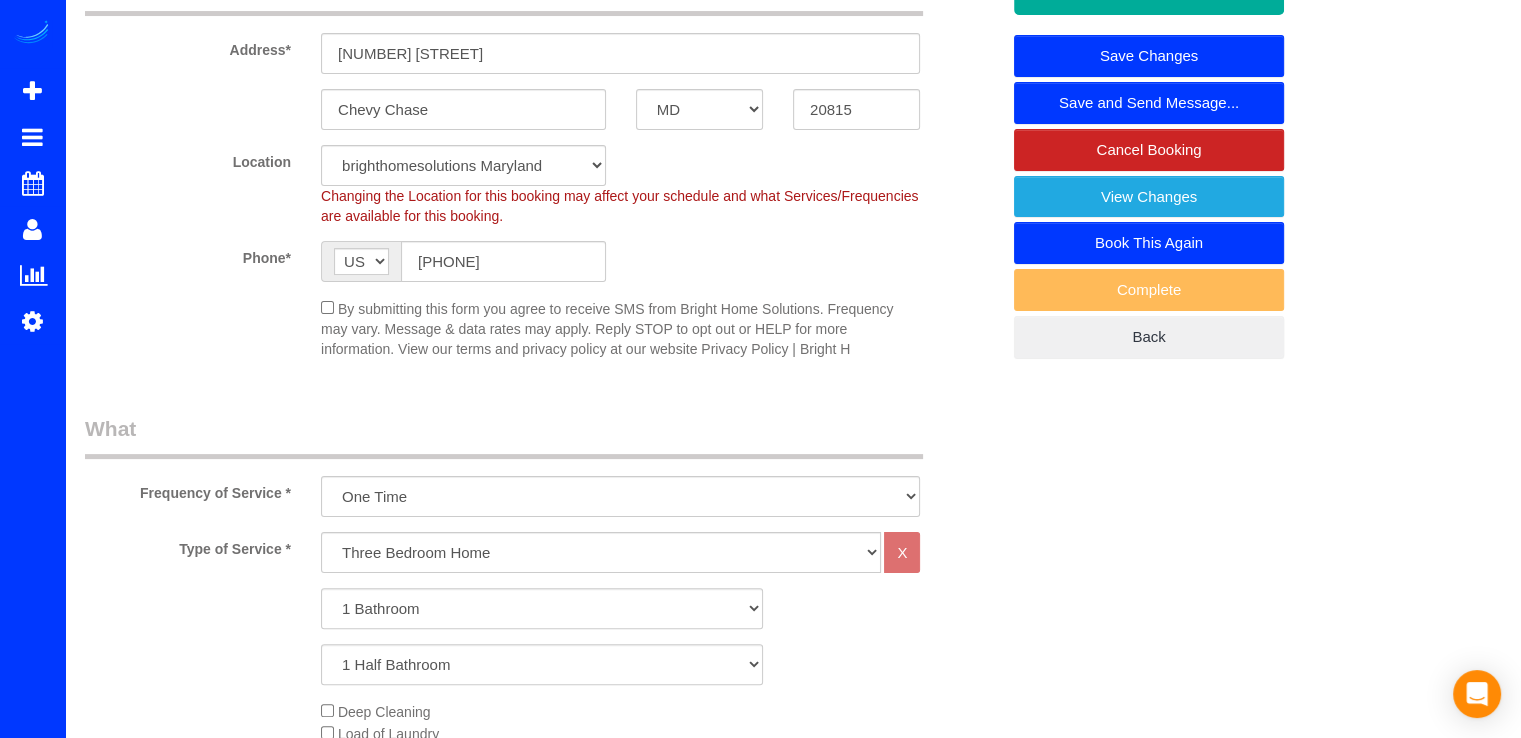 scroll, scrollTop: 500, scrollLeft: 0, axis: vertical 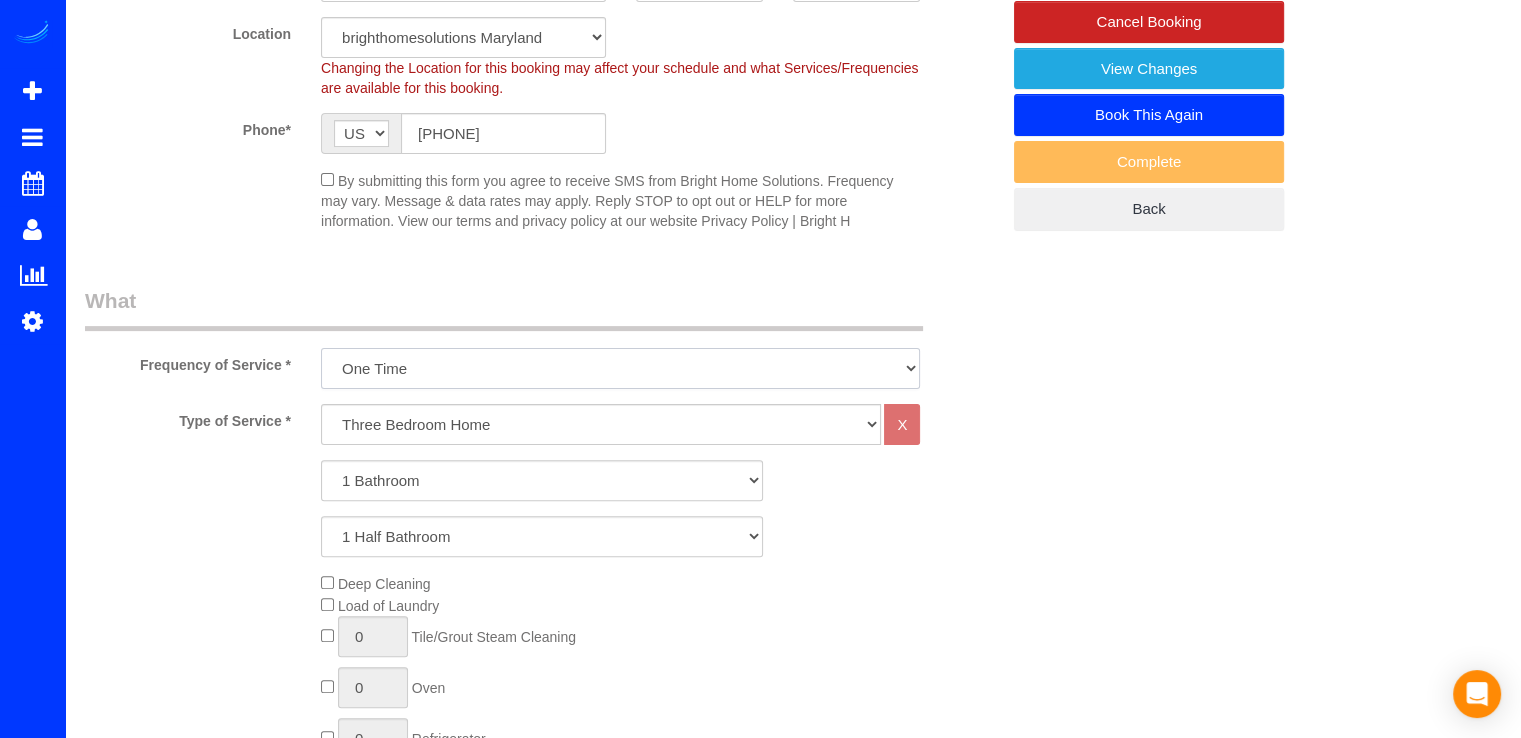 click on "Every Three Months triweekly -15% off - 15.00% Biweekly -20% off - 20.00% Monthly -10% off - 10.00% One Time Weekly -30% OFF - 30.00%" at bounding box center [620, 368] 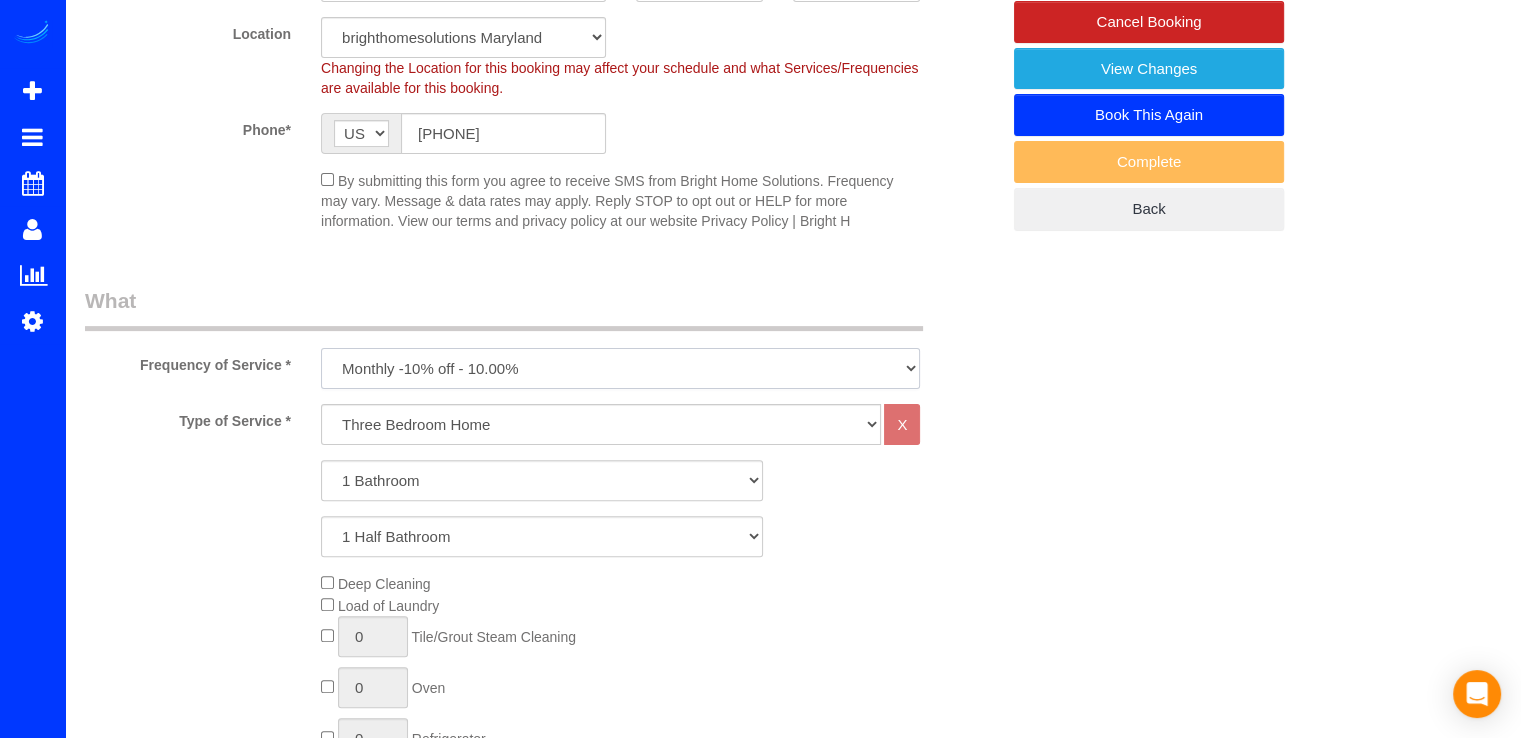 click on "Every Three Months triweekly -15% off - 15.00% Biweekly -20% off - 20.00% Monthly -10% off - 10.00% One Time Weekly -30% OFF - 30.00%" at bounding box center [620, 368] 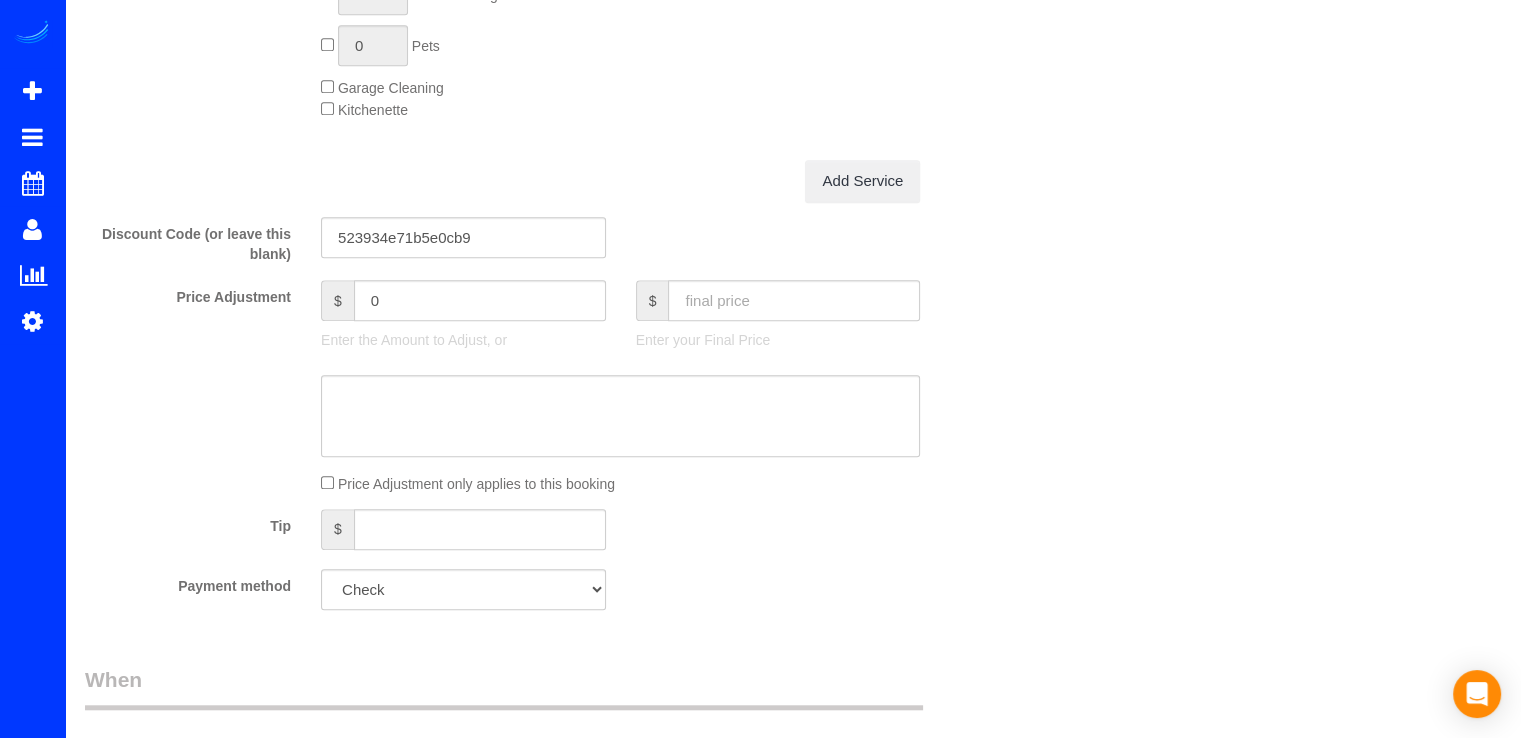 scroll, scrollTop: 1700, scrollLeft: 0, axis: vertical 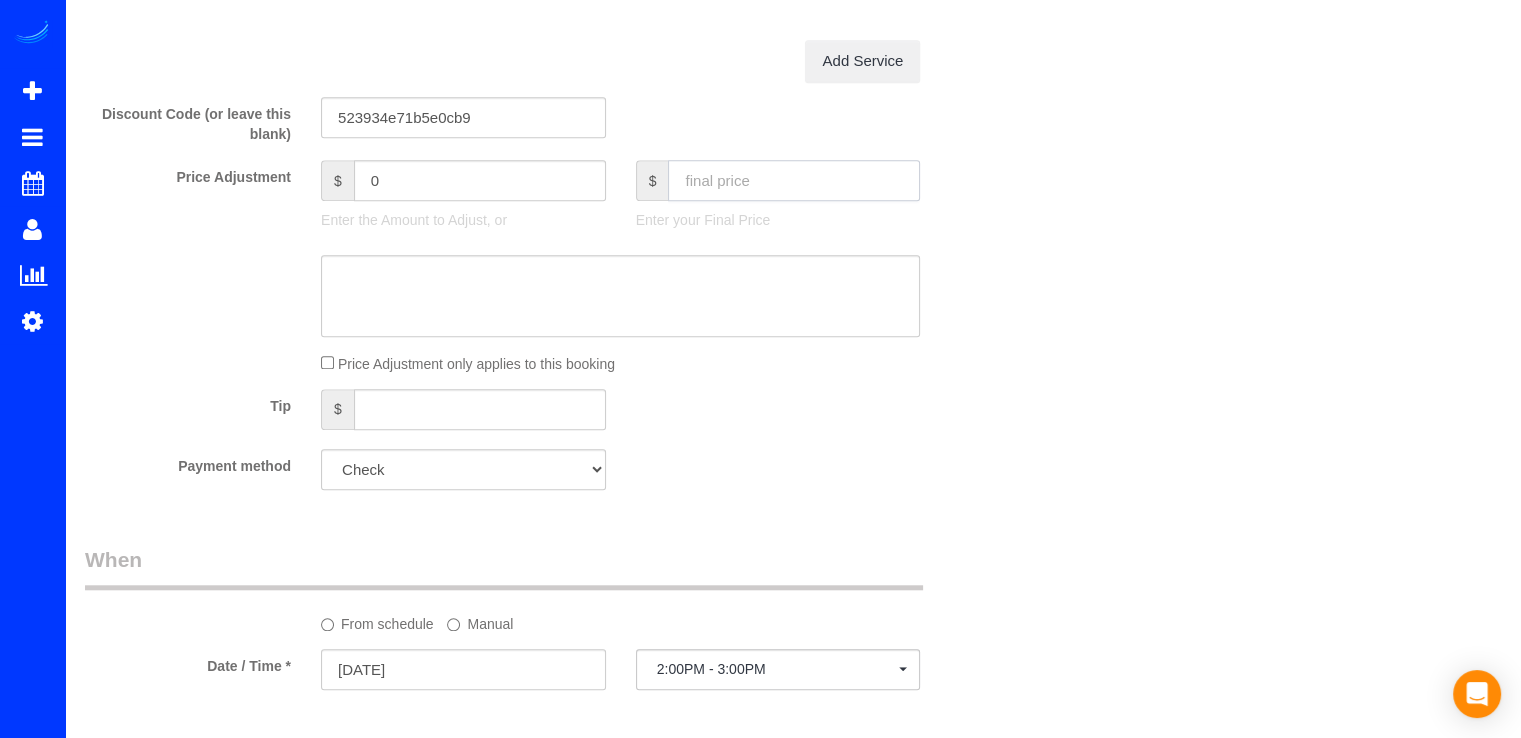 click 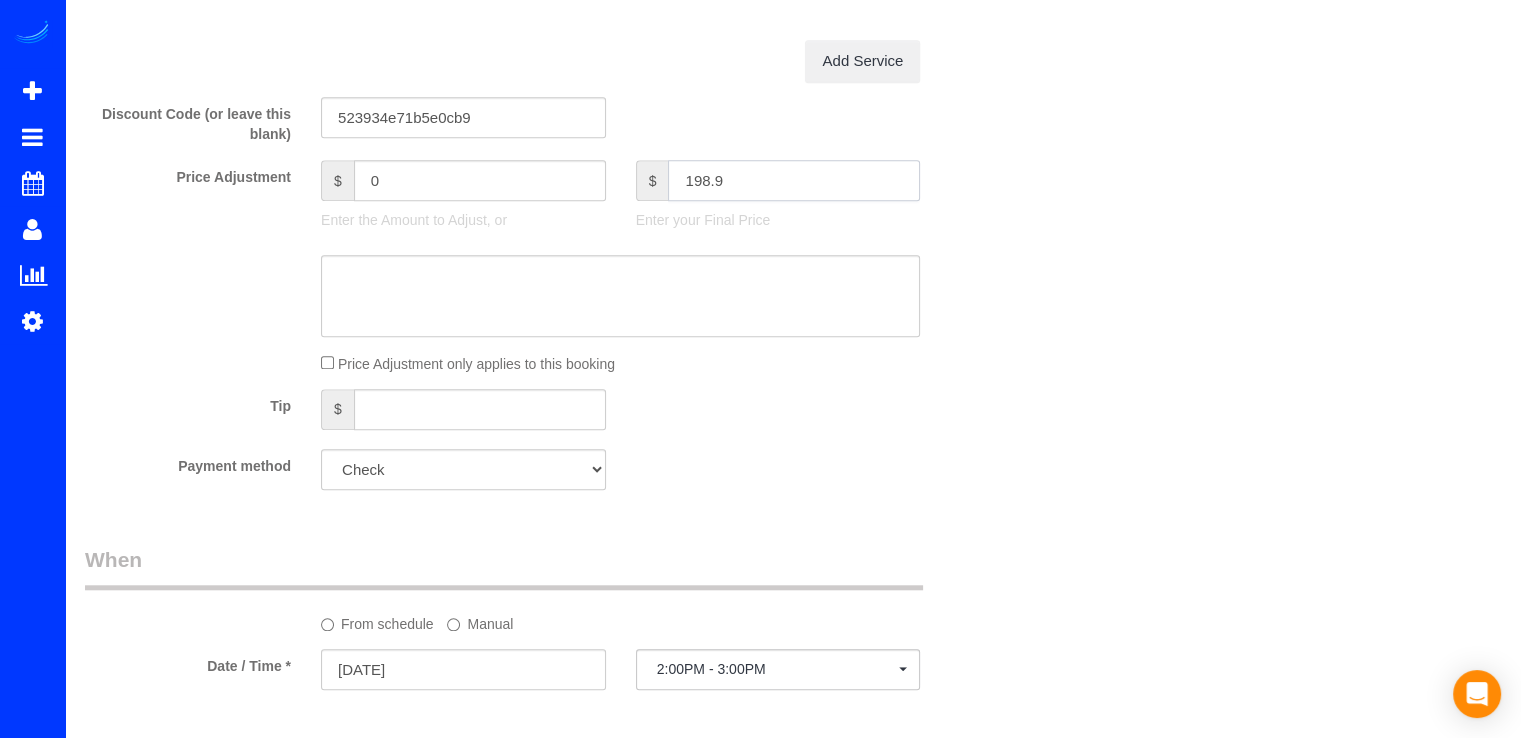 type on "198.99" 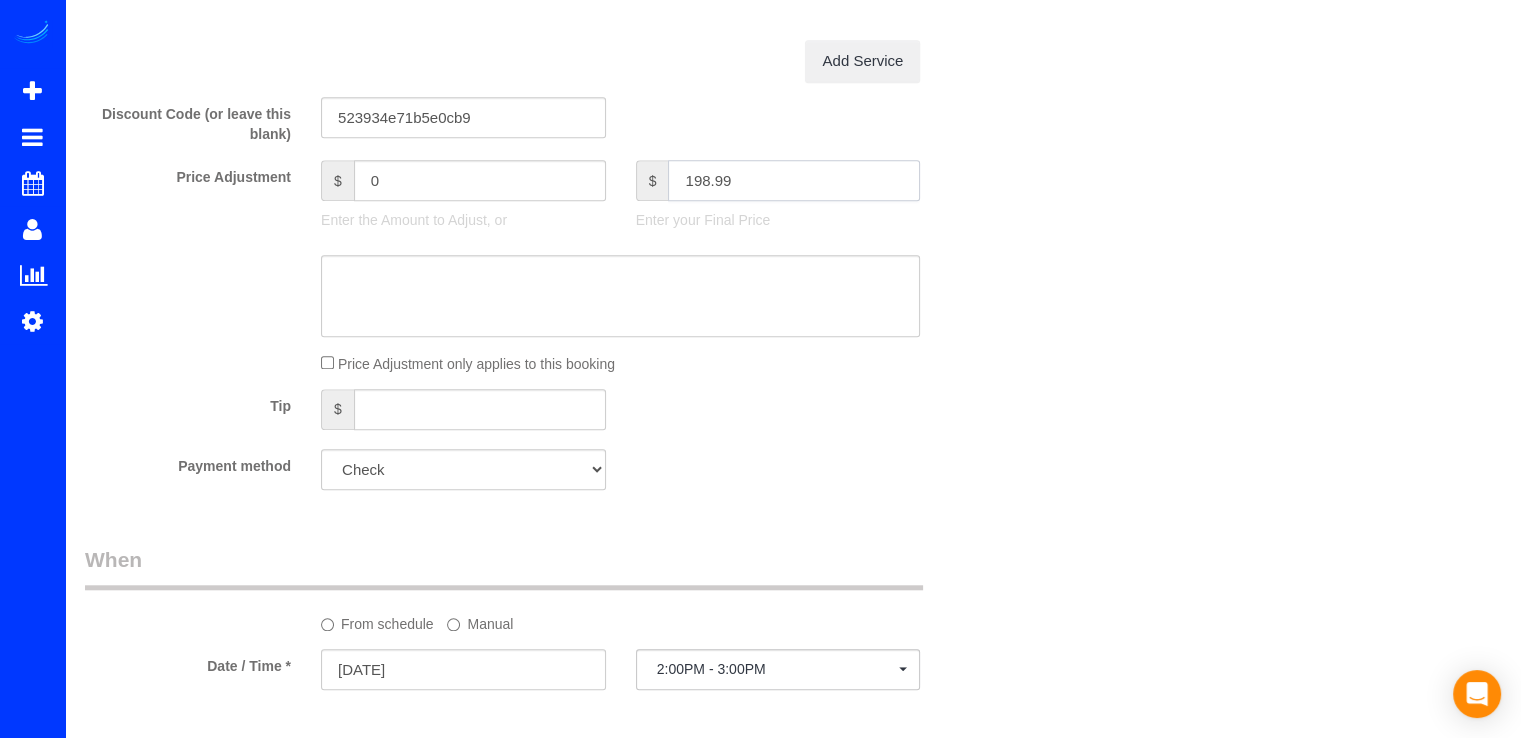 type on "24.9" 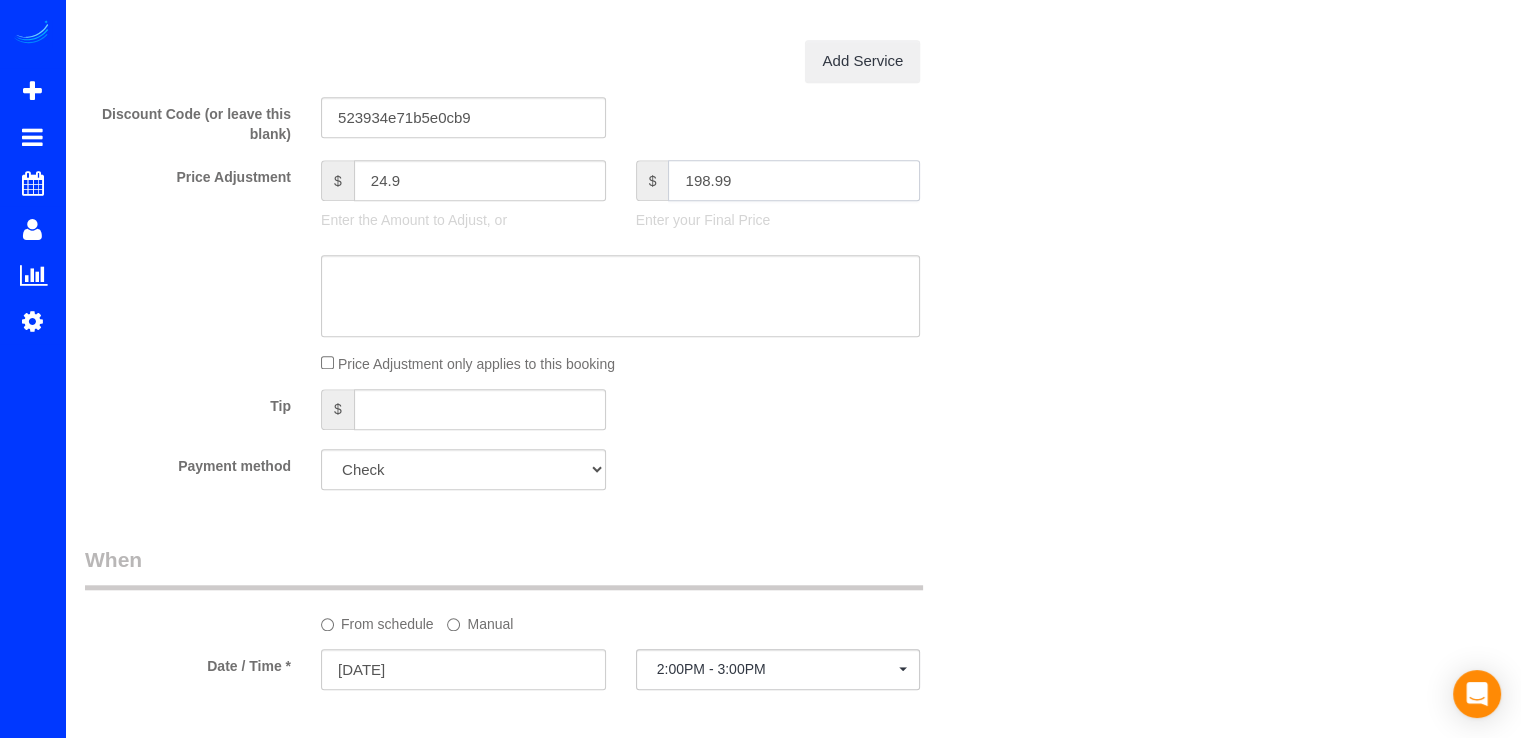 type 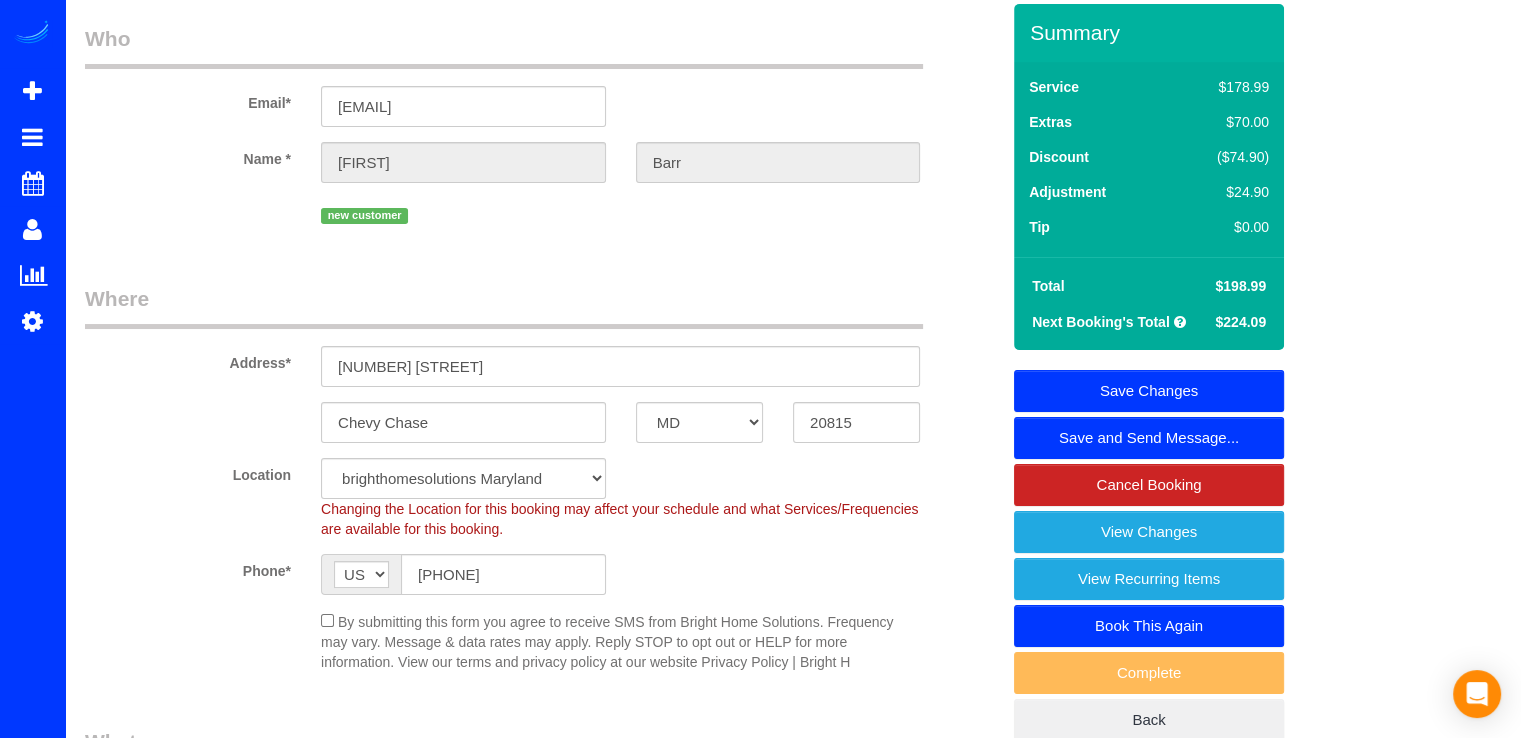 scroll, scrollTop: 0, scrollLeft: 0, axis: both 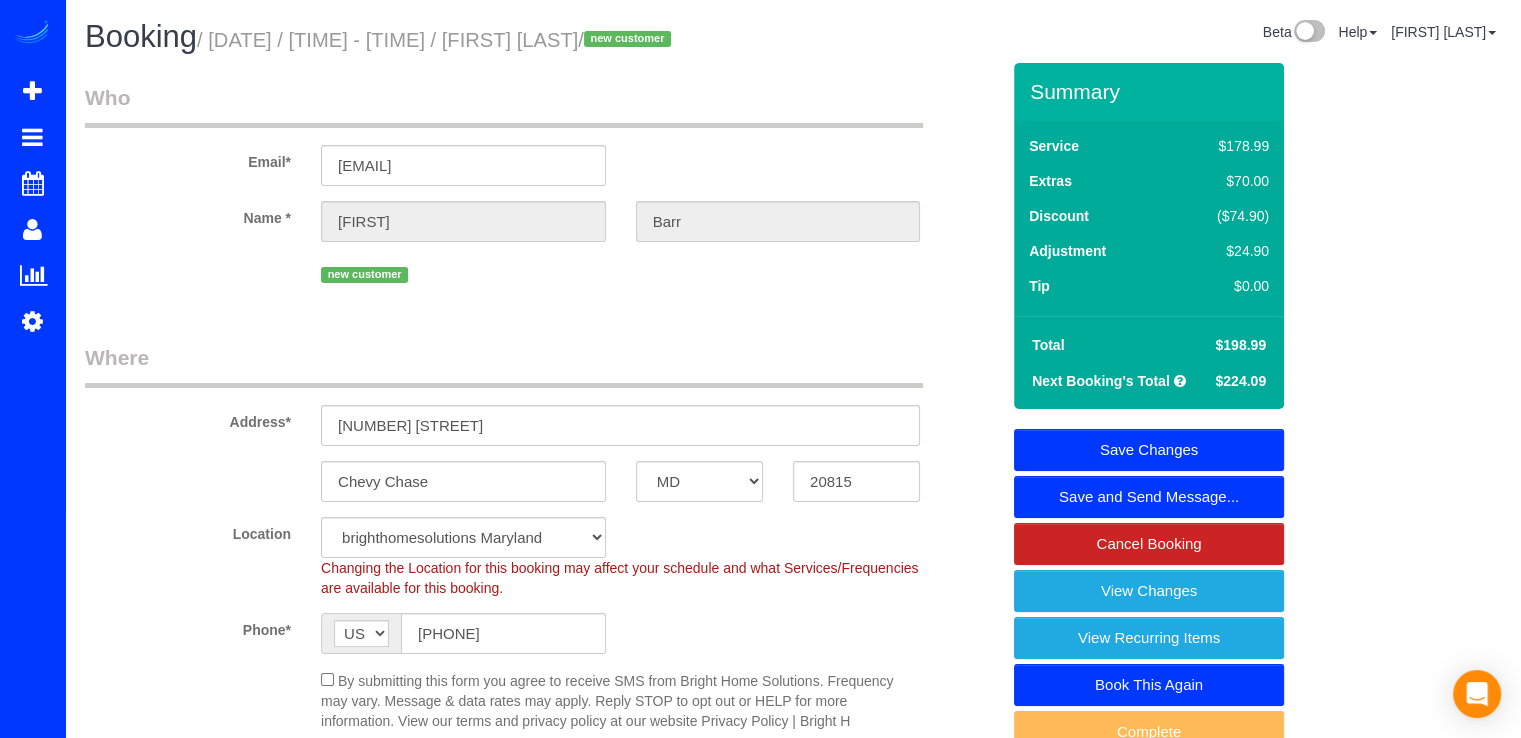 click on "Save Changes" at bounding box center (1149, 450) 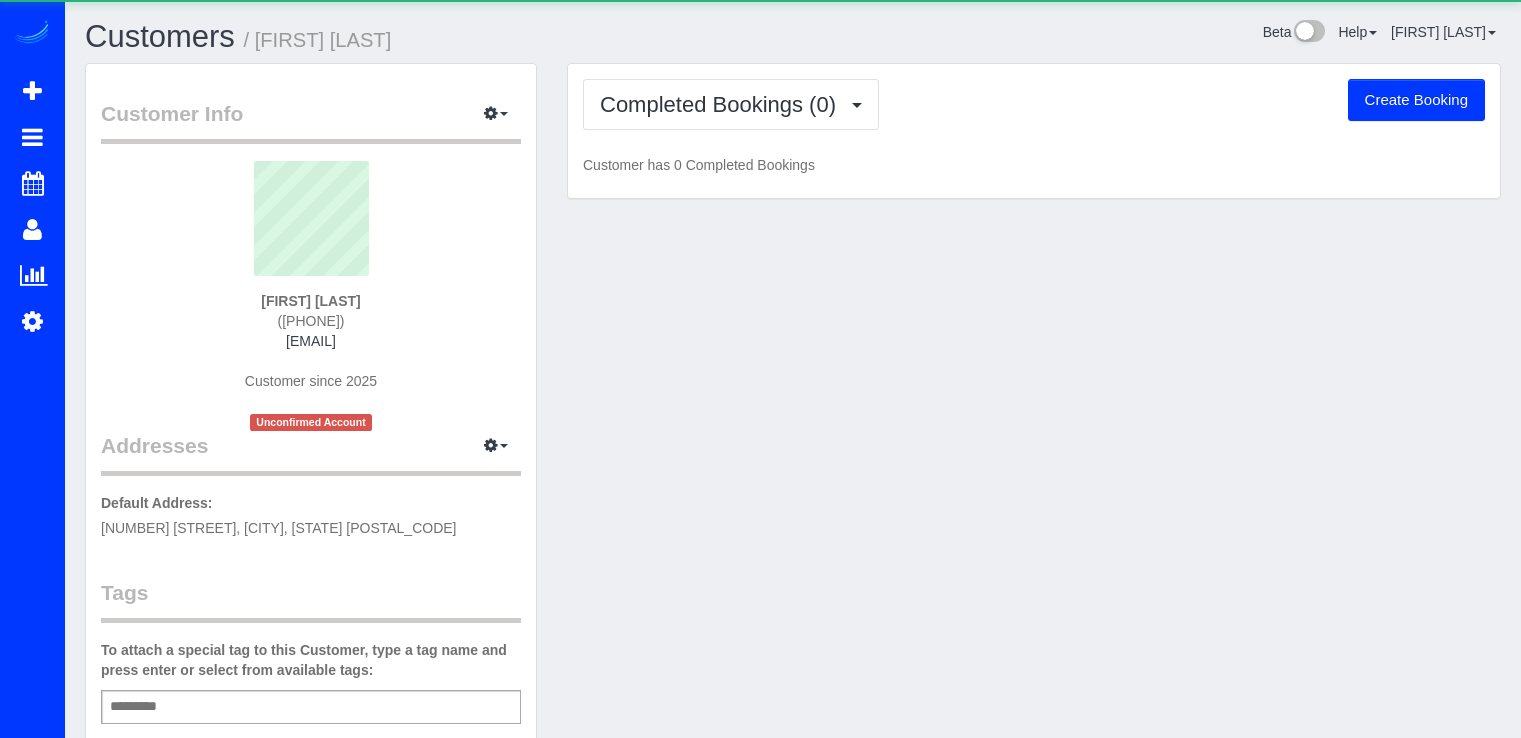 scroll, scrollTop: 0, scrollLeft: 0, axis: both 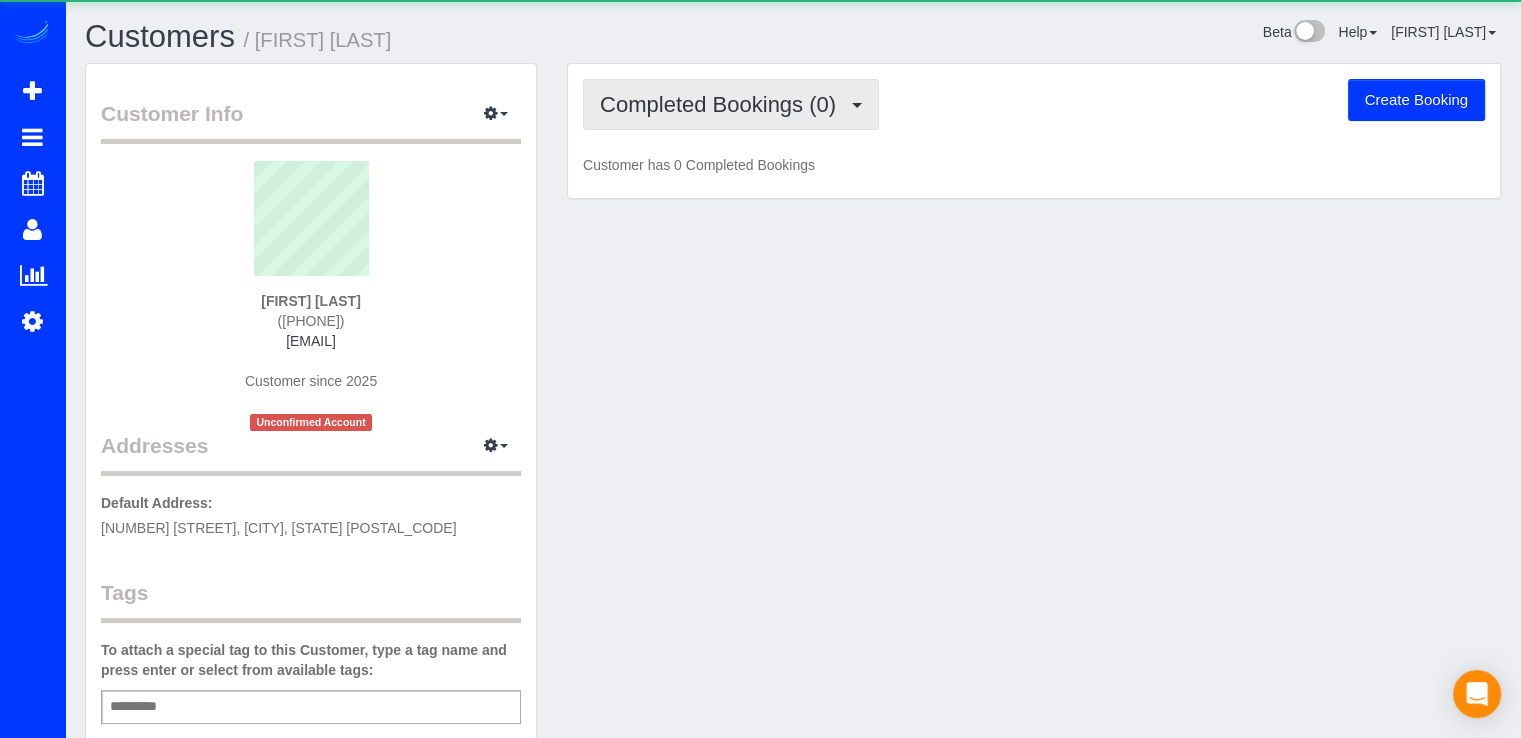 click on "Completed Bookings (0)" at bounding box center [723, 104] 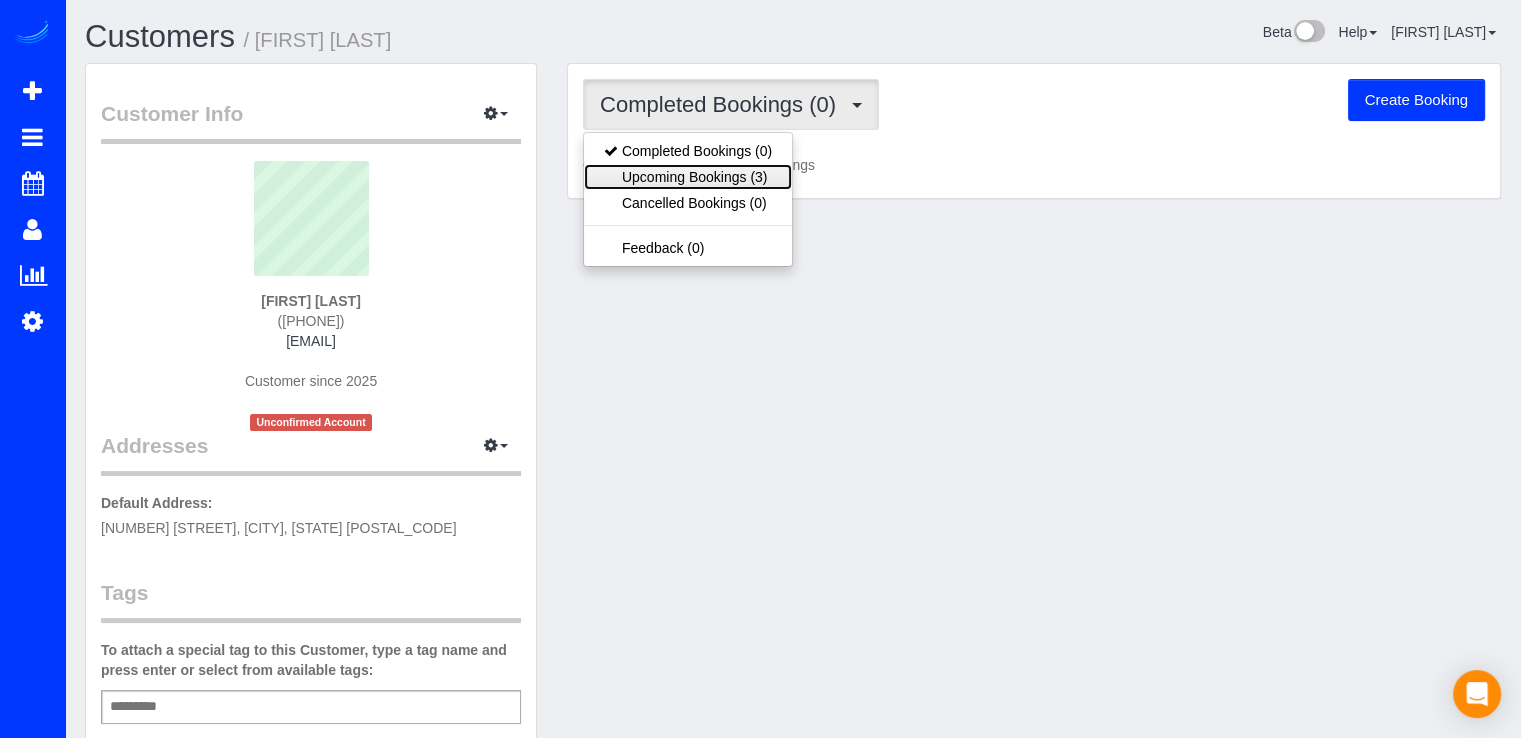 click on "Upcoming Bookings (3)" at bounding box center (688, 177) 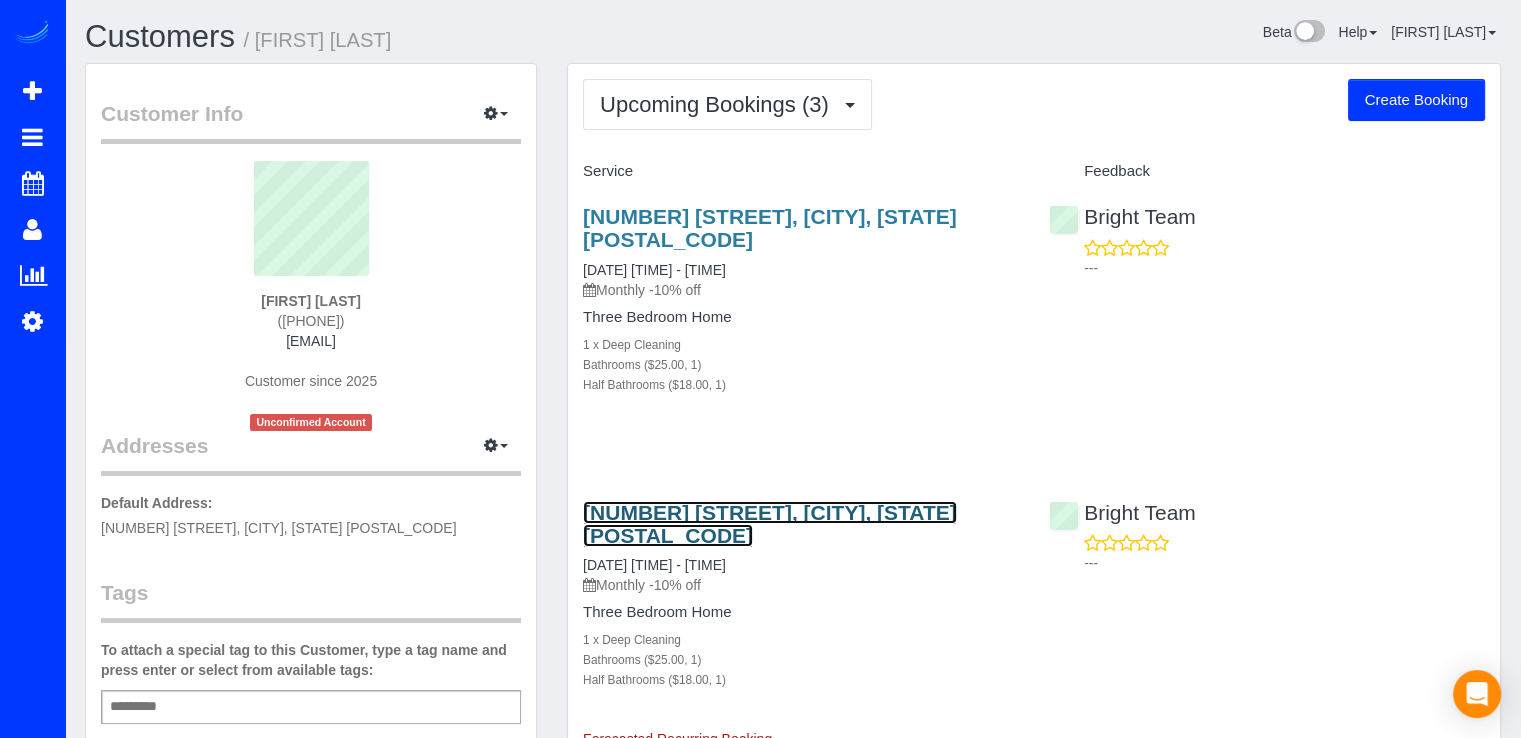 click on "8207 Meadowbrook Ln, Chevy Chase, MD 20815" at bounding box center [770, 524] 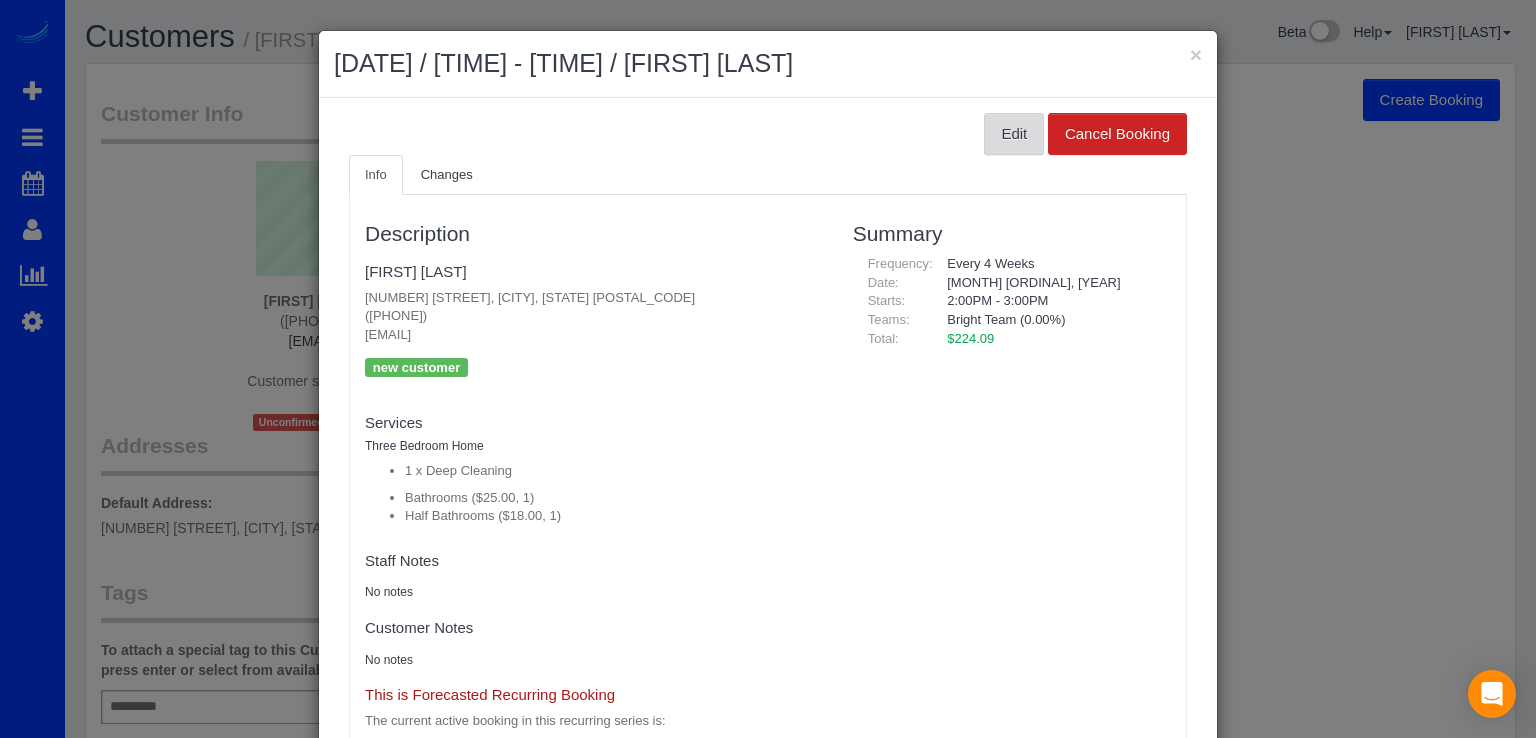 click on "Edit" at bounding box center [1014, 134] 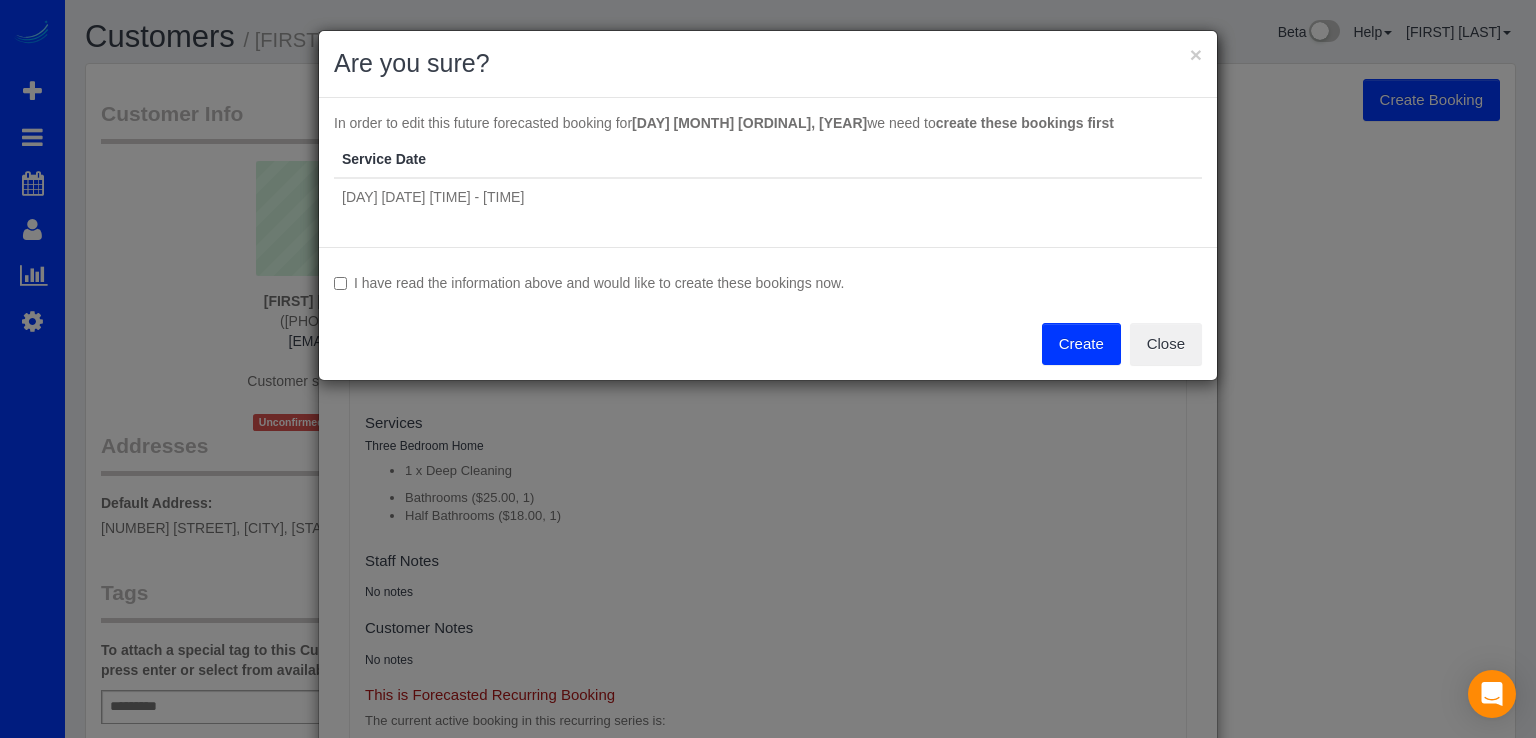 click on "Create" at bounding box center [1081, 344] 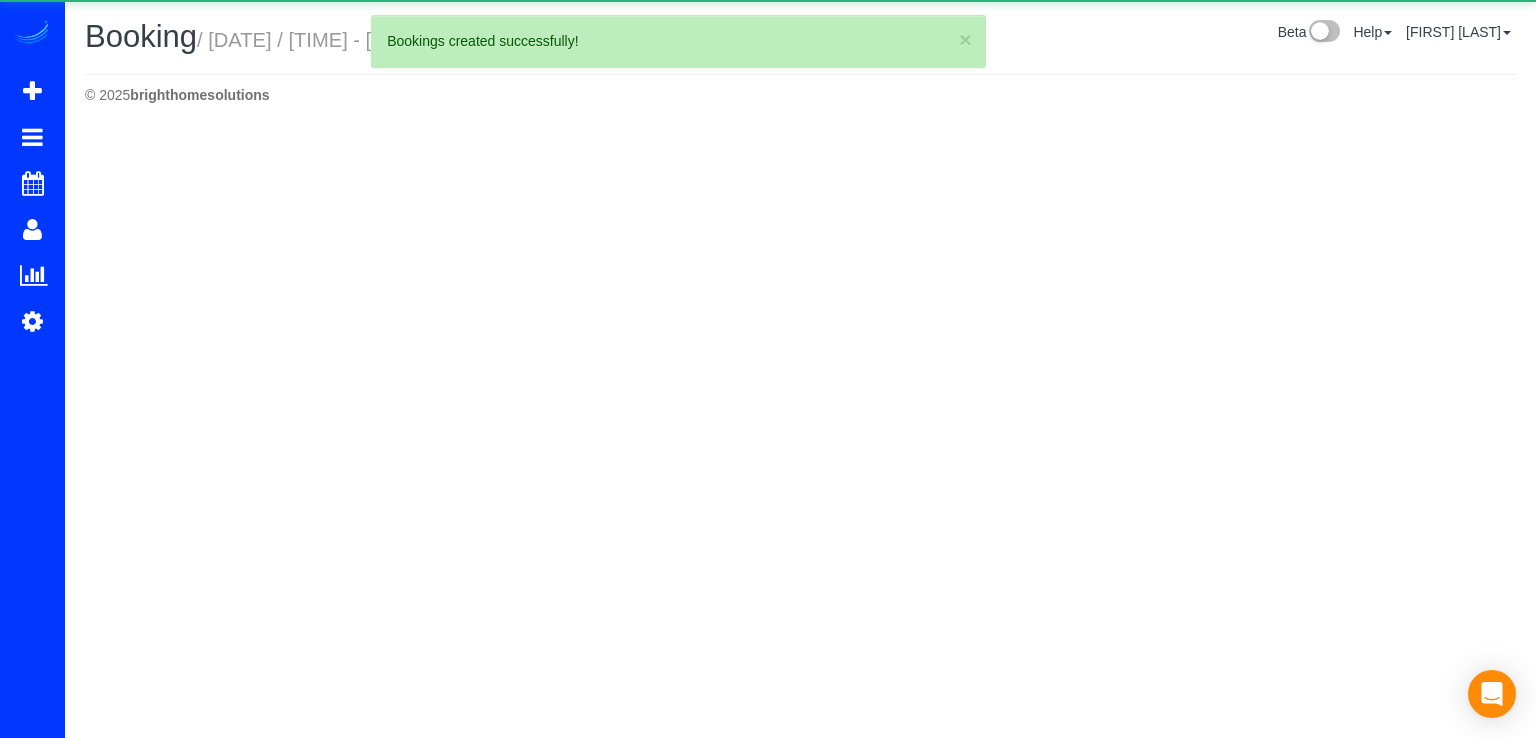 select on "MD" 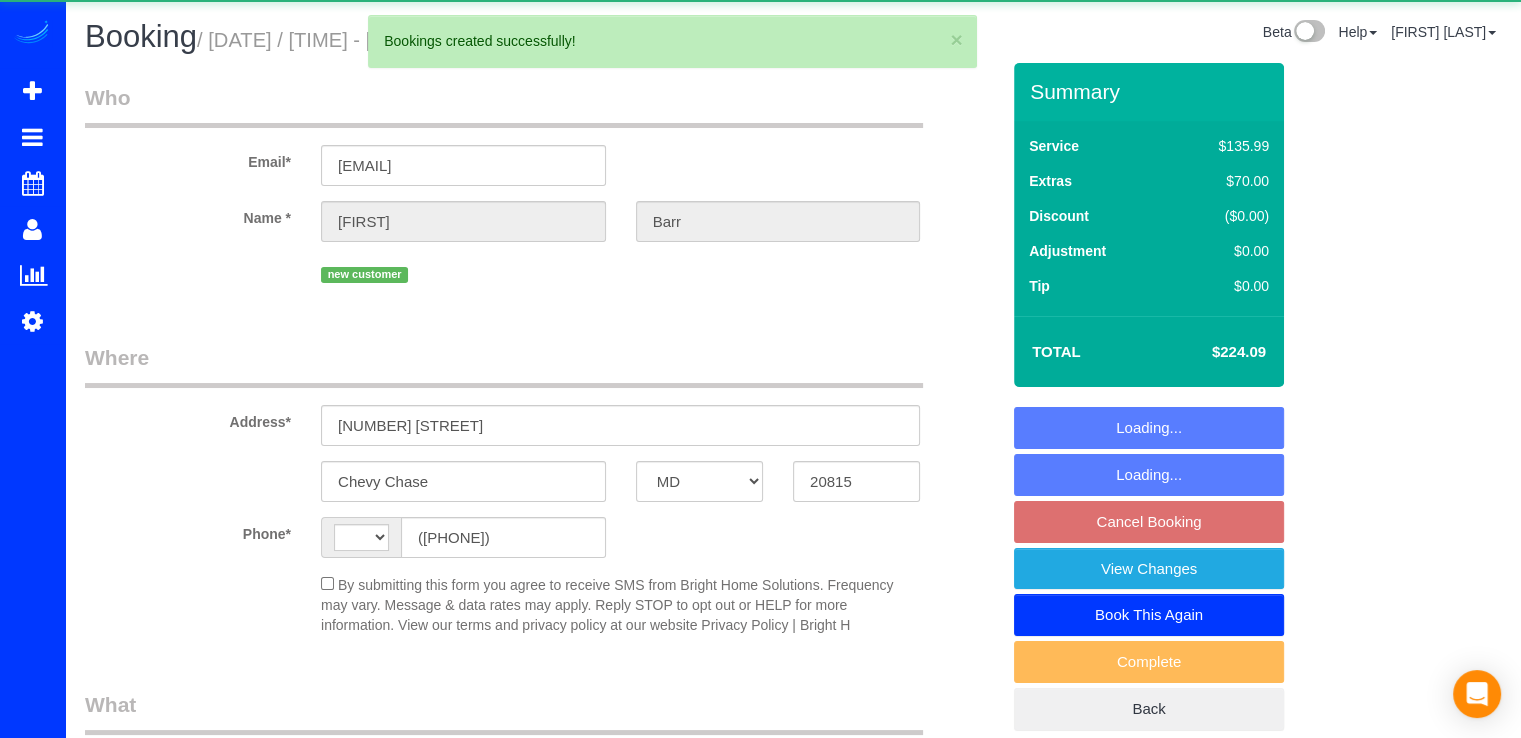 select on "string:US" 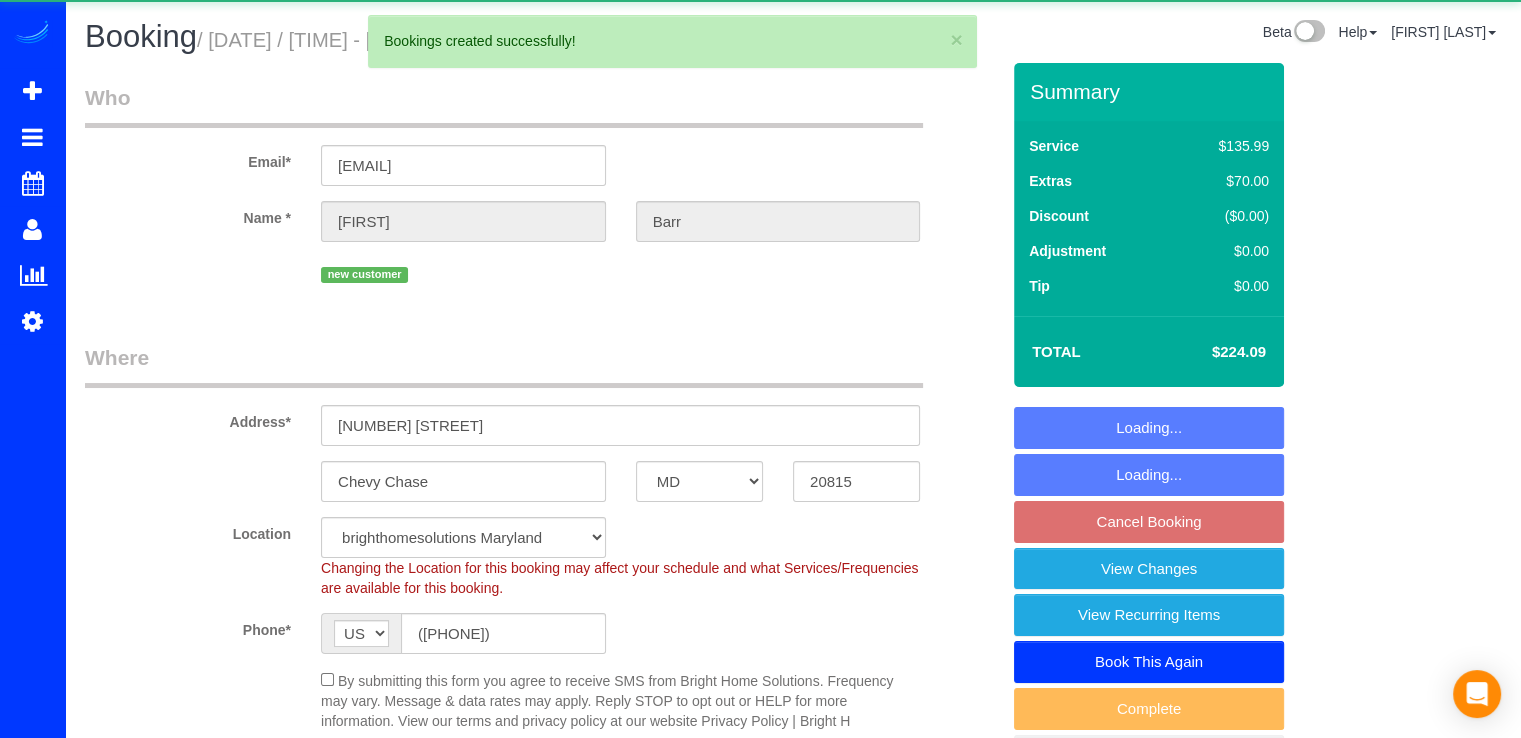 select on "spot22" 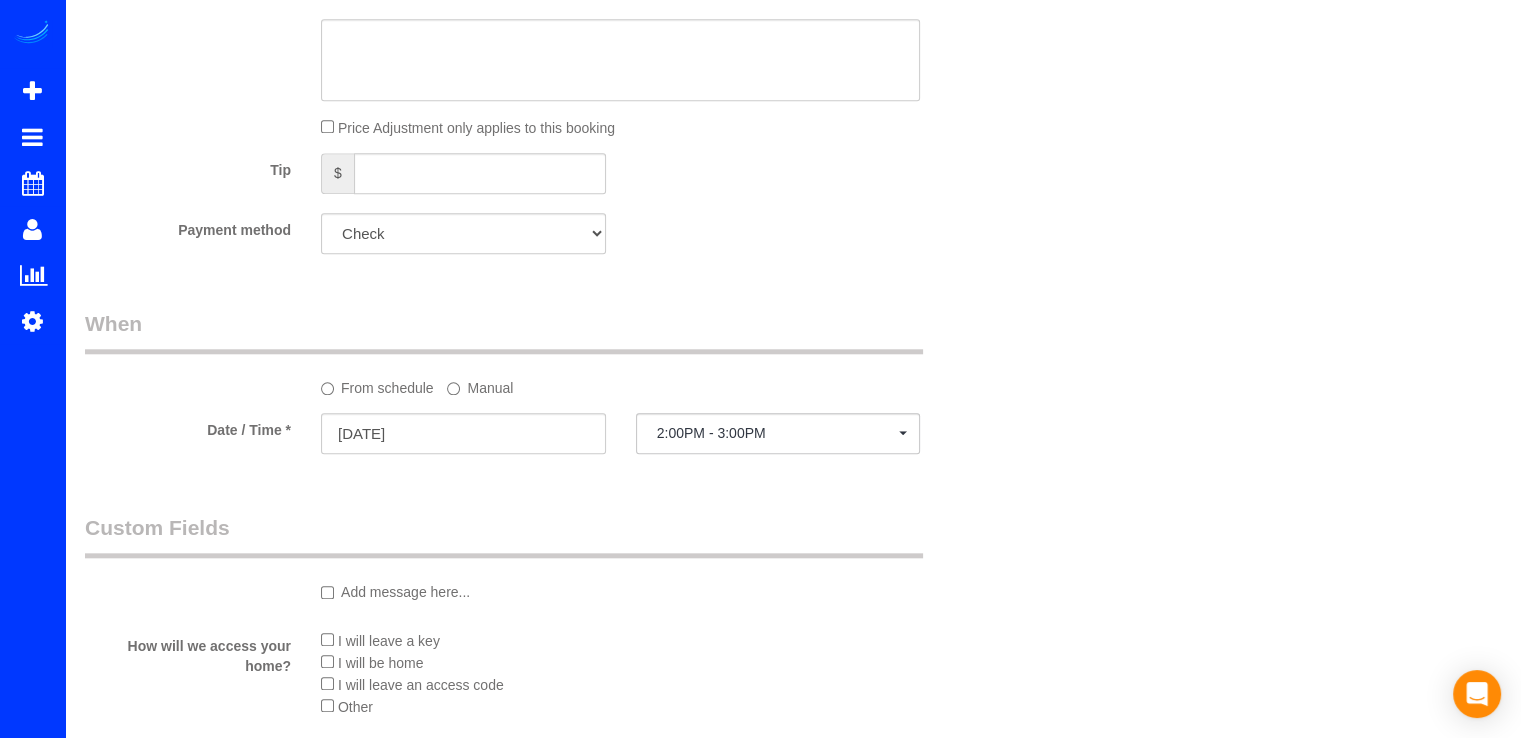 scroll, scrollTop: 2000, scrollLeft: 0, axis: vertical 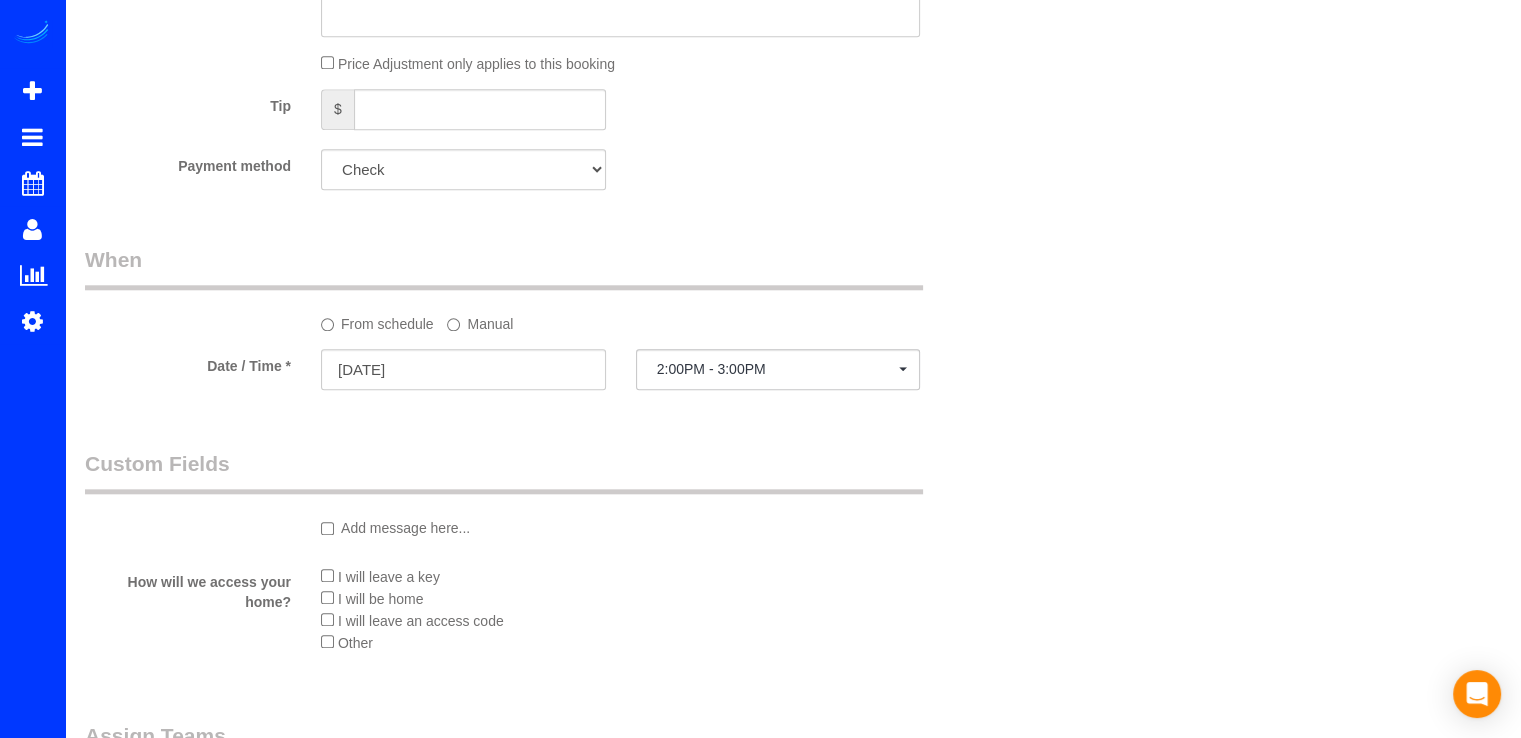 click on "What
Frequency of Service *
Every Three Months triweekly -15% off - 15.00% Biweekly -20% off - 20.00% Monthly -10% off - 10.00% One Time Weekly -30% OFF - 30.00%
Type of Service *
One Bedroom Home Two Bedroom Home Three Bedroom Home Four Bedroom Home Five Bedroom Home Six Bedroom Home COMMERCIAL FACILITY Trash Removal Service Seven Bedroom Home Eight Bedrooms Nine Bedrooms Ten Bedrooms Office Cleaning Garage Cleaning CARPET SHAMPOO Post-construction Cleaning Exterior Windows Cleaning
X
1 Bathroom" at bounding box center (542, -505) 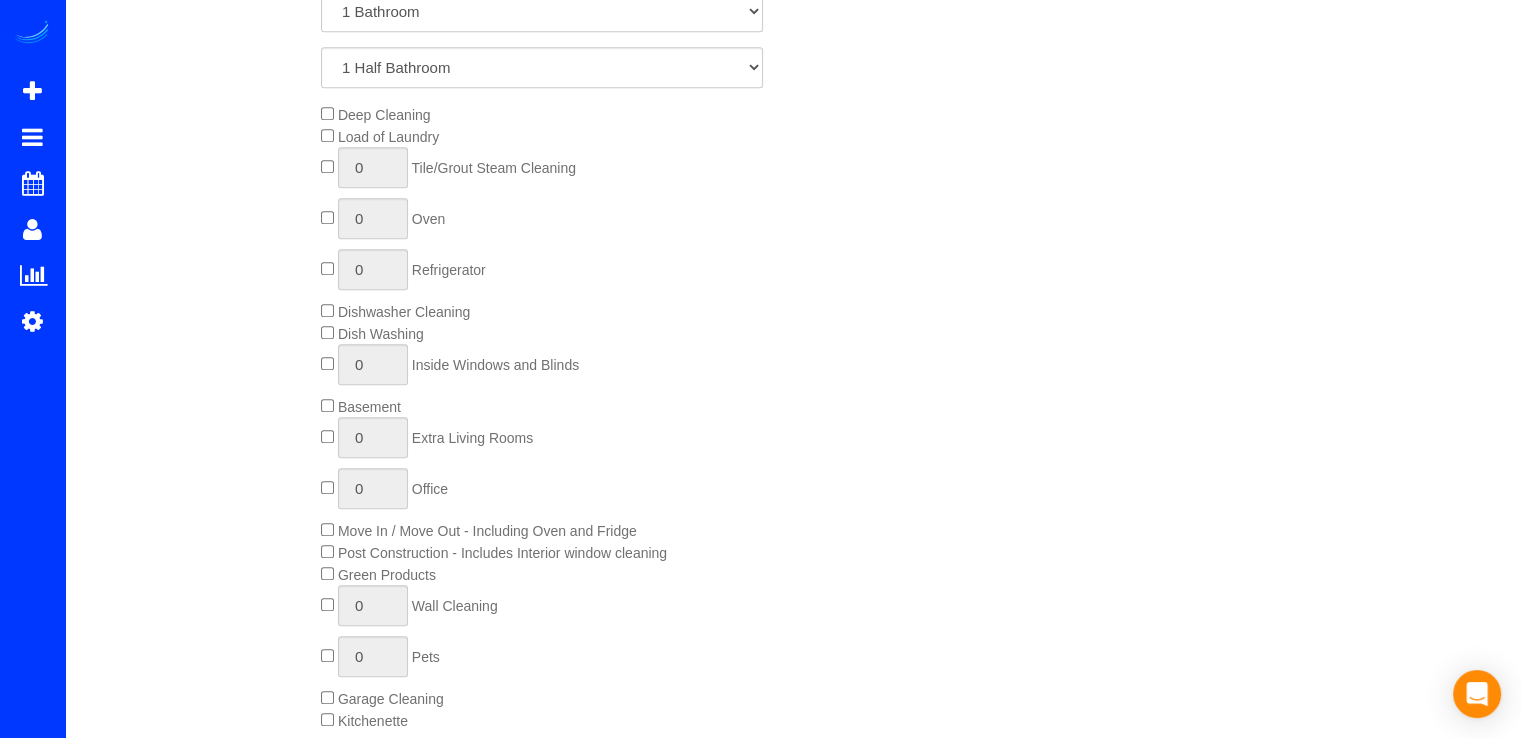 scroll, scrollTop: 1000, scrollLeft: 0, axis: vertical 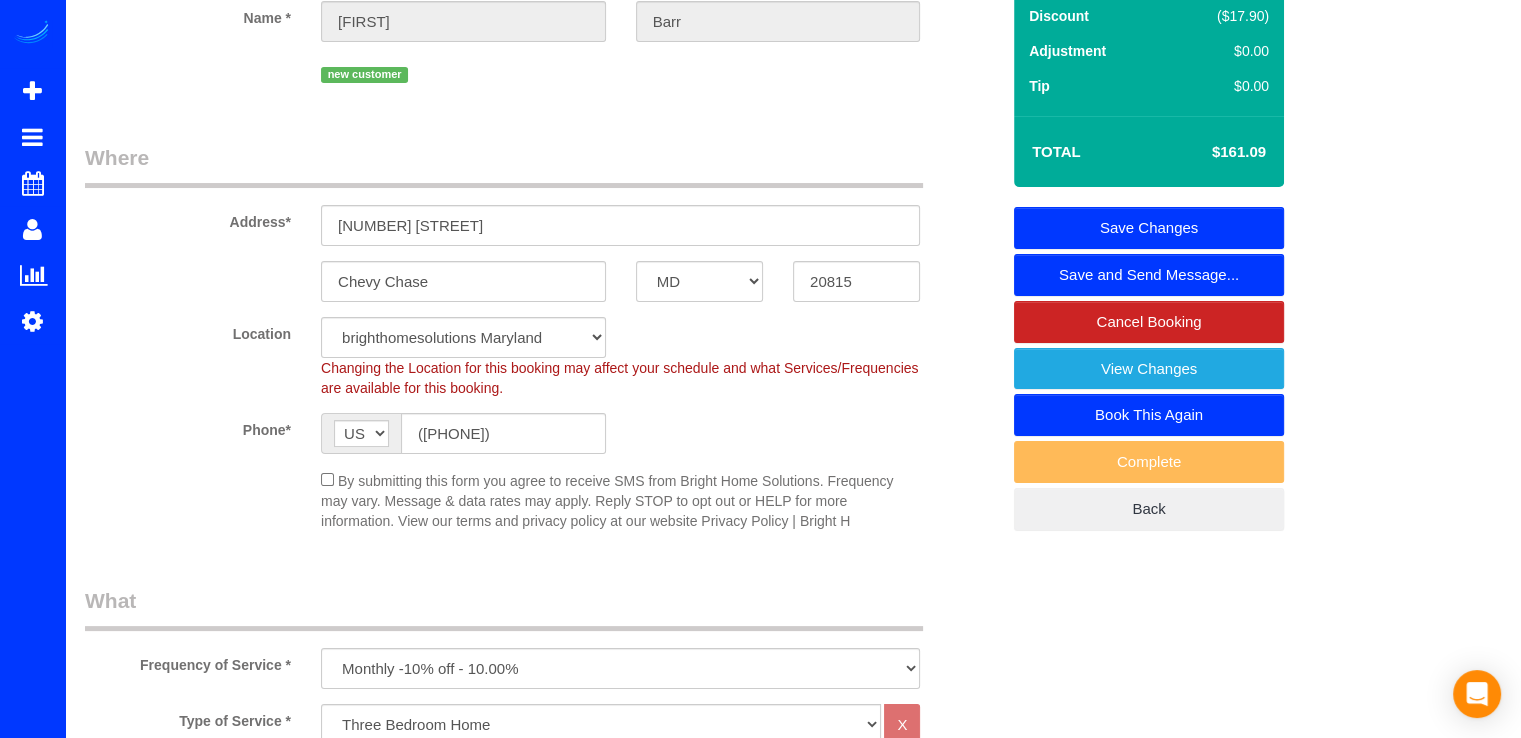 click on "Save Changes" at bounding box center (1149, 228) 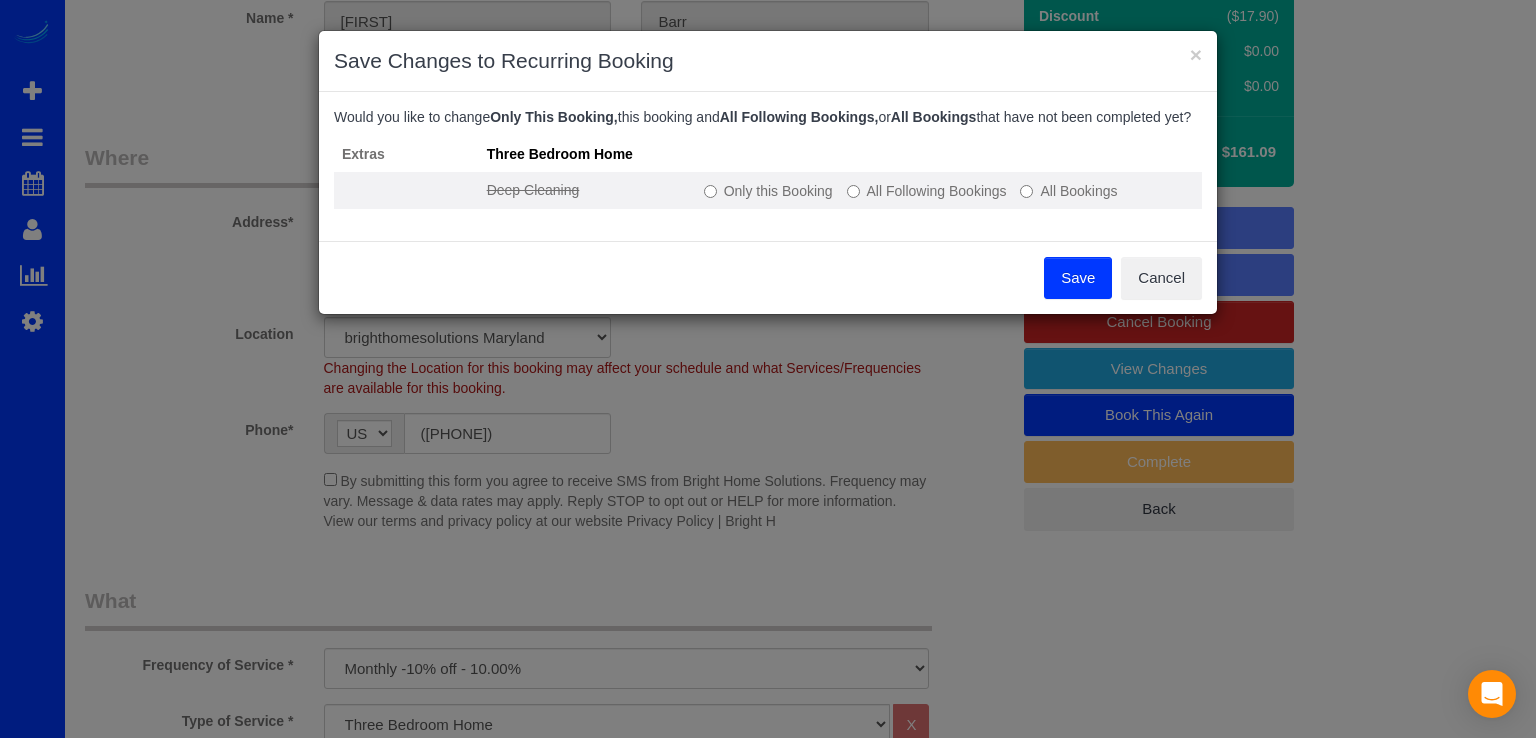 click on "All Following Bookings" at bounding box center [927, 191] 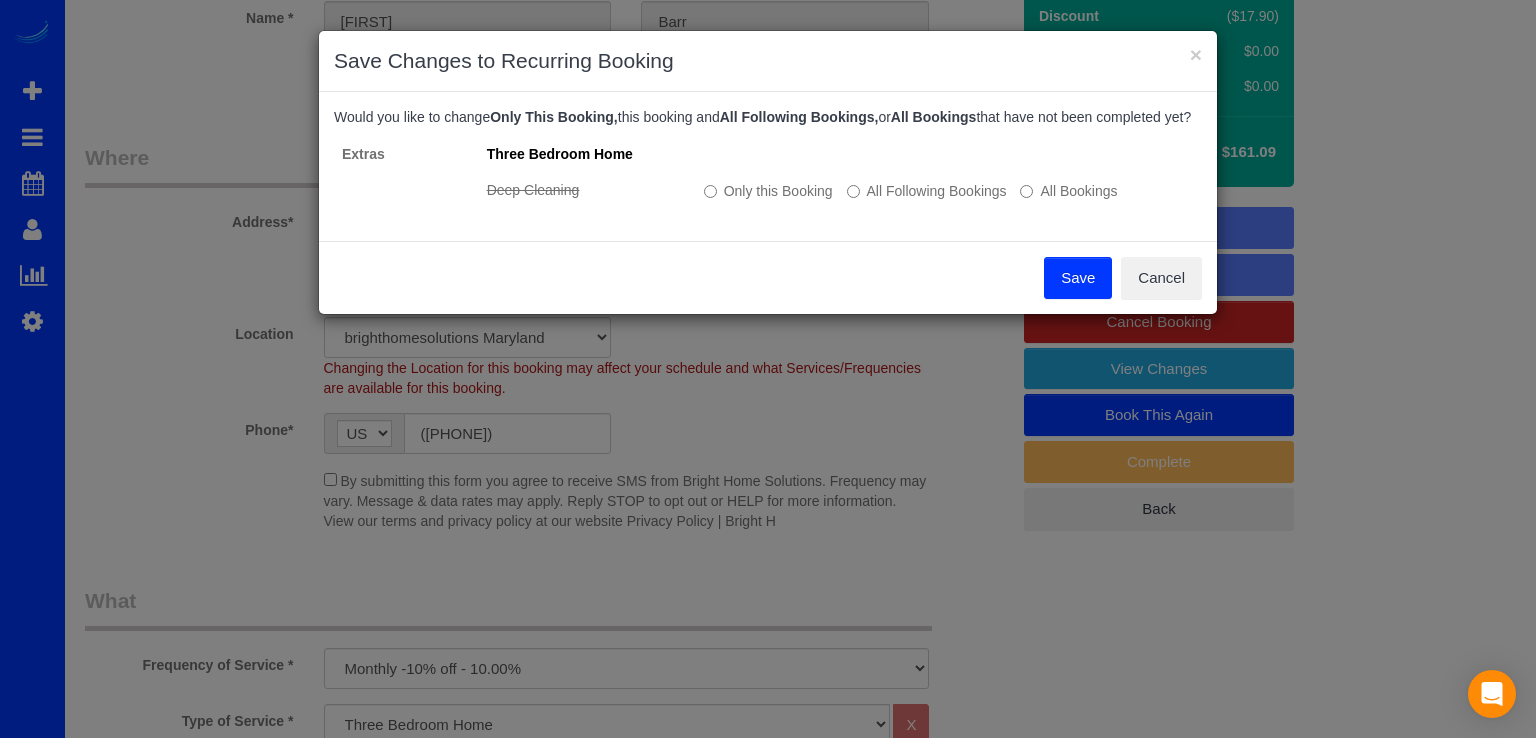 click on "Save" at bounding box center (1078, 278) 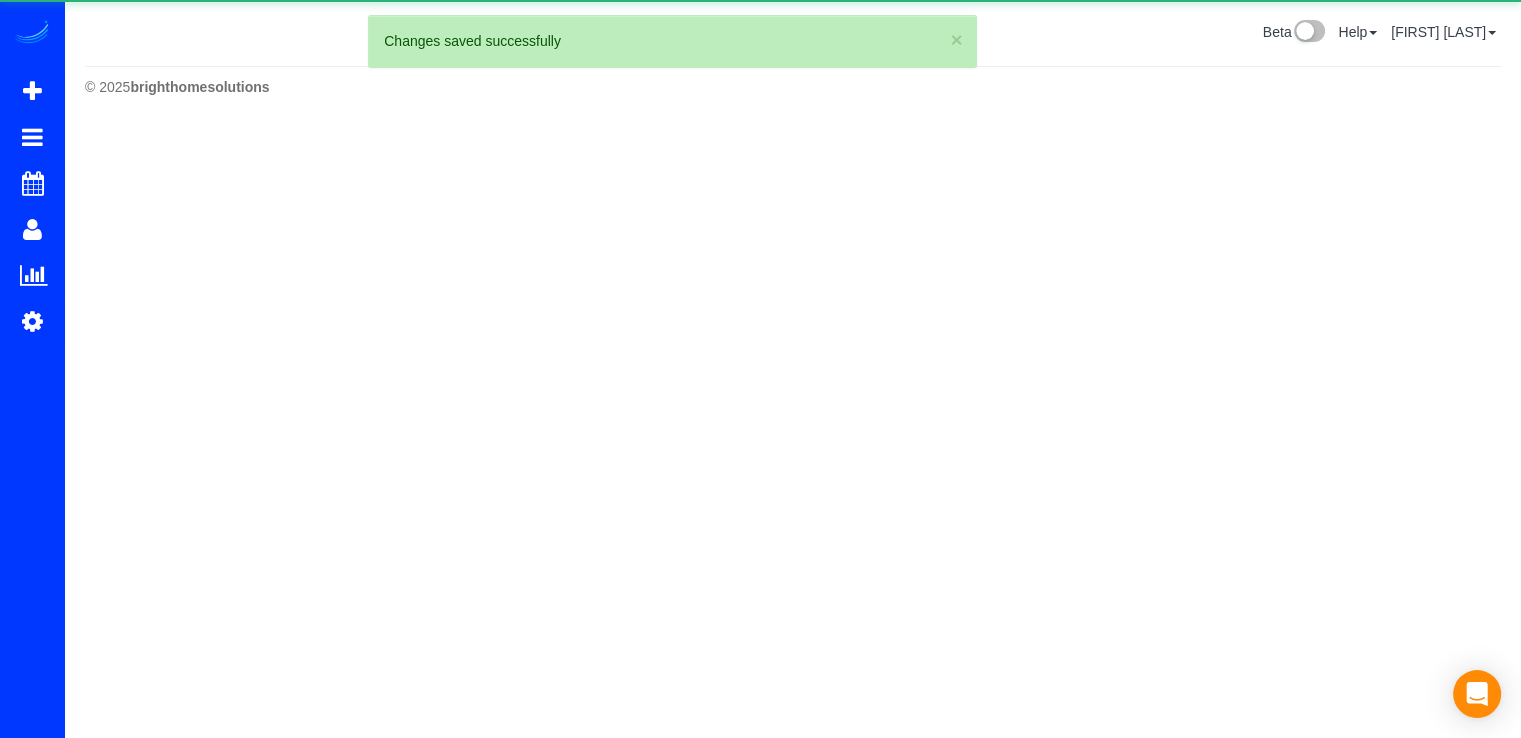 scroll, scrollTop: 0, scrollLeft: 0, axis: both 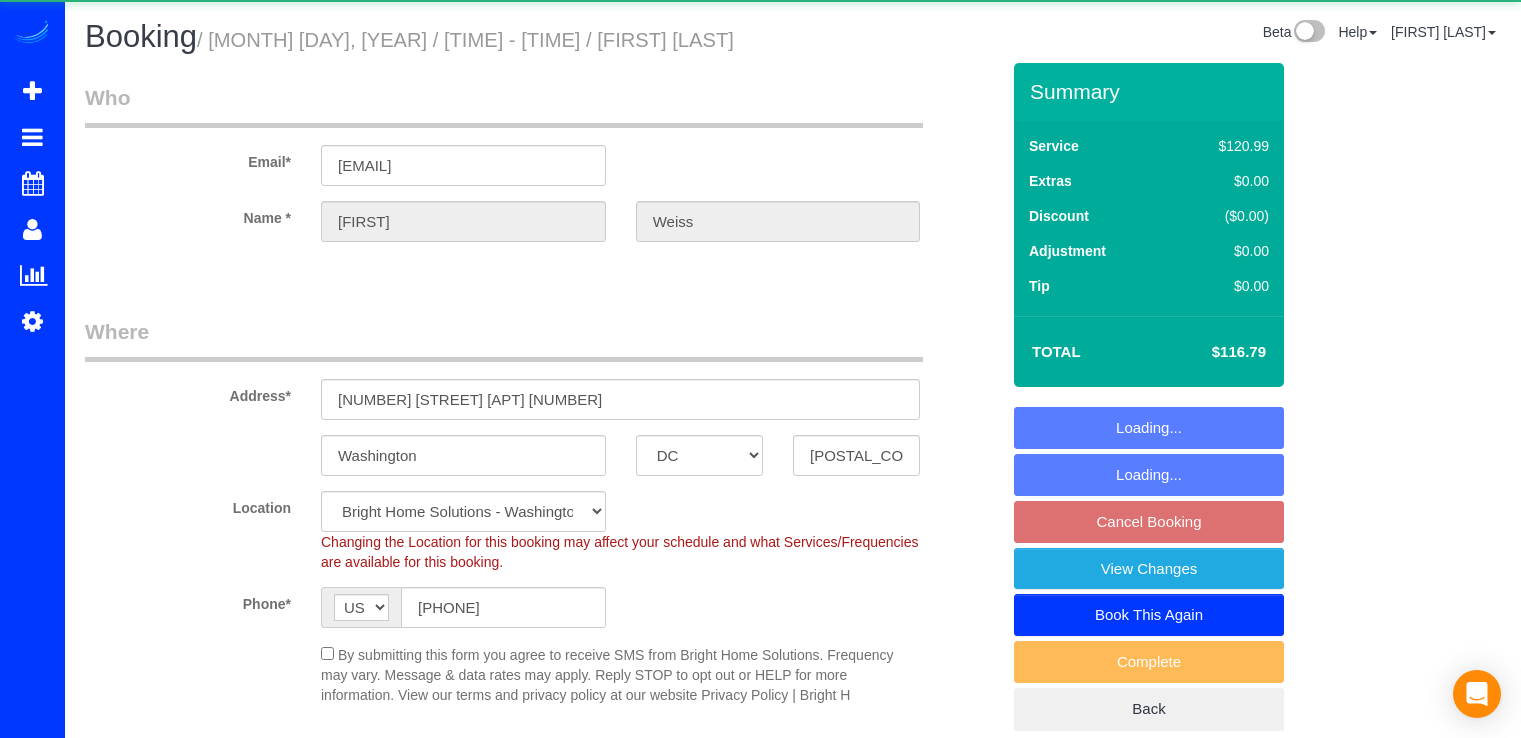 select on "DC" 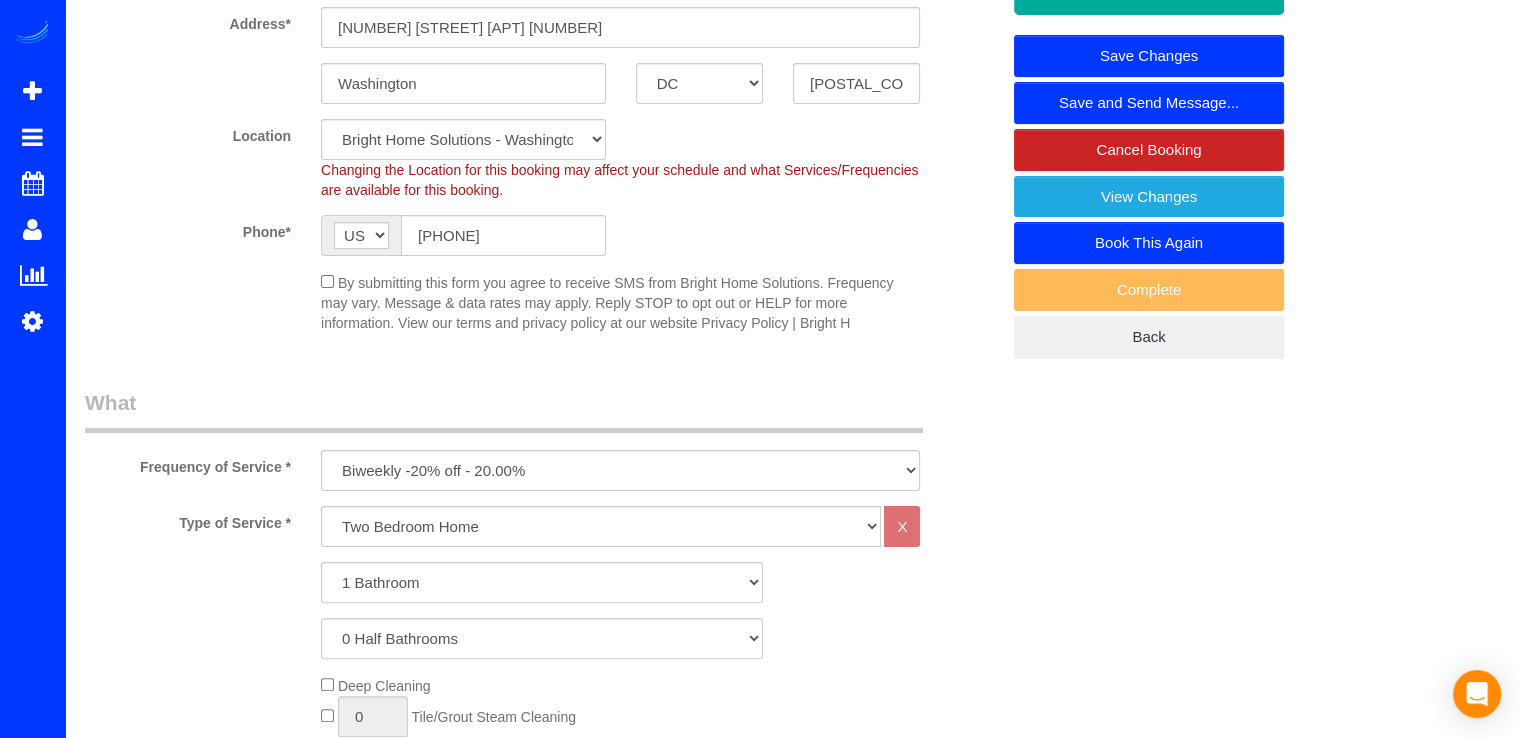 scroll, scrollTop: 100, scrollLeft: 0, axis: vertical 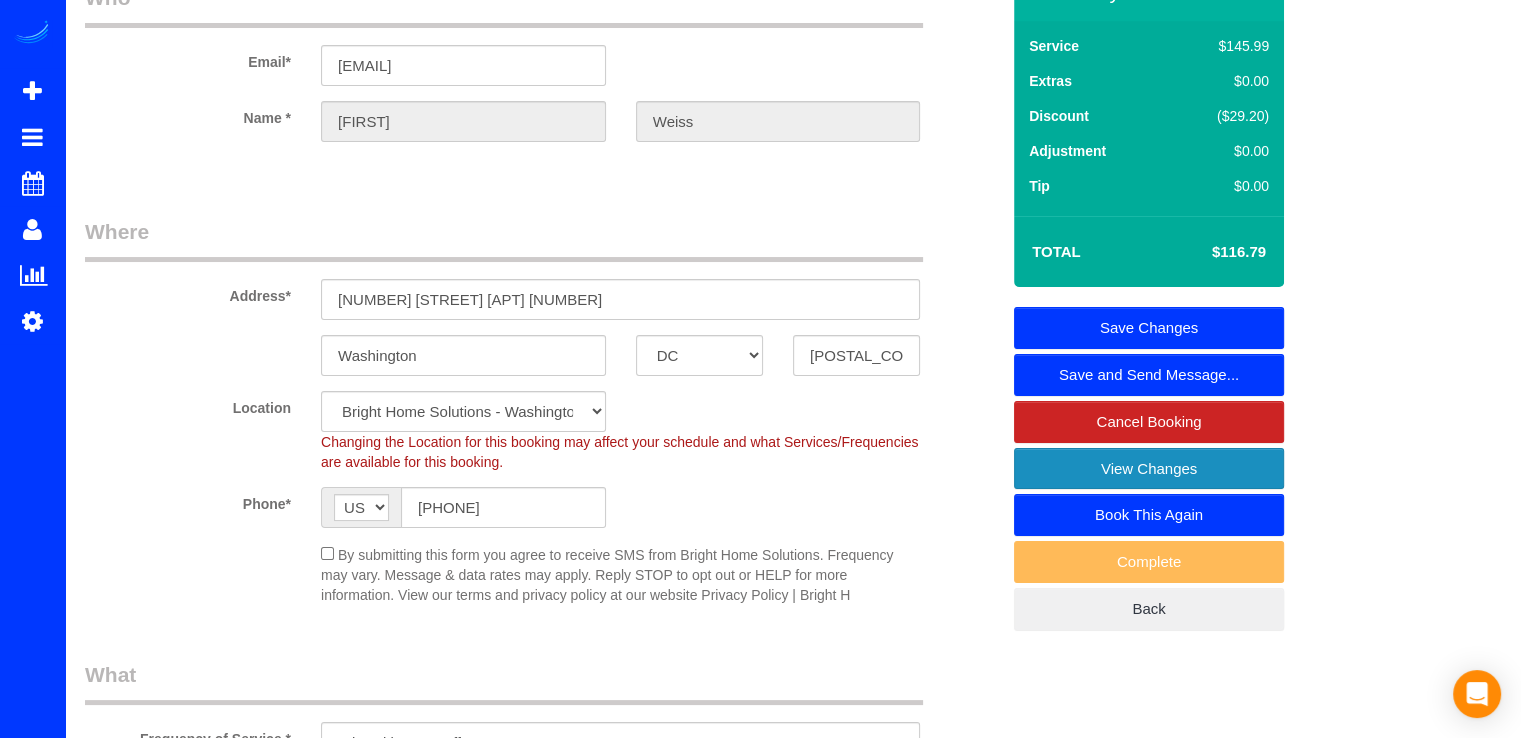 click on "View Changes" at bounding box center [1149, 469] 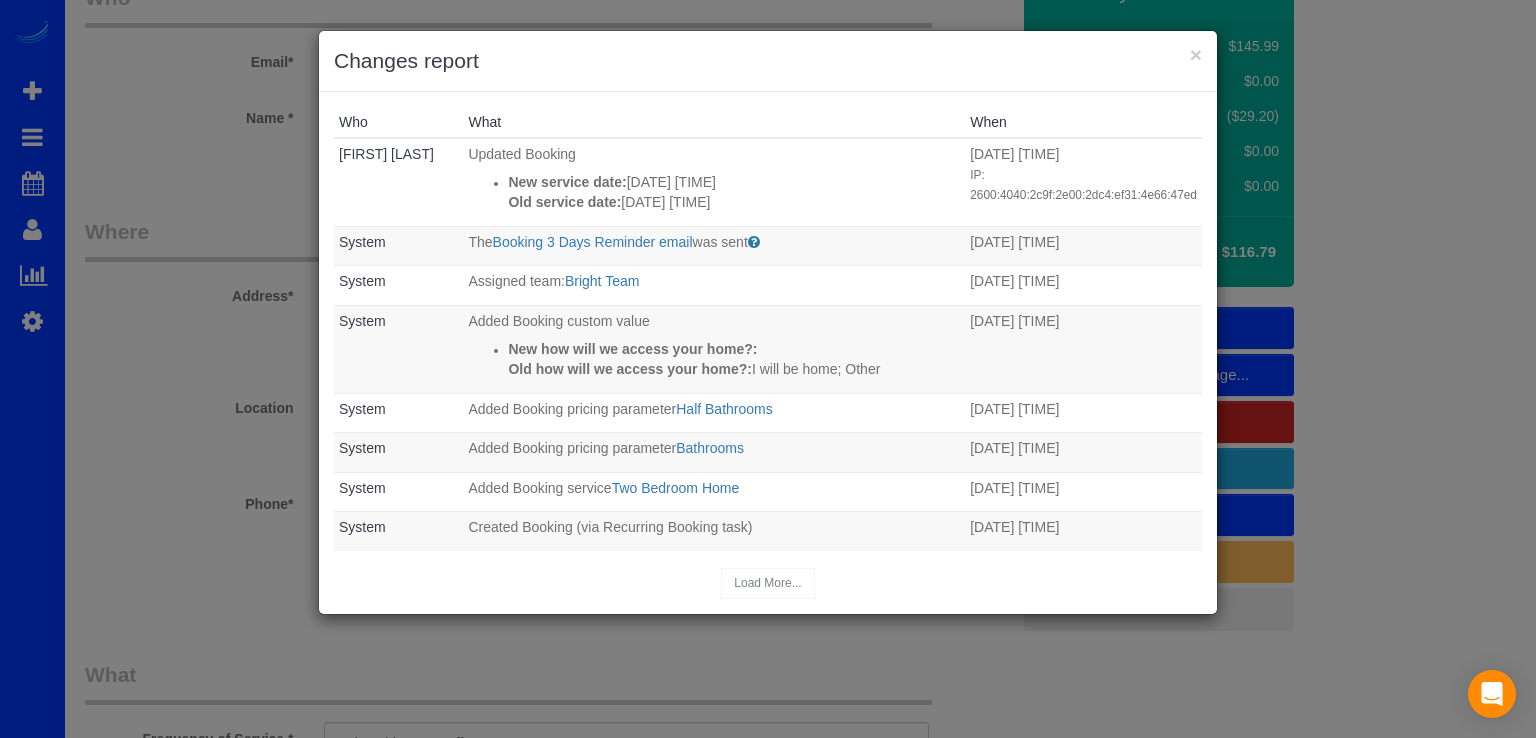 click on "×
Changes report" at bounding box center [768, 61] 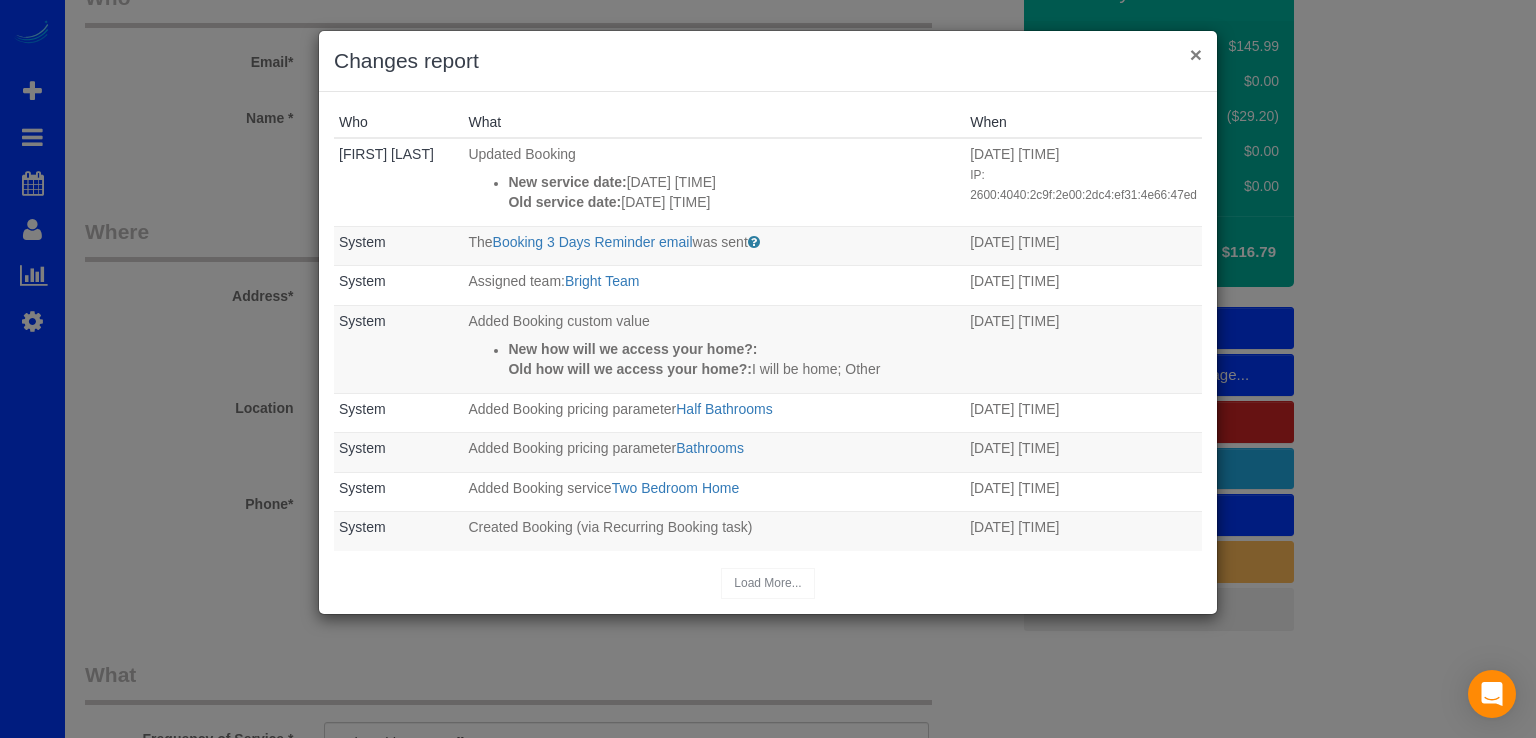 click on "×" at bounding box center (1196, 54) 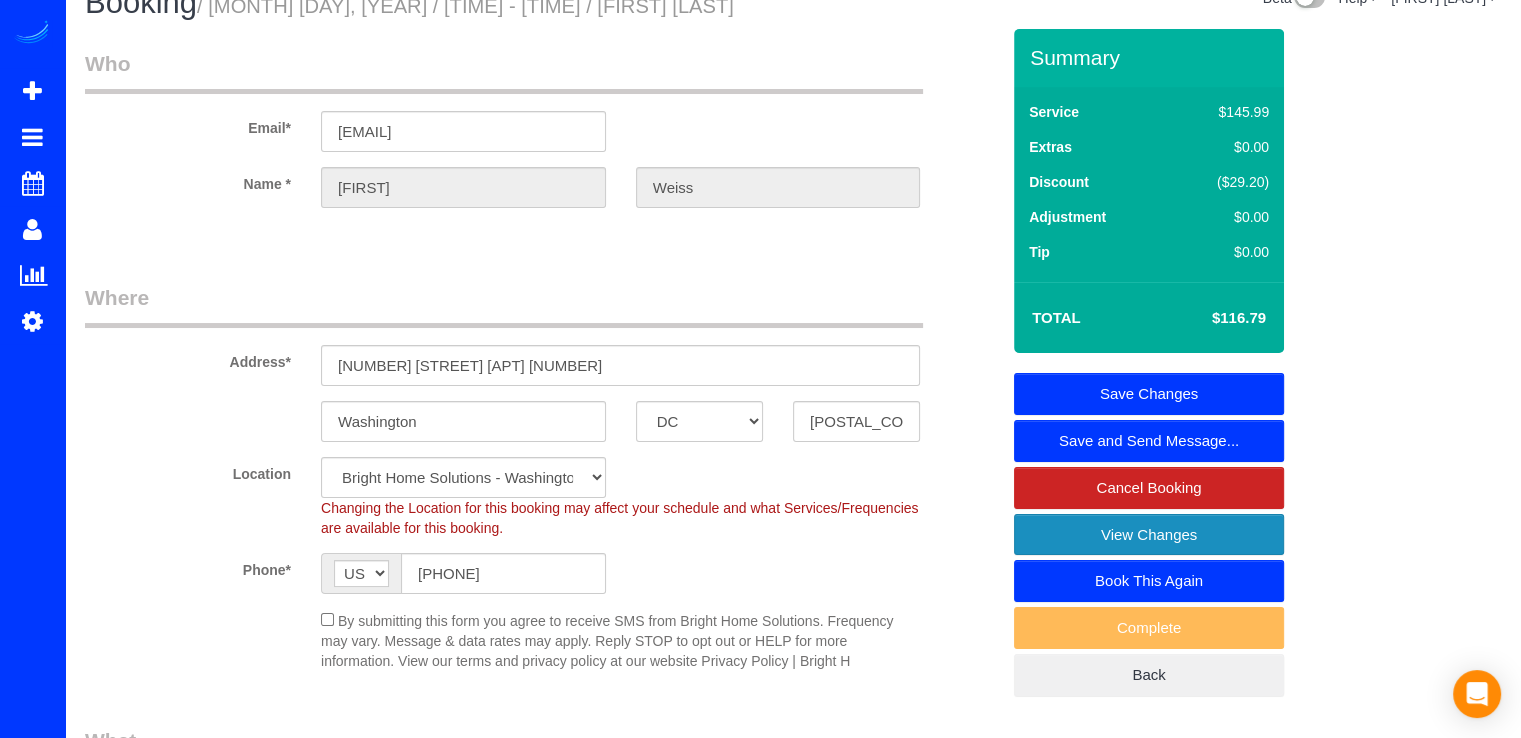 scroll, scrollTop: 0, scrollLeft: 0, axis: both 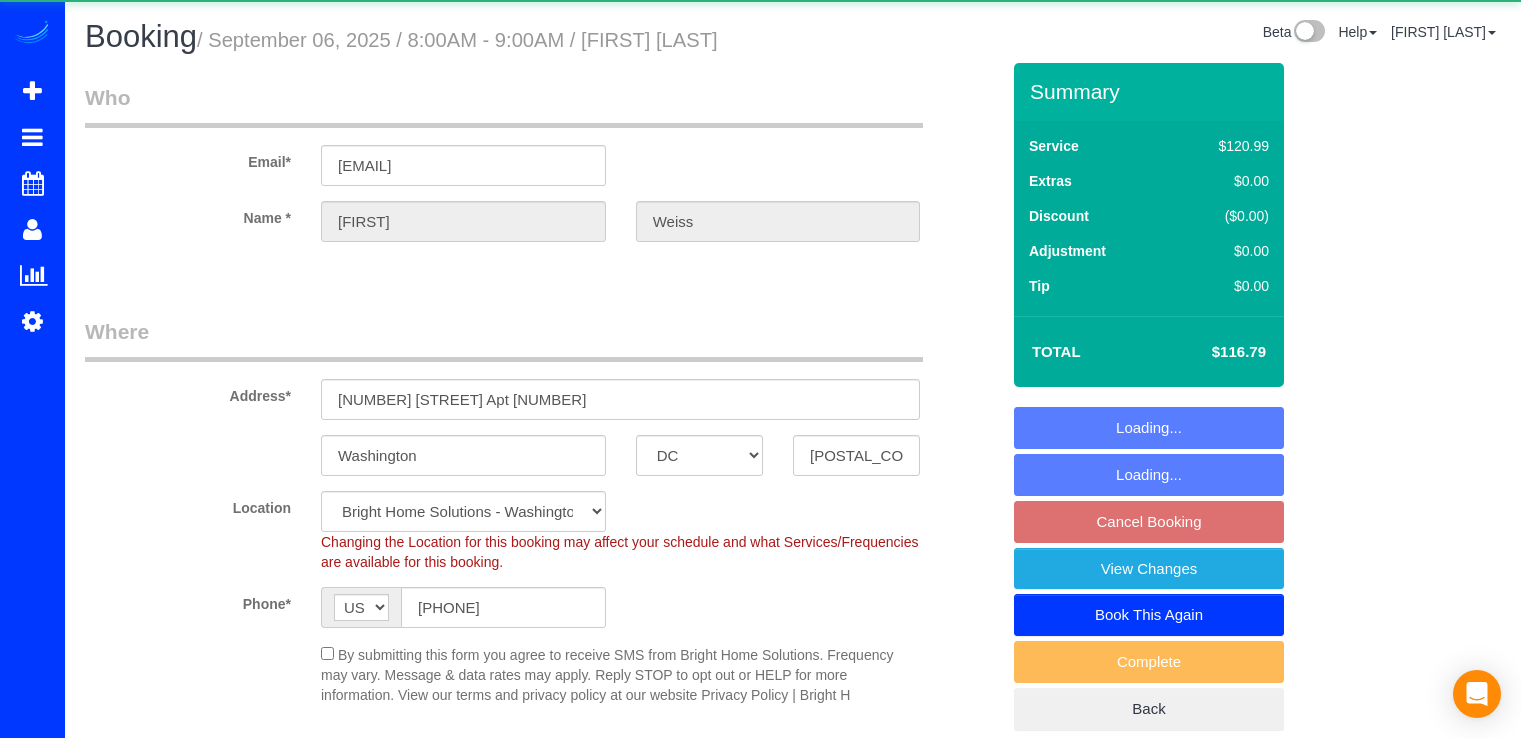 select on "DC" 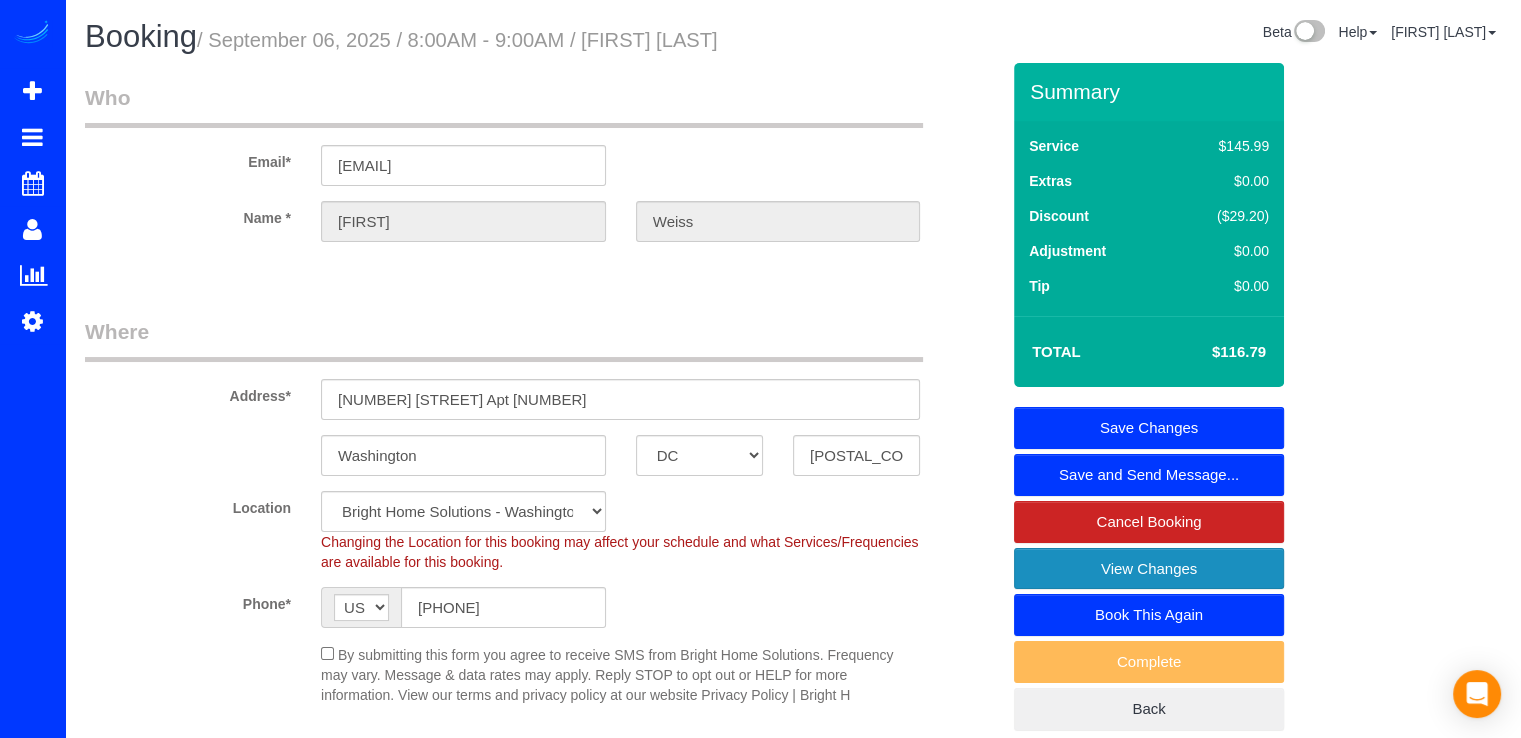 click on "View Changes" at bounding box center (1149, 569) 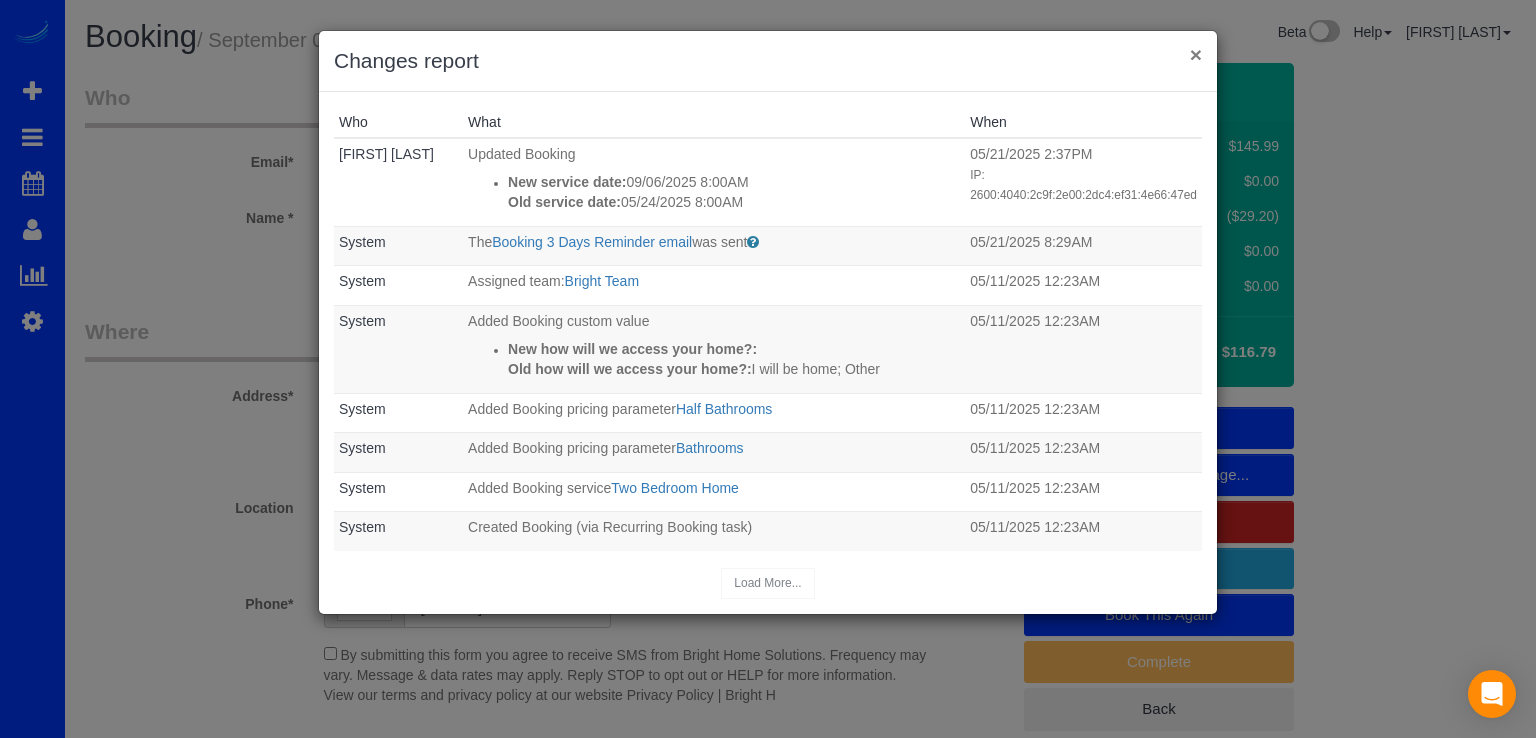 click on "×" at bounding box center [1196, 54] 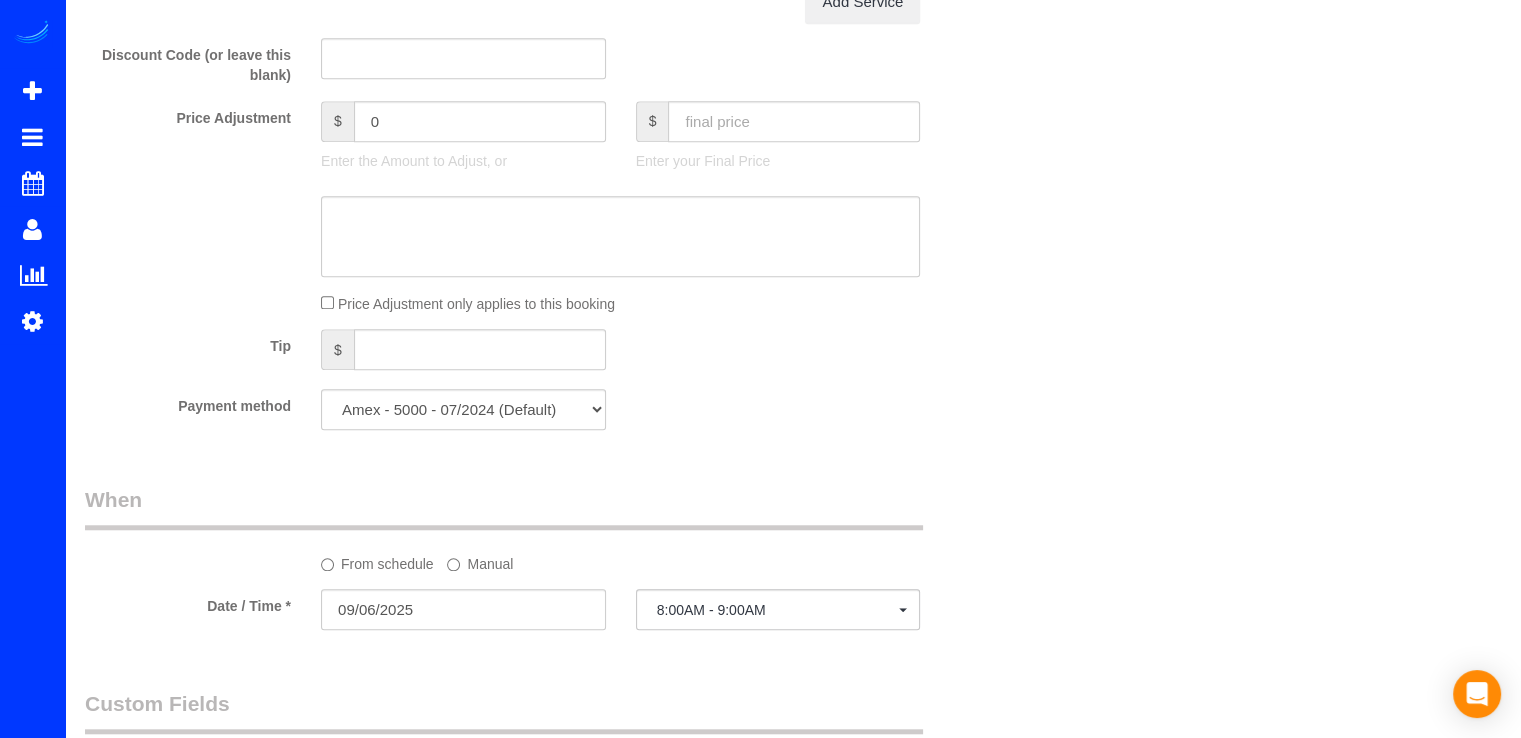 scroll, scrollTop: 1800, scrollLeft: 0, axis: vertical 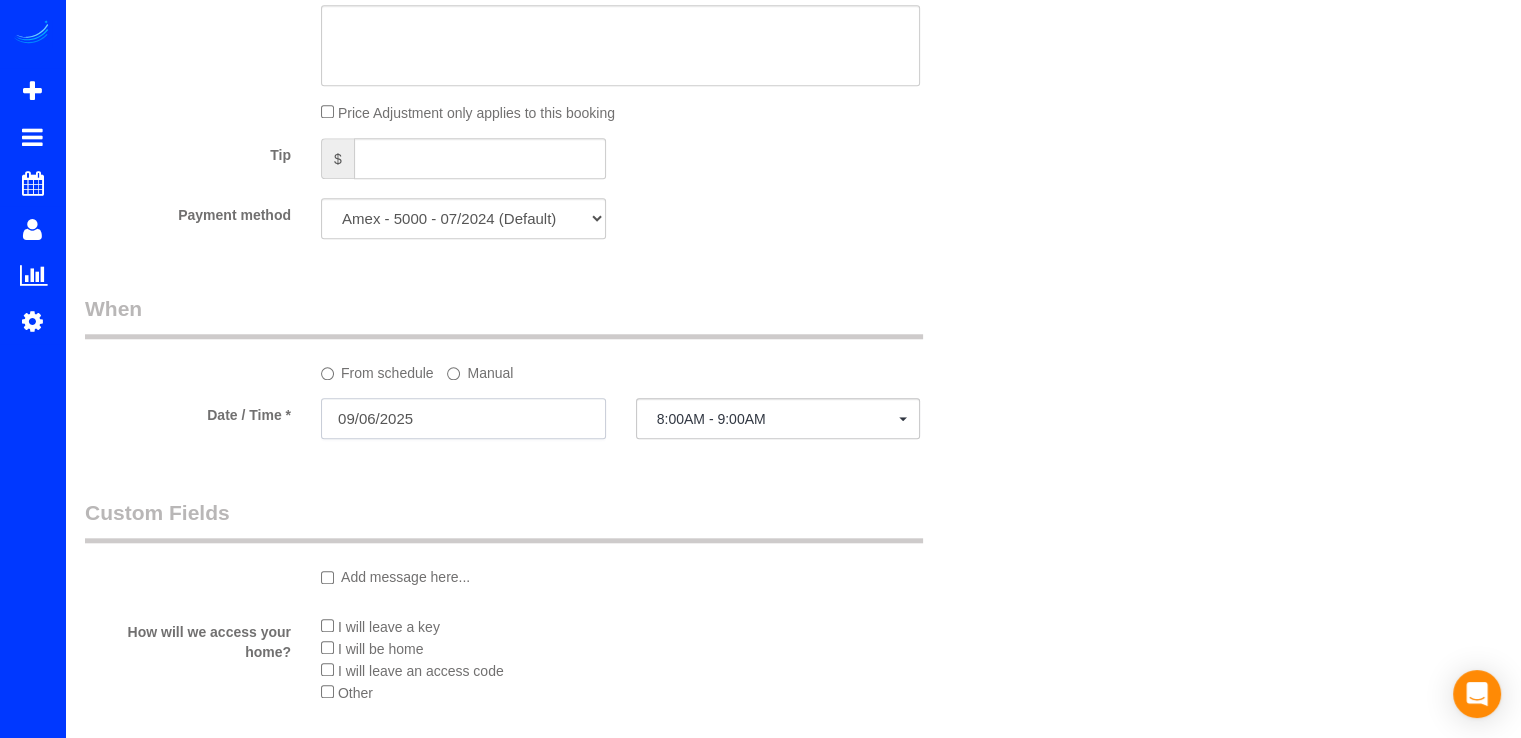 click on "09/06/2025" at bounding box center (463, 418) 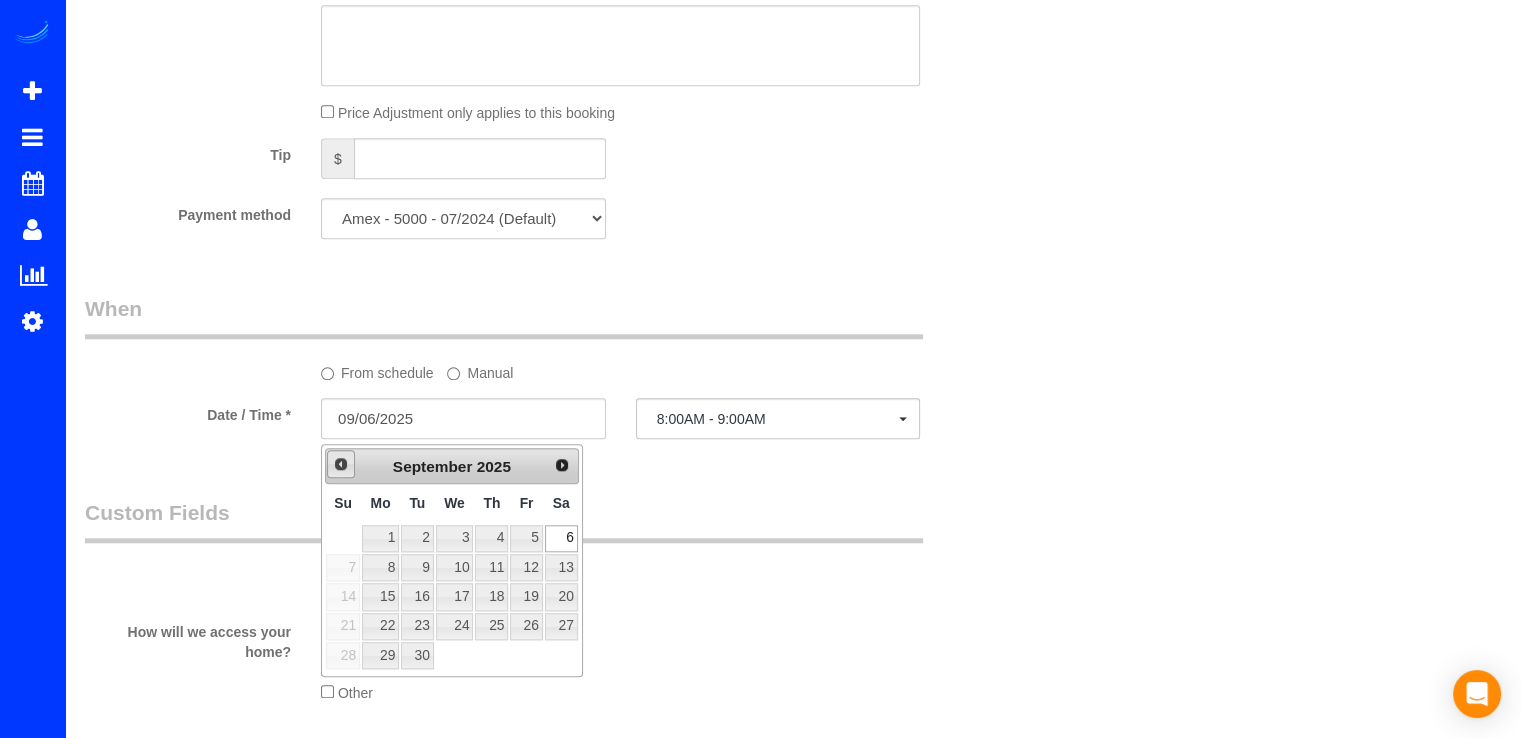 click on "Prev Next September   2025" at bounding box center (452, 466) 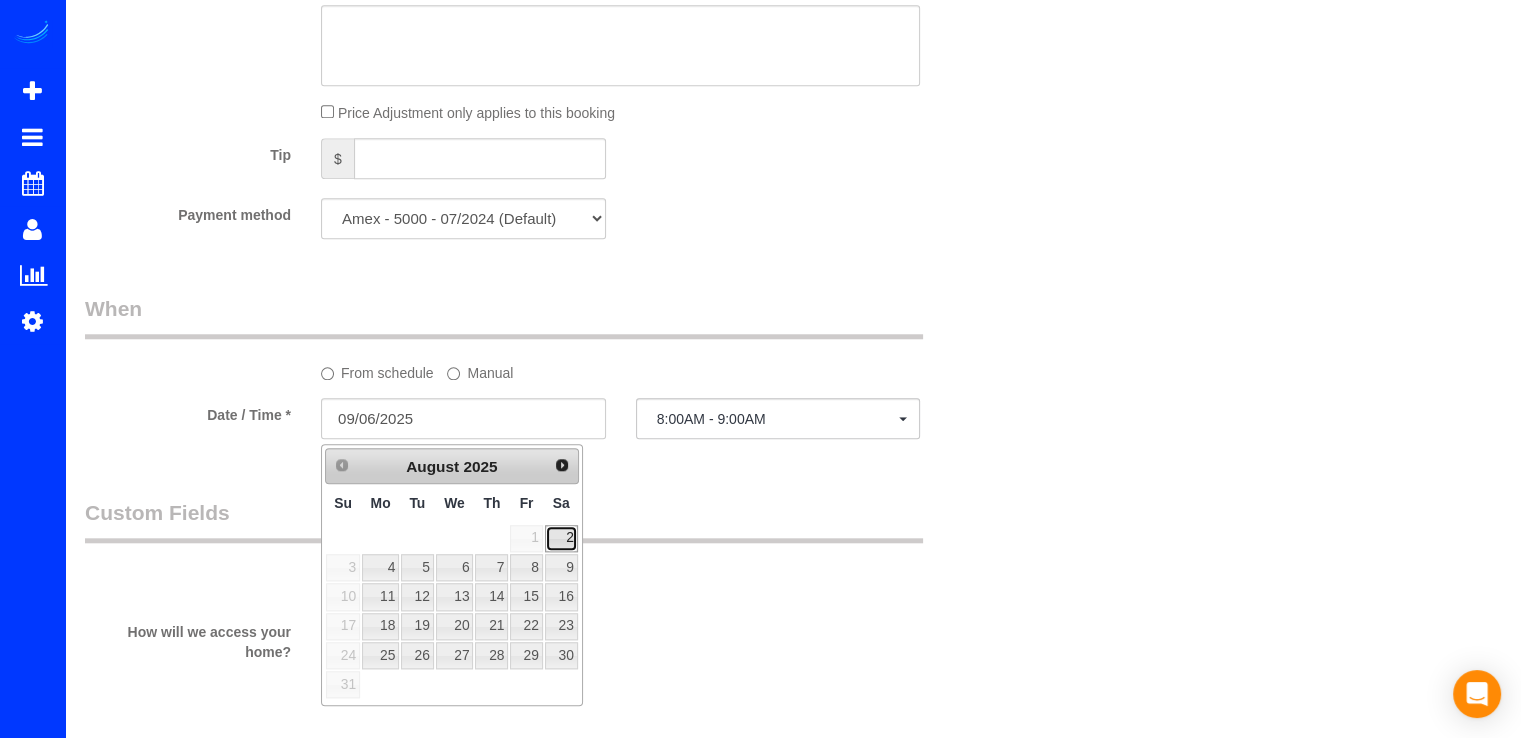 click on "2" at bounding box center (561, 538) 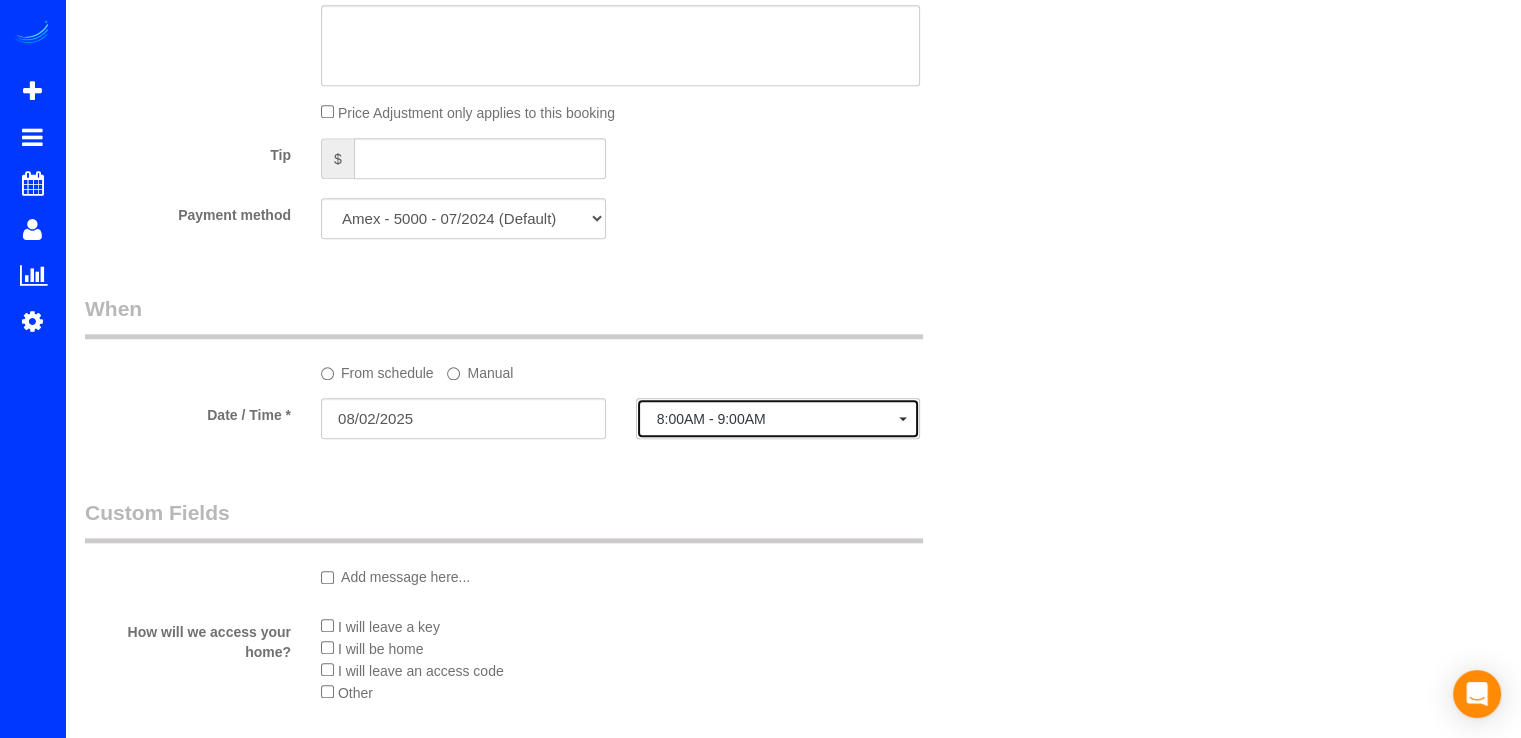 click on "8:00AM - 9:00AM" 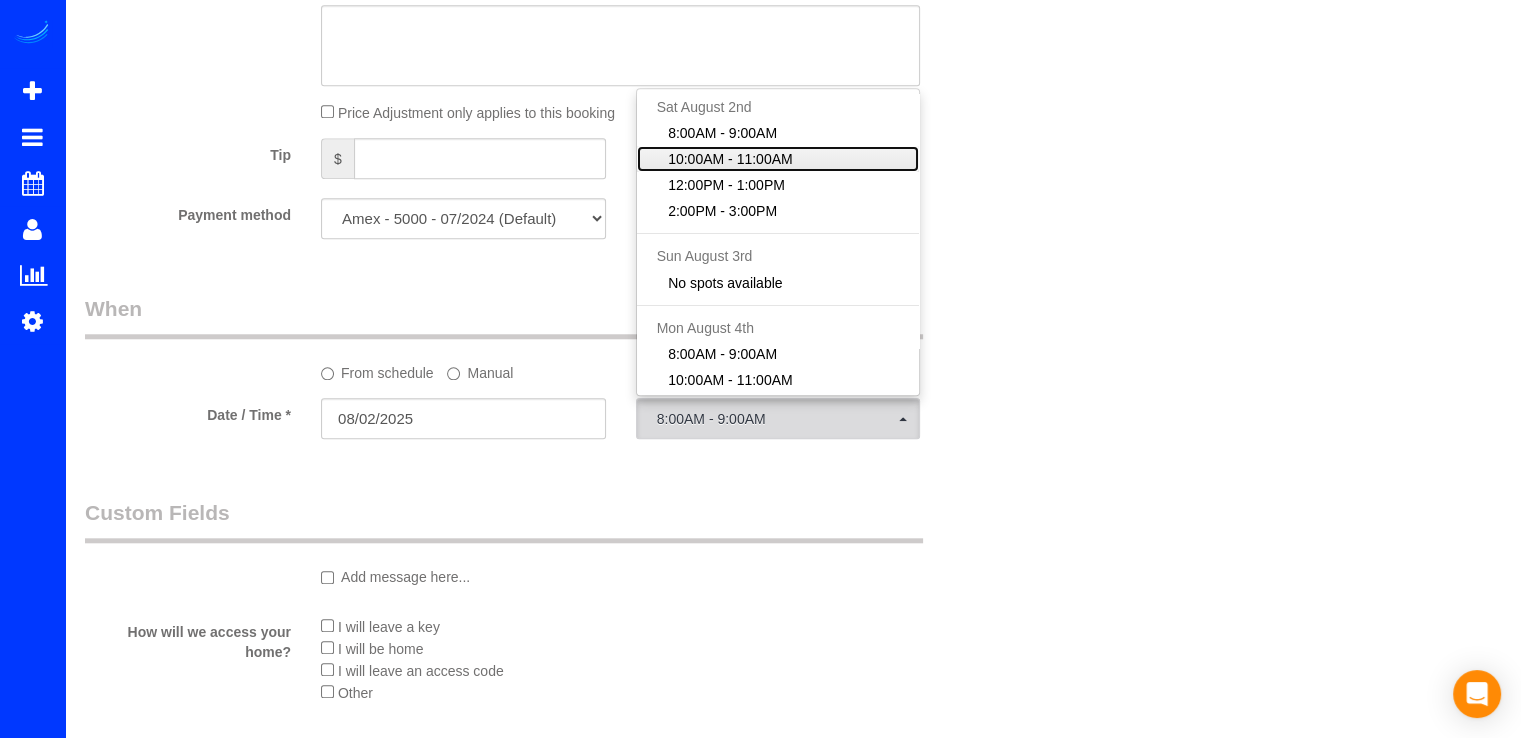 click on "10:00AM - 11:00AM" 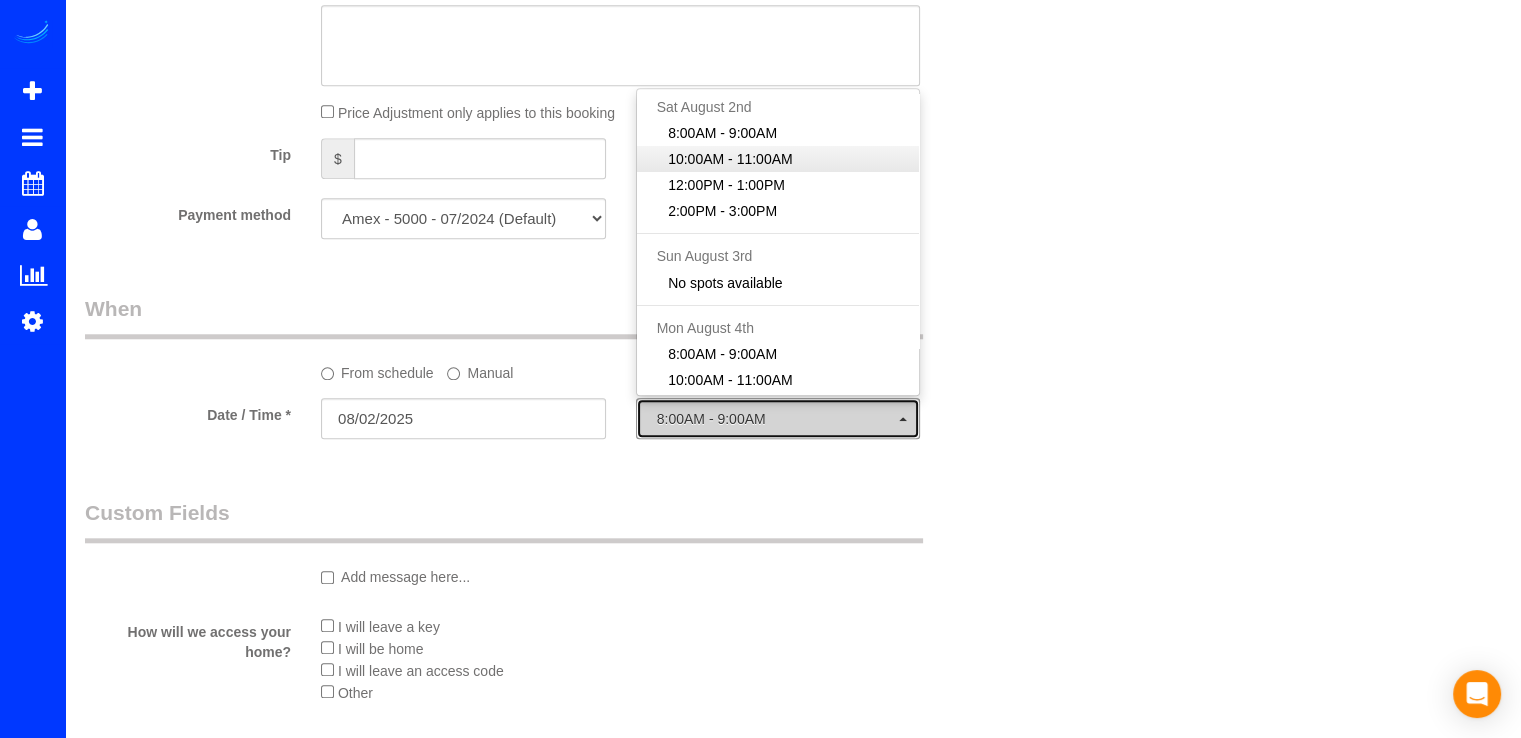 select on "spot19" 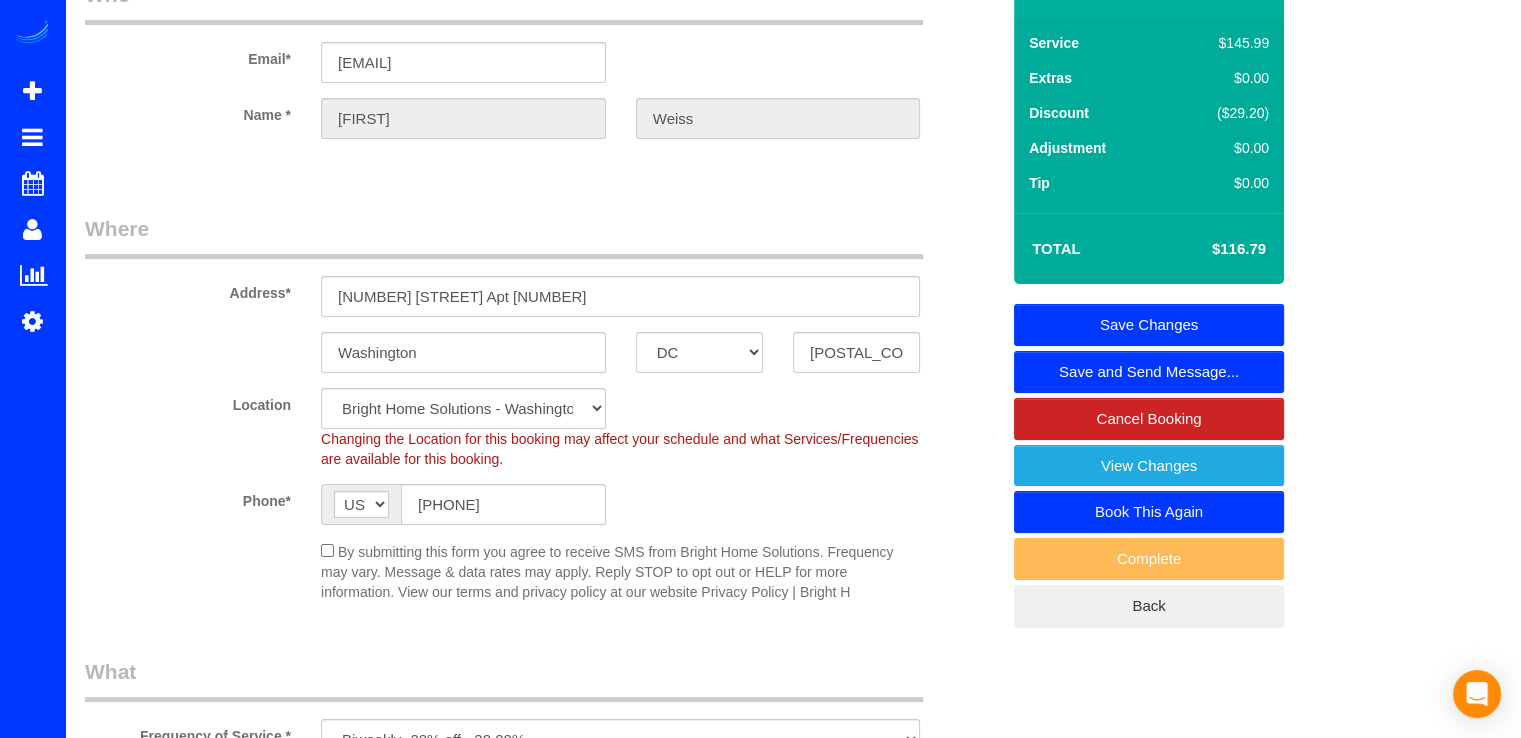 scroll, scrollTop: 0, scrollLeft: 0, axis: both 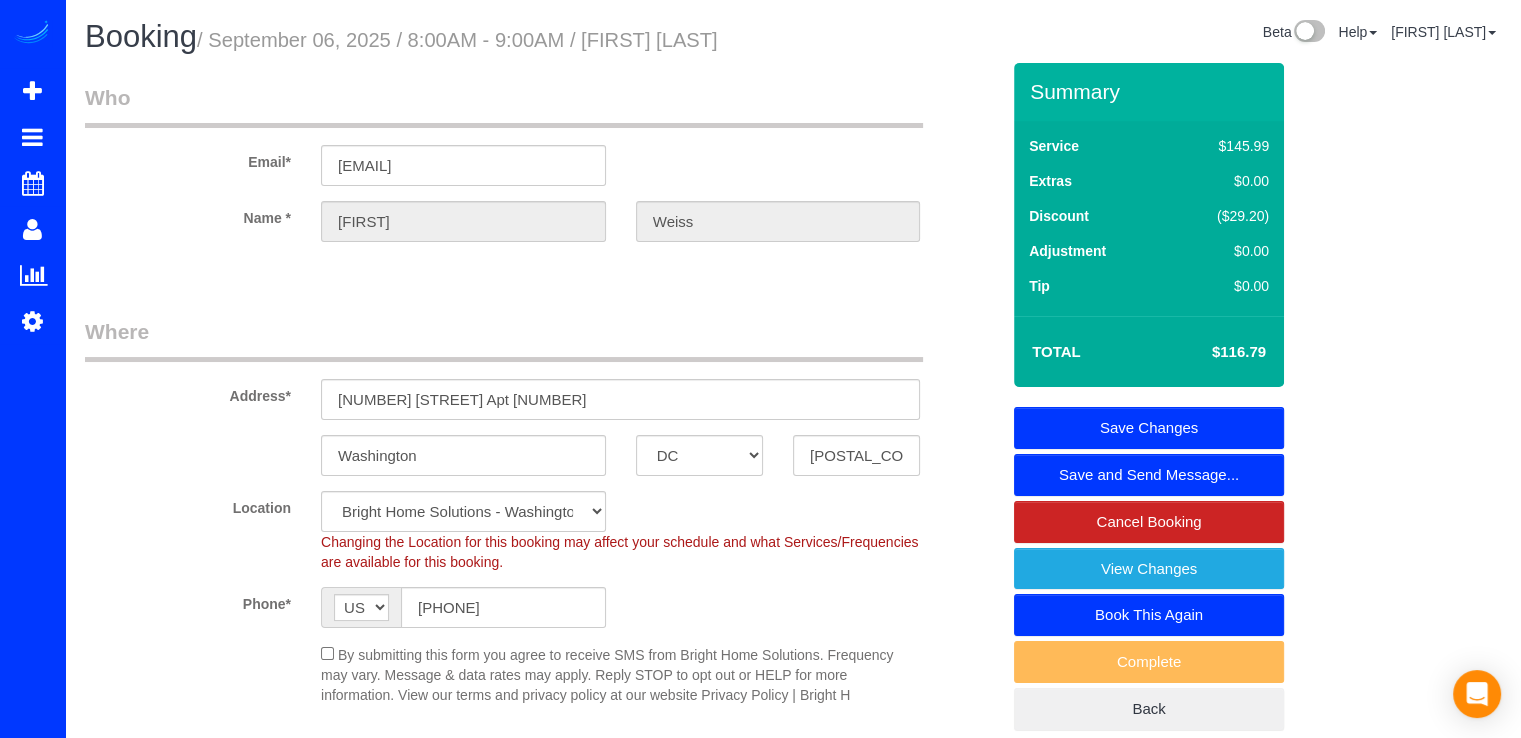 click on "Save Changes" at bounding box center [1149, 428] 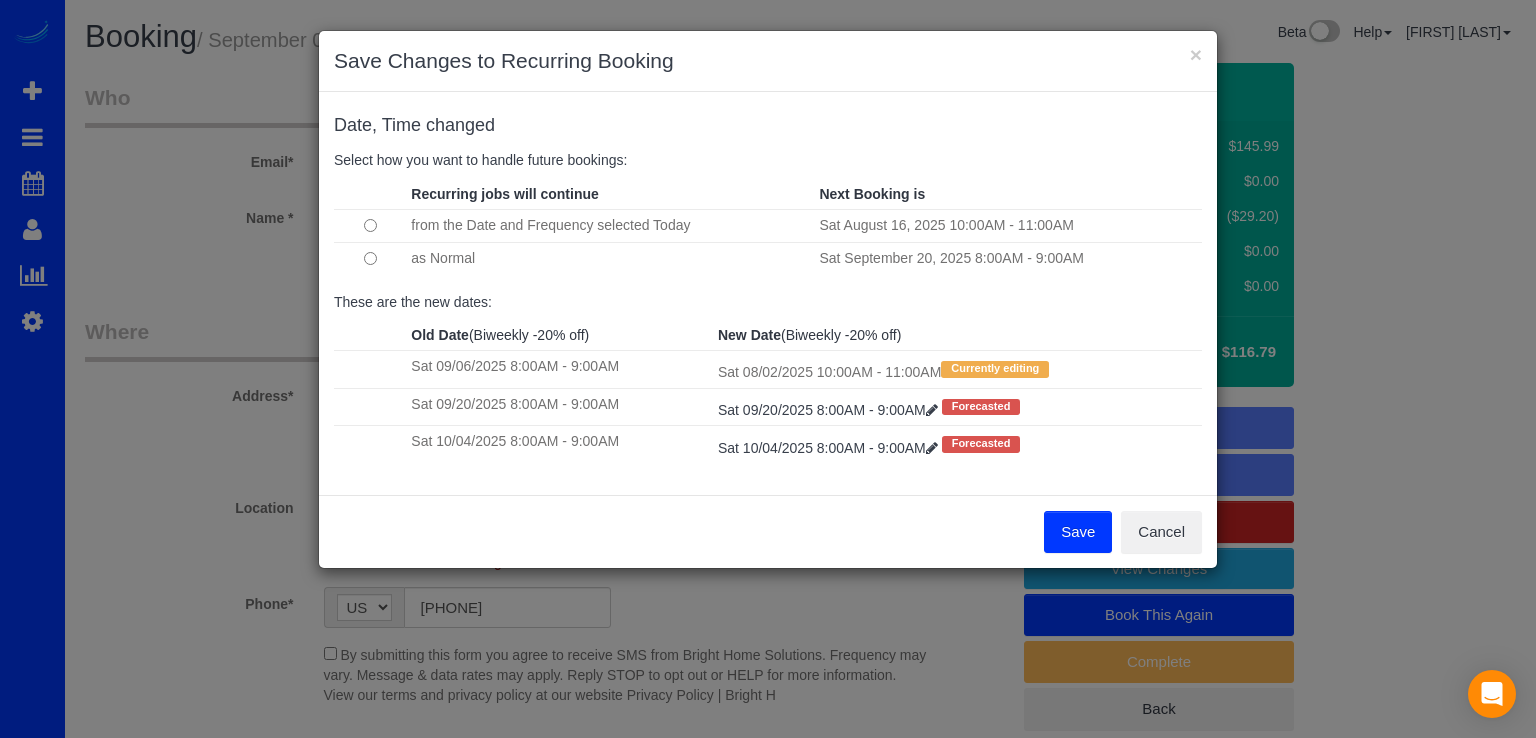 click on "Save" at bounding box center (1078, 532) 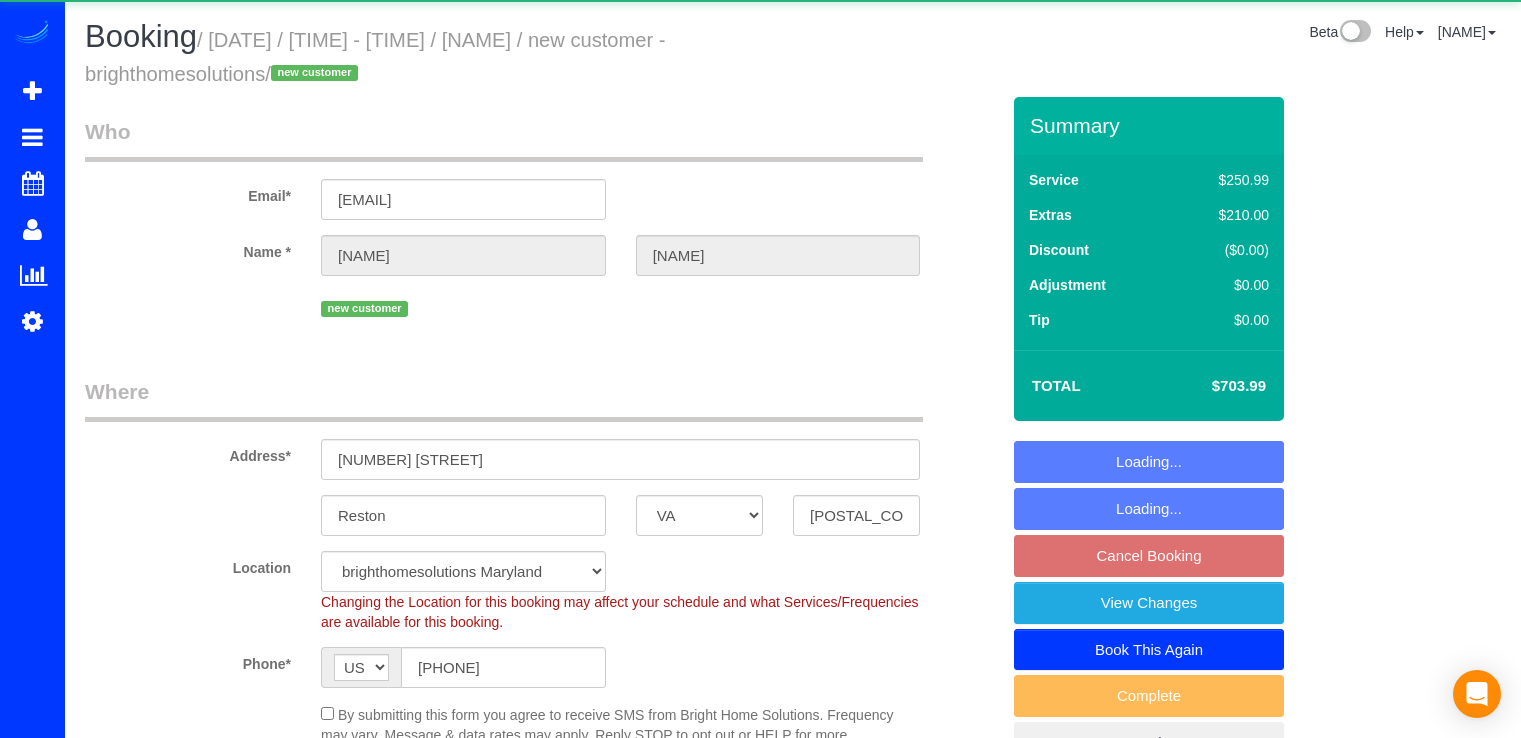 select on "VA" 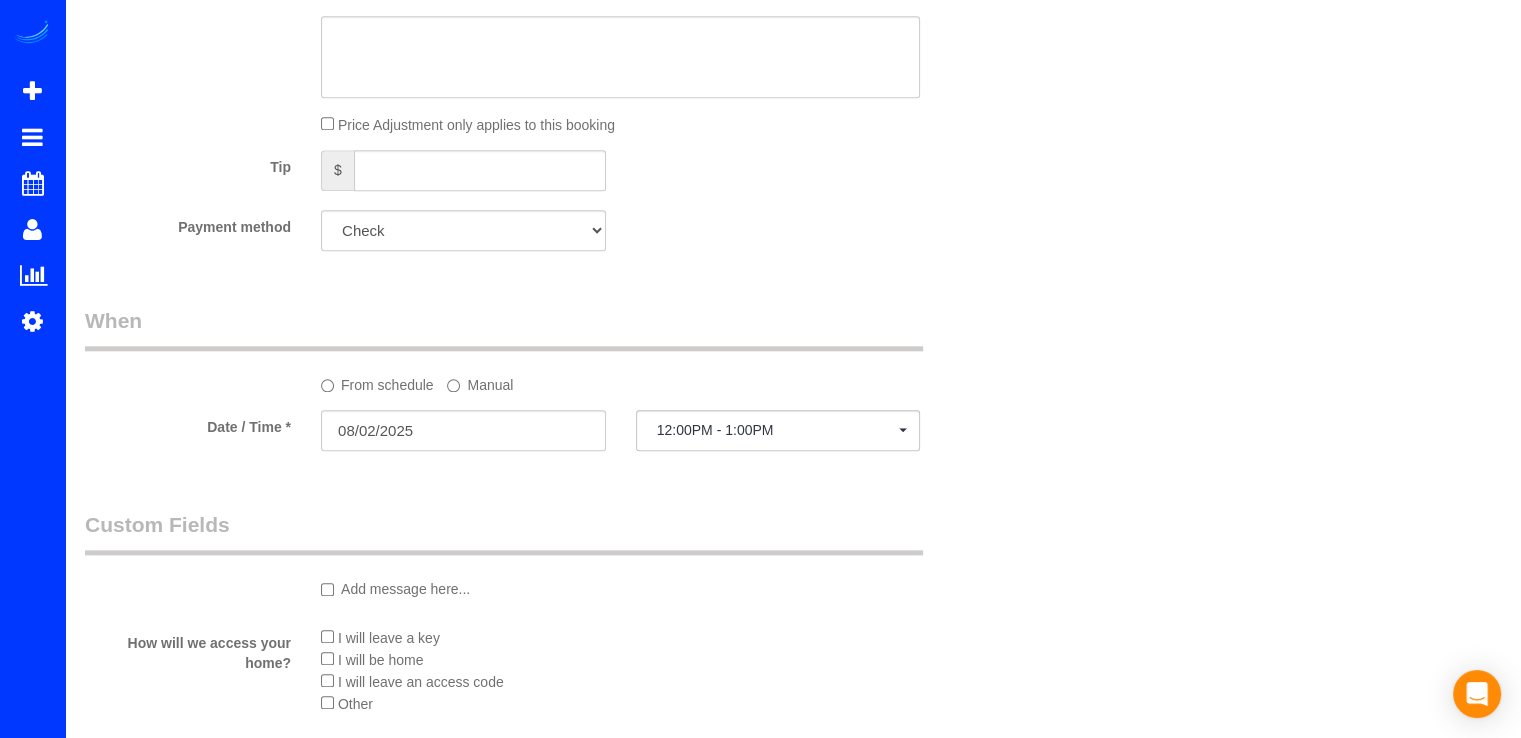 scroll, scrollTop: 2100, scrollLeft: 0, axis: vertical 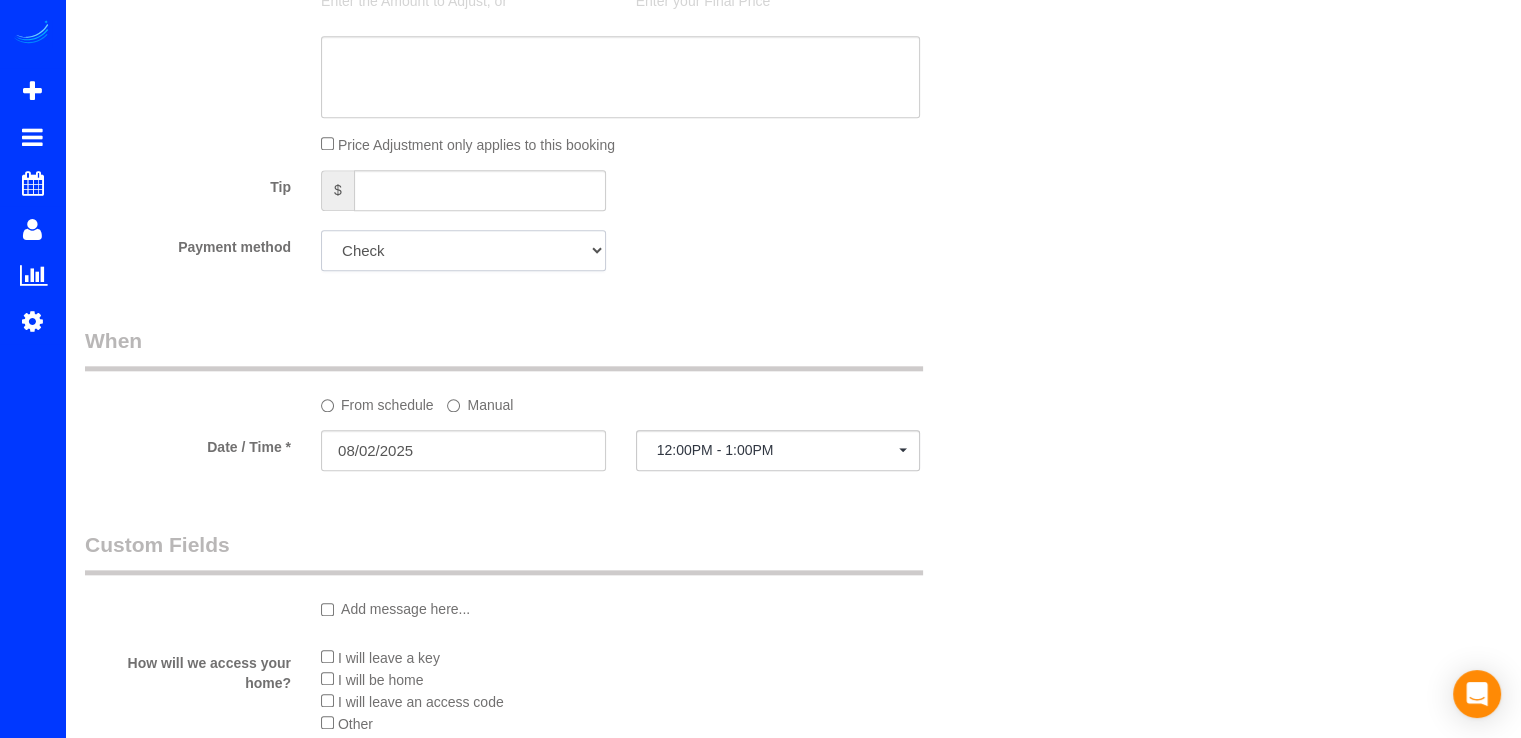click on "Add Credit Card Cash Check Paypal" 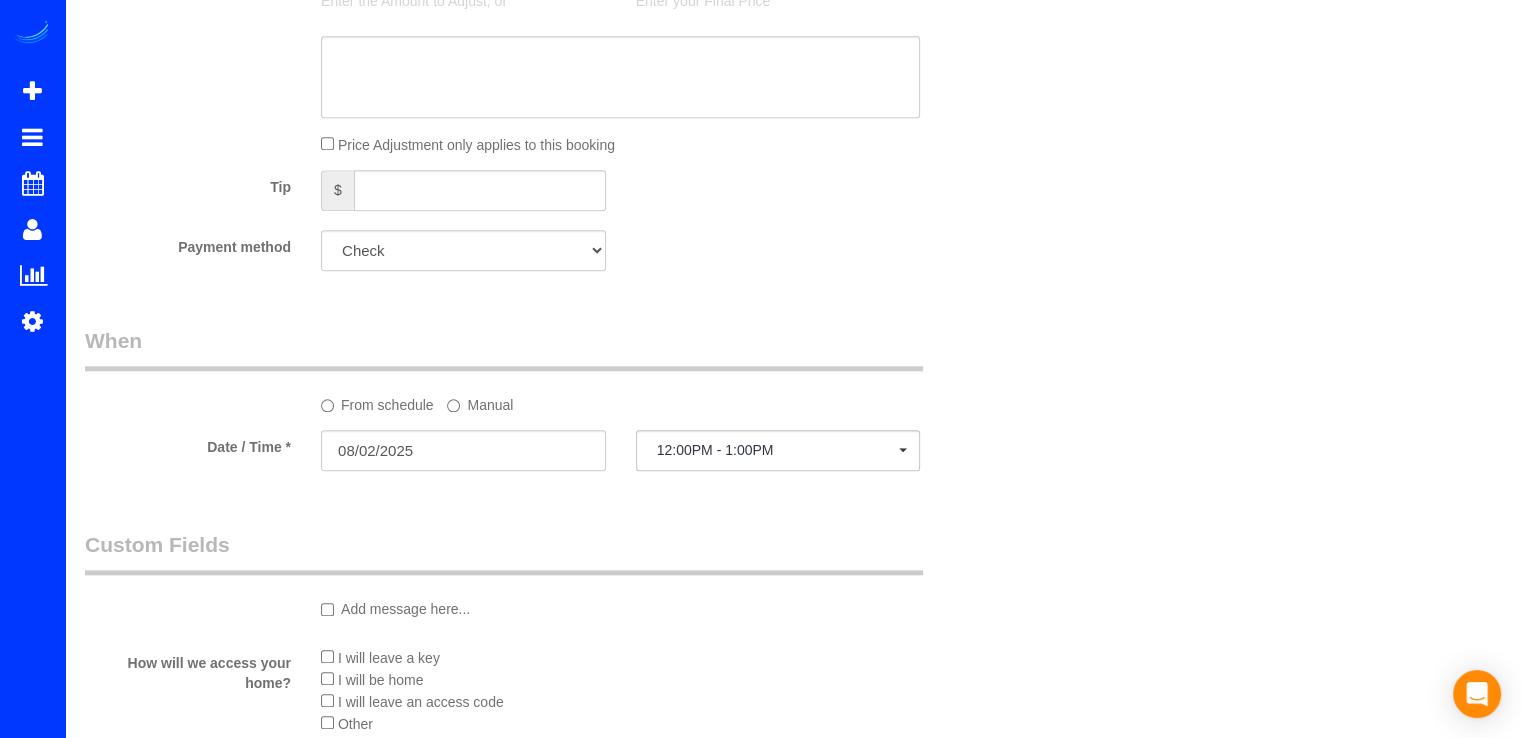 click on "Payment method
Add Credit Card Cash Check Paypal" 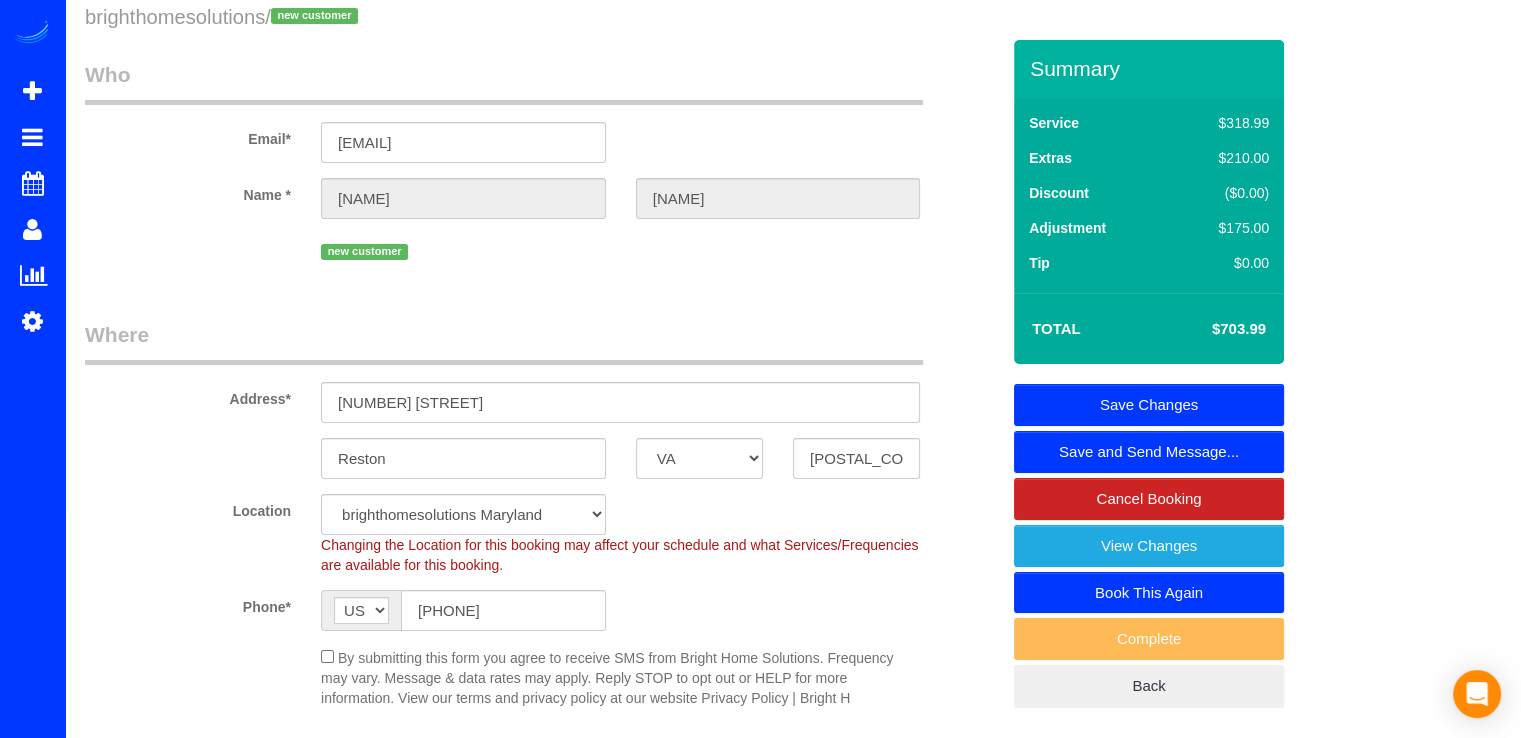 scroll, scrollTop: 0, scrollLeft: 0, axis: both 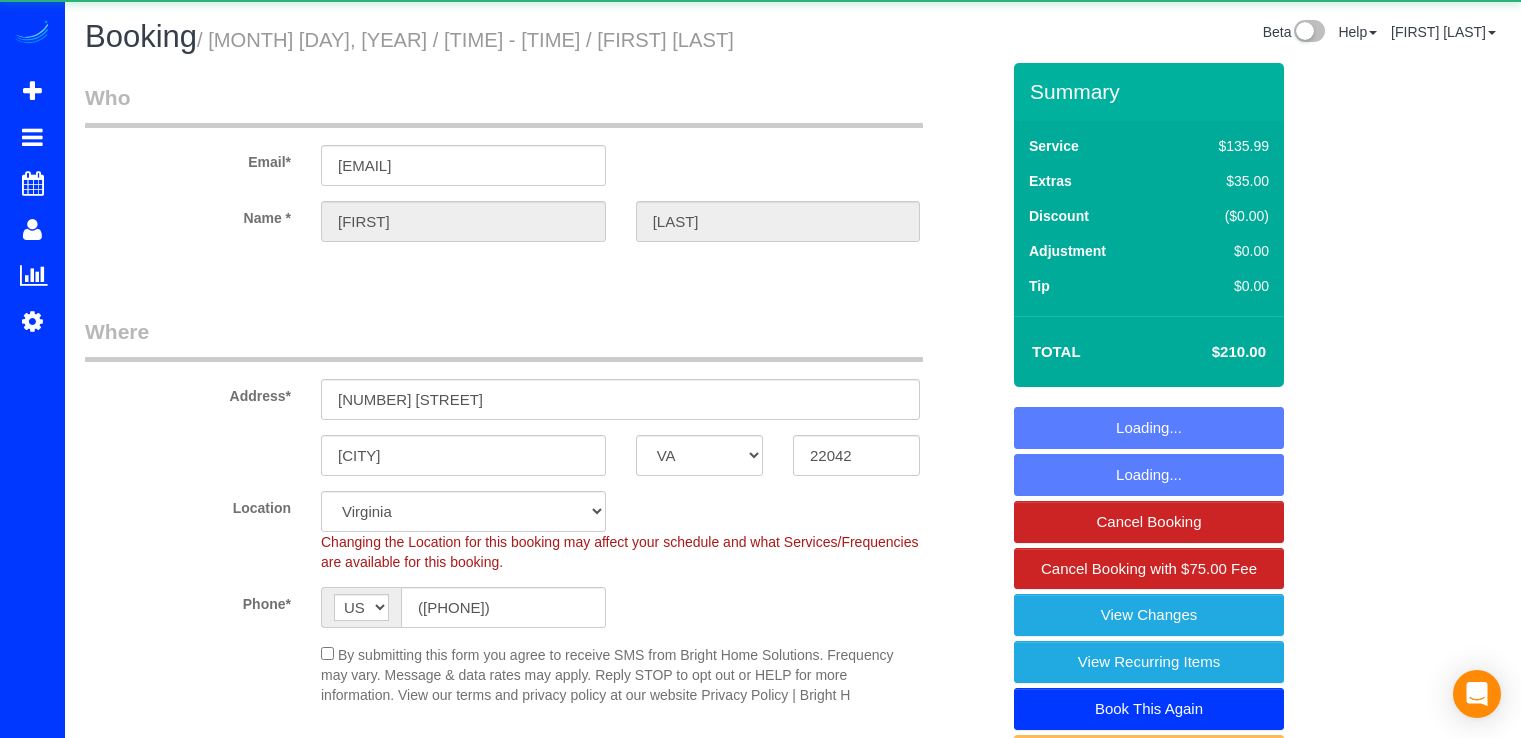 select on "VA" 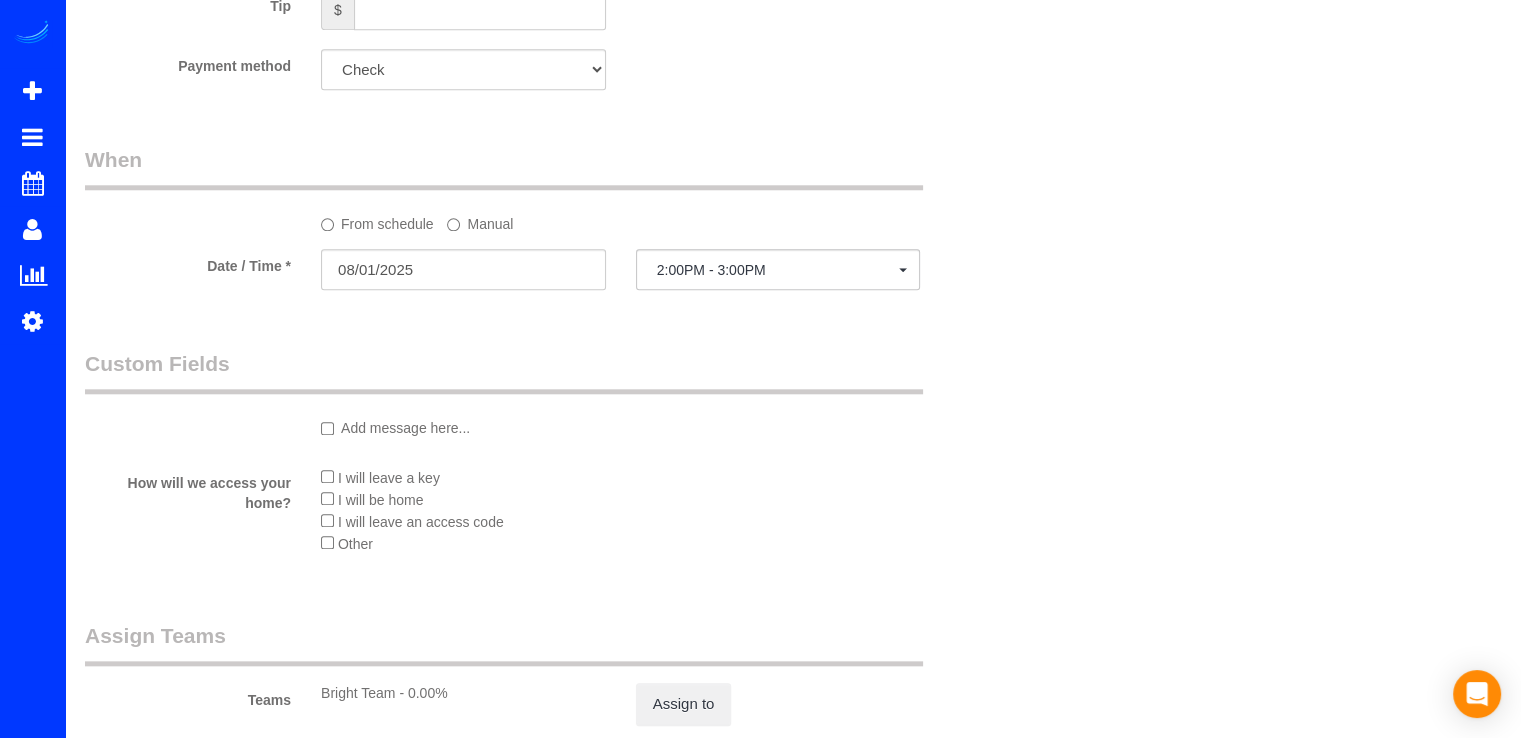 scroll, scrollTop: 1900, scrollLeft: 0, axis: vertical 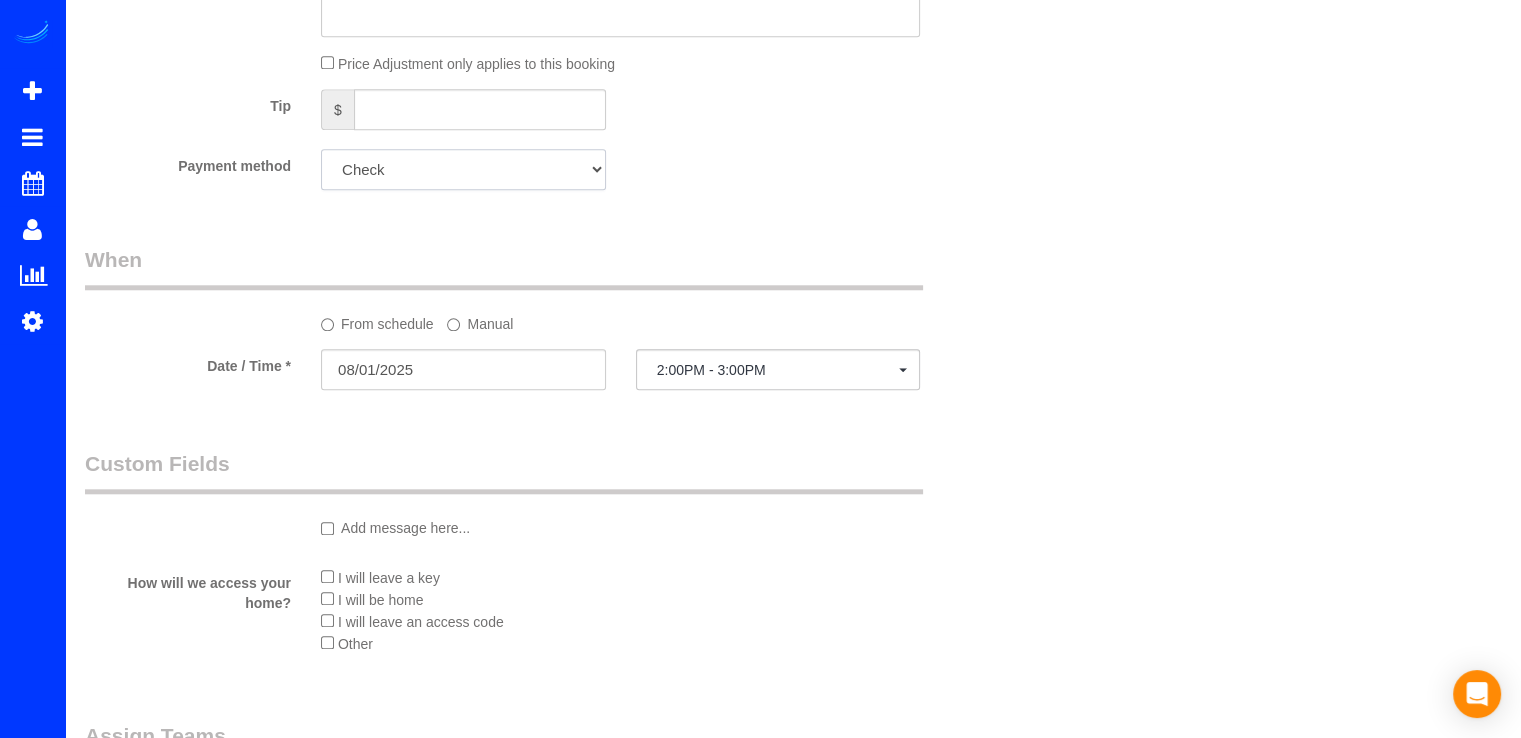 click on "Add Credit Card Cash Check Paypal" 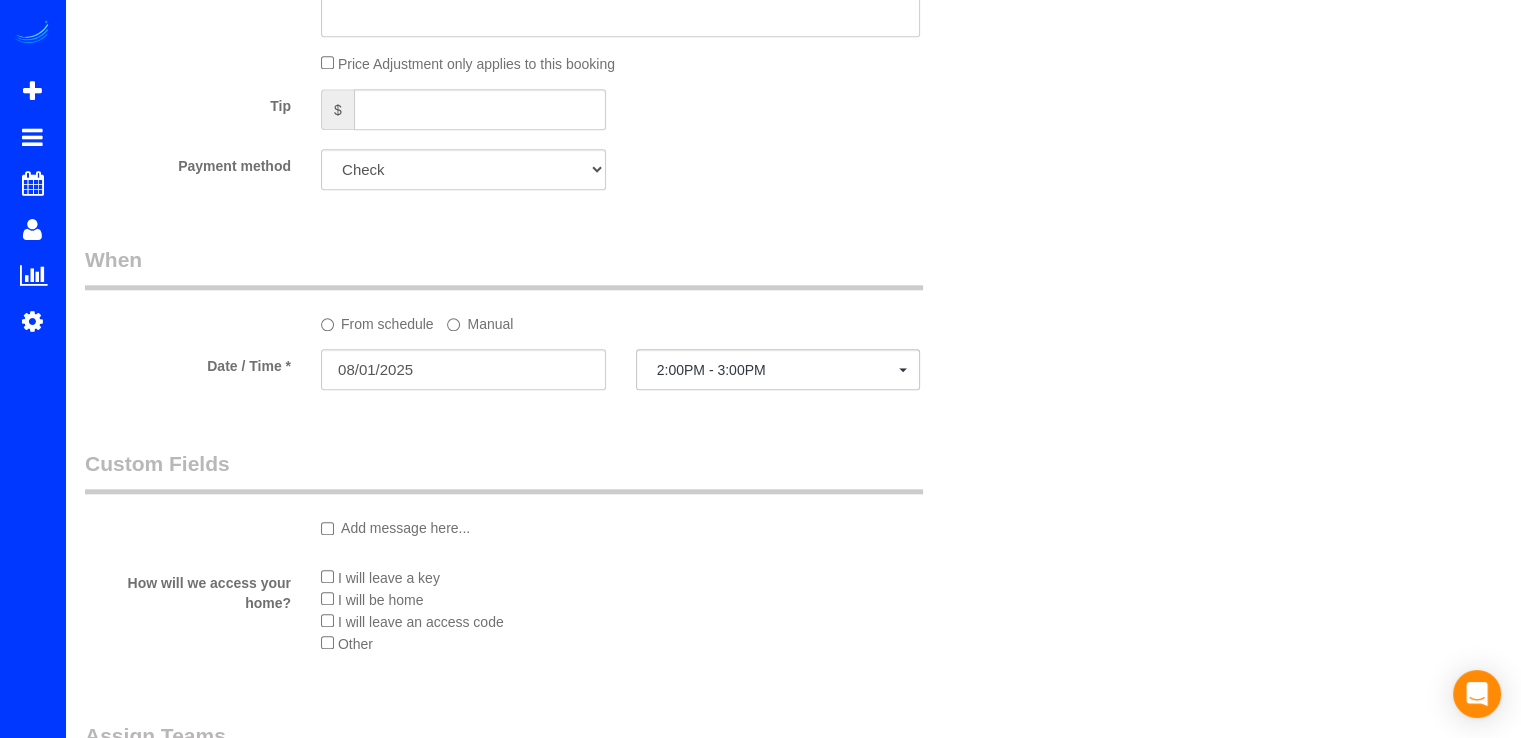 click on "Payment method
Add Credit Card Cash Check Paypal" 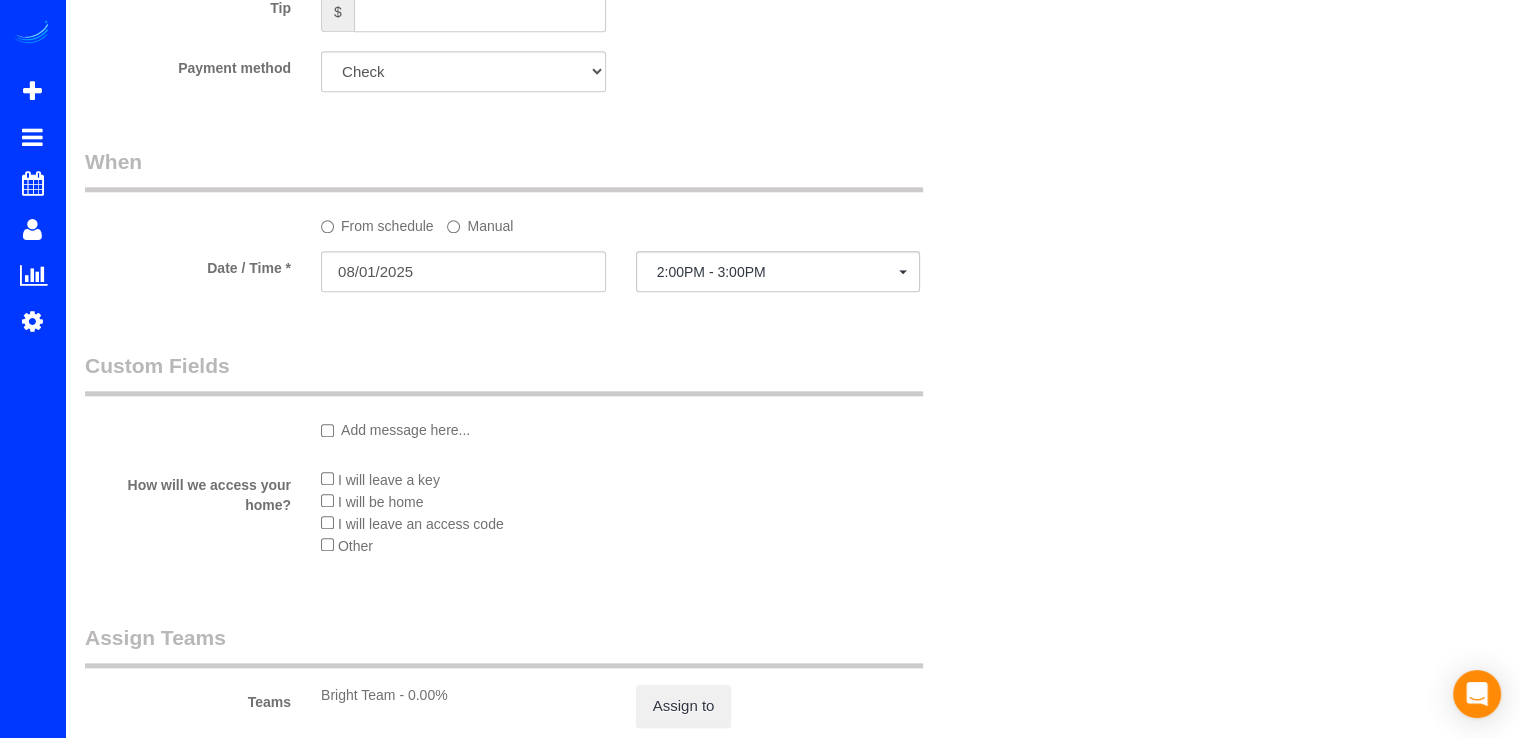 scroll, scrollTop: 2000, scrollLeft: 0, axis: vertical 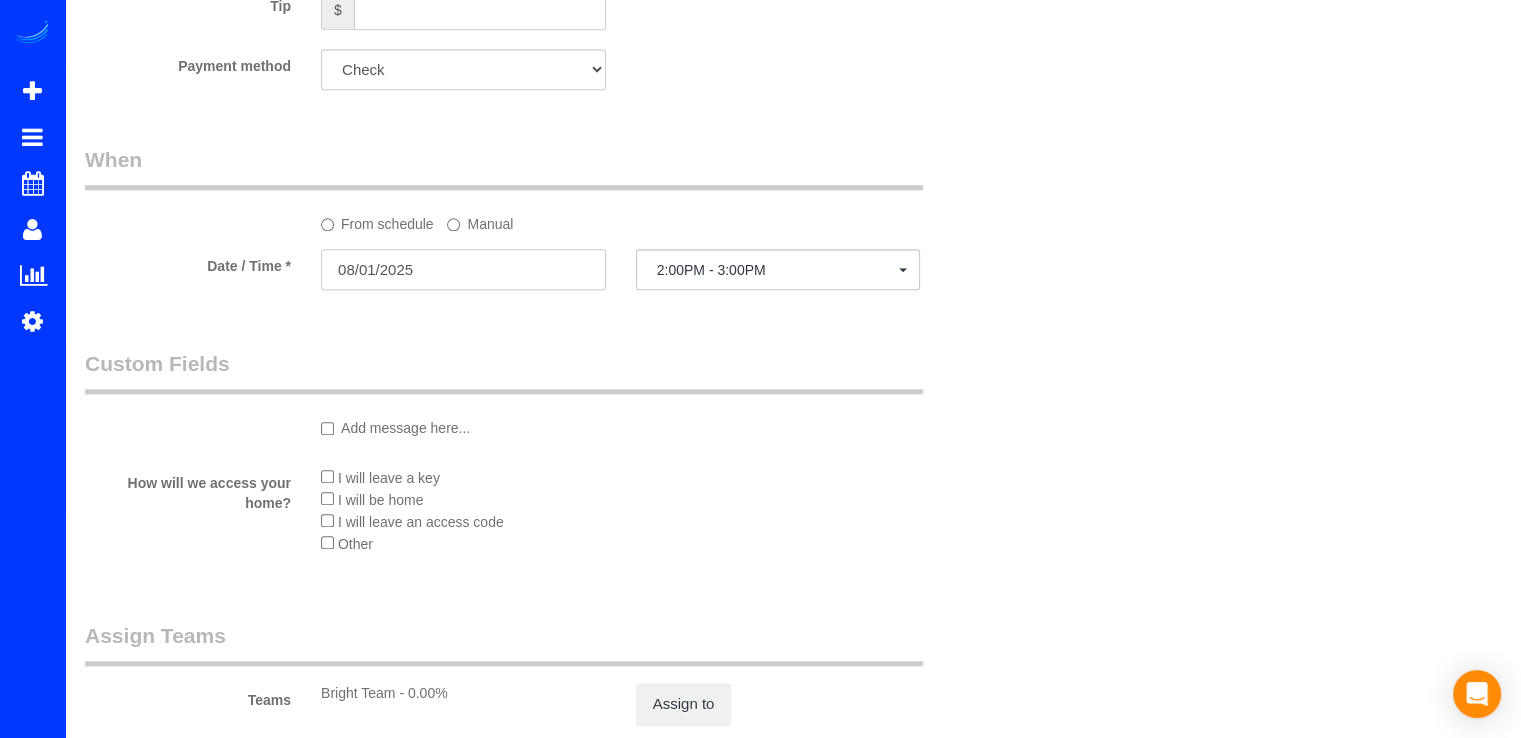 click on "08/01/2025" at bounding box center (463, 269) 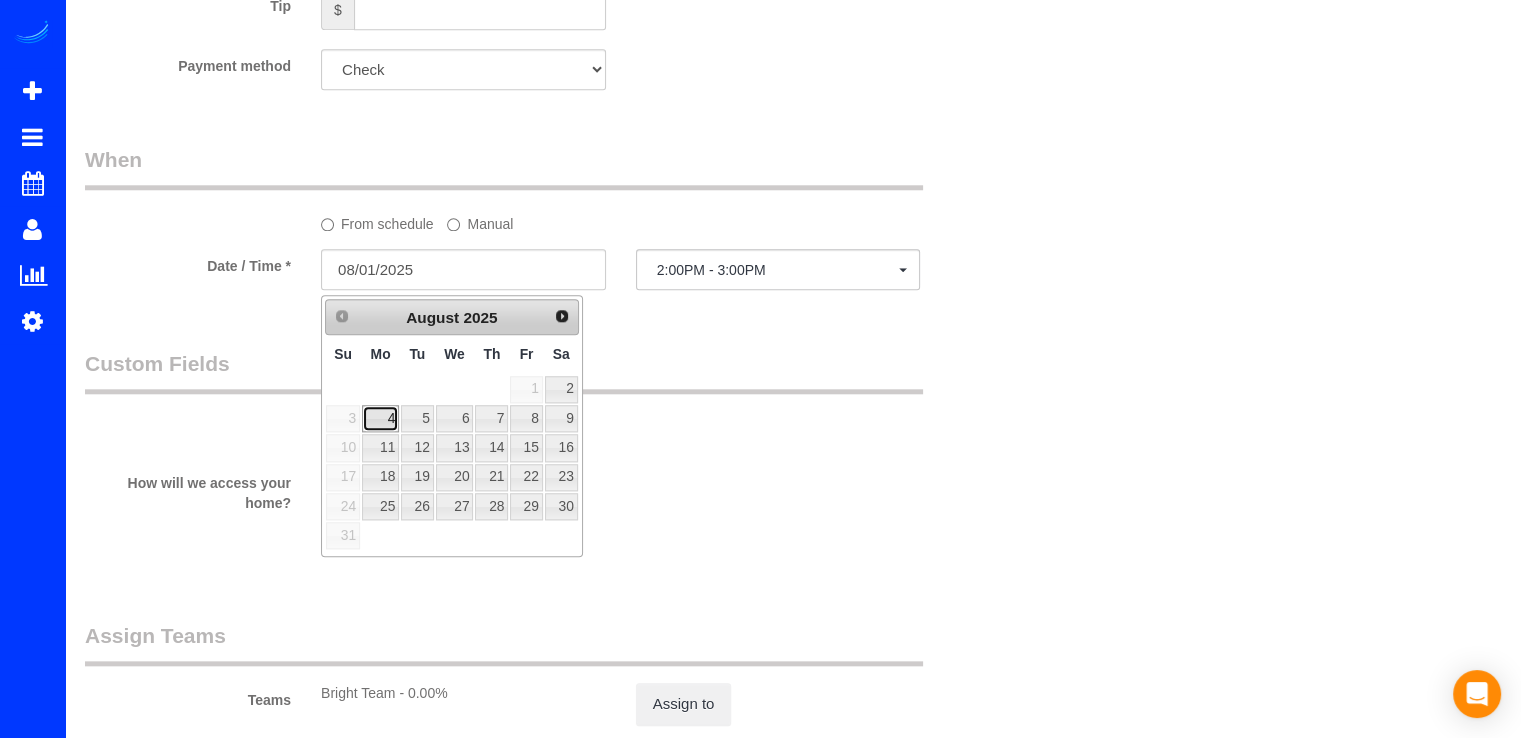 click on "4" at bounding box center [380, 418] 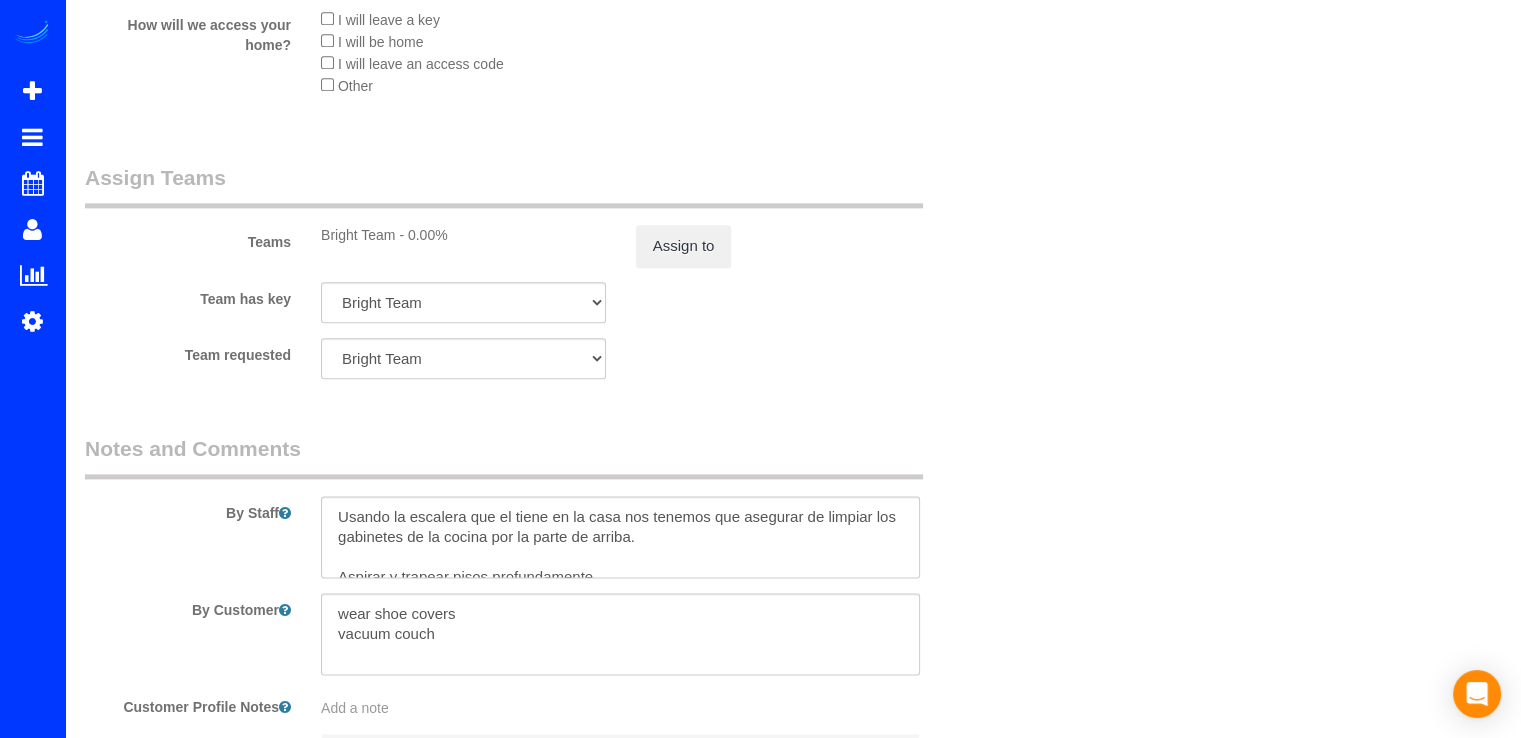scroll, scrollTop: 2600, scrollLeft: 0, axis: vertical 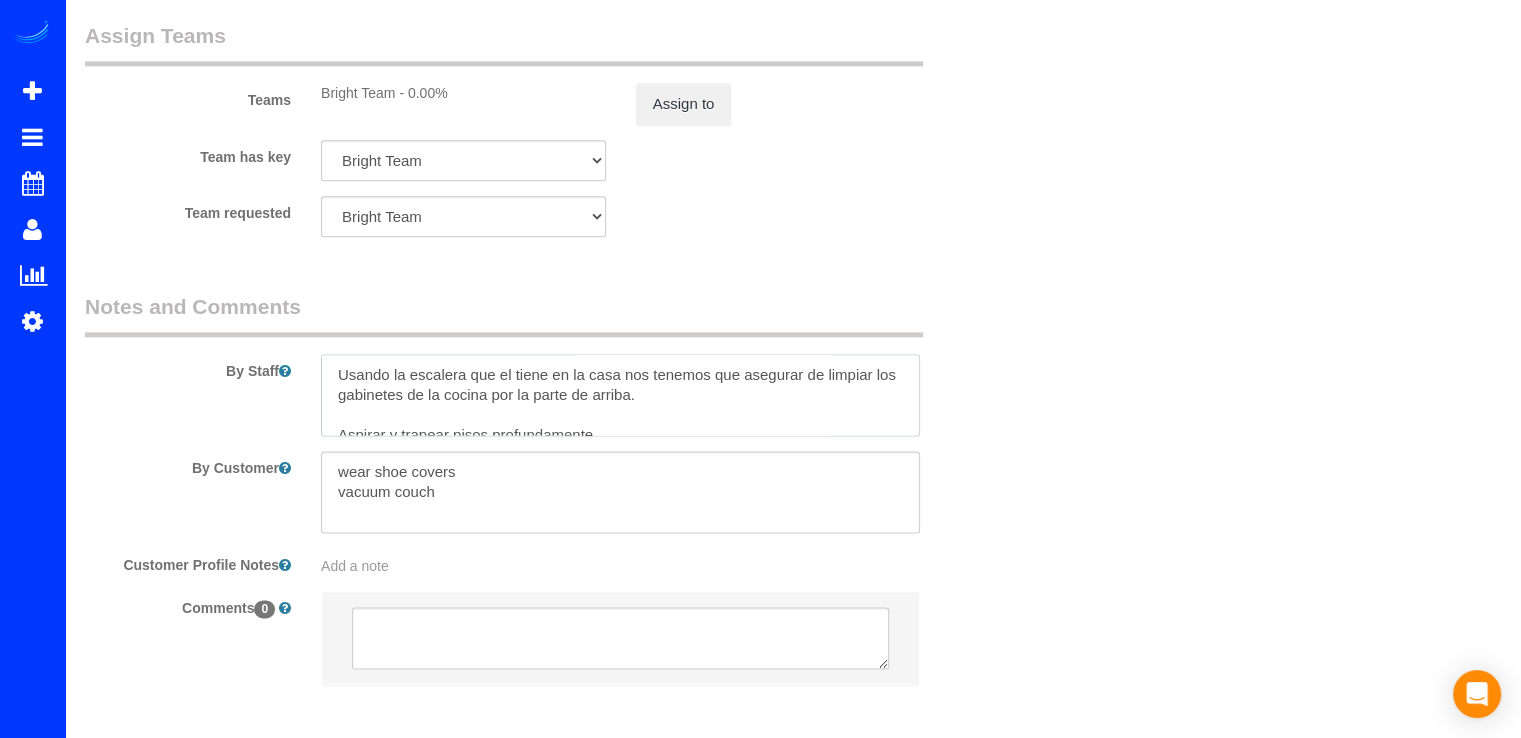 click at bounding box center [620, 395] 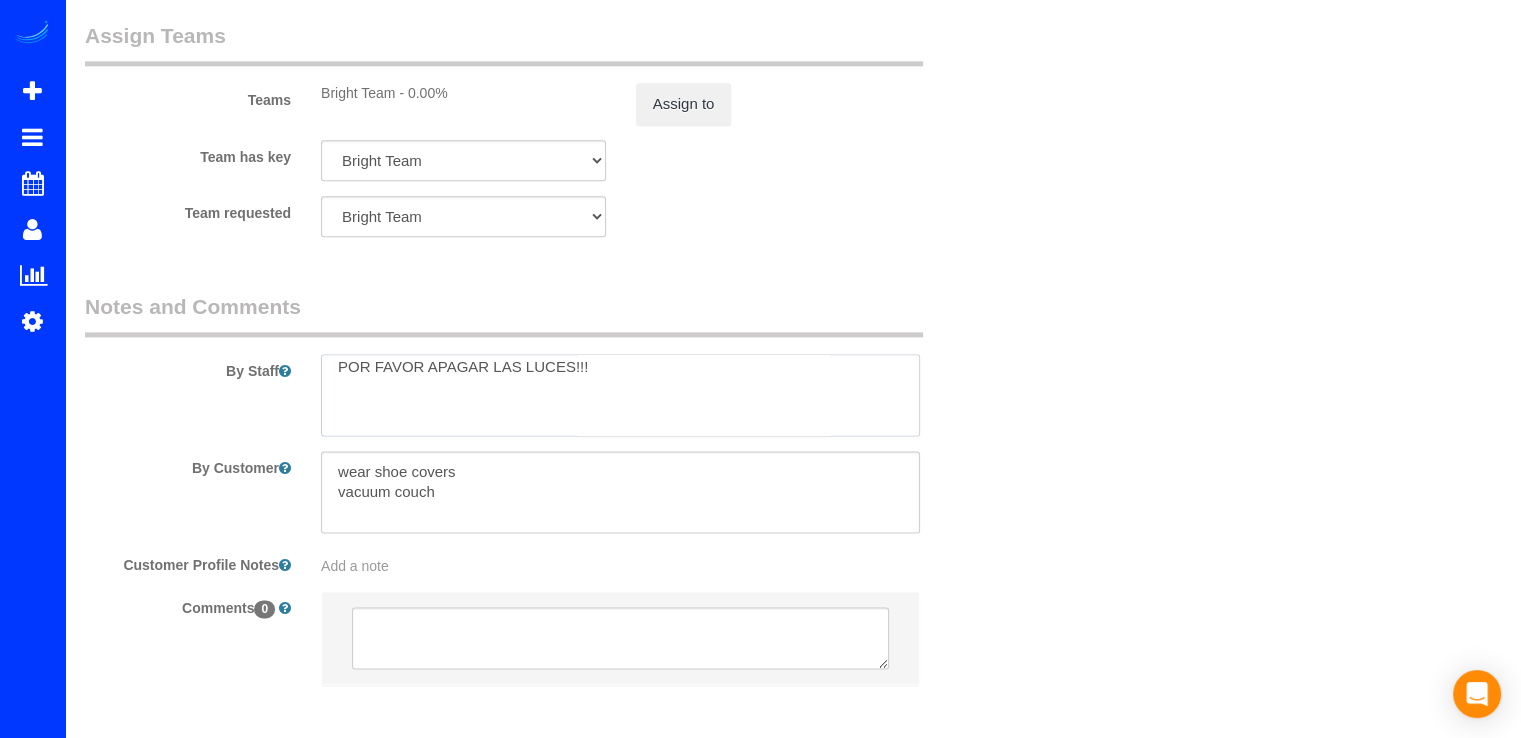 scroll, scrollTop: 28, scrollLeft: 0, axis: vertical 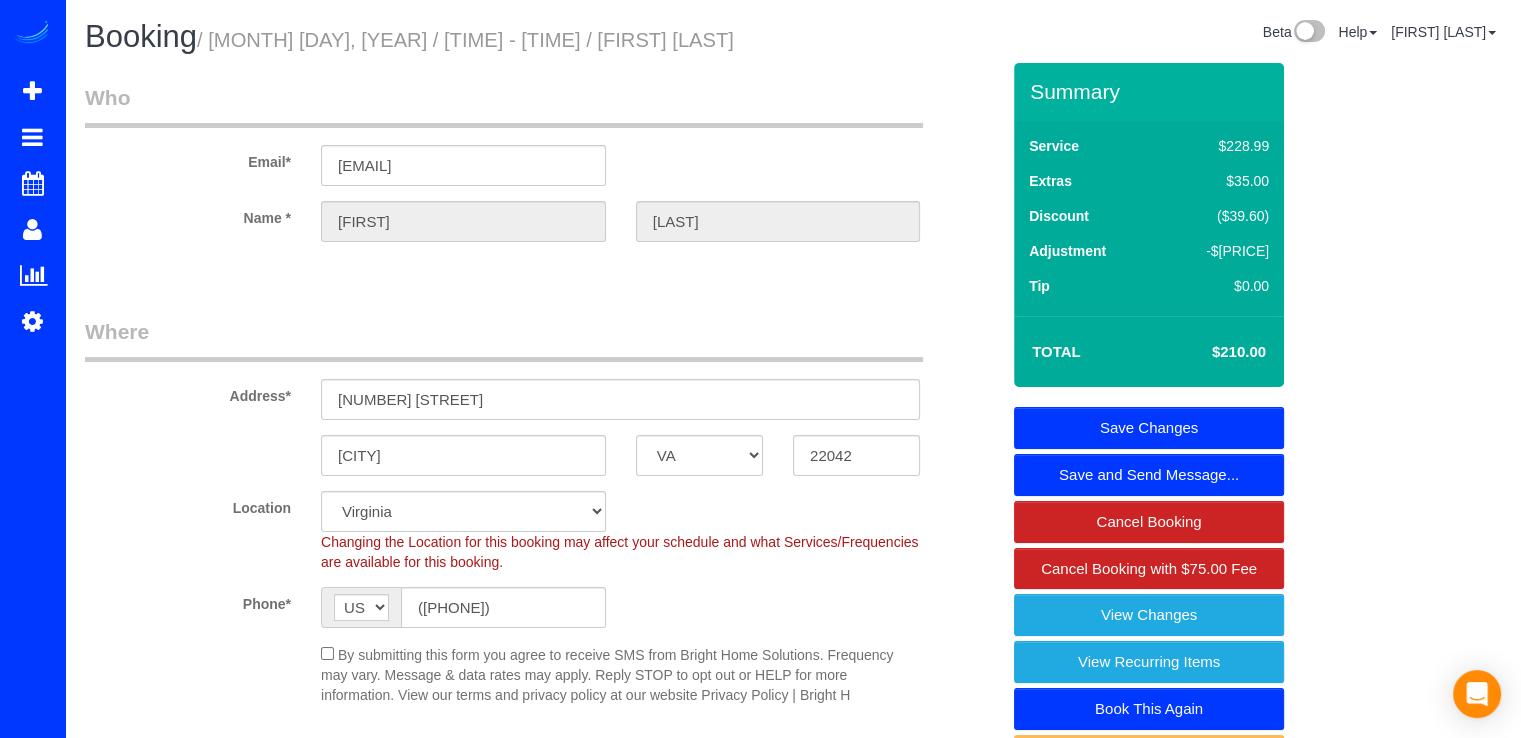type on "POR FAVOR APAGAR LAS LUCES!!!
Usando la escalera que el tiene en la casa nos tenemos que asegurar de limpiar los gabinetes de la cocina por la parte de arriba.
Aspirar y trapear pisos profundamente
Hay una carpeta absorbente de piedra en la ducha de arriba. Hay que tener mucho cuidado de ponerla suavemente porque está rajada.
complete home cleaning $210
partial home cleaning (1 bd/1.5 ba + common areas included): $135.00
alternate type of cleaning every other service!
Please pay close attention to baseboard, stairs and W tracks.
The door code is 9977" 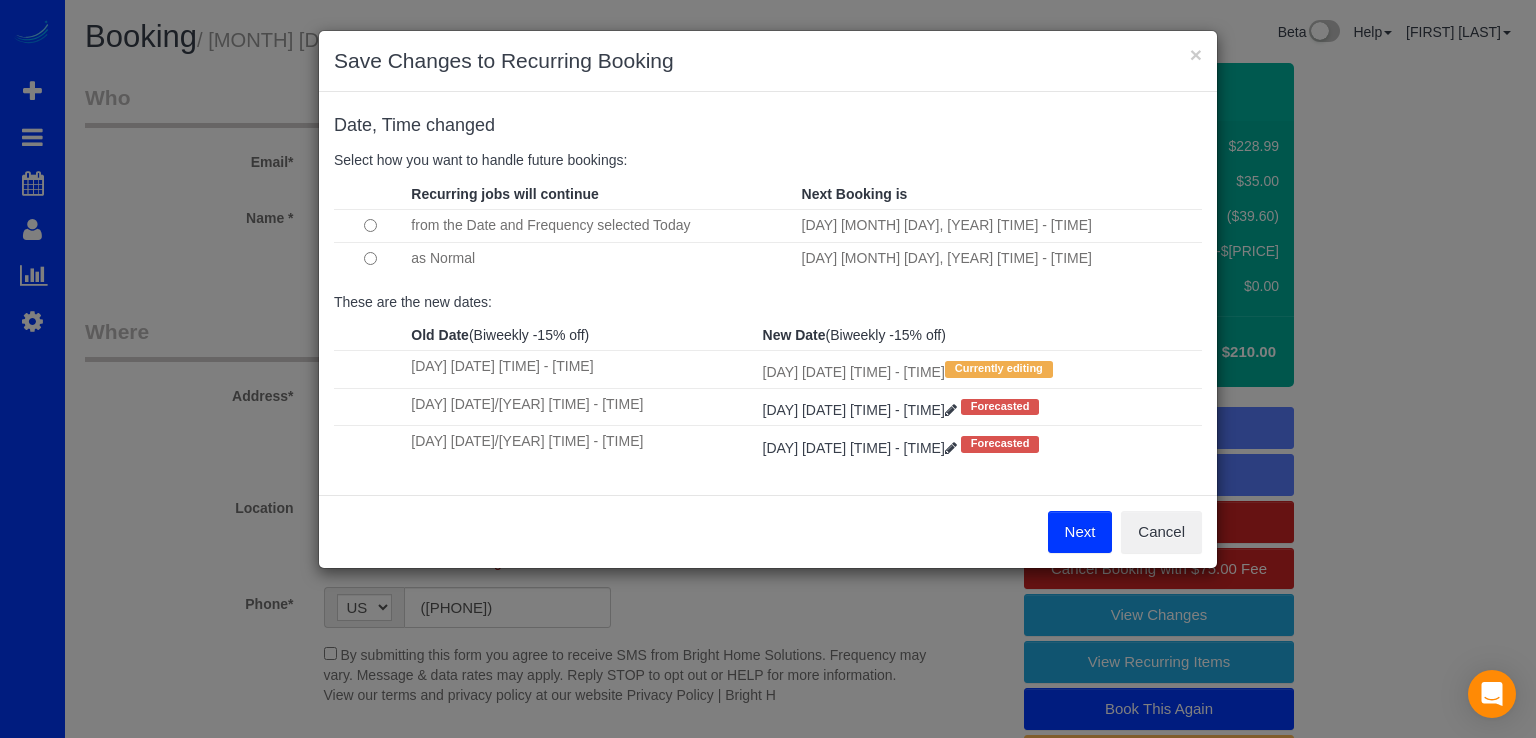 click on "Next" at bounding box center [1080, 532] 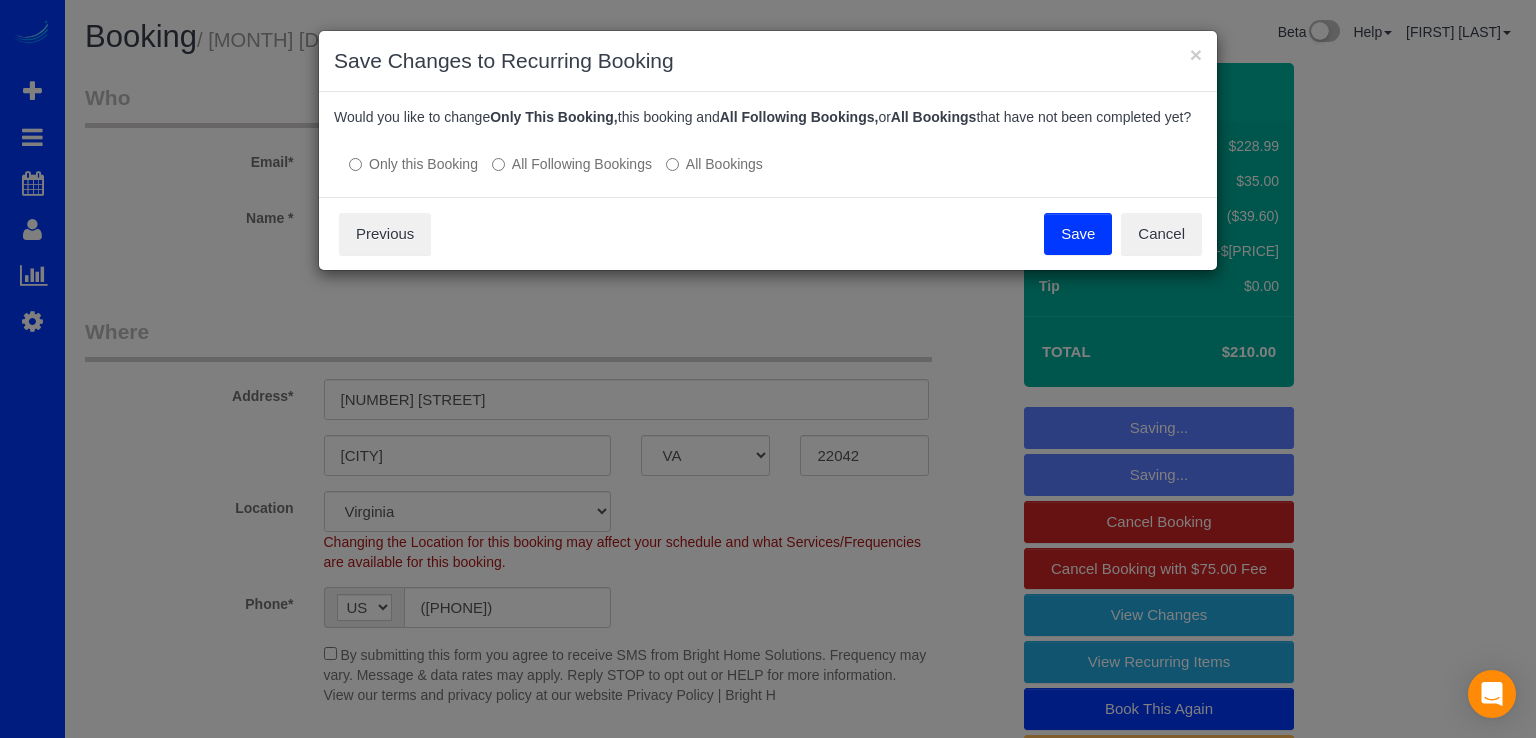 click on "All Following Bookings" at bounding box center (572, 164) 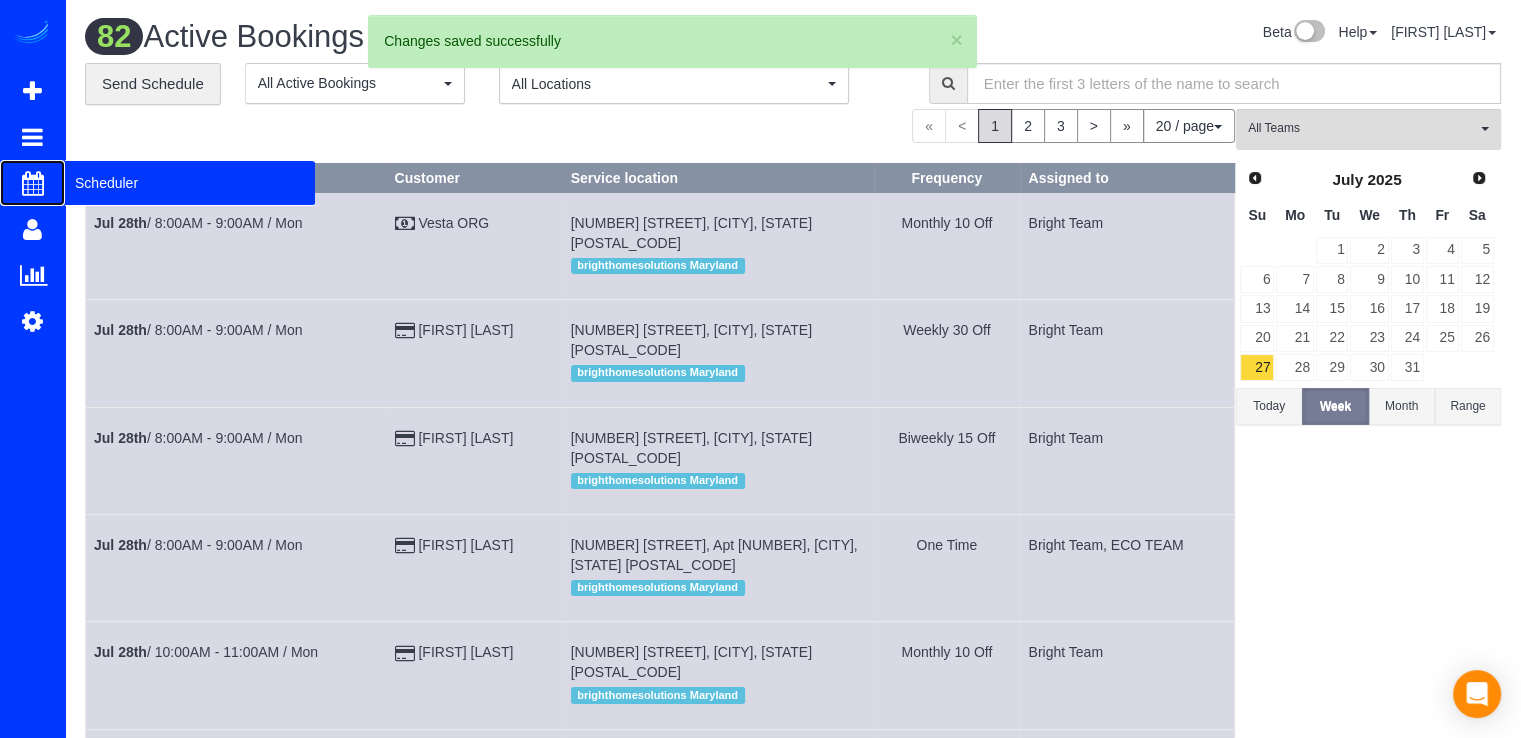 click on "Scheduler" at bounding box center (190, 183) 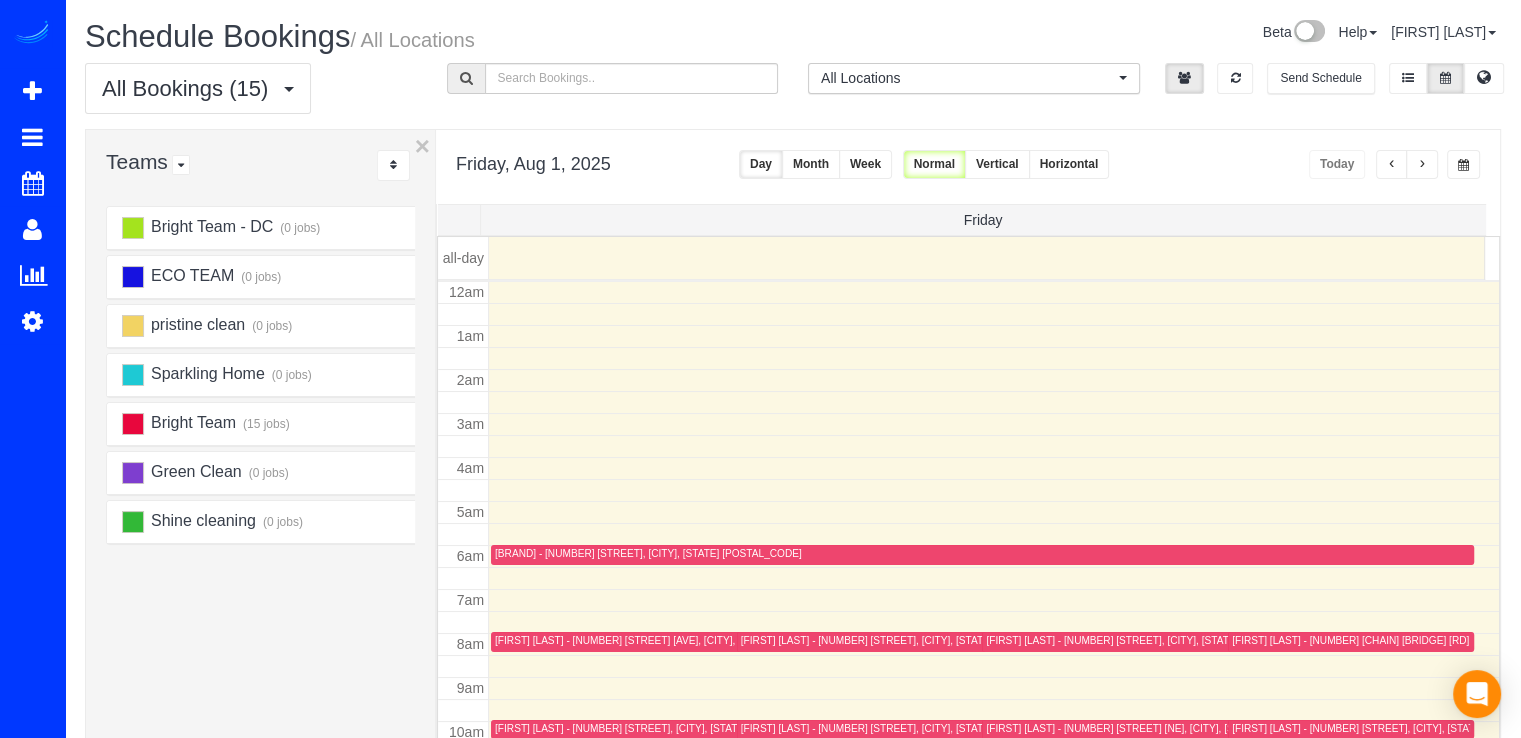 scroll, scrollTop: 263, scrollLeft: 0, axis: vertical 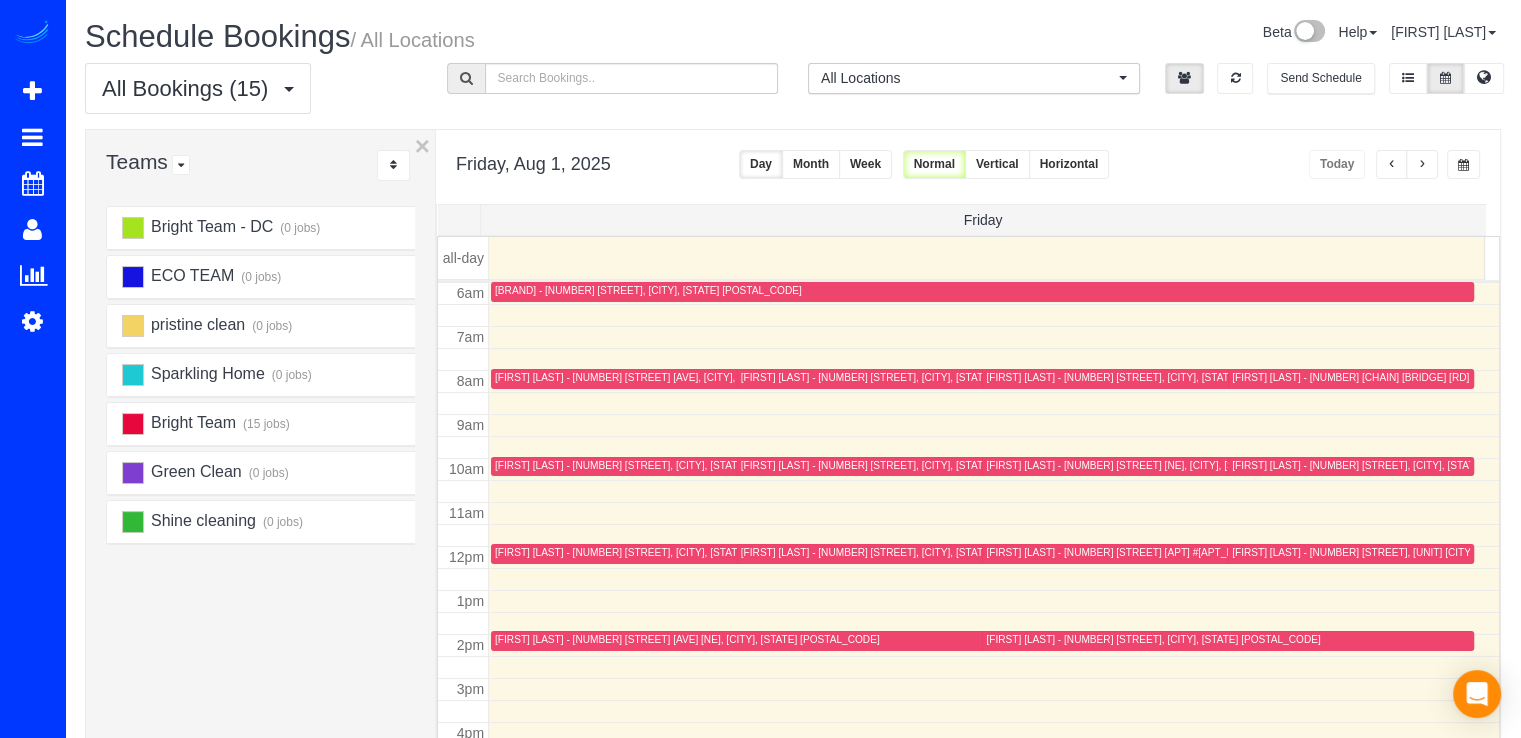 click at bounding box center [1422, 165] 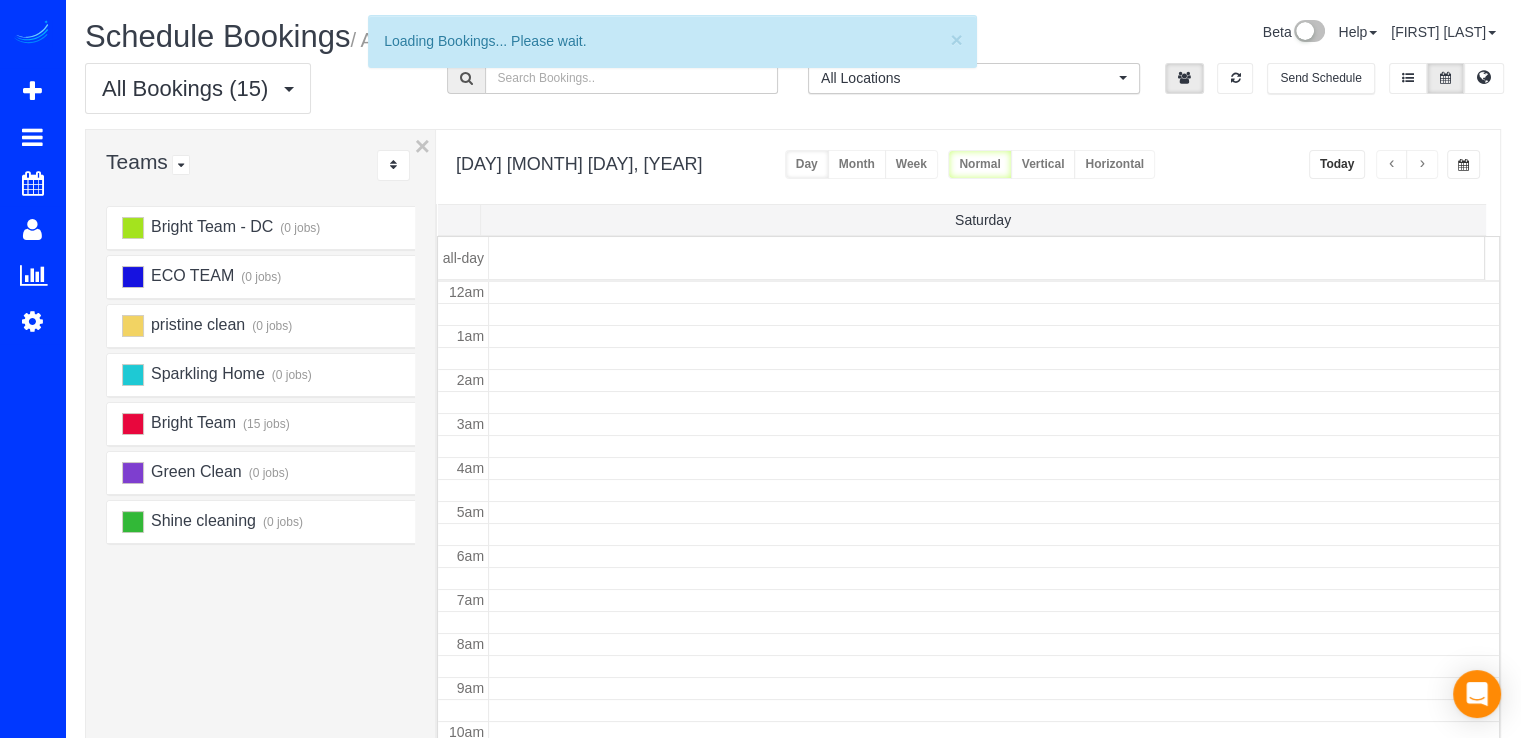 scroll, scrollTop: 263, scrollLeft: 0, axis: vertical 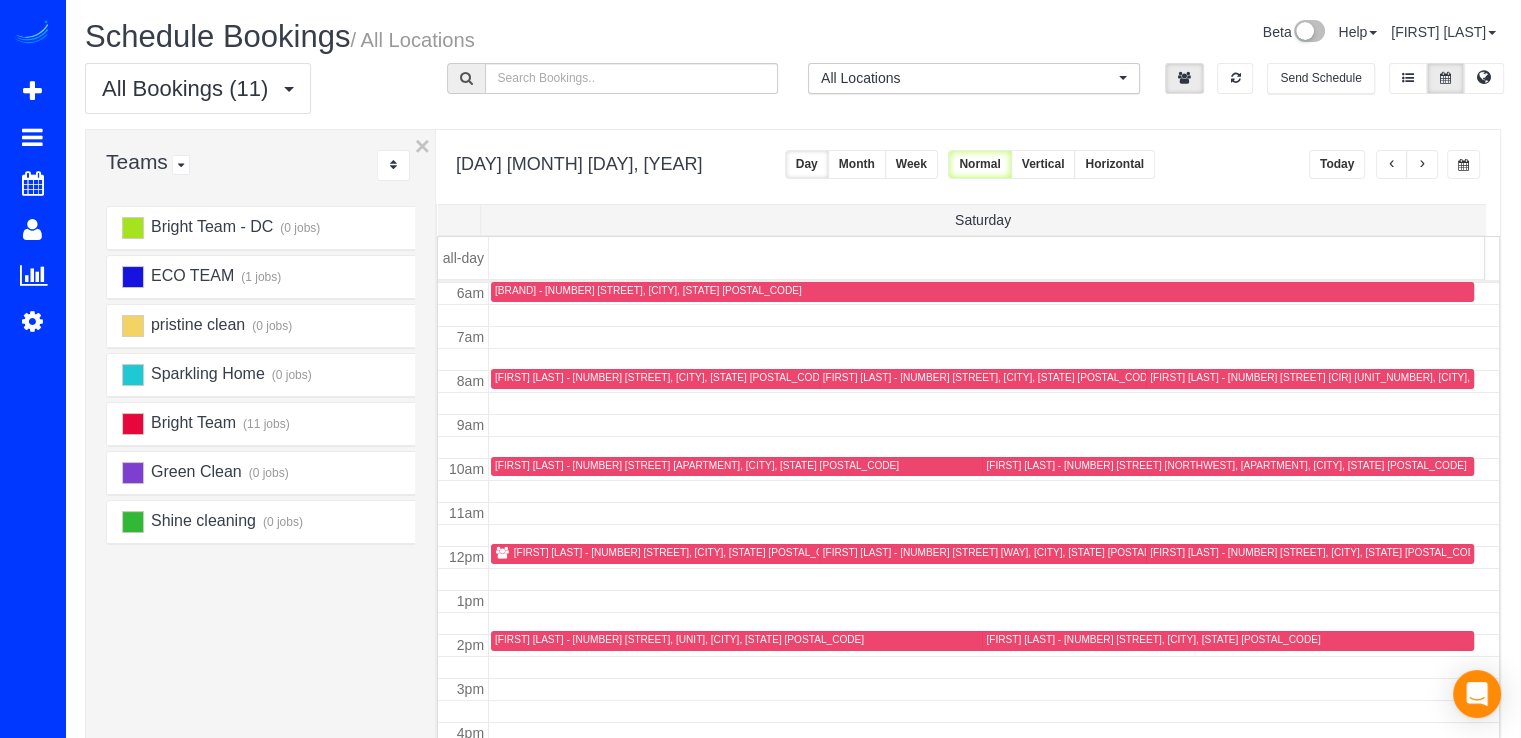 click at bounding box center [1422, 164] 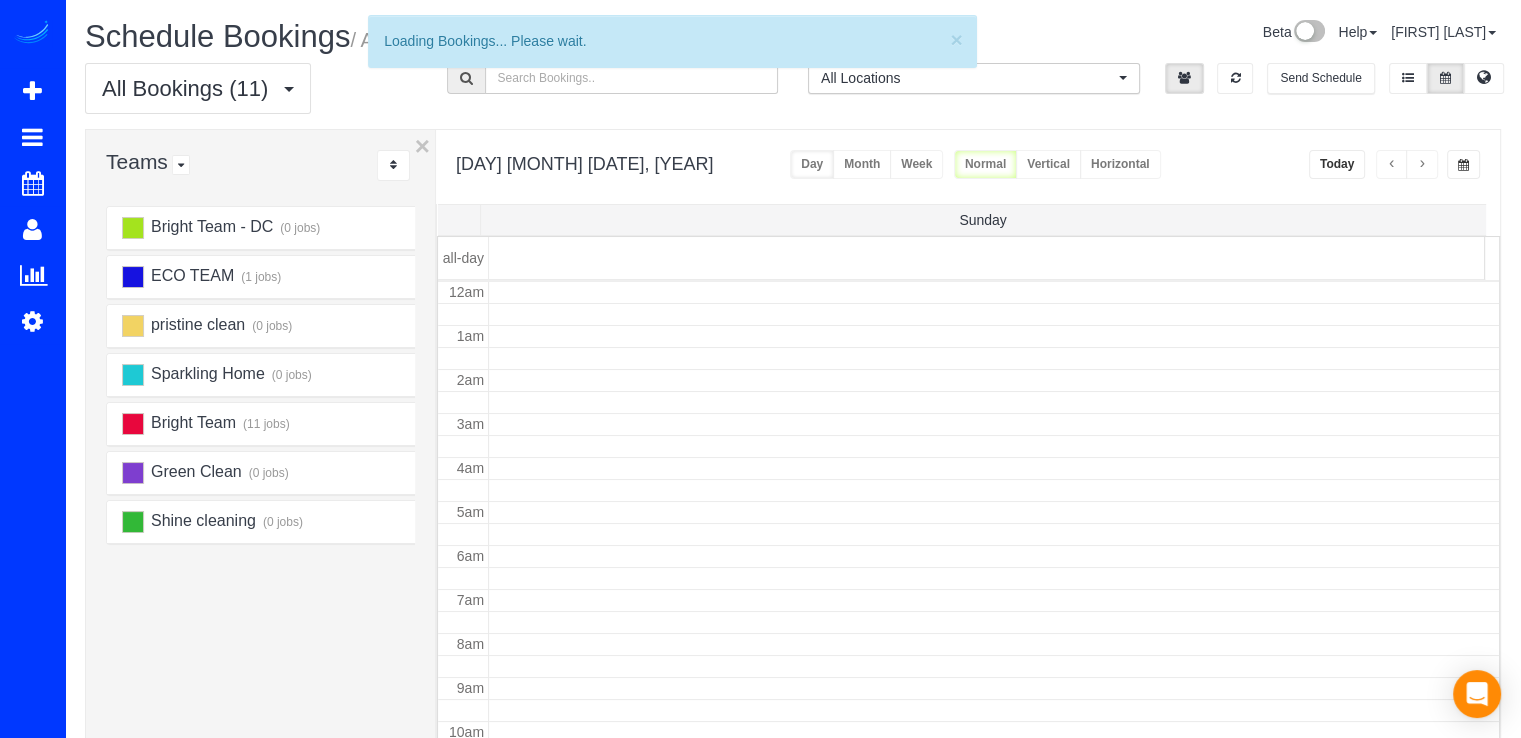 scroll, scrollTop: 263, scrollLeft: 0, axis: vertical 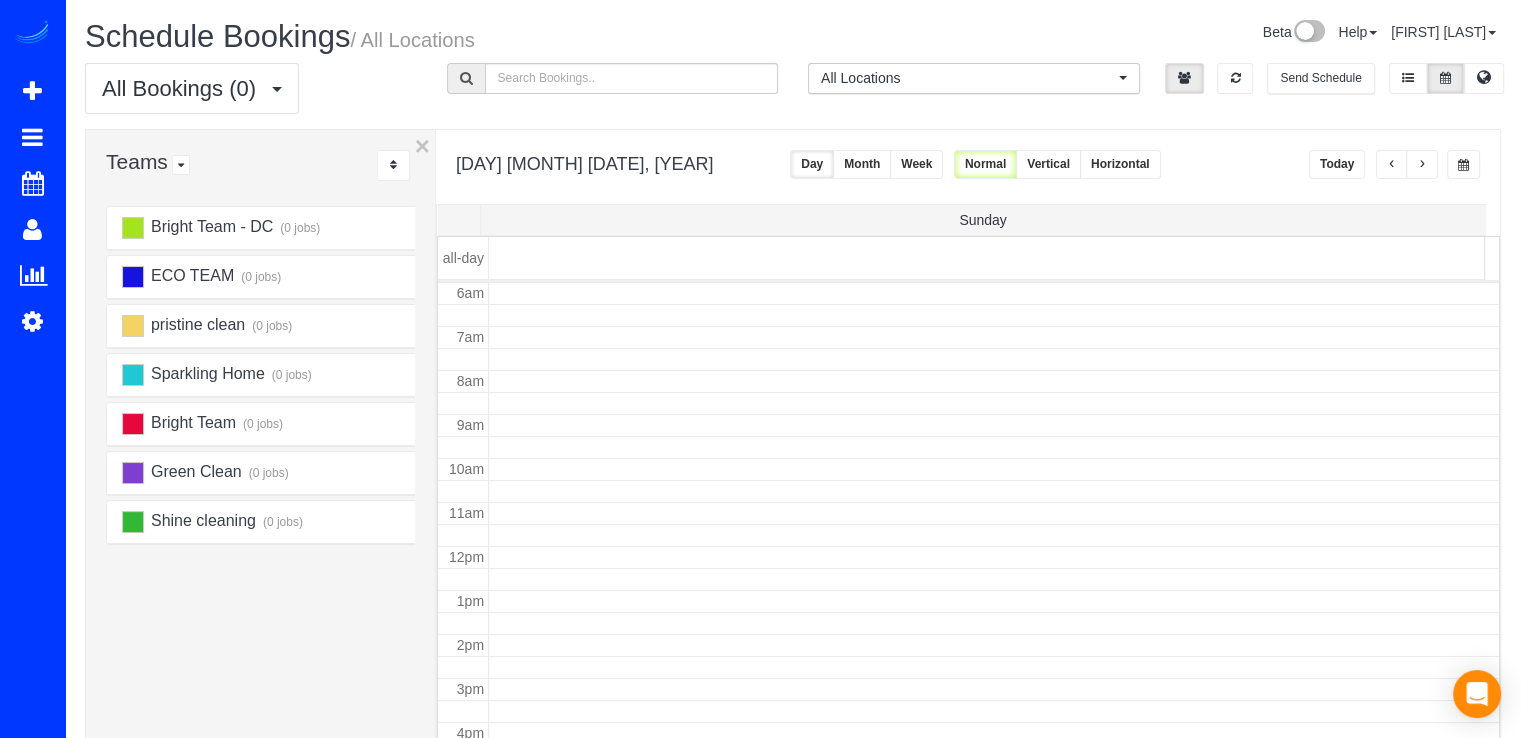 click at bounding box center [1392, 165] 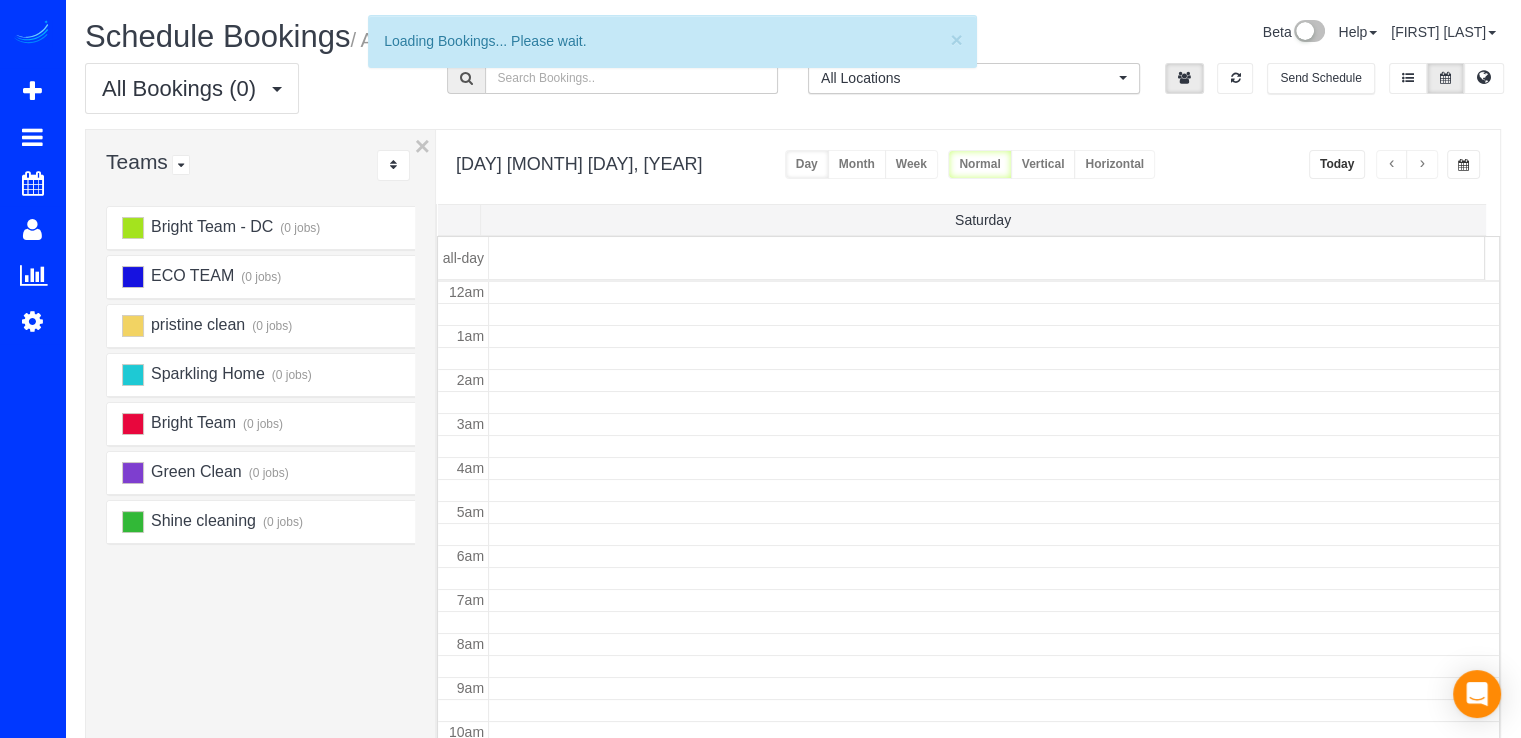 scroll, scrollTop: 263, scrollLeft: 0, axis: vertical 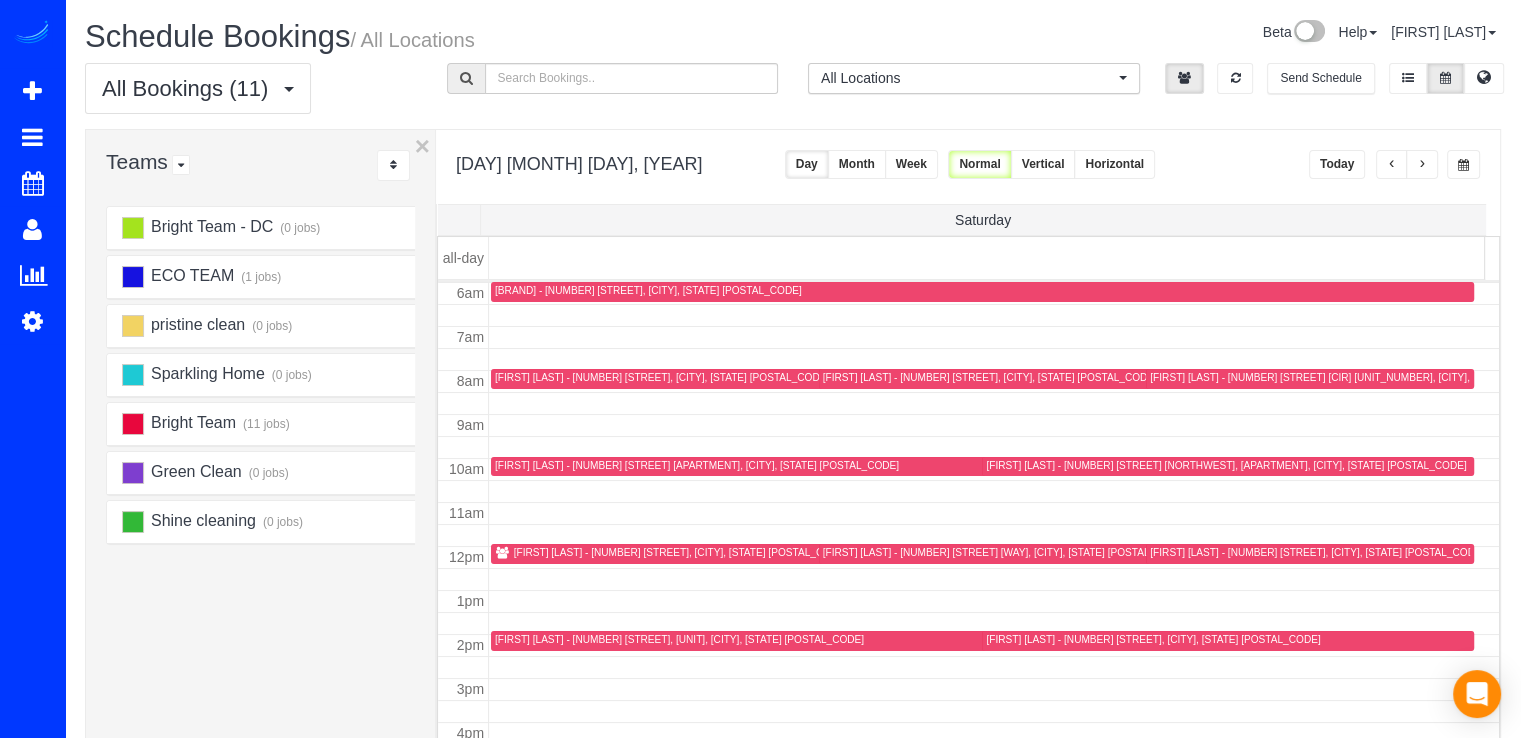 click on "Today" at bounding box center [1337, 164] 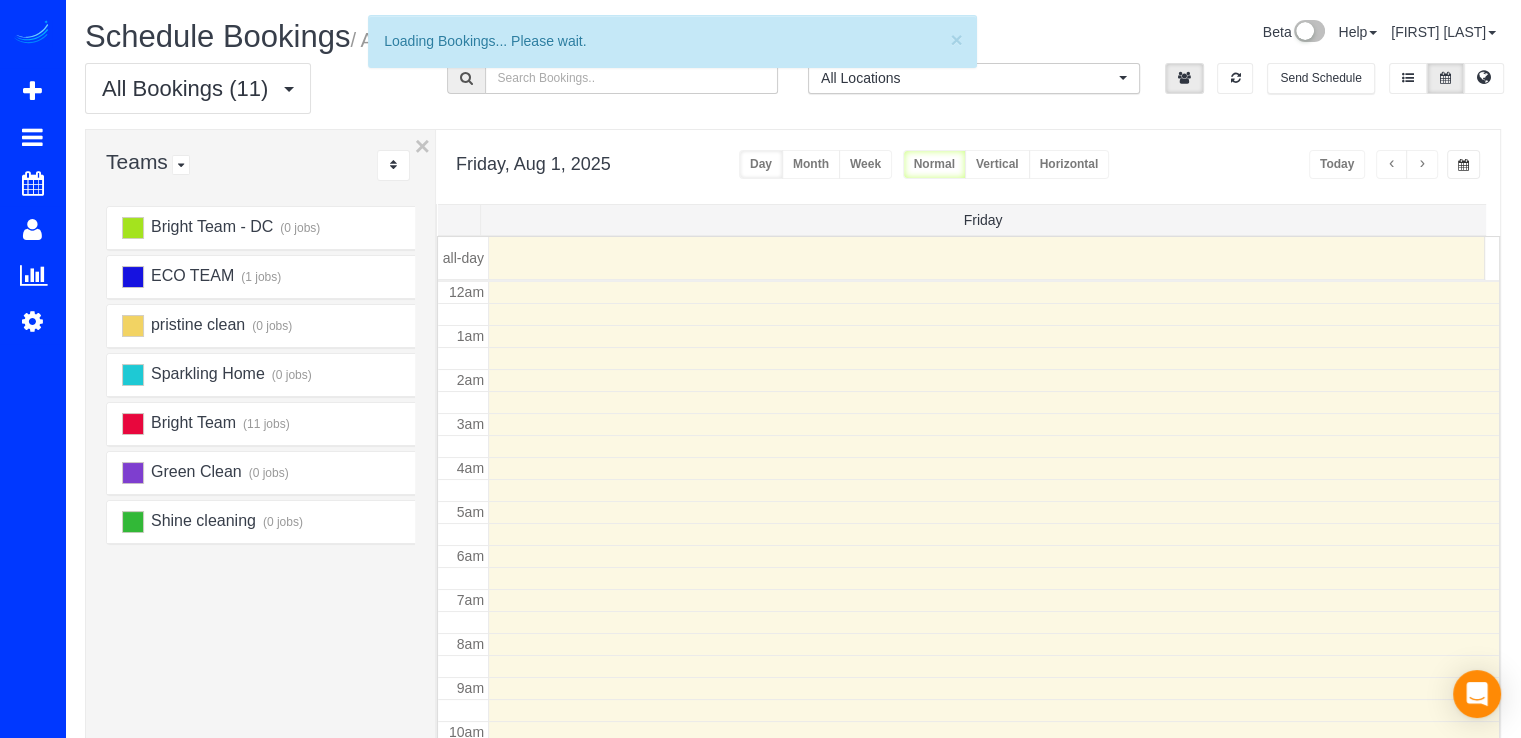 scroll, scrollTop: 263, scrollLeft: 0, axis: vertical 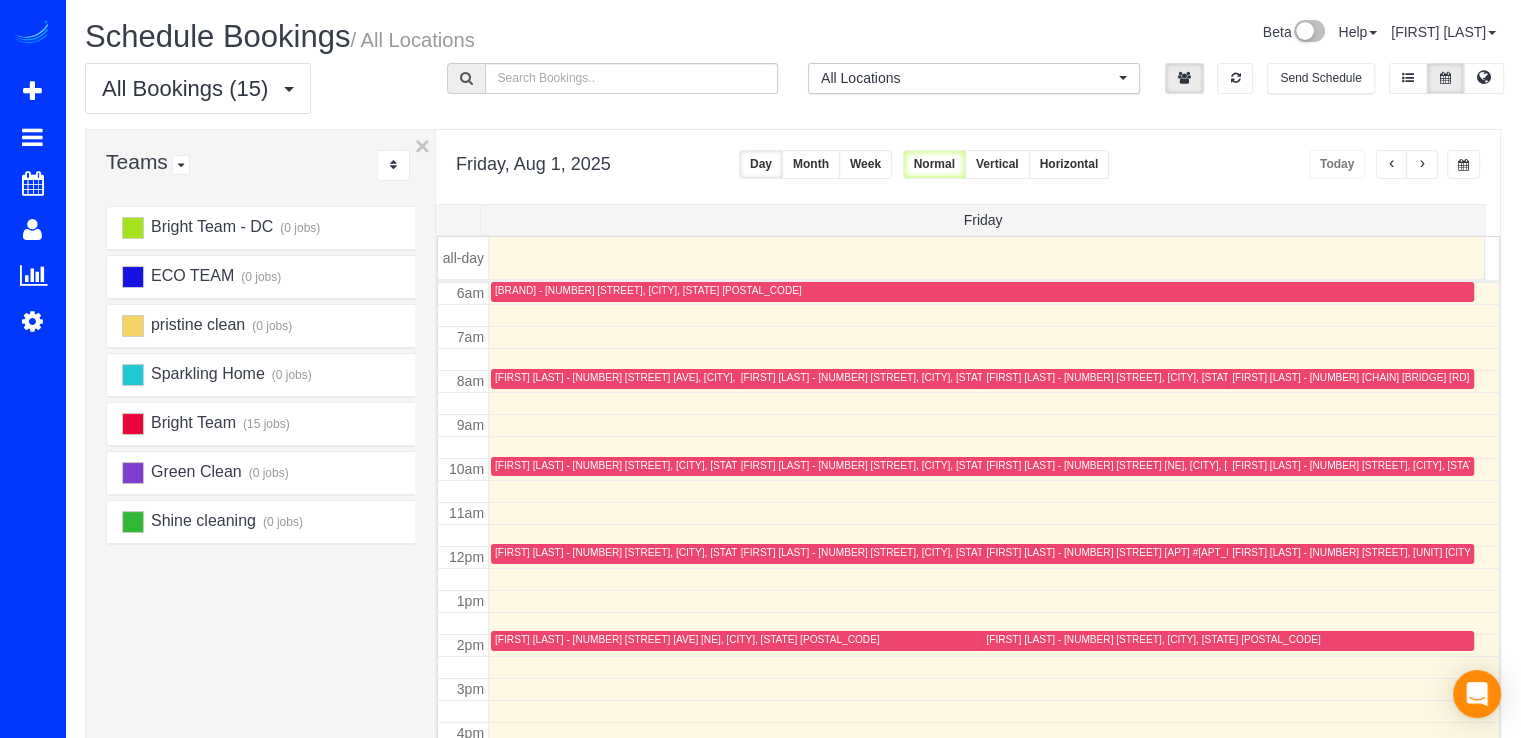 click on "[FIRST] [LAST] - [NUMBER] [STREET], [CITY], [STATE] [ZIP]" at bounding box center (1153, 639) 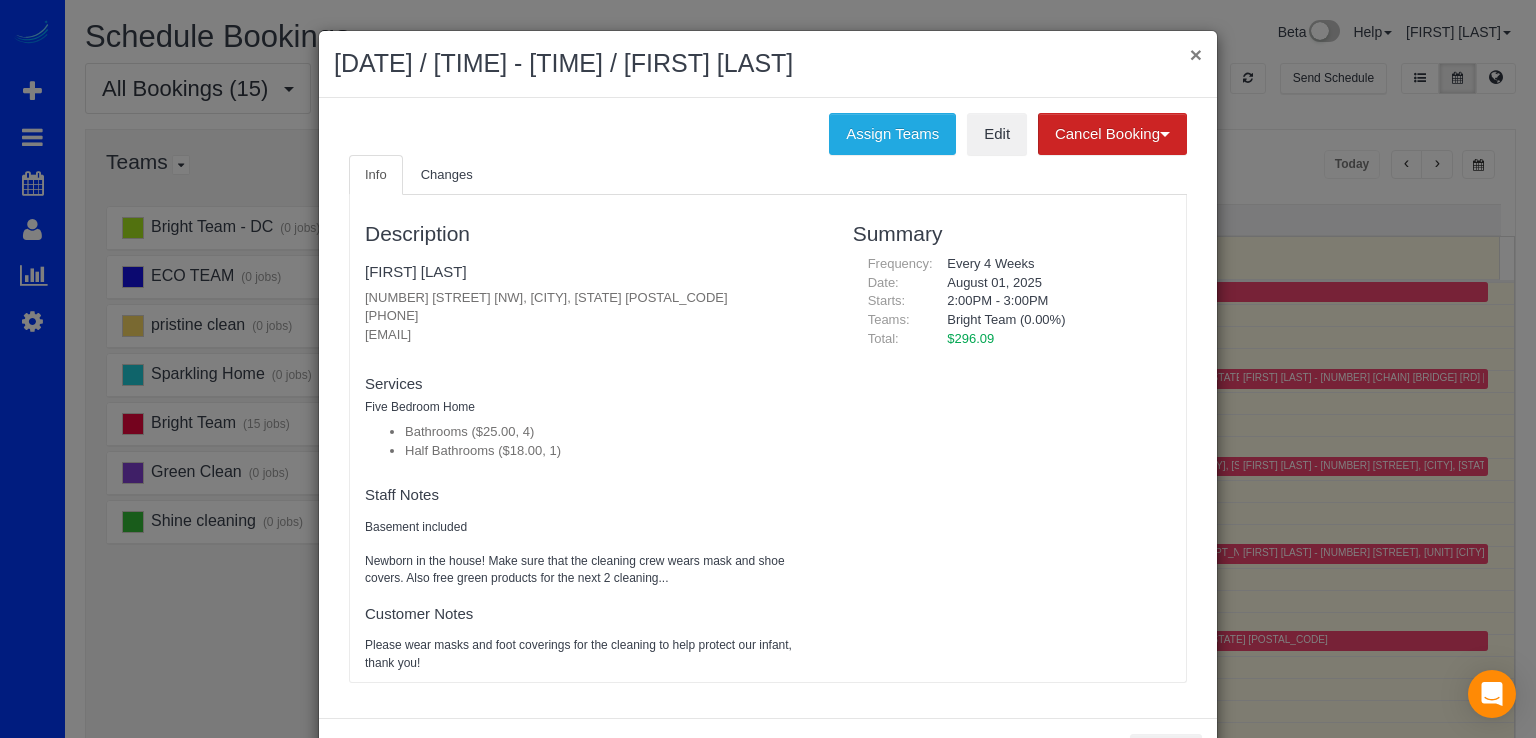 click on "×" at bounding box center (1196, 54) 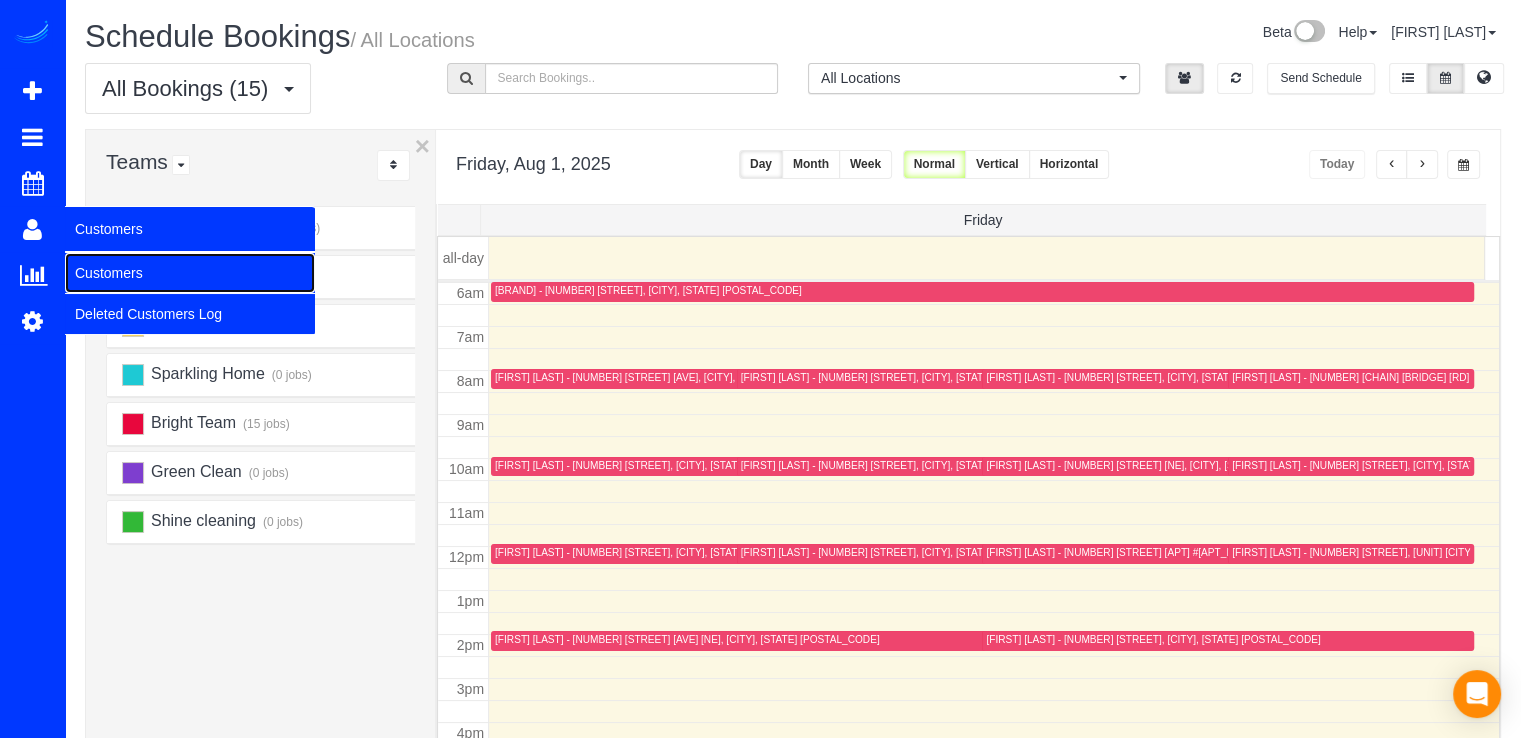 click on "Customers" at bounding box center (190, 273) 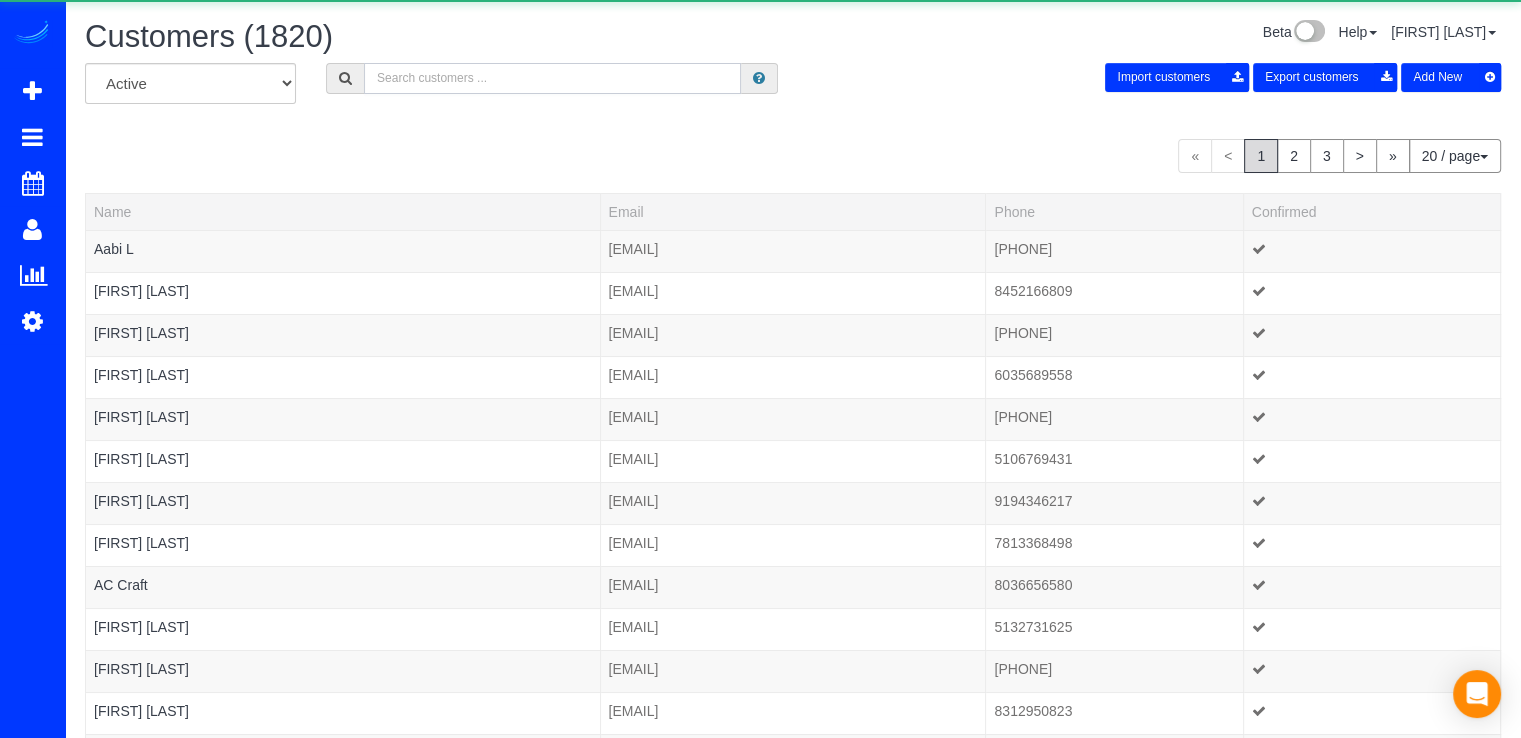 click at bounding box center [552, 78] 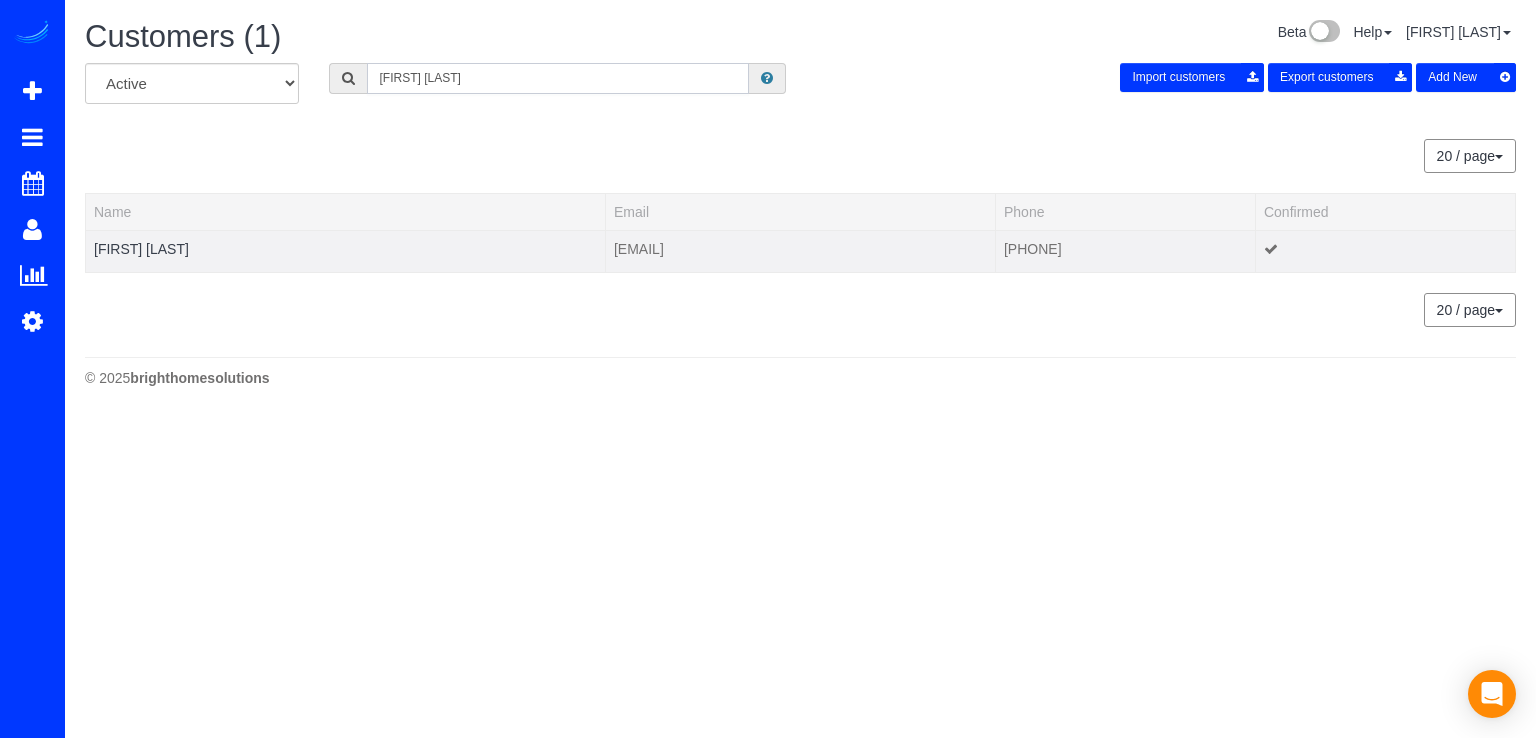 type on "William Smith" 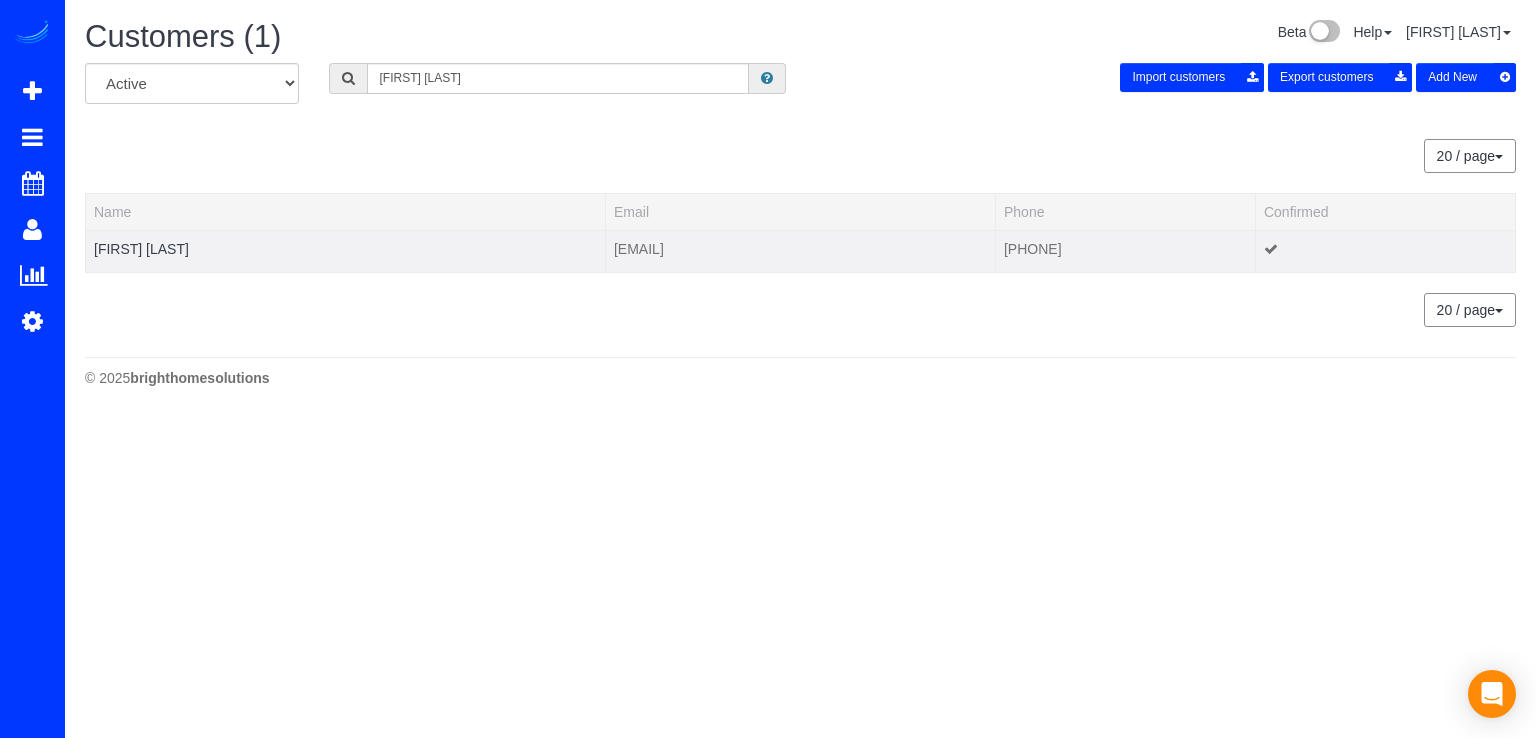 click at bounding box center (345, 261) 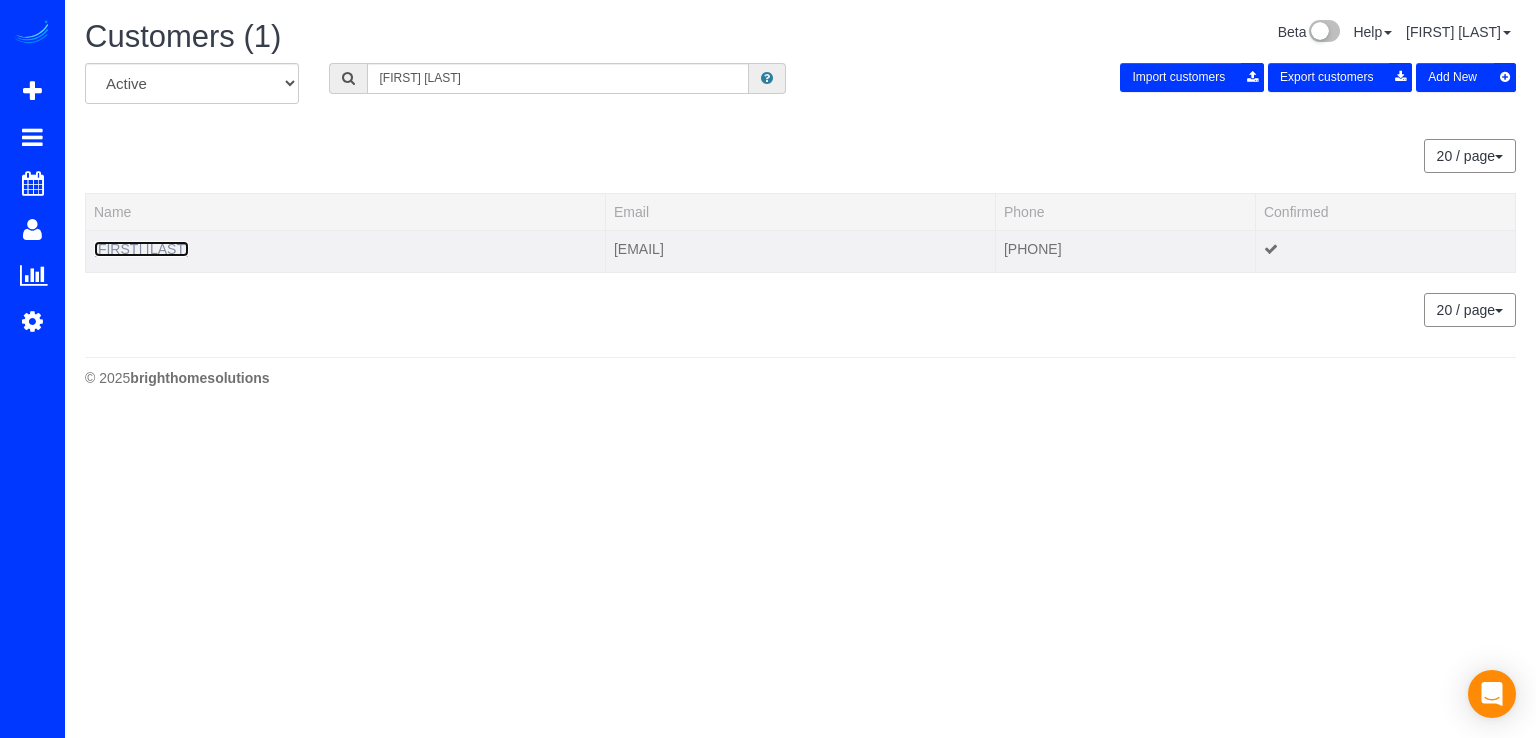 click on "William Smith" at bounding box center [141, 249] 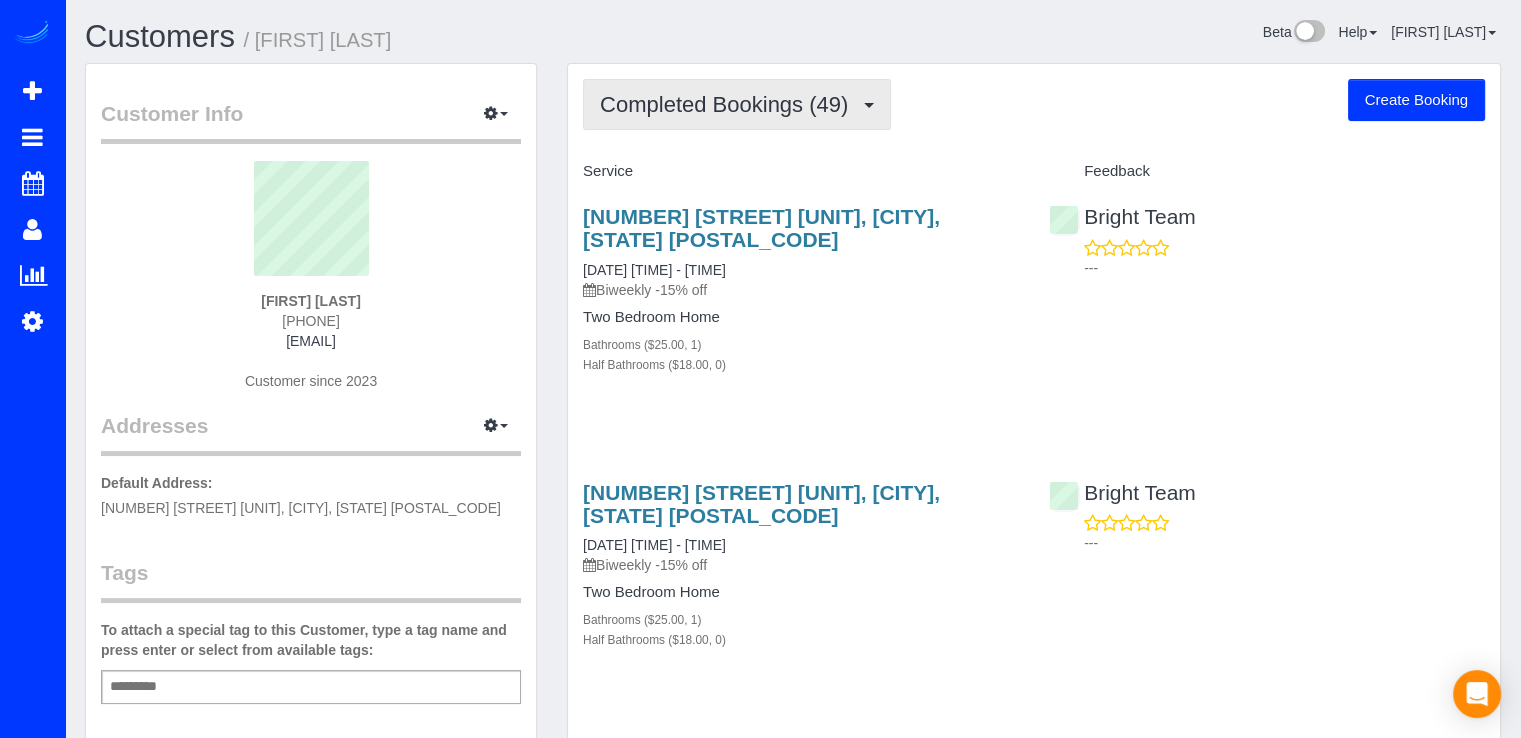 click on "Completed Bookings (49)" at bounding box center (729, 104) 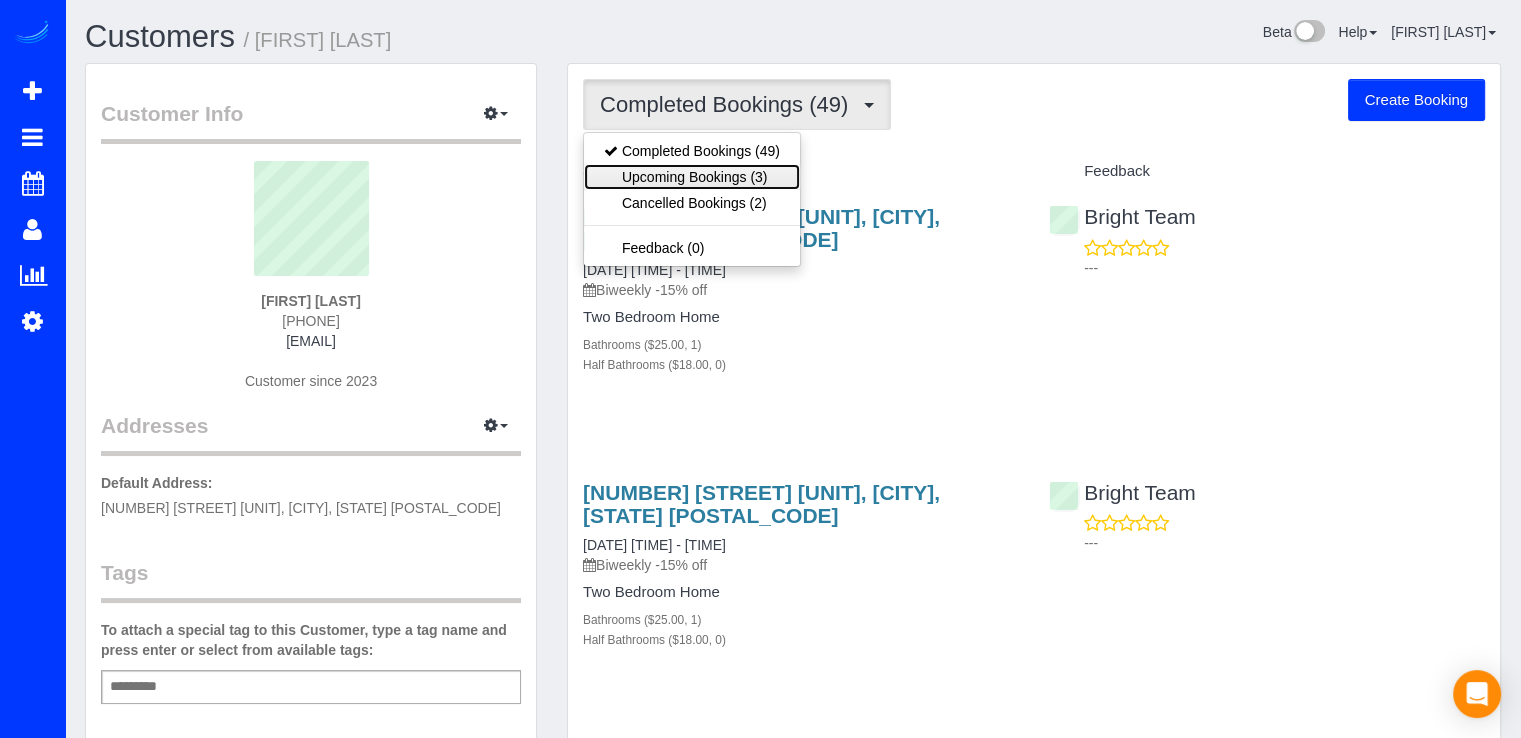 click on "Upcoming Bookings (3)" at bounding box center [692, 177] 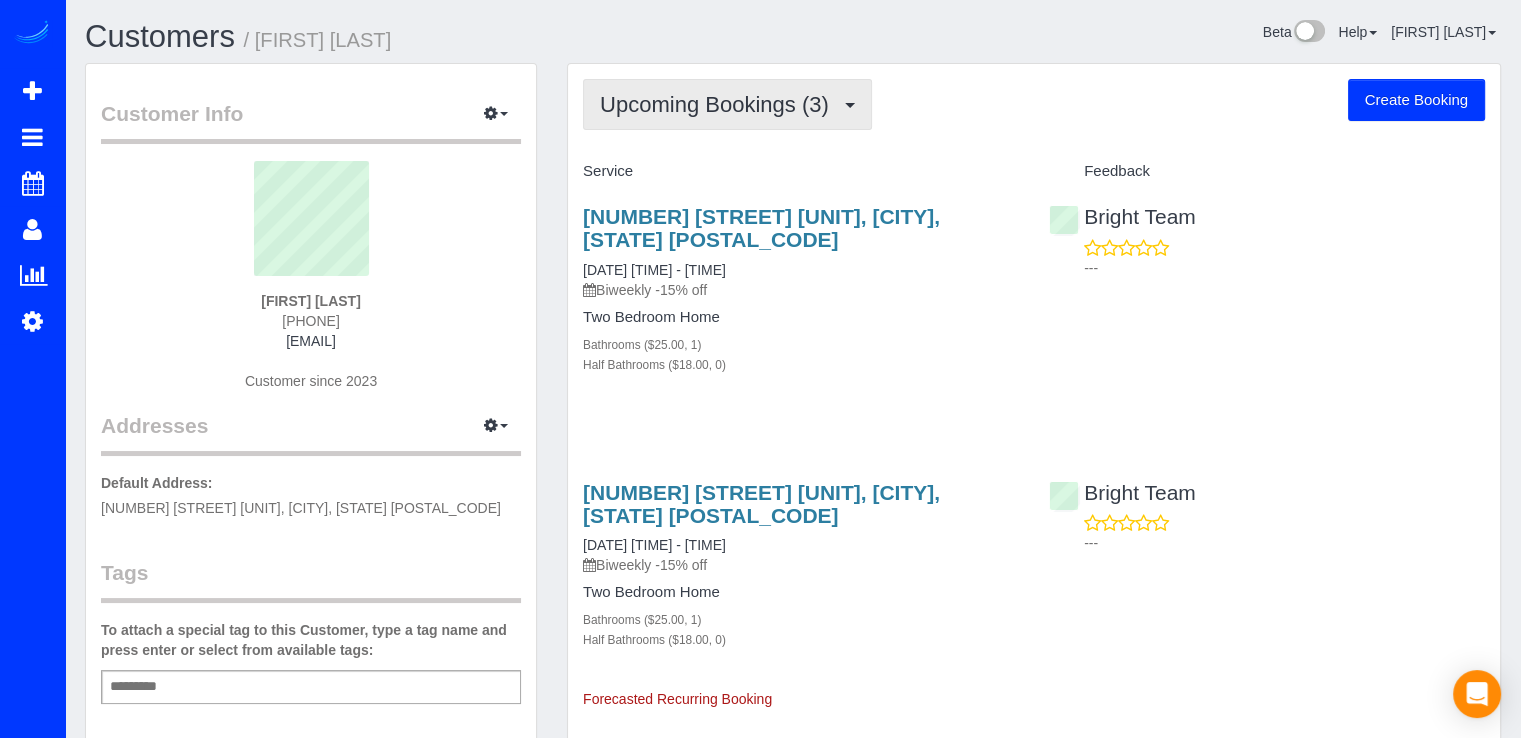 click on "Upcoming Bookings (3)" at bounding box center (727, 104) 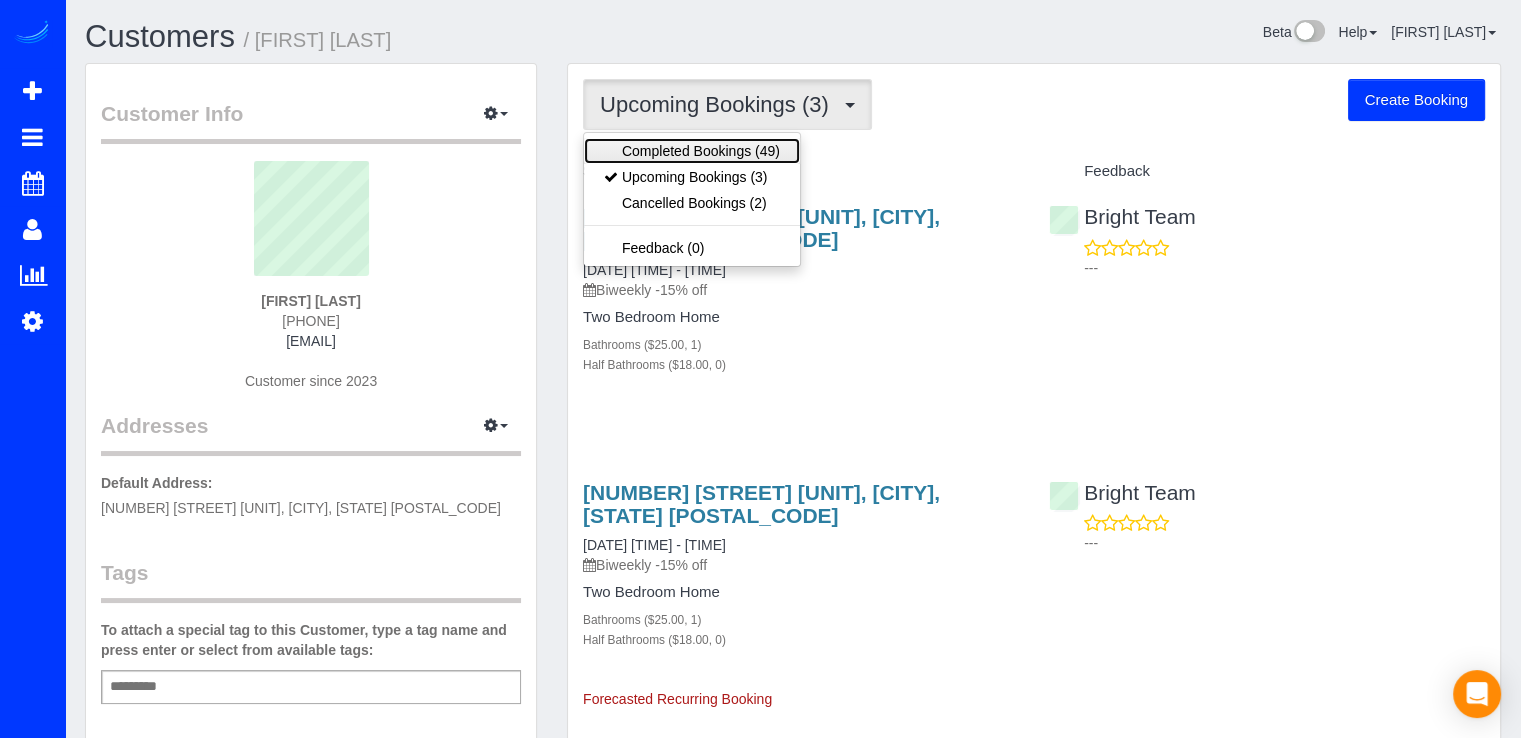 click on "Completed Bookings (49)" at bounding box center [692, 151] 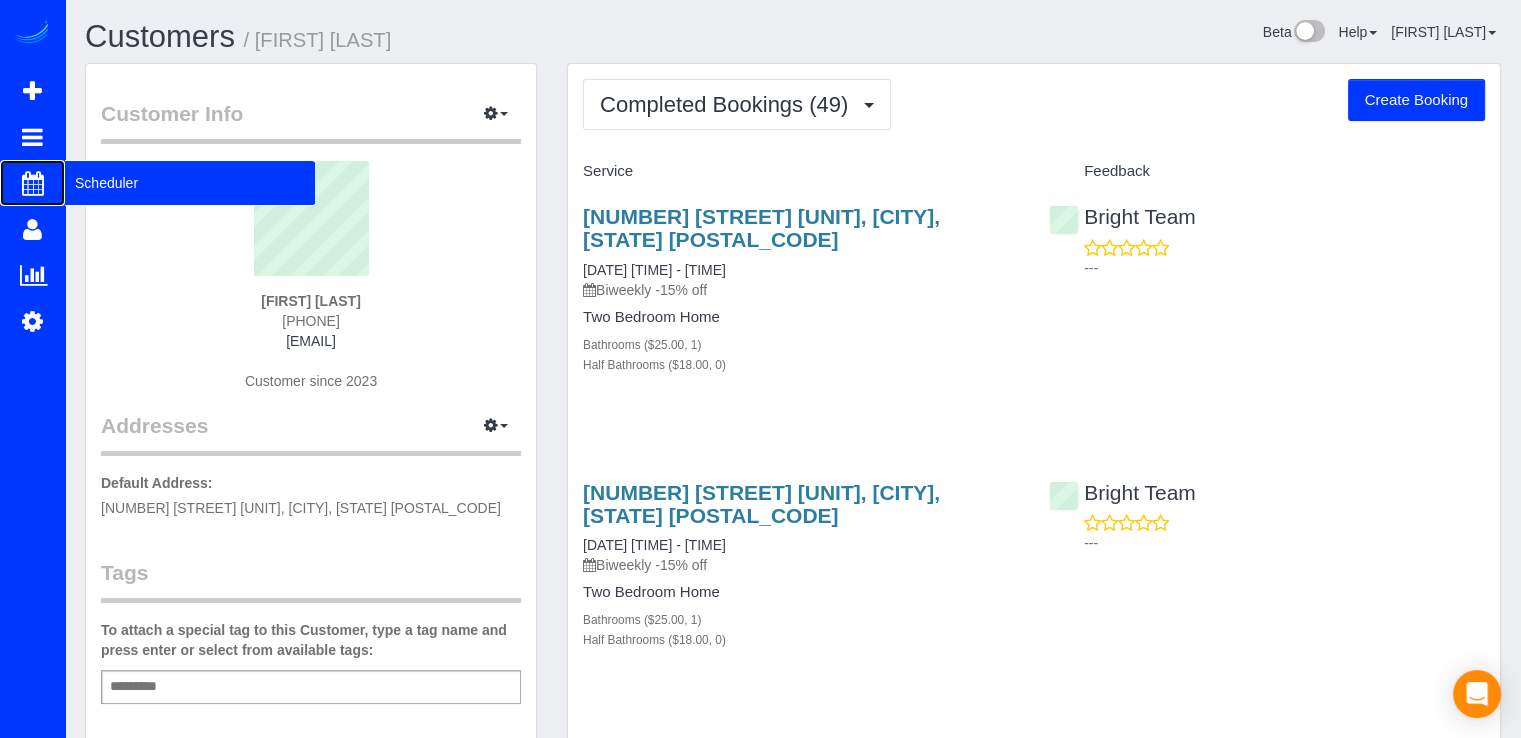 click on "Scheduler" at bounding box center (190, 183) 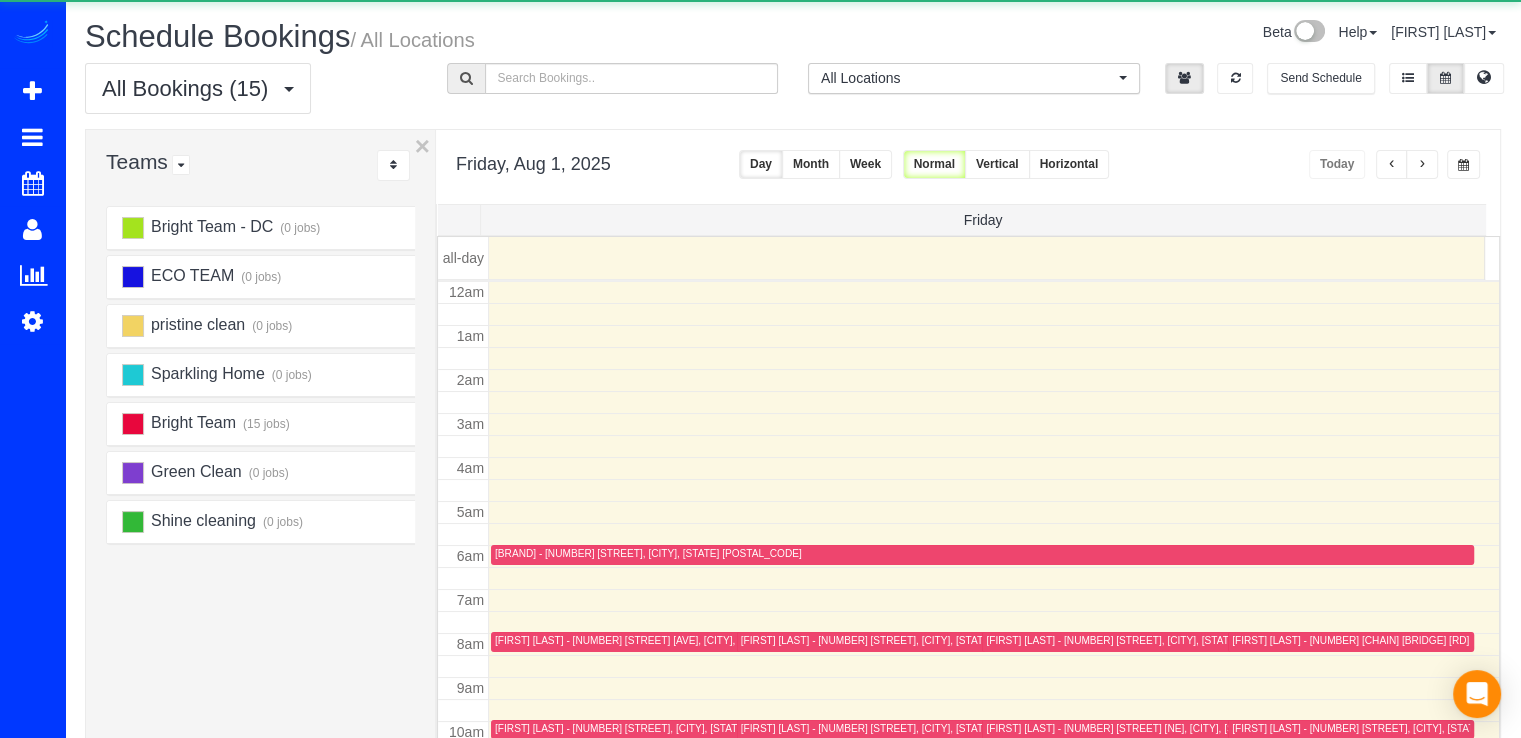 scroll, scrollTop: 263, scrollLeft: 0, axis: vertical 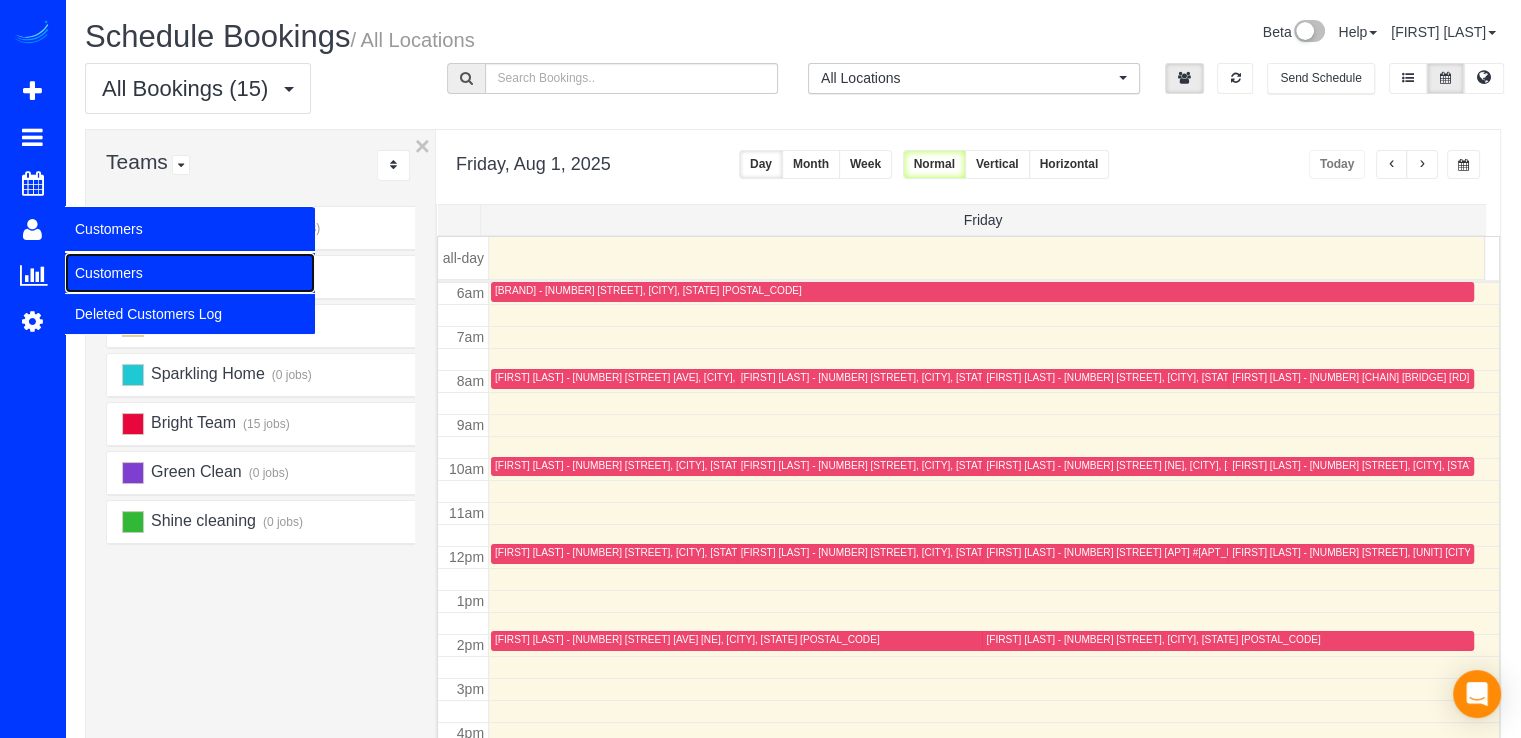 click on "Customers" at bounding box center [190, 273] 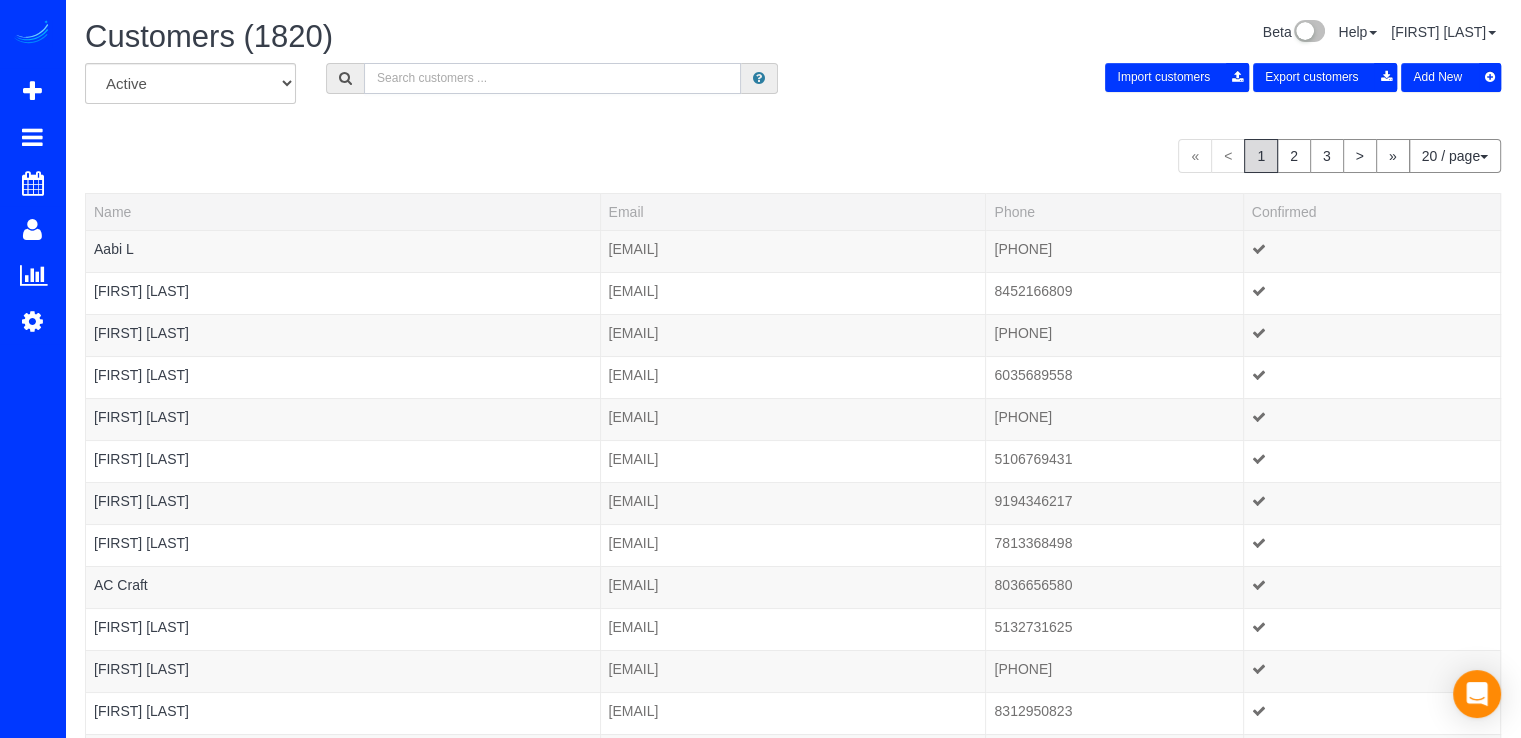 click at bounding box center (552, 78) 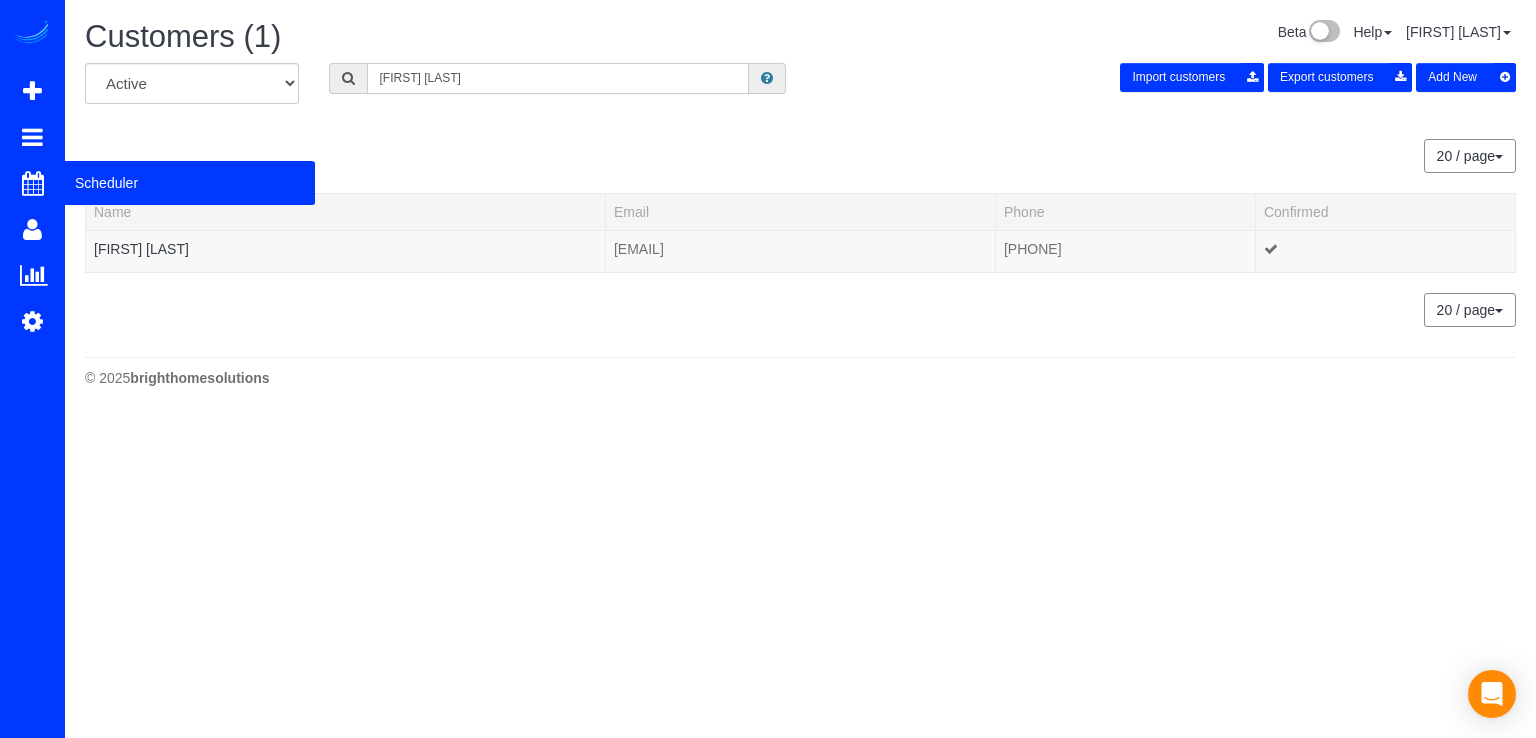 type on "William Smith" 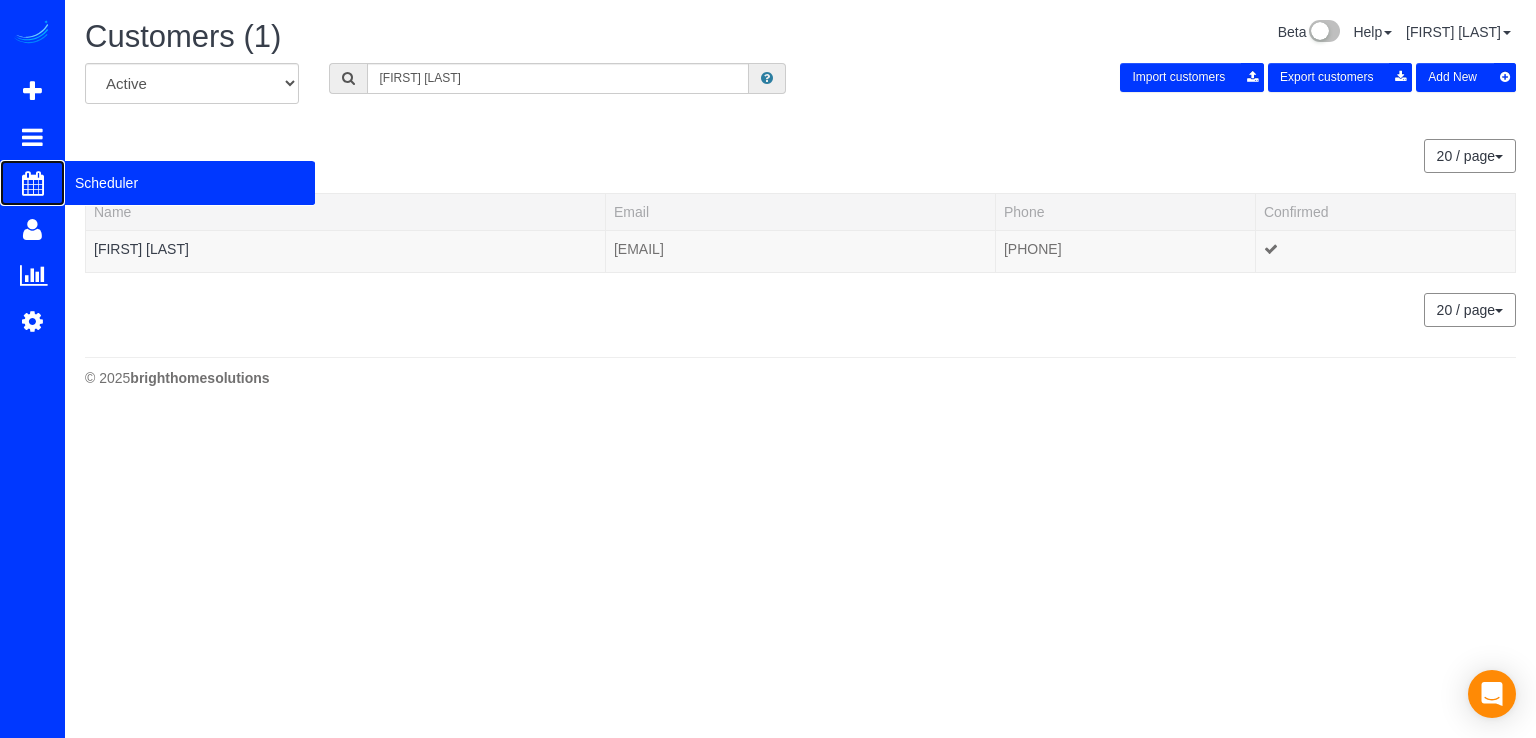 click on "Scheduler" at bounding box center (190, 183) 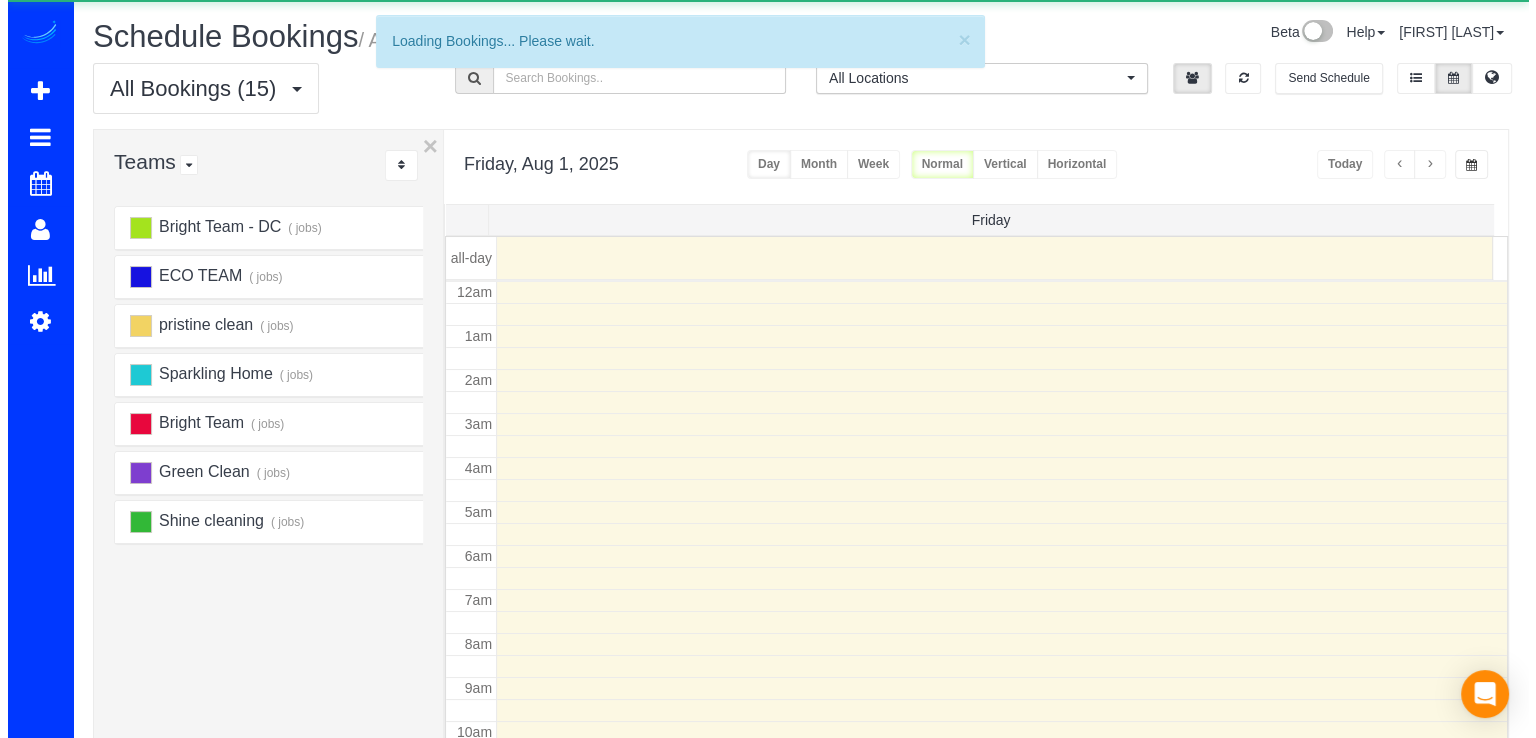 scroll, scrollTop: 263, scrollLeft: 0, axis: vertical 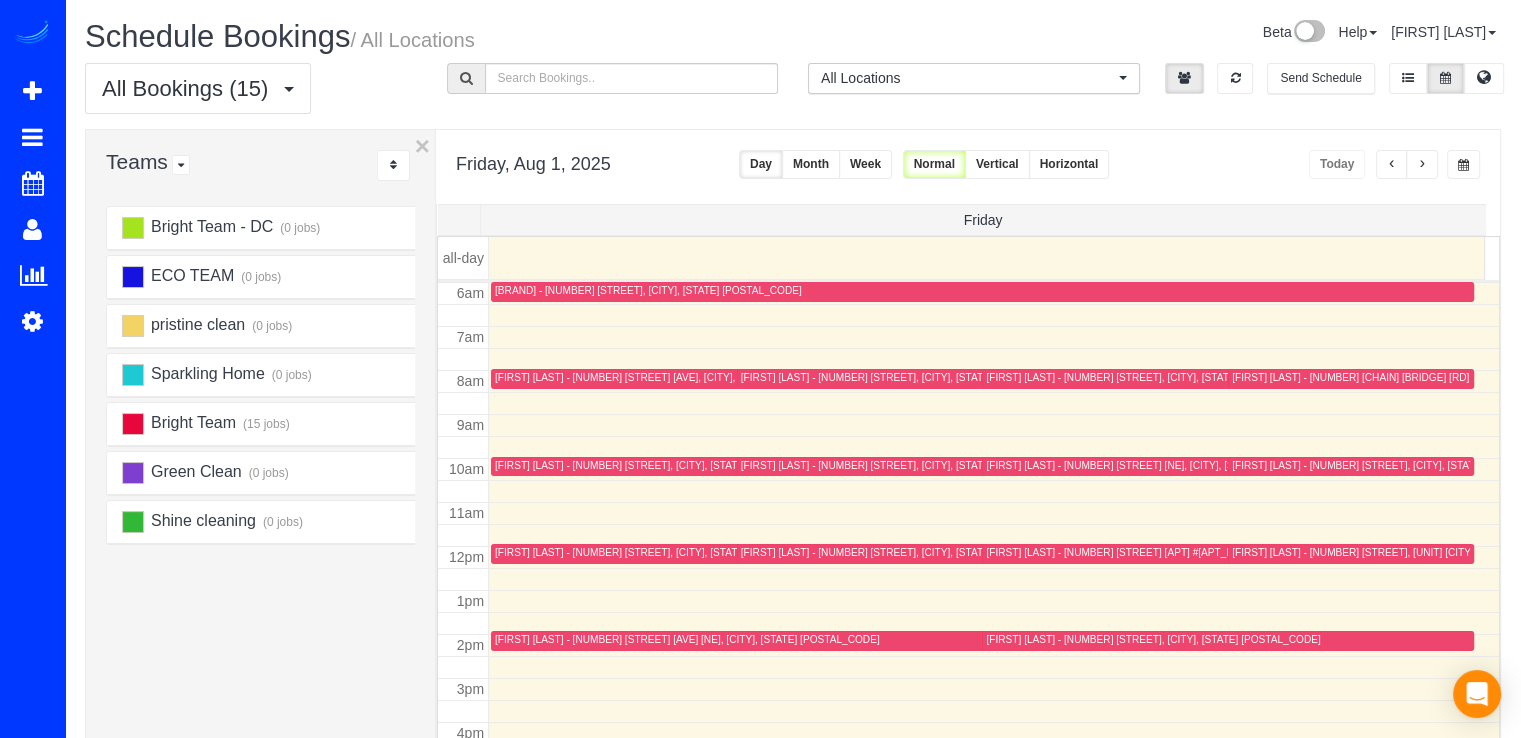 click on "[FIRST] [LAST] - [NUMBER] [STREET], [CITY], [STATE] [POSTAL_CODE]" at bounding box center (1399, 465) 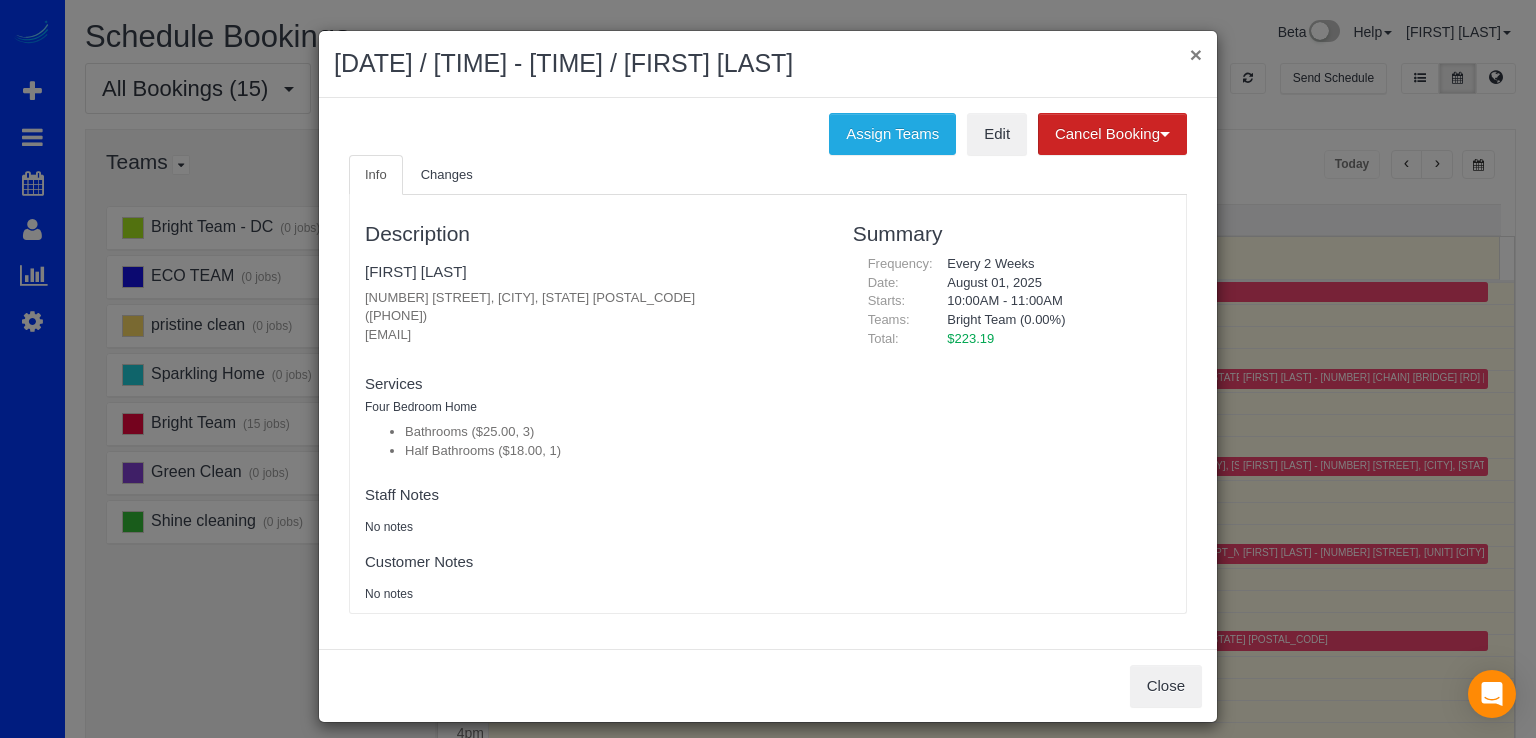 click on "×" at bounding box center [1196, 54] 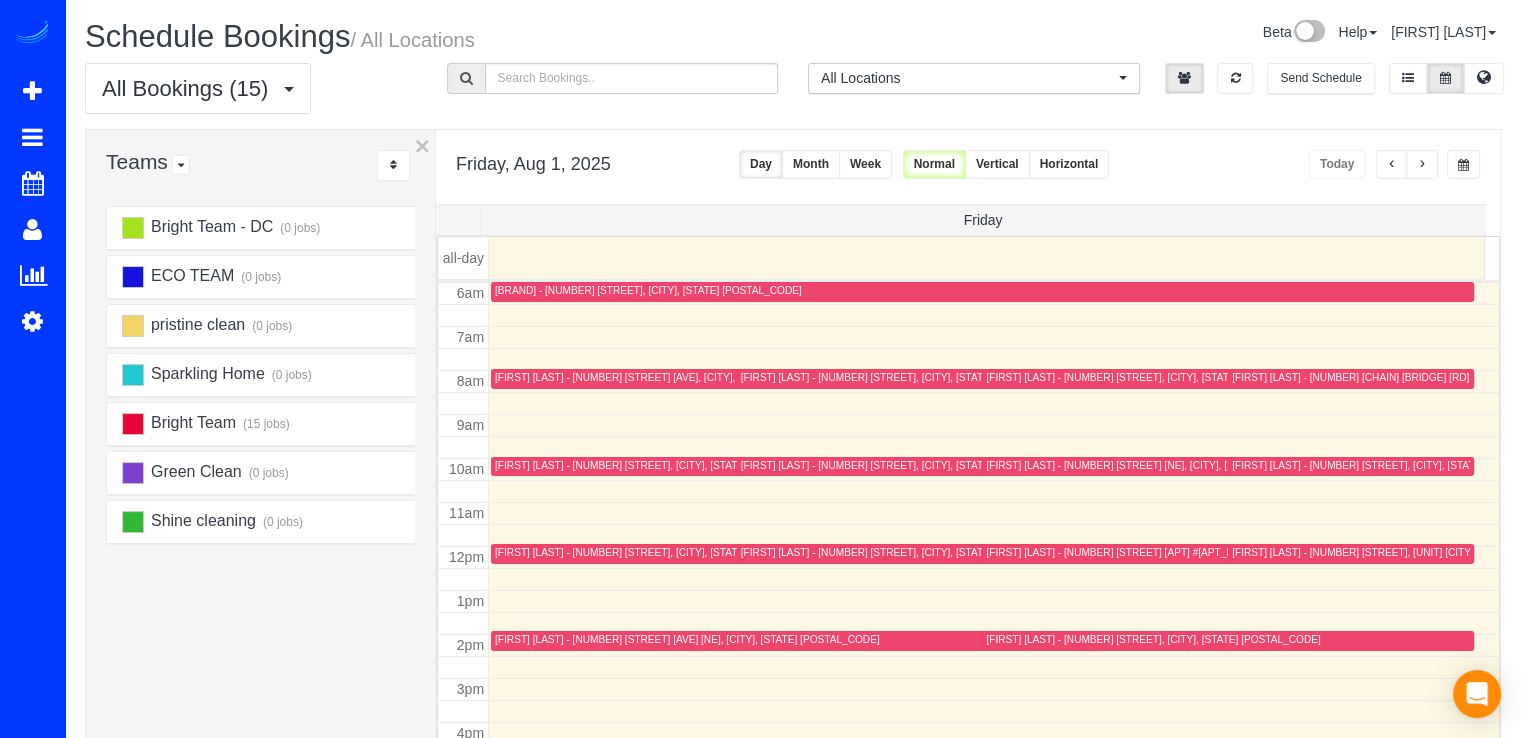 click on "[FIRST] [LAST] - [NUMBER] [STREET]  Apt #[APARTMENT_NUMBER], [CITY], [STATE] [POSTAL_CODE]" at bounding box center [1208, 552] 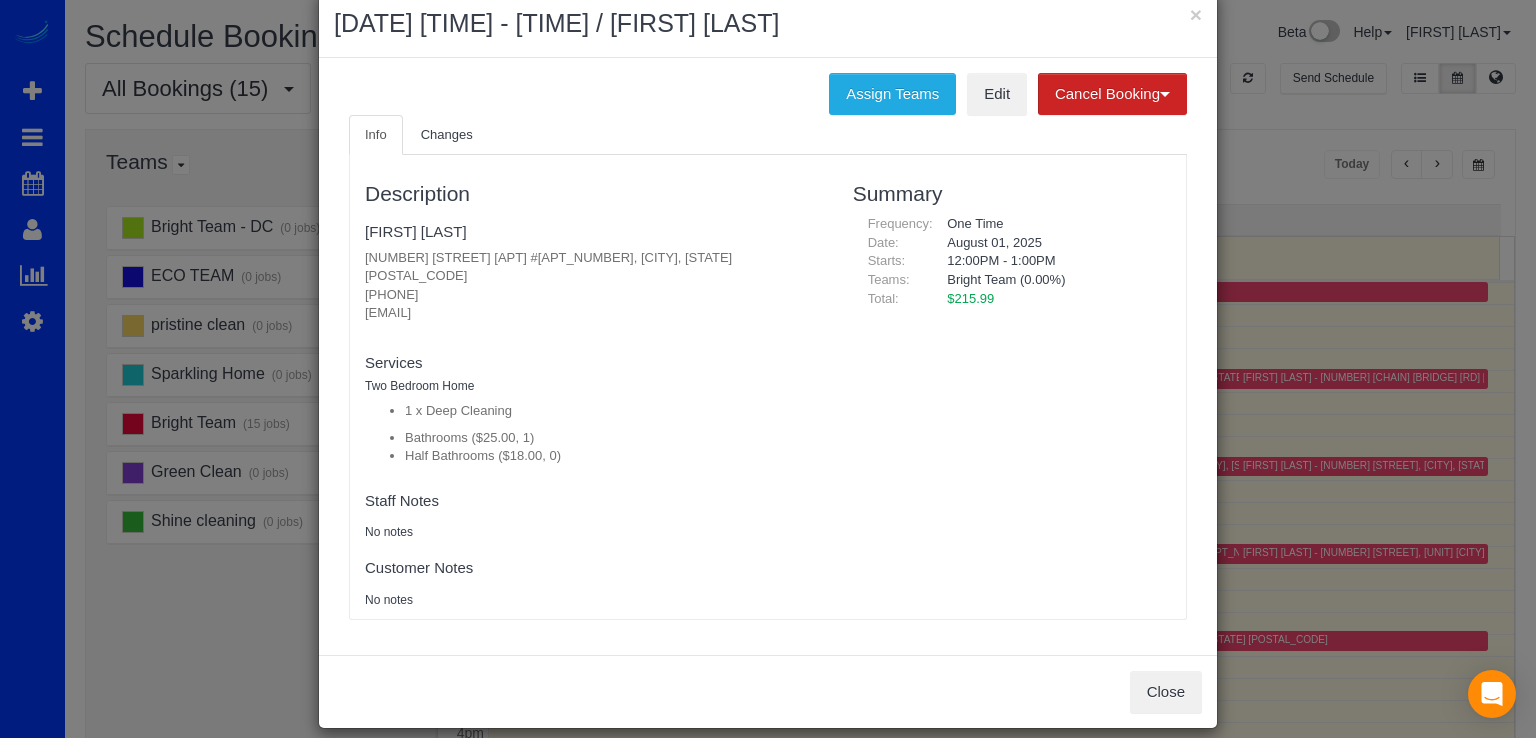 scroll, scrollTop: 0, scrollLeft: 0, axis: both 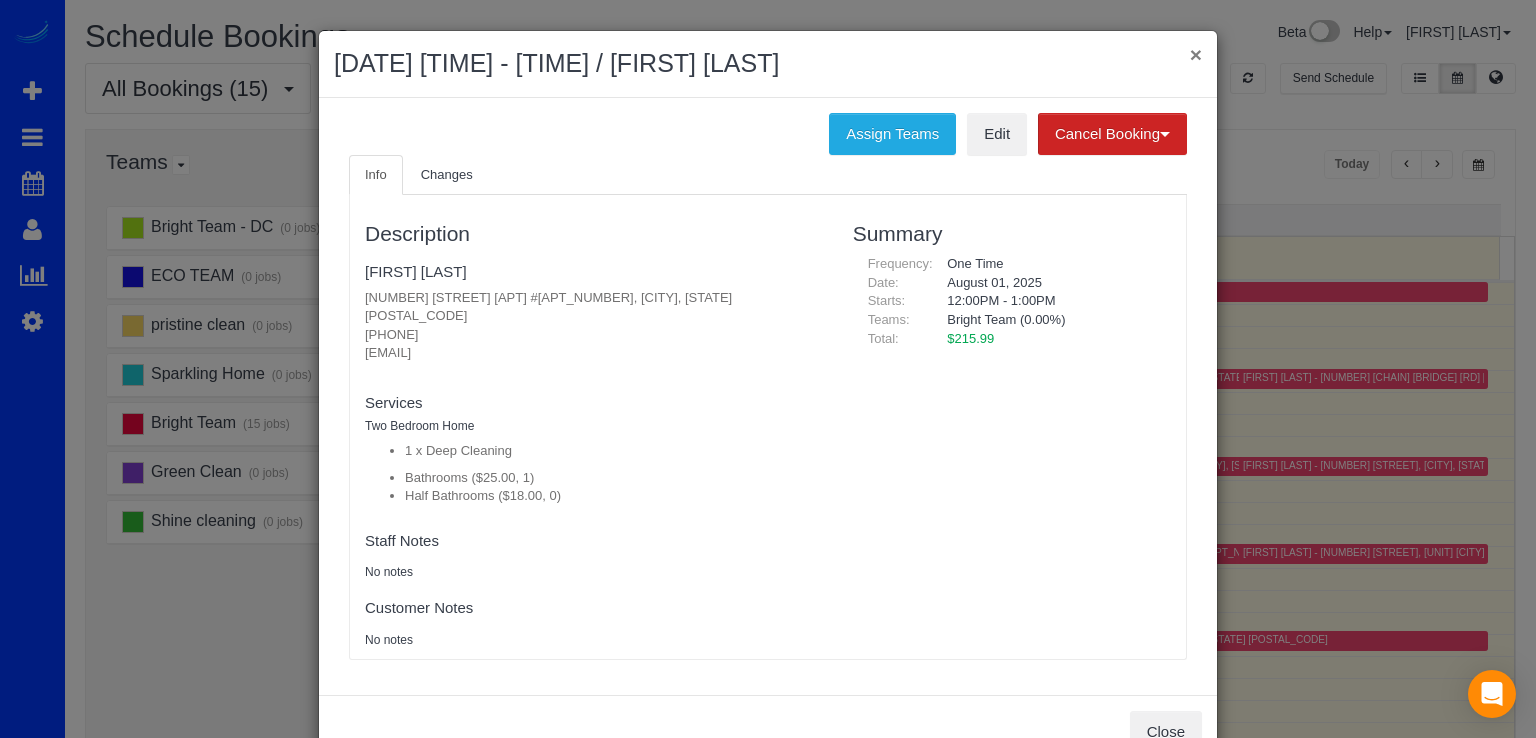 click on "×" at bounding box center [1196, 54] 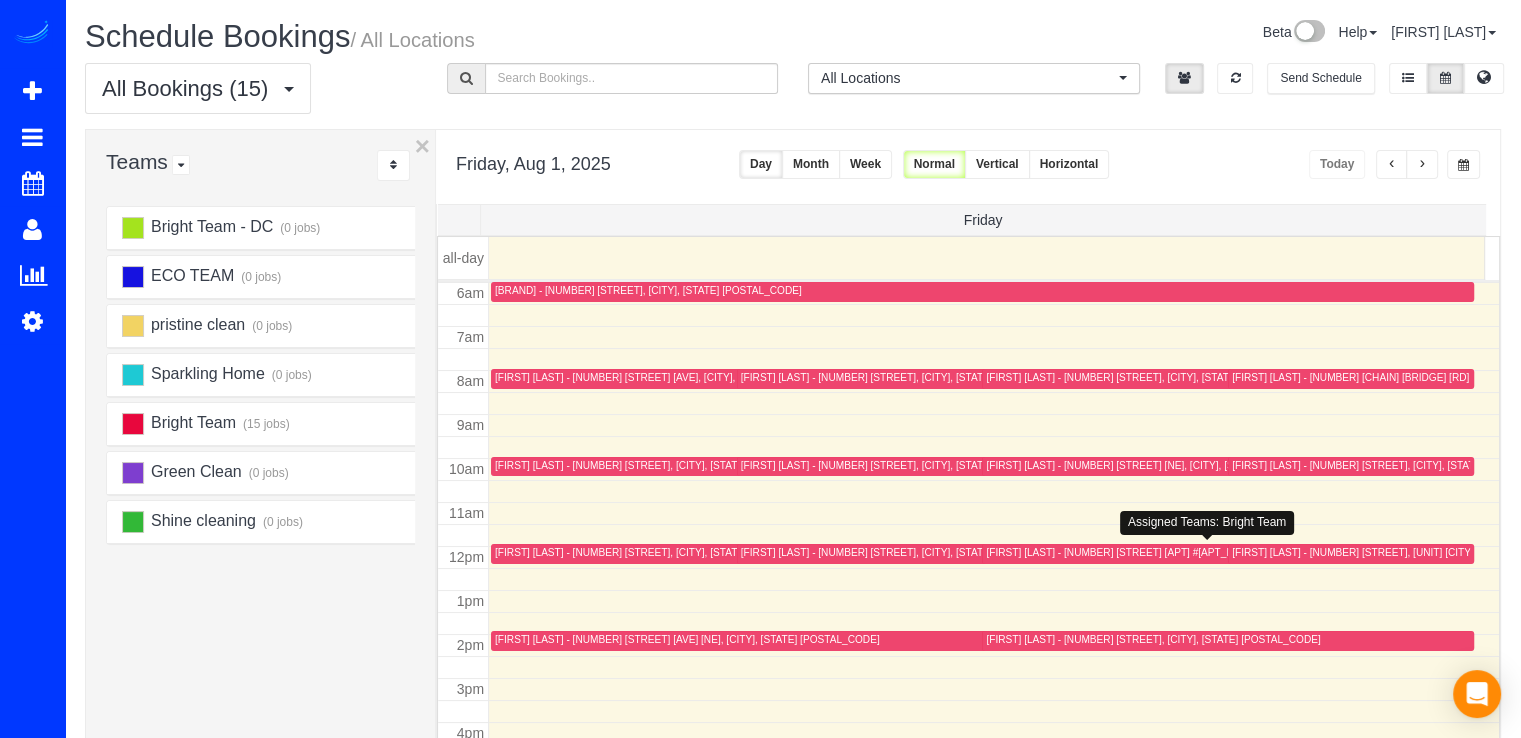 click on "[FIRST] [LAST] - [NUMBER] [STREET]  Apt #[APARTMENT_NUMBER], [CITY], [STATE] [POSTAL_CODE]" at bounding box center (1208, 552) 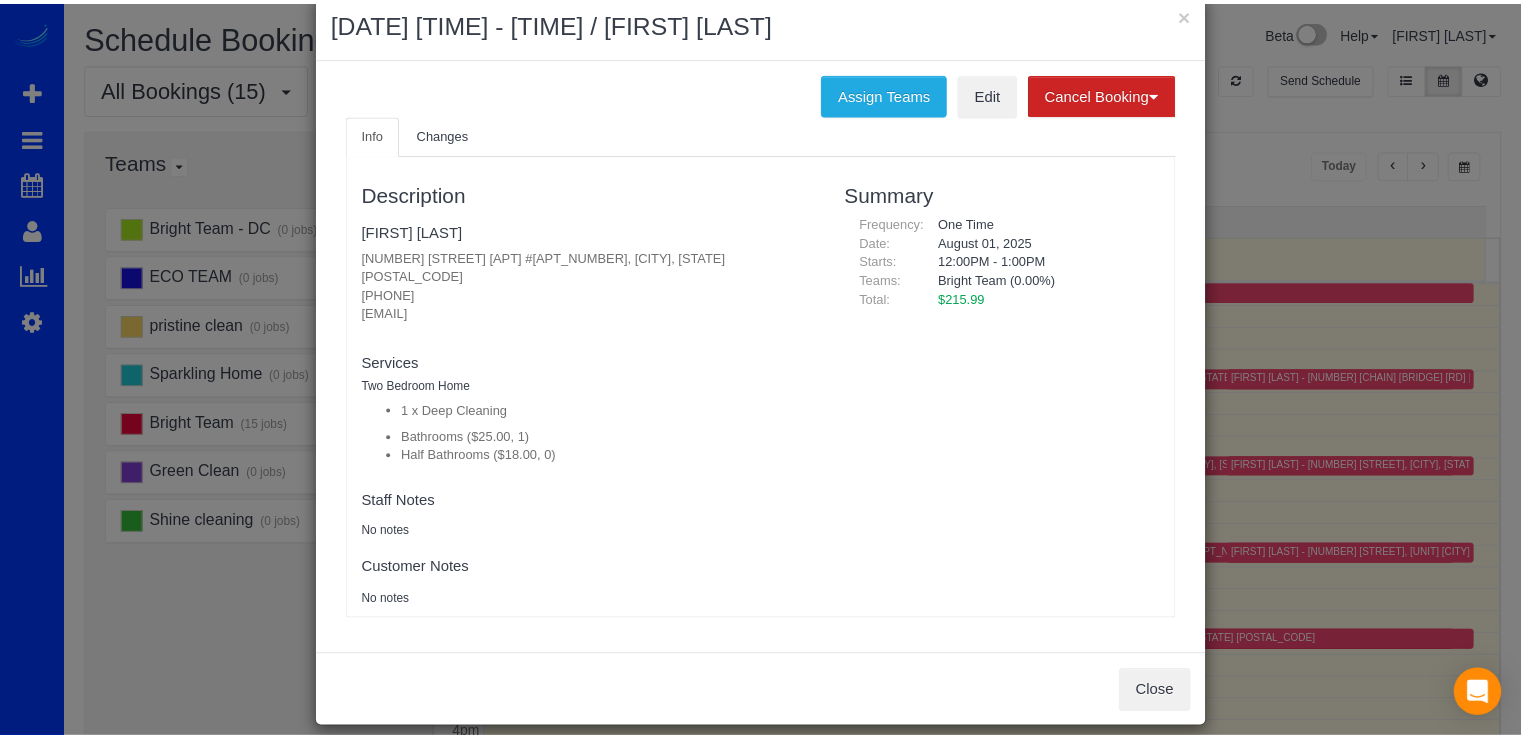scroll, scrollTop: 0, scrollLeft: 0, axis: both 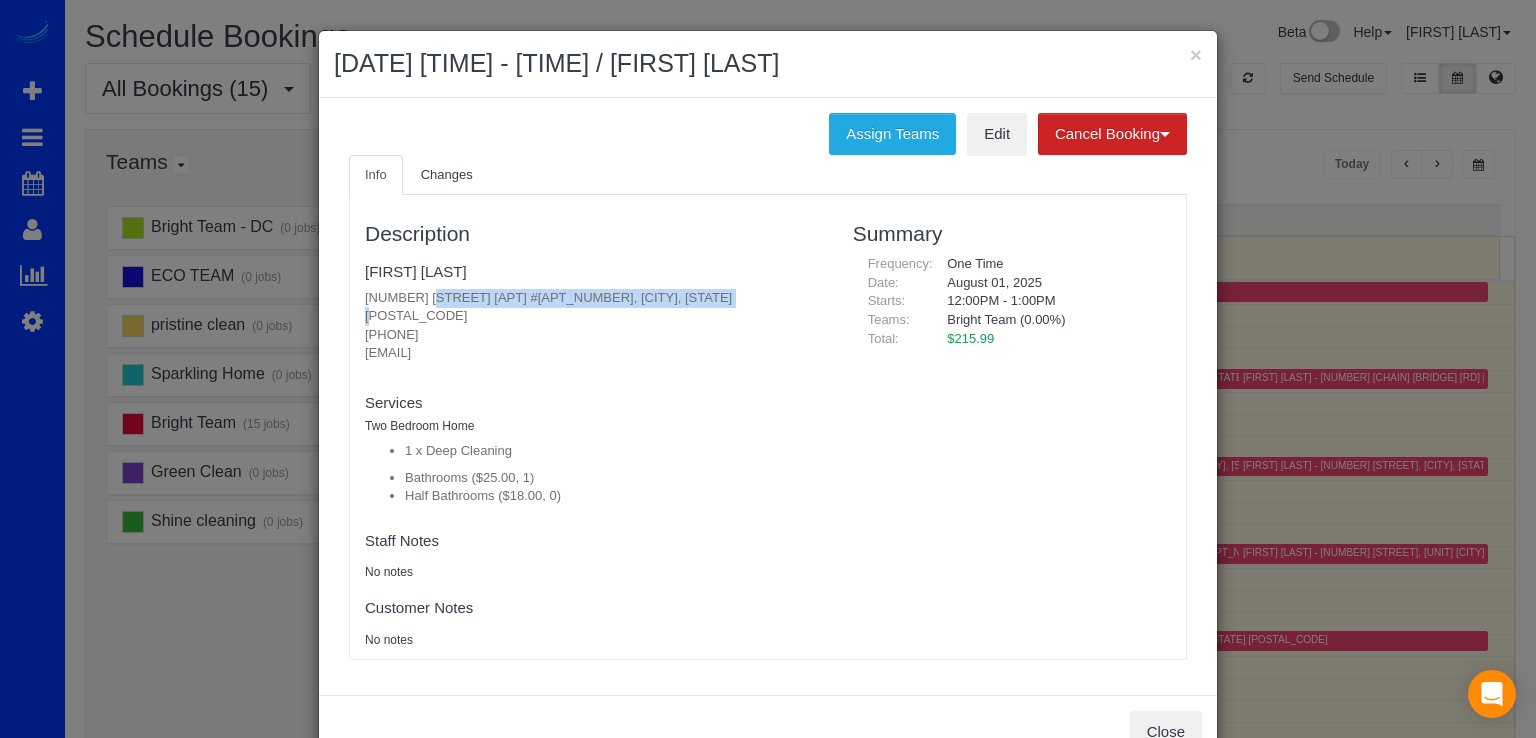 drag, startPoint x: 360, startPoint y: 290, endPoint x: 659, endPoint y: 286, distance: 299.02676 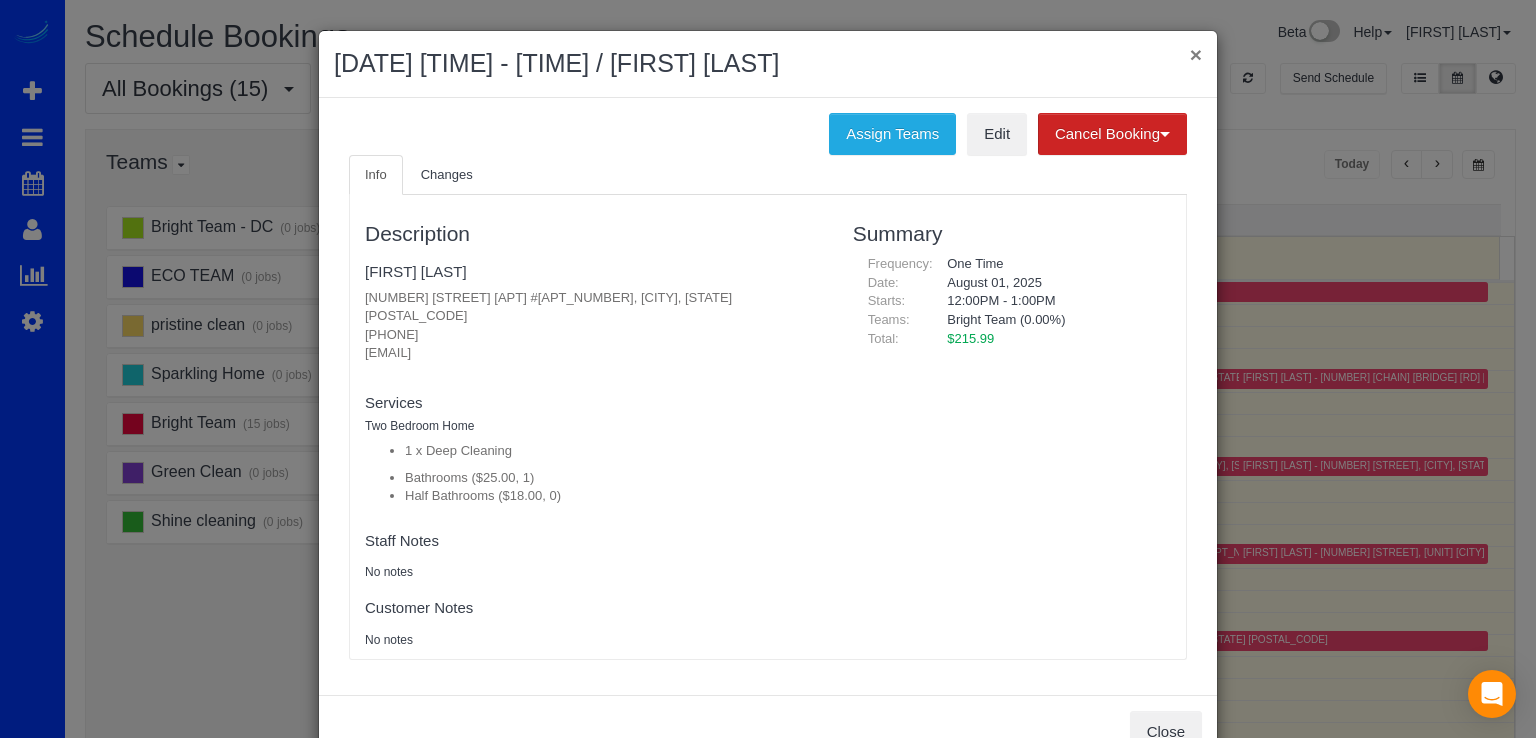 click on "×" at bounding box center (1196, 54) 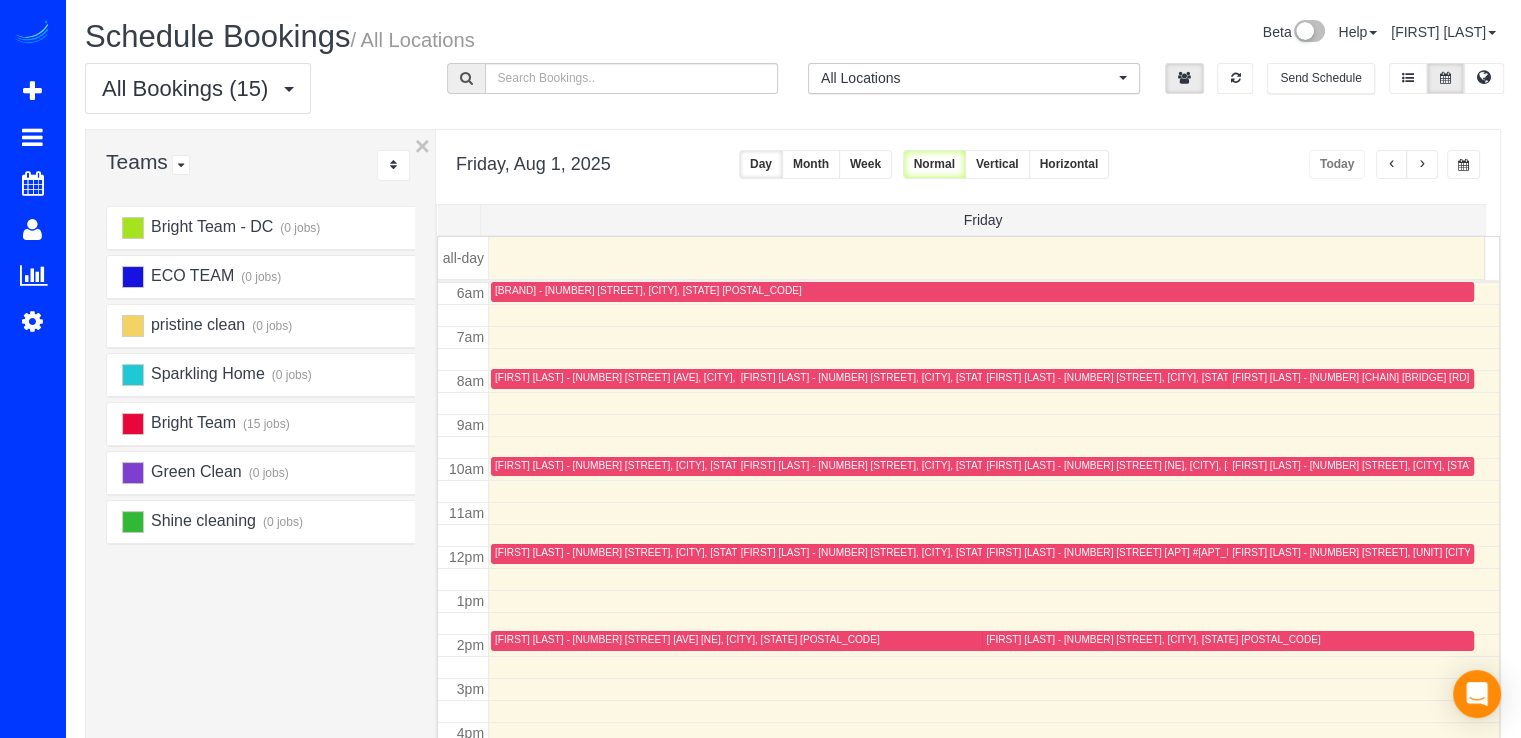click on "[FIRST] [LAST] - [NUMBER] [STREET]  Apt #[APARTMENT_NUMBER], [CITY], [STATE] [POSTAL_CODE]" at bounding box center [1208, 552] 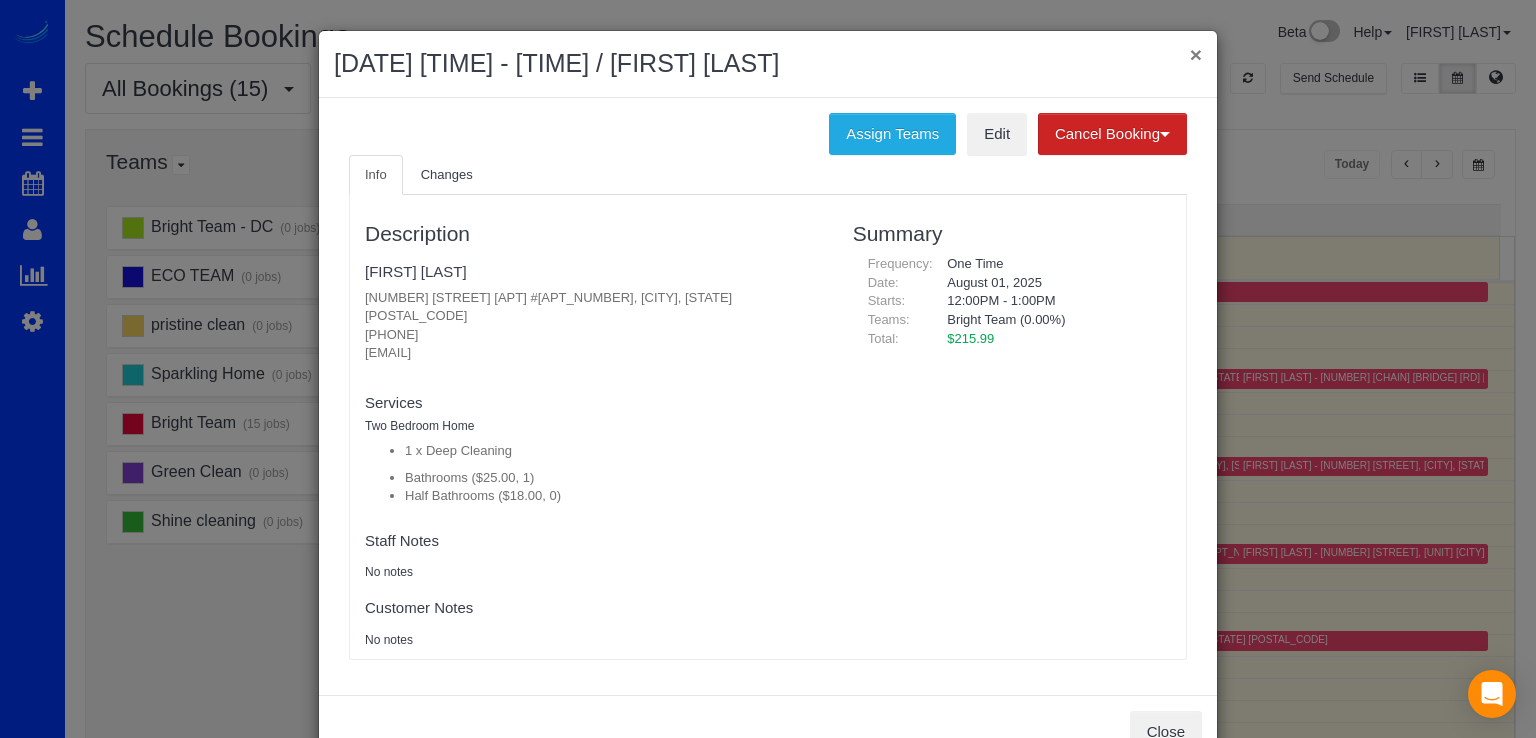 click on "×" at bounding box center [1196, 54] 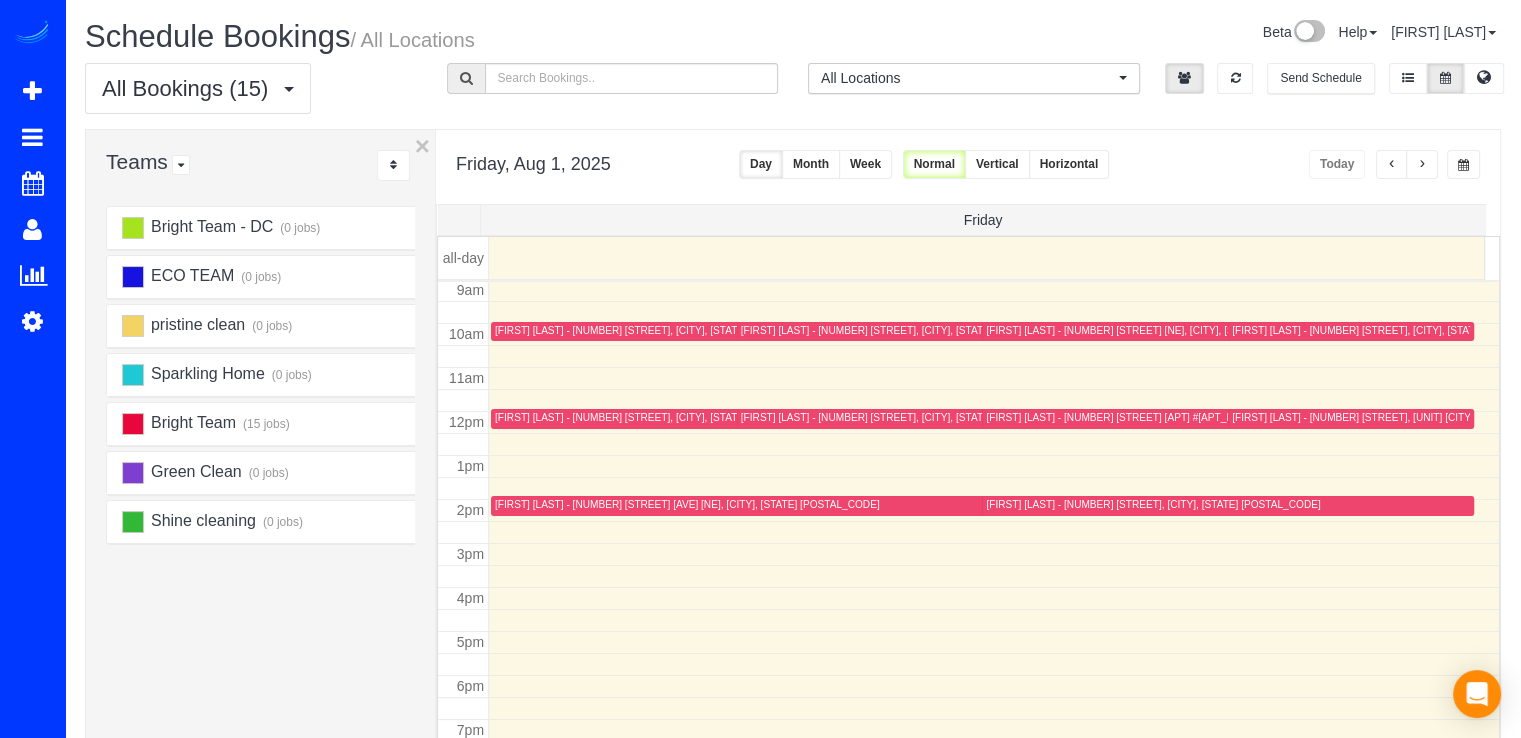 scroll, scrollTop: 298, scrollLeft: 0, axis: vertical 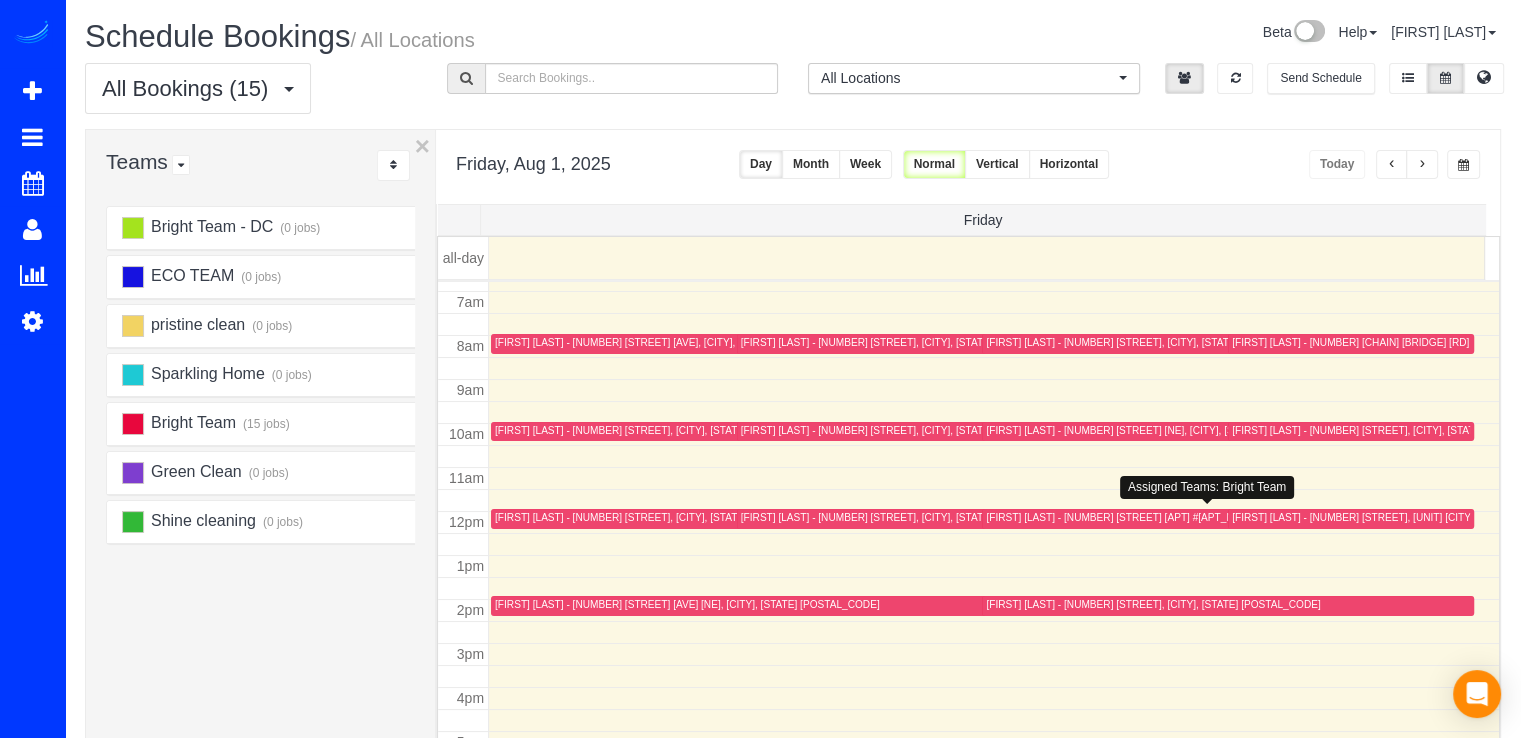 click on "[FIRST] [LAST] - [NUMBER] [STREET]  Apt #[APARTMENT_NUMBER], [CITY], [STATE] [POSTAL_CODE]" at bounding box center (1208, 517) 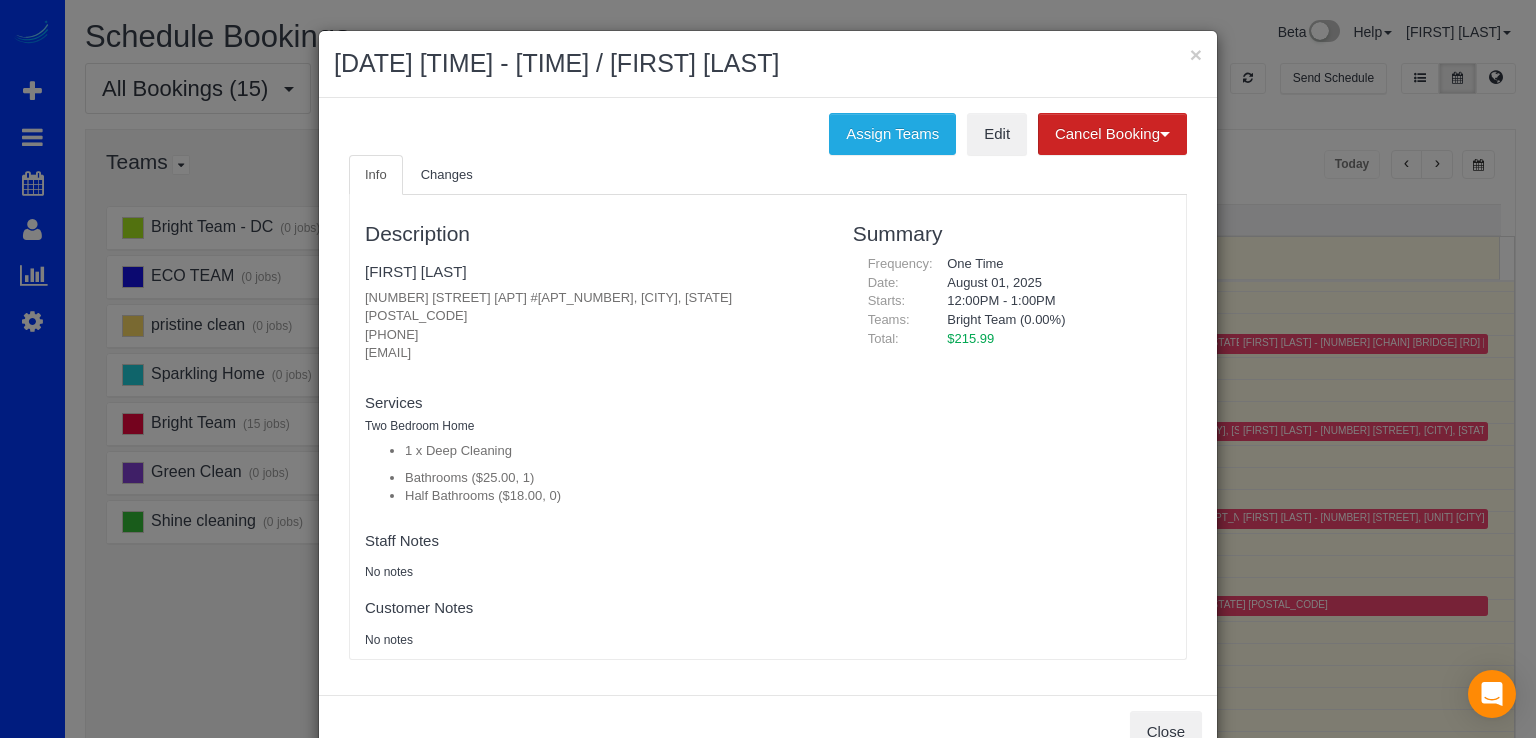 drag, startPoint x: 354, startPoint y: 333, endPoint x: 564, endPoint y: 336, distance: 210.02142 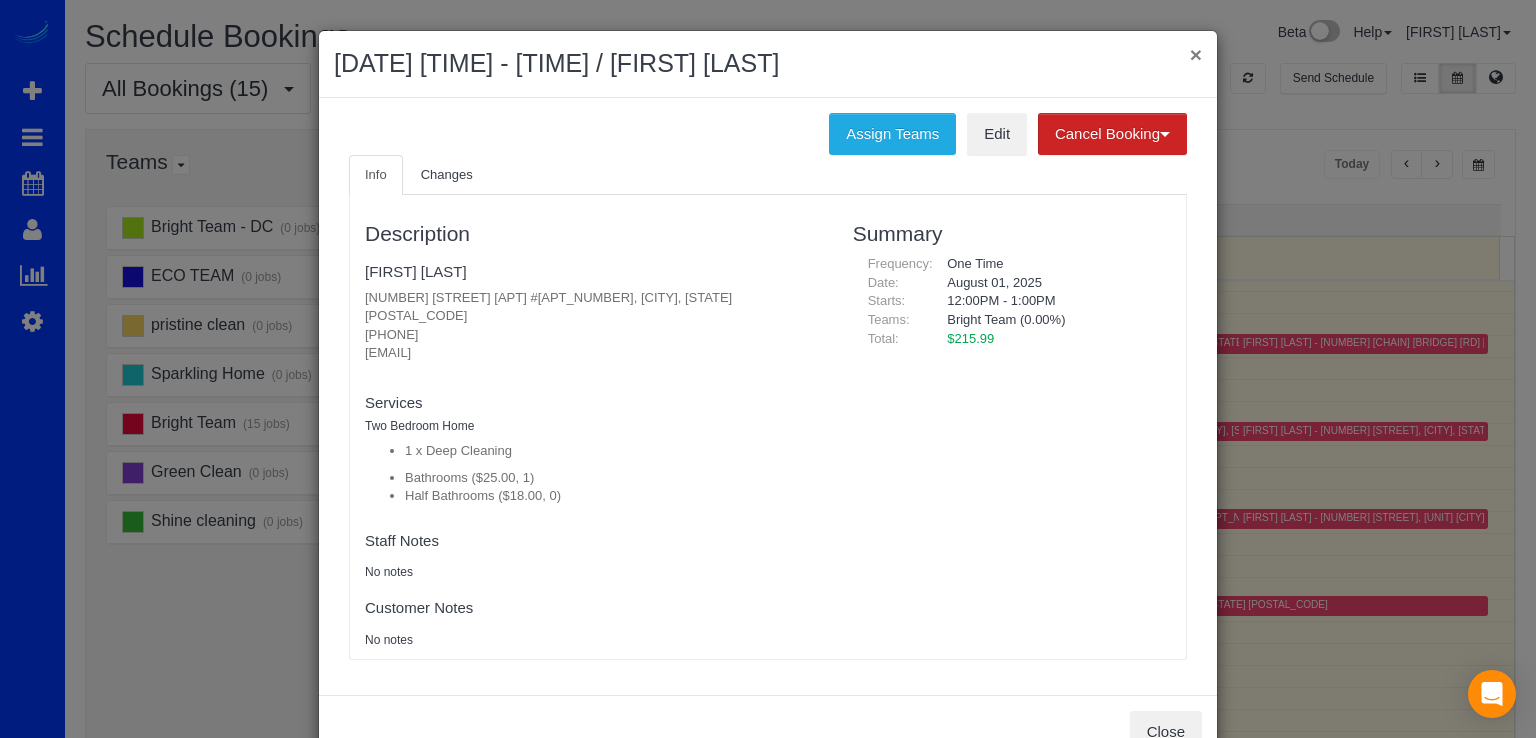 click on "×" at bounding box center (1196, 54) 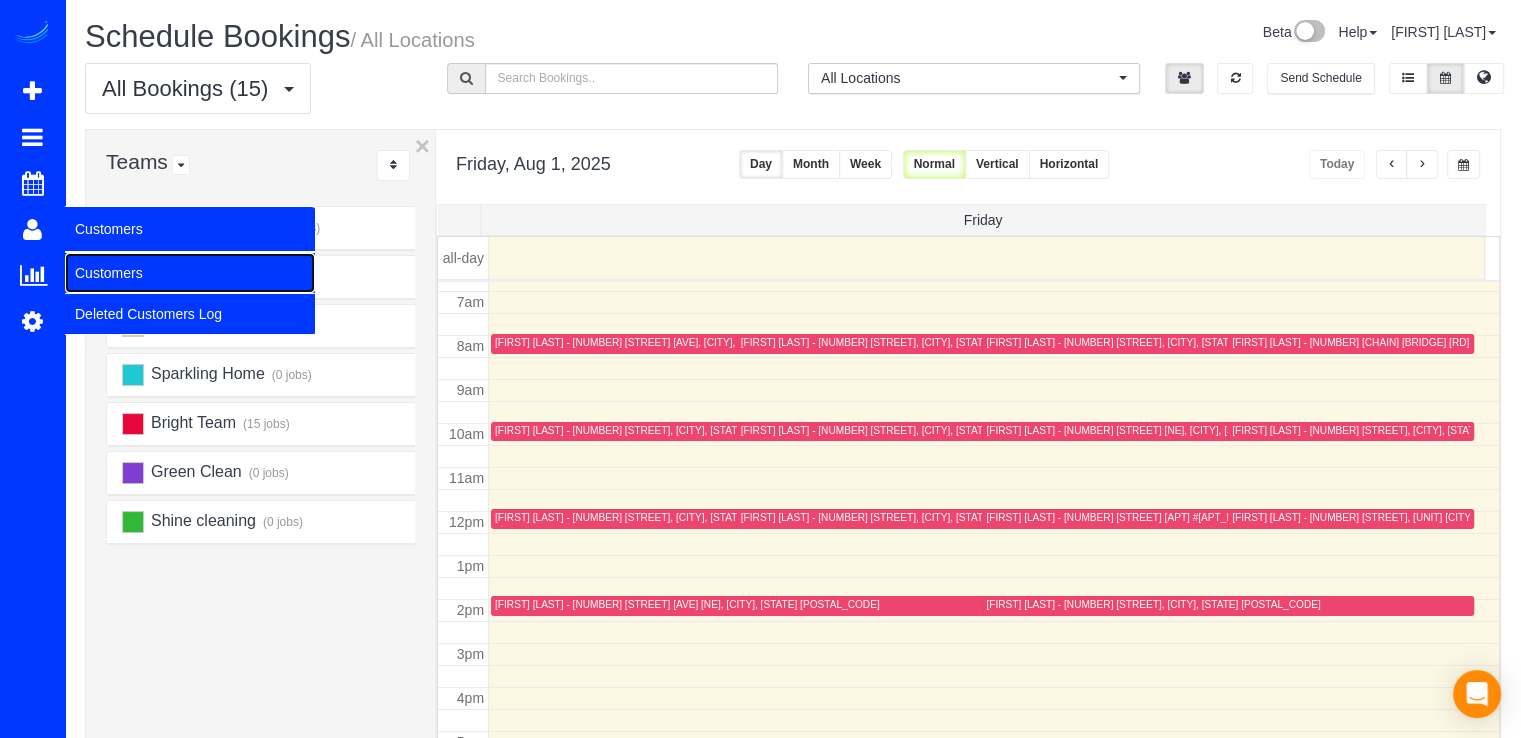 click on "Customers" at bounding box center (190, 273) 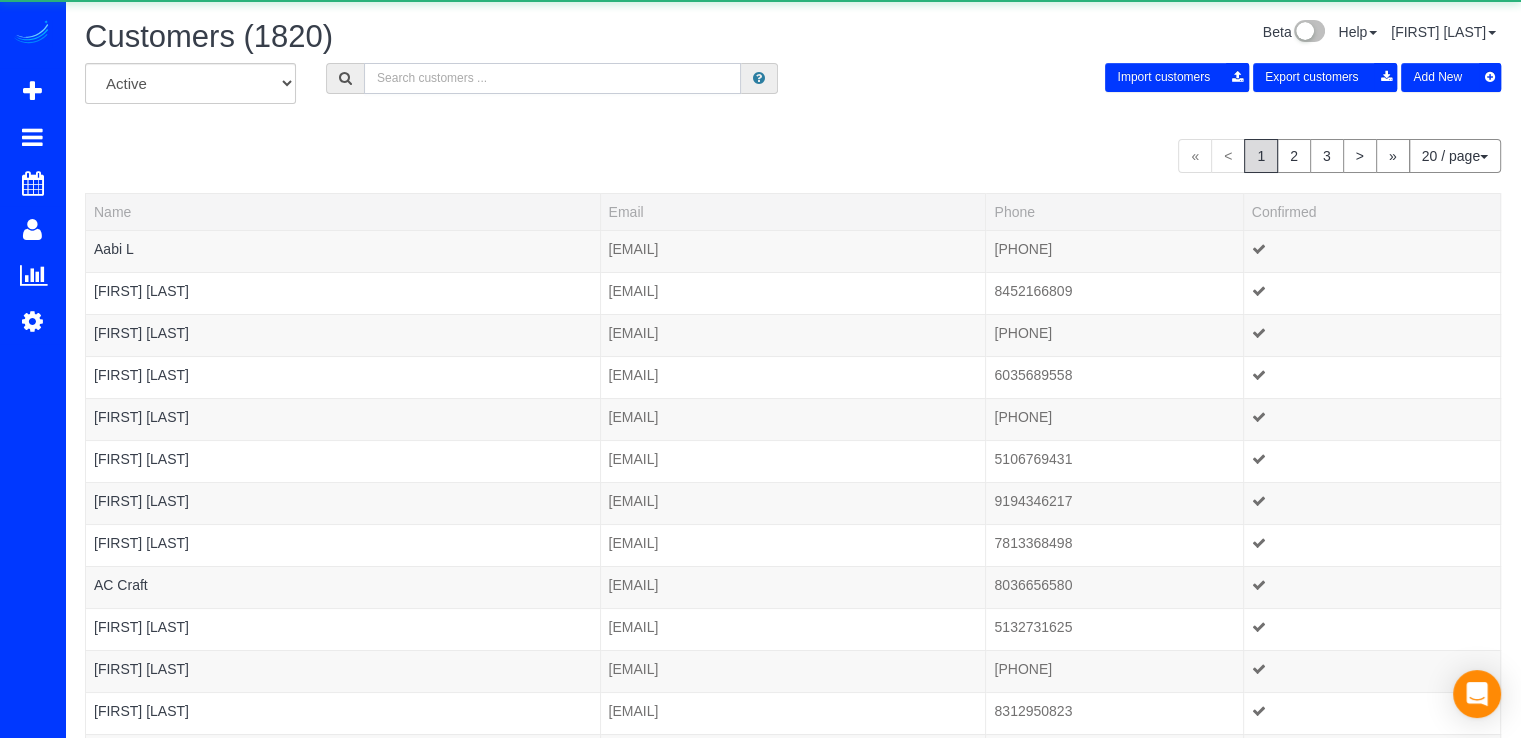 click at bounding box center (552, 78) 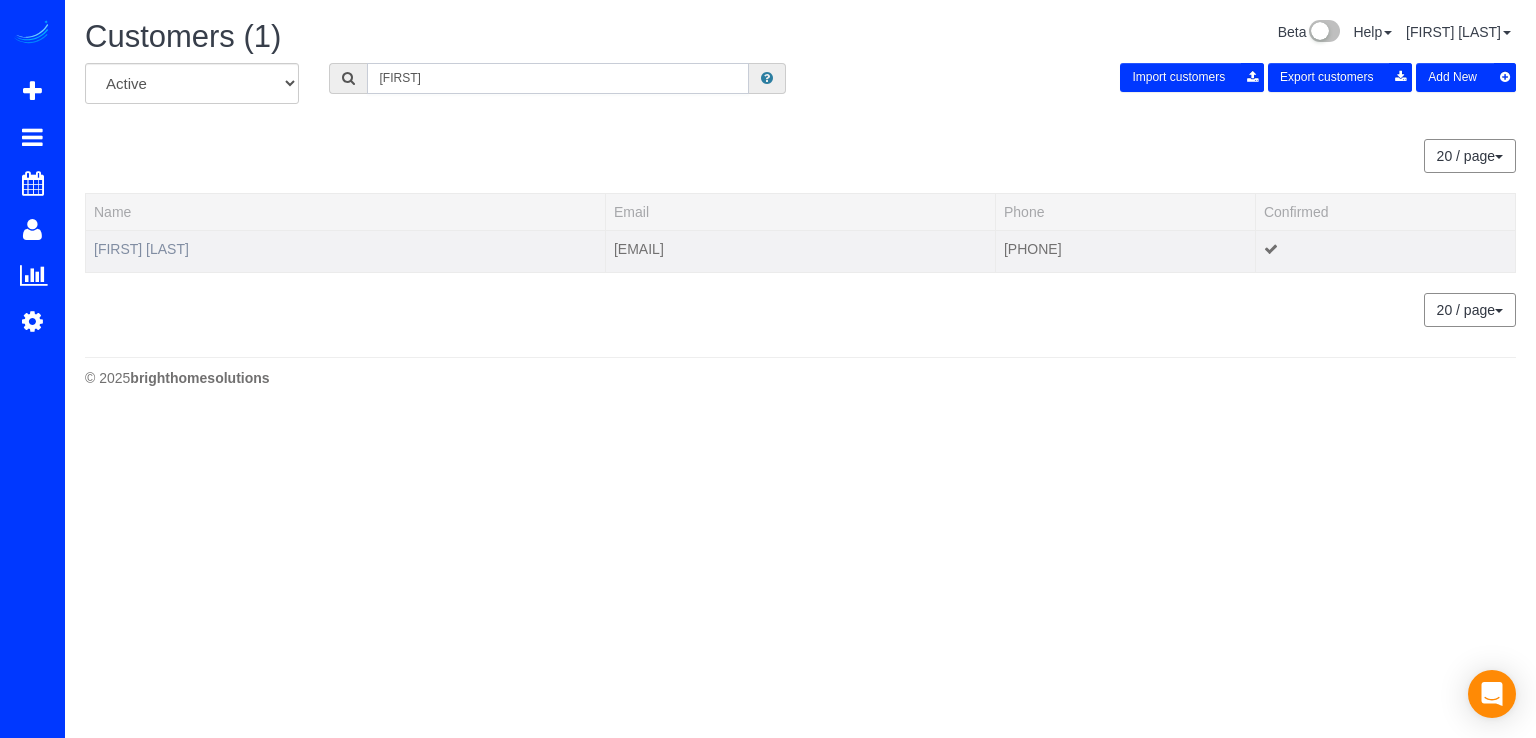 type on "Chrissie" 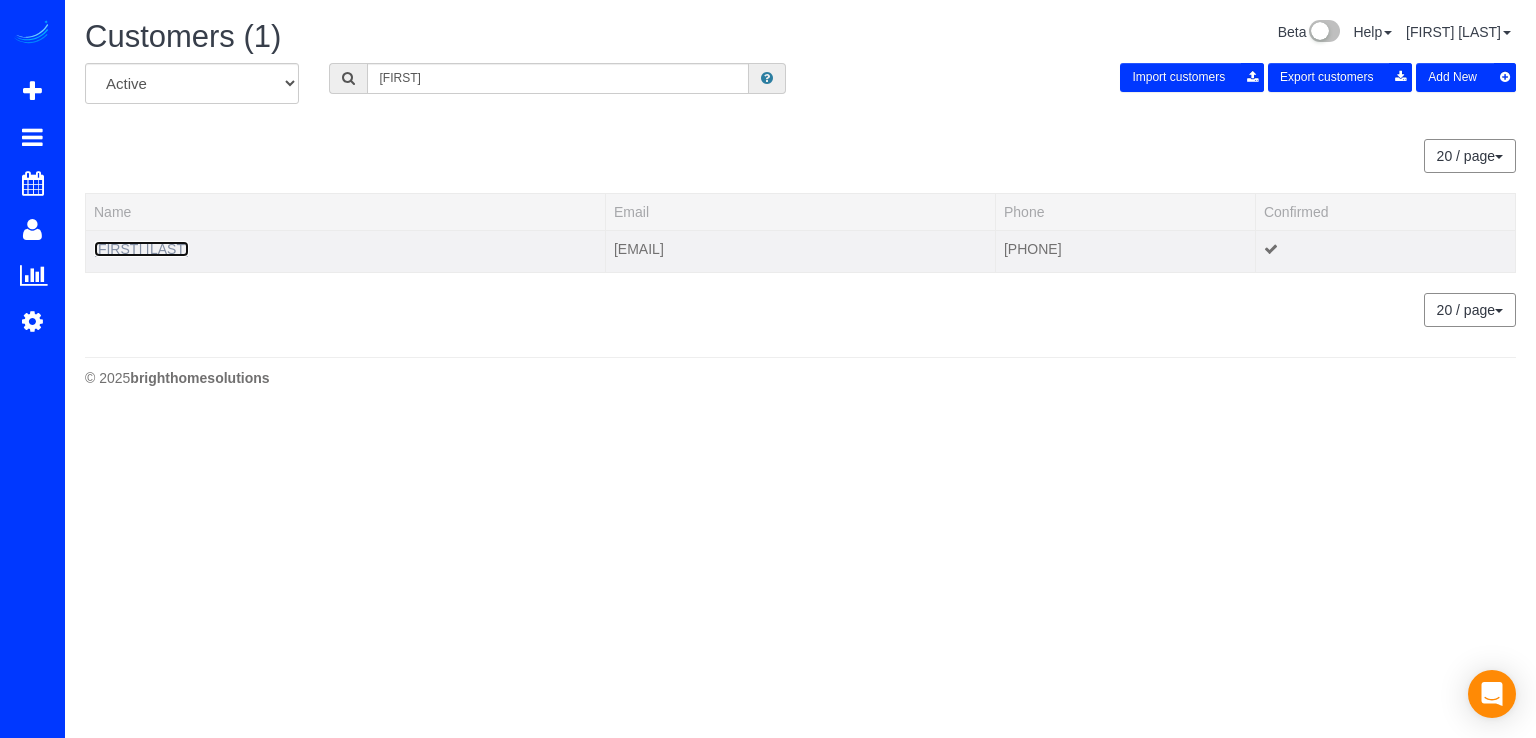 click on "Chrissie Herman" at bounding box center [141, 249] 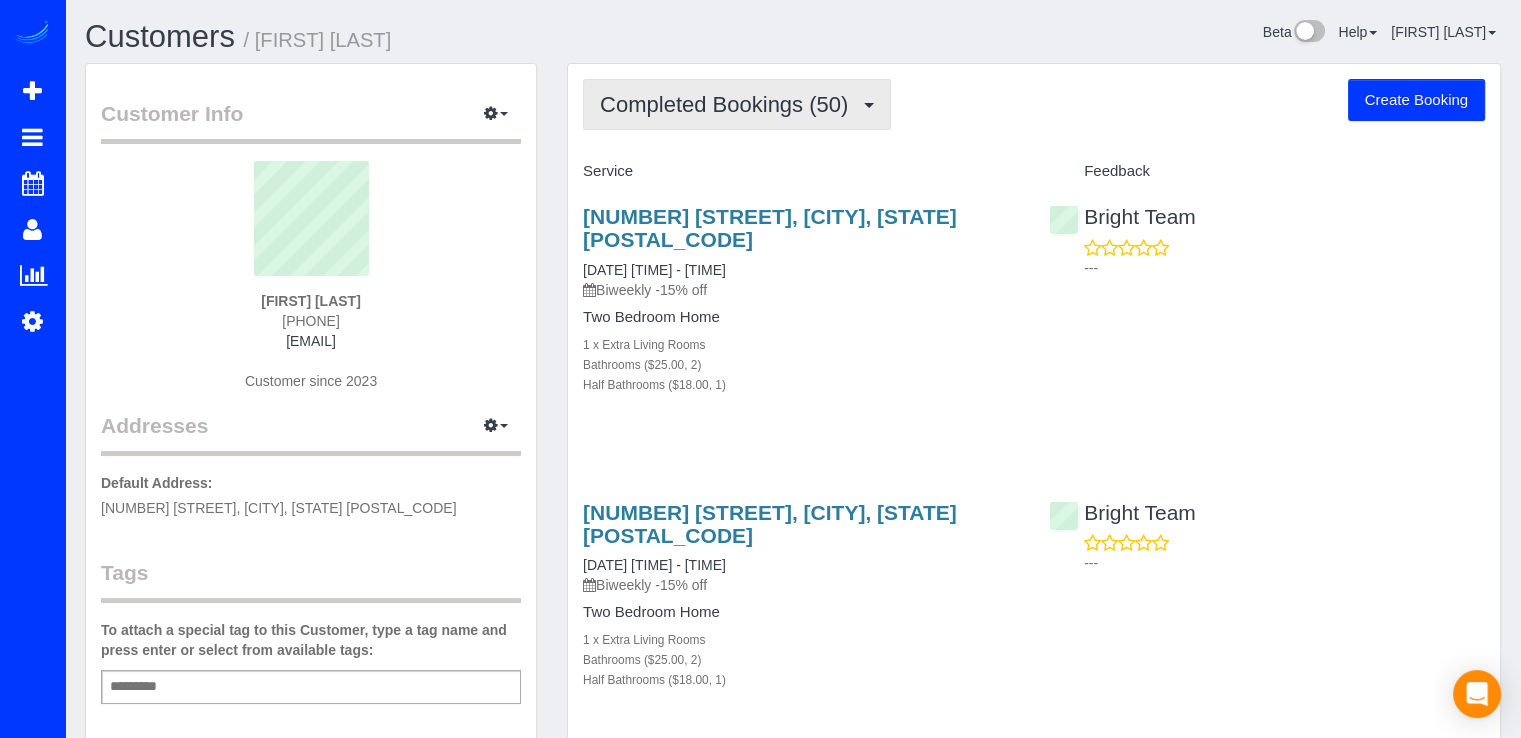 drag, startPoint x: 842, startPoint y: 110, endPoint x: 833, endPoint y: 140, distance: 31.320919 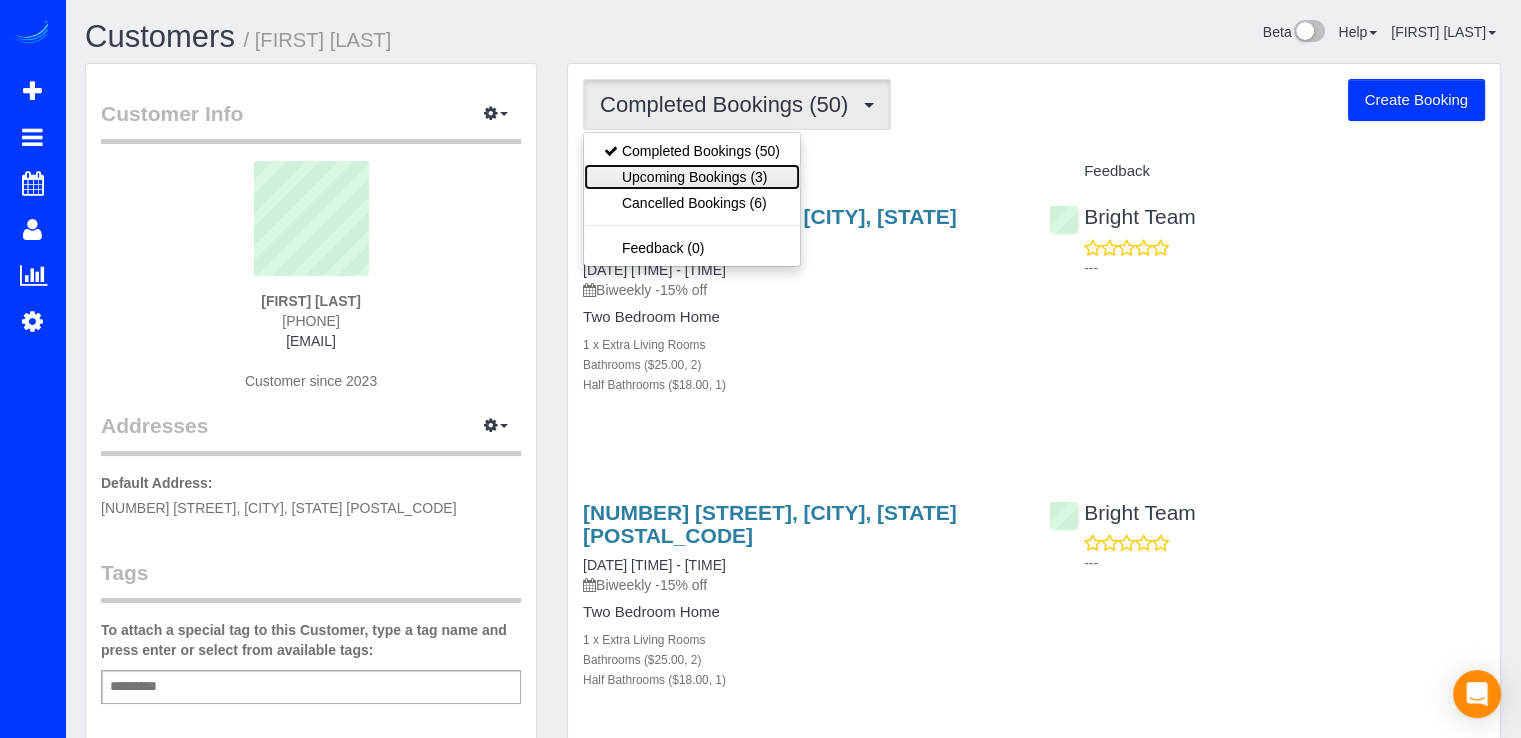 click on "Upcoming Bookings (3)" at bounding box center [692, 177] 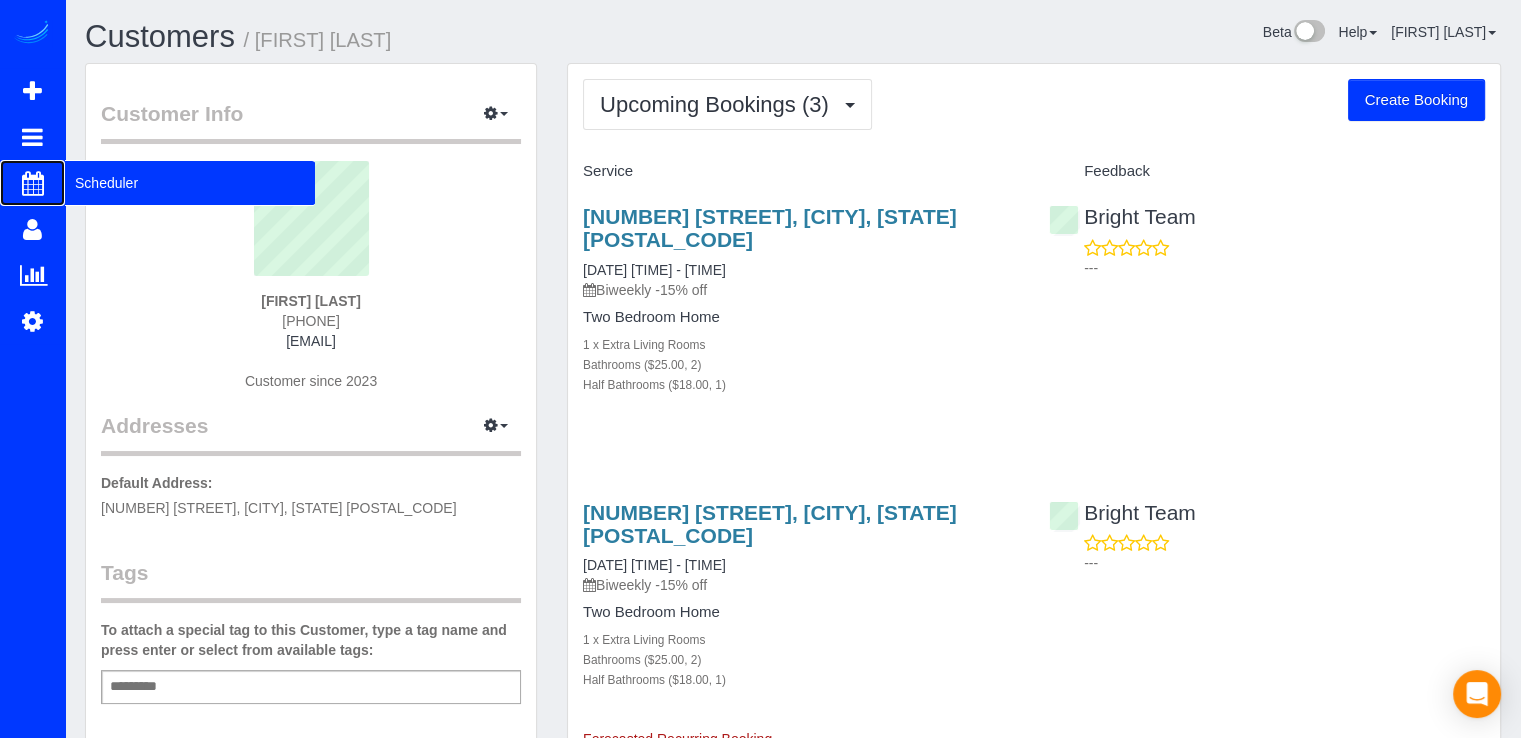 click on "Scheduler" at bounding box center (190, 183) 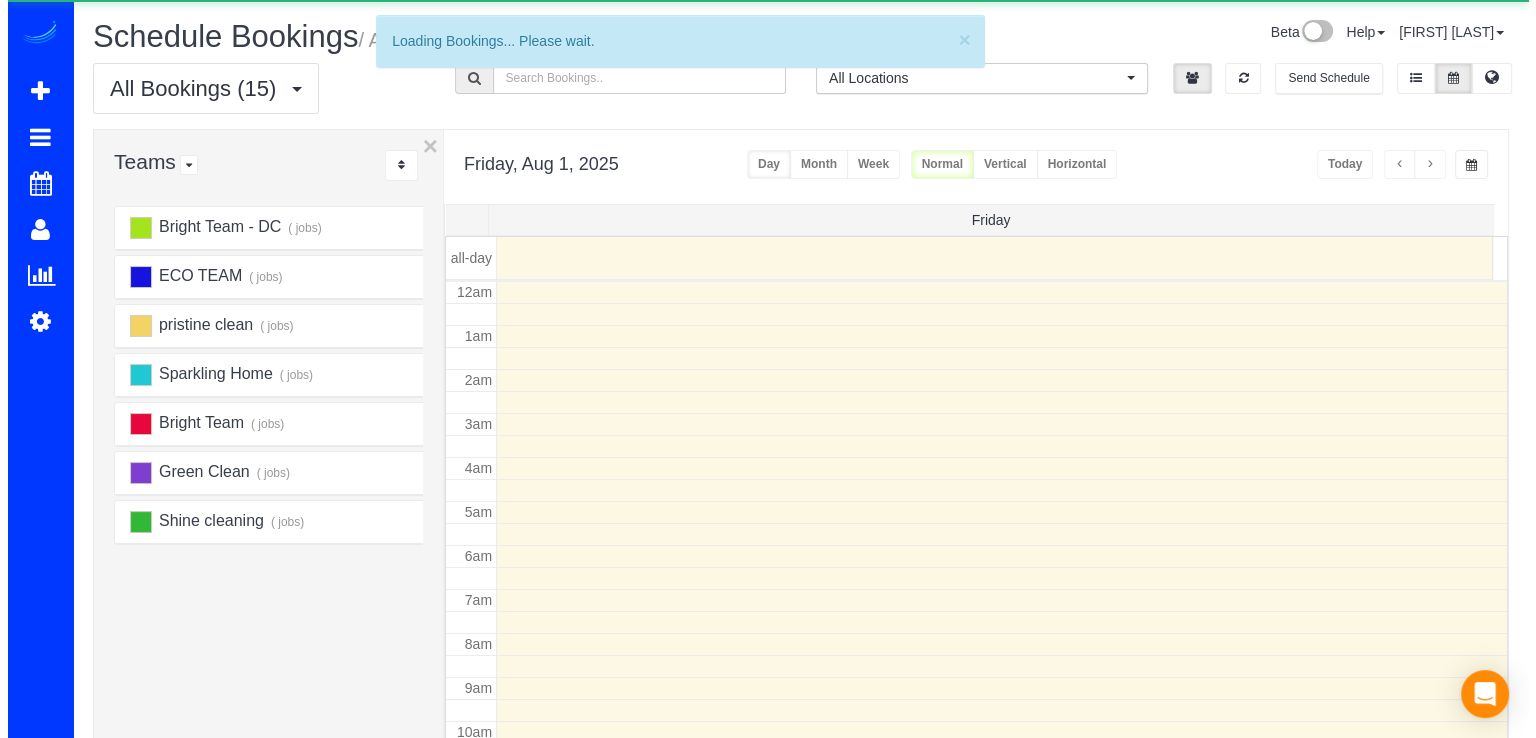 scroll, scrollTop: 263, scrollLeft: 0, axis: vertical 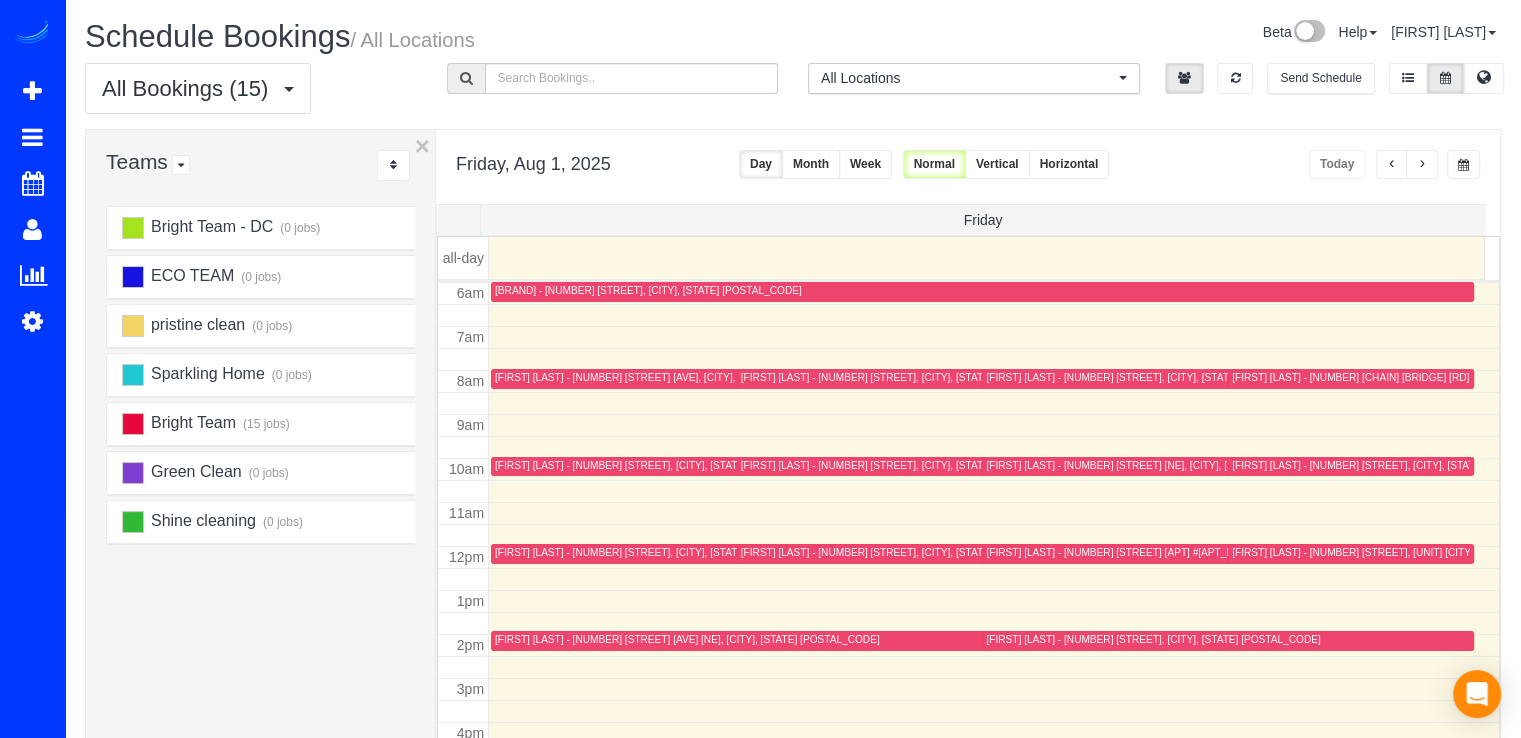 click on "[FIRST] [LAST] - [NUMBER] [STREET], [CITY], [STATE] [POSTAL_CODE]" at bounding box center (662, 465) 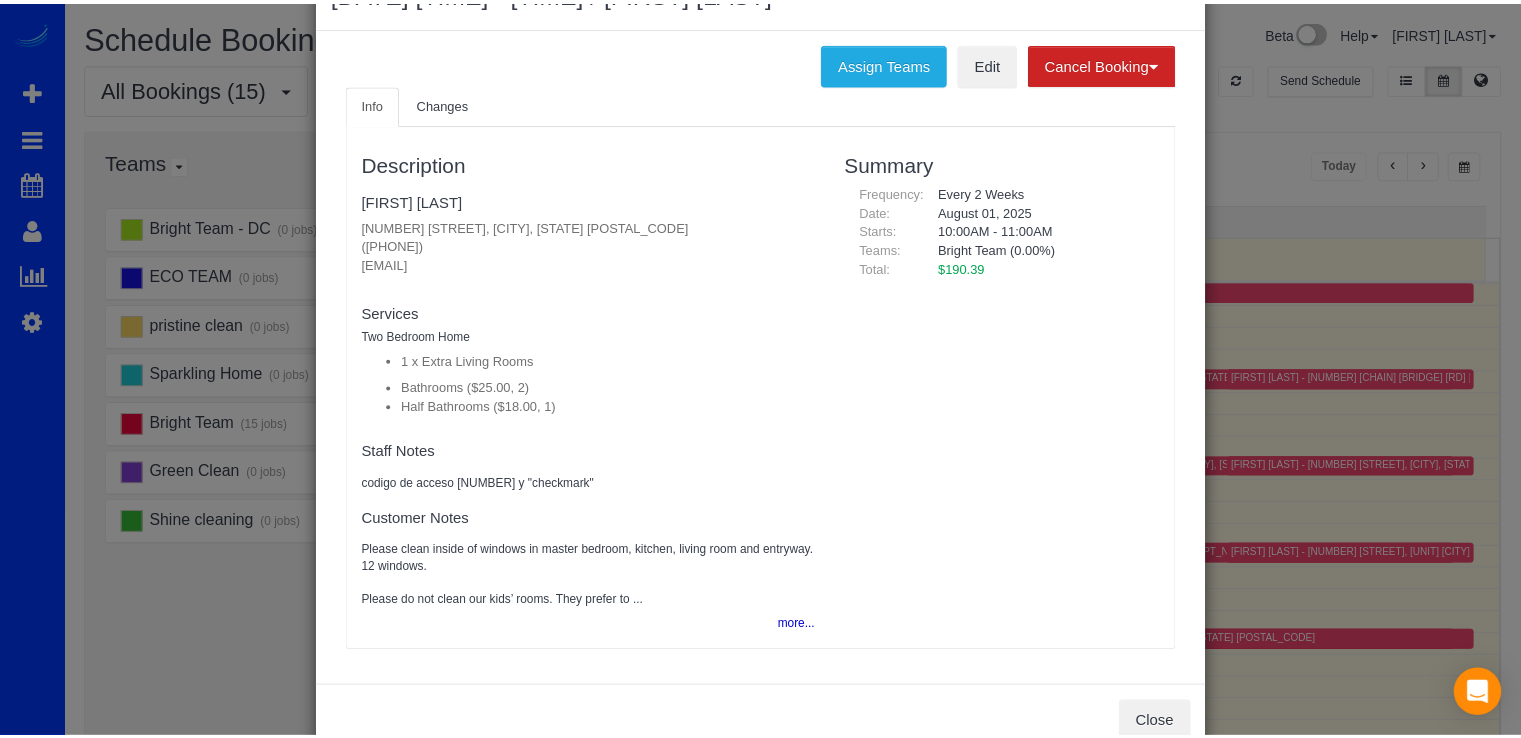 scroll, scrollTop: 0, scrollLeft: 0, axis: both 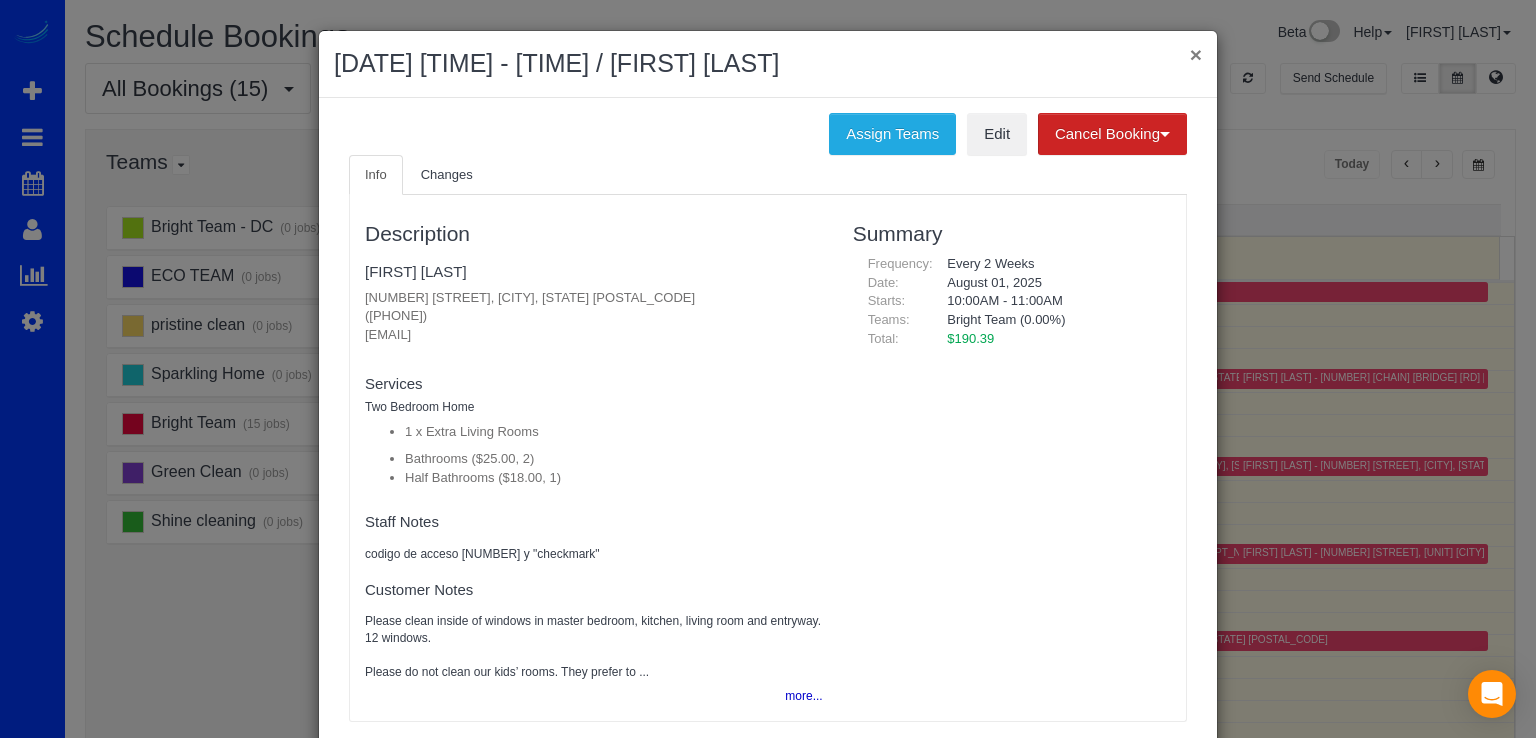 click on "×" at bounding box center (1196, 54) 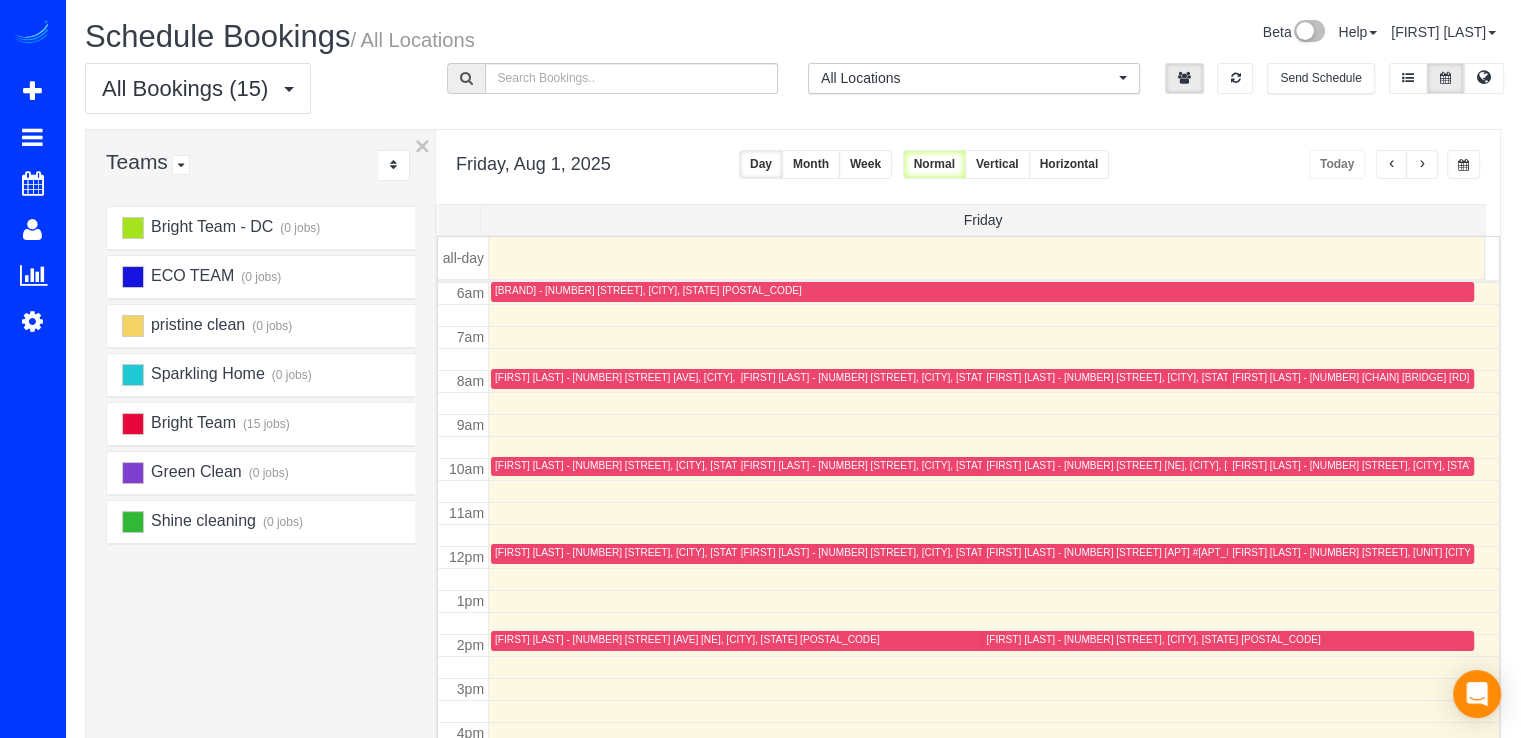 click at bounding box center (1422, 165) 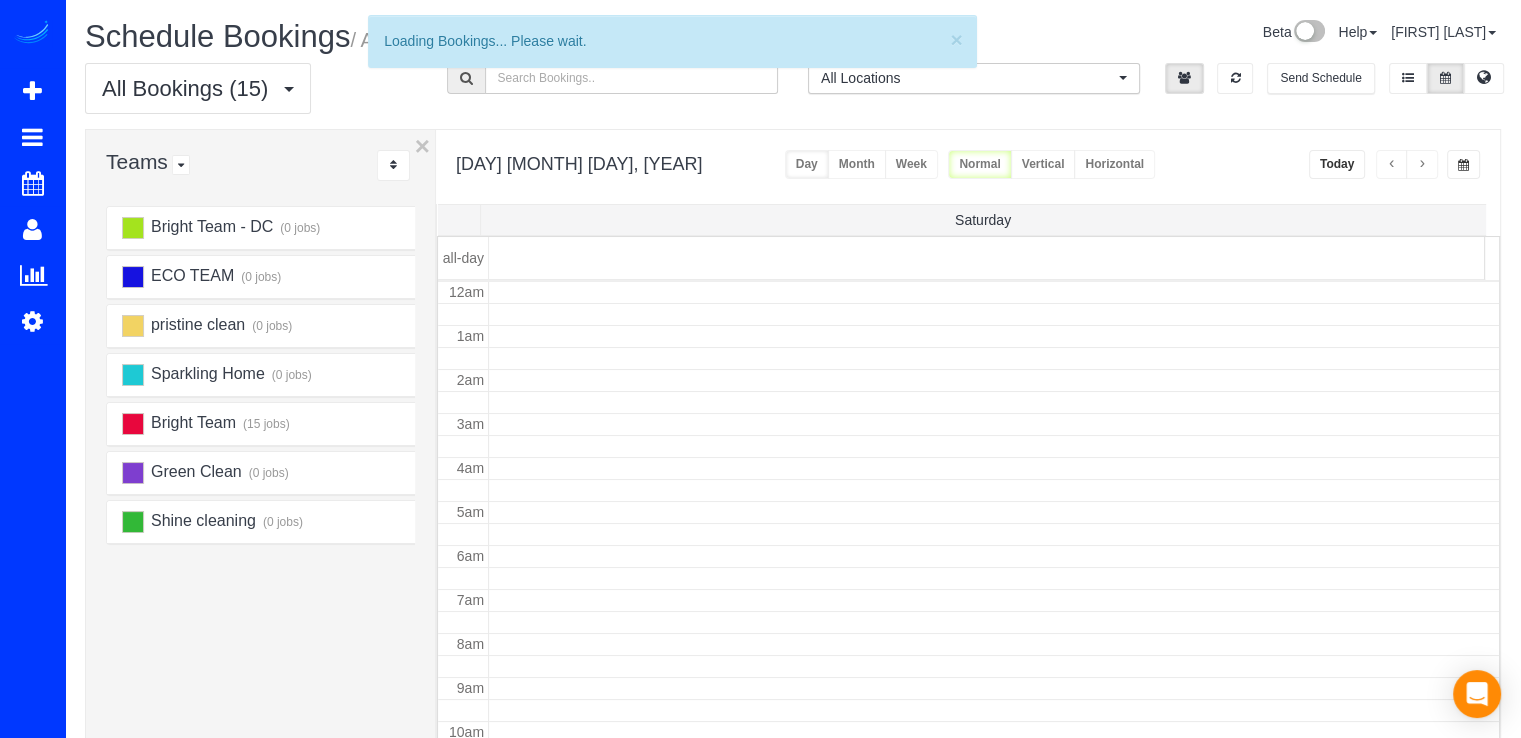 scroll, scrollTop: 263, scrollLeft: 0, axis: vertical 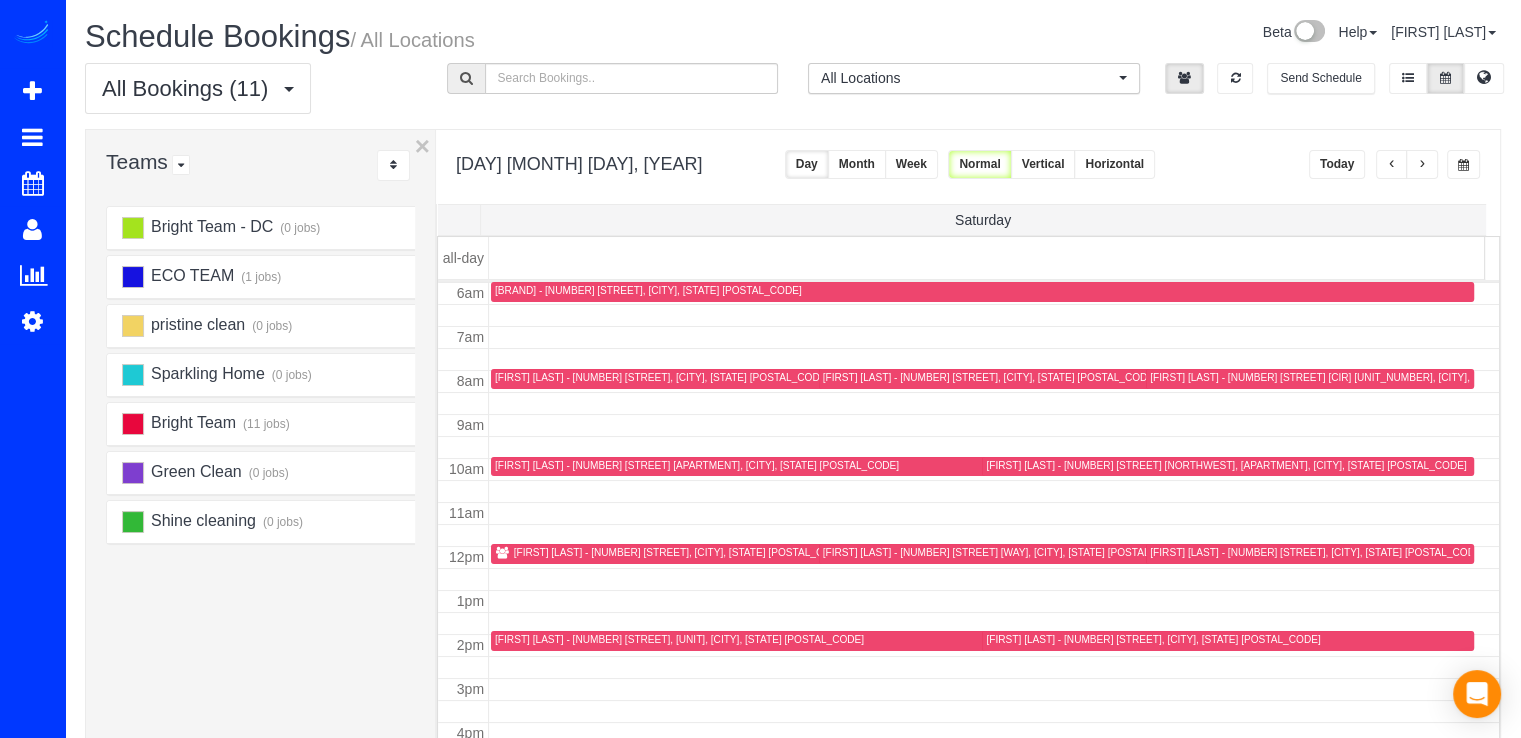 click at bounding box center (1422, 165) 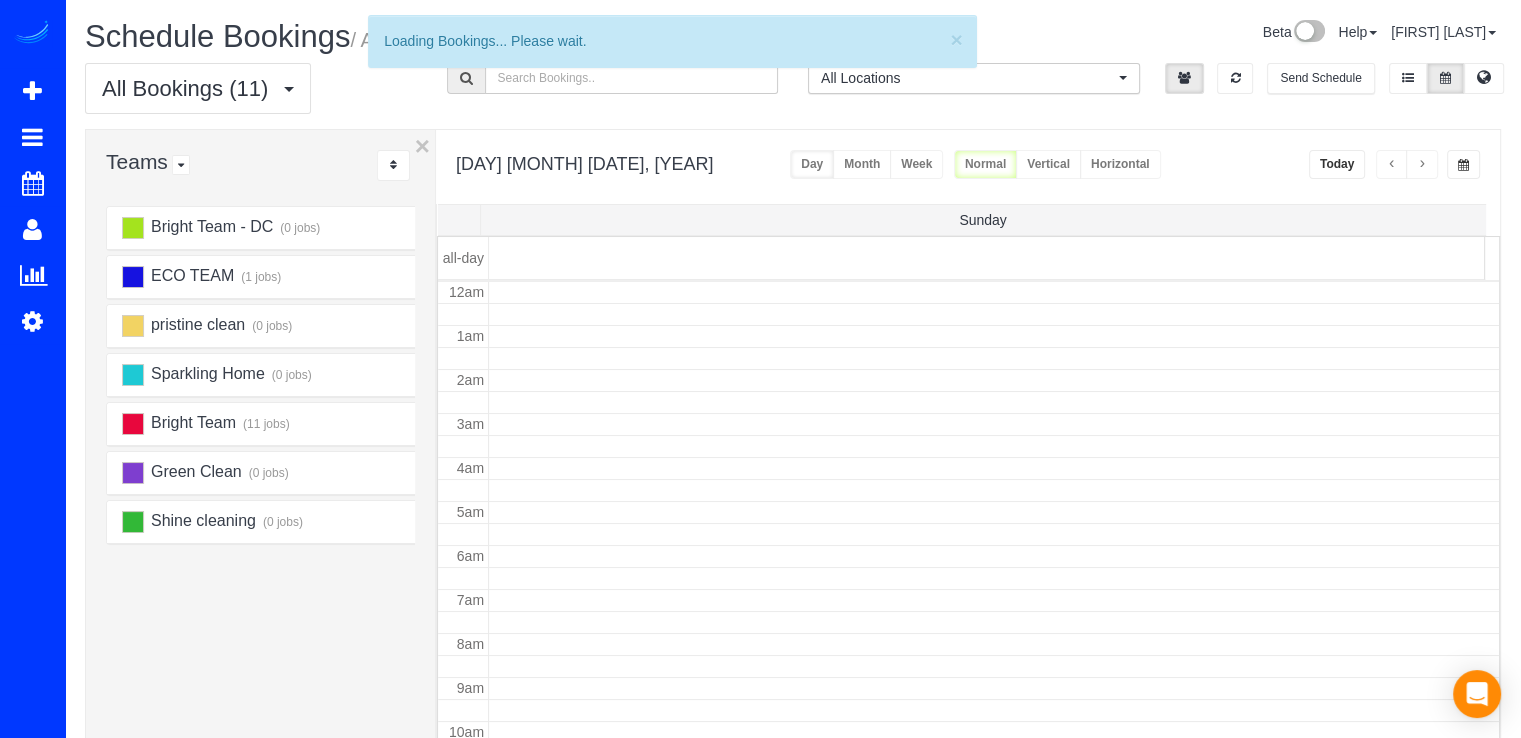 click at bounding box center [1422, 165] 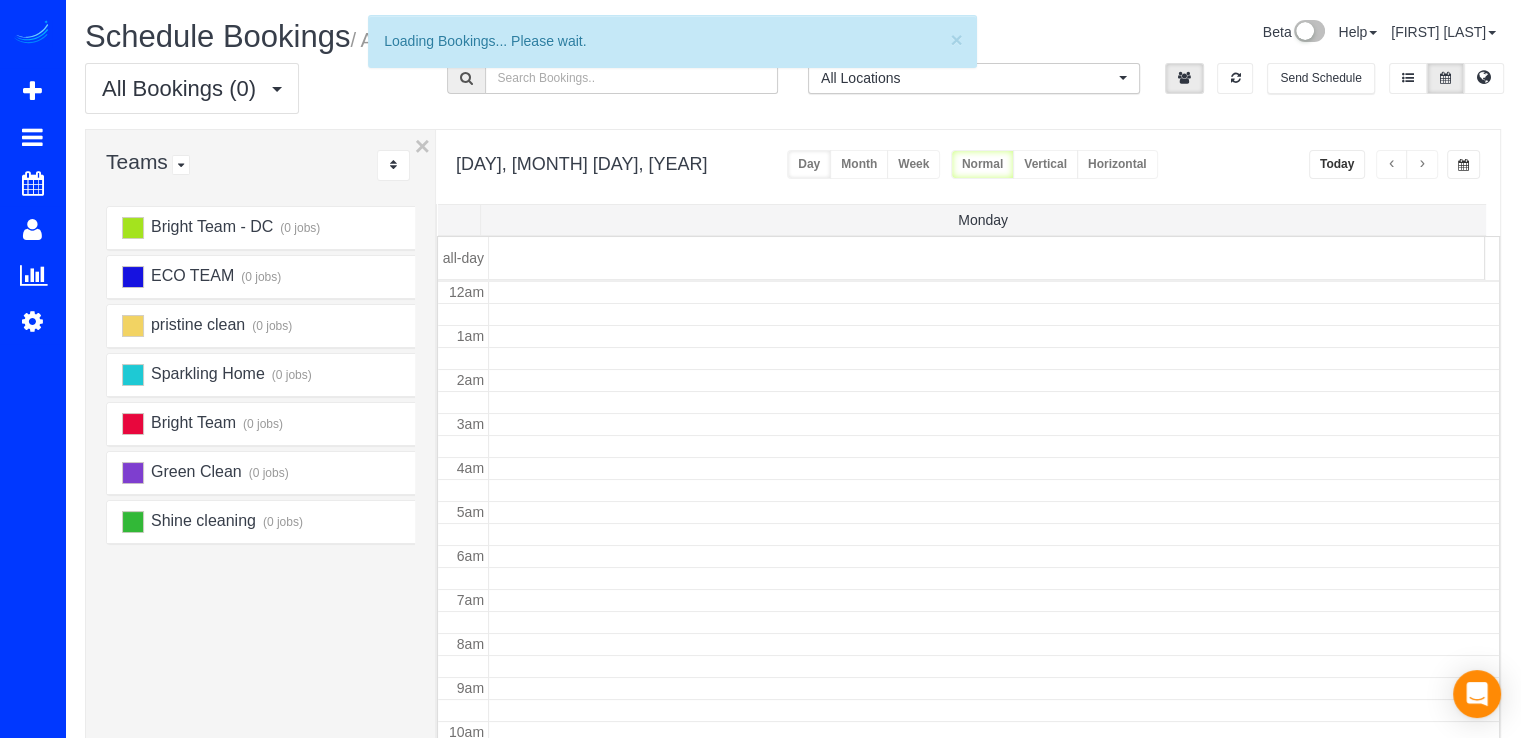 click at bounding box center [1422, 165] 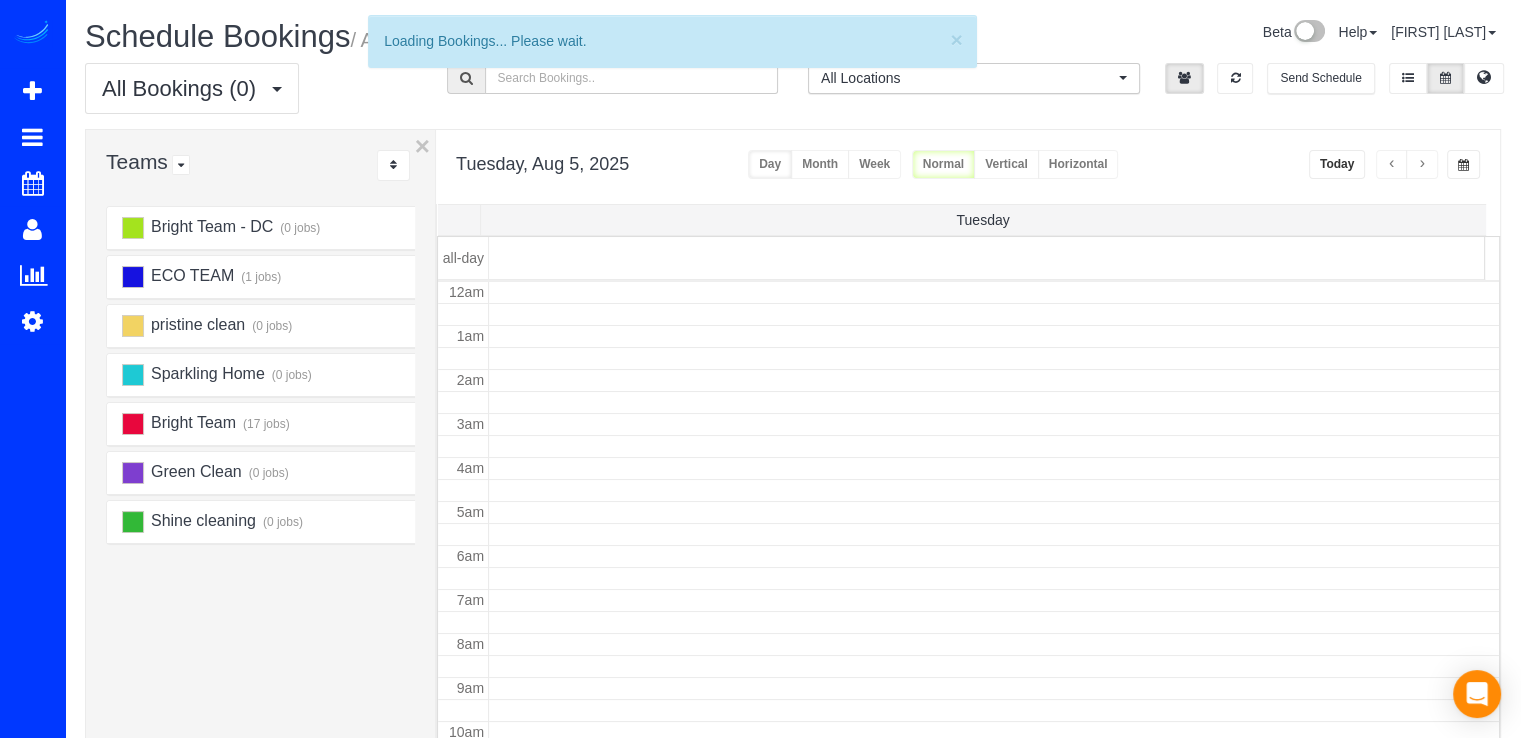 click at bounding box center (1422, 165) 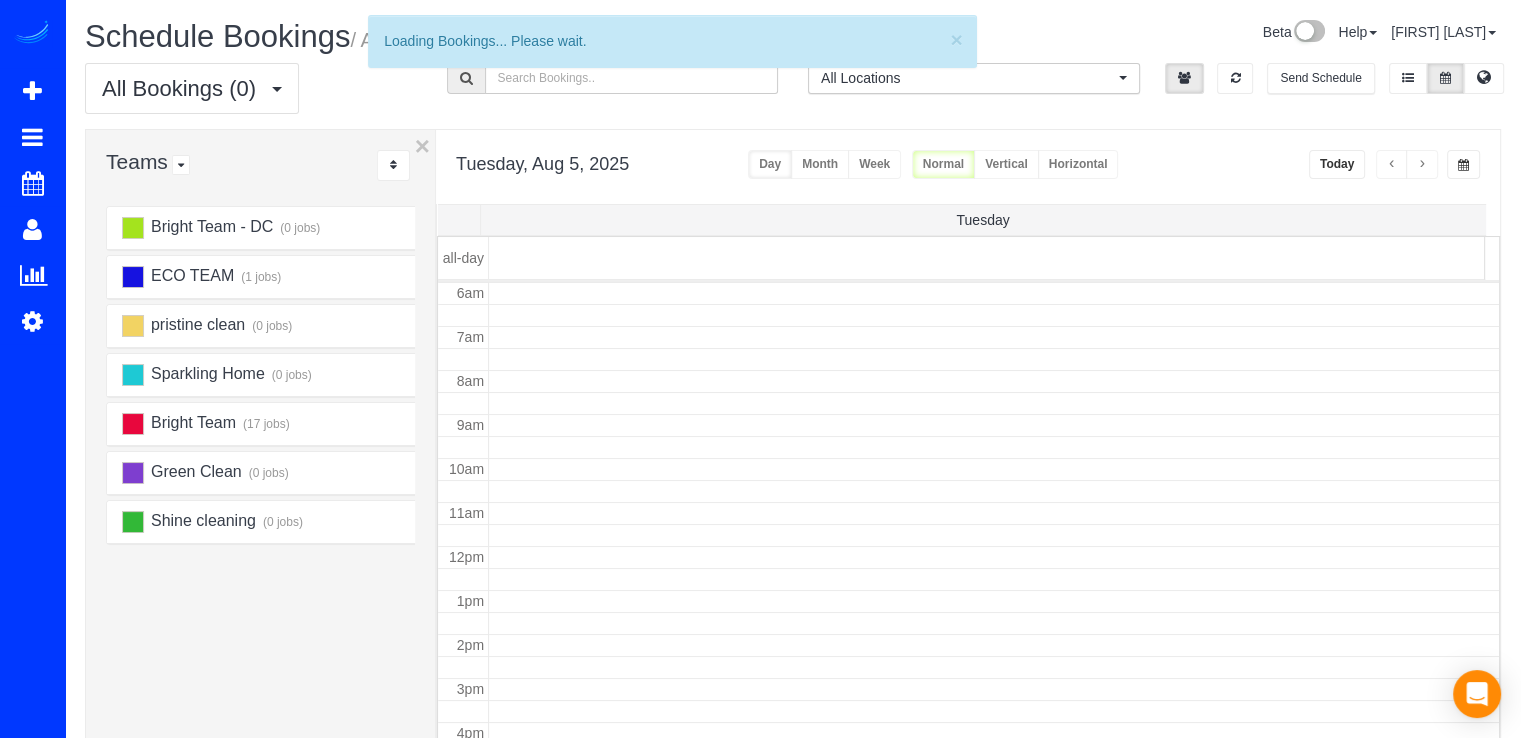 click at bounding box center (1422, 165) 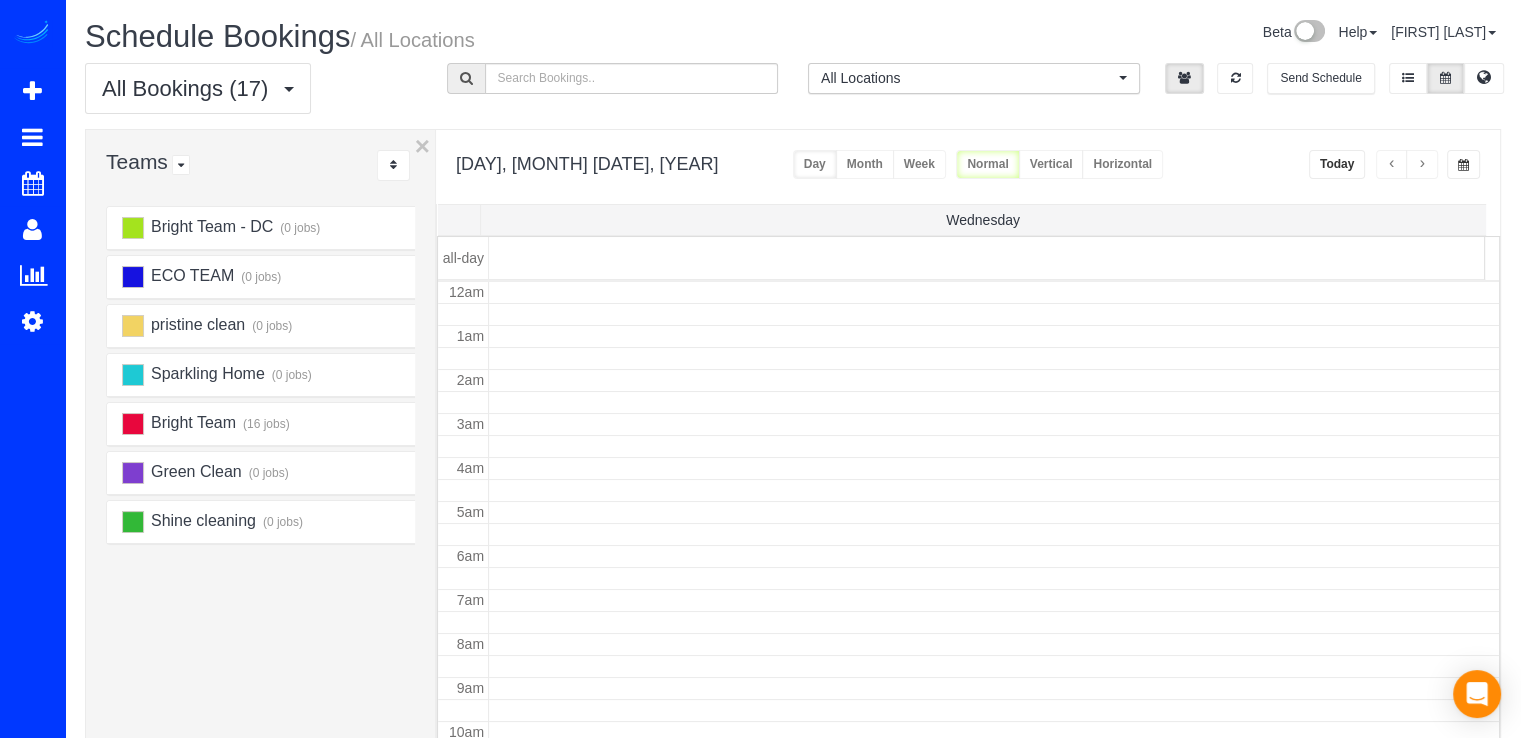 click at bounding box center [1422, 165] 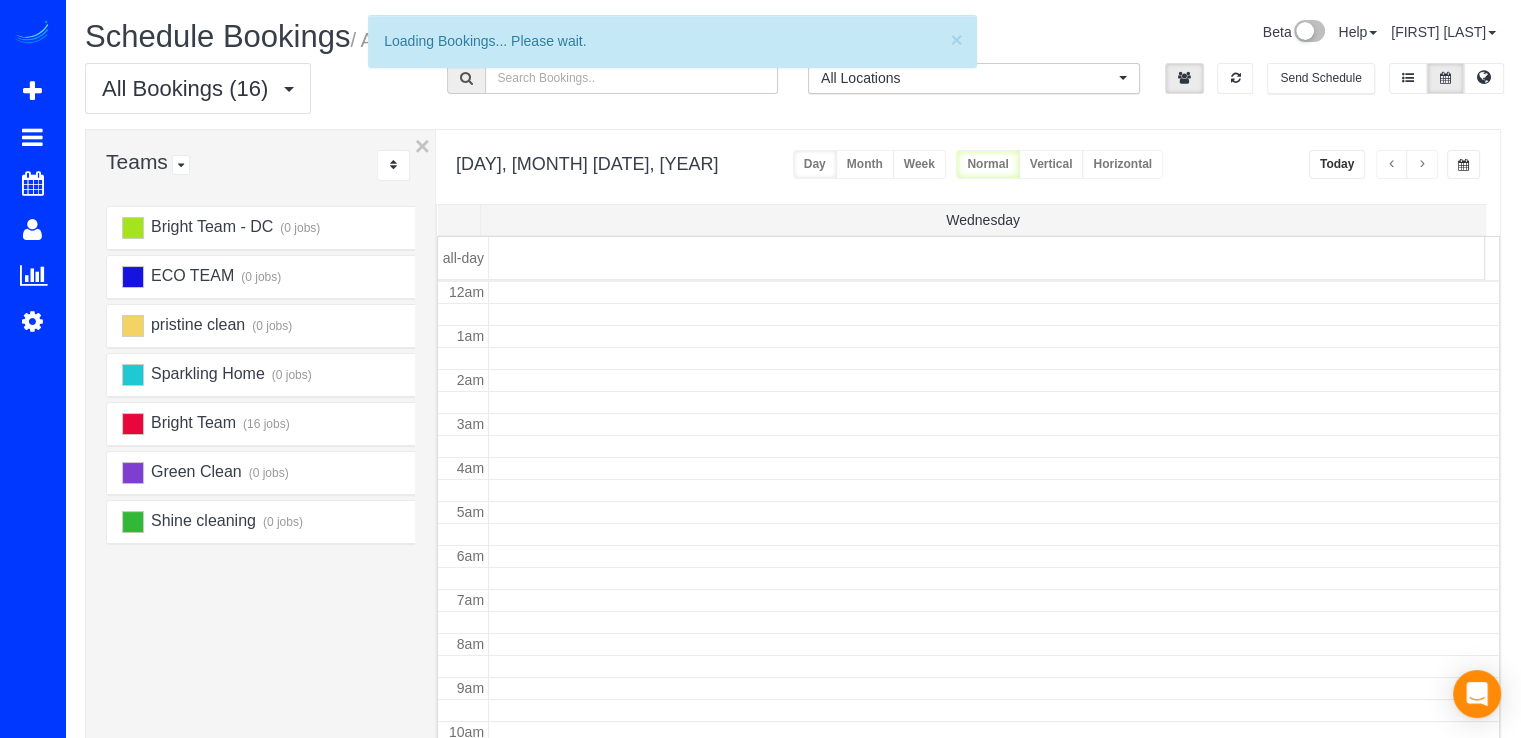 scroll, scrollTop: 263, scrollLeft: 0, axis: vertical 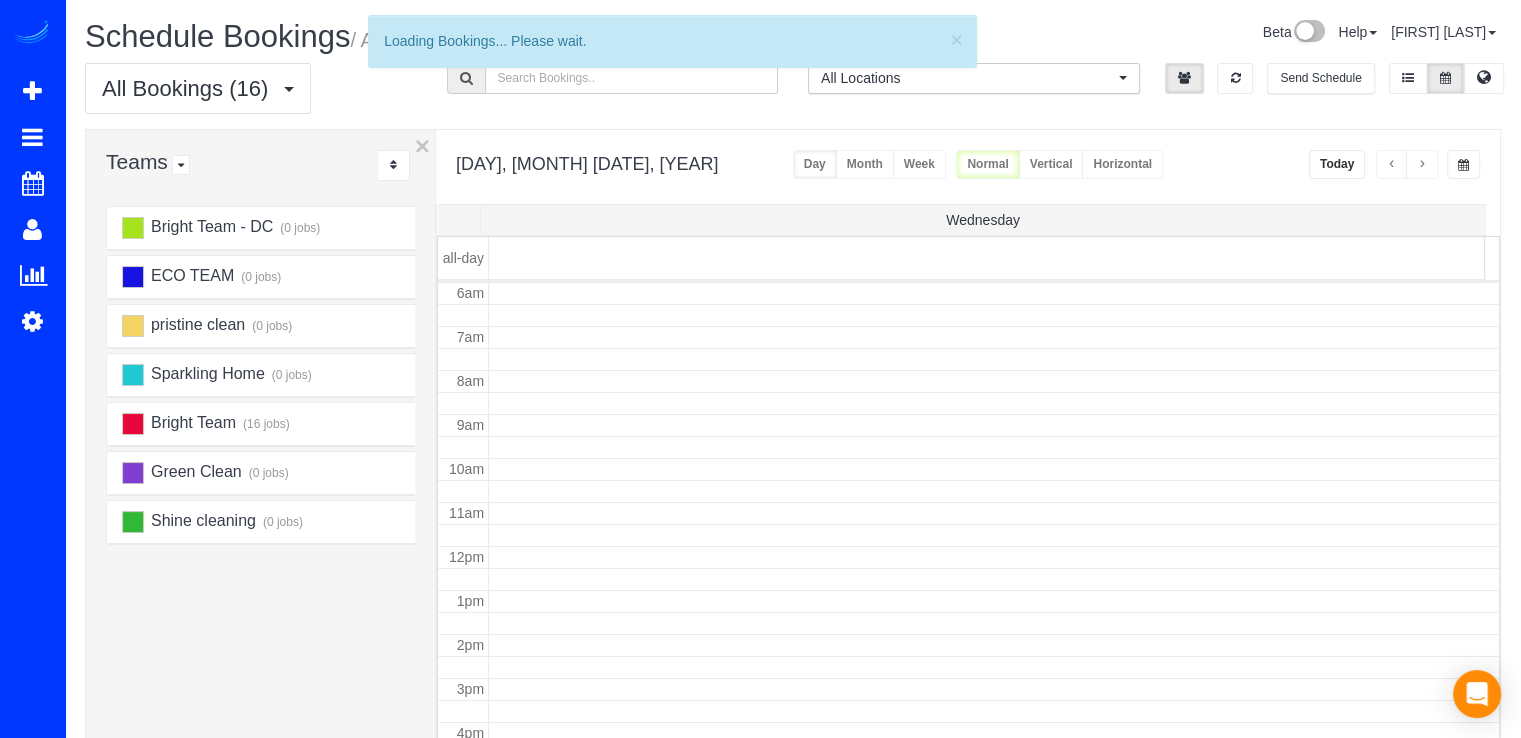 click at bounding box center (1422, 165) 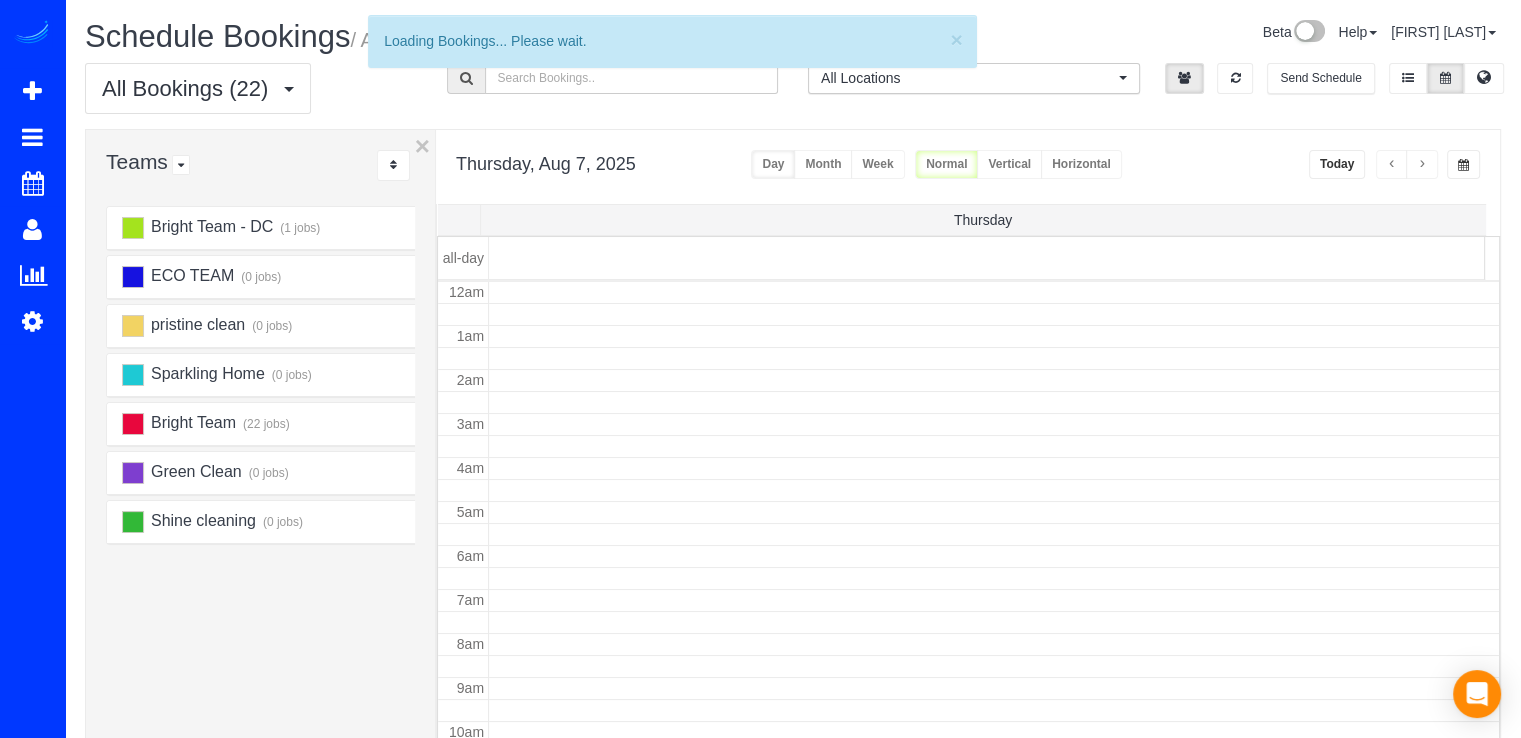 click at bounding box center [1422, 165] 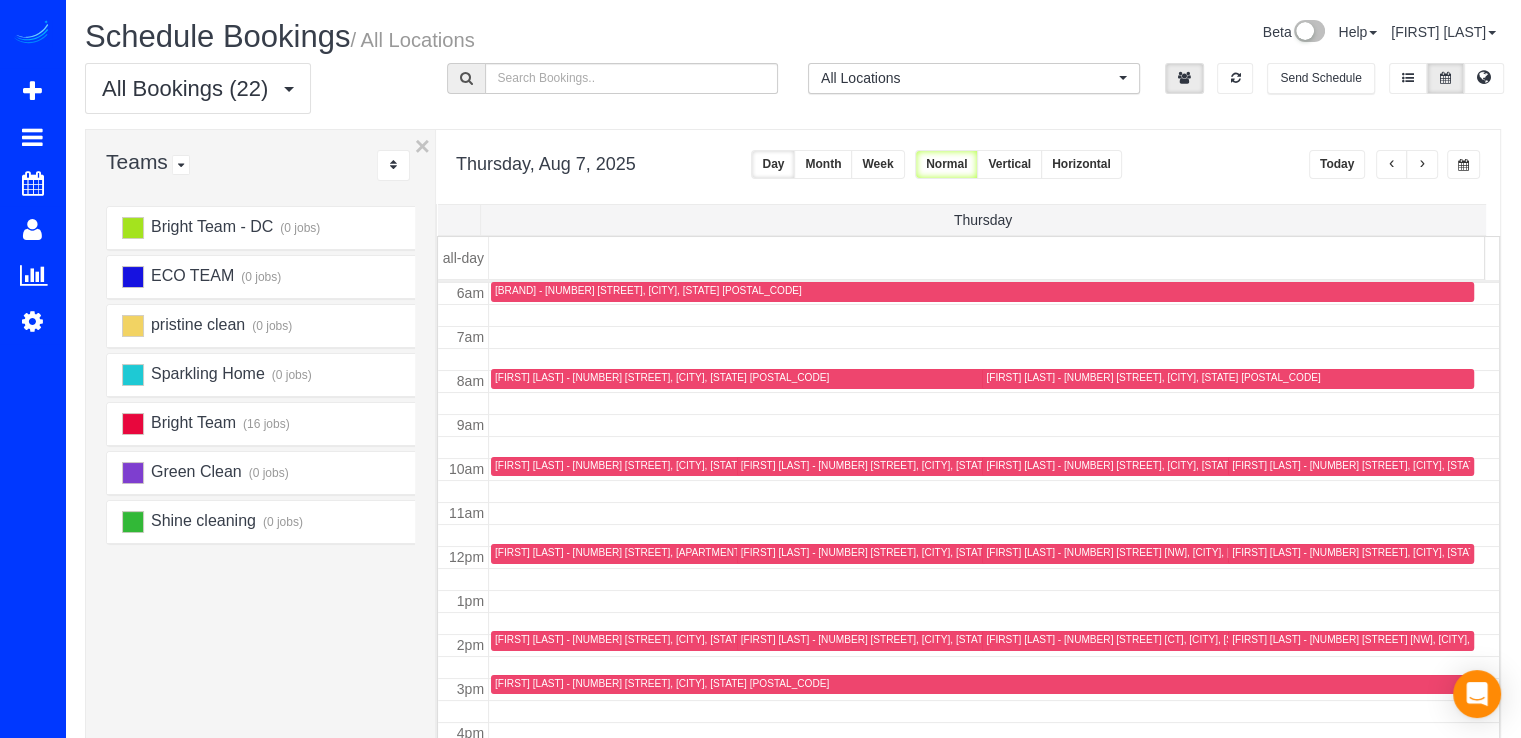 click at bounding box center (1422, 165) 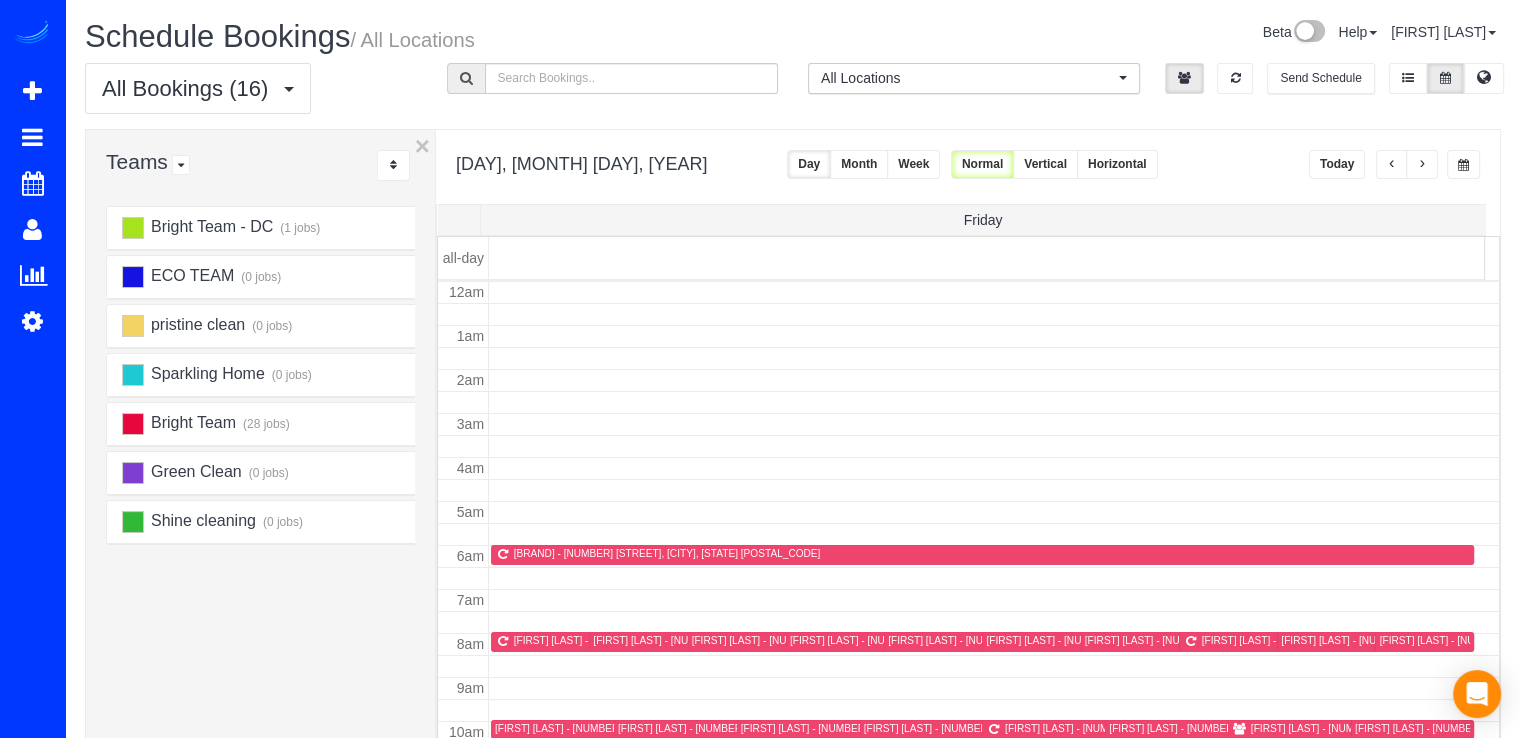scroll, scrollTop: 263, scrollLeft: 0, axis: vertical 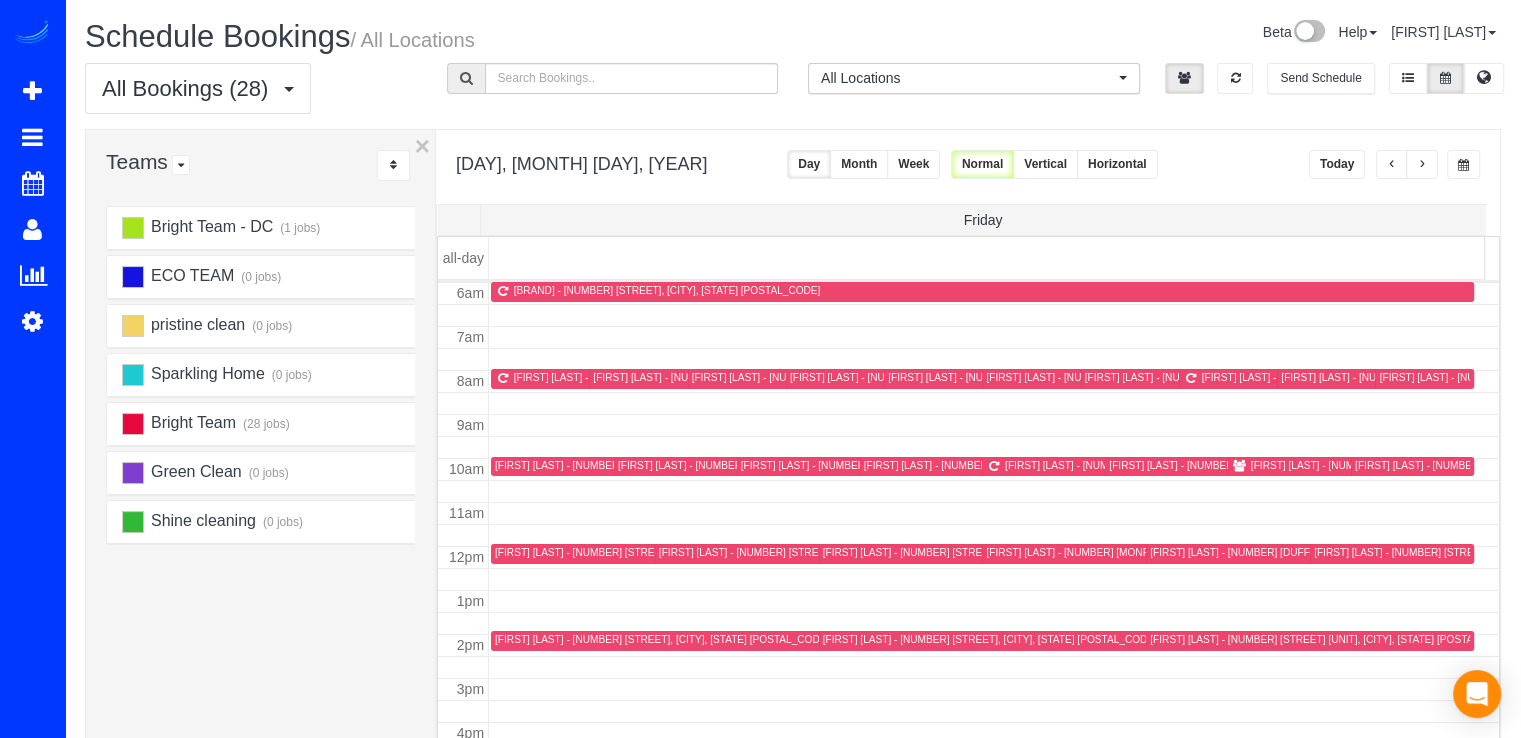 click at bounding box center [1422, 165] 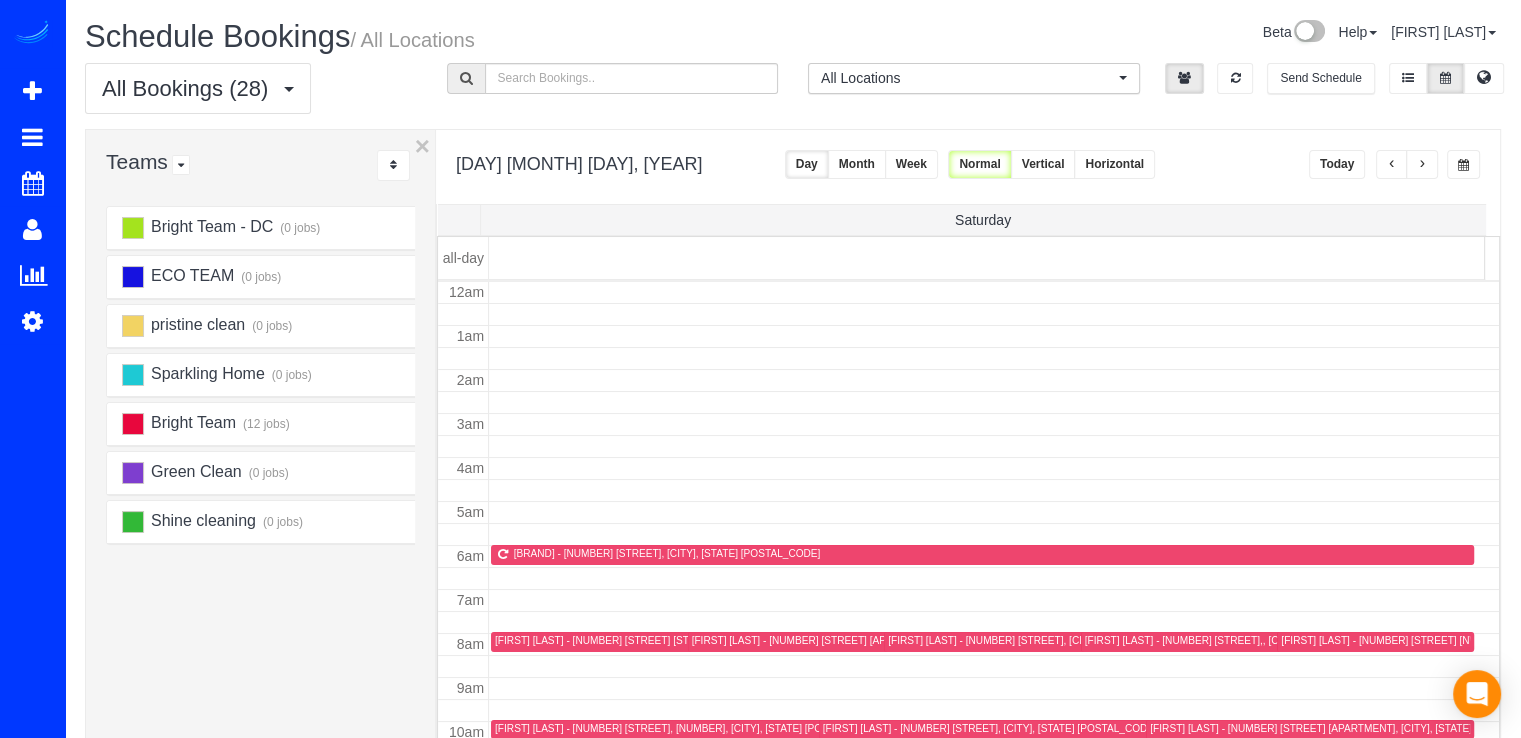 scroll, scrollTop: 263, scrollLeft: 0, axis: vertical 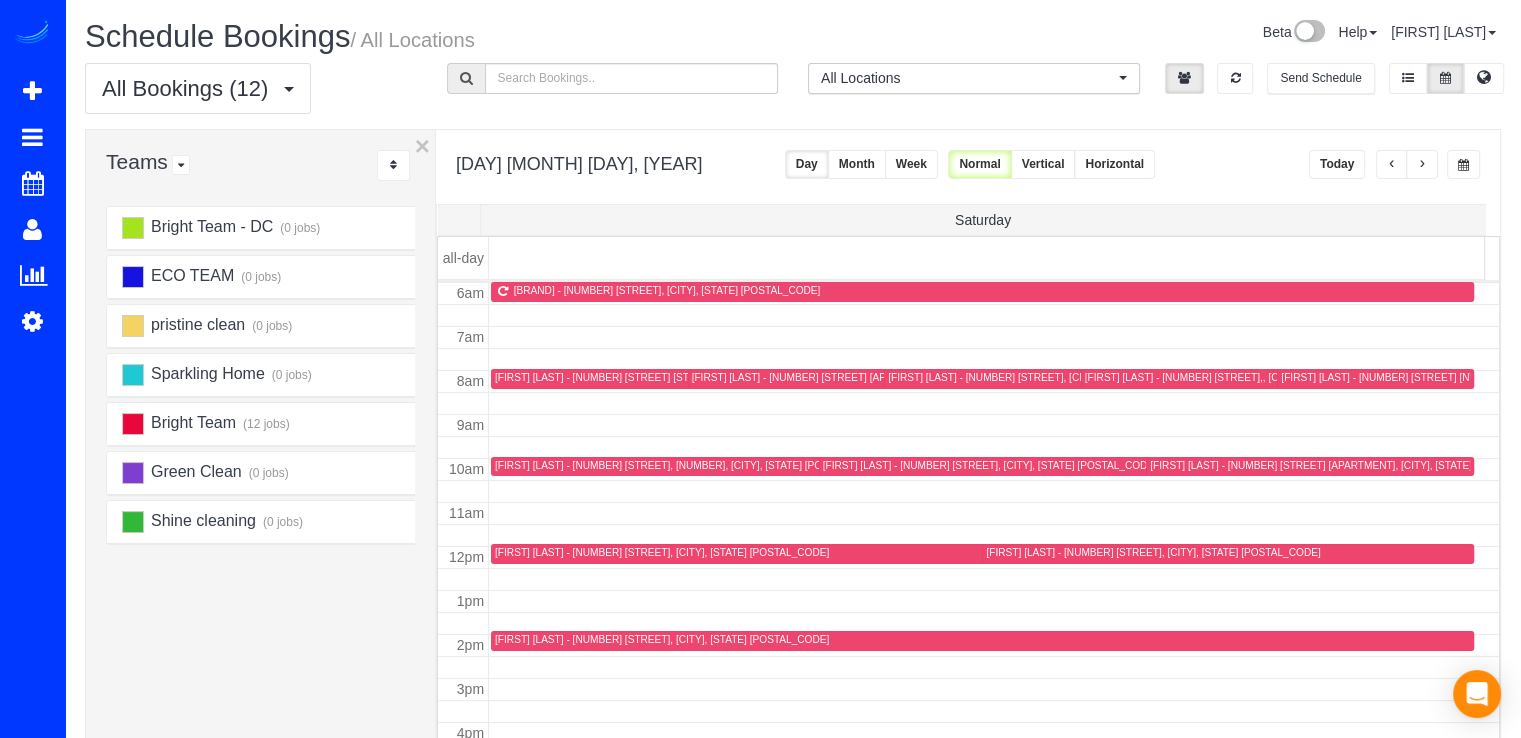 click at bounding box center [1392, 164] 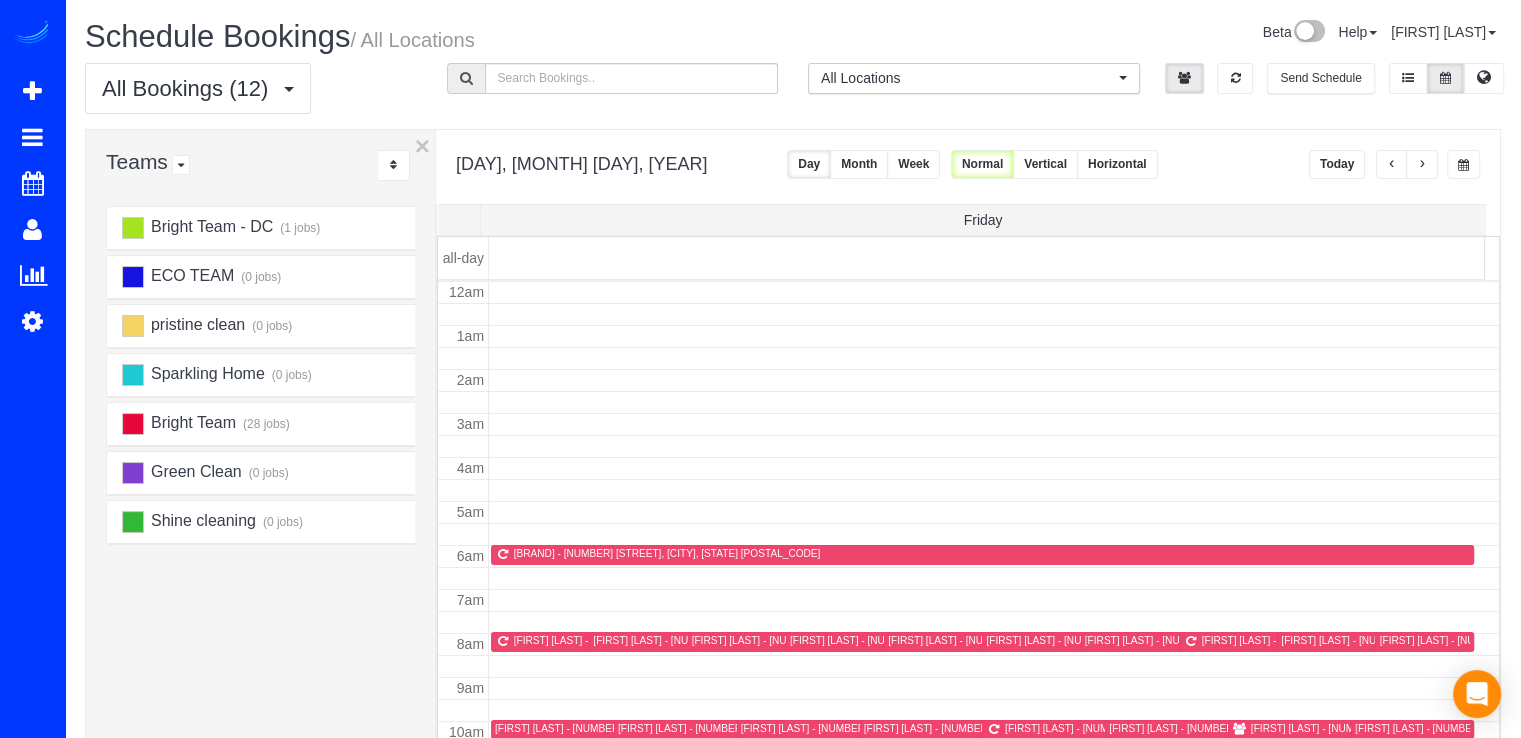scroll, scrollTop: 263, scrollLeft: 0, axis: vertical 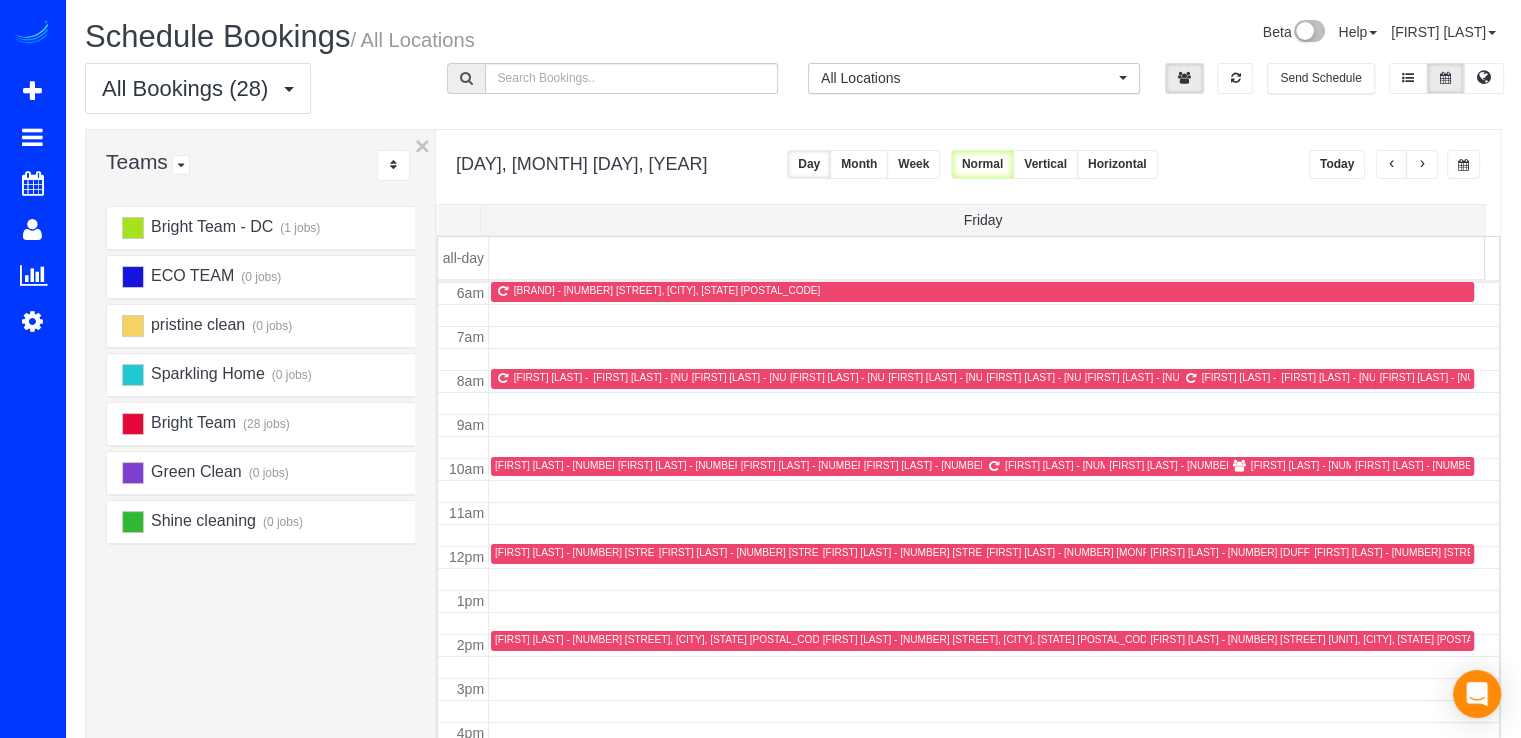click at bounding box center (1392, 164) 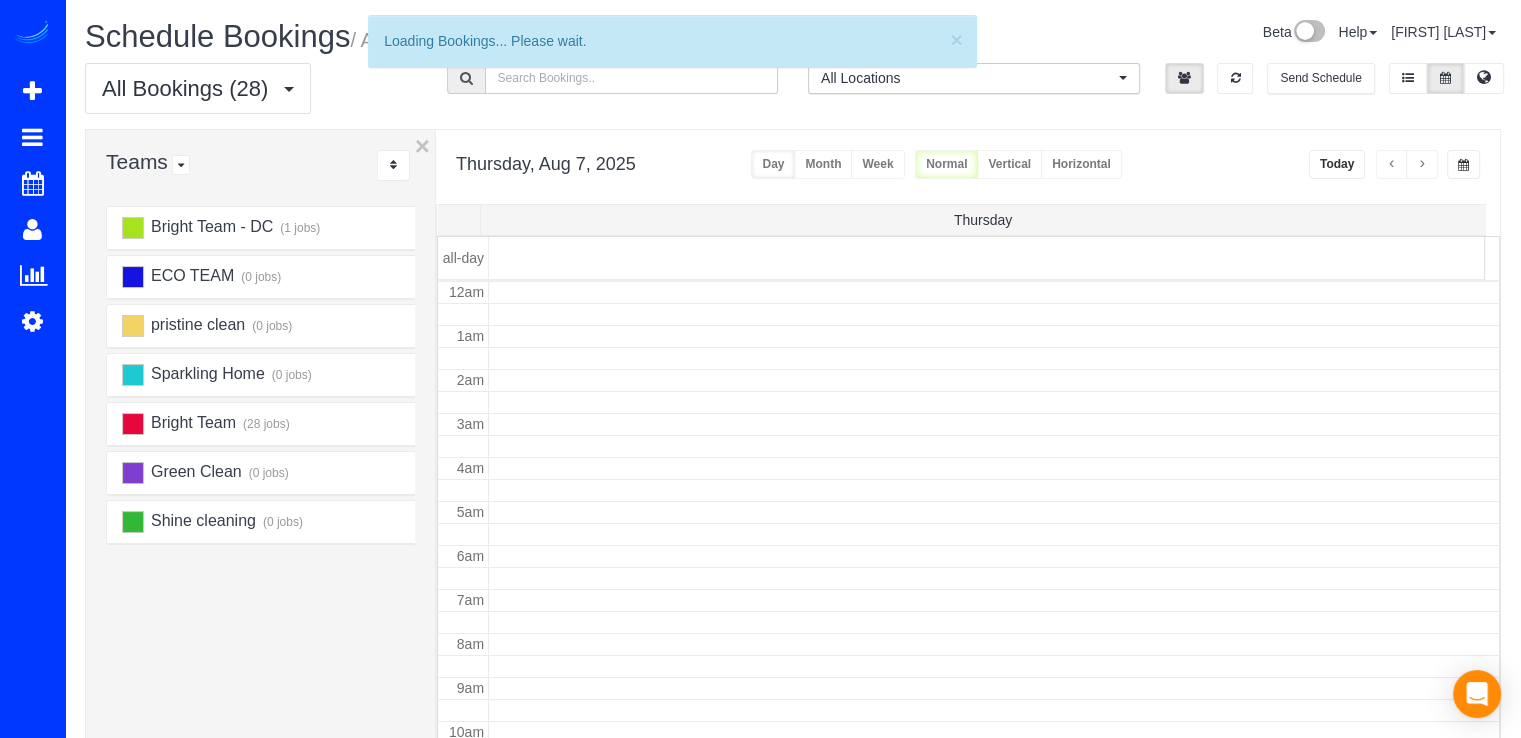 scroll, scrollTop: 263, scrollLeft: 0, axis: vertical 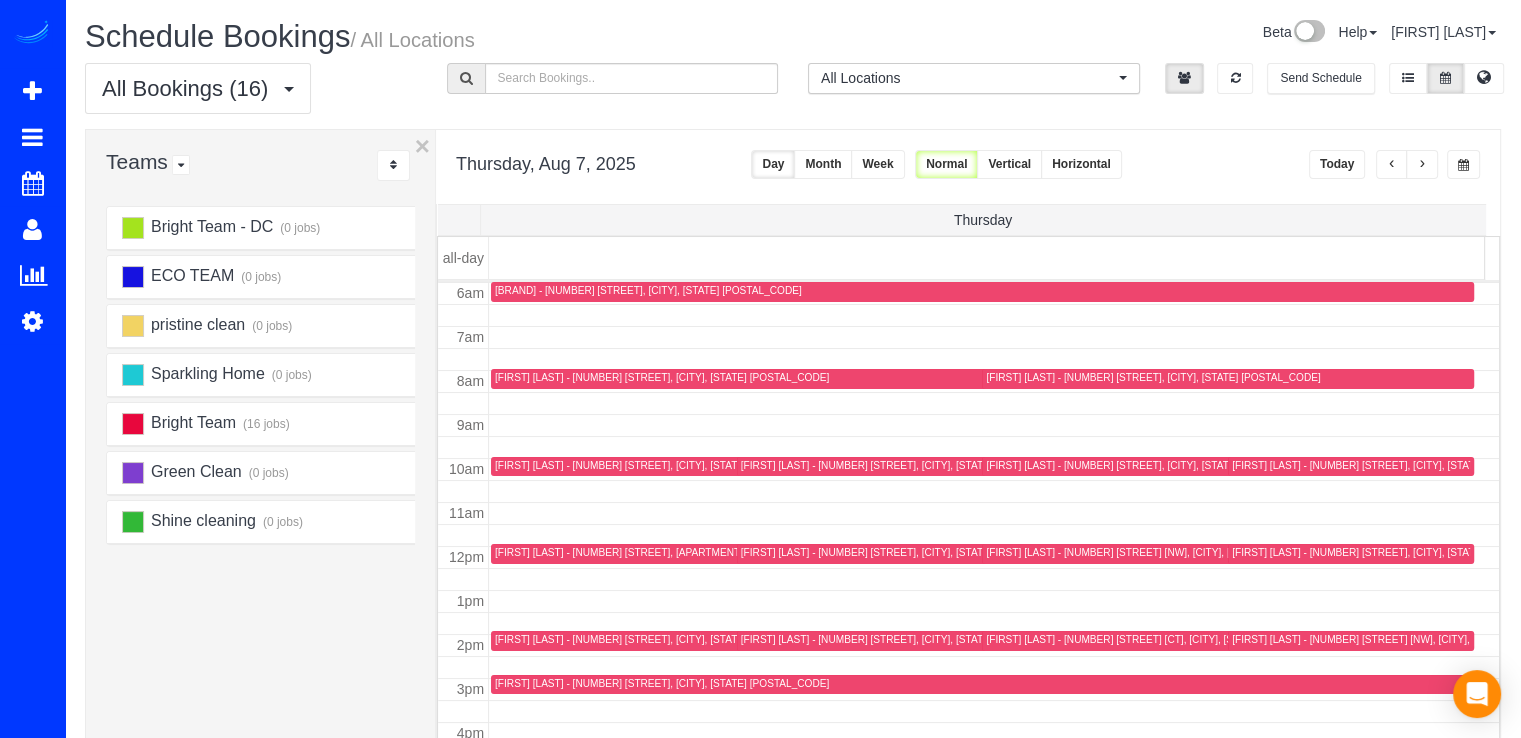 click on "Today" at bounding box center [1337, 164] 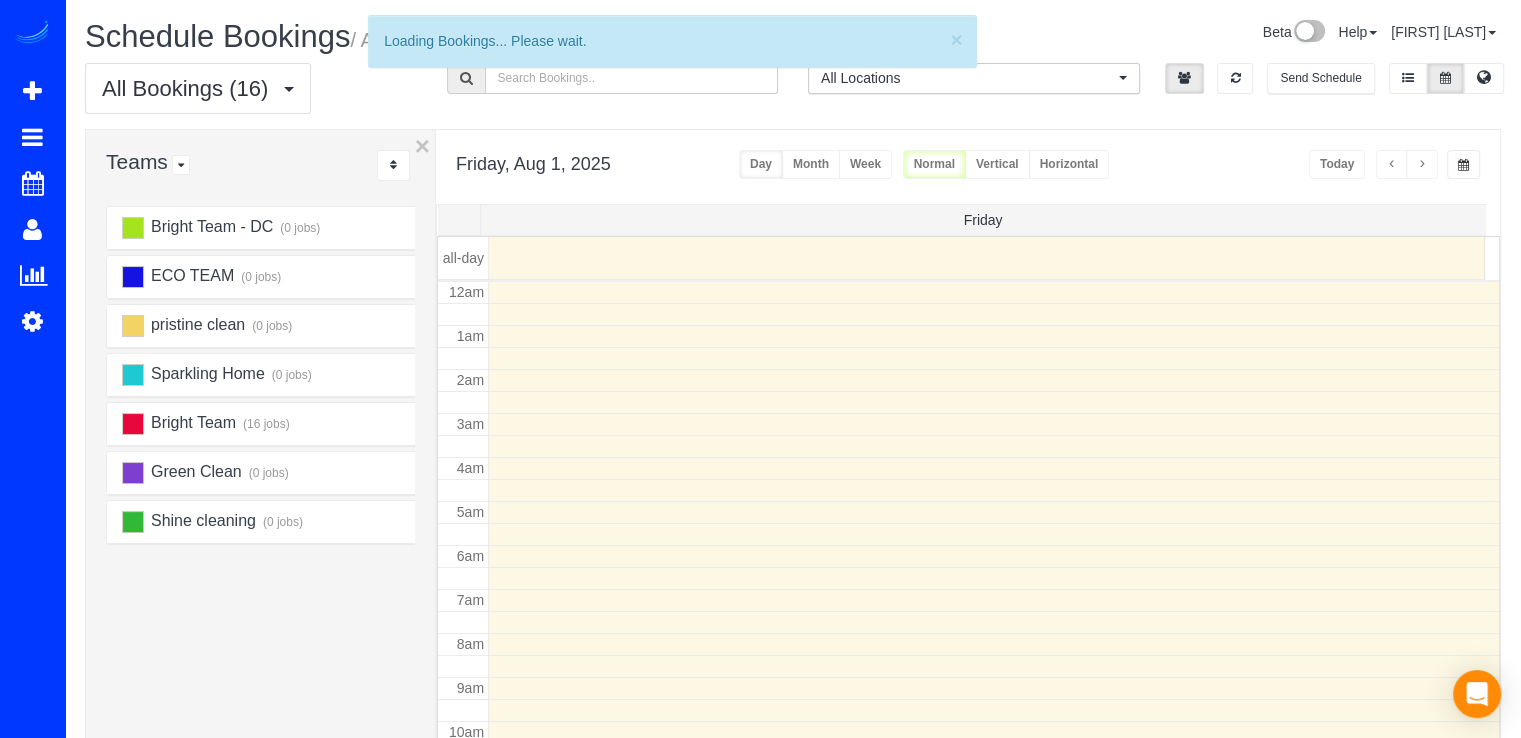 scroll, scrollTop: 263, scrollLeft: 0, axis: vertical 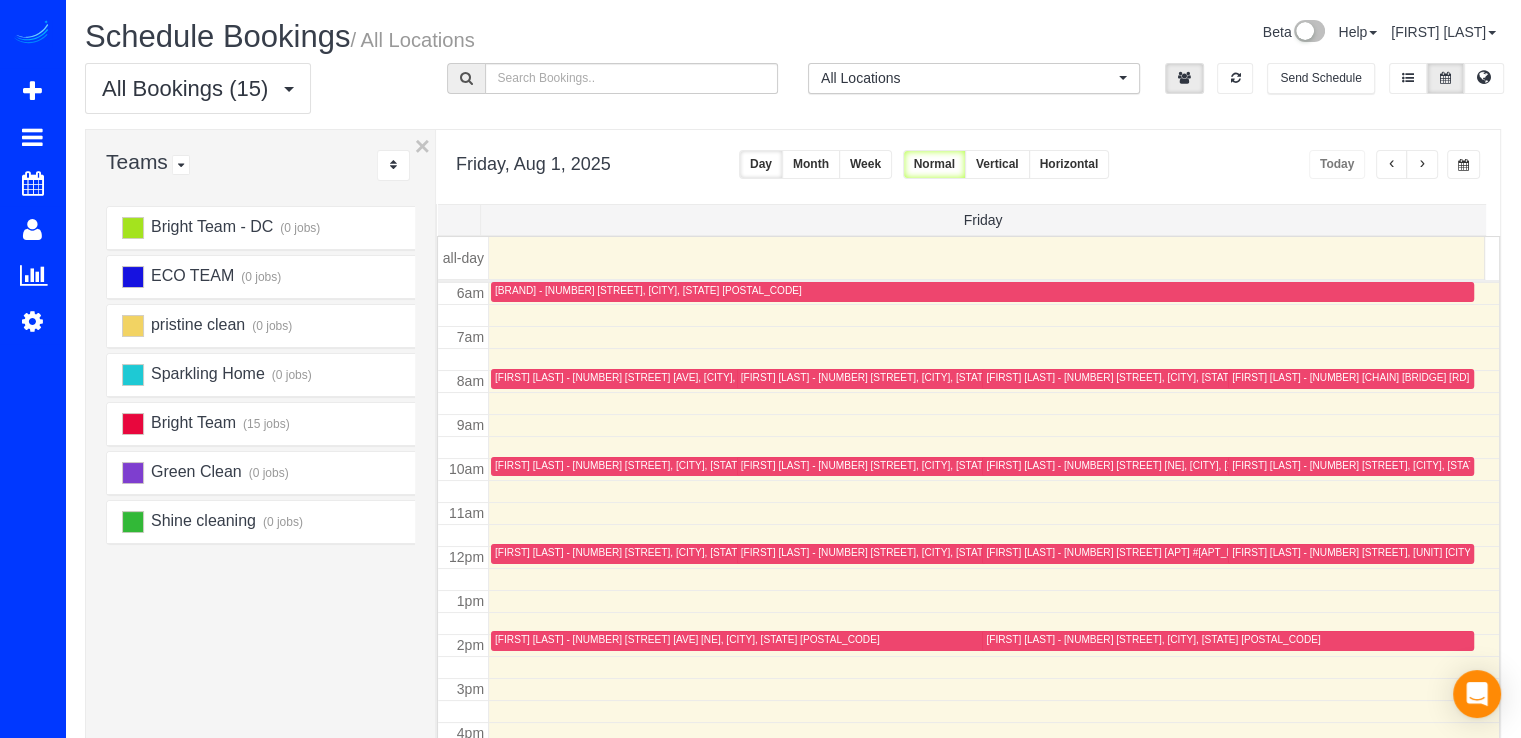 click at bounding box center (1422, 165) 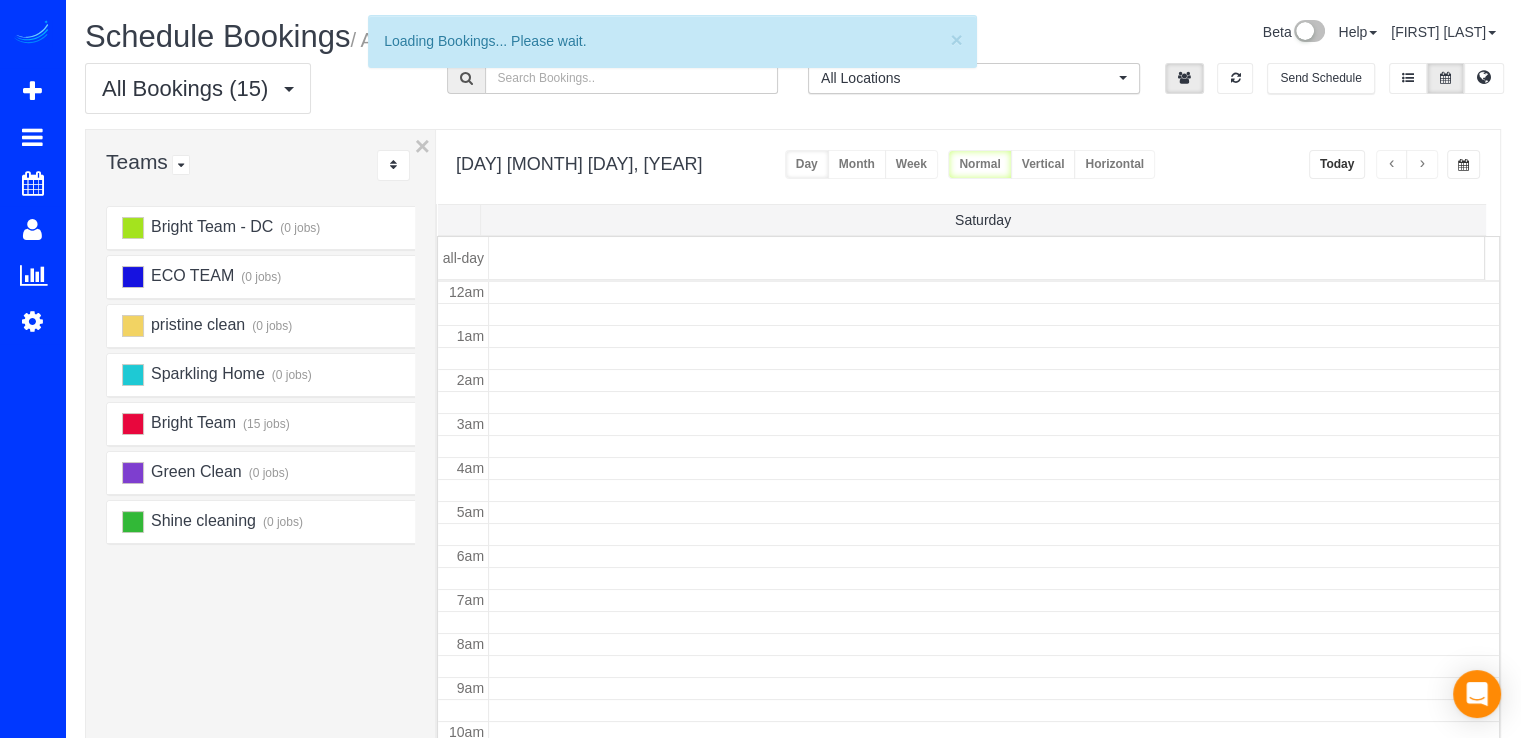 scroll, scrollTop: 263, scrollLeft: 0, axis: vertical 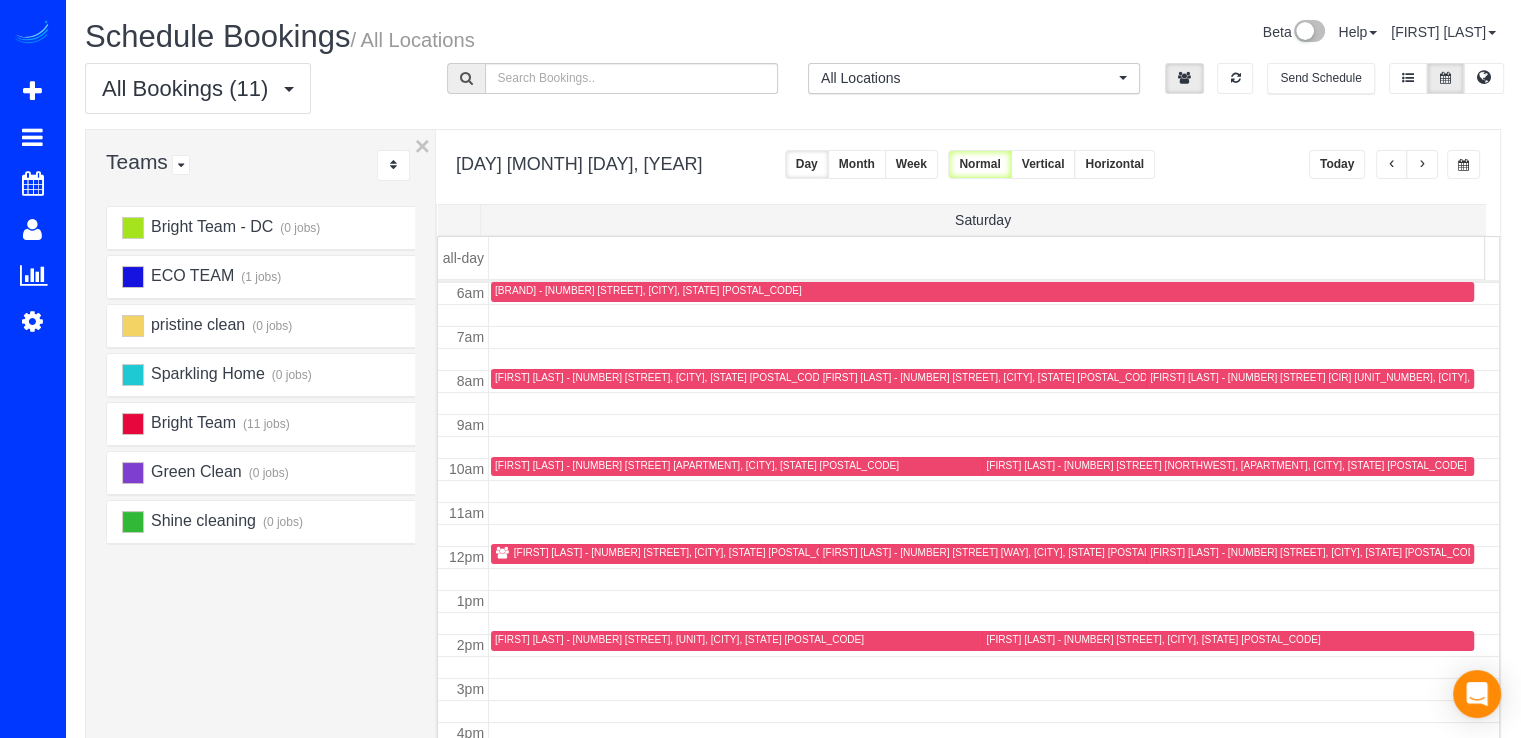 click at bounding box center (1422, 165) 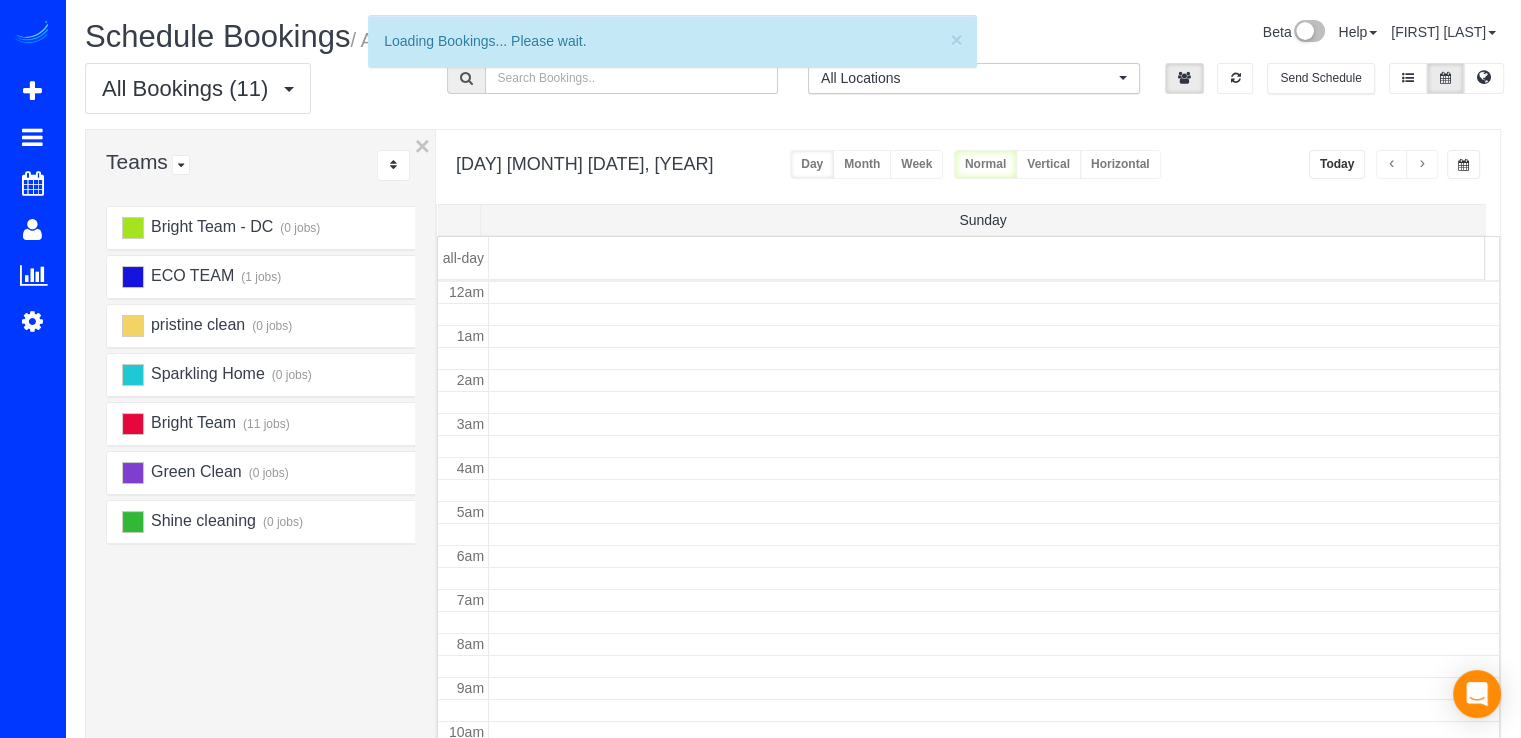 scroll, scrollTop: 263, scrollLeft: 0, axis: vertical 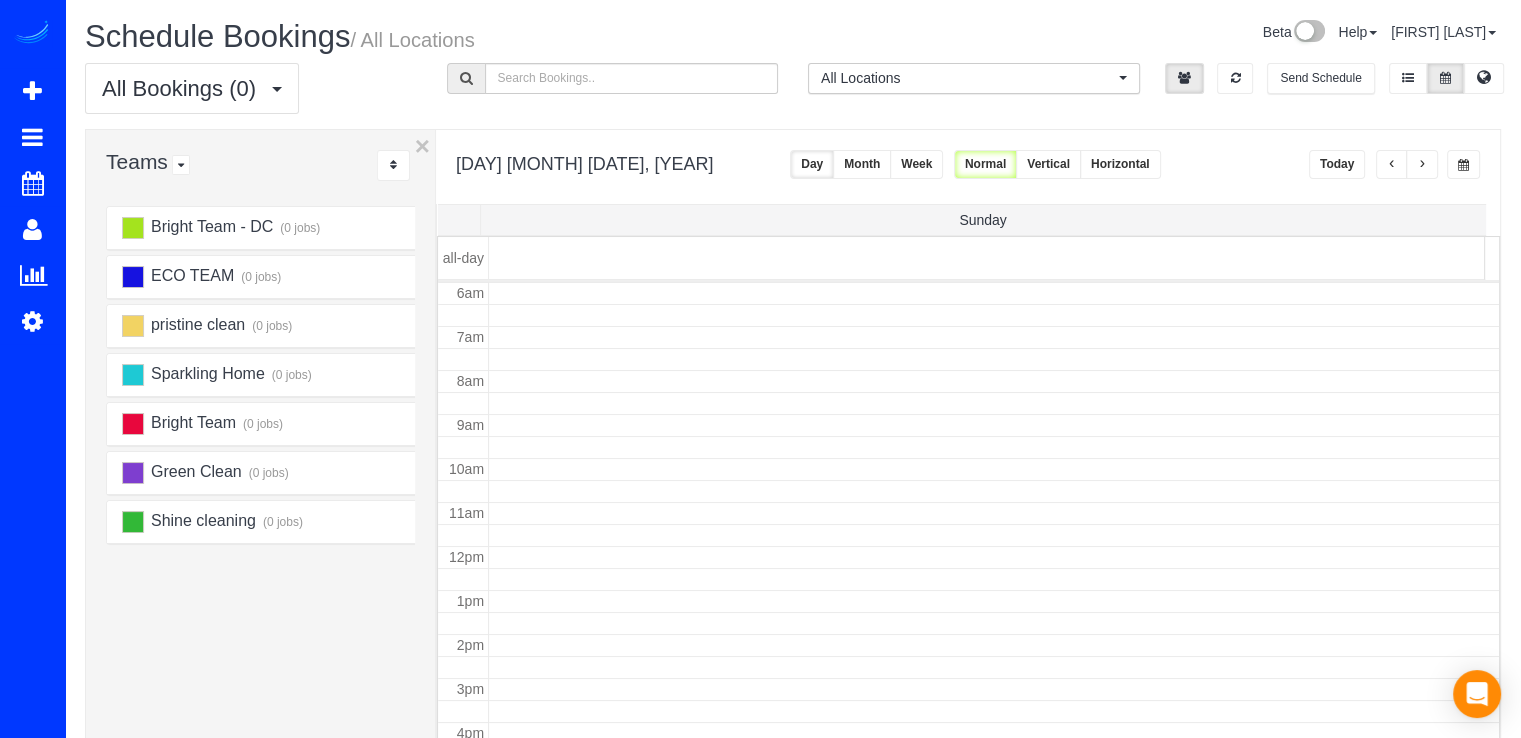 click at bounding box center [1422, 165] 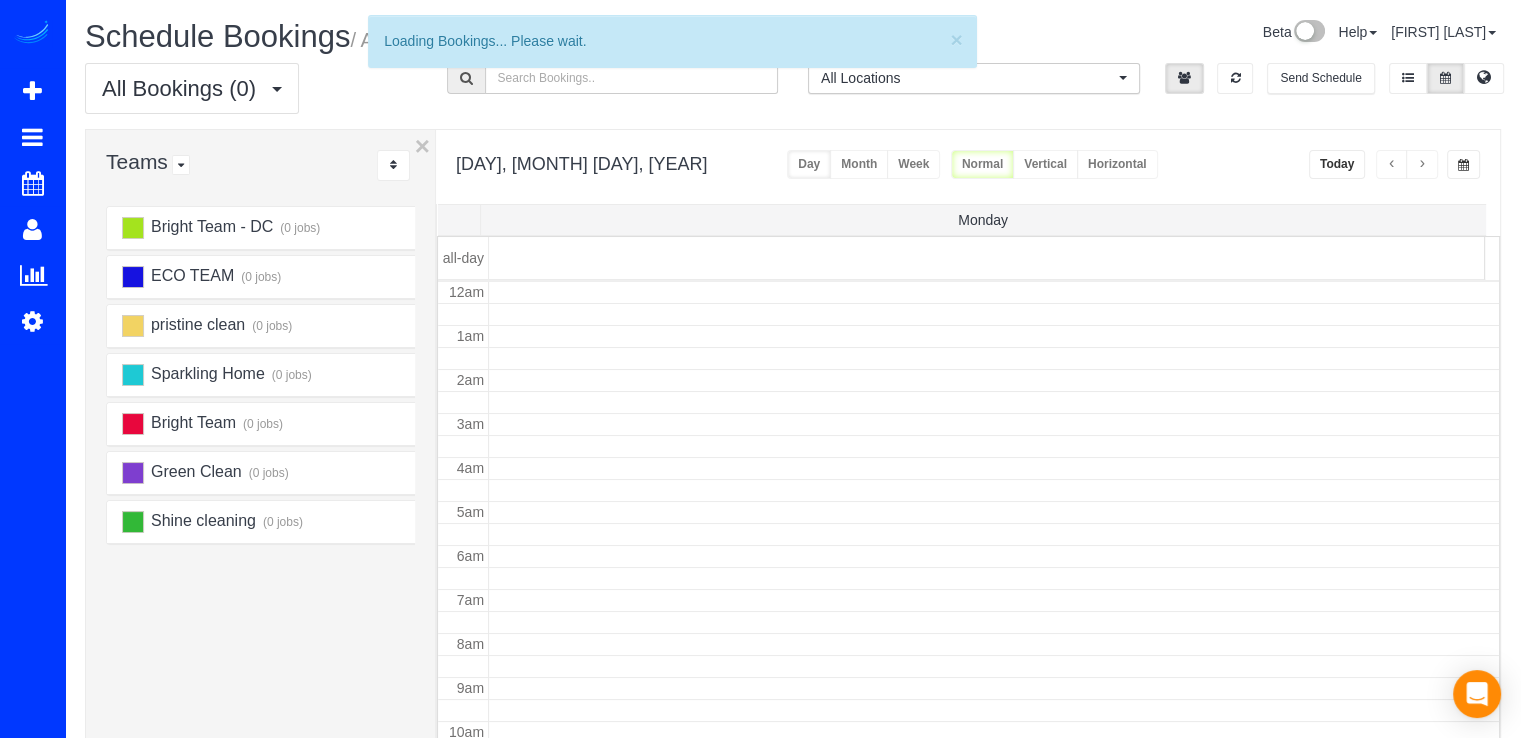 scroll, scrollTop: 263, scrollLeft: 0, axis: vertical 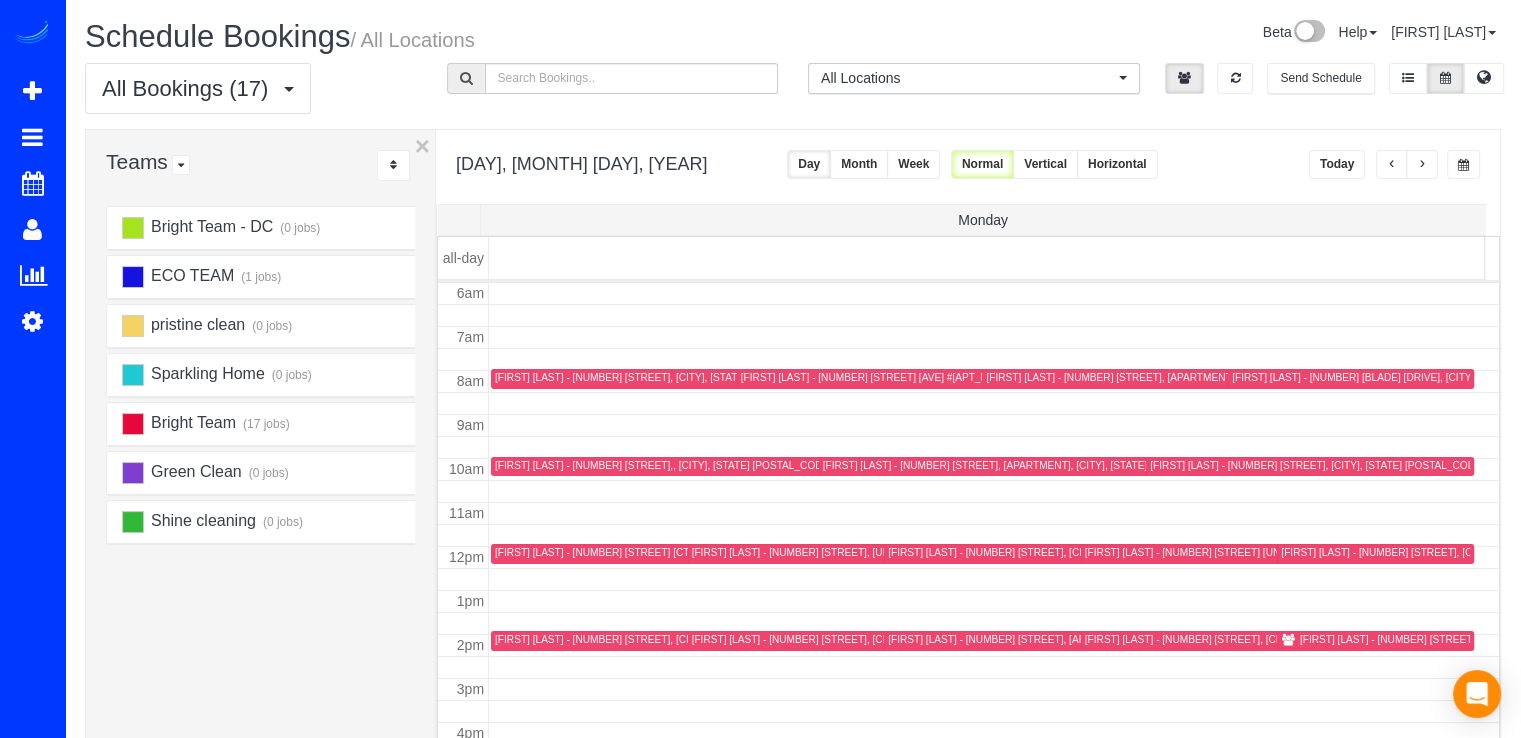 click on "Today" at bounding box center [1337, 164] 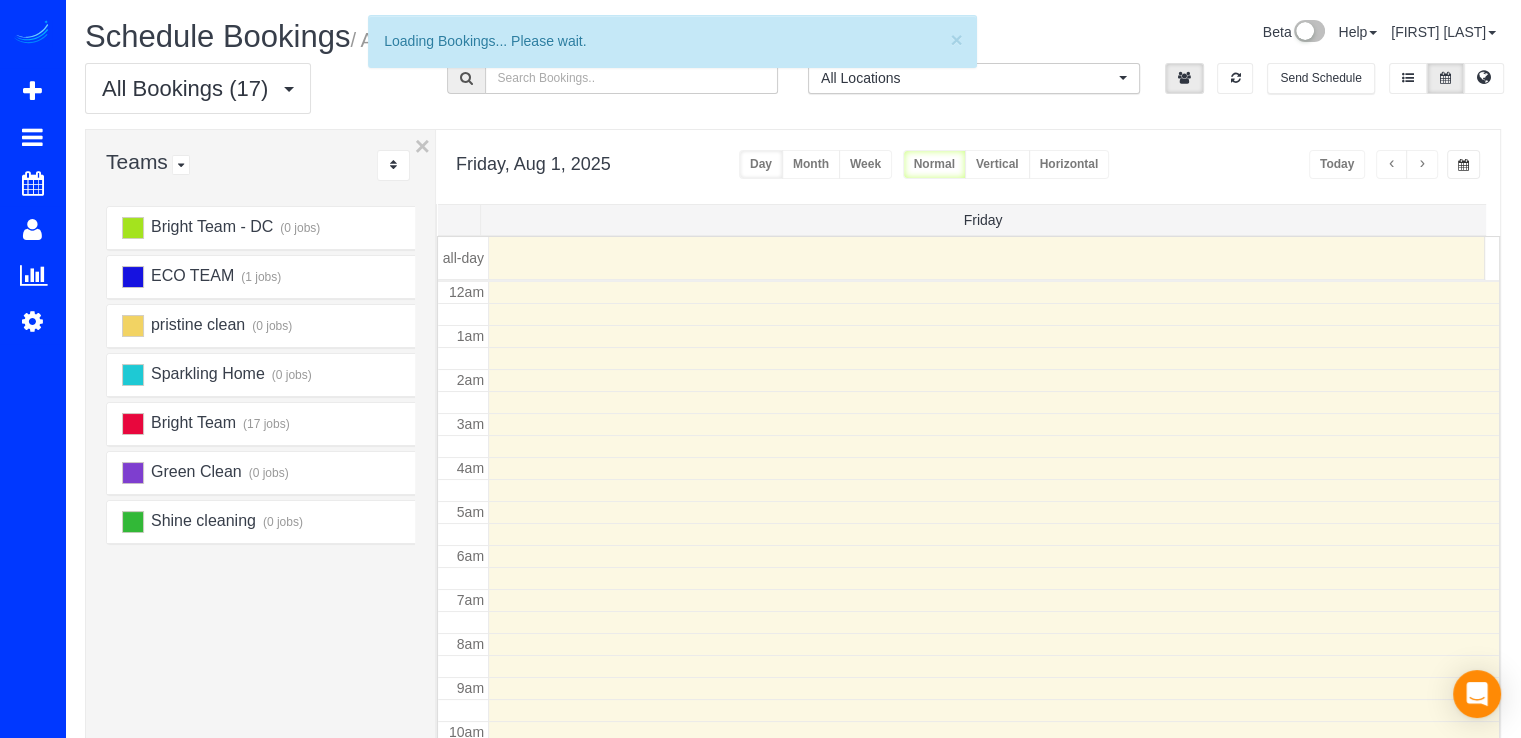 scroll, scrollTop: 263, scrollLeft: 0, axis: vertical 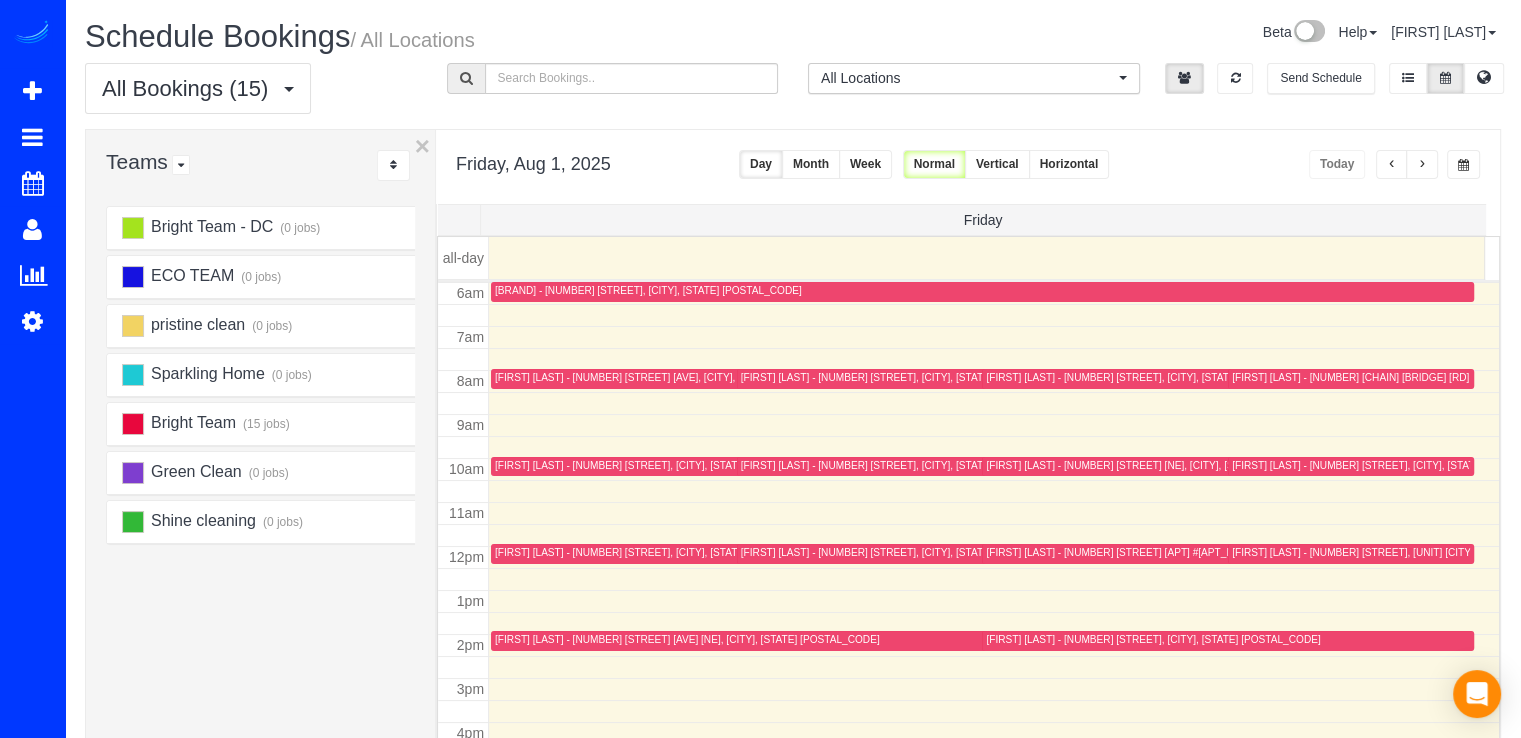 click at bounding box center (1422, 164) 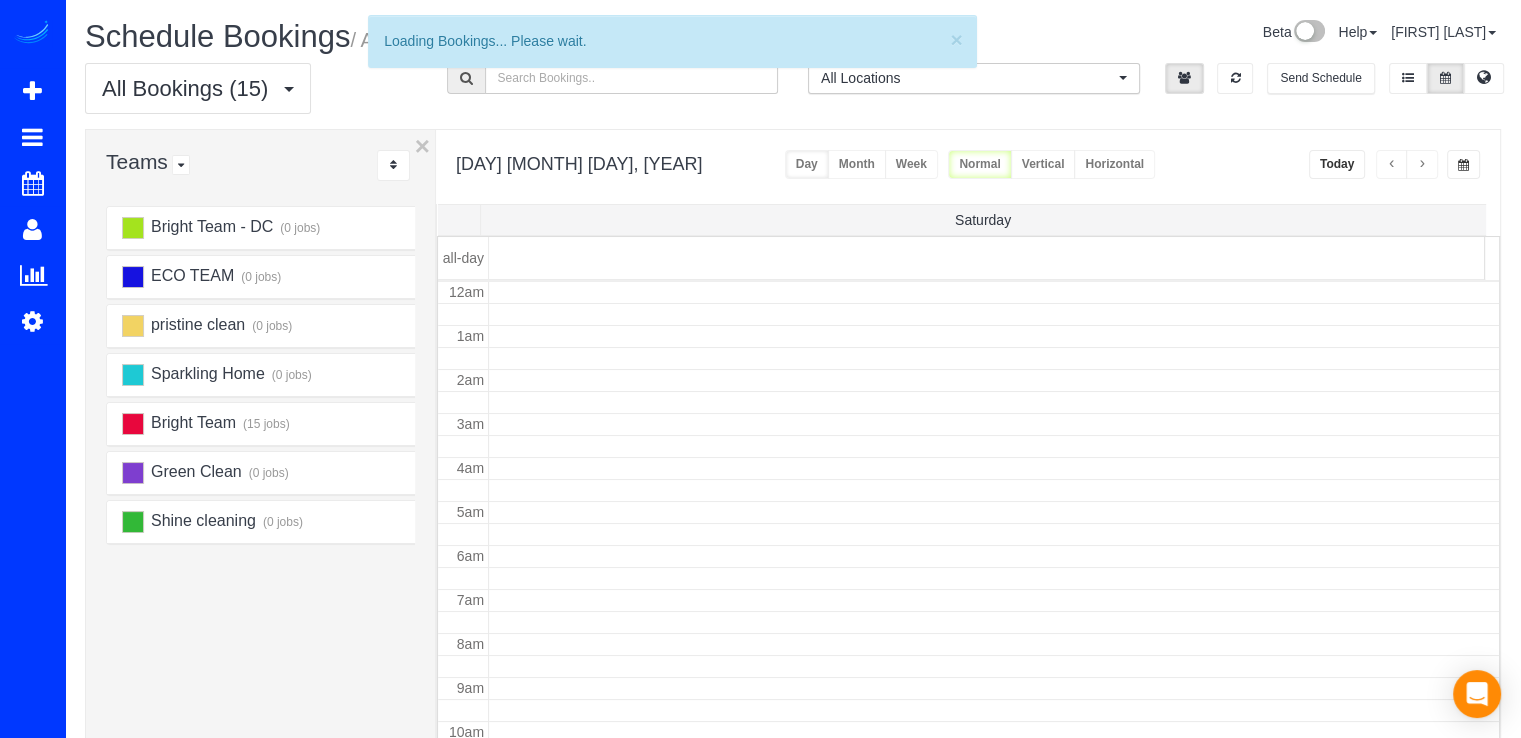 scroll, scrollTop: 263, scrollLeft: 0, axis: vertical 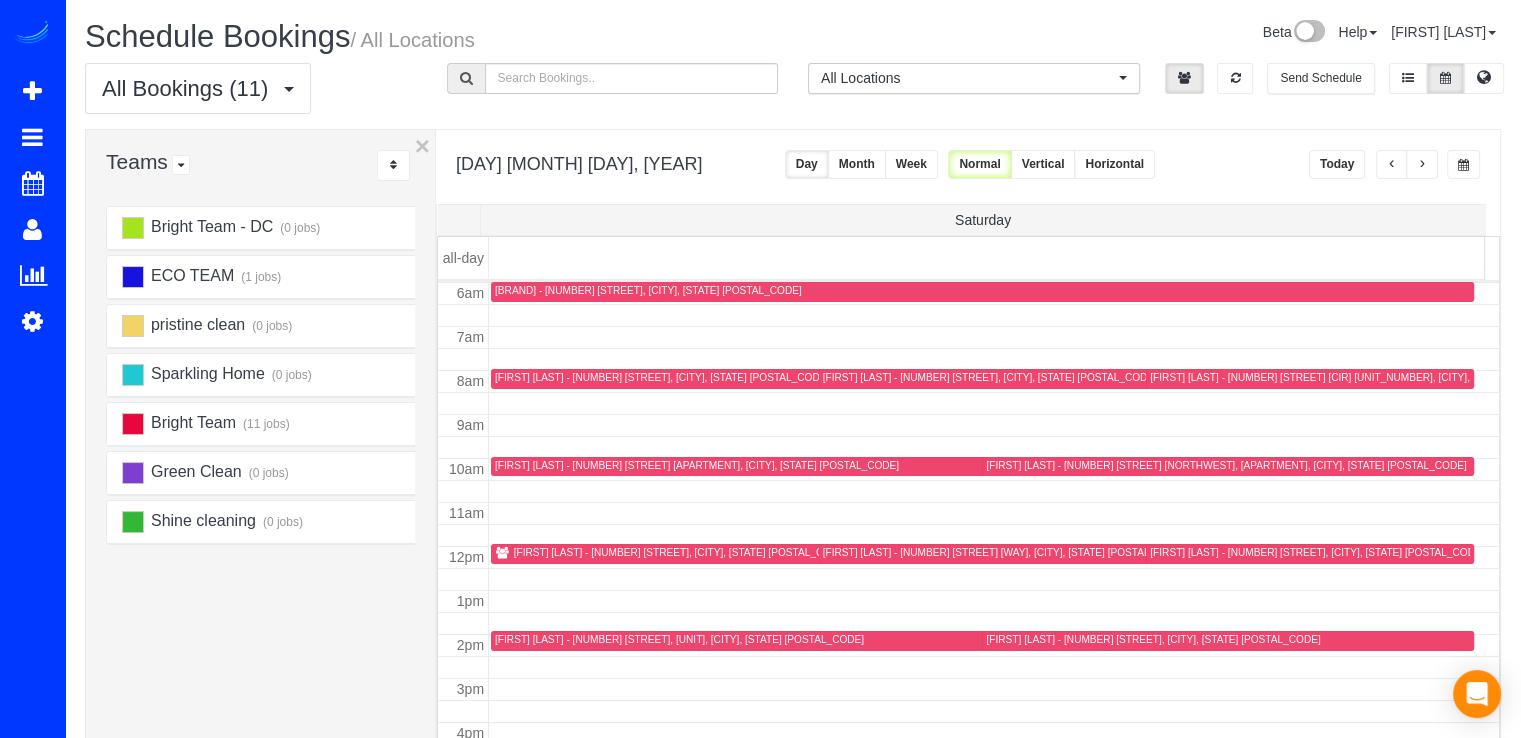 click at bounding box center [1392, 165] 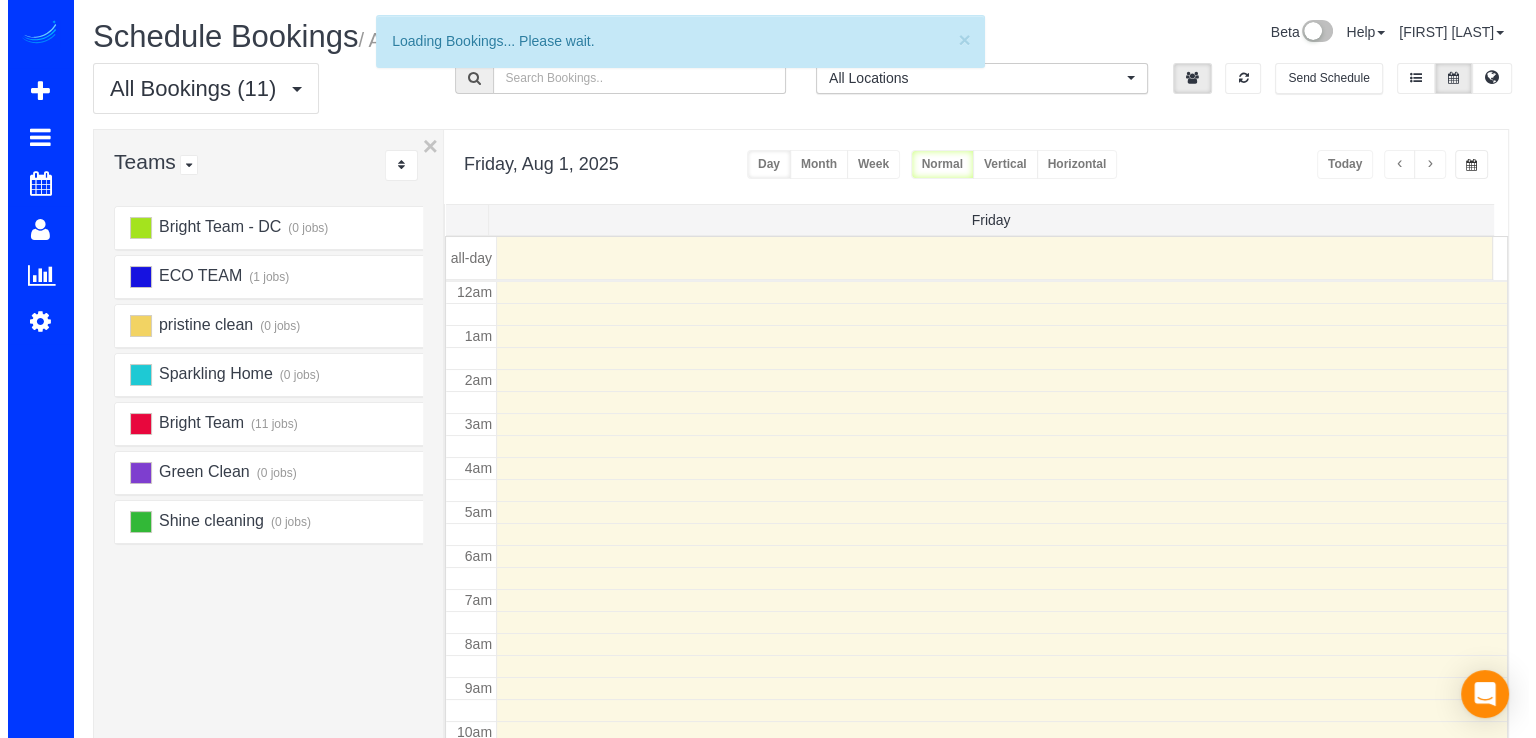 scroll, scrollTop: 263, scrollLeft: 0, axis: vertical 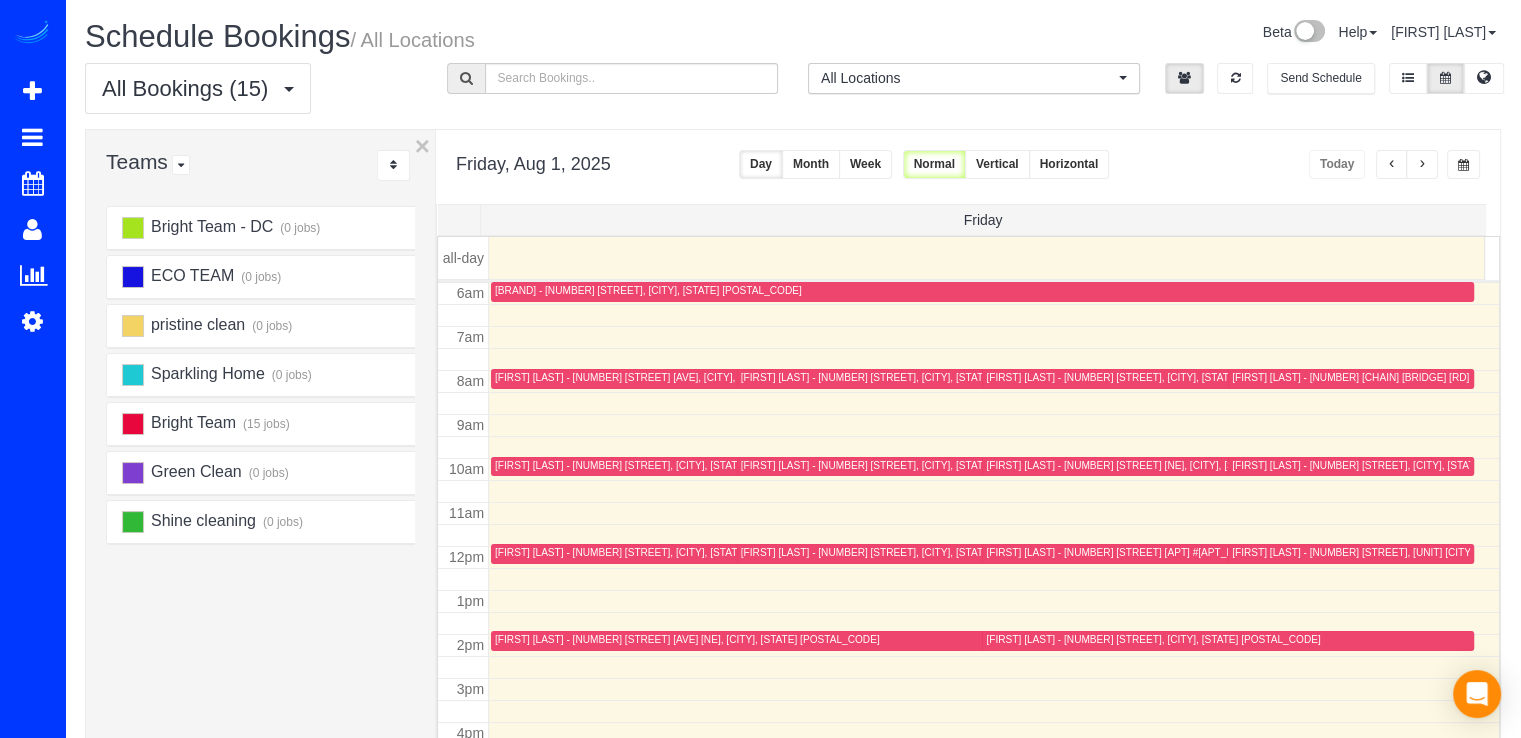 click on "Chrissie Herman - 11115 Jolly Way, Kensington, MD 20895" at bounding box center [726, 466] 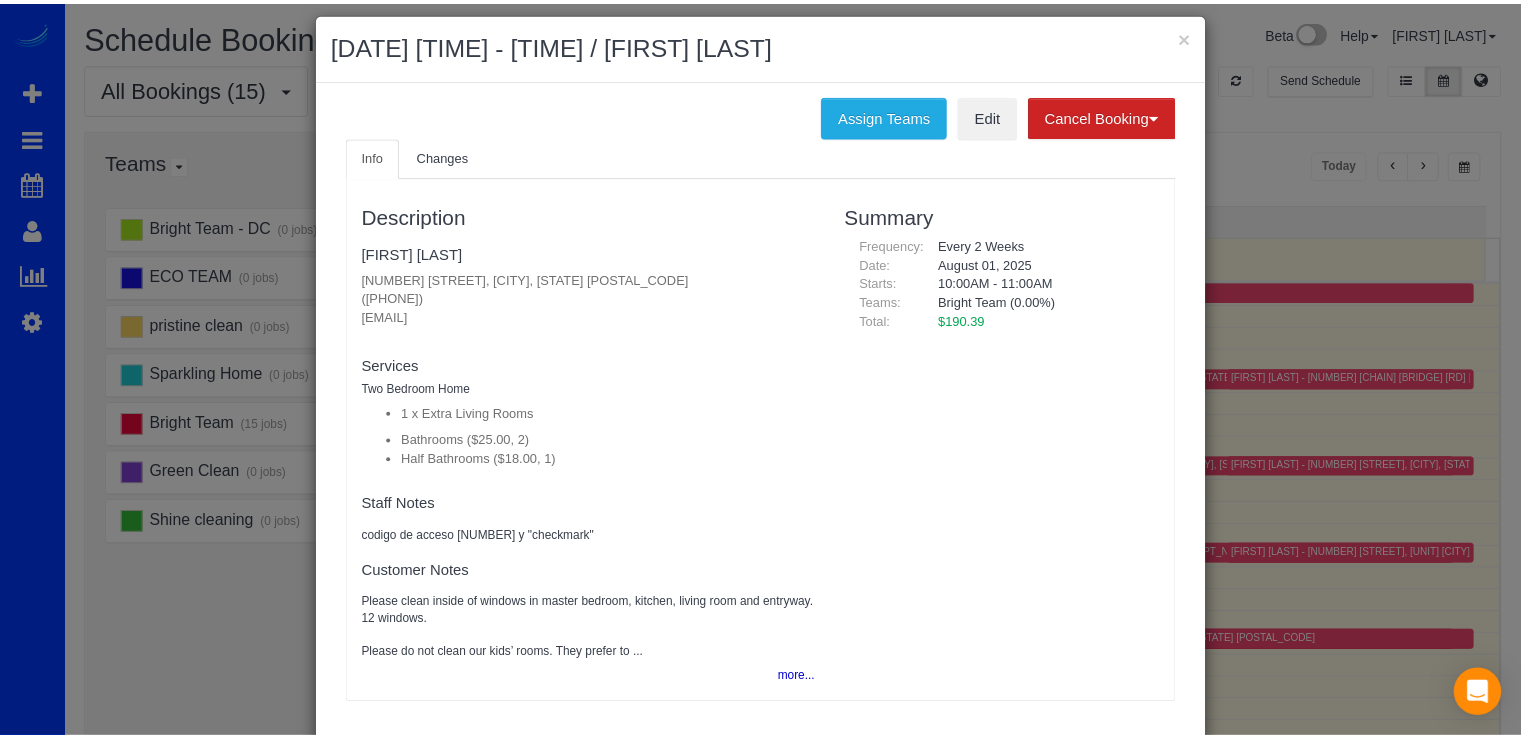 scroll, scrollTop: 0, scrollLeft: 0, axis: both 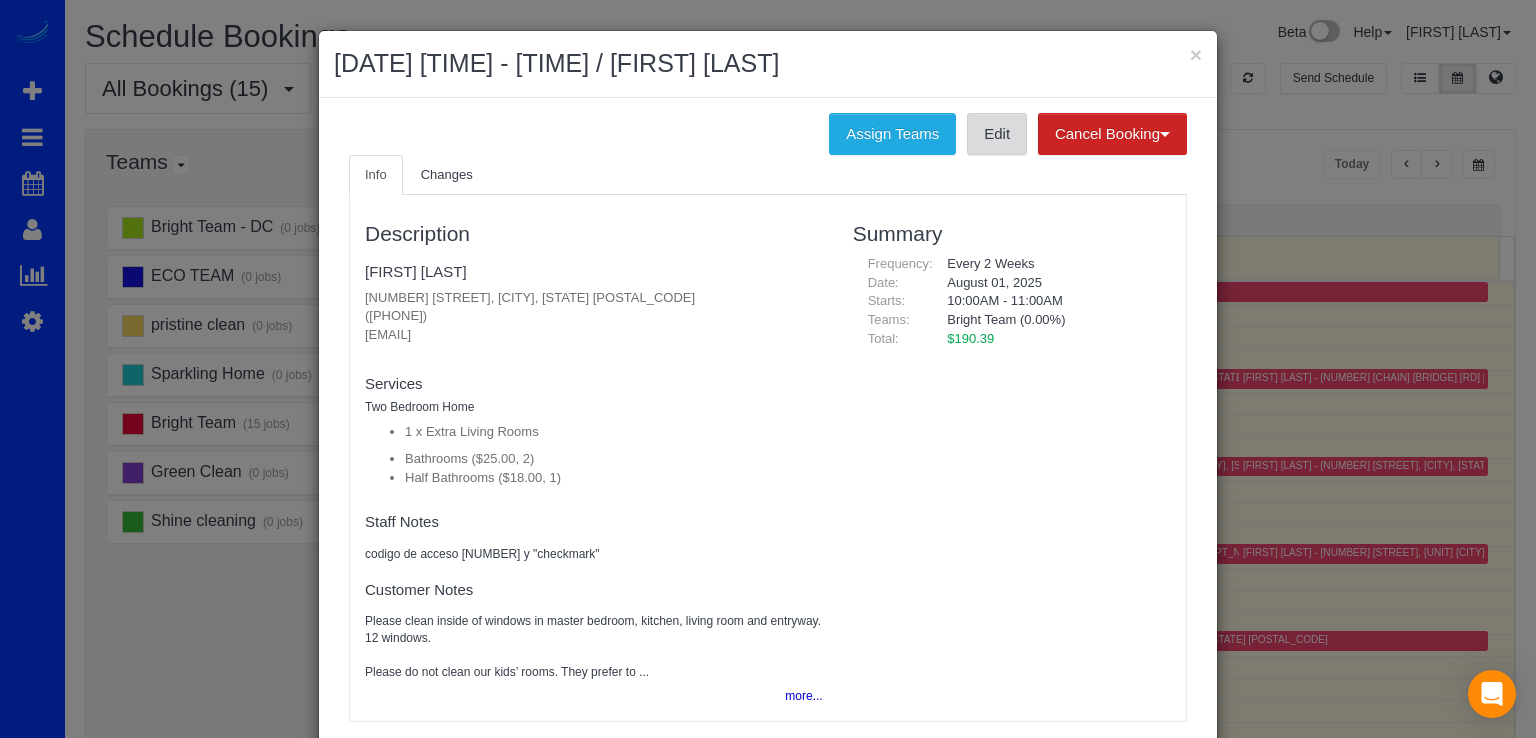click on "Edit" at bounding box center (997, 134) 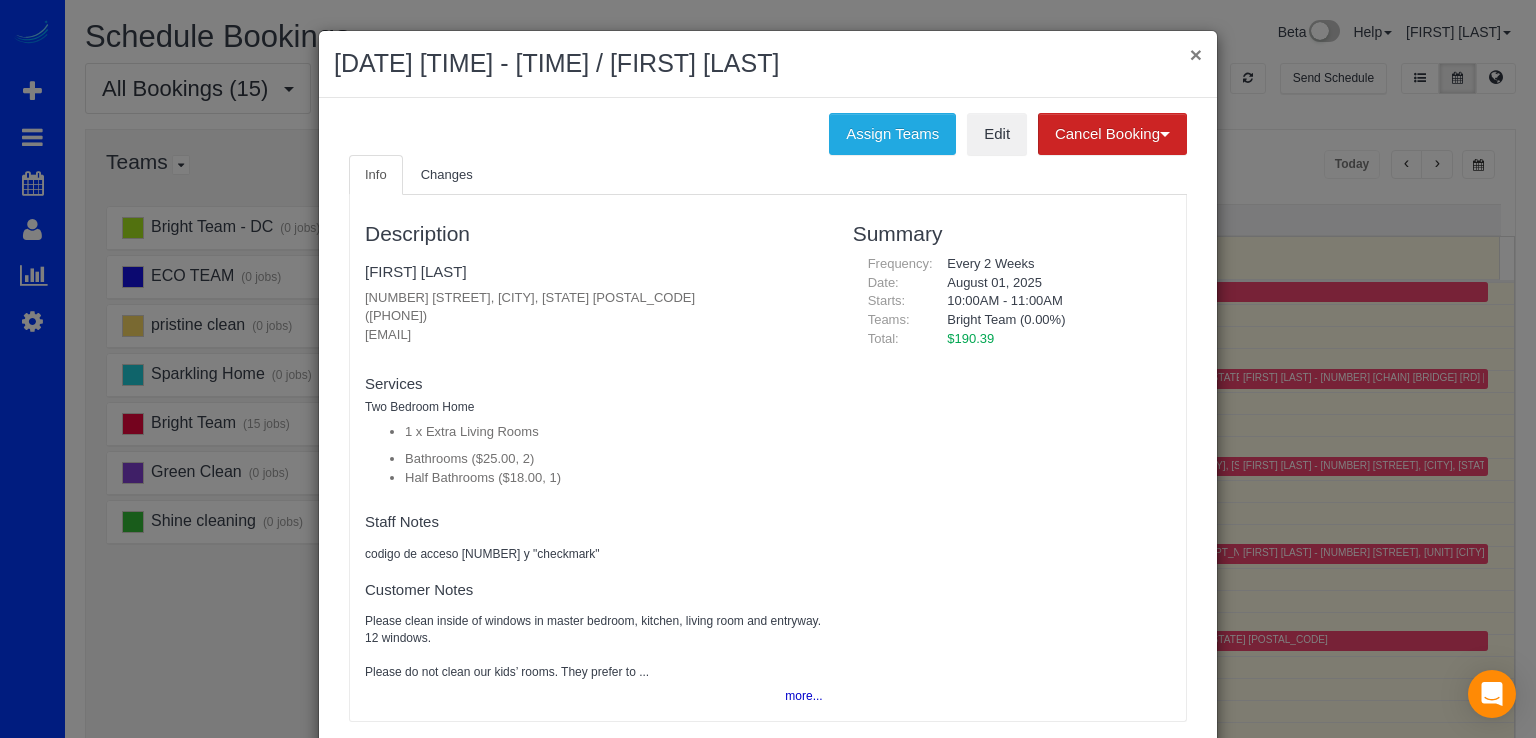 click on "×" at bounding box center [1196, 54] 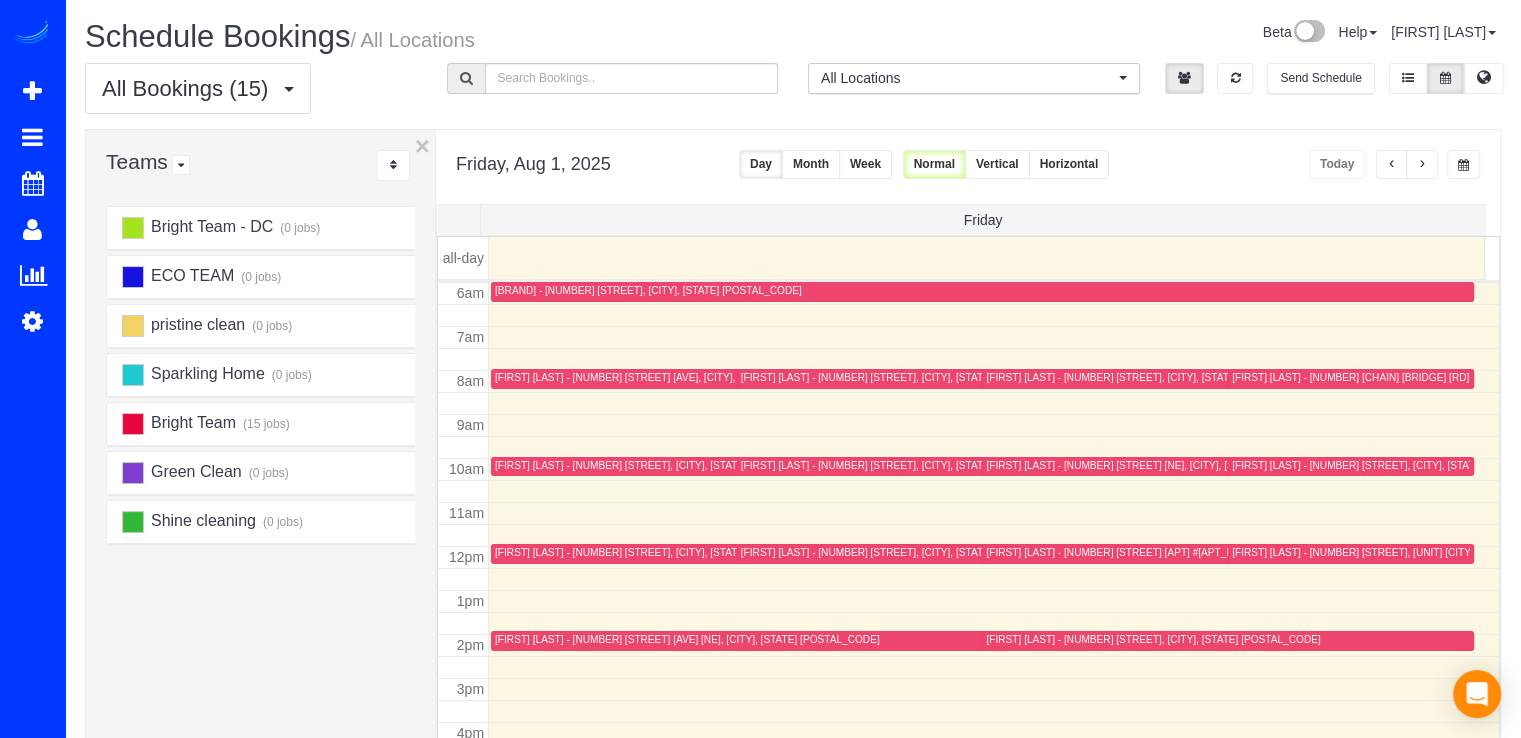 click at bounding box center [1422, 165] 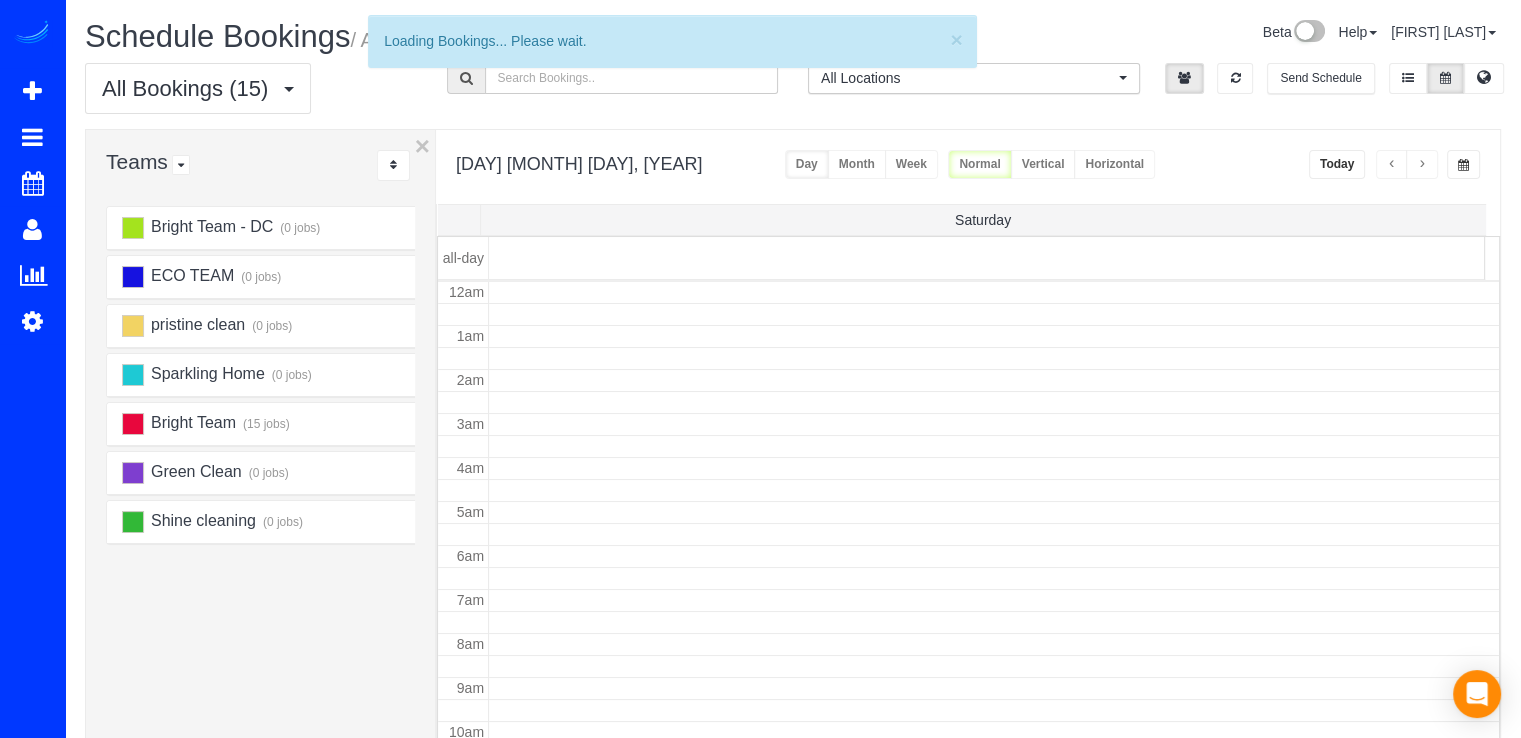 scroll, scrollTop: 263, scrollLeft: 0, axis: vertical 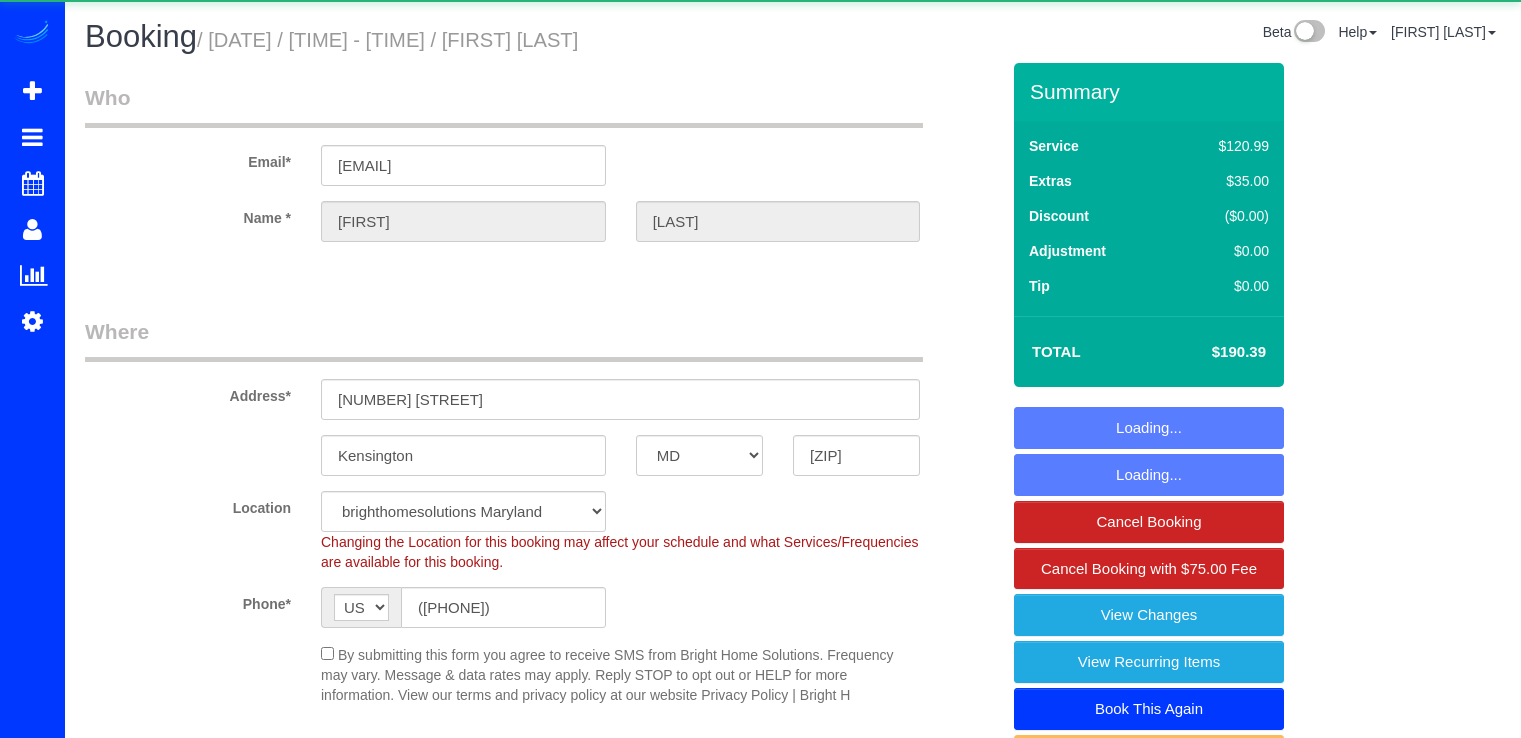 select on "MD" 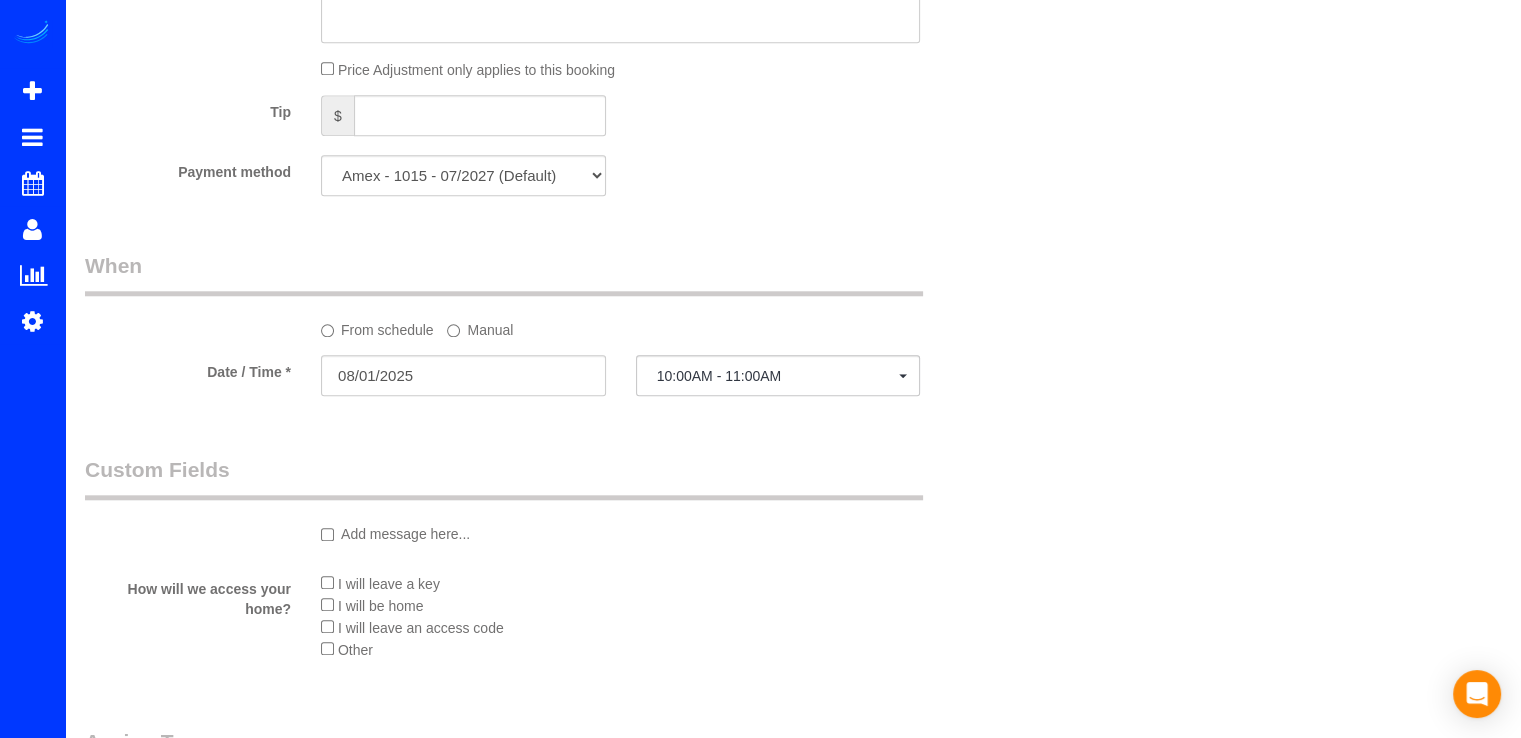 scroll, scrollTop: 1900, scrollLeft: 0, axis: vertical 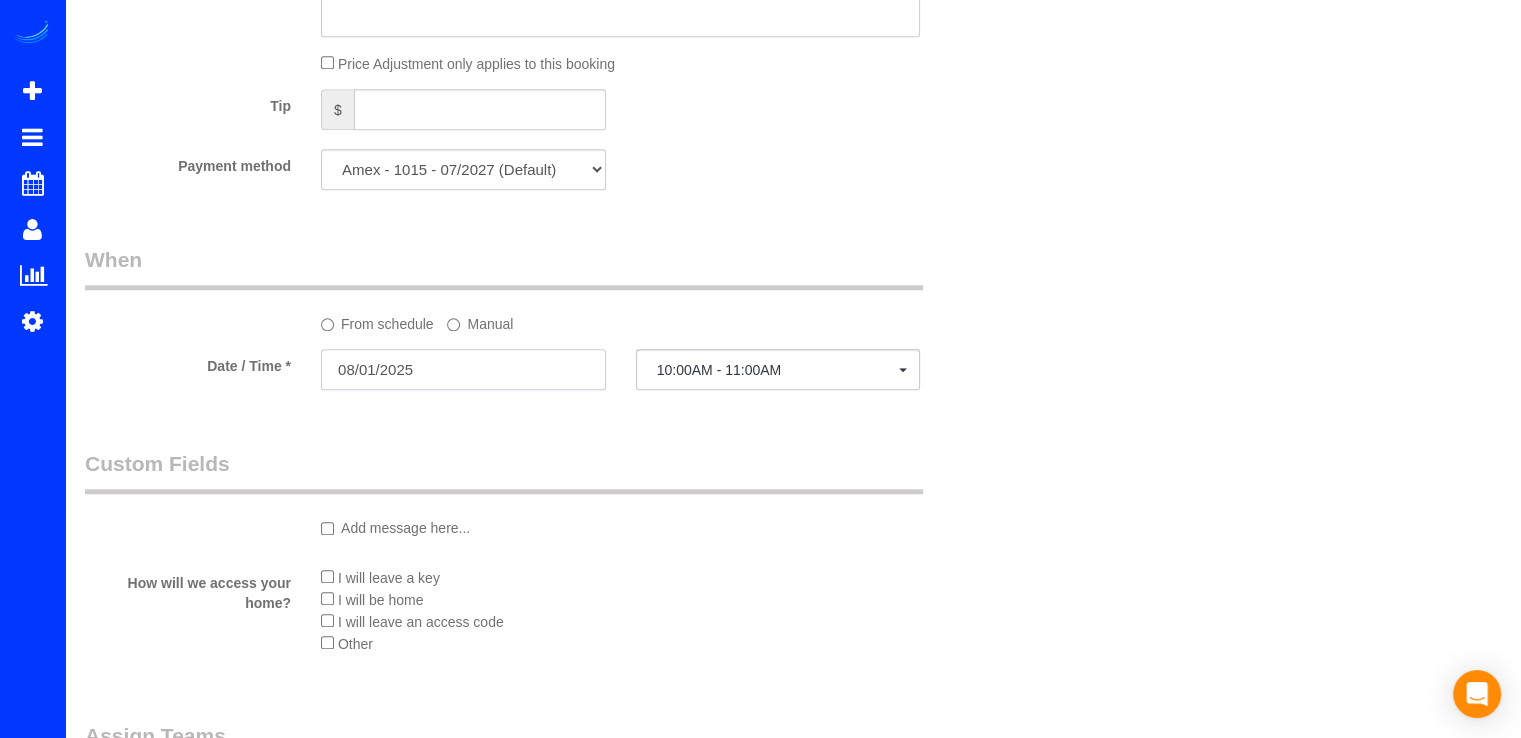 click on "08/01/2025" at bounding box center (463, 369) 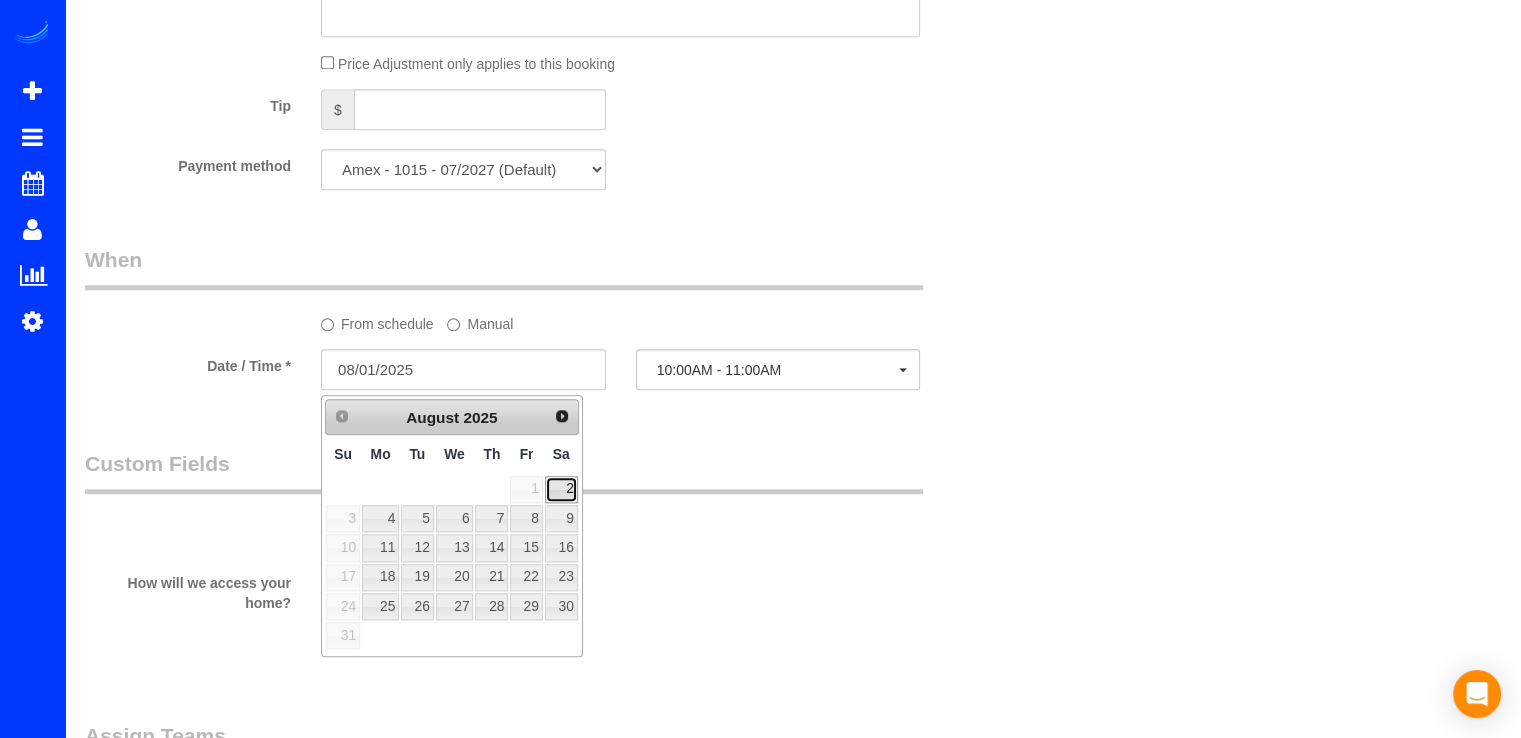 click on "2" at bounding box center (561, 489) 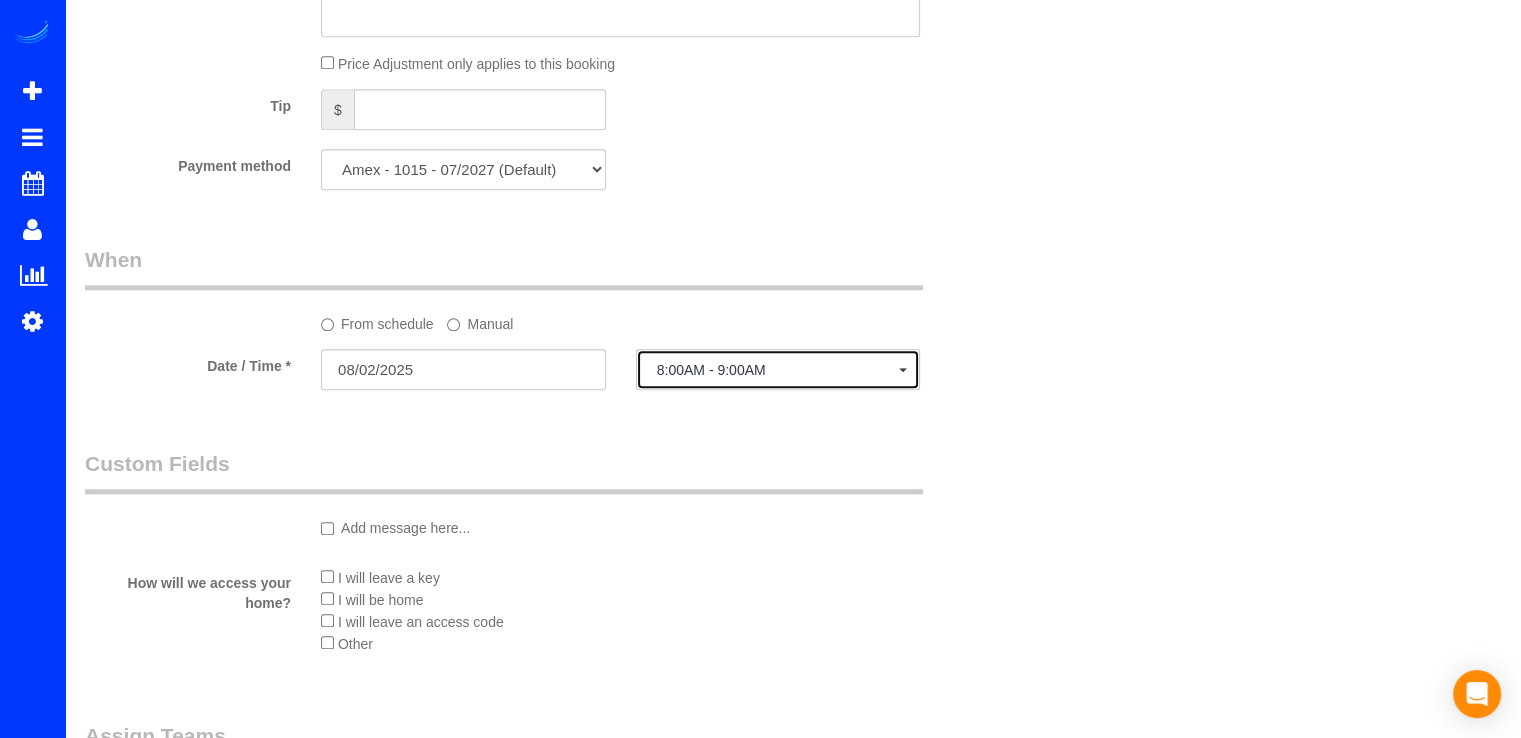 click on "8:00AM - 9:00AM" 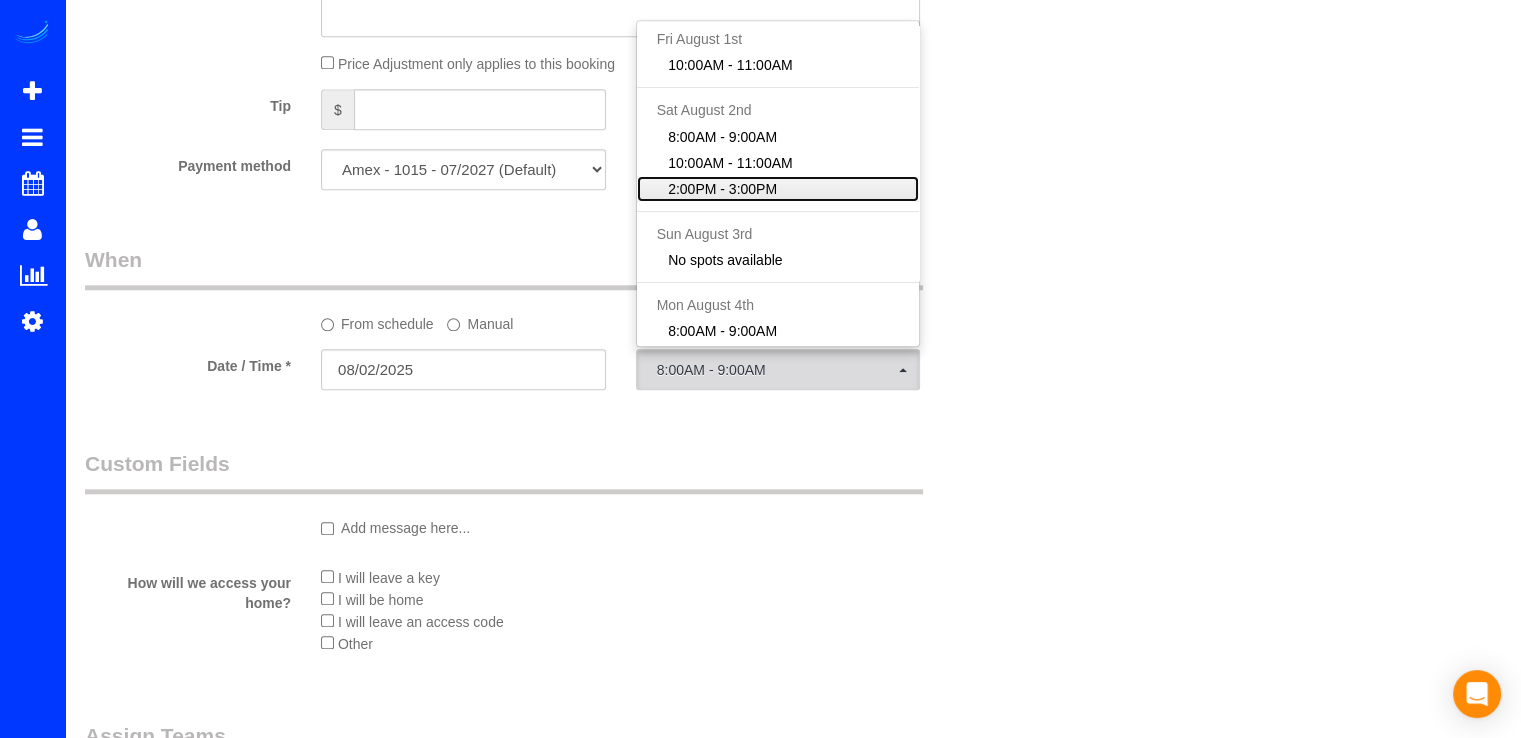 click on "2:00PM - 3:00PM" 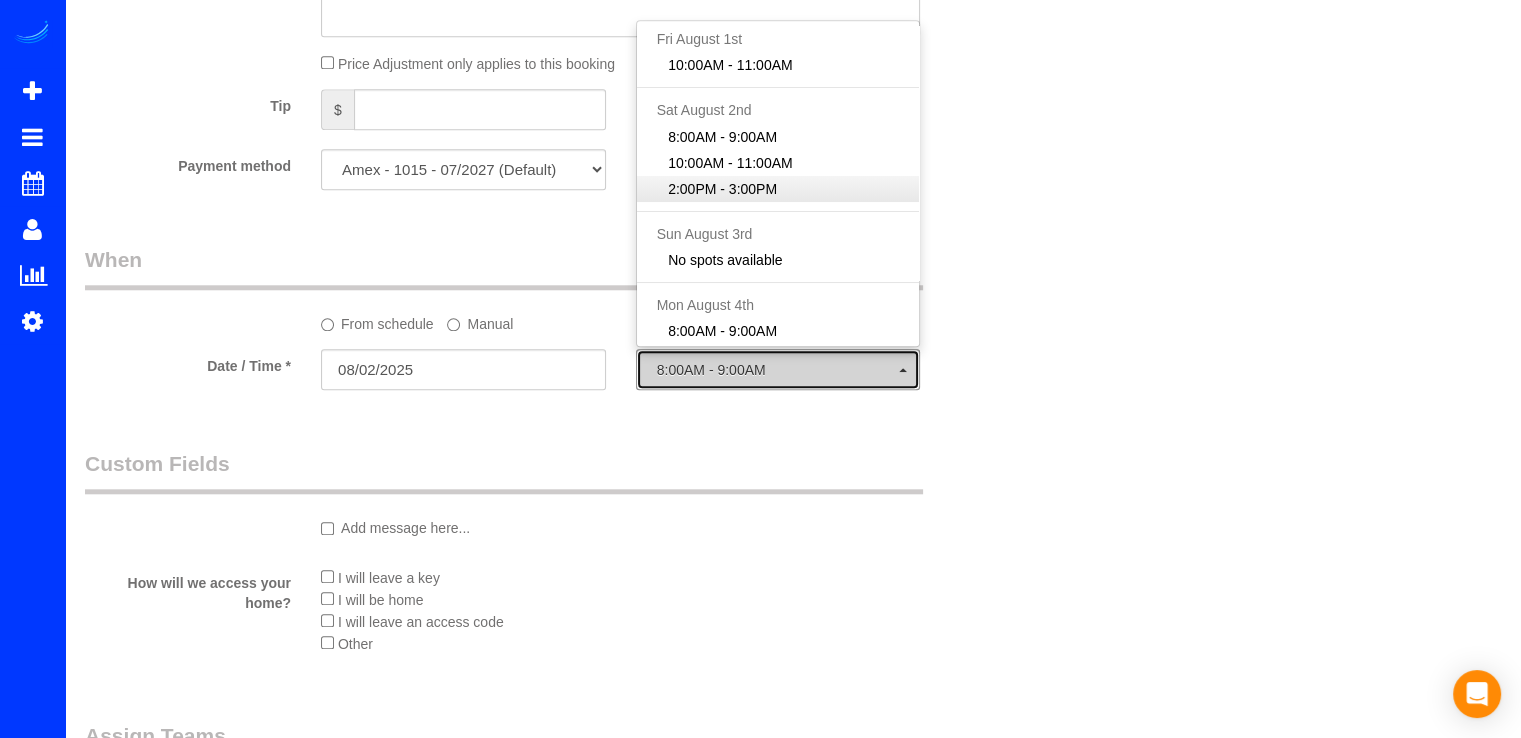 select on "spot4" 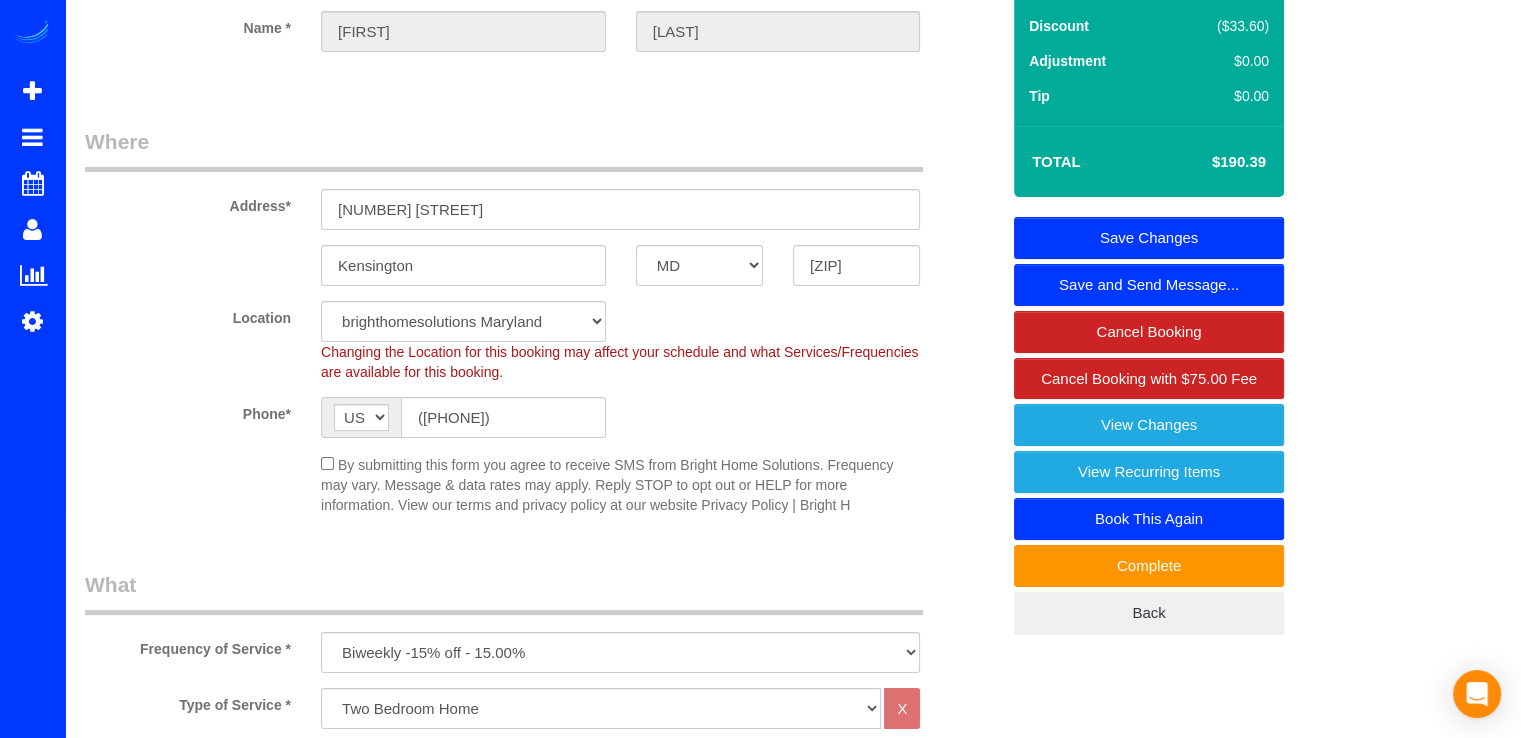 scroll, scrollTop: 0, scrollLeft: 0, axis: both 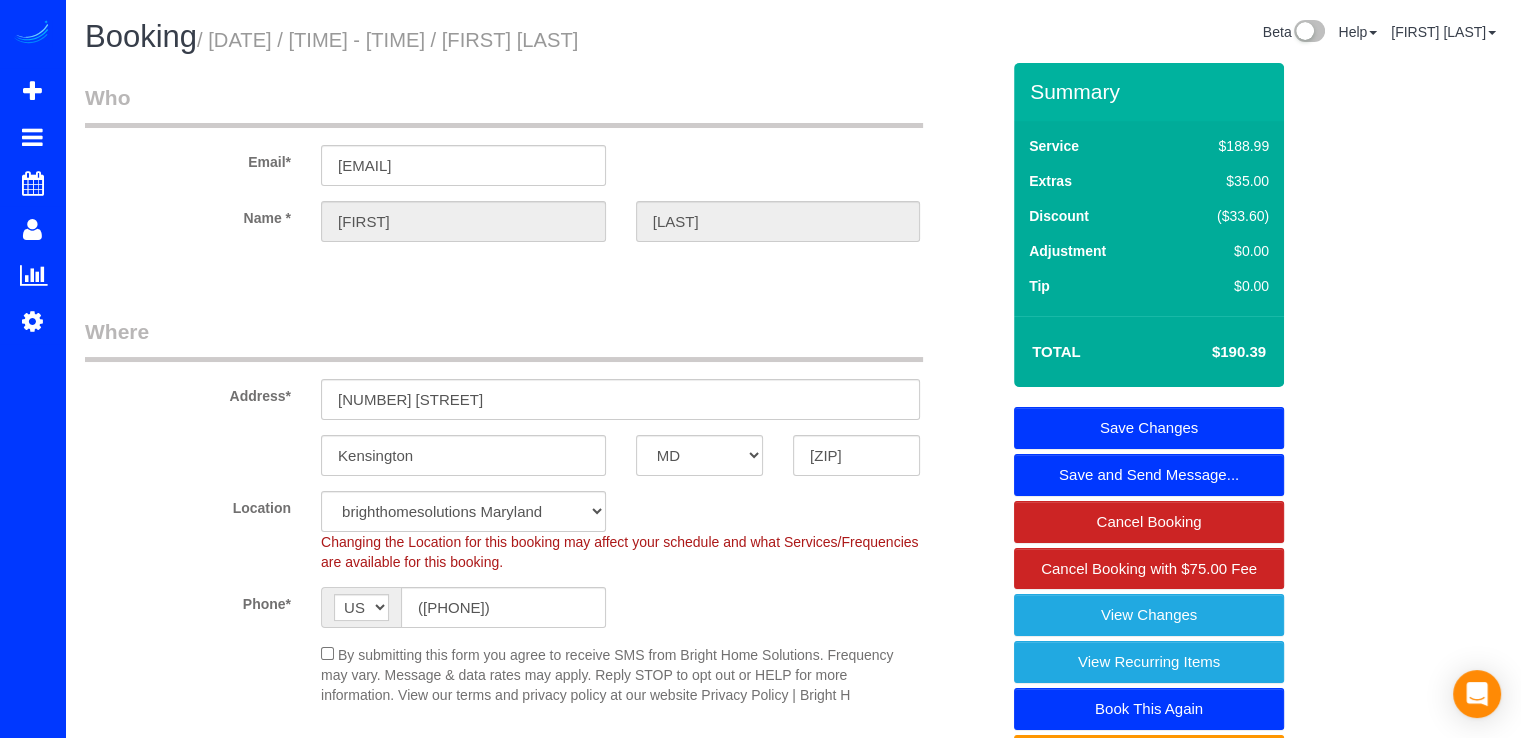 click on "Save Changes" at bounding box center [1149, 428] 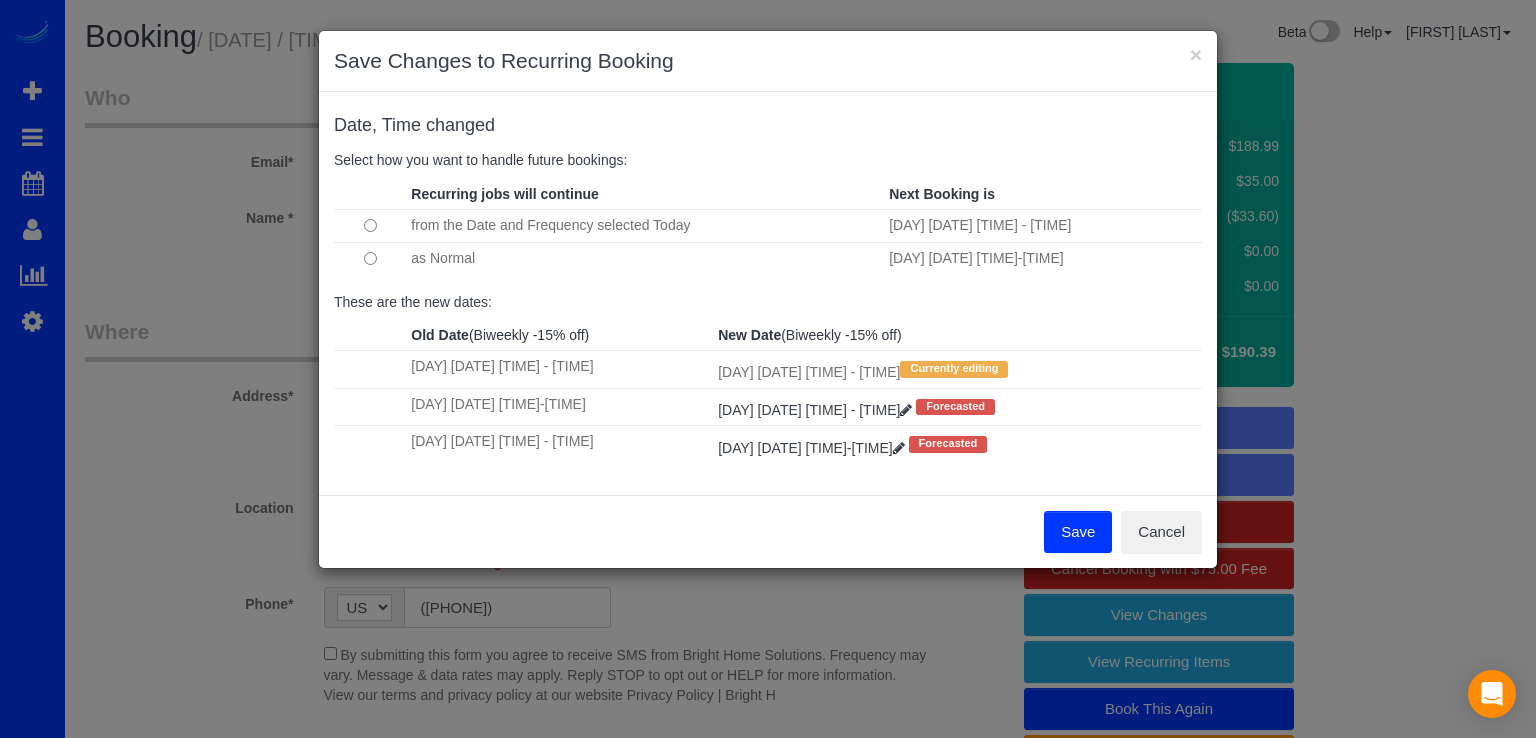 click on "Save" at bounding box center (1078, 532) 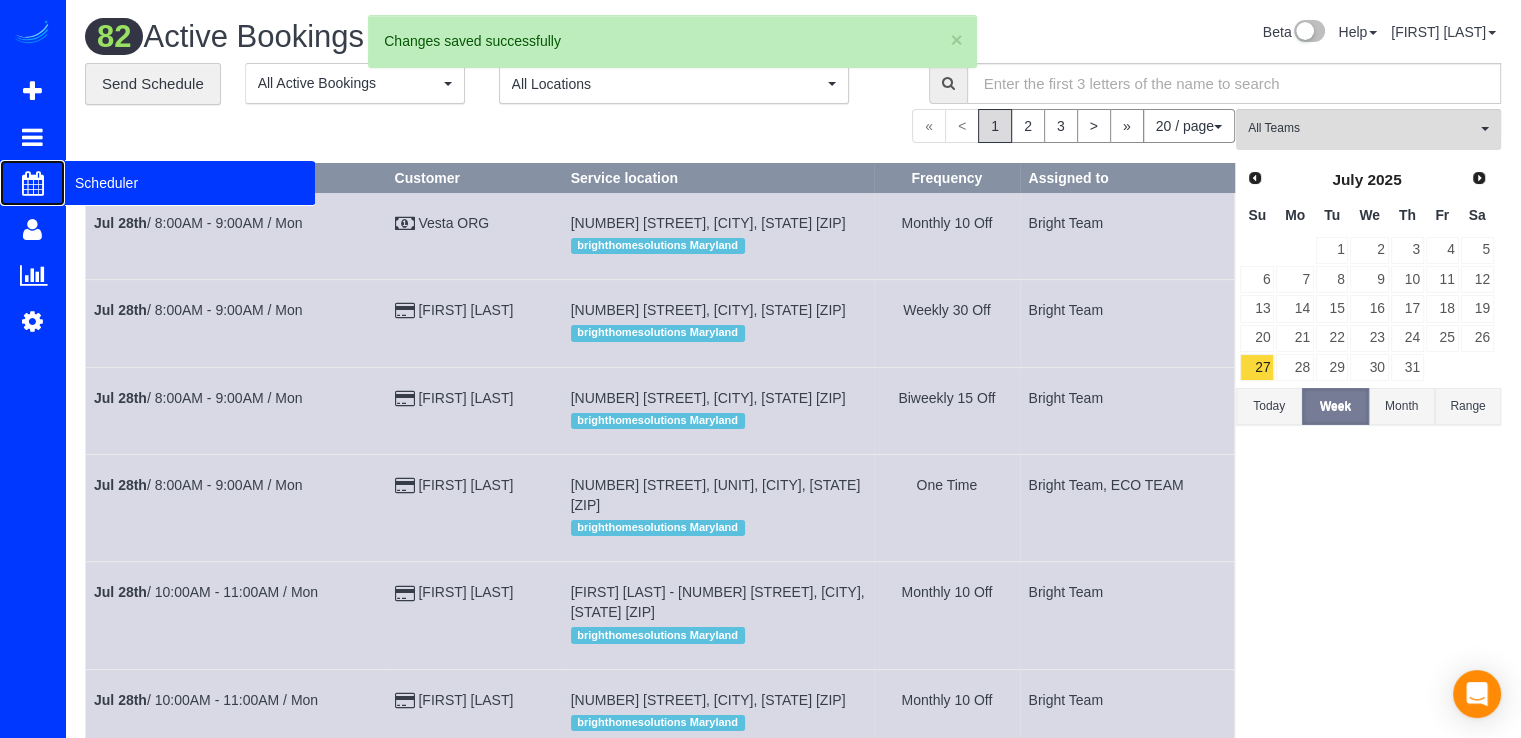 click on "Scheduler" at bounding box center (190, 183) 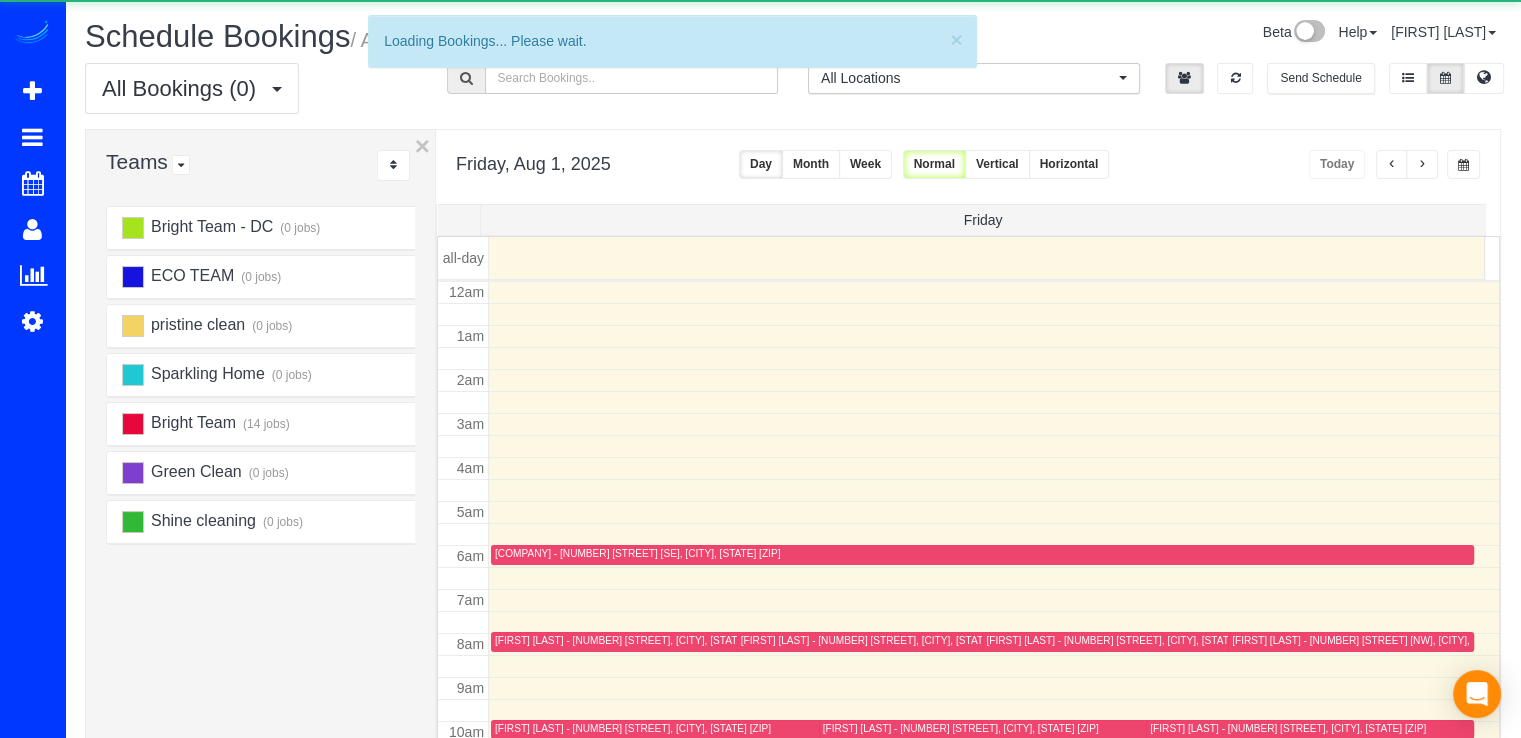 scroll, scrollTop: 263, scrollLeft: 0, axis: vertical 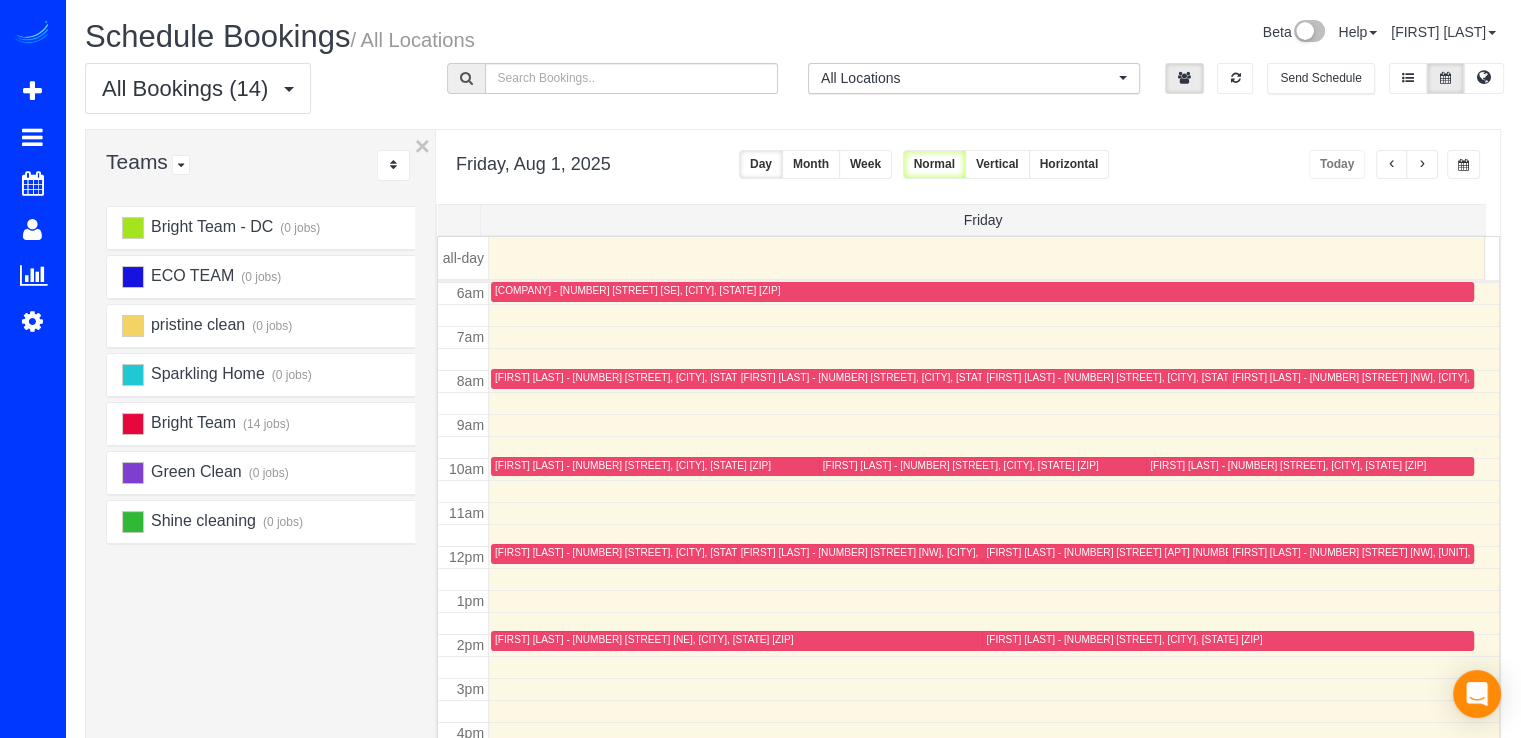 click at bounding box center (1422, 164) 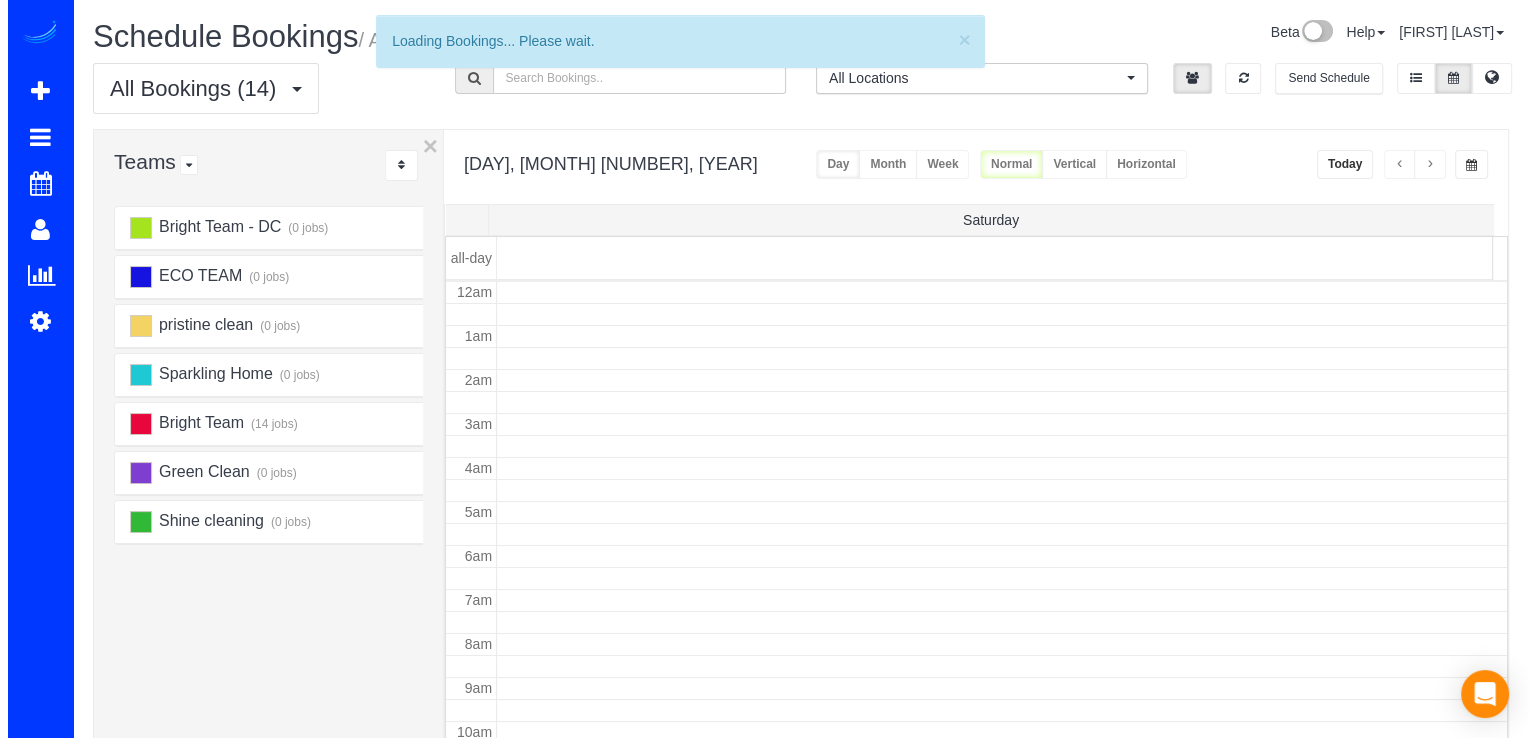 scroll, scrollTop: 263, scrollLeft: 0, axis: vertical 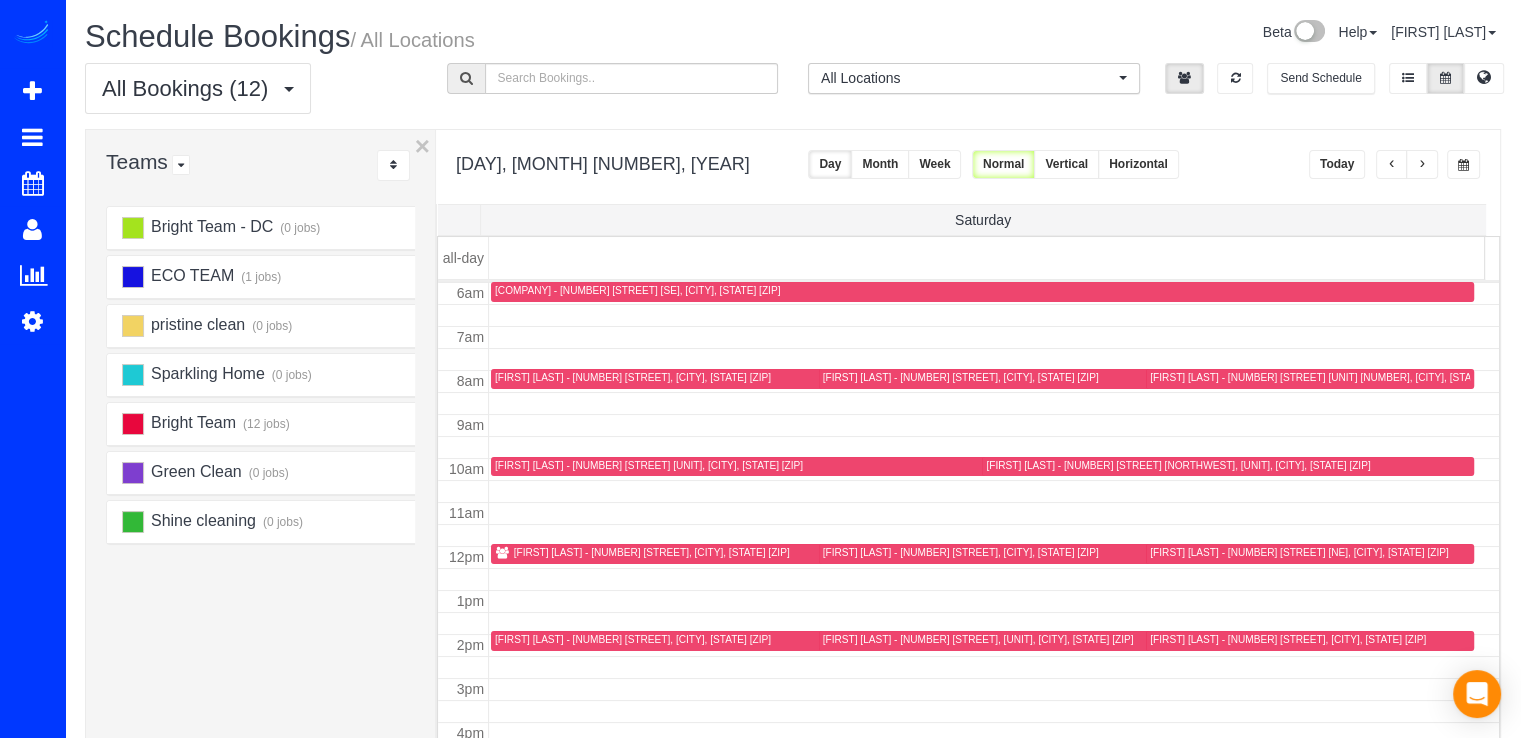 click on "[FIRST] [LAST] - [NUMBER] [STREET], [CITY], [STATE] [ZIP]" at bounding box center [652, 552] 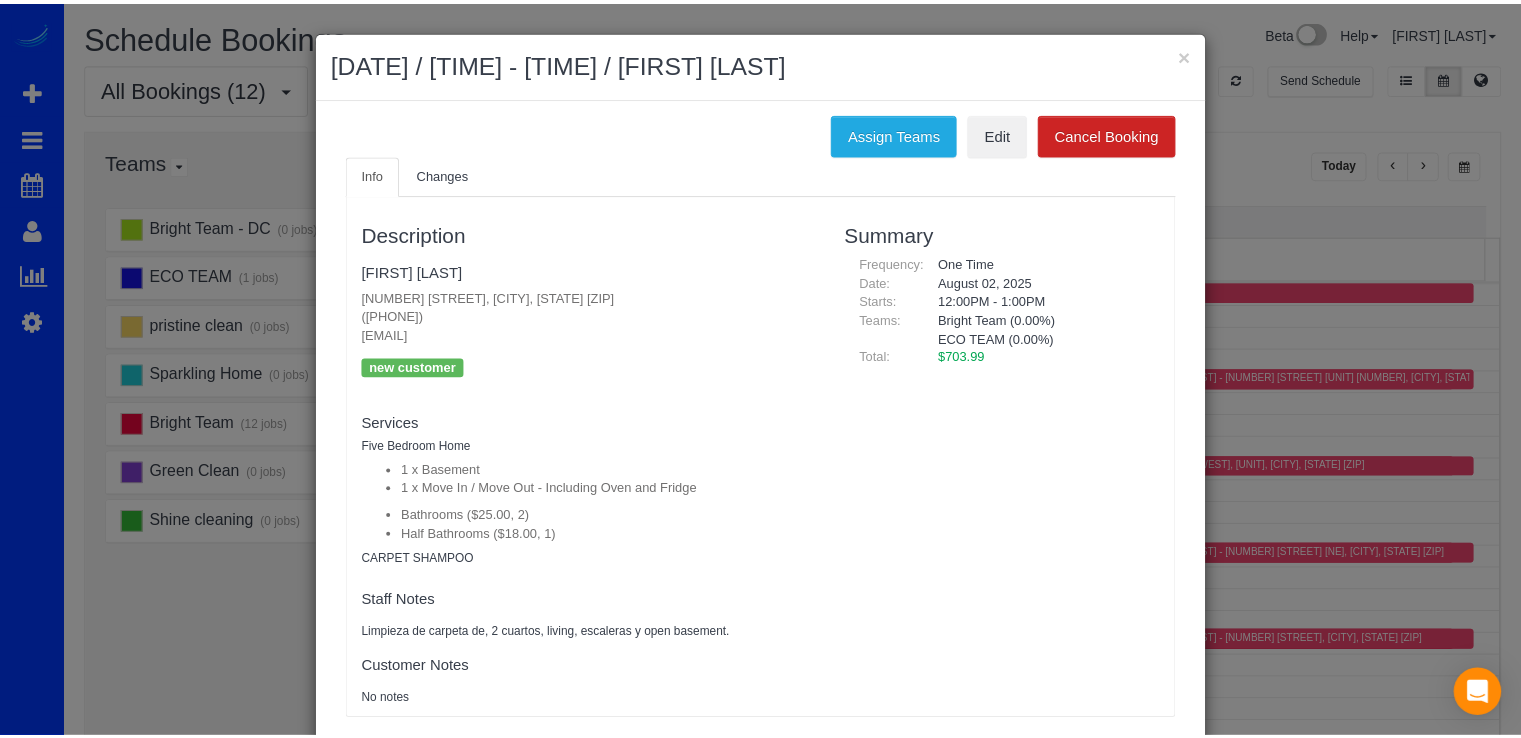 scroll, scrollTop: 0, scrollLeft: 0, axis: both 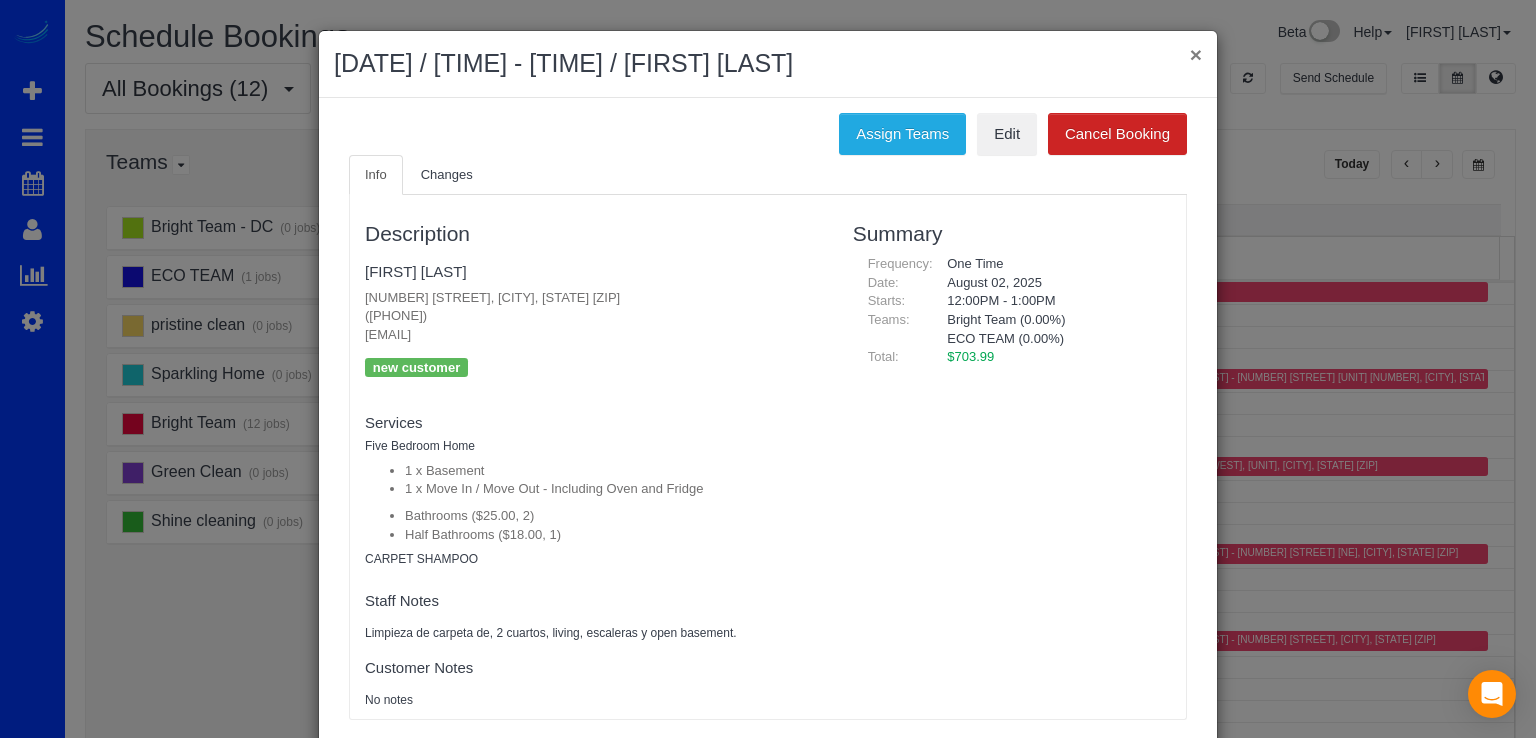 click on "×" at bounding box center [1196, 54] 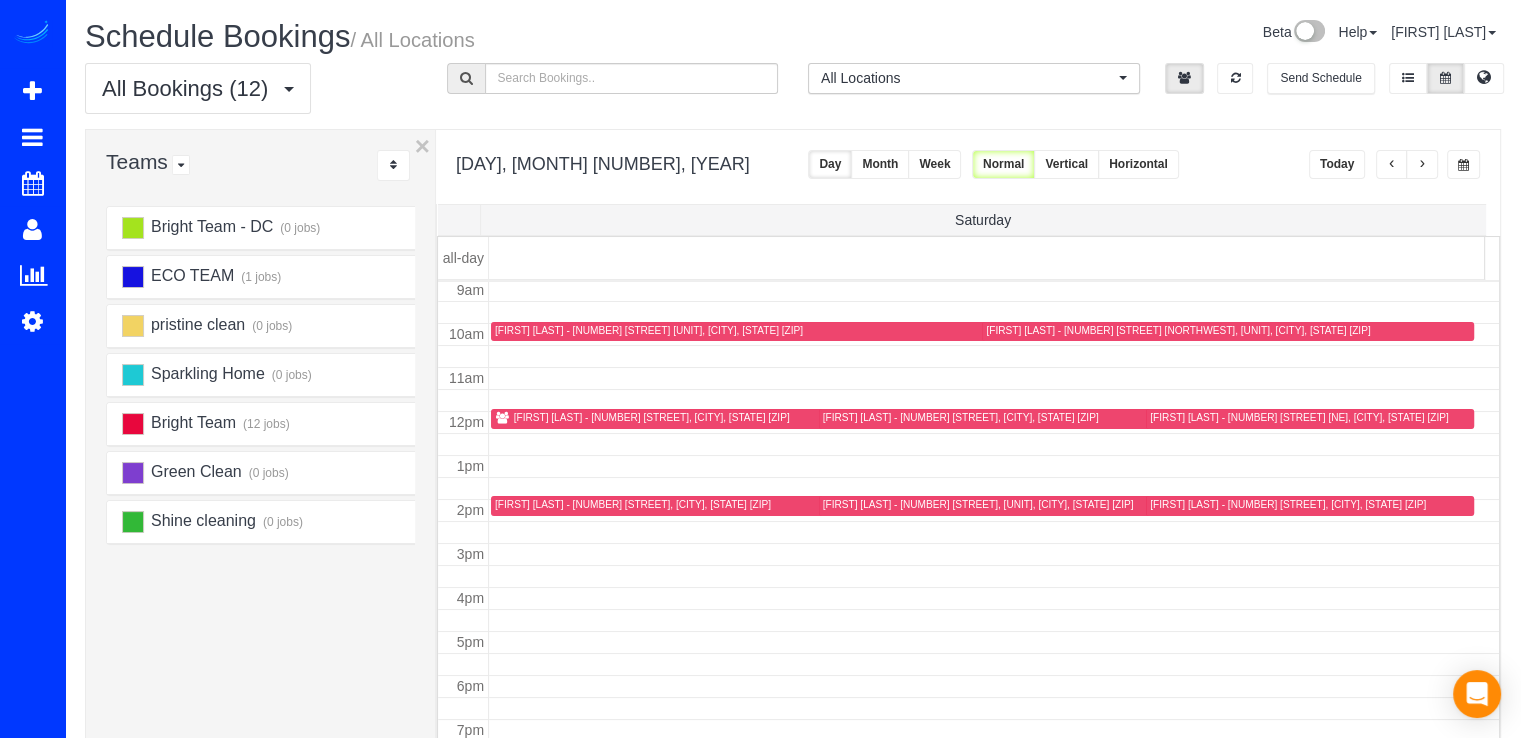 scroll, scrollTop: 298, scrollLeft: 0, axis: vertical 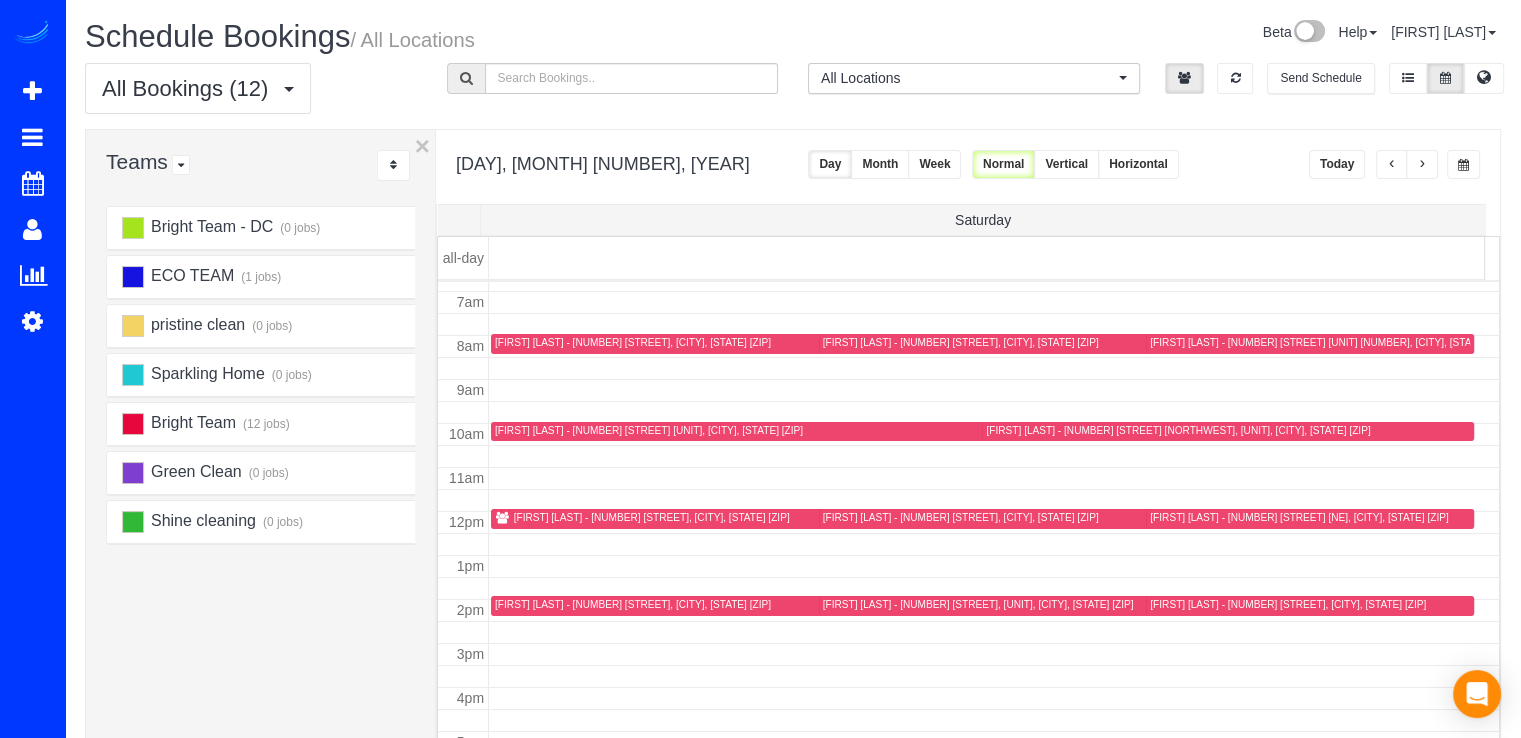 click on "Today" at bounding box center [1337, 164] 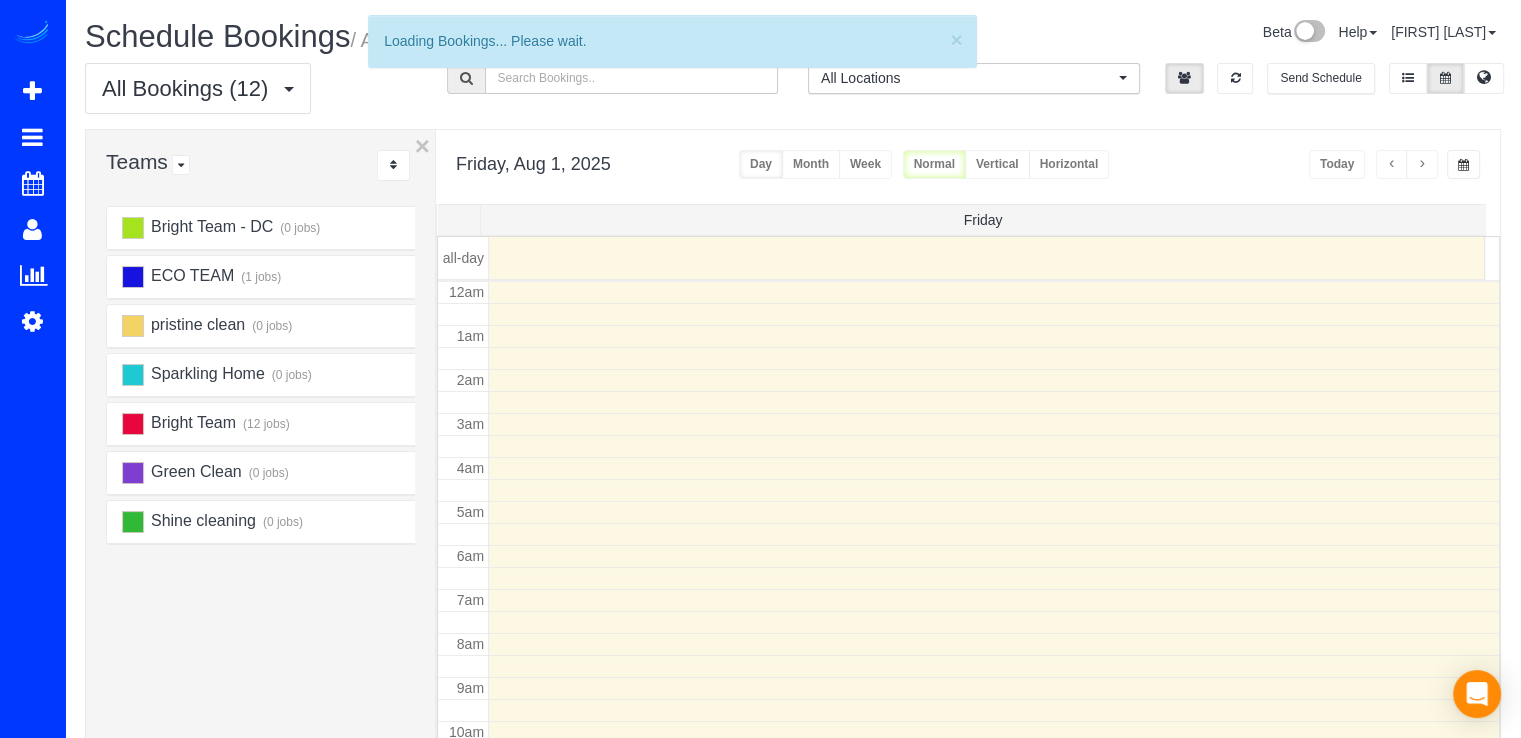scroll, scrollTop: 263, scrollLeft: 0, axis: vertical 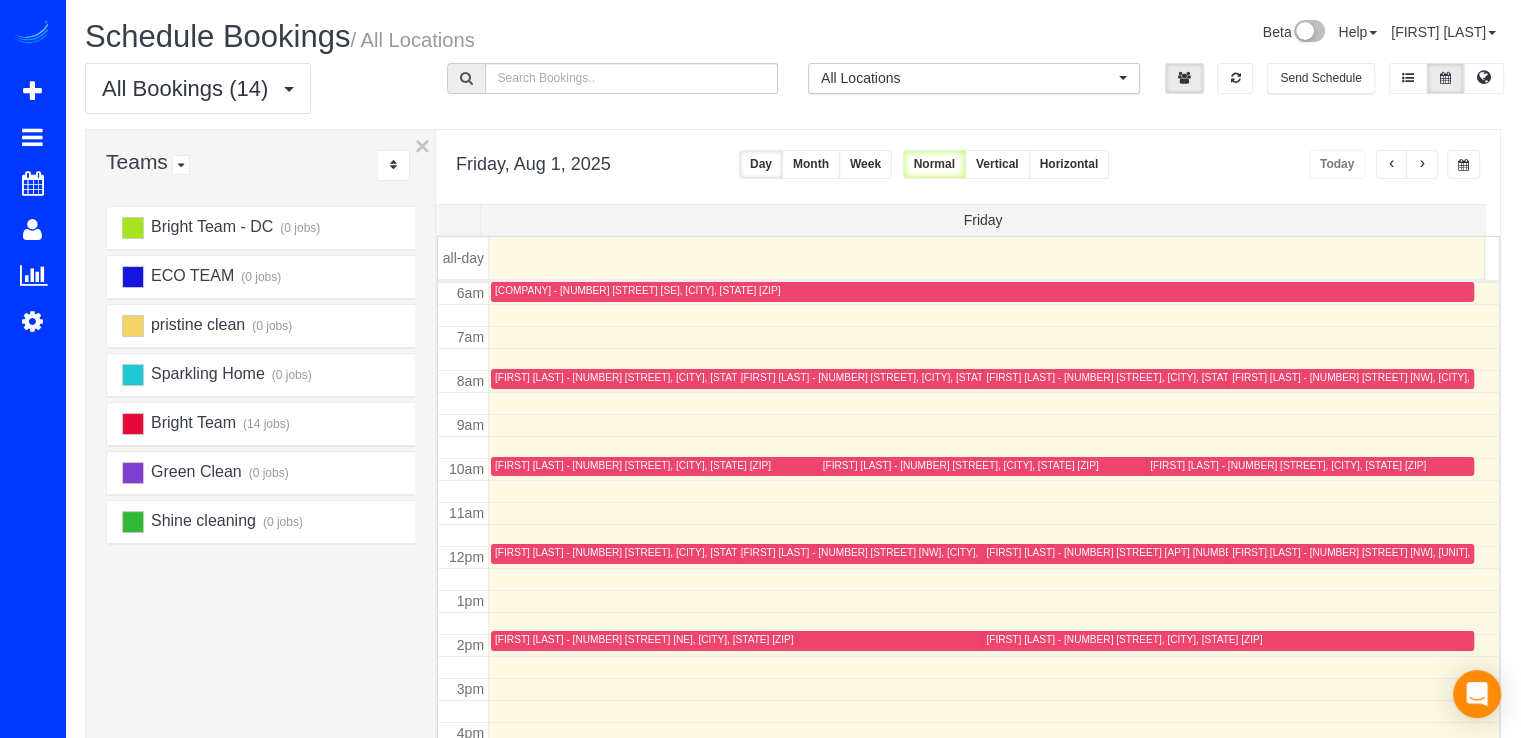 click on "[FIRST] [LAST] - [NUMBER] [STREET], [CITY], [STATE] [POSTAL_CODE]" at bounding box center (633, 552) 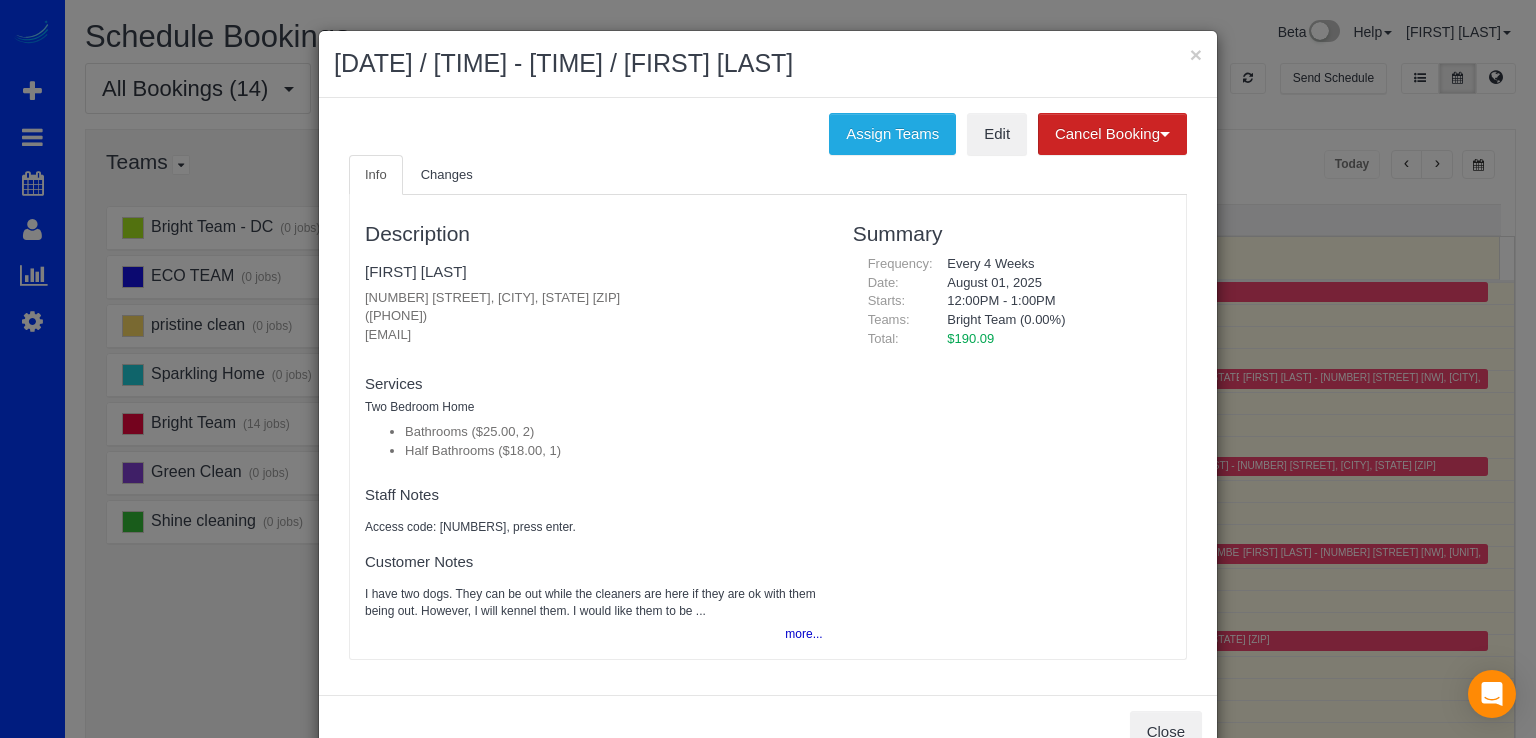 drag, startPoint x: 344, startPoint y: 297, endPoint x: 676, endPoint y: 297, distance: 332 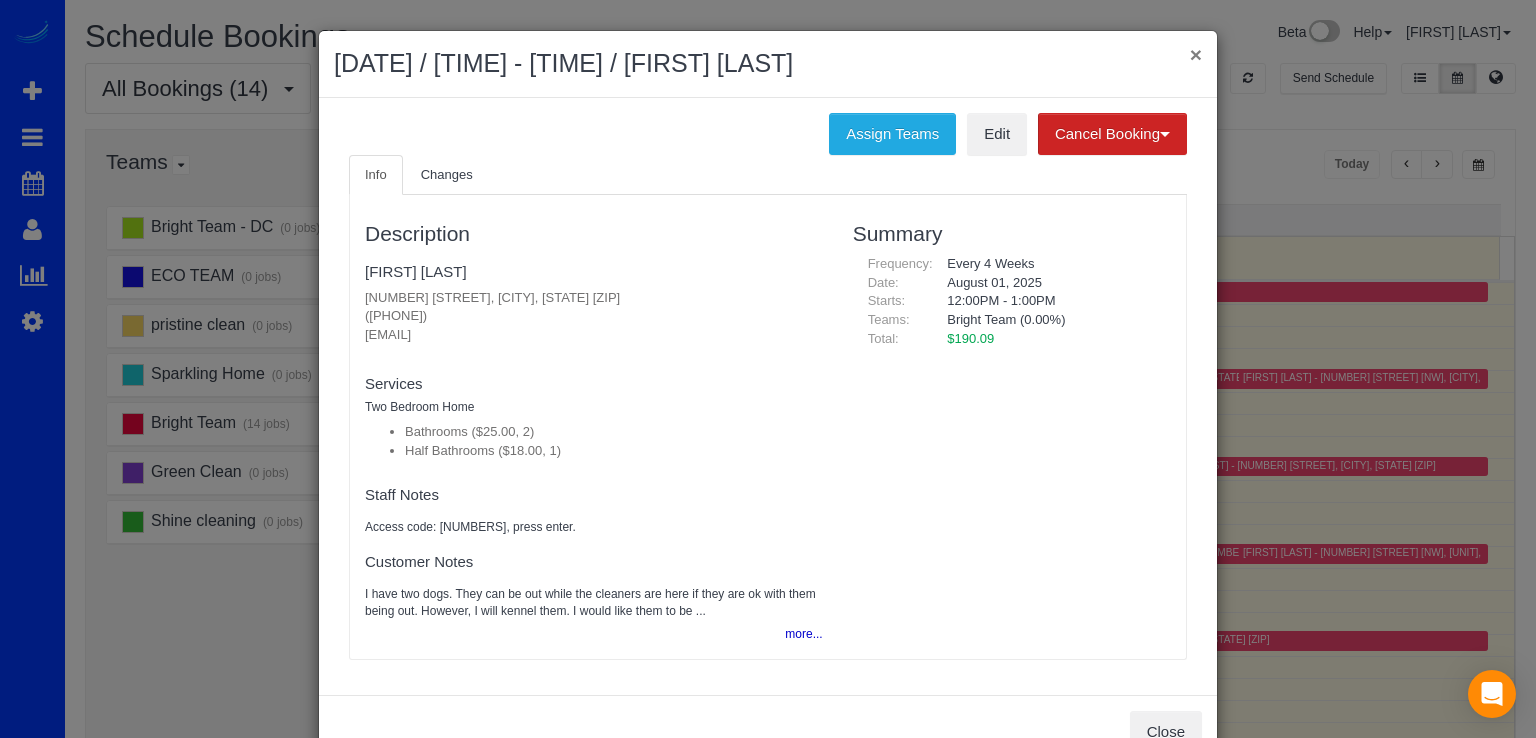 click on "×" at bounding box center (1196, 54) 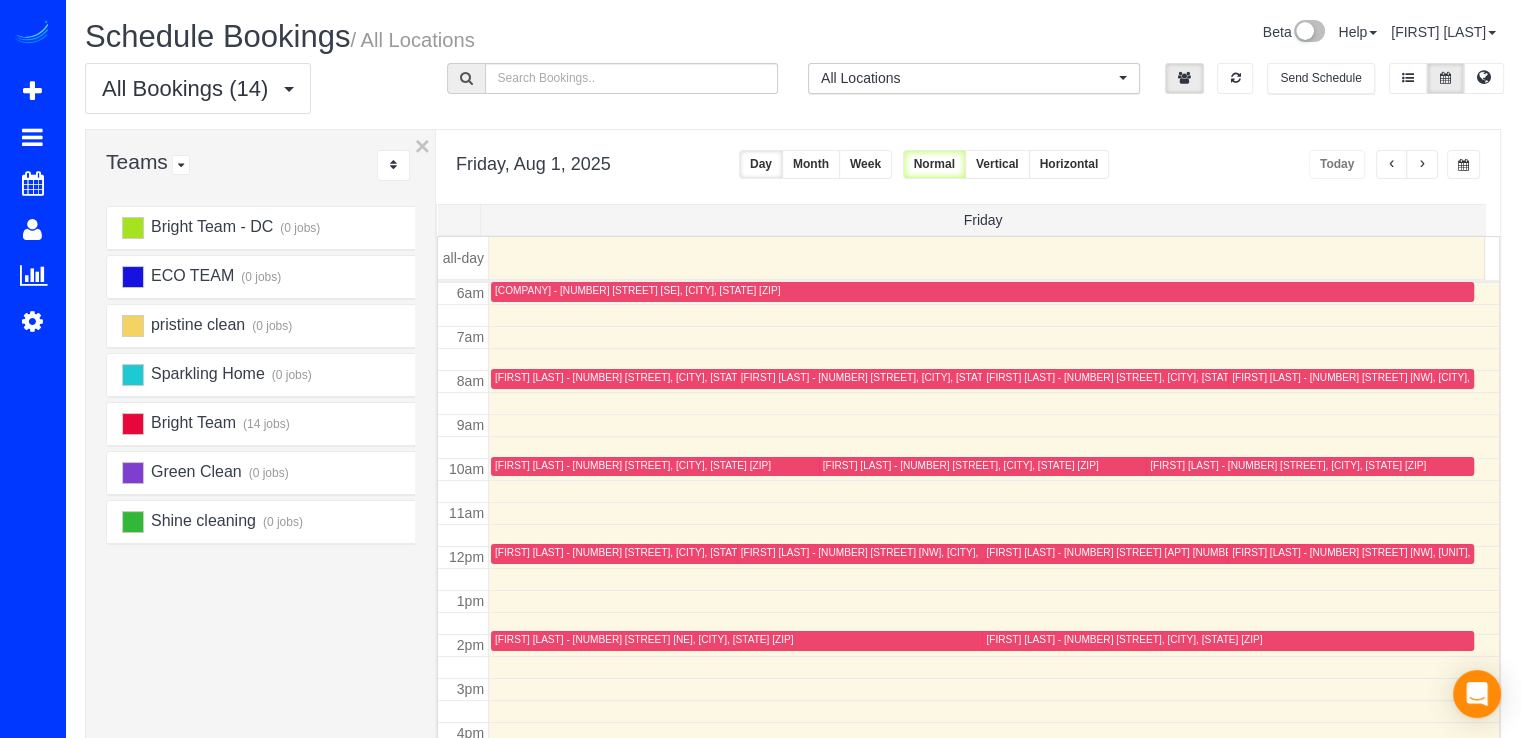drag, startPoint x: 1277, startPoint y: 537, endPoint x: 1287, endPoint y: 549, distance: 15.6205 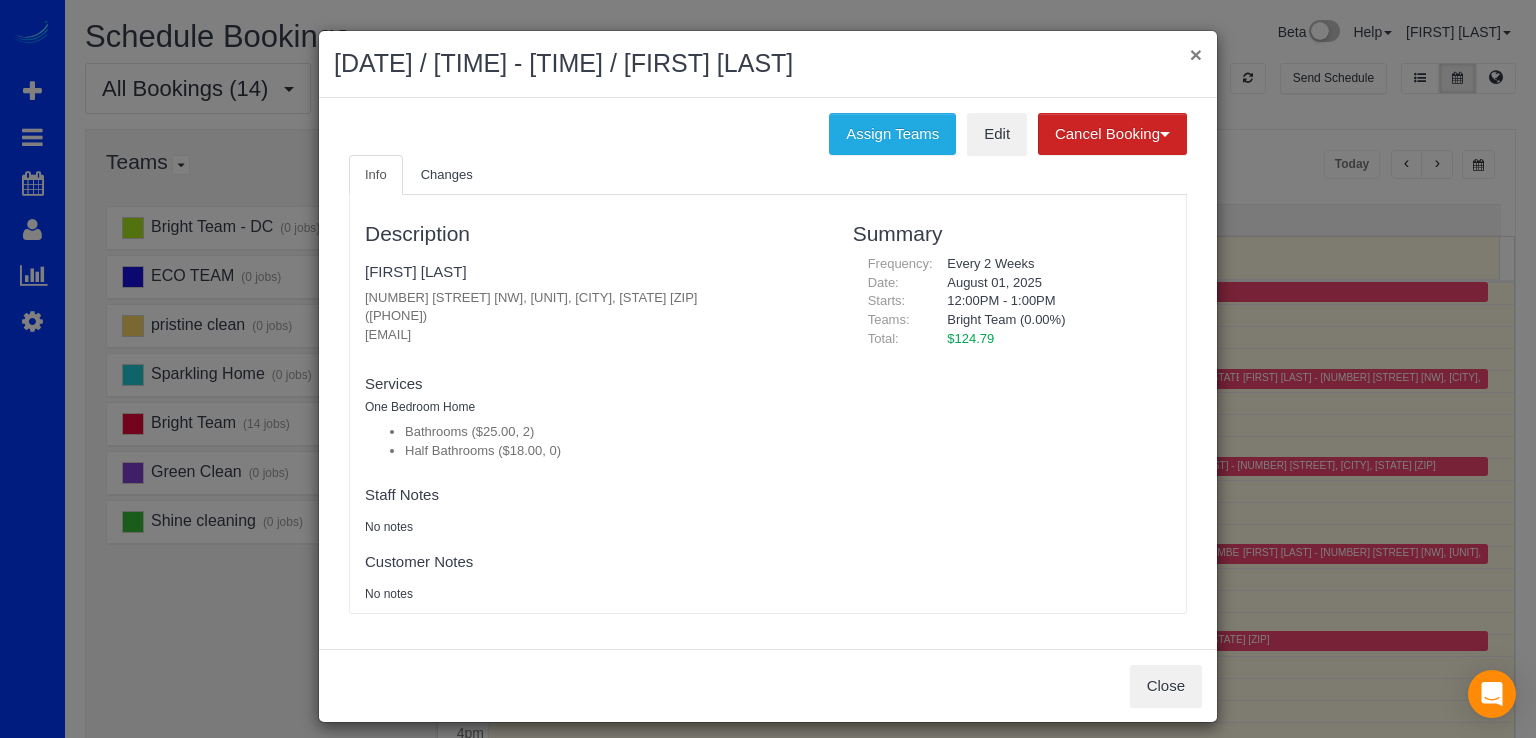 click on "×" at bounding box center (1196, 54) 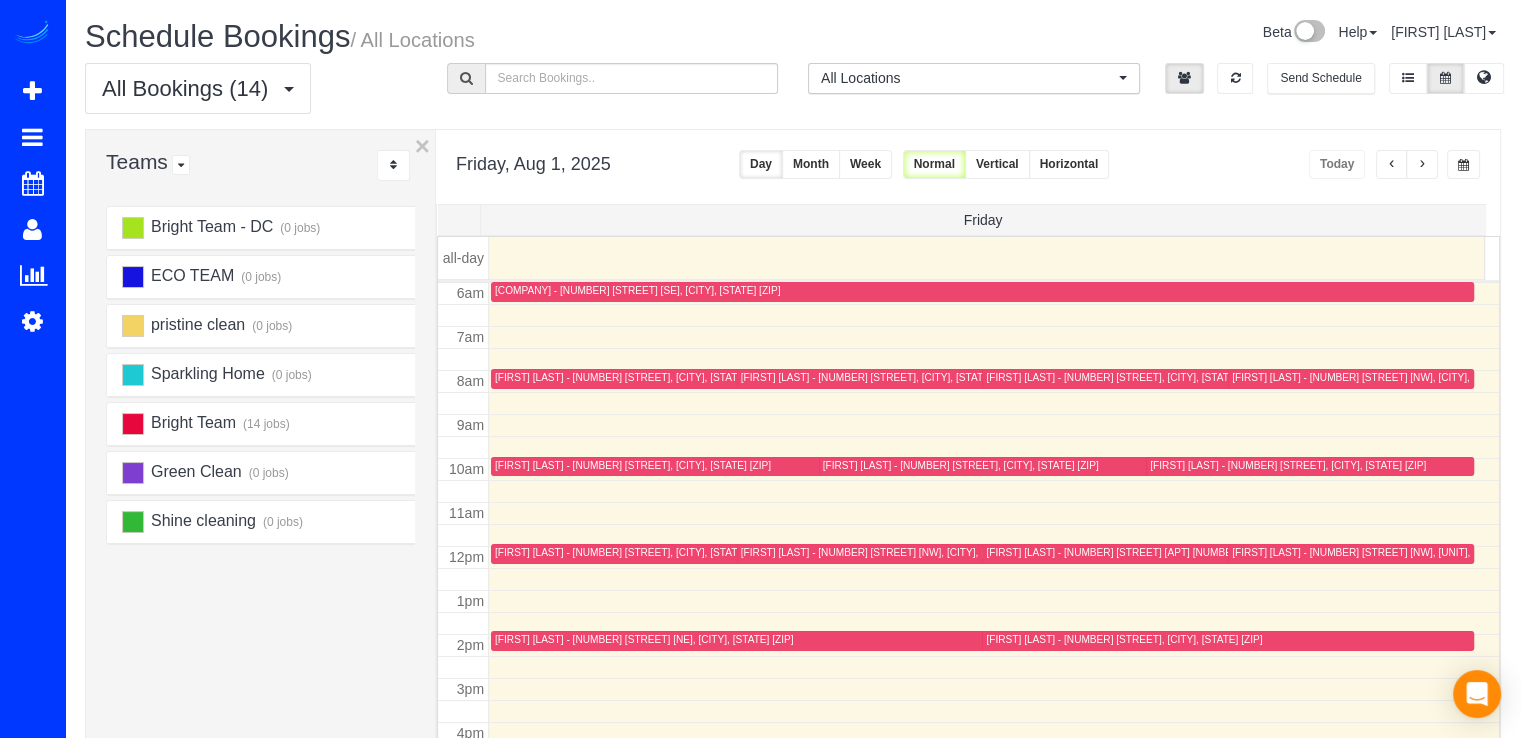 click at bounding box center (726, 554) 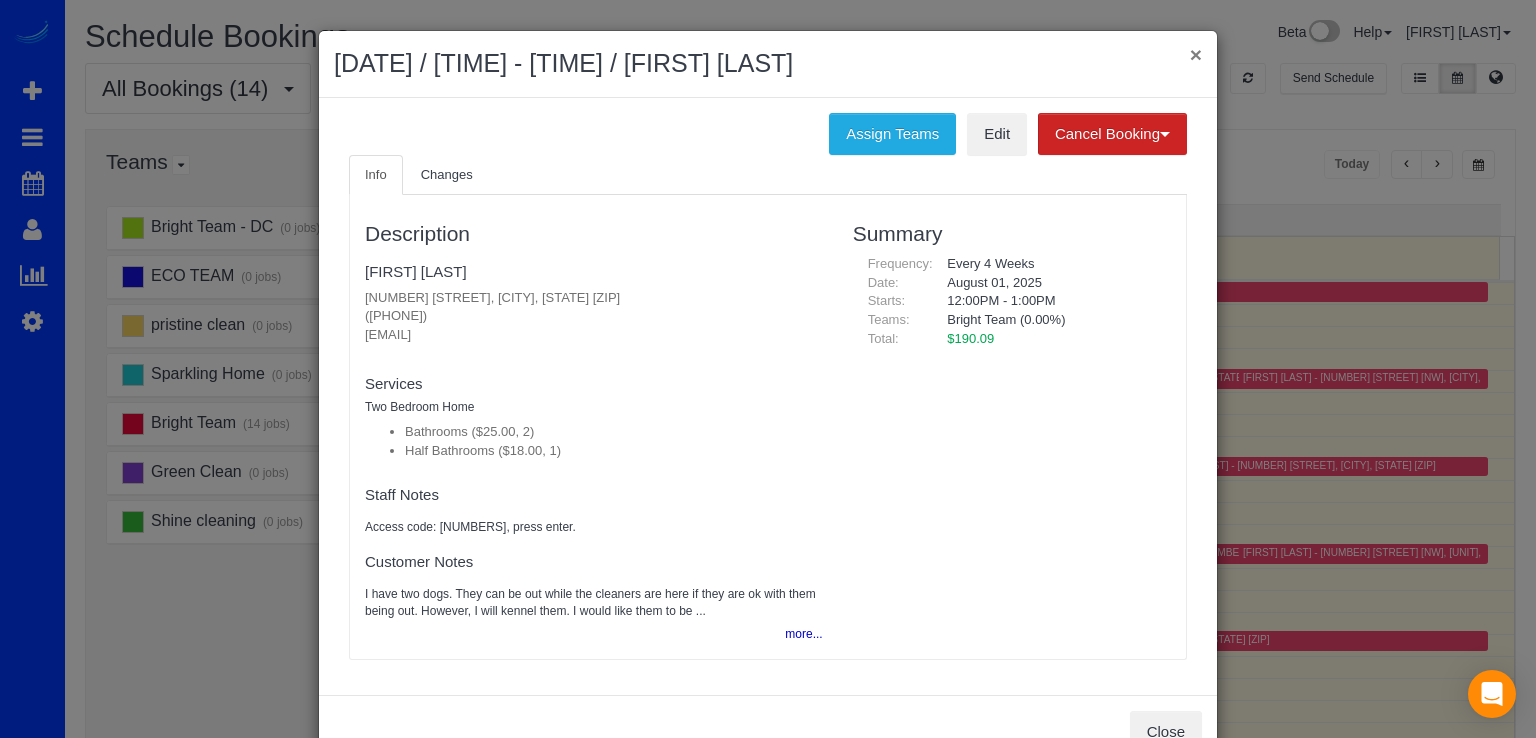 click on "×" at bounding box center (1196, 54) 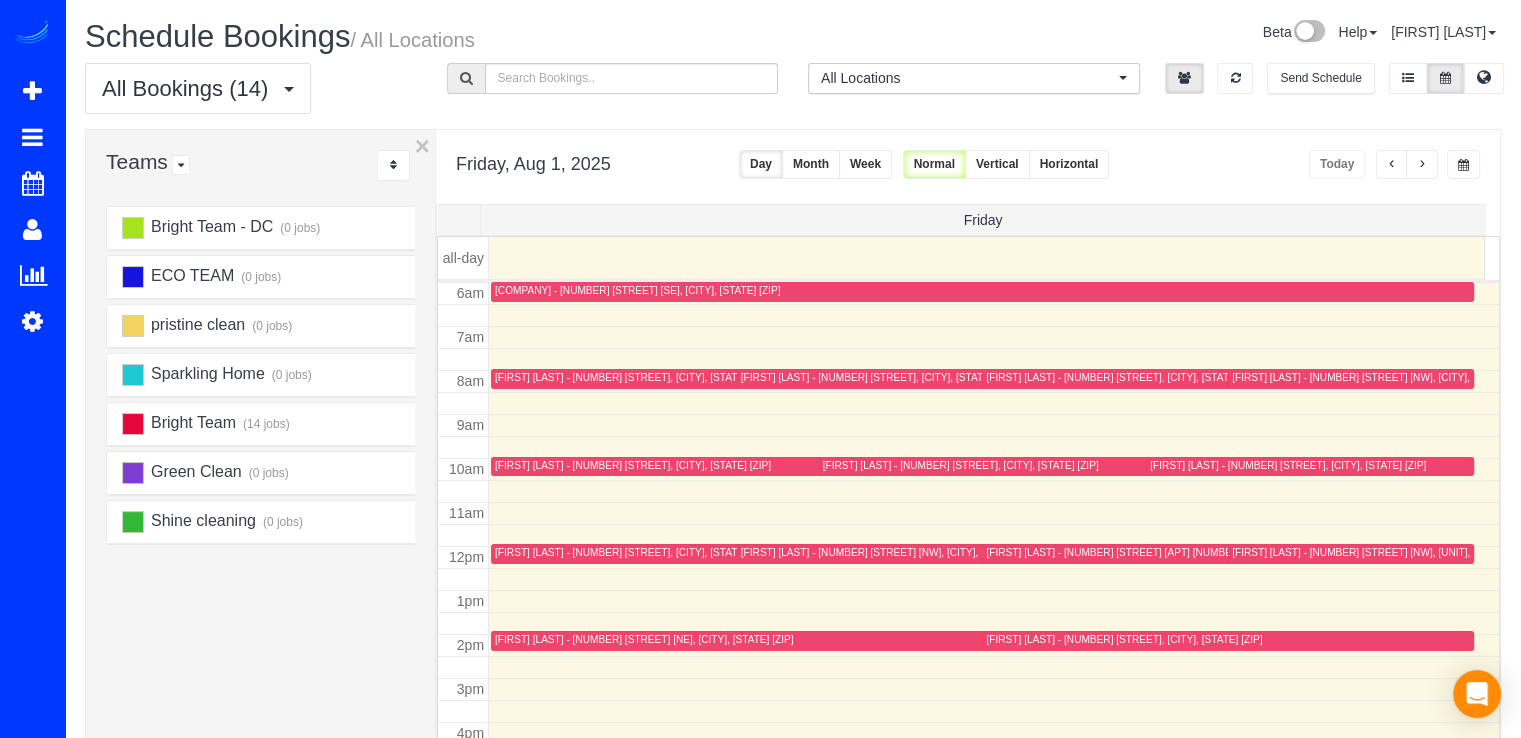click at bounding box center (1422, 164) 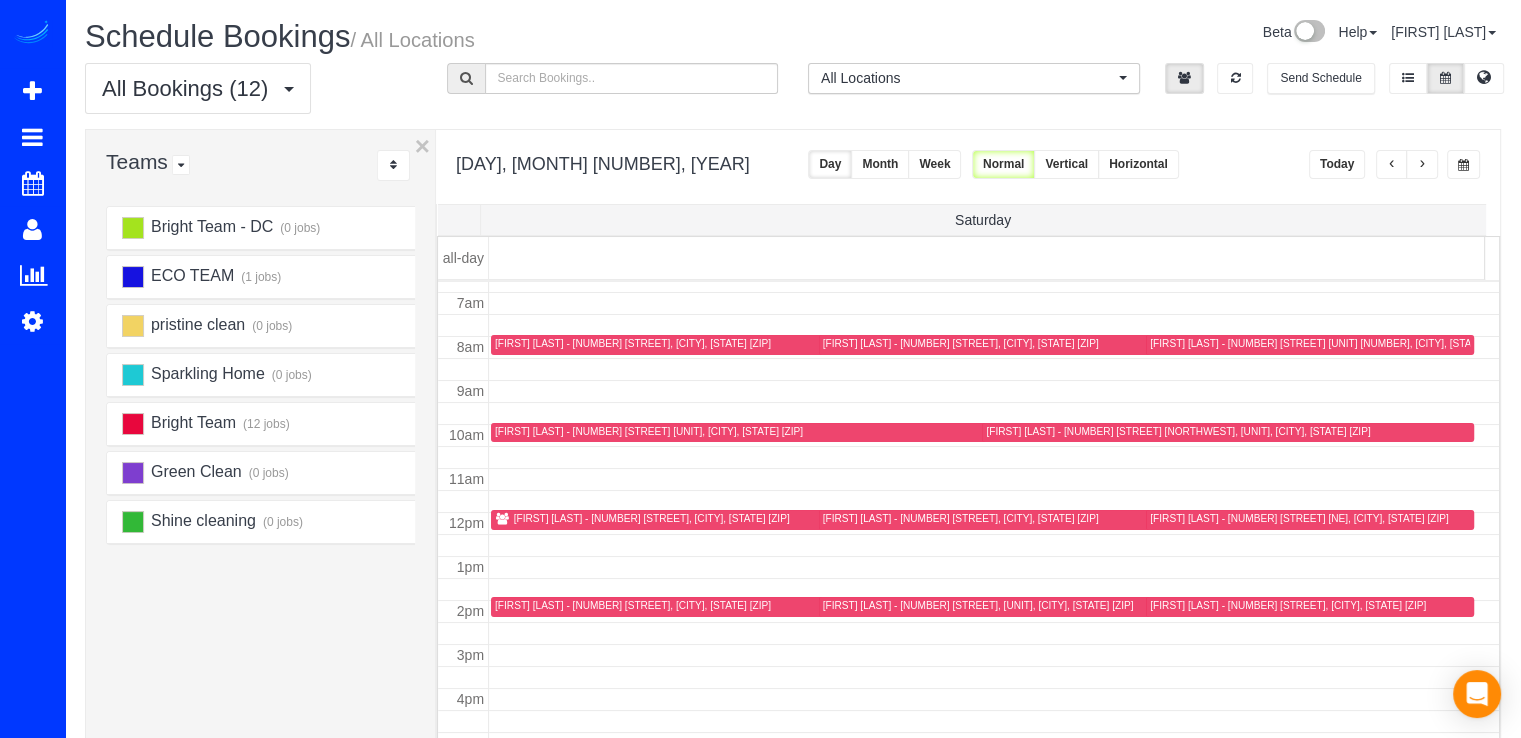 scroll, scrollTop: 263, scrollLeft: 0, axis: vertical 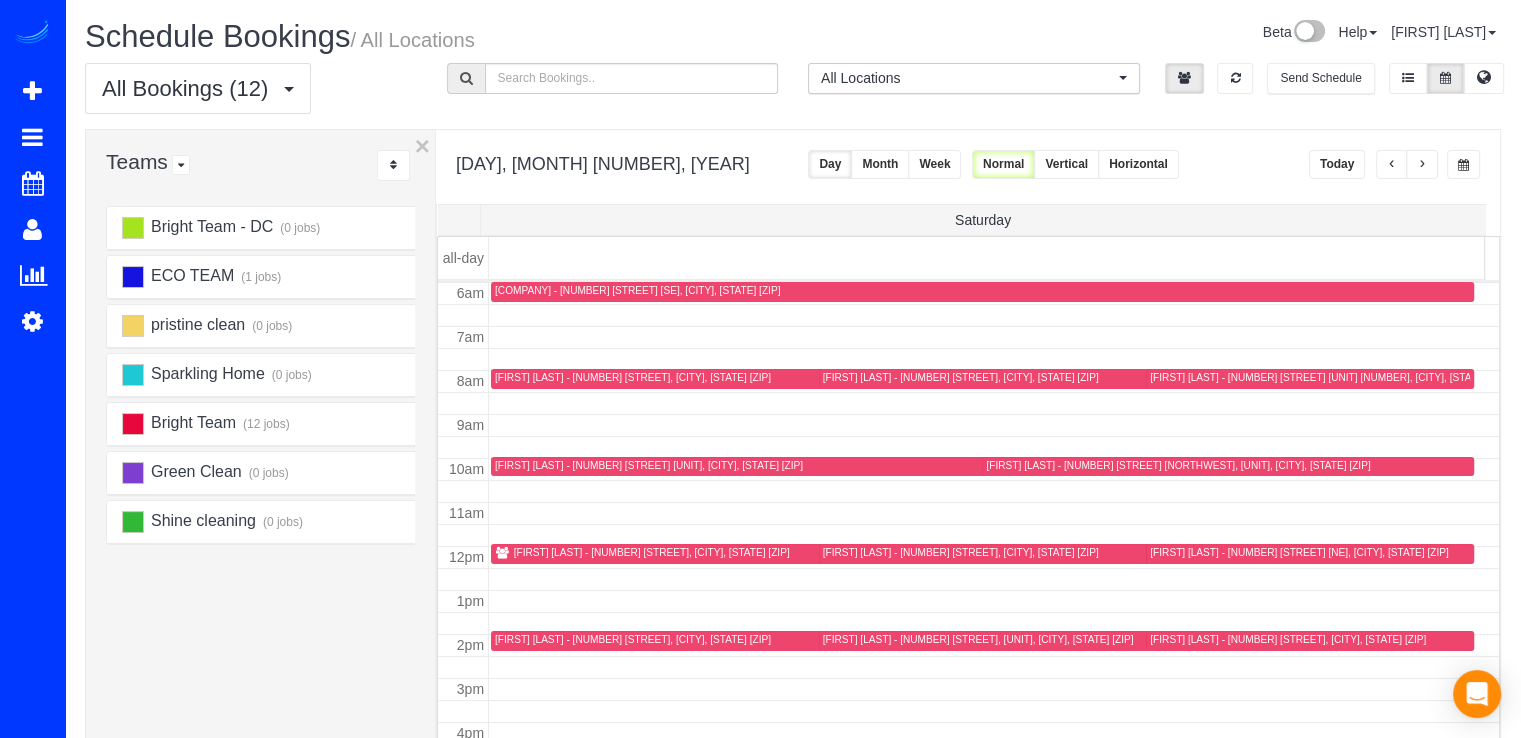 click at bounding box center [1392, 165] 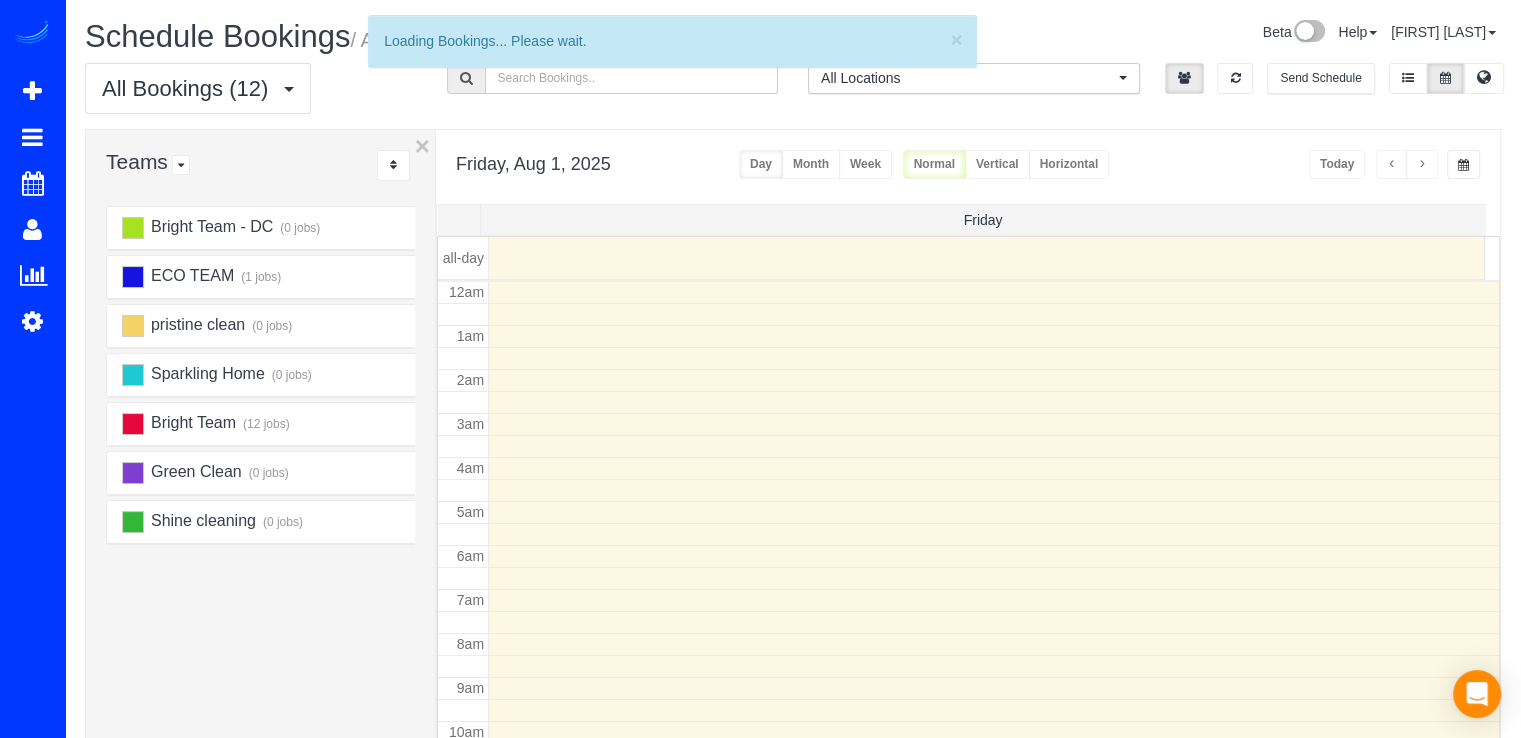 scroll, scrollTop: 263, scrollLeft: 0, axis: vertical 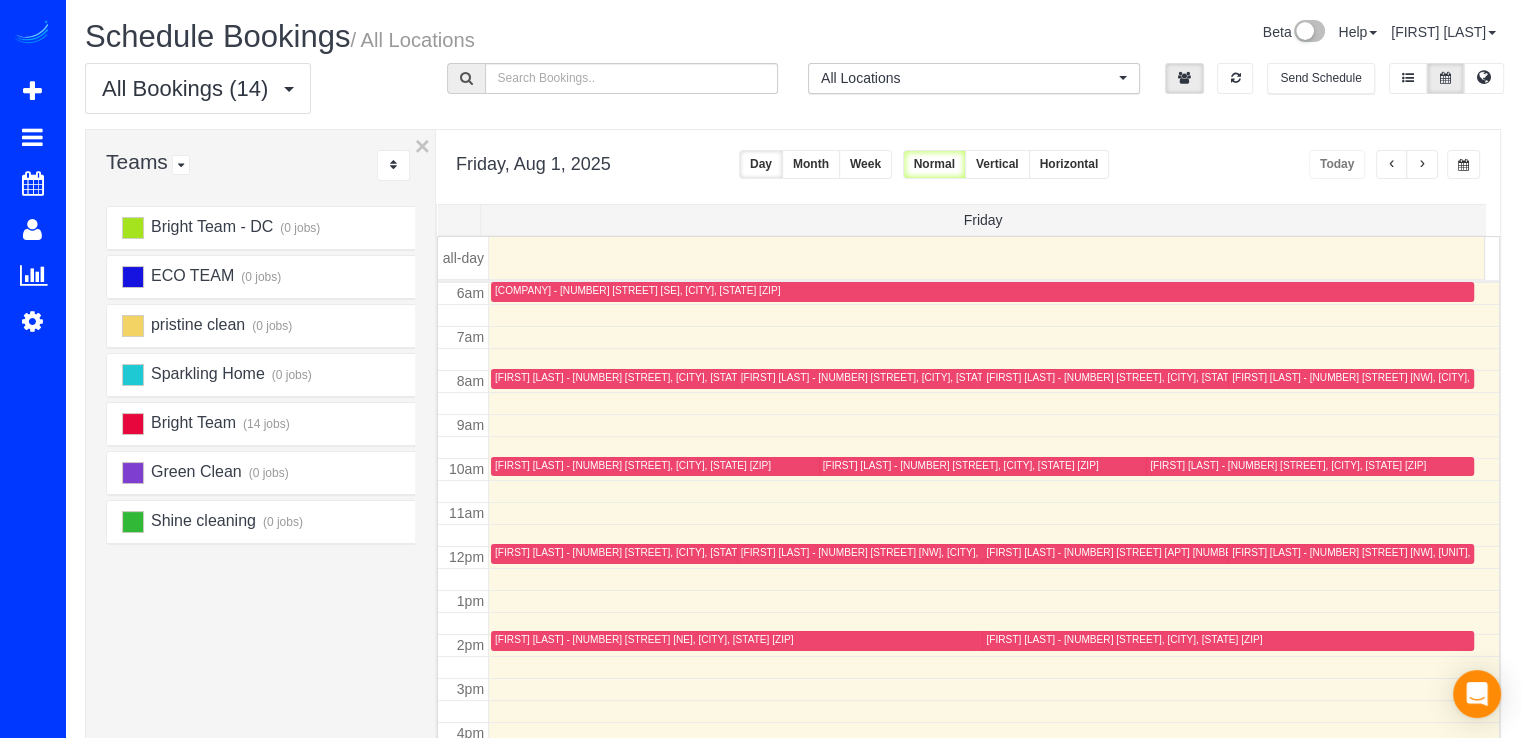 click at bounding box center (1422, 165) 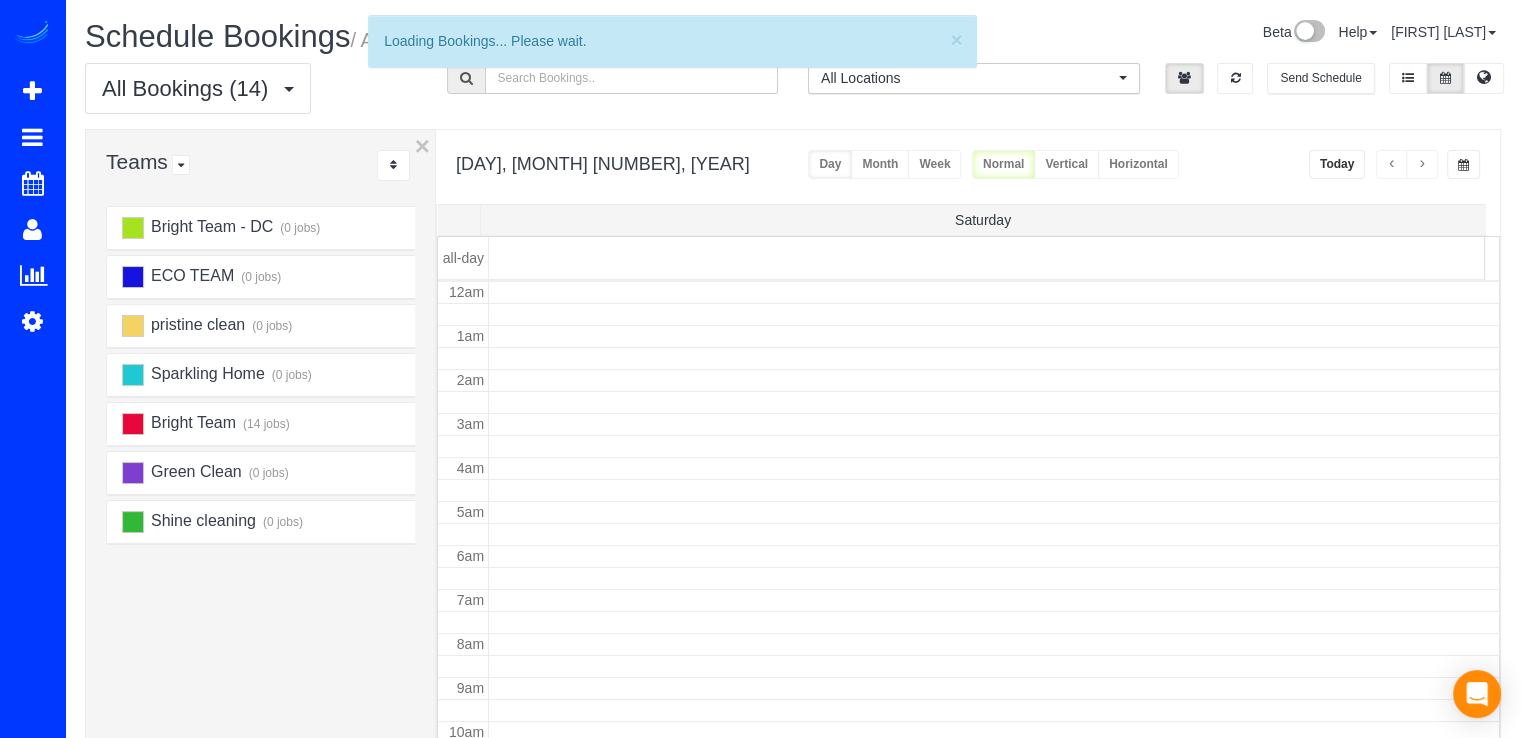 scroll, scrollTop: 263, scrollLeft: 0, axis: vertical 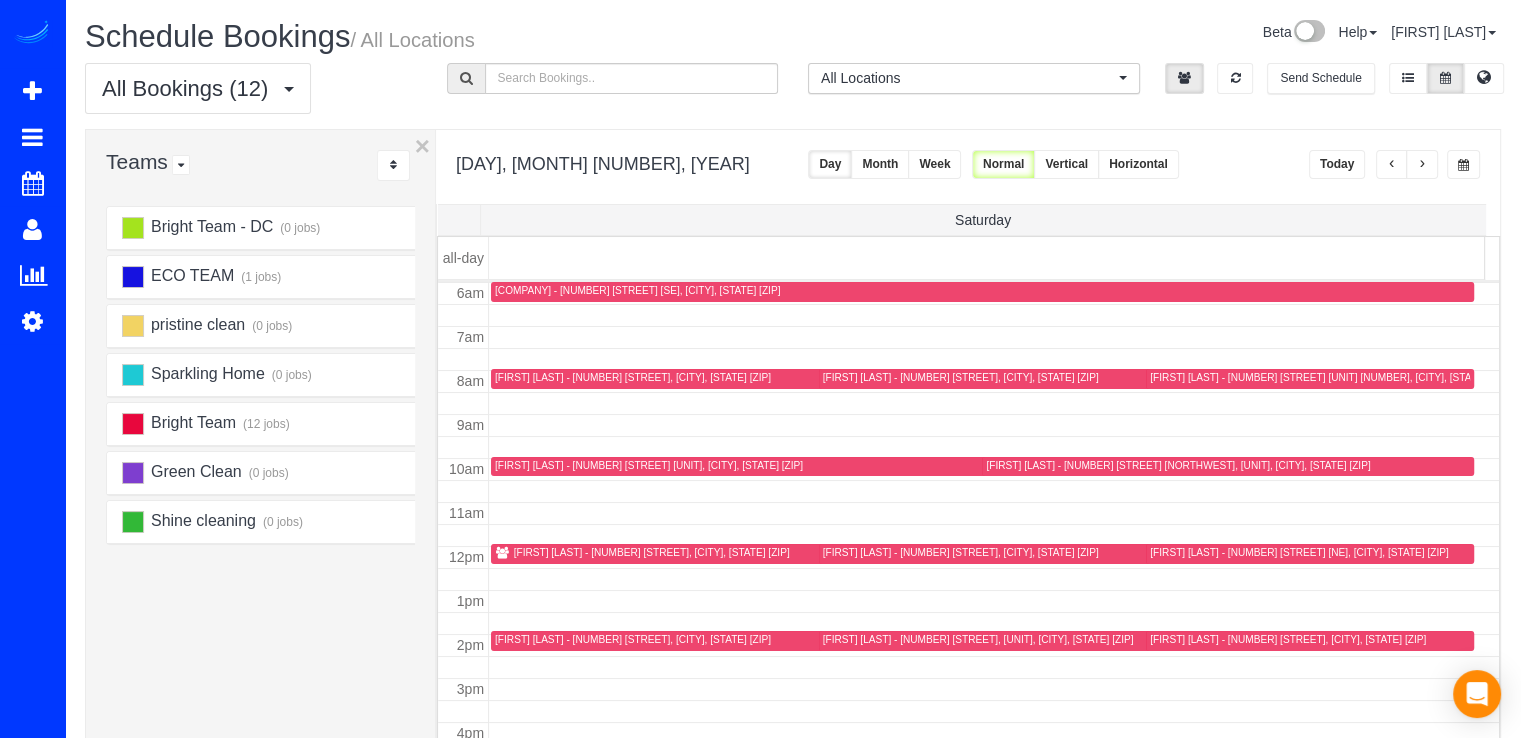 click at bounding box center (1392, 165) 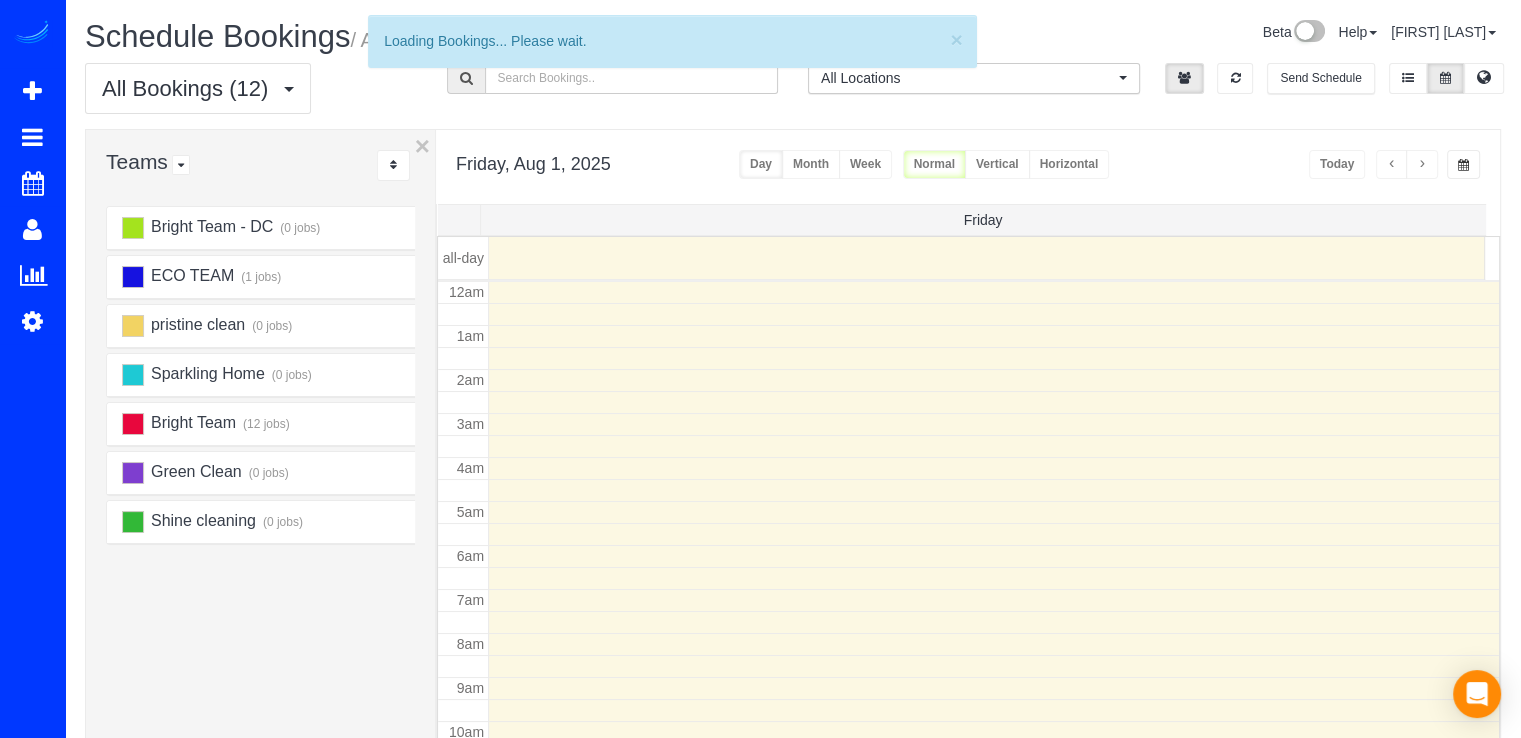 scroll, scrollTop: 263, scrollLeft: 0, axis: vertical 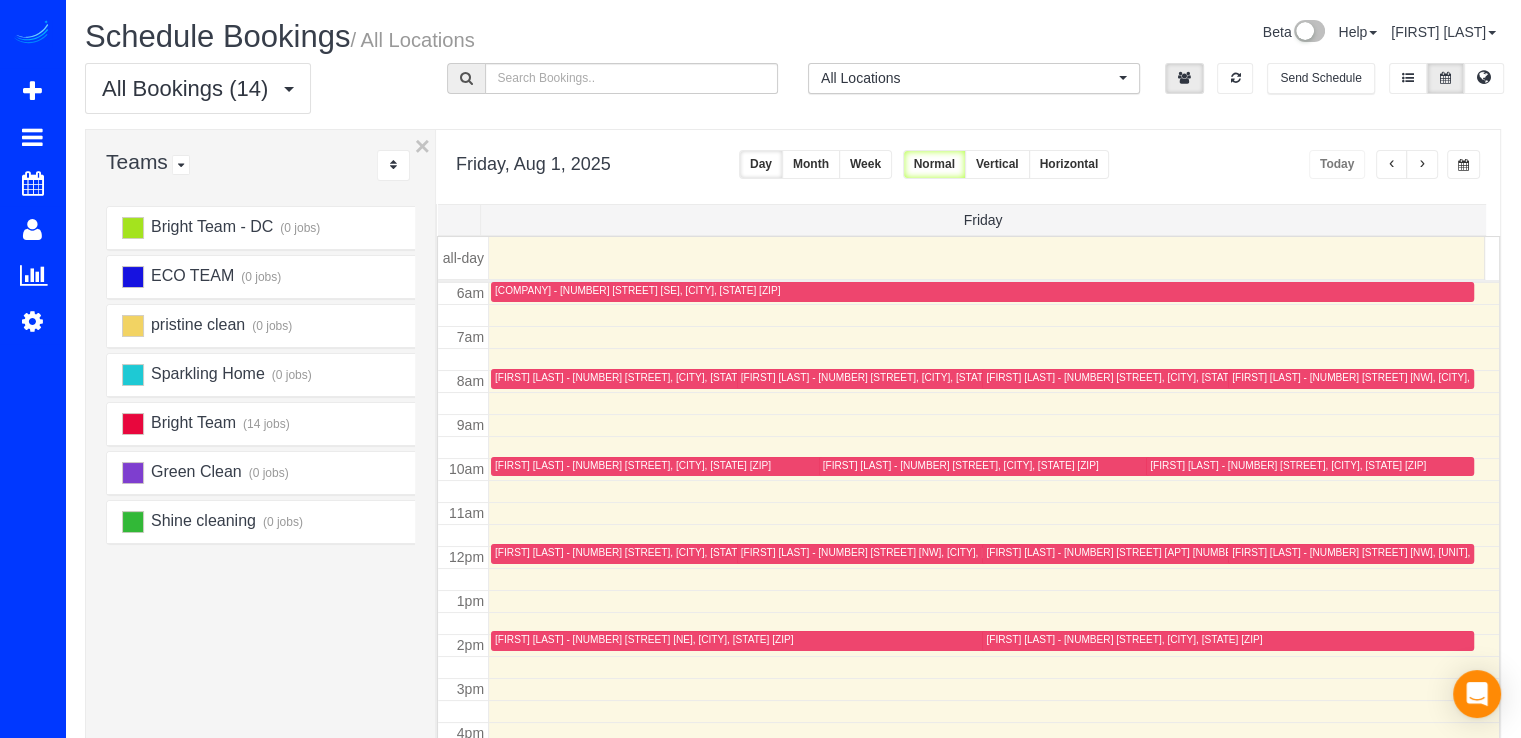 click at bounding box center [1422, 165] 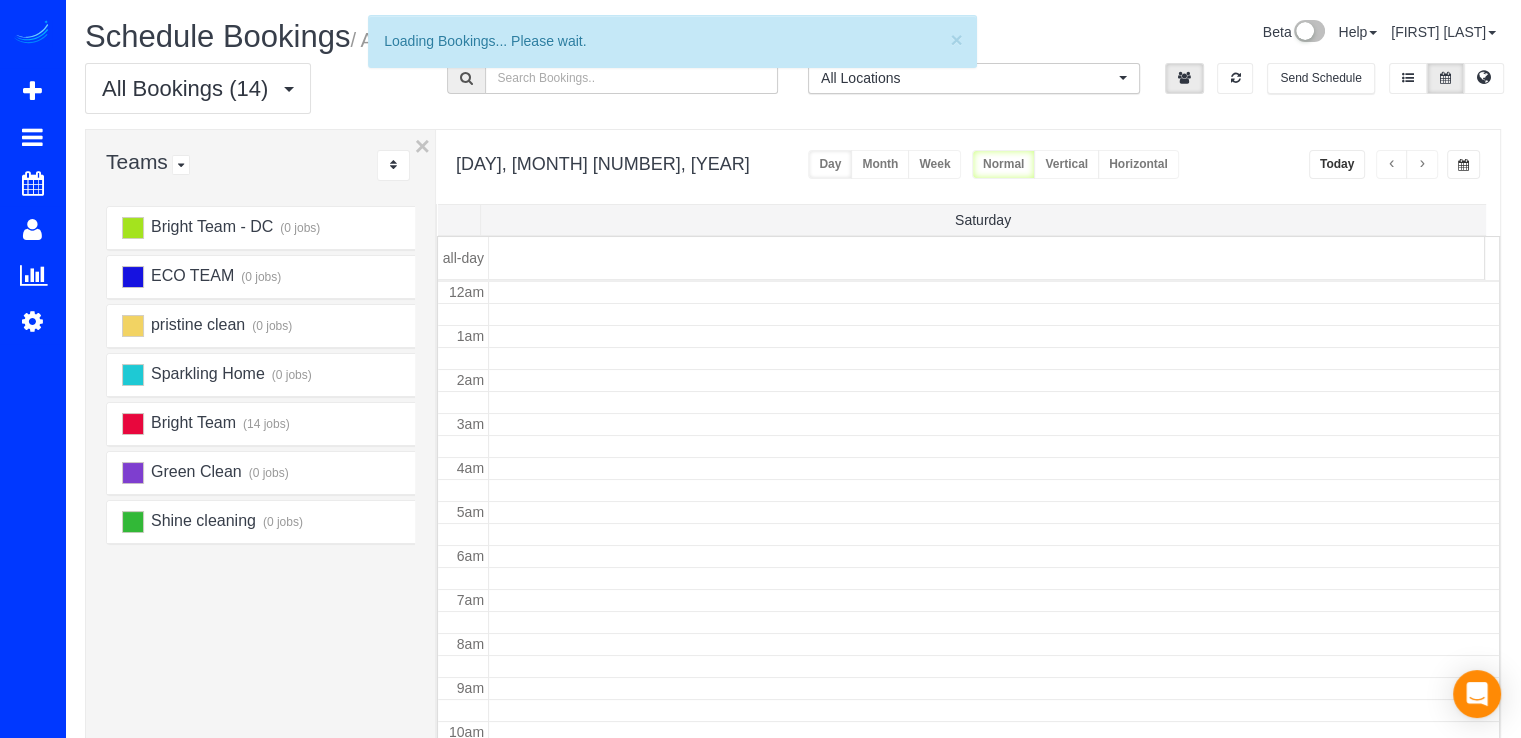 scroll, scrollTop: 263, scrollLeft: 0, axis: vertical 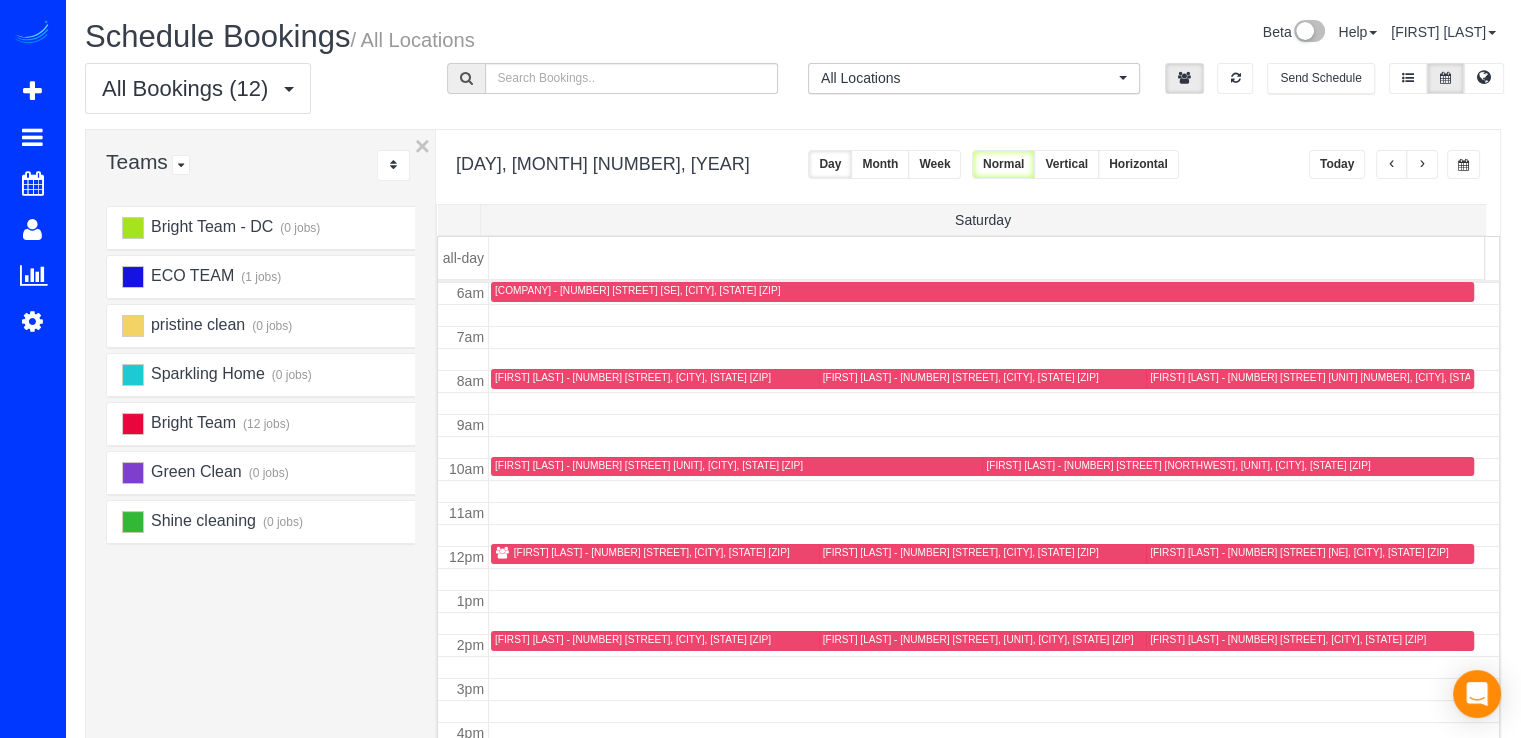 click at bounding box center (1392, 165) 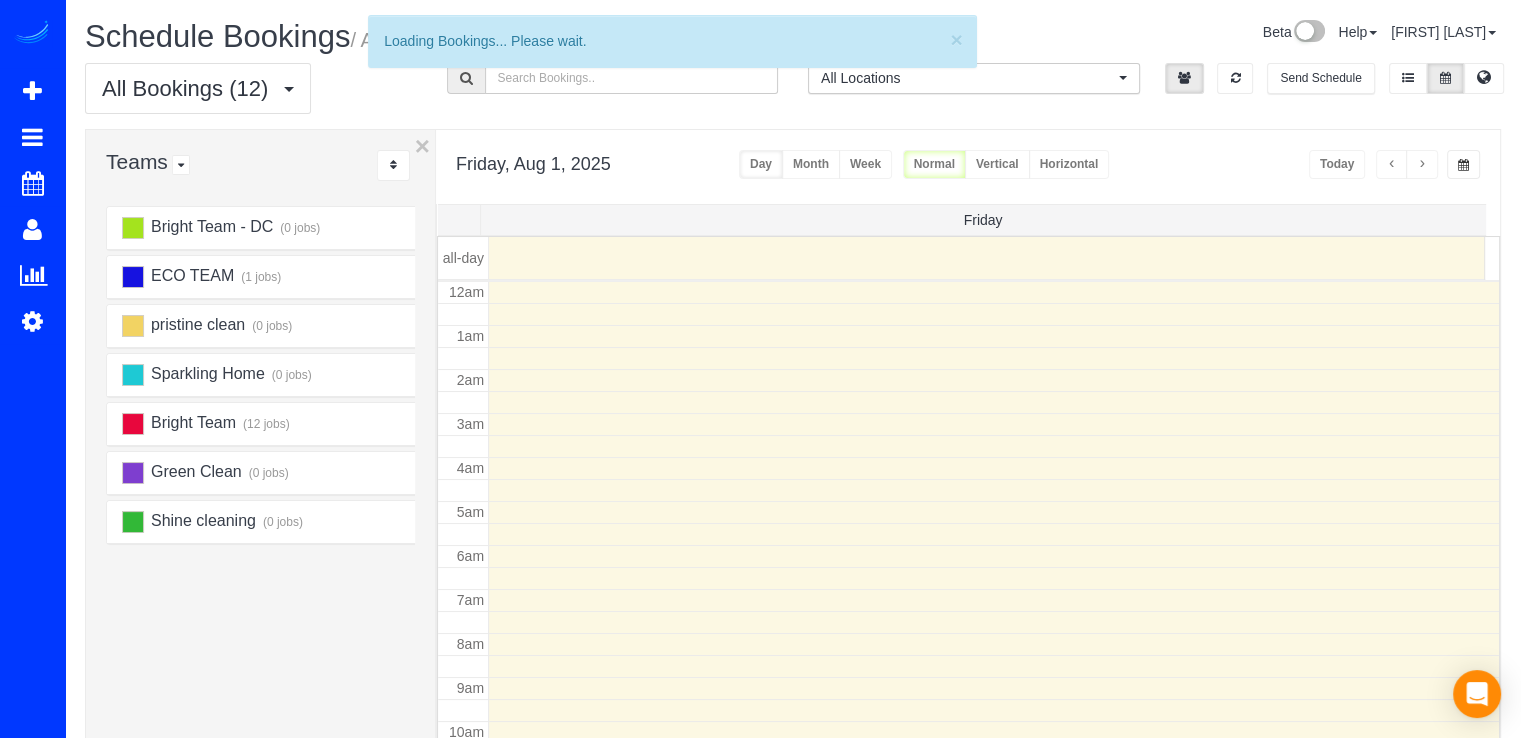scroll, scrollTop: 263, scrollLeft: 0, axis: vertical 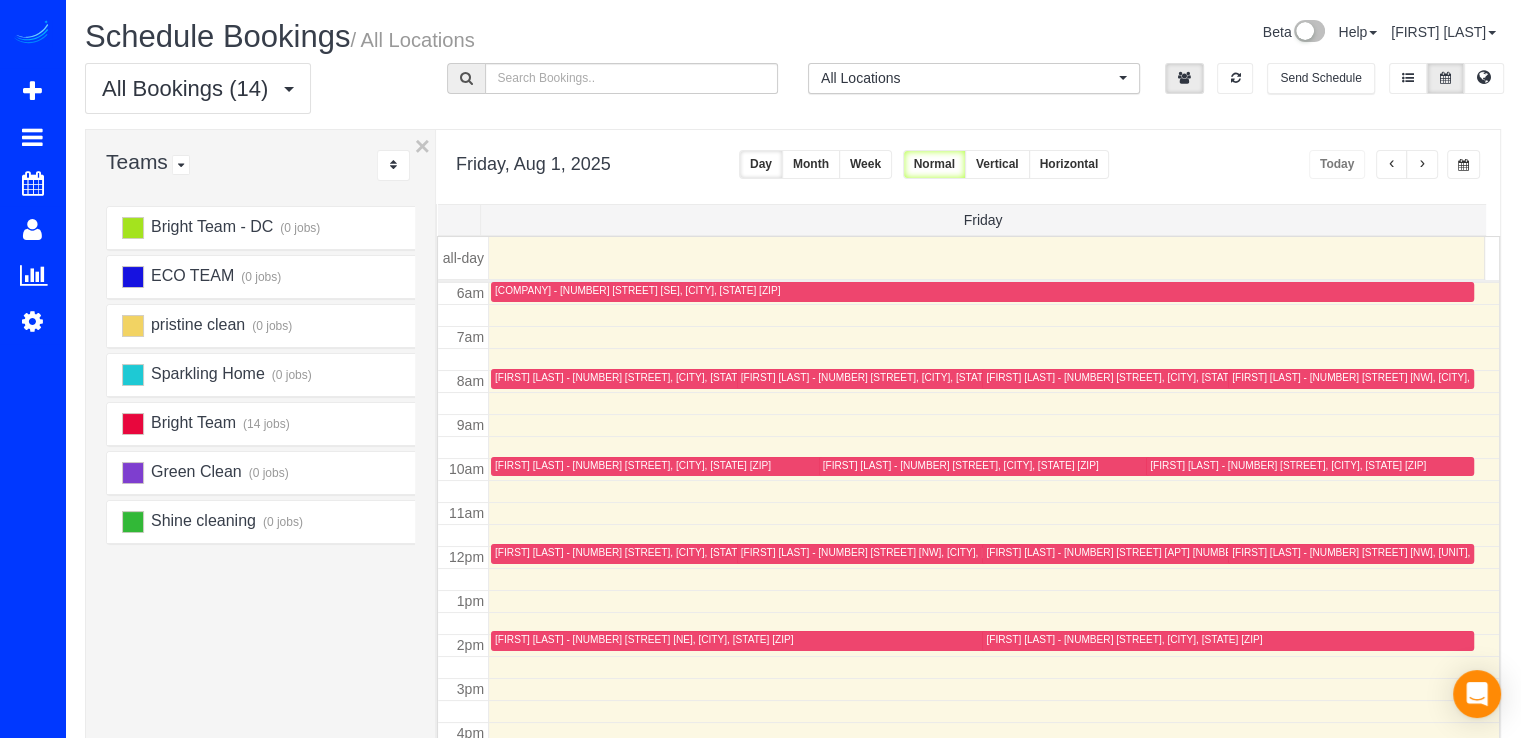 click at bounding box center (1422, 165) 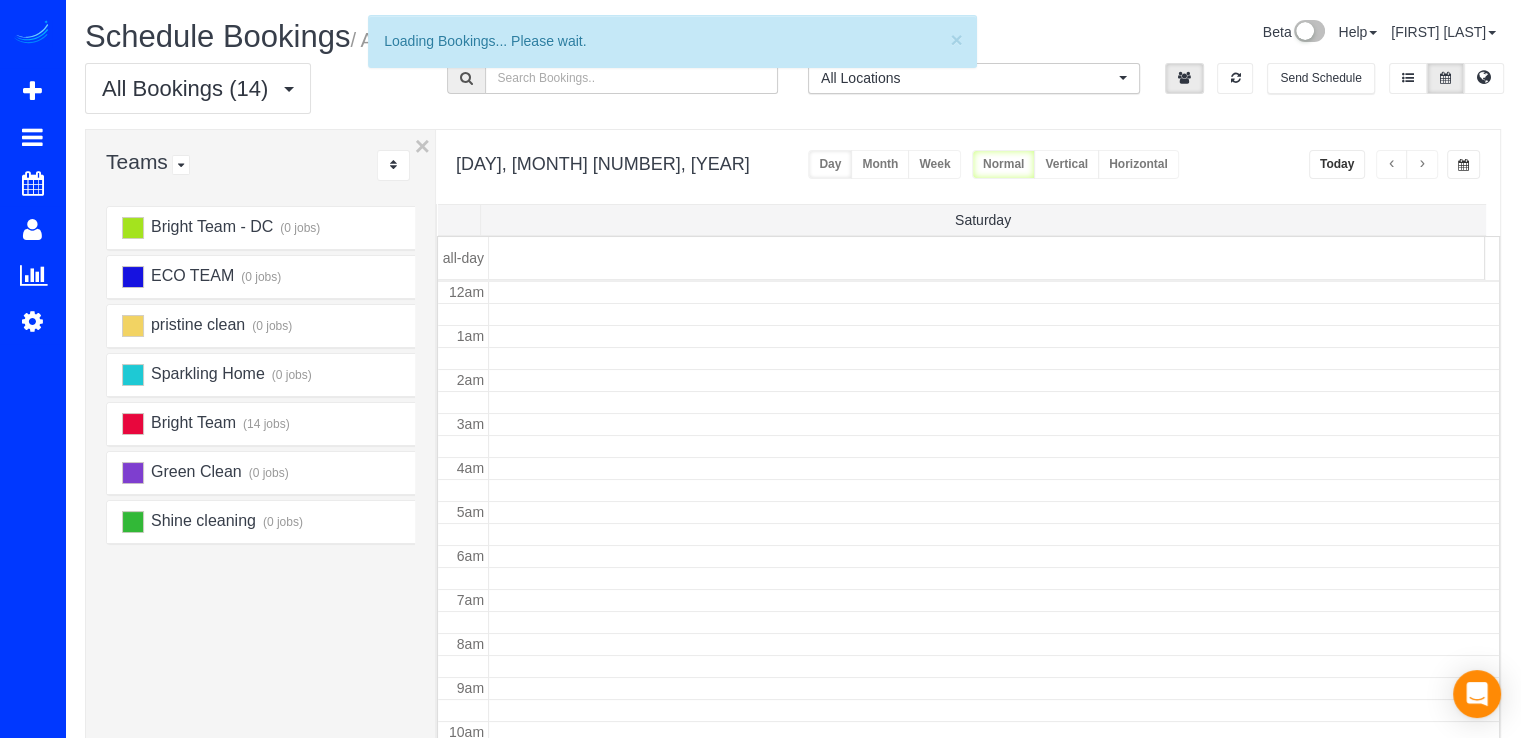scroll, scrollTop: 263, scrollLeft: 0, axis: vertical 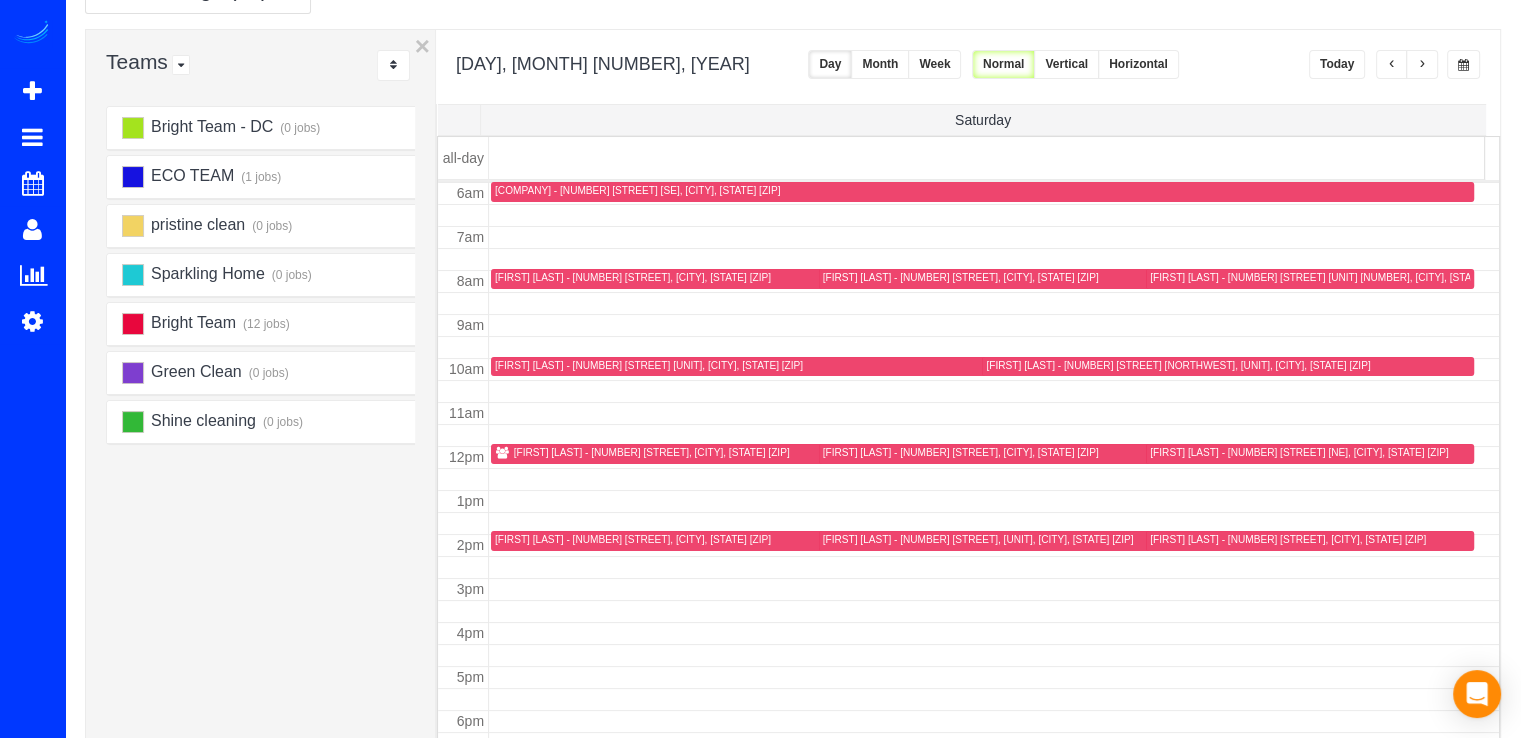click at bounding box center [1392, 65] 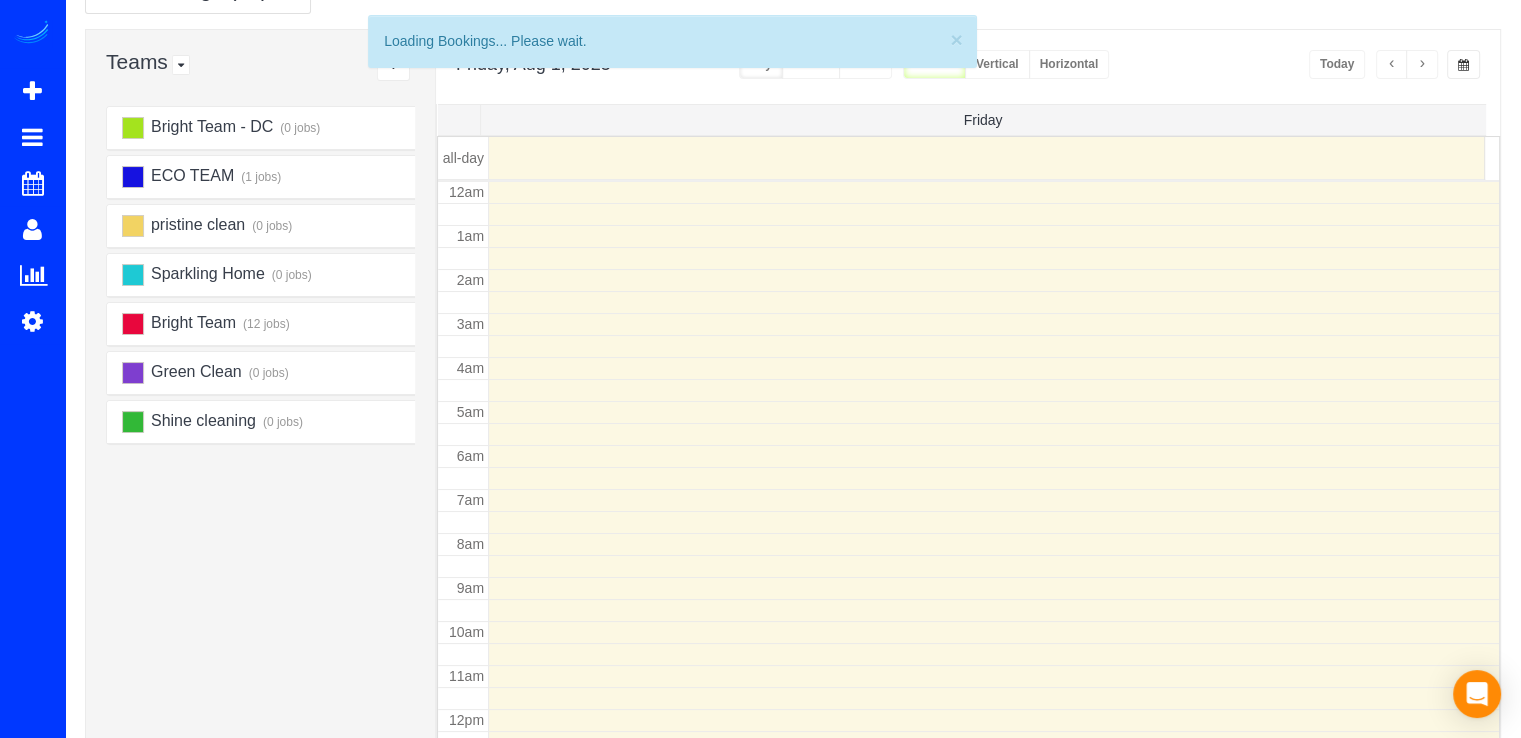 scroll, scrollTop: 263, scrollLeft: 0, axis: vertical 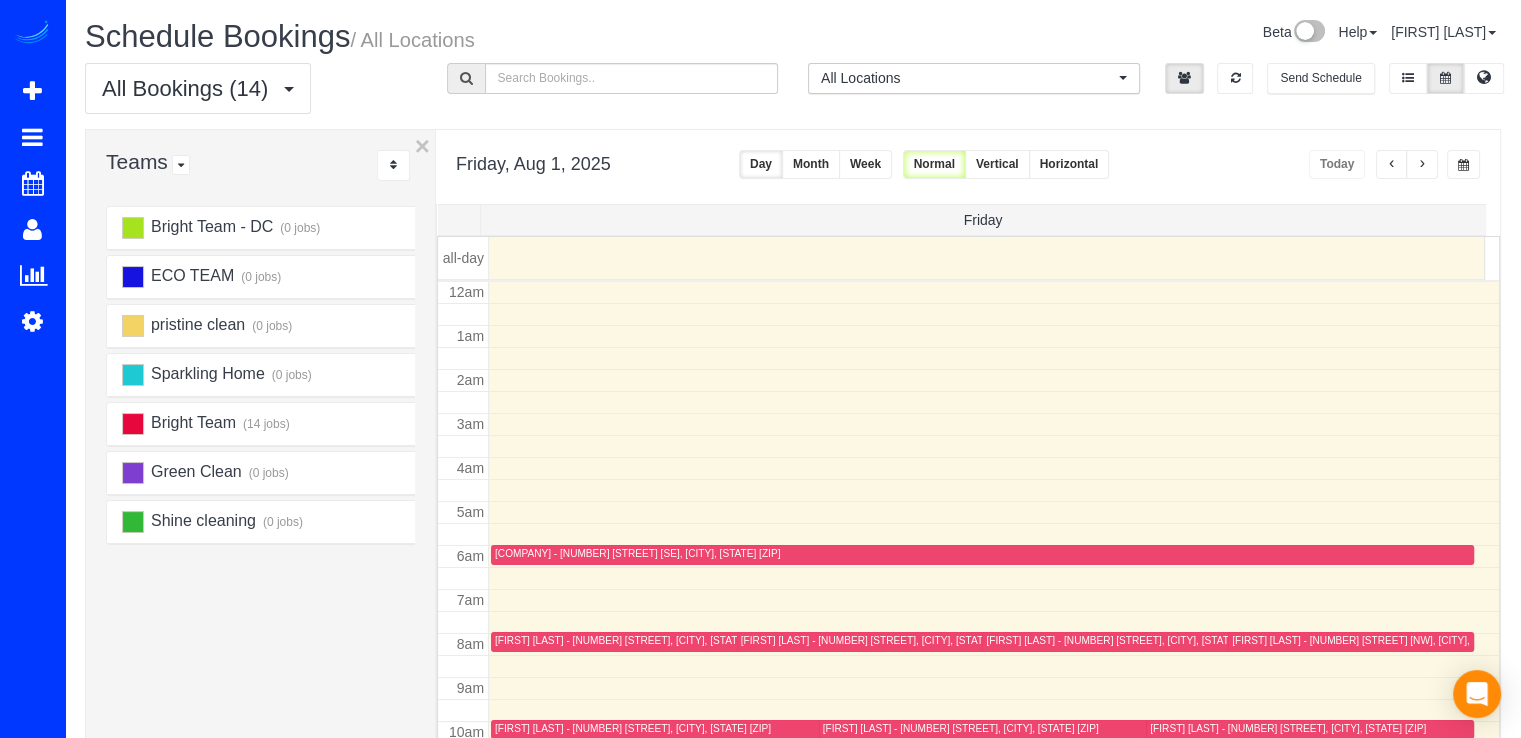 click at bounding box center (1422, 164) 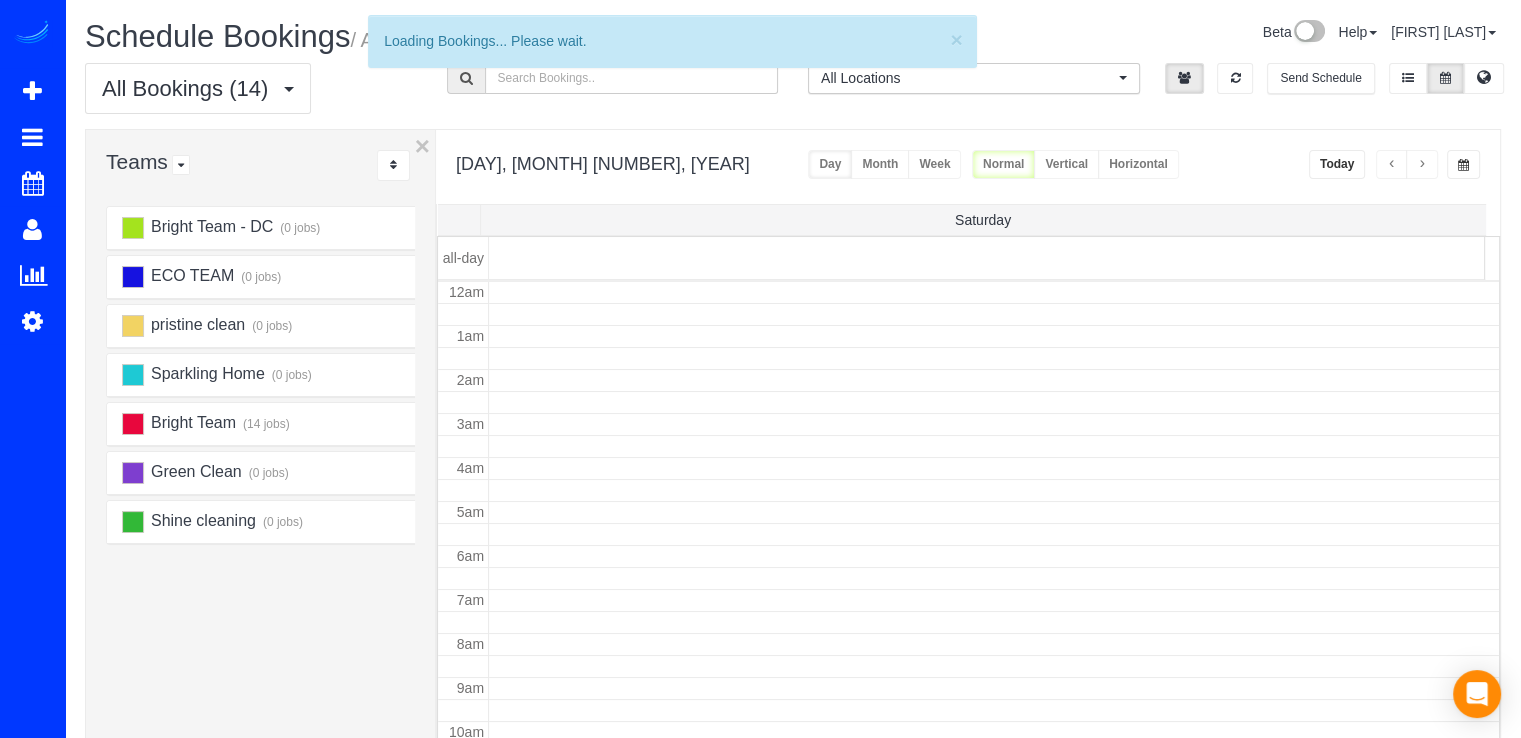 scroll, scrollTop: 263, scrollLeft: 0, axis: vertical 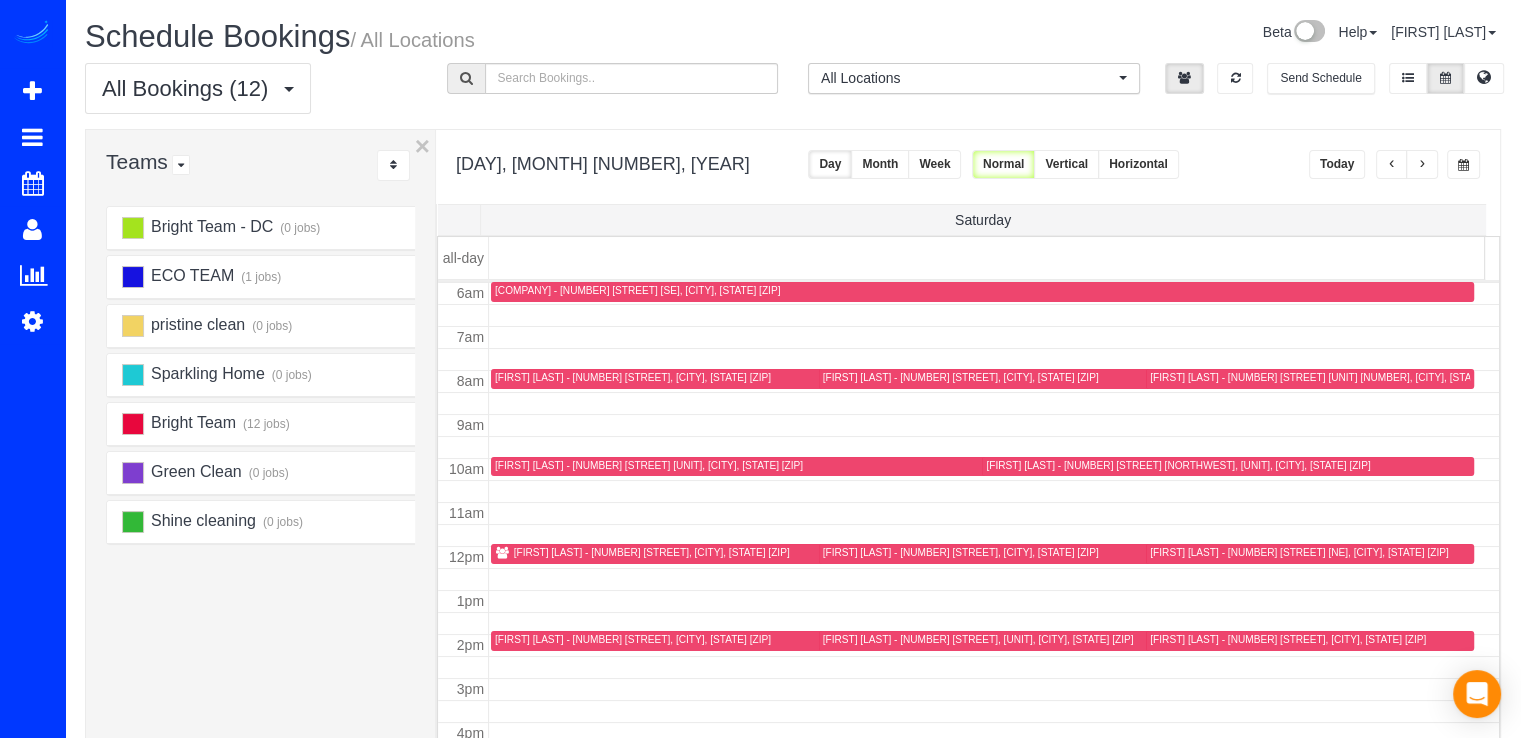 click at bounding box center [1422, 164] 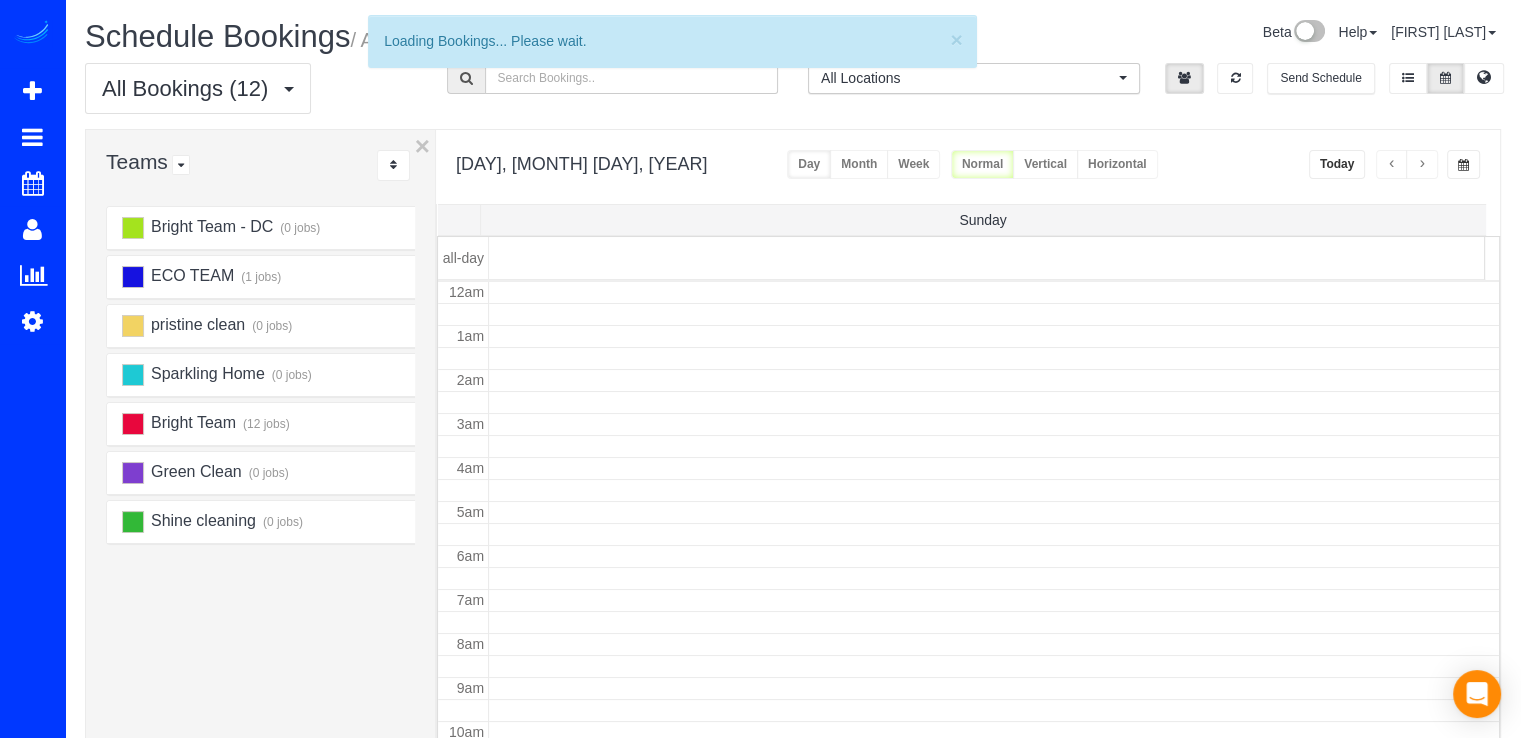 scroll, scrollTop: 263, scrollLeft: 0, axis: vertical 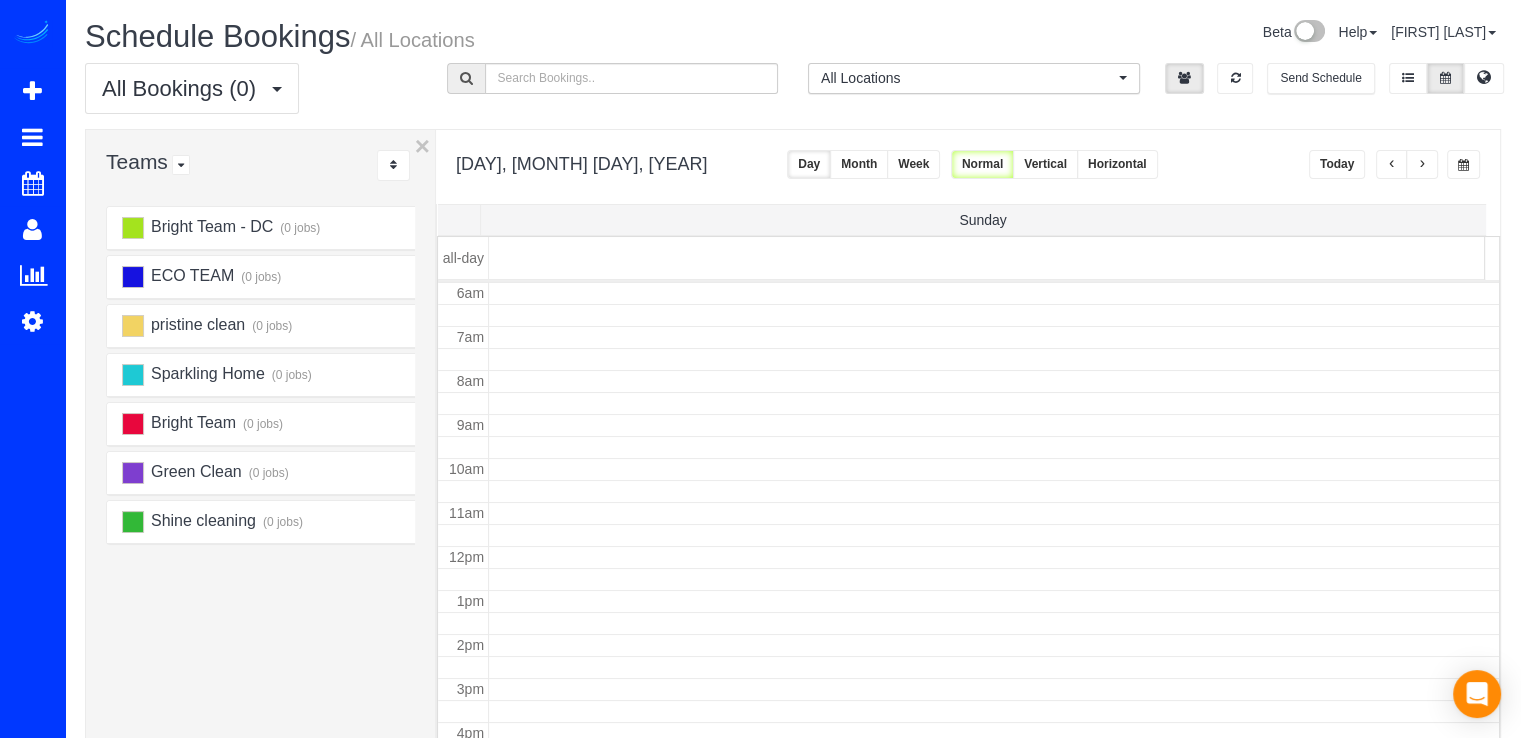 click at bounding box center (1422, 164) 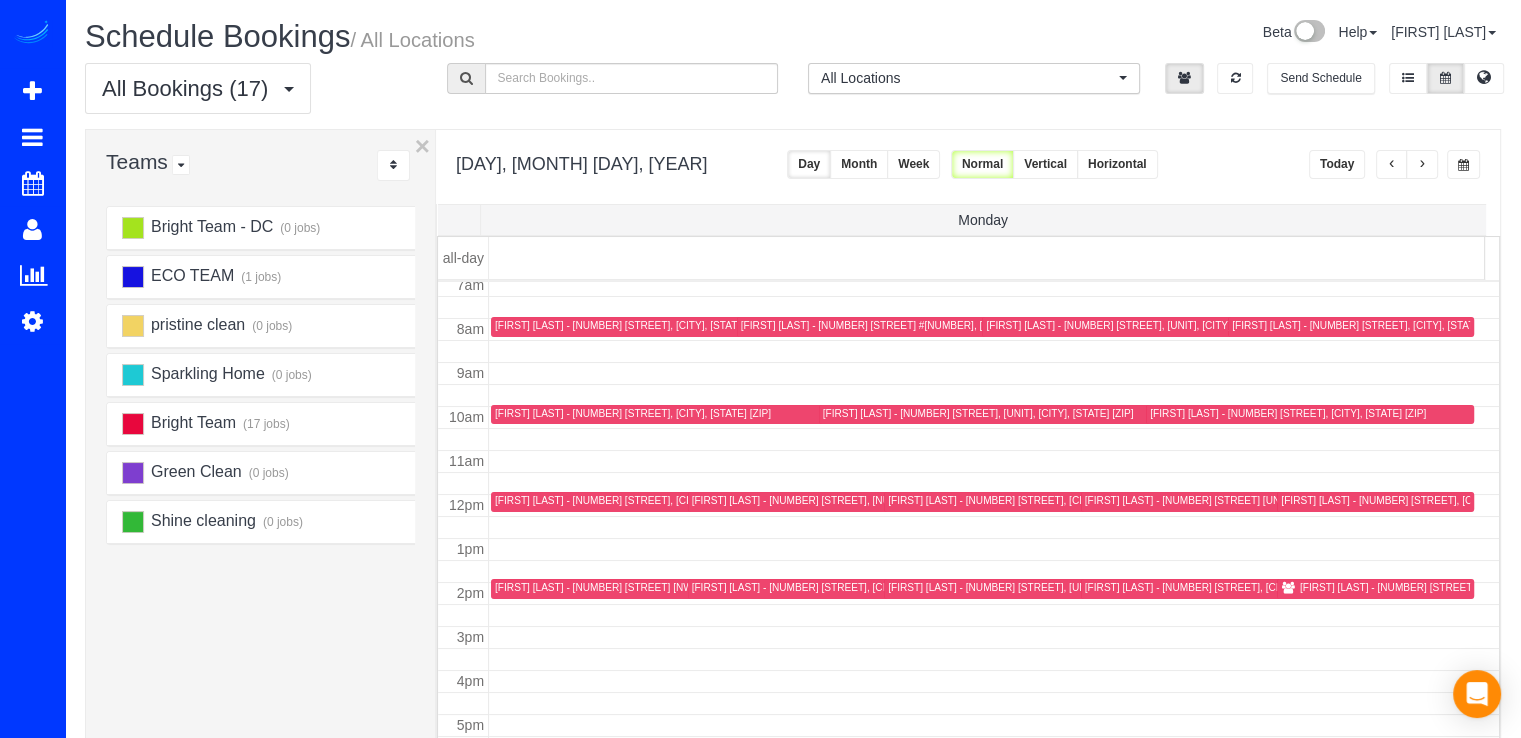 scroll, scrollTop: 363, scrollLeft: 0, axis: vertical 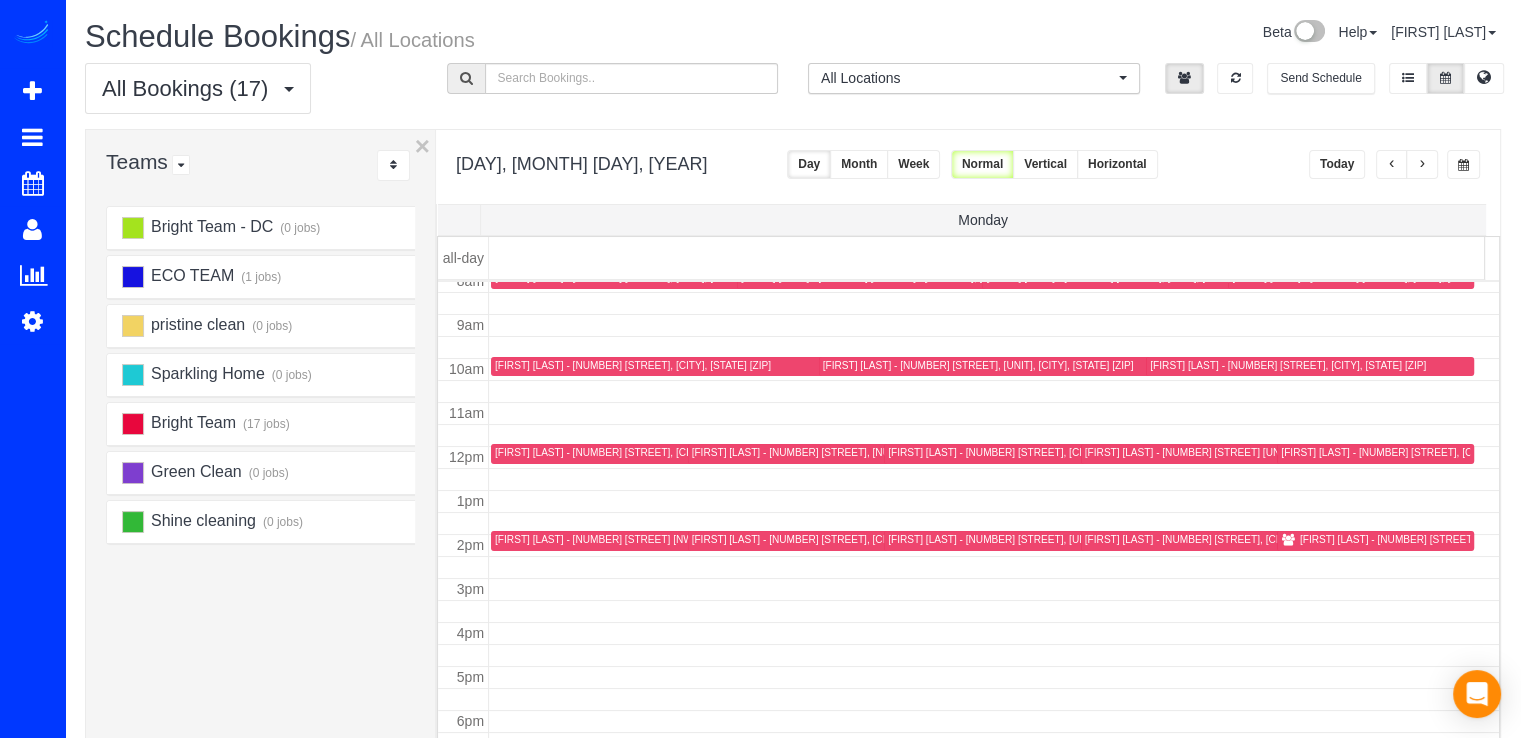 click at bounding box center (1392, 165) 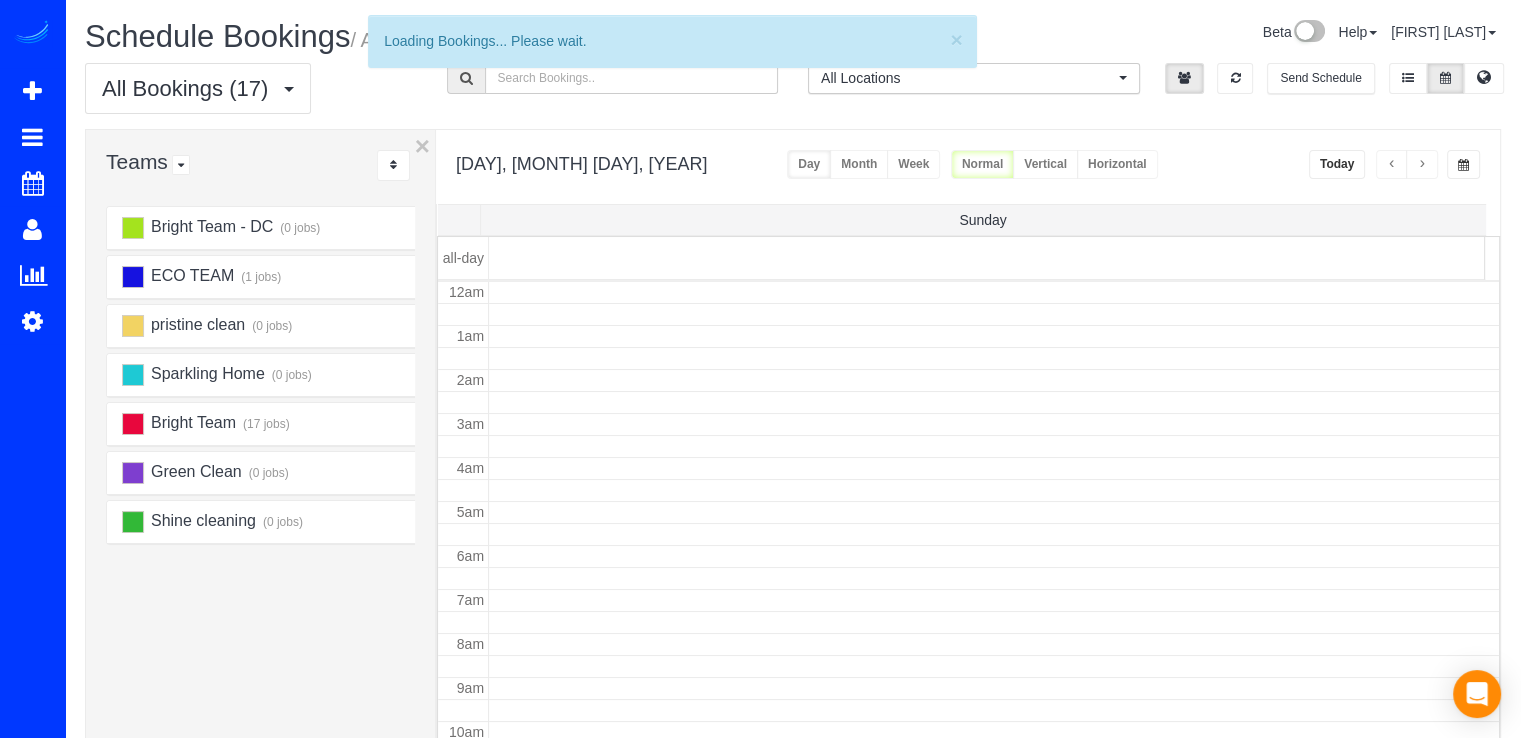 scroll, scrollTop: 263, scrollLeft: 0, axis: vertical 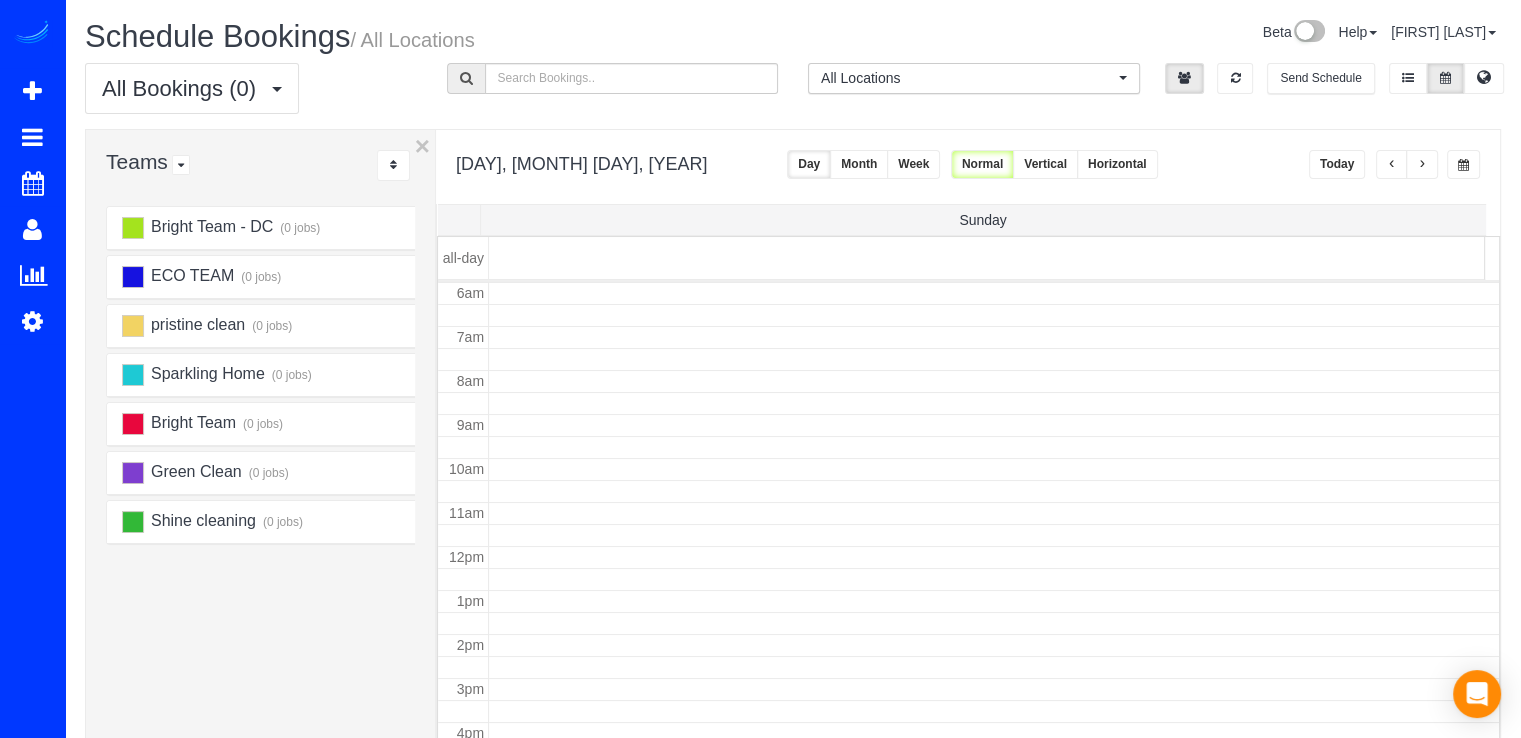 click at bounding box center (1392, 164) 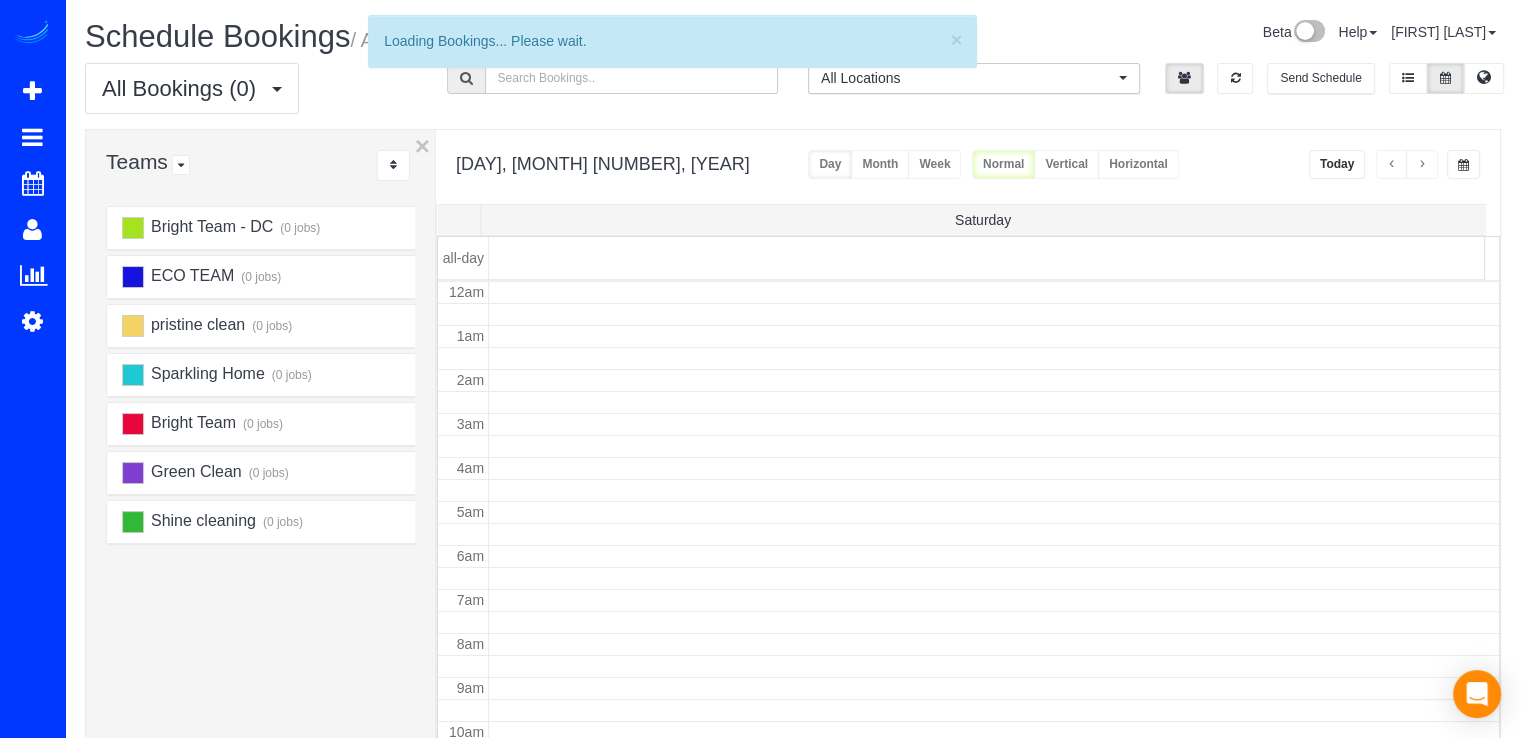 scroll, scrollTop: 263, scrollLeft: 0, axis: vertical 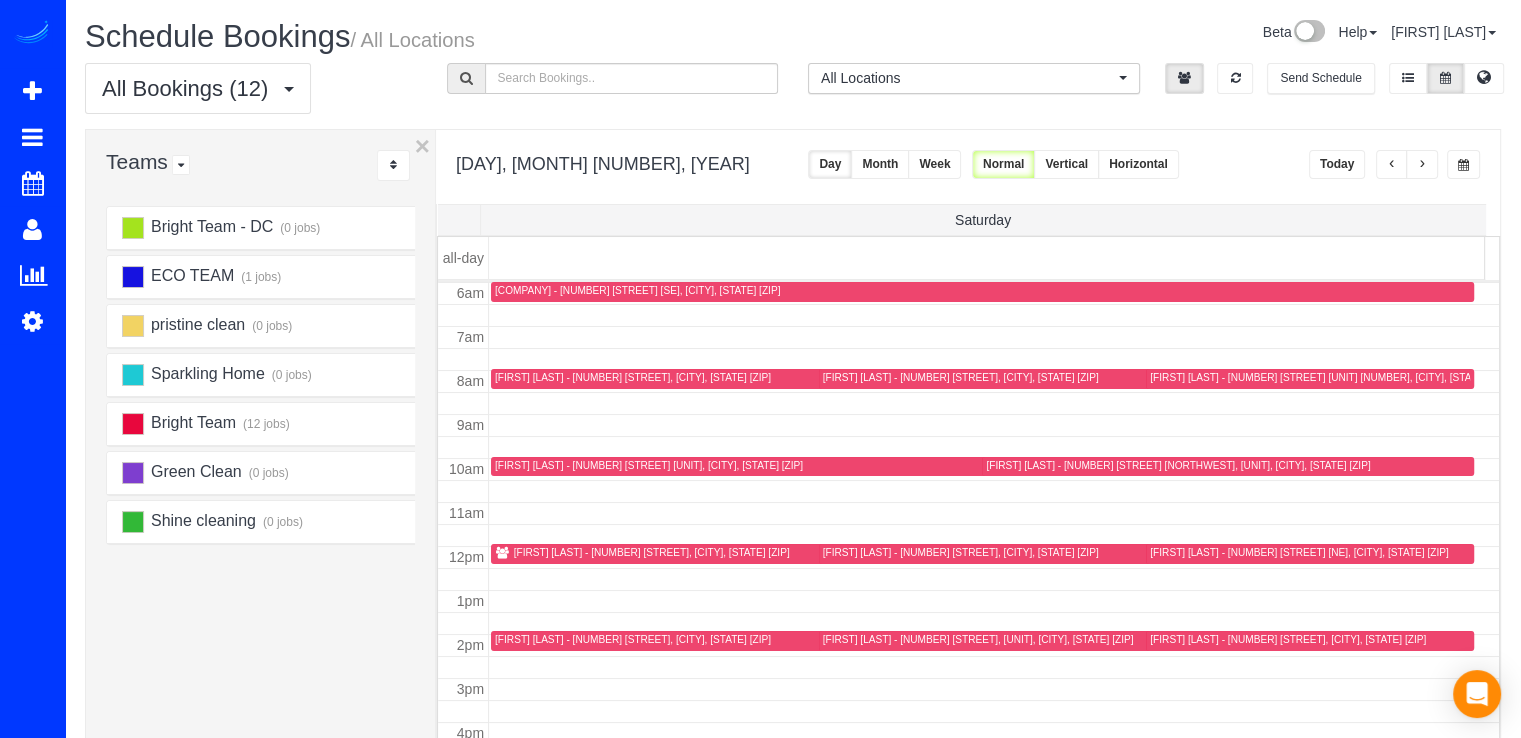 click at bounding box center [1422, 164] 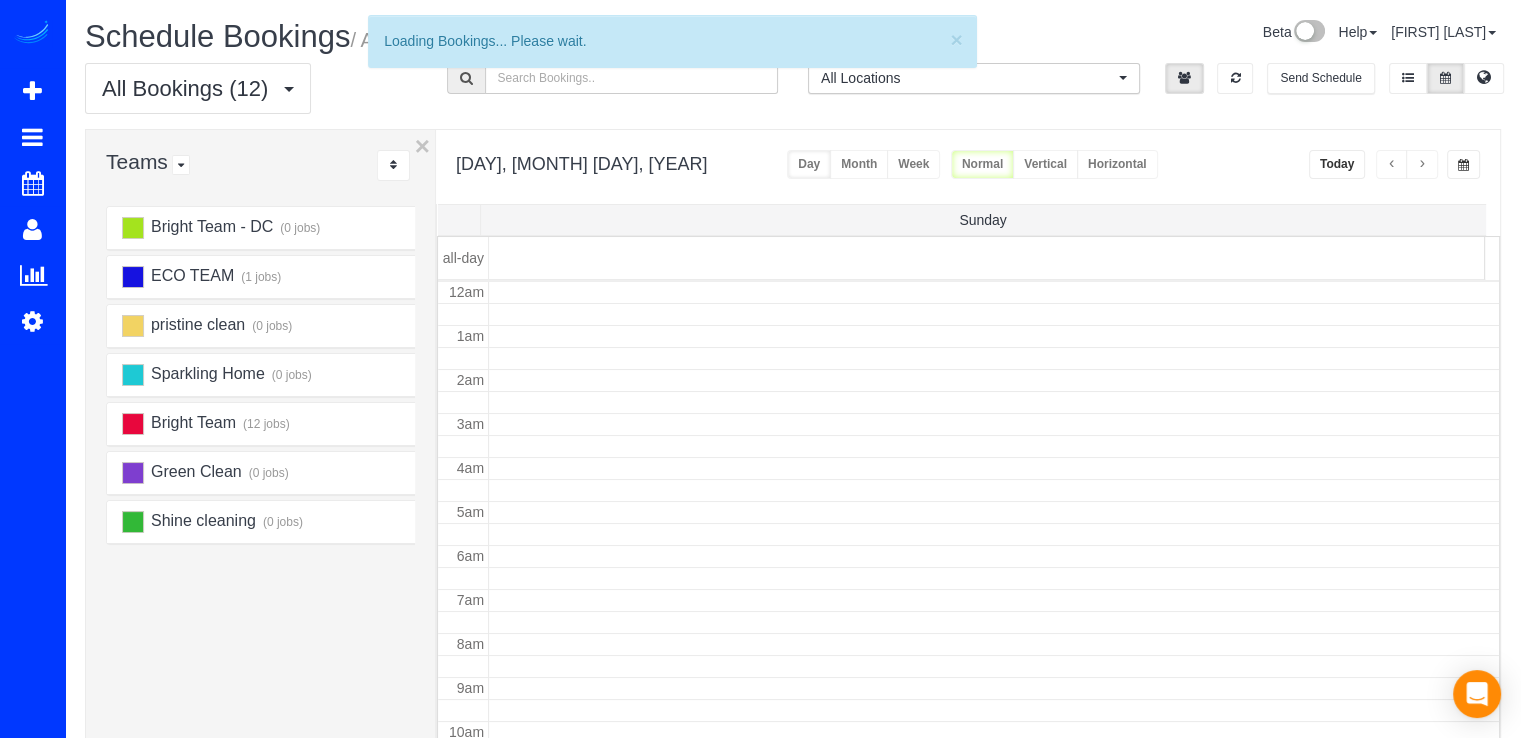 scroll, scrollTop: 263, scrollLeft: 0, axis: vertical 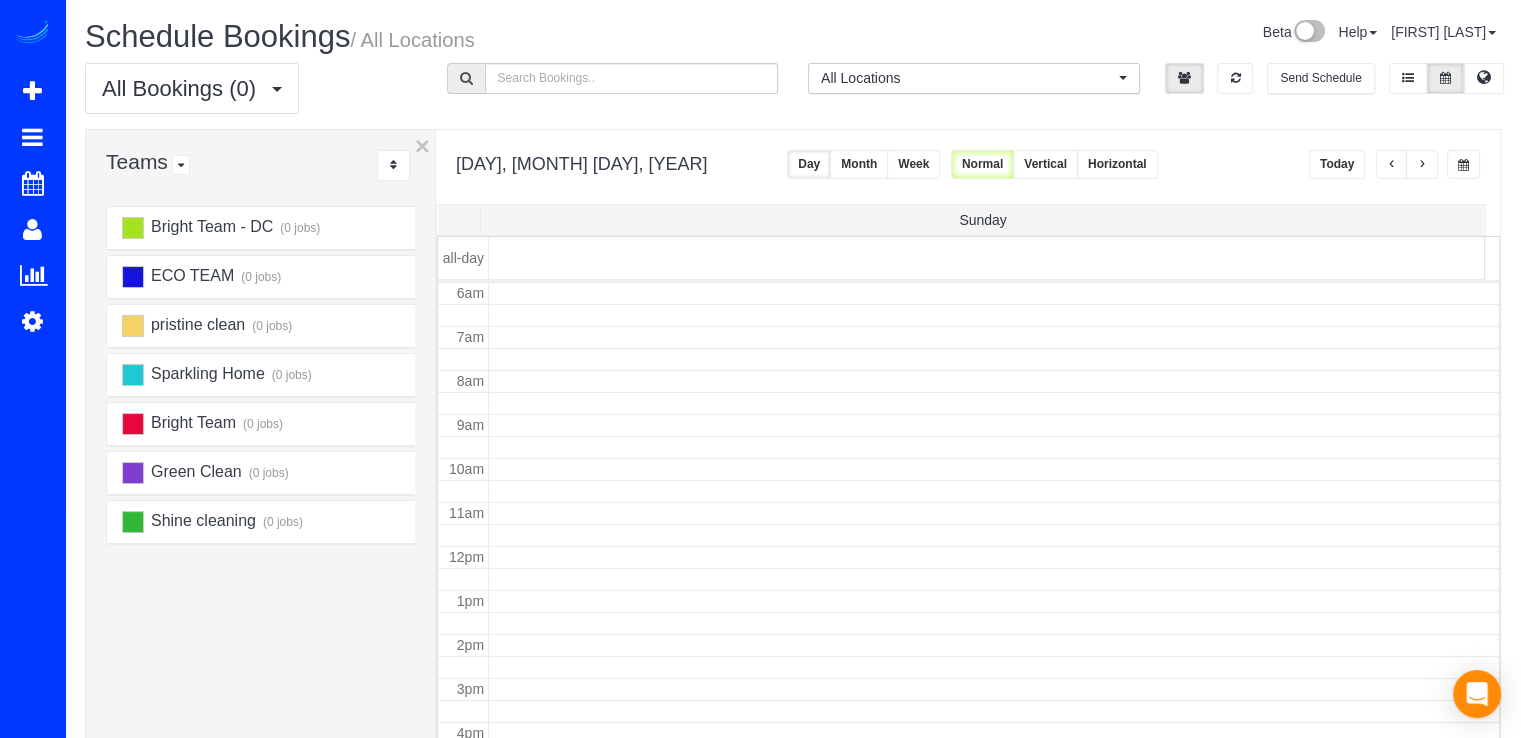 click at bounding box center [1422, 164] 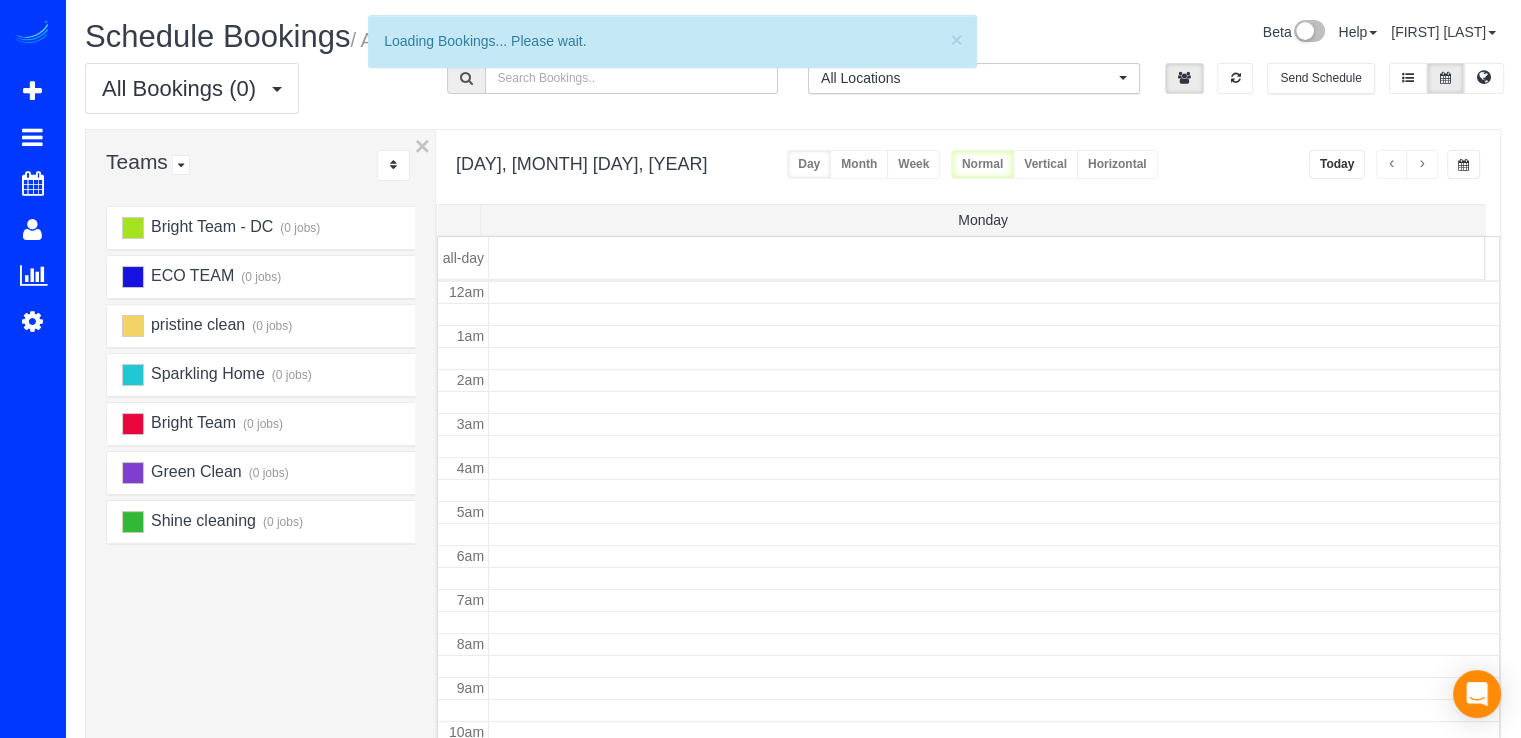 scroll, scrollTop: 263, scrollLeft: 0, axis: vertical 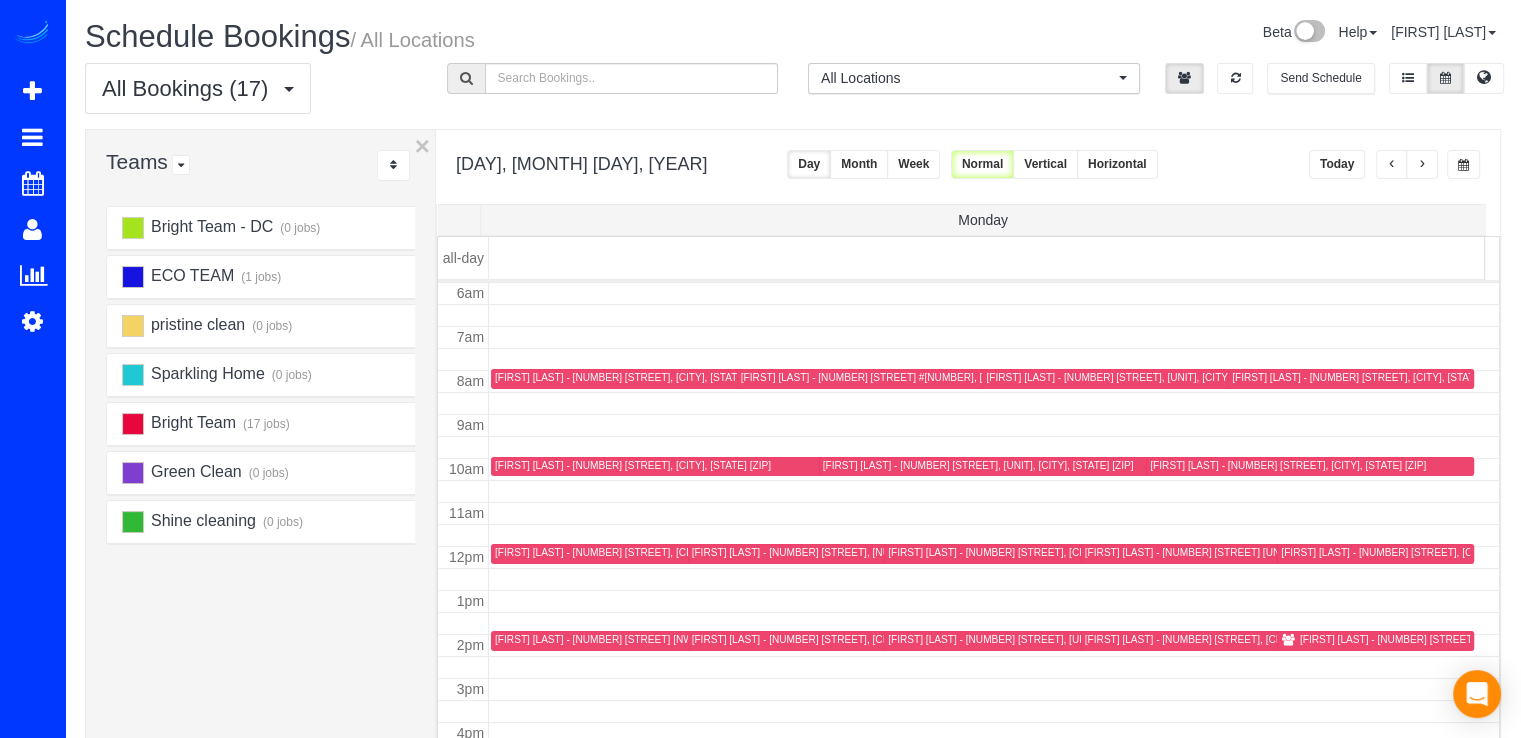 click at bounding box center [1422, 164] 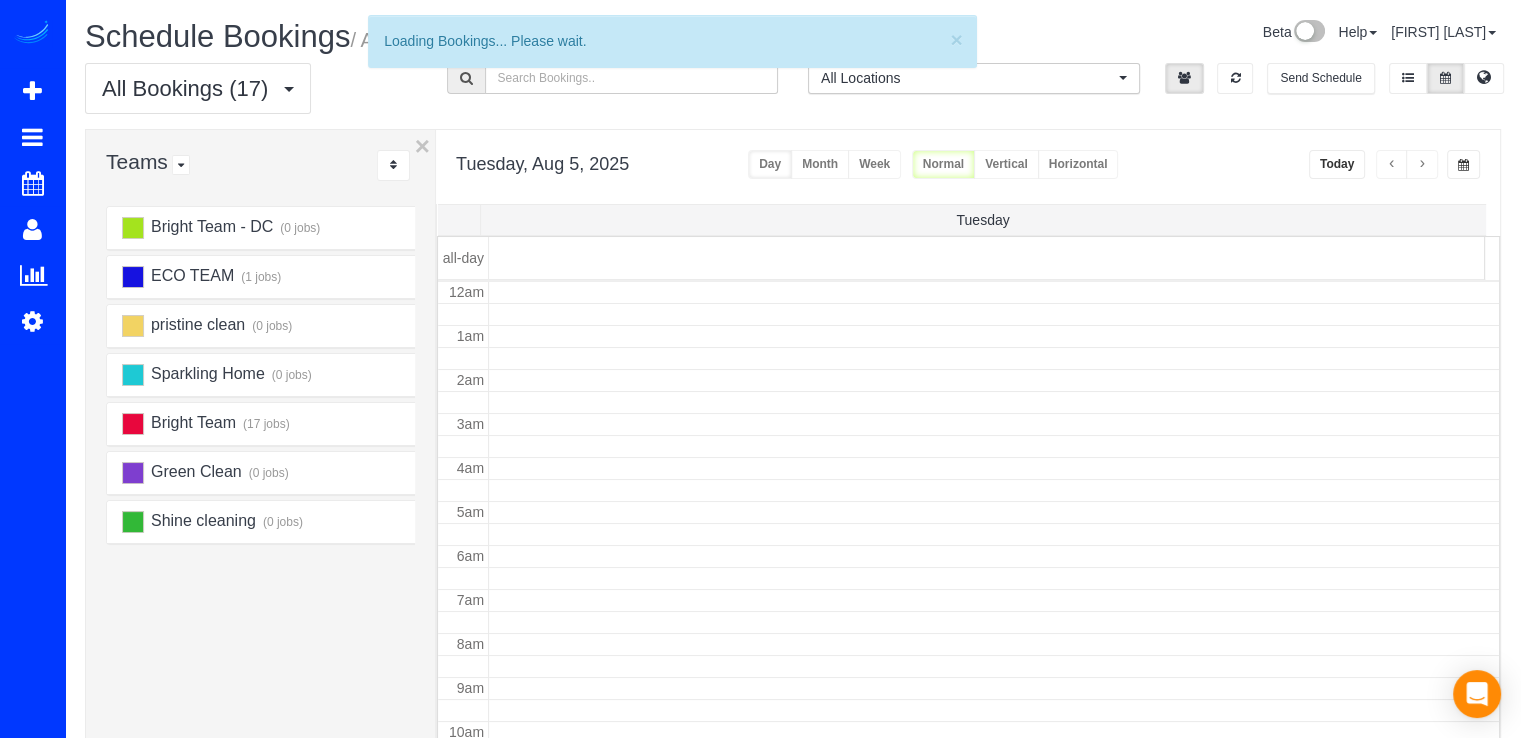 scroll, scrollTop: 263, scrollLeft: 0, axis: vertical 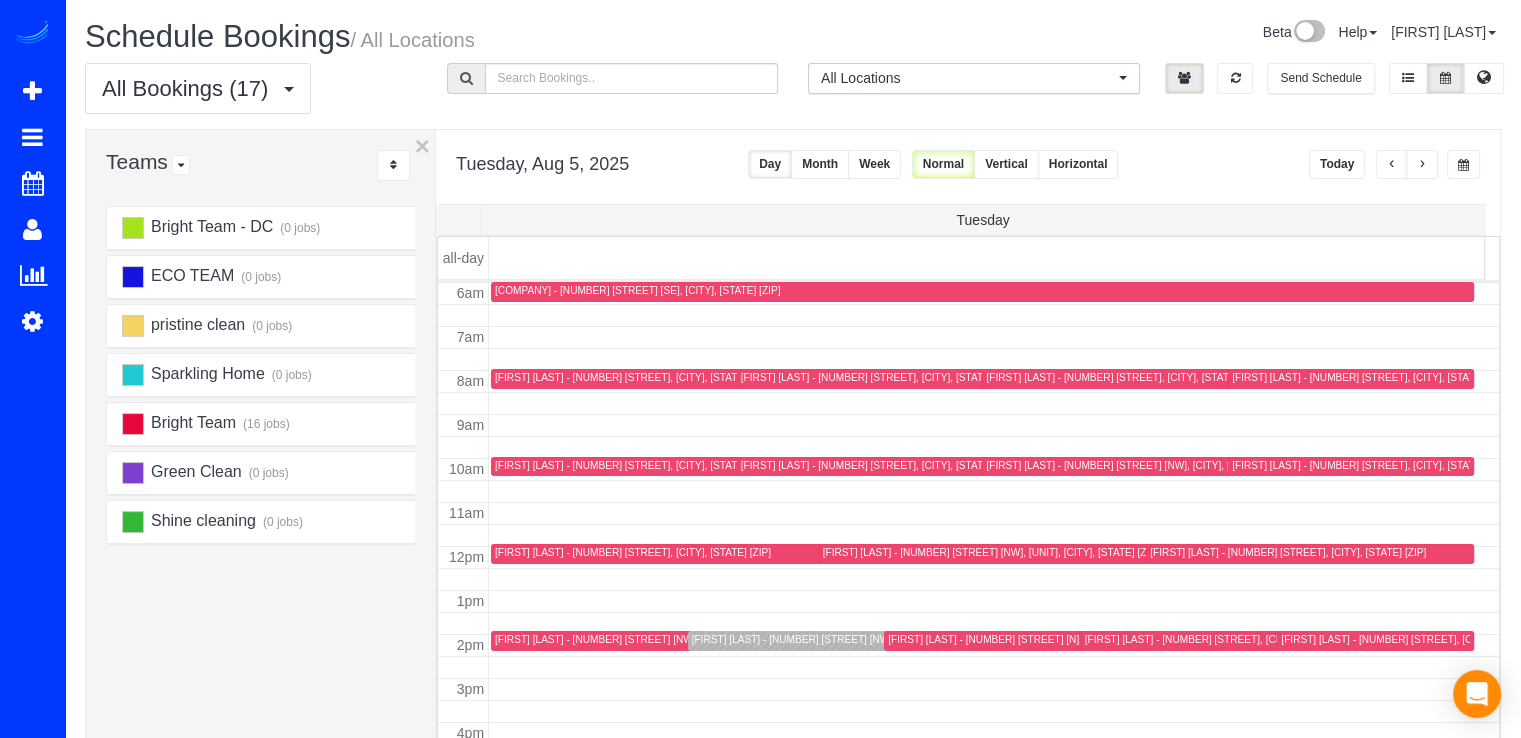 click on "Elyssa Feder - 4455 Connecticut Ave Nw, Apt 307, Washington, DC 20008" at bounding box center [884, 639] 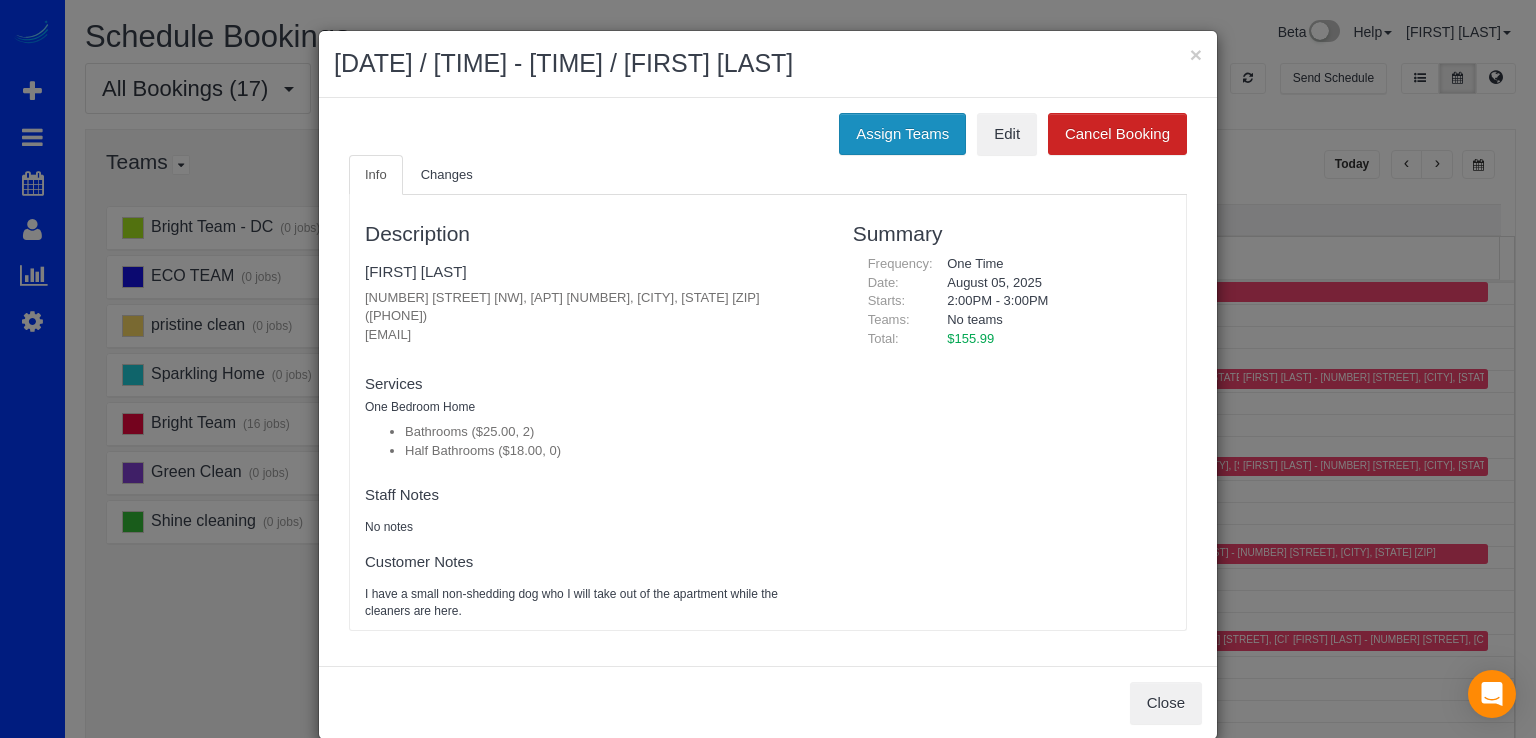 click on "Assign Teams" at bounding box center [902, 134] 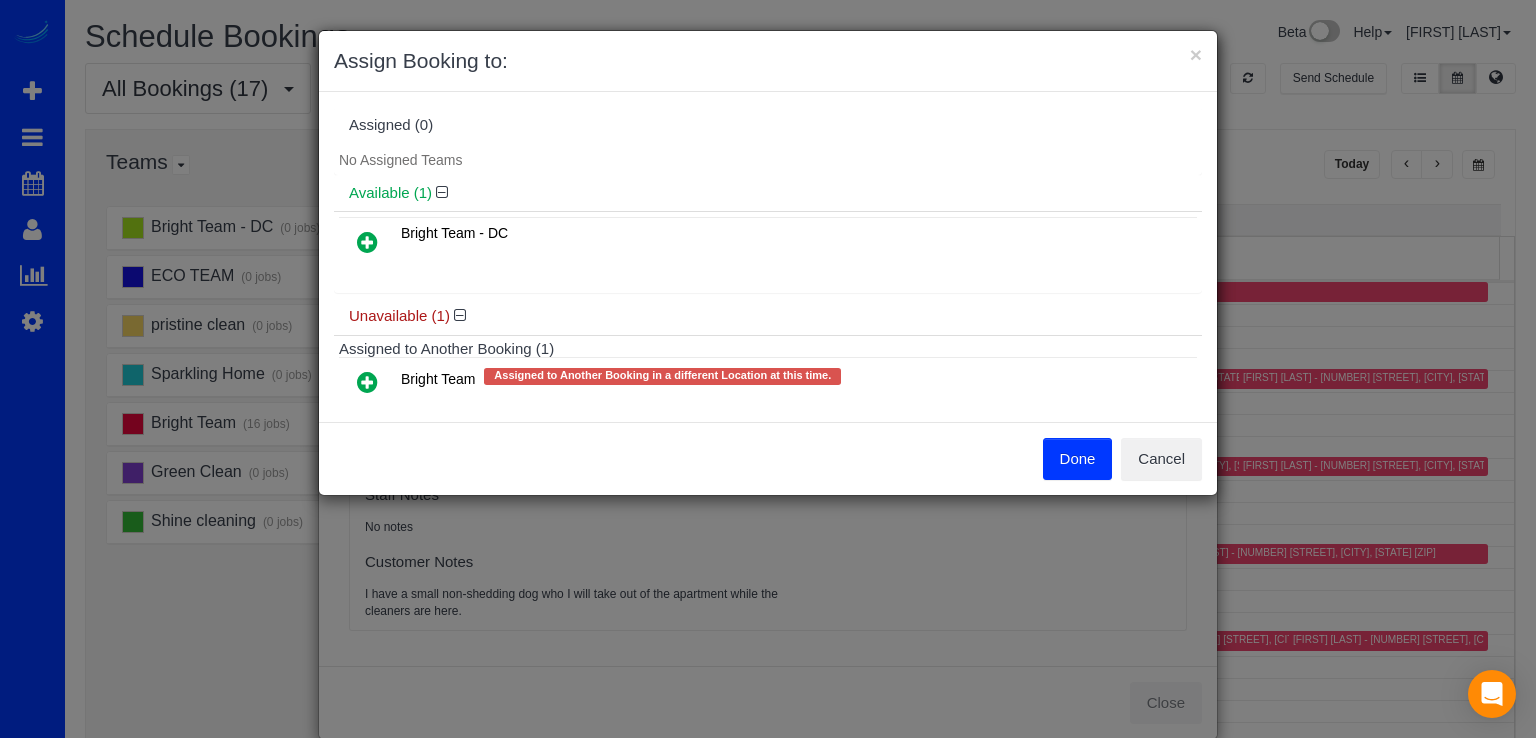 click at bounding box center [367, 382] 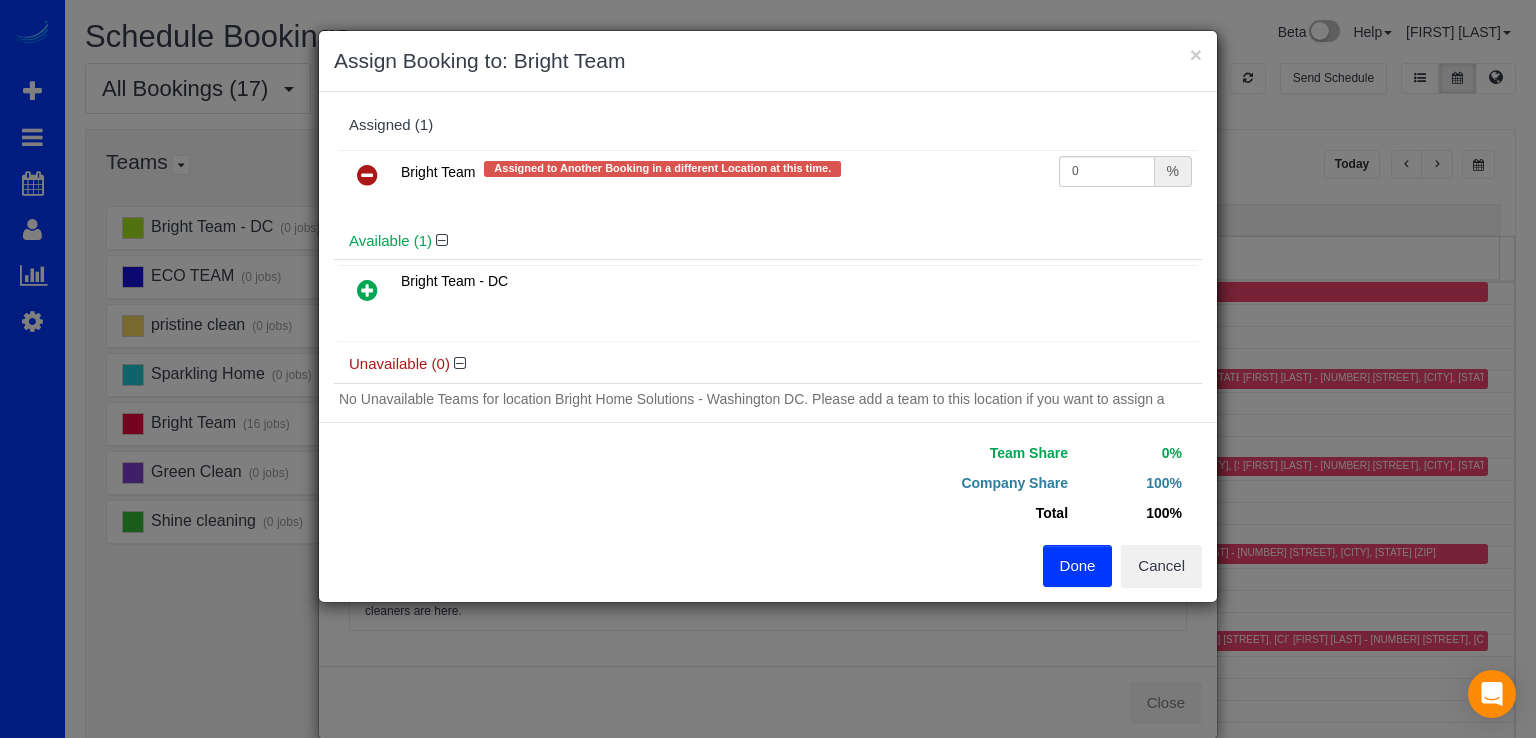 click on "Done" at bounding box center (1078, 566) 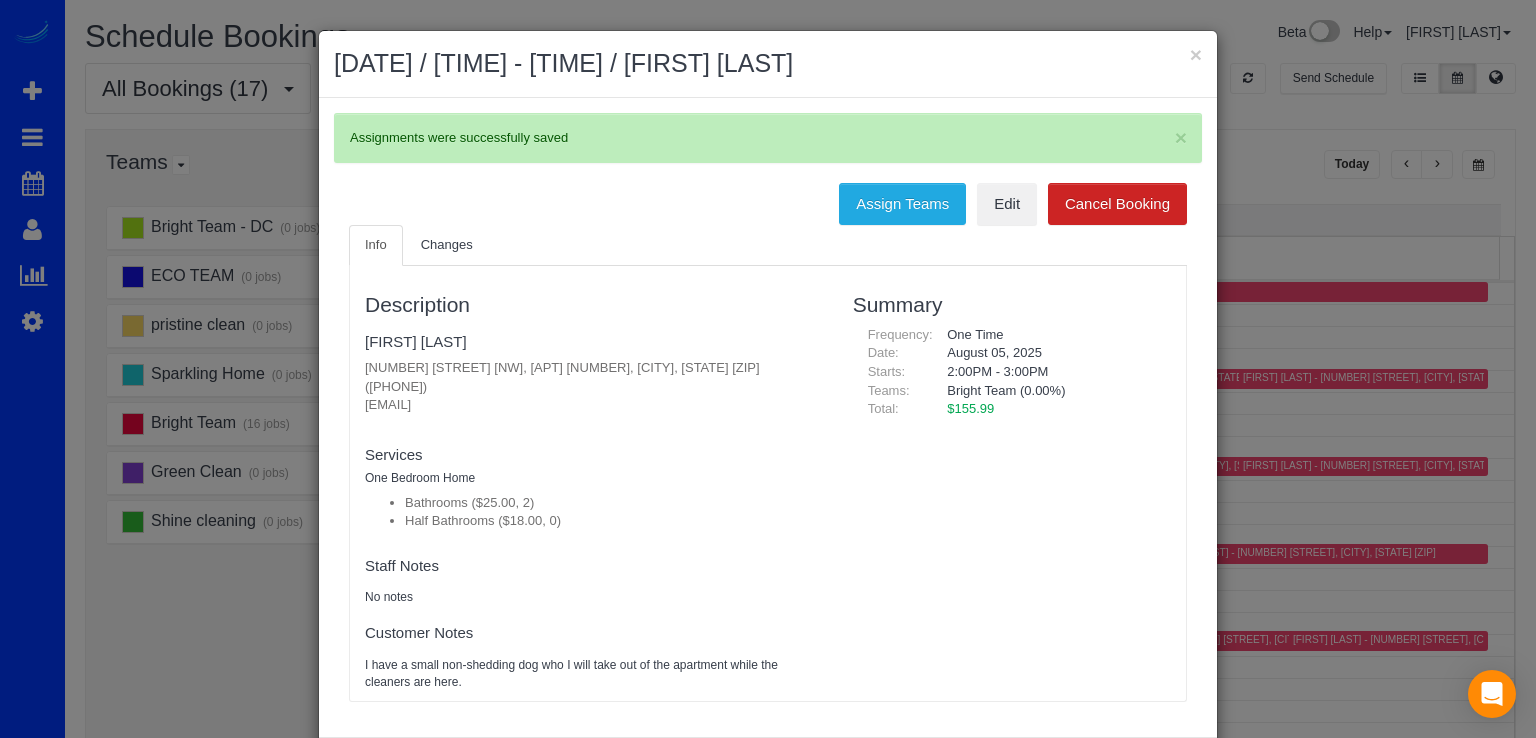 click on "×
August 05, 2025 /
2:00PM - 3:00PM /
Elyssa Feder" at bounding box center [768, 64] 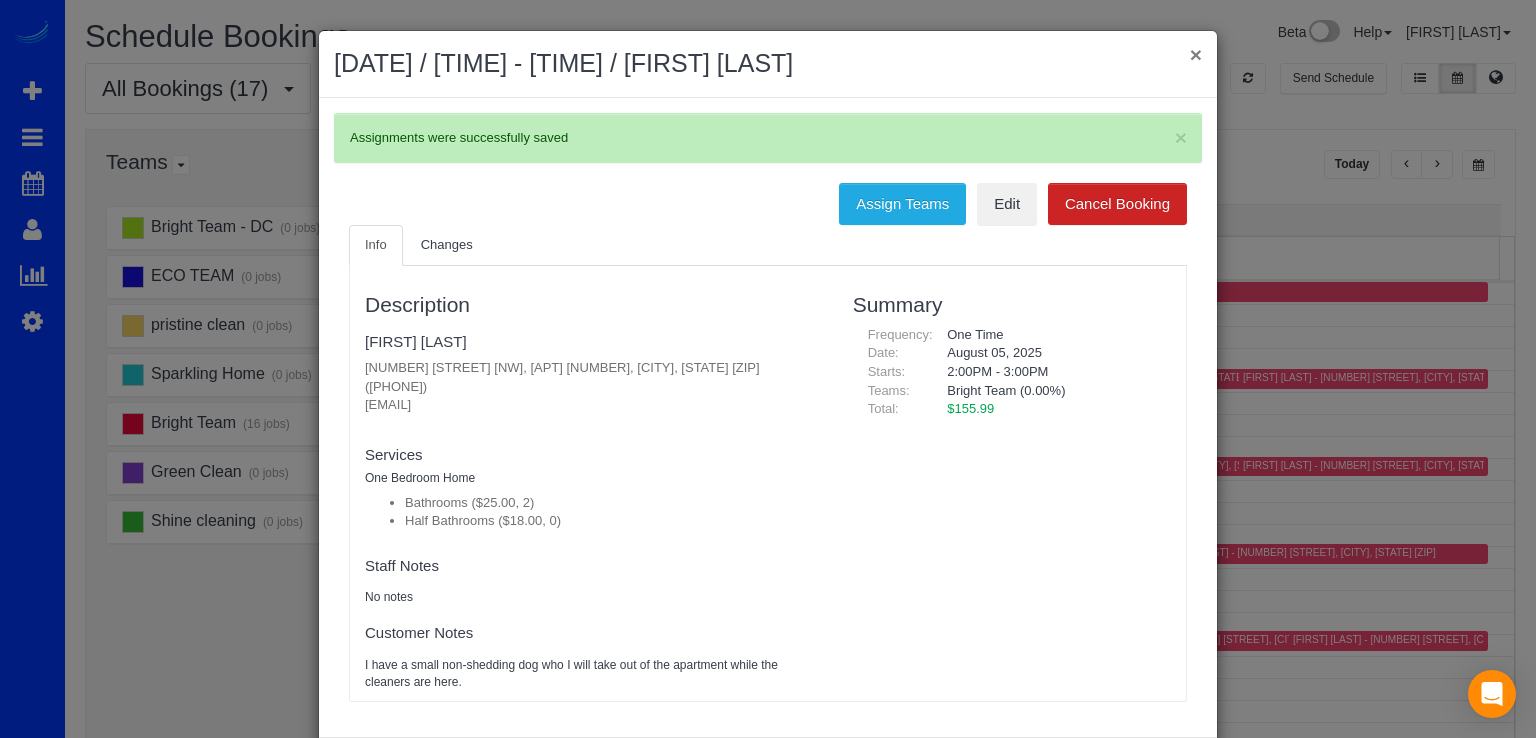 click on "×" at bounding box center (1196, 54) 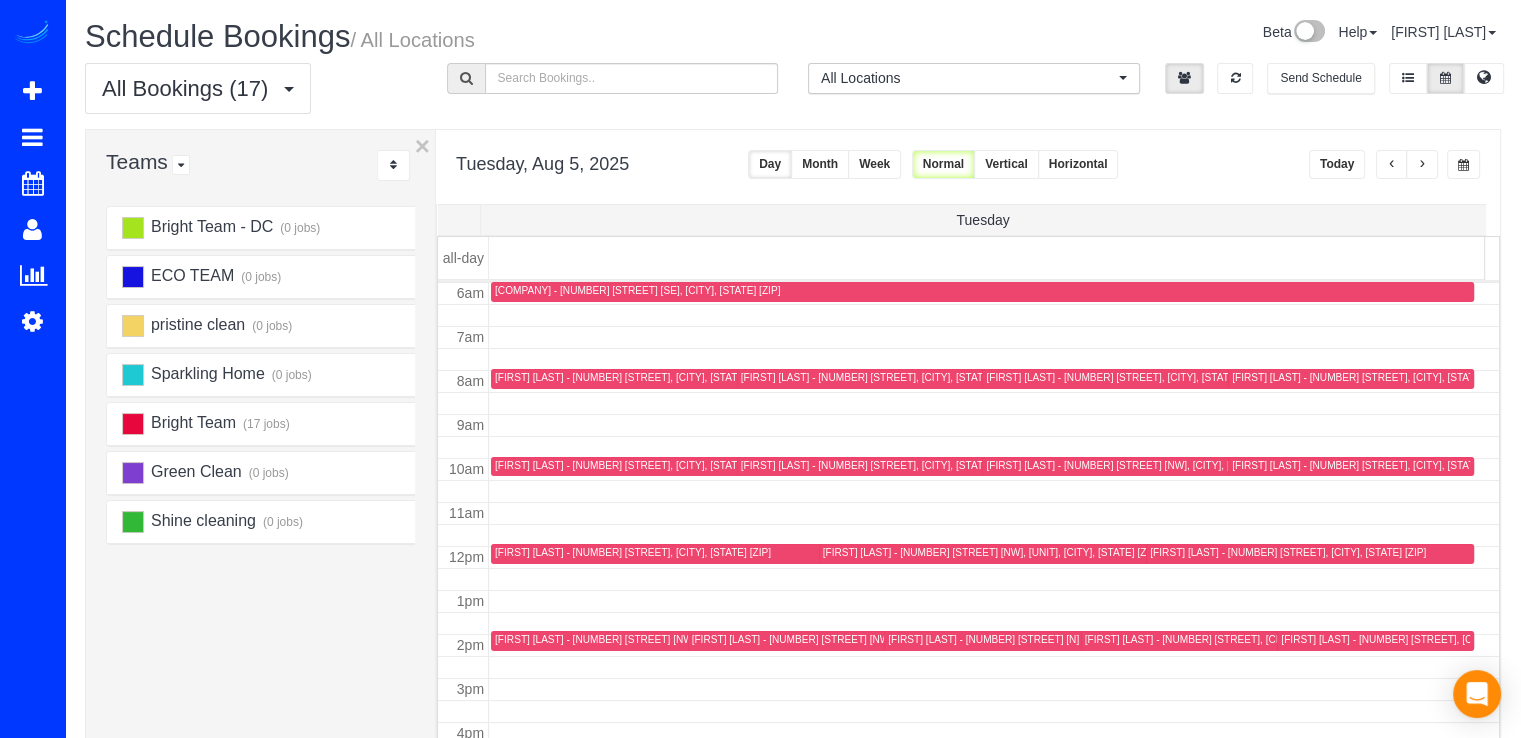 click on "Today" at bounding box center [1337, 164] 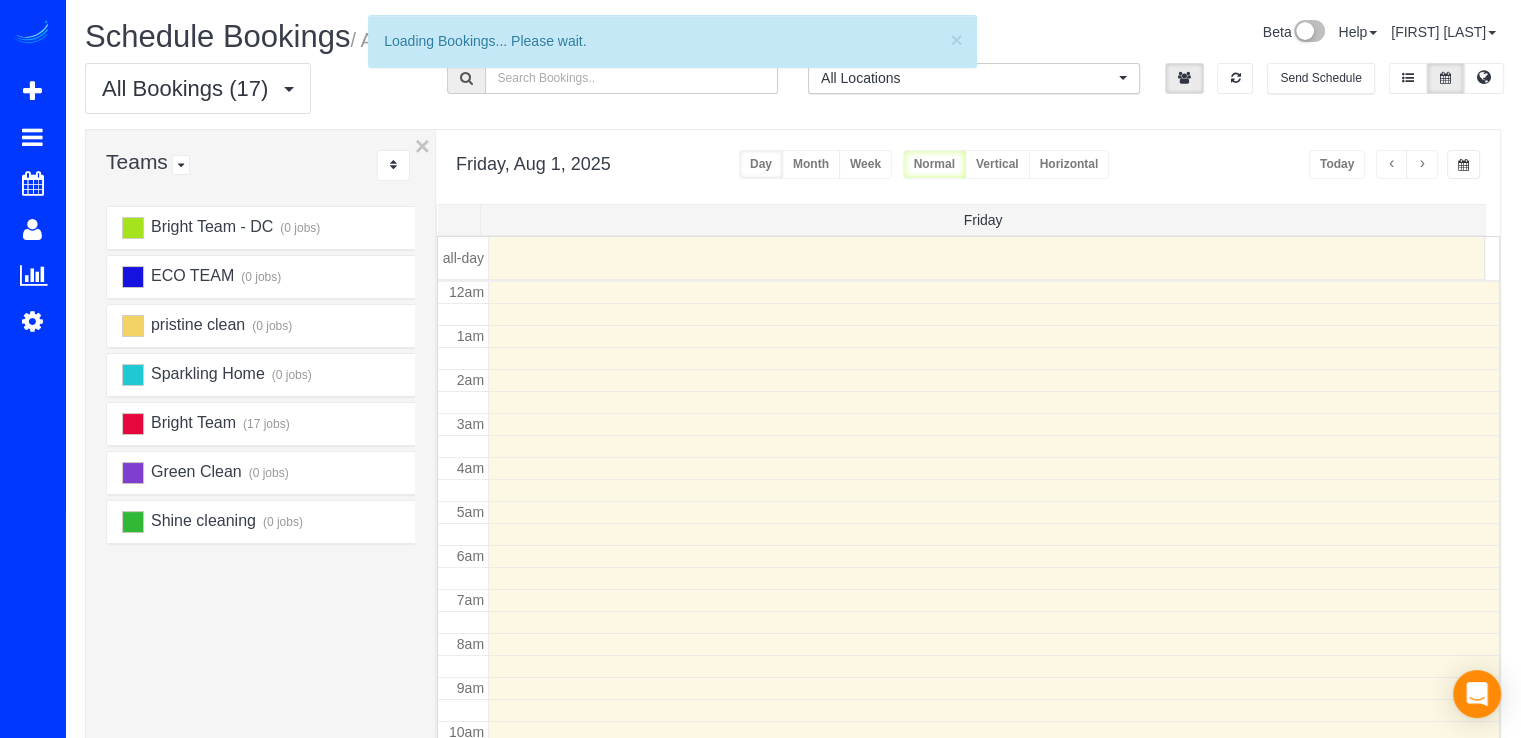 scroll, scrollTop: 263, scrollLeft: 0, axis: vertical 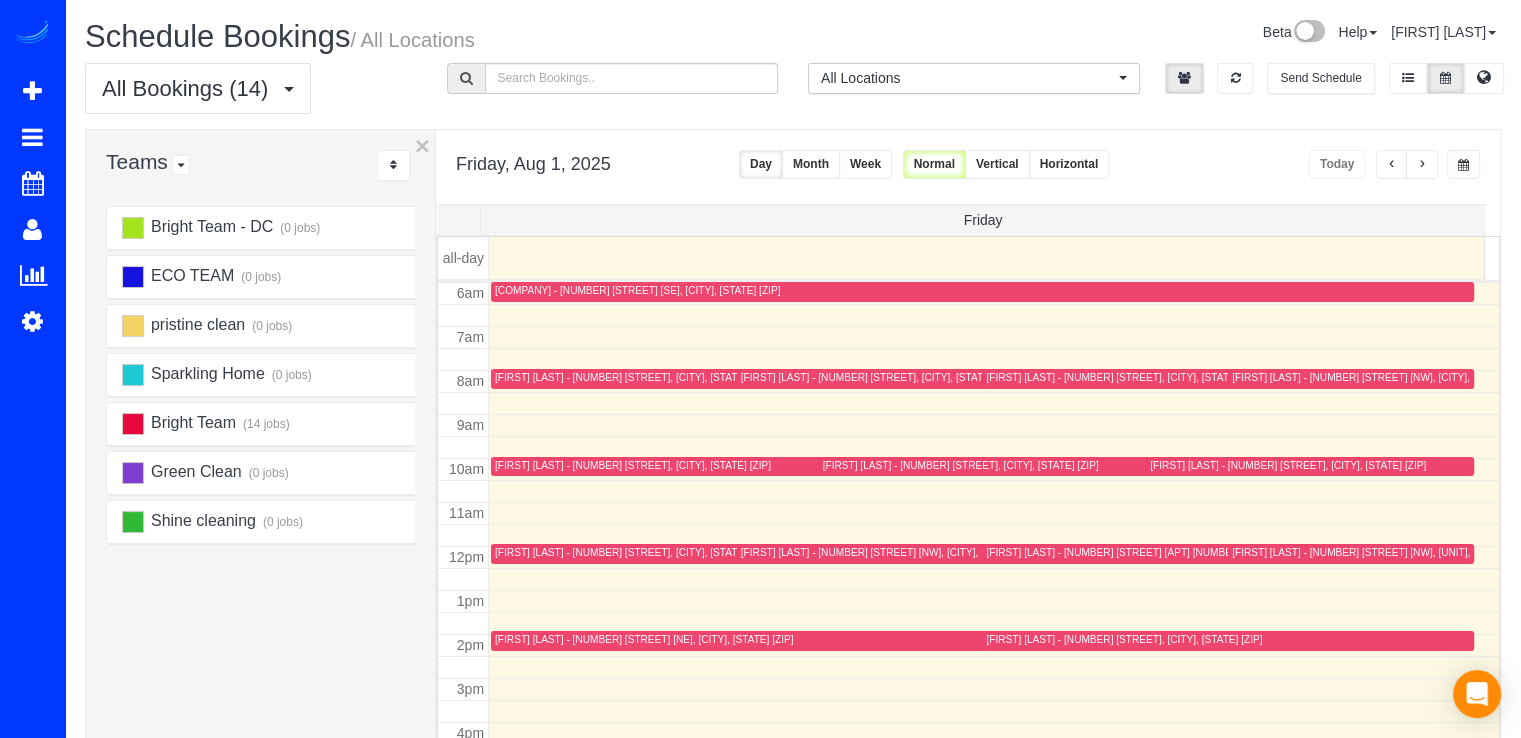 click at bounding box center (1422, 165) 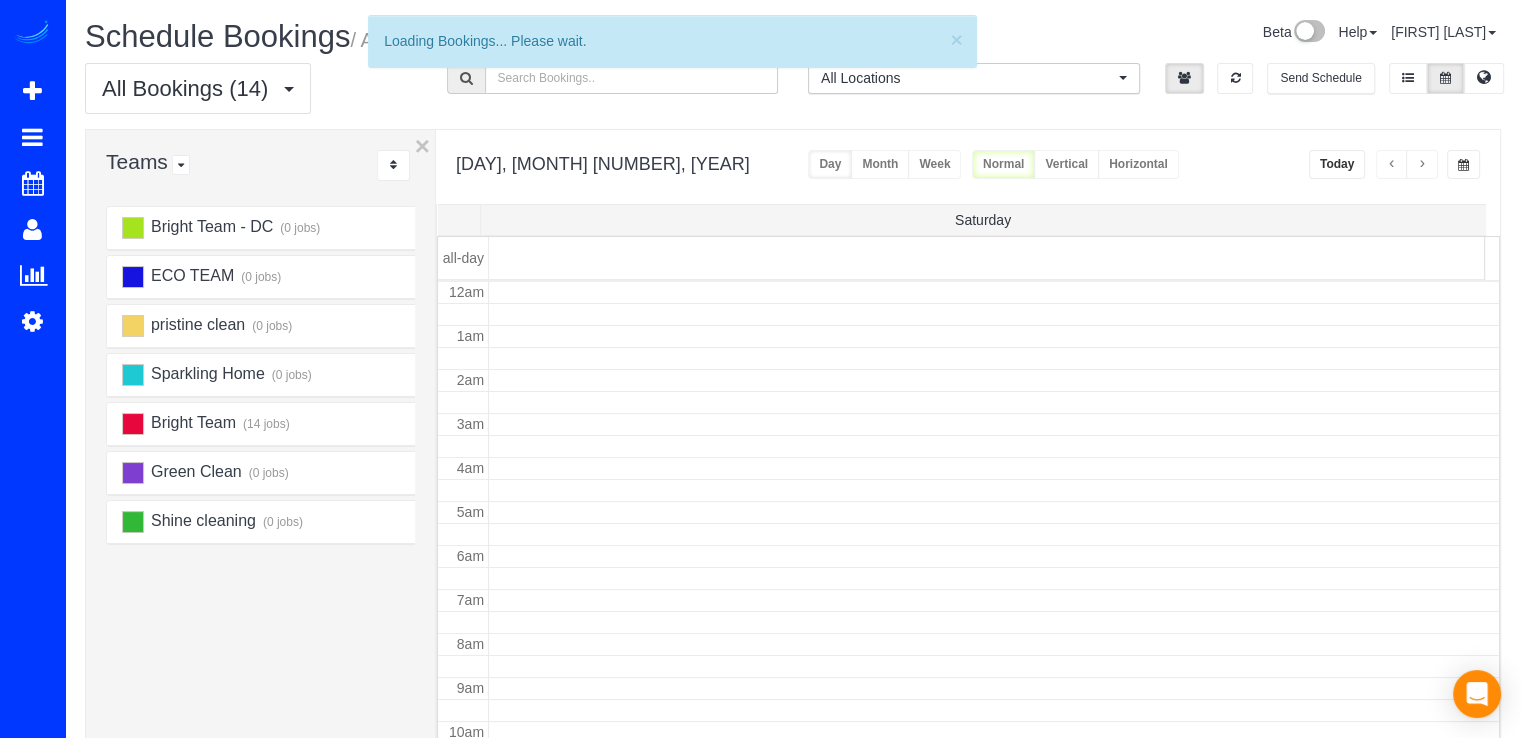 scroll, scrollTop: 263, scrollLeft: 0, axis: vertical 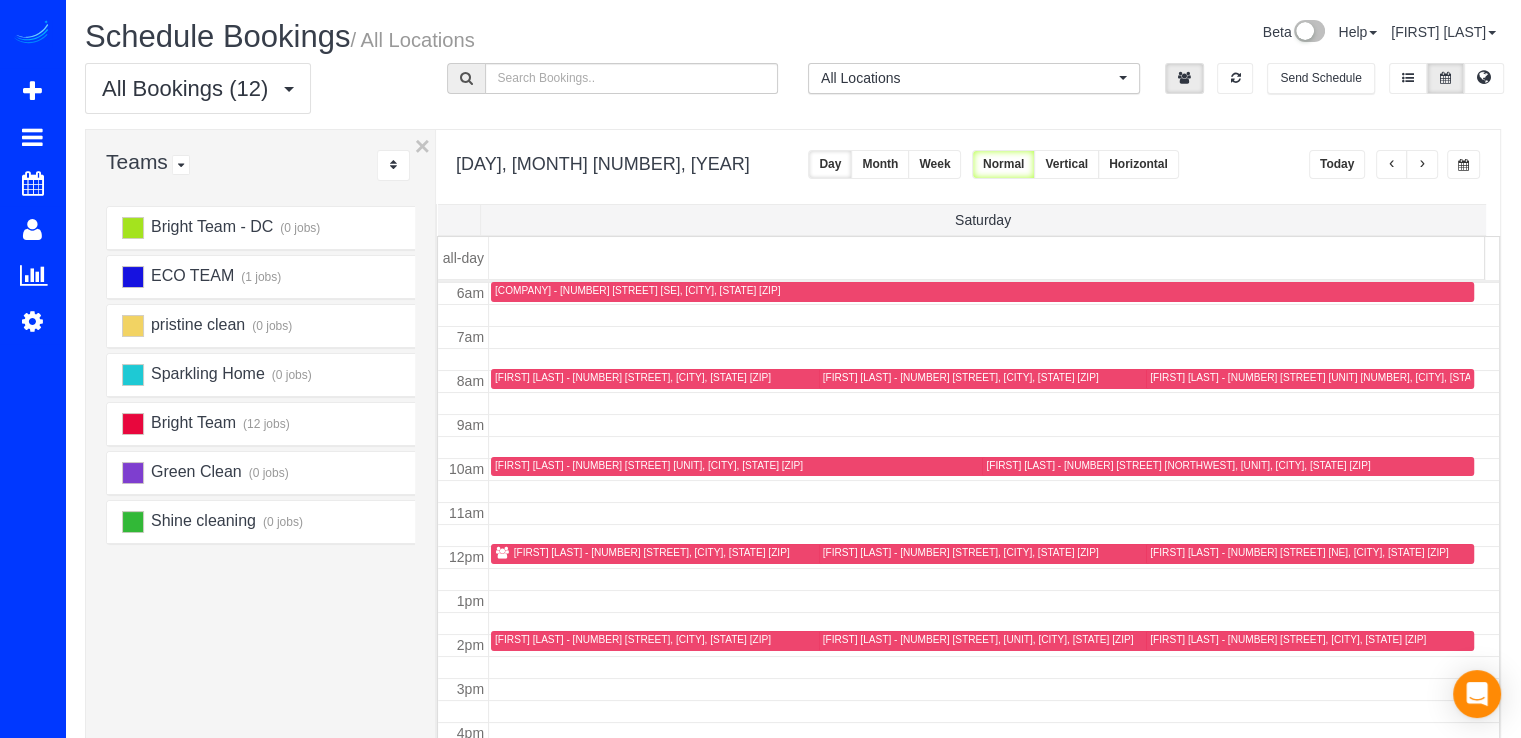 click at bounding box center (1392, 164) 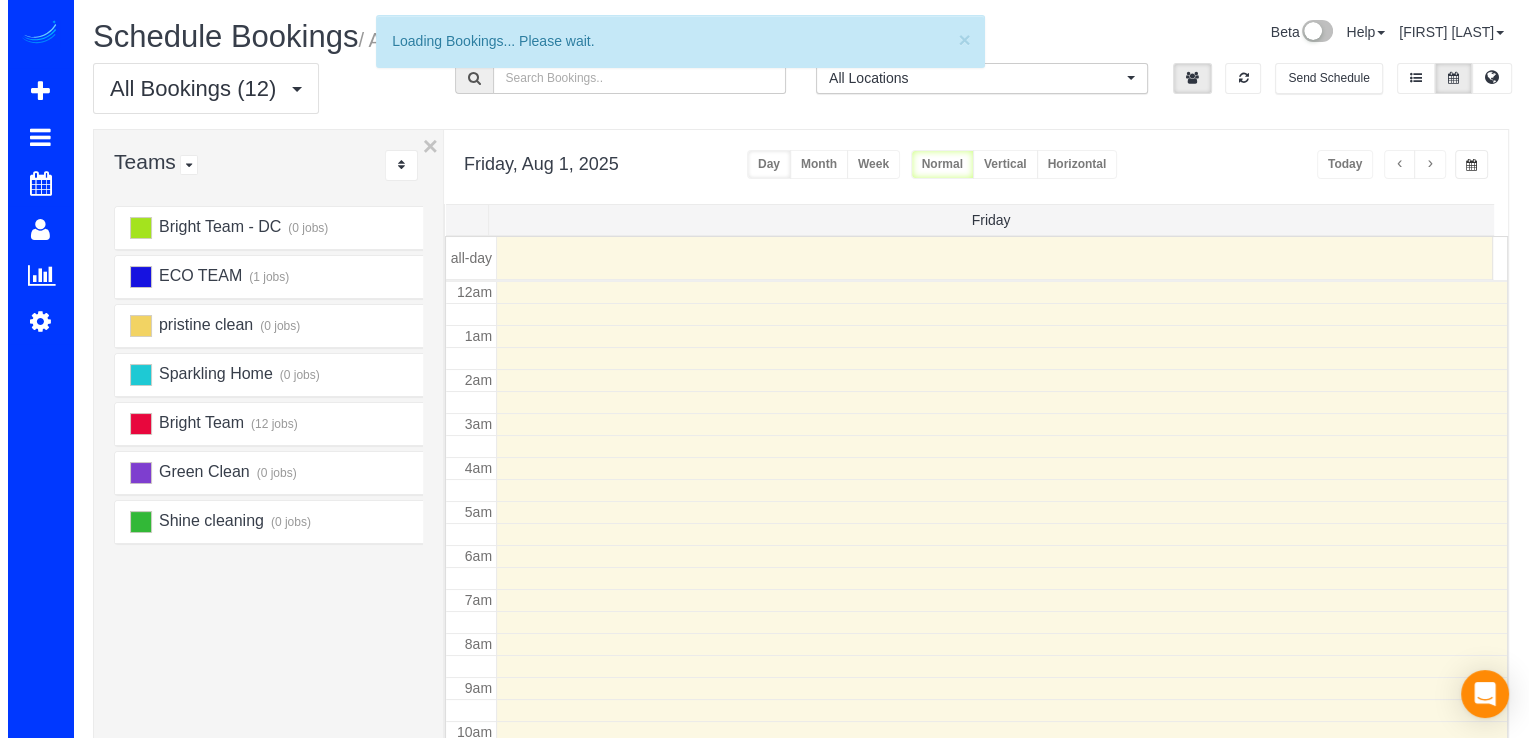 scroll, scrollTop: 263, scrollLeft: 0, axis: vertical 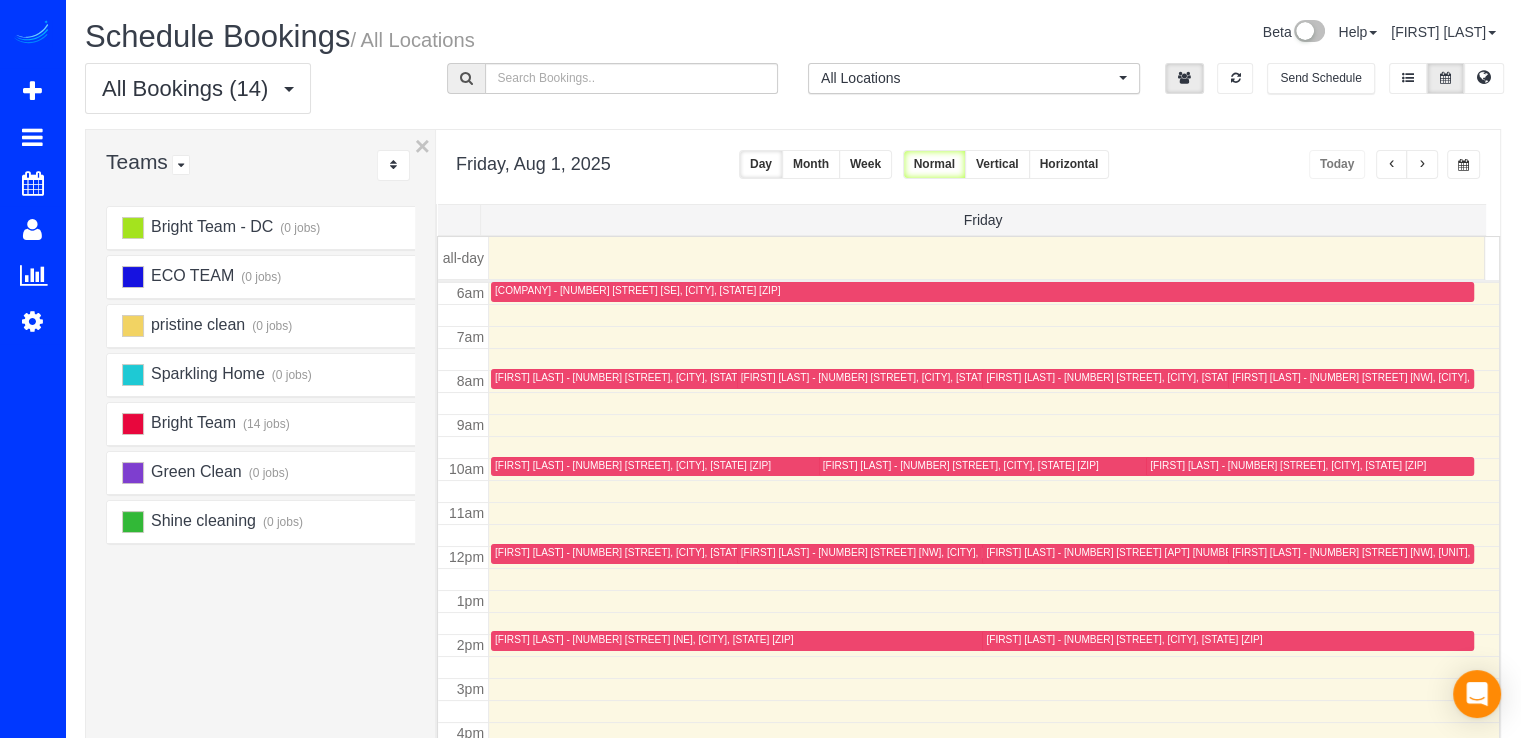 click on "Jennifer Fischell - 3827 Albemarle Street Nw, Washington, DC 20016" at bounding box center [1124, 639] 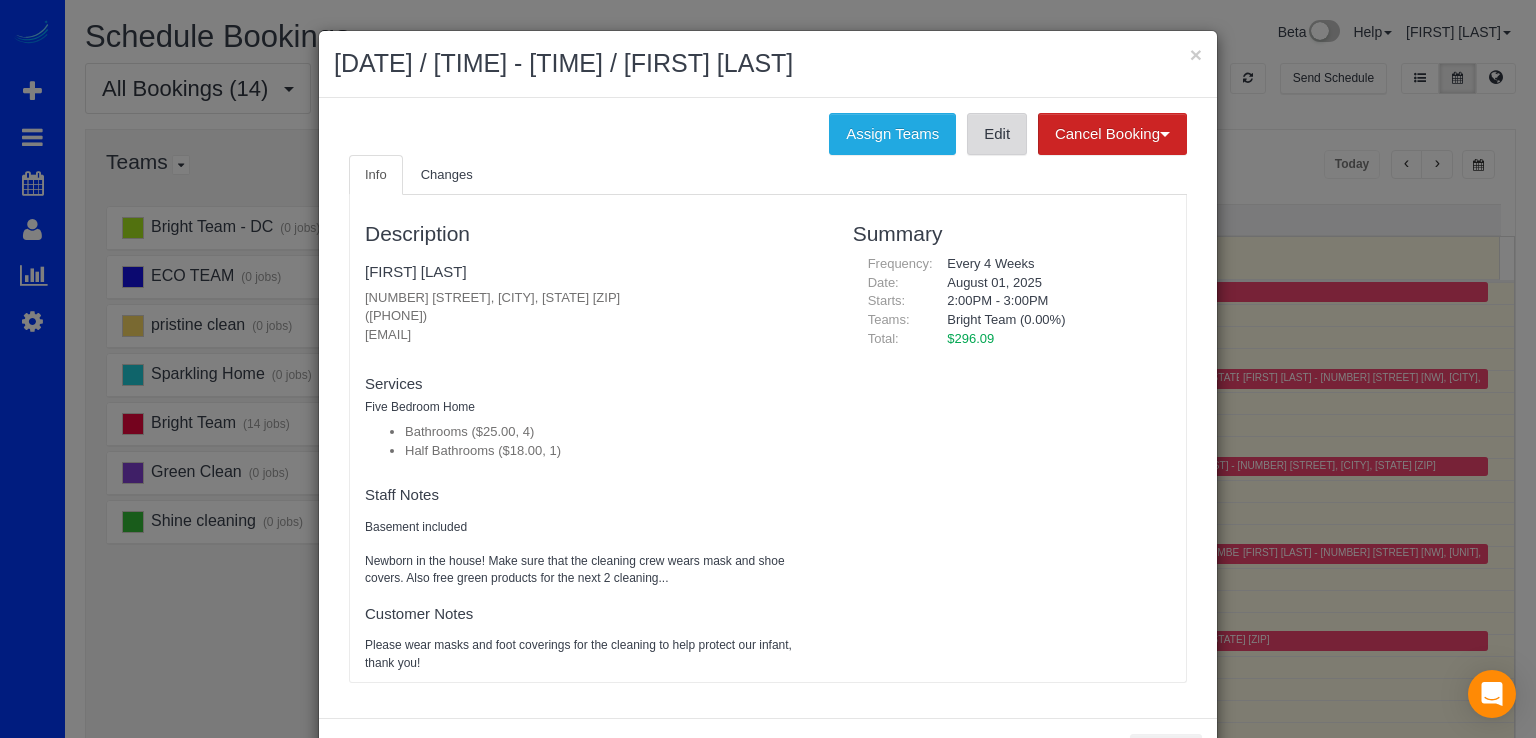 click on "Edit" at bounding box center [997, 134] 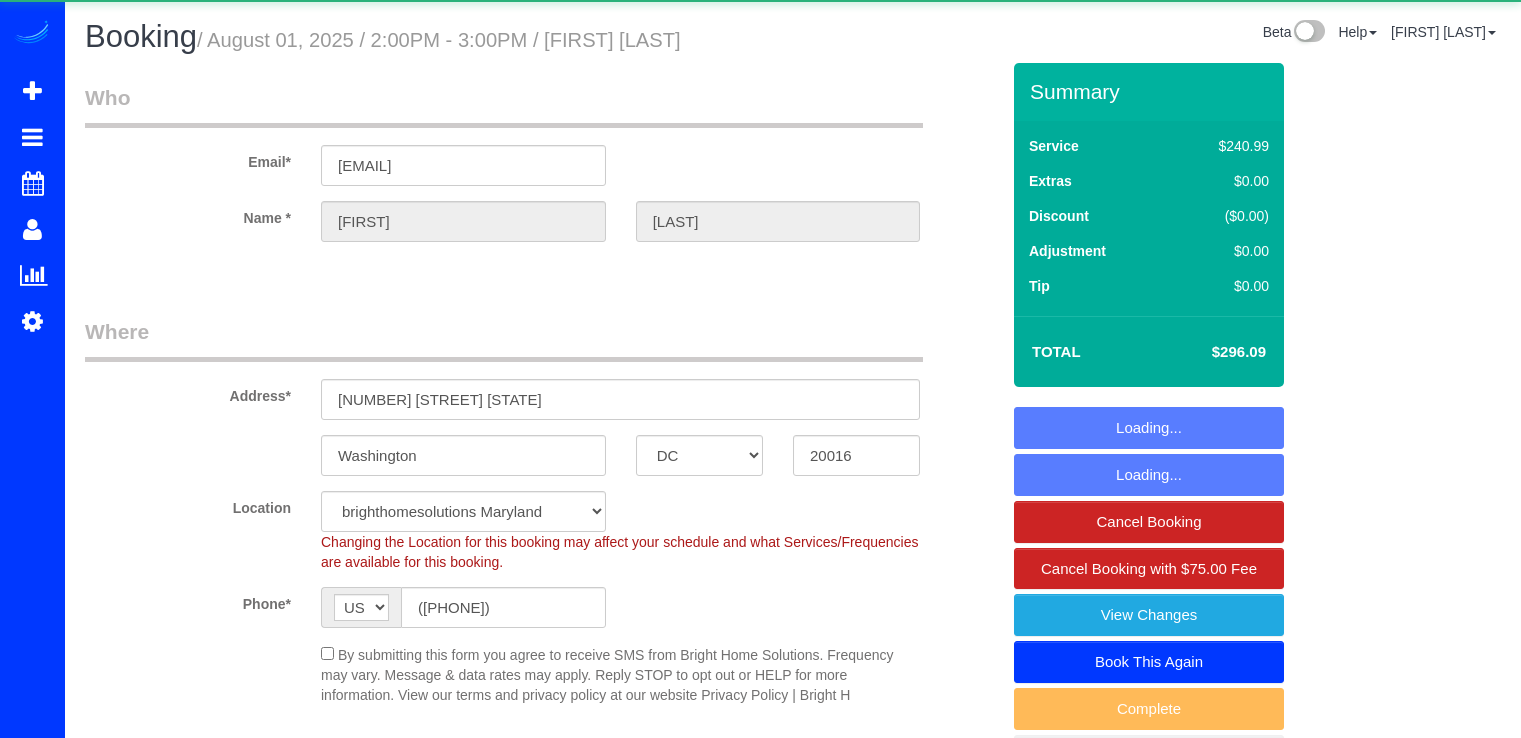 select on "DC" 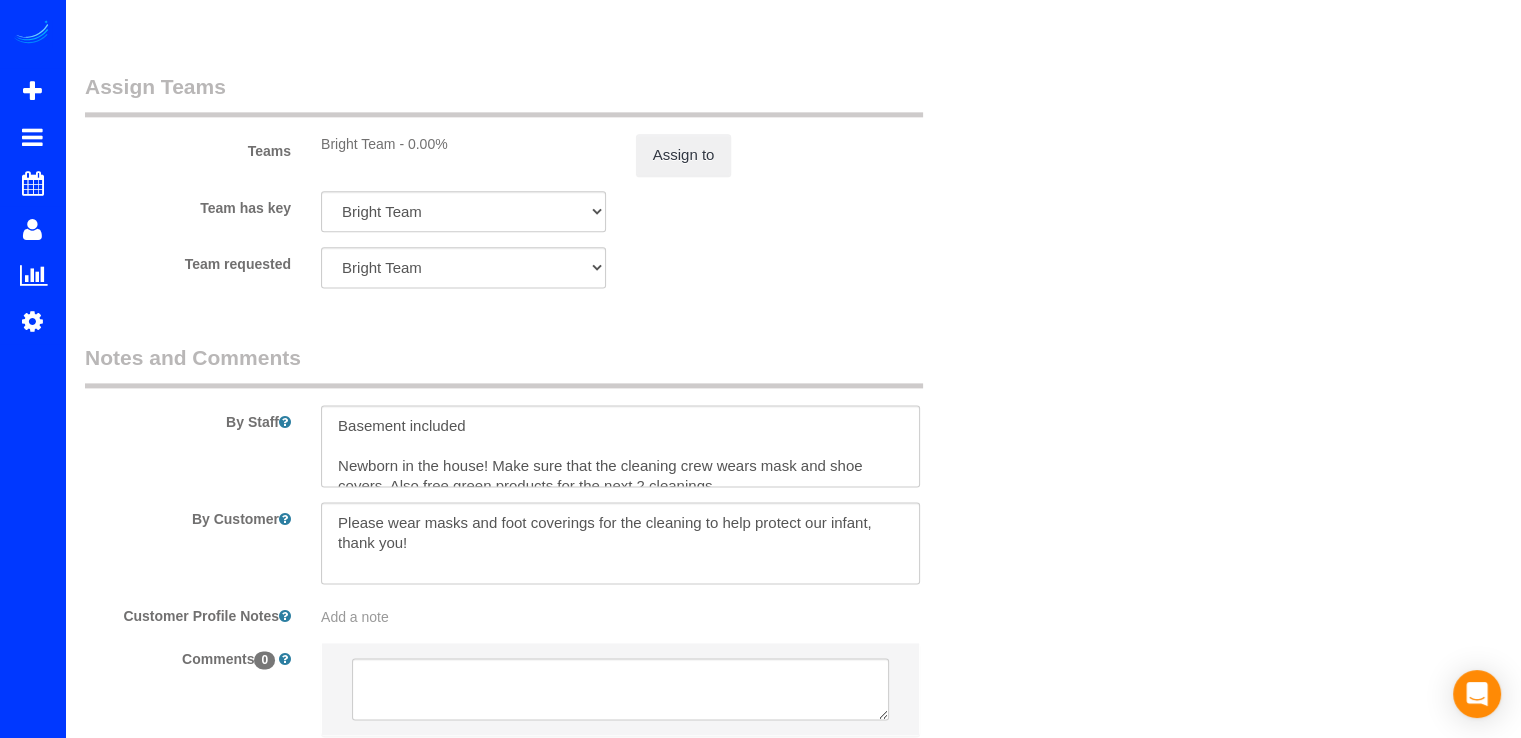scroll, scrollTop: 2700, scrollLeft: 0, axis: vertical 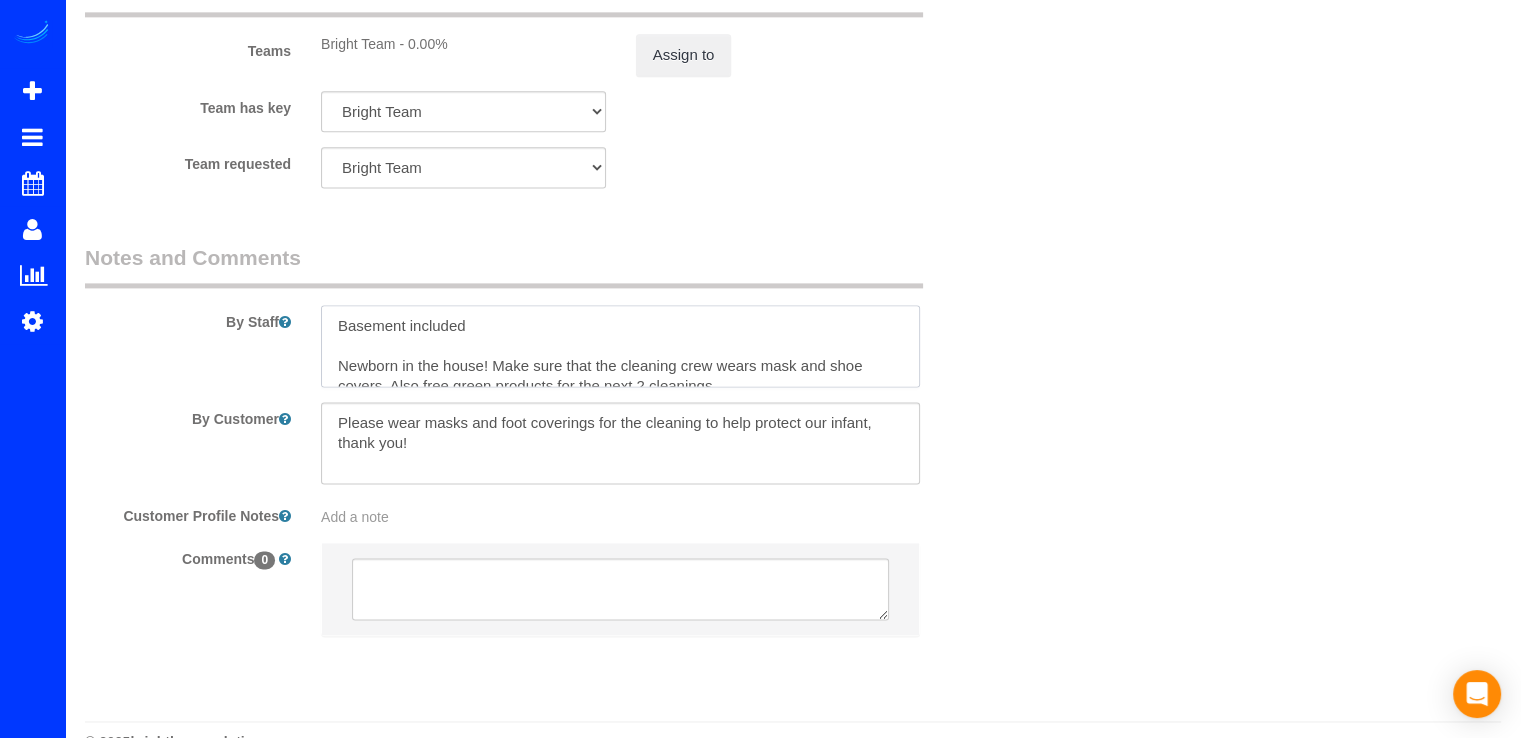 click at bounding box center (620, 346) 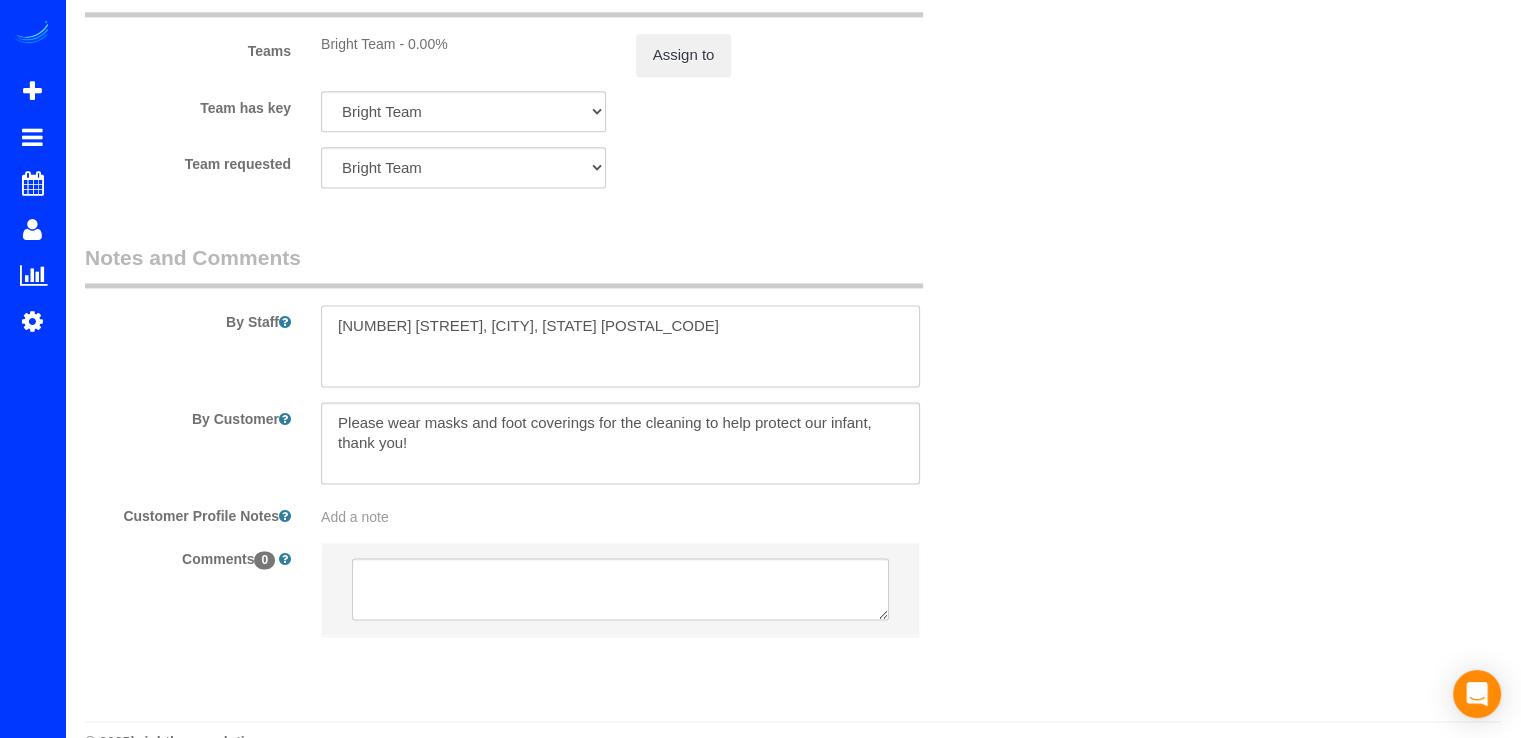 scroll, scrollTop: 0, scrollLeft: 0, axis: both 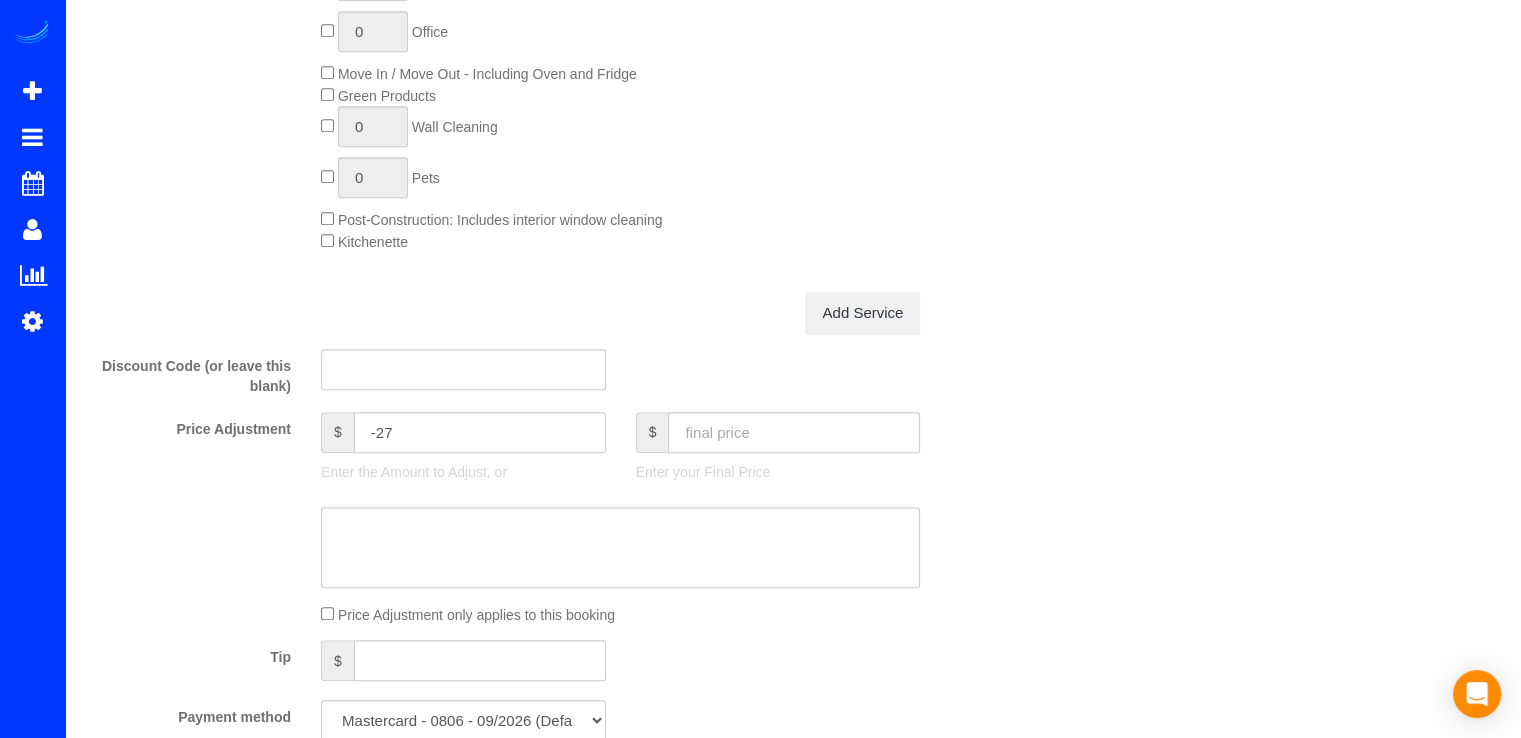 type on "[NUMBER] [STREET], [CITY], [STATE] [POSTAL_CODE]" 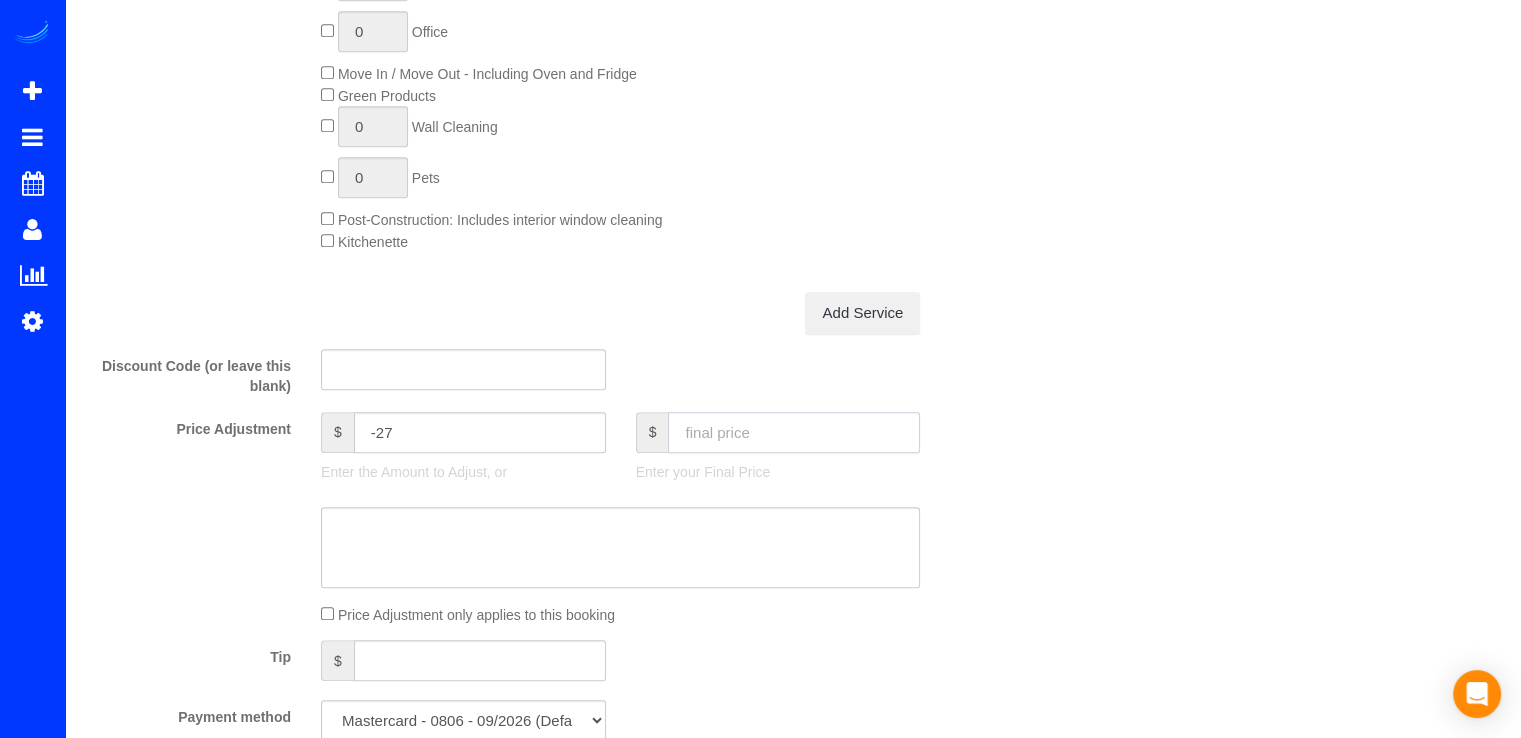 click 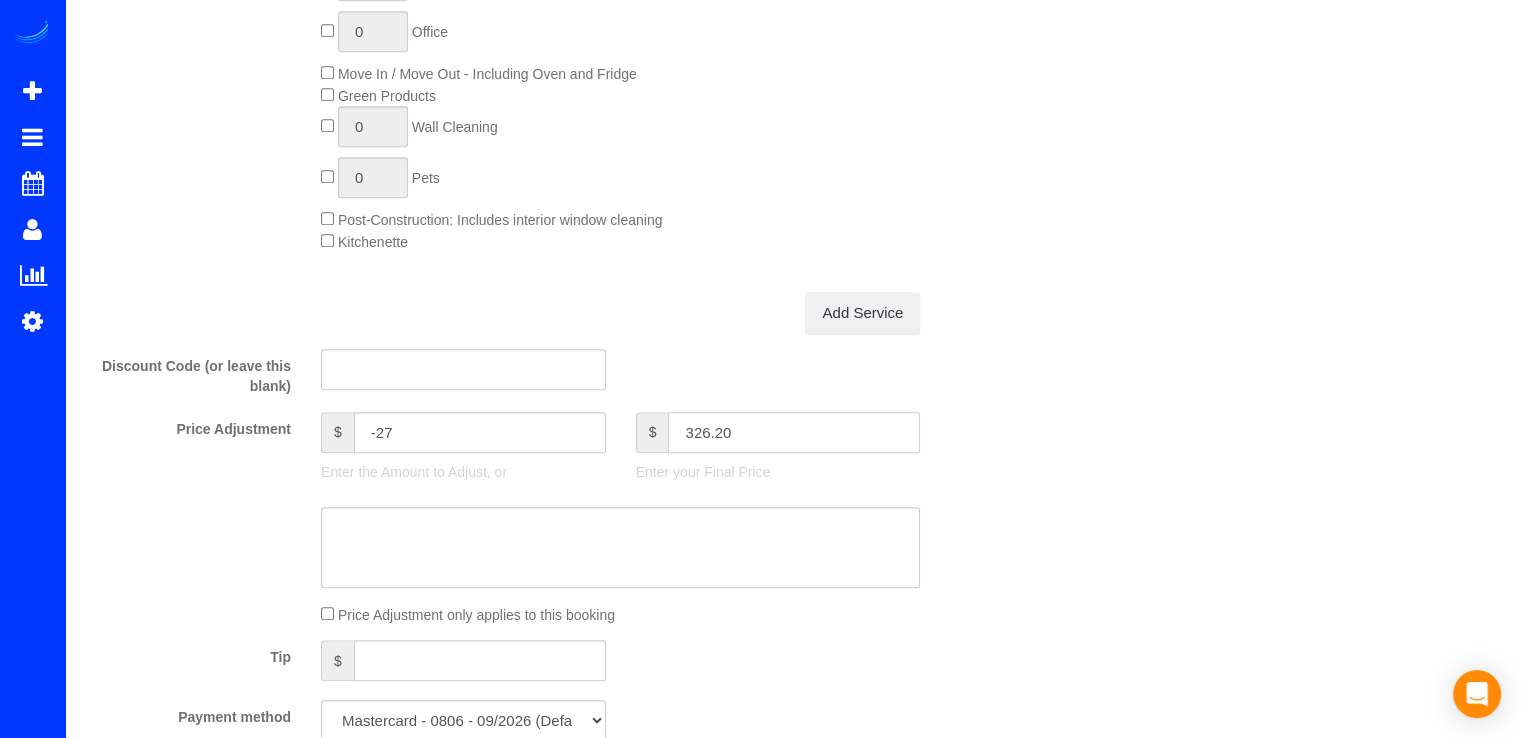 type on "326.20" 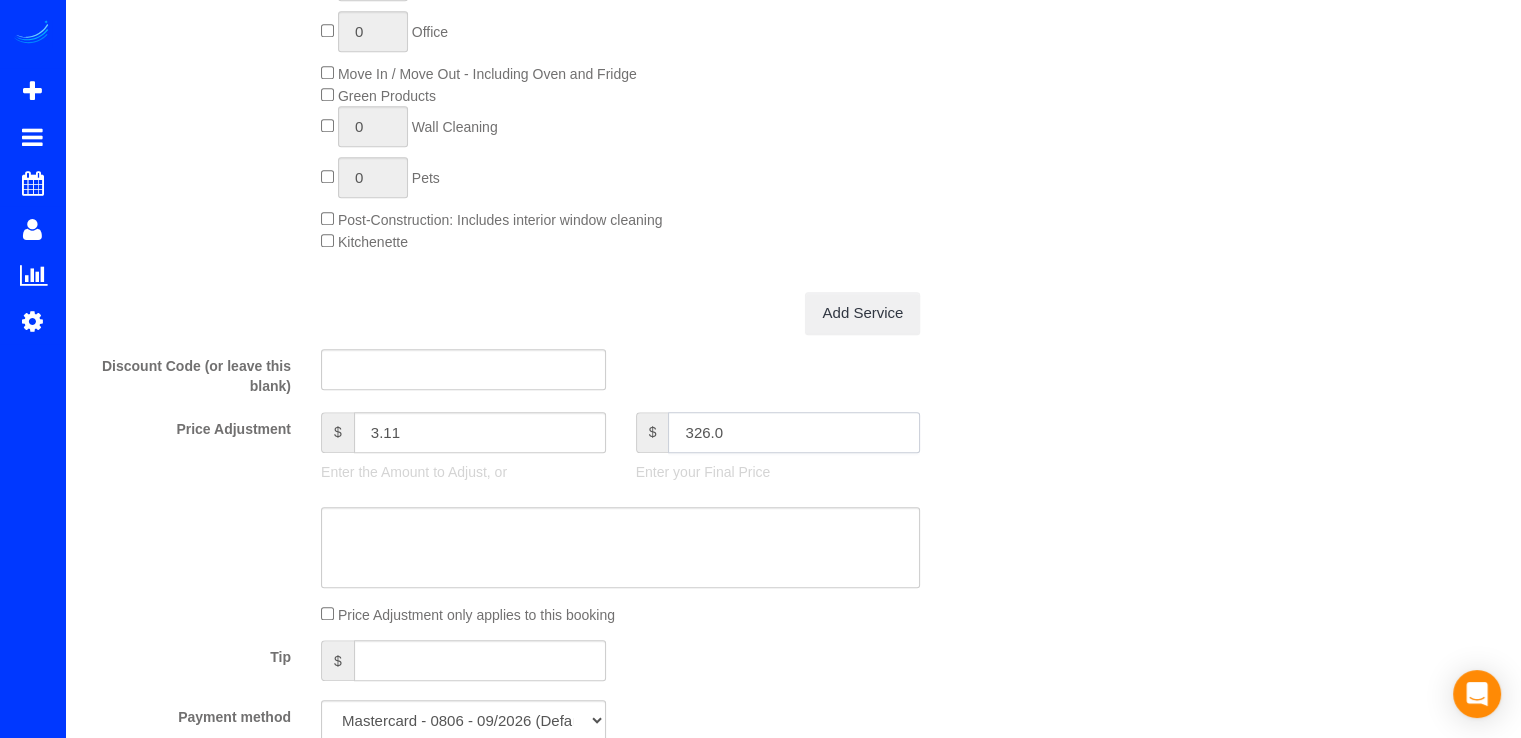 type on "326.09" 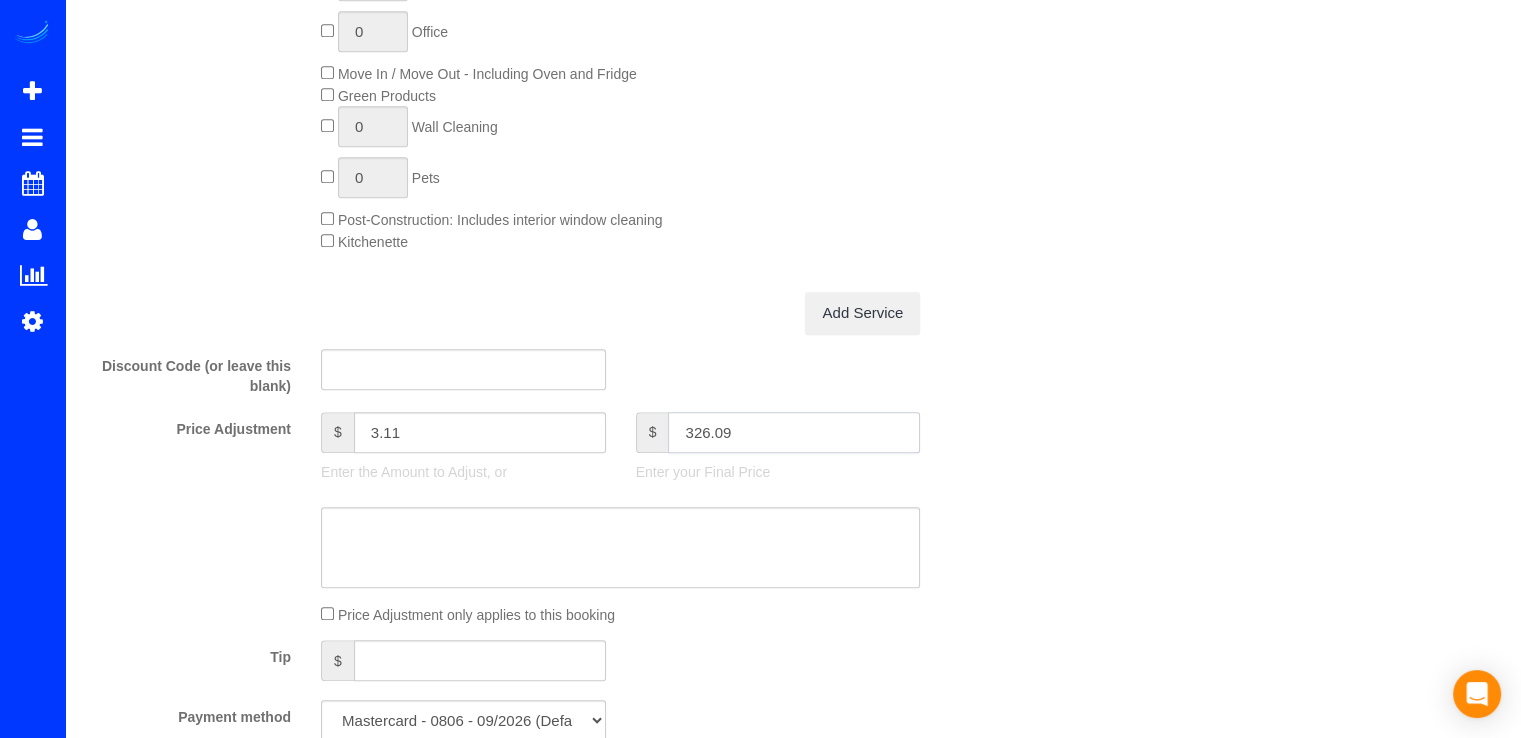 type on "3" 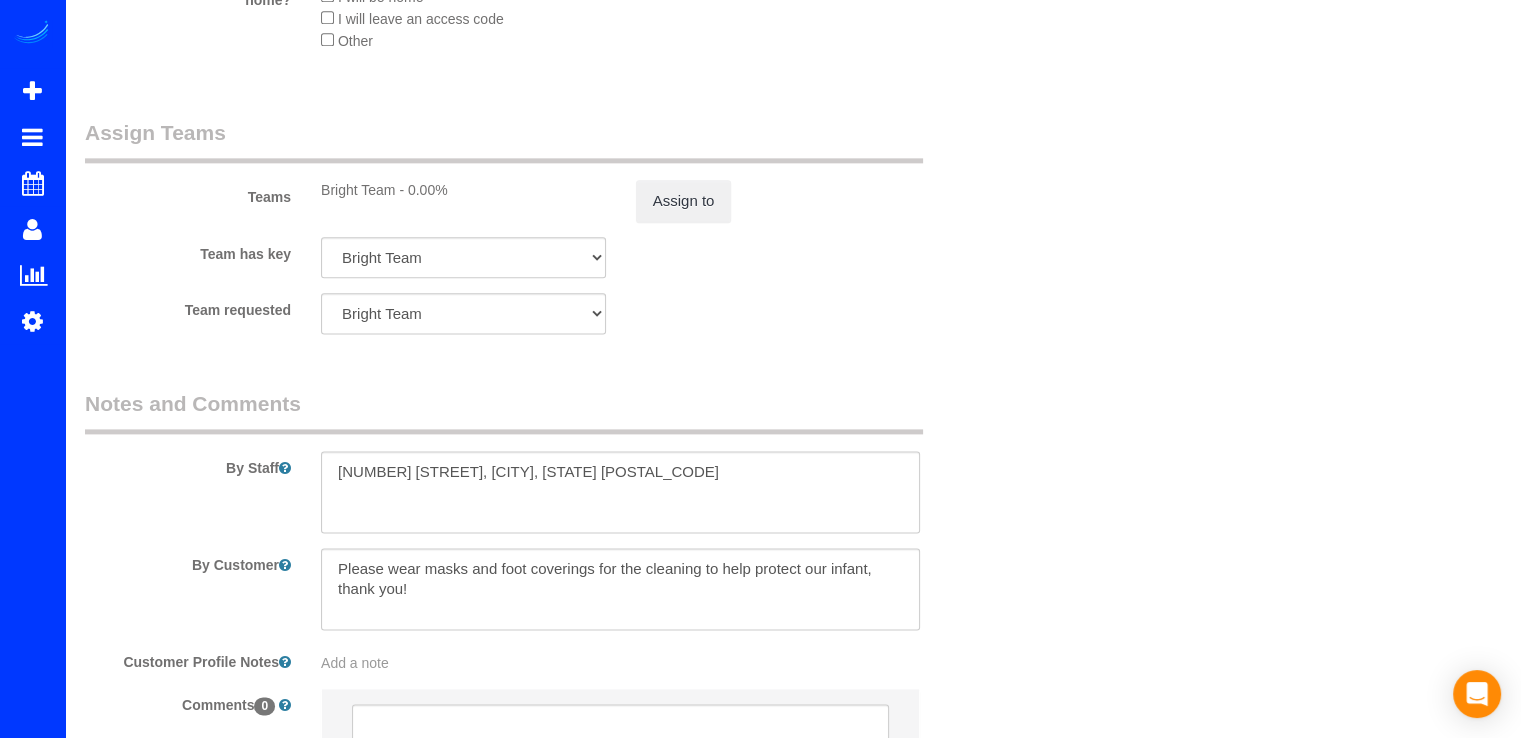 scroll, scrollTop: 2600, scrollLeft: 0, axis: vertical 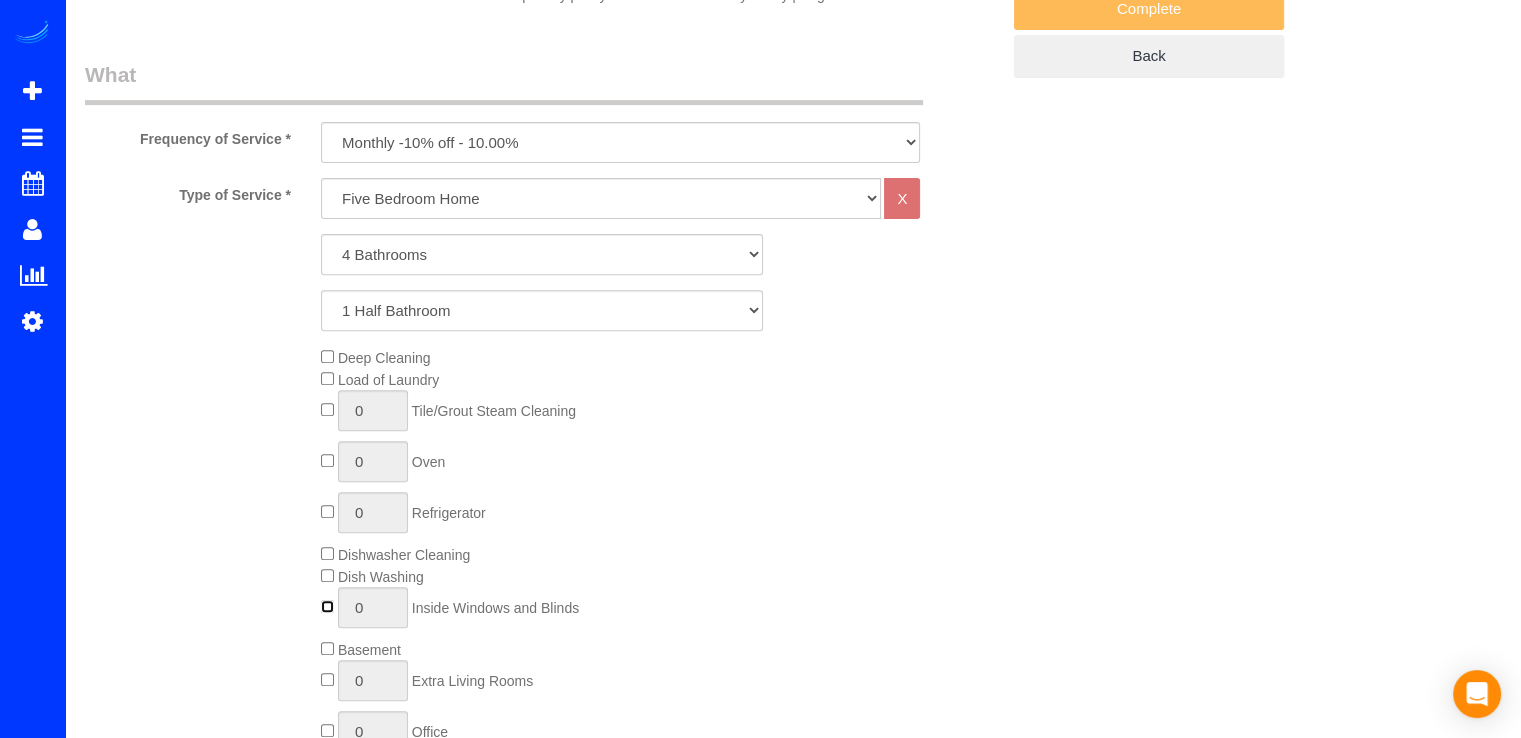 type on "1" 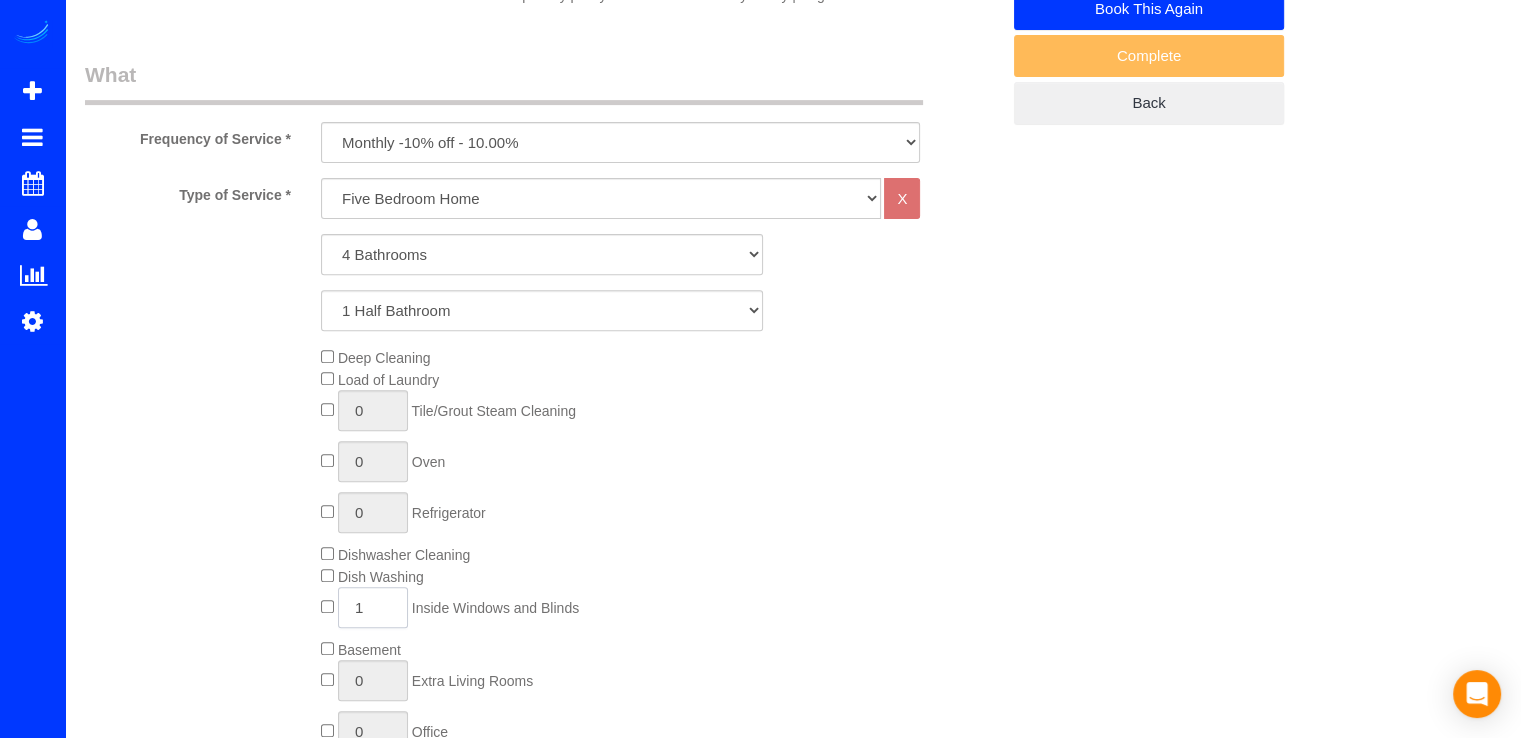 click on "1" 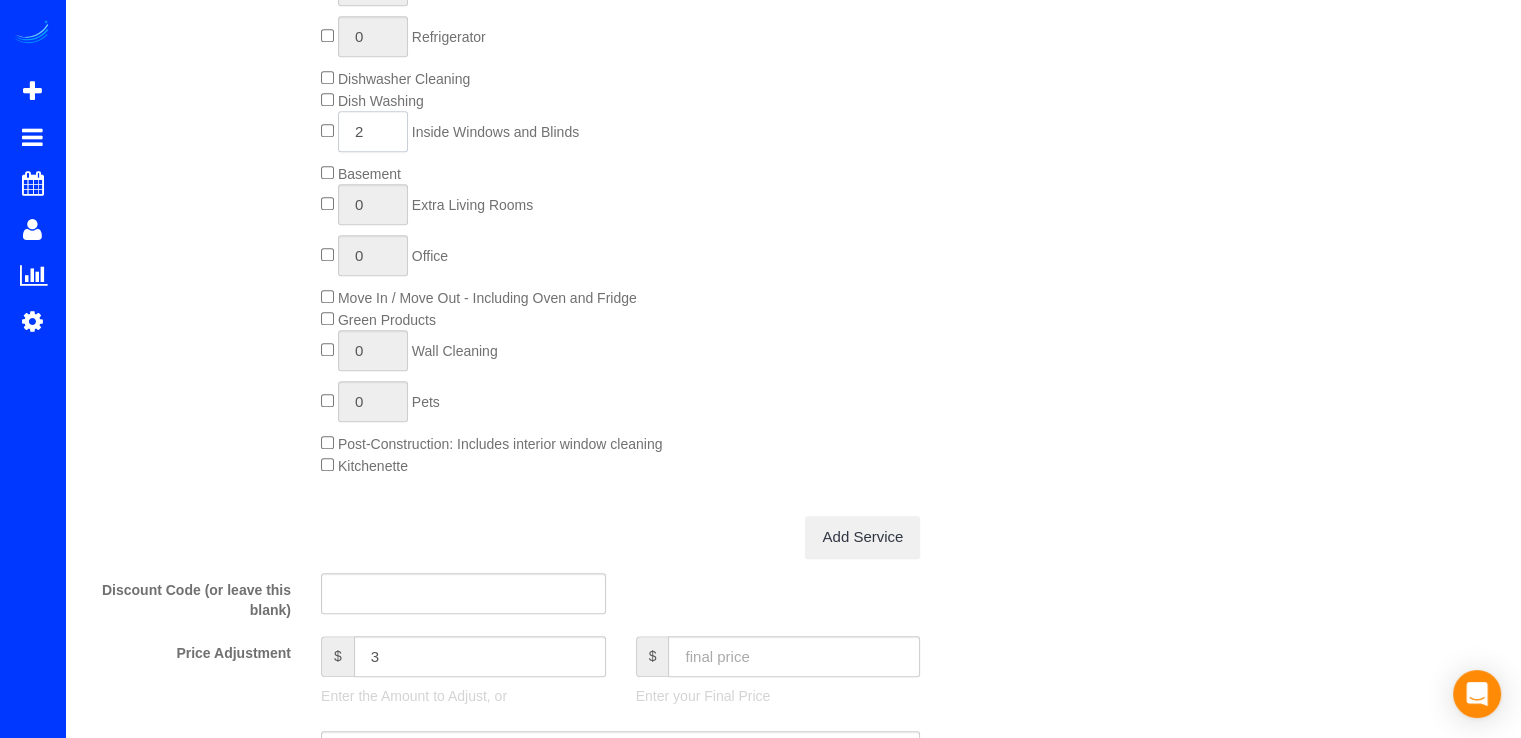scroll, scrollTop: 1400, scrollLeft: 0, axis: vertical 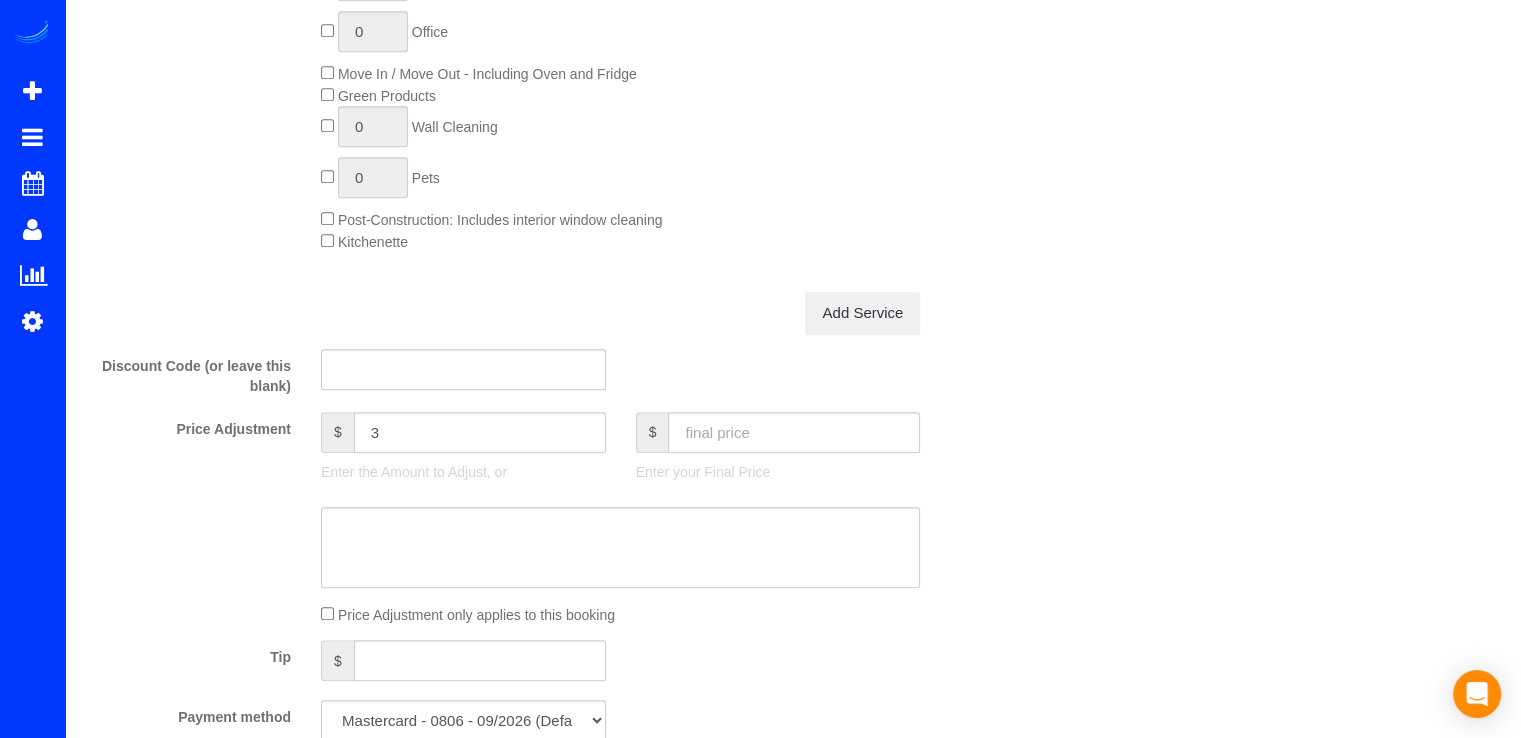 type on "2" 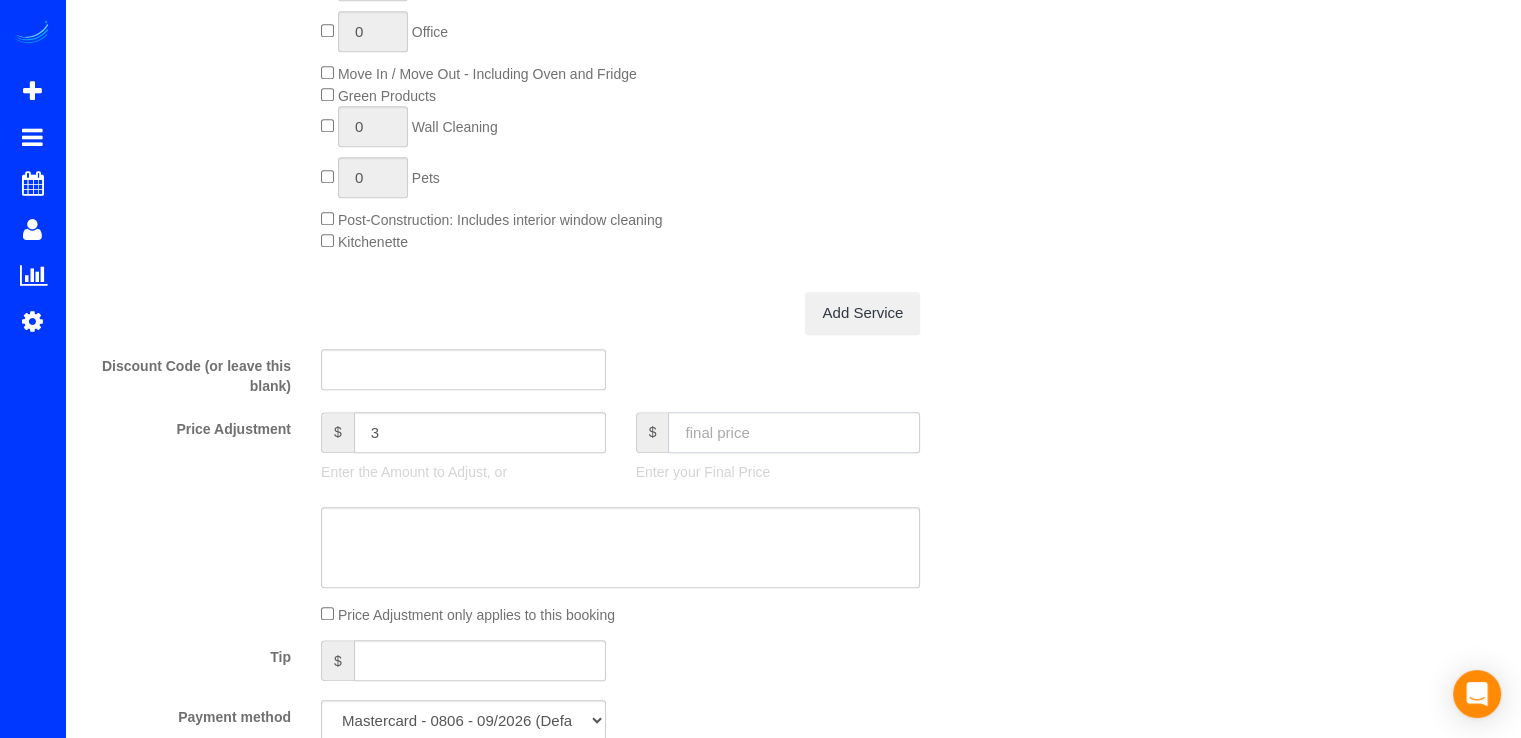 click 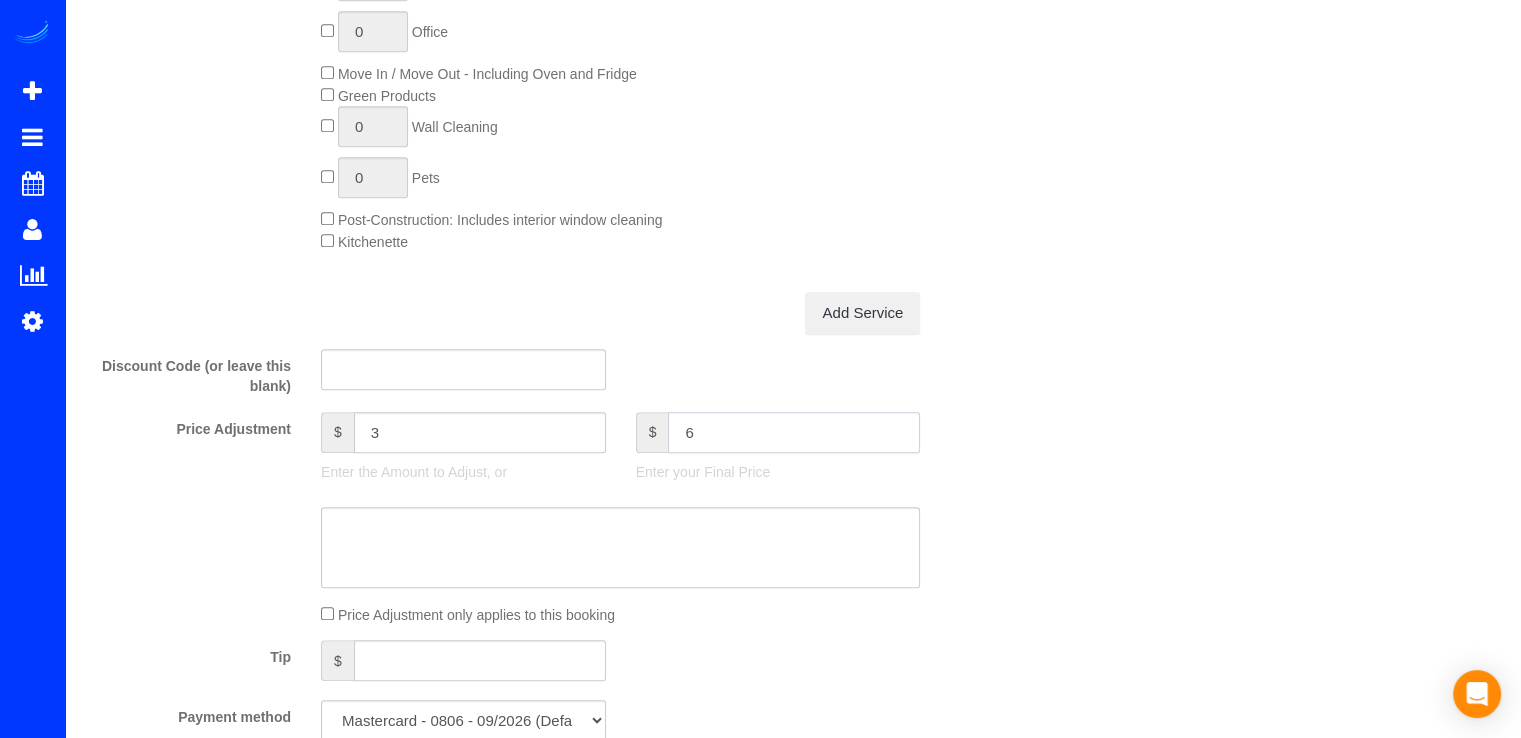type on "63" 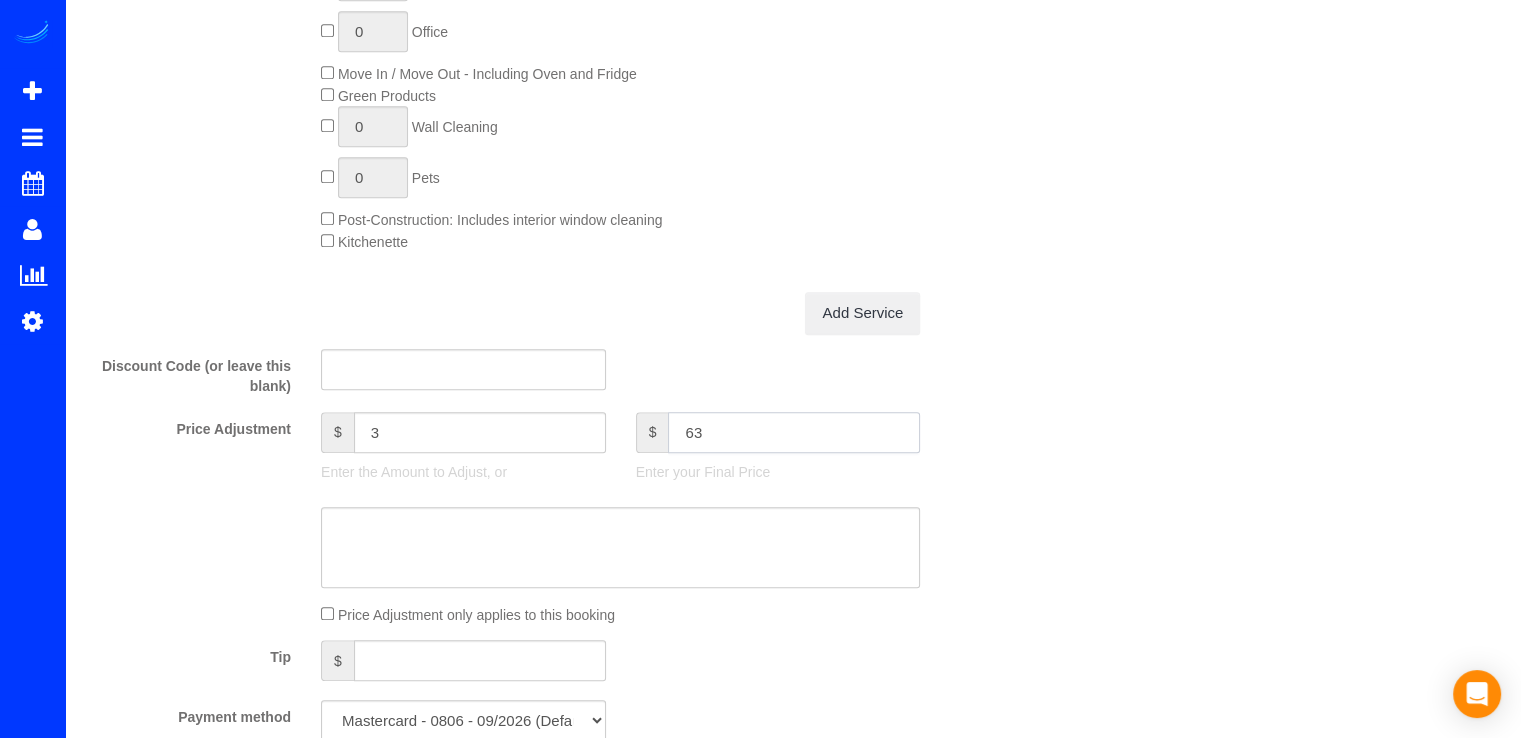 type on "[CURRENCY][PRICE]" 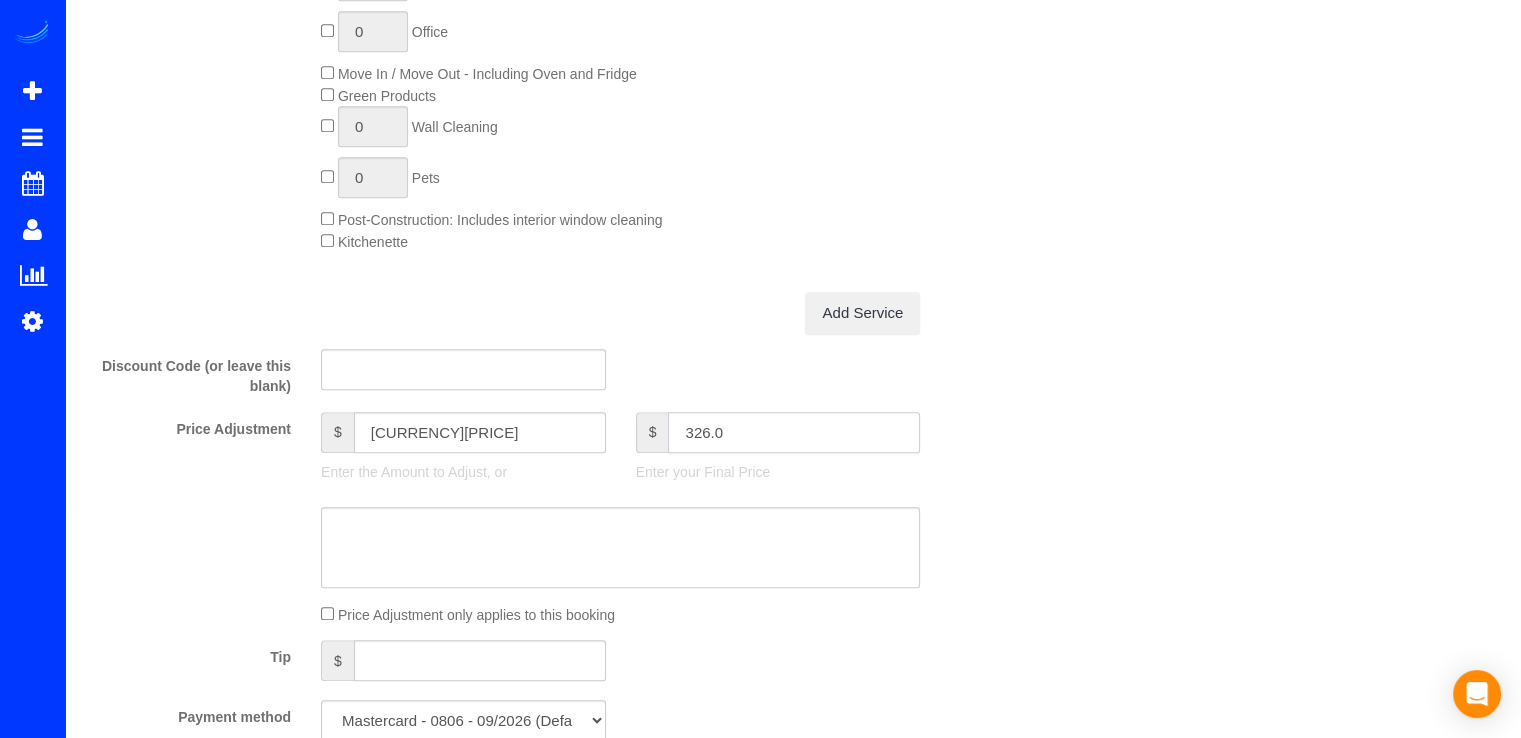 type on "326.09" 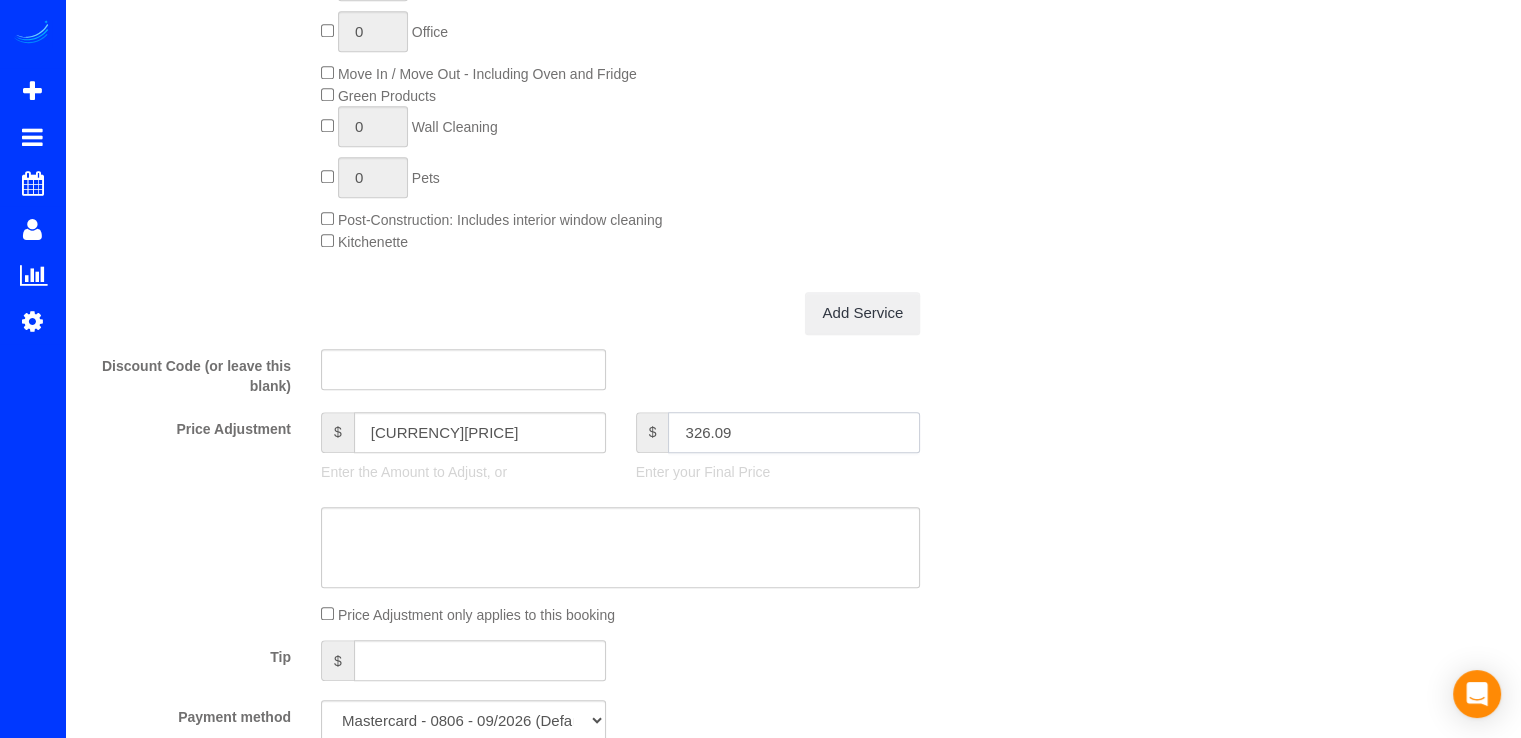 type on "-15" 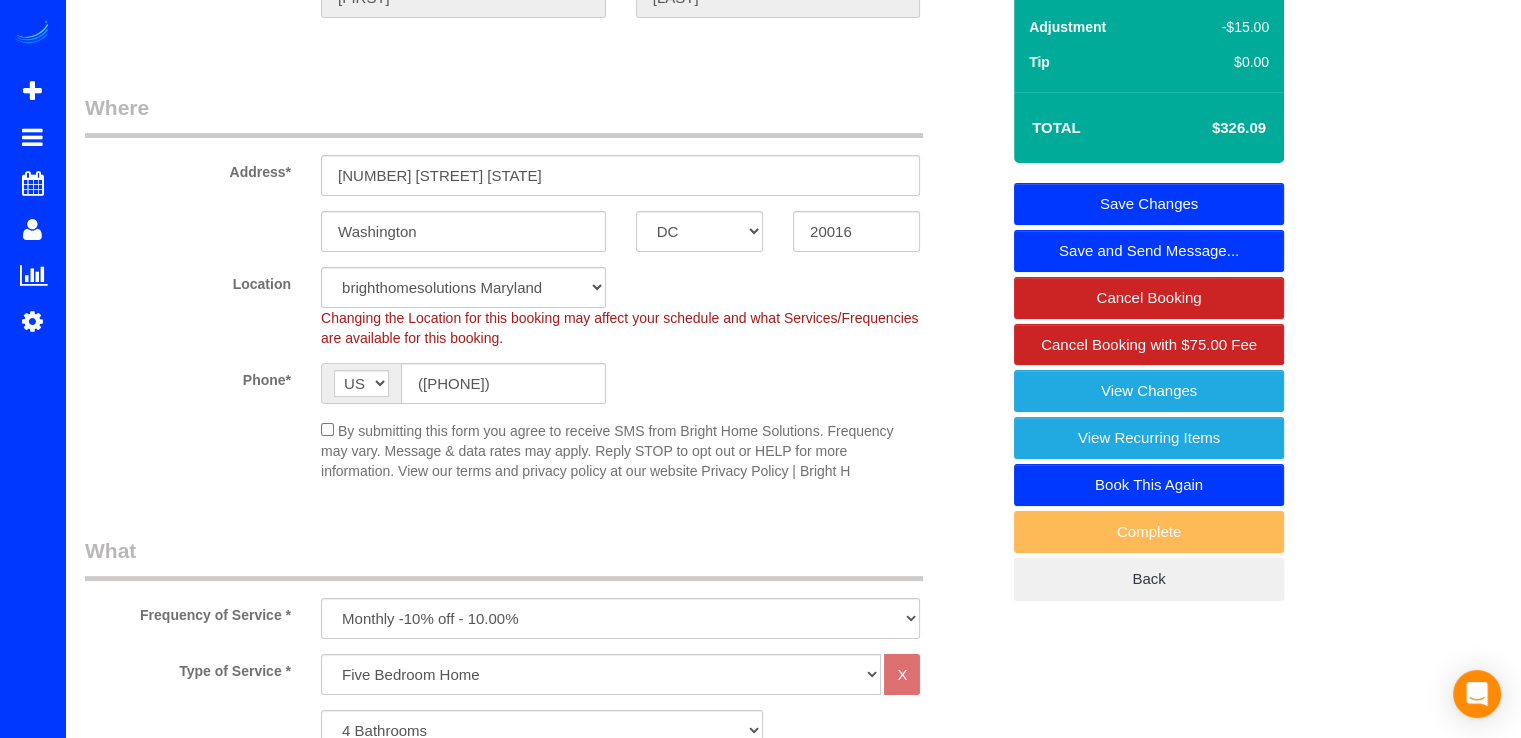 scroll, scrollTop: 0, scrollLeft: 0, axis: both 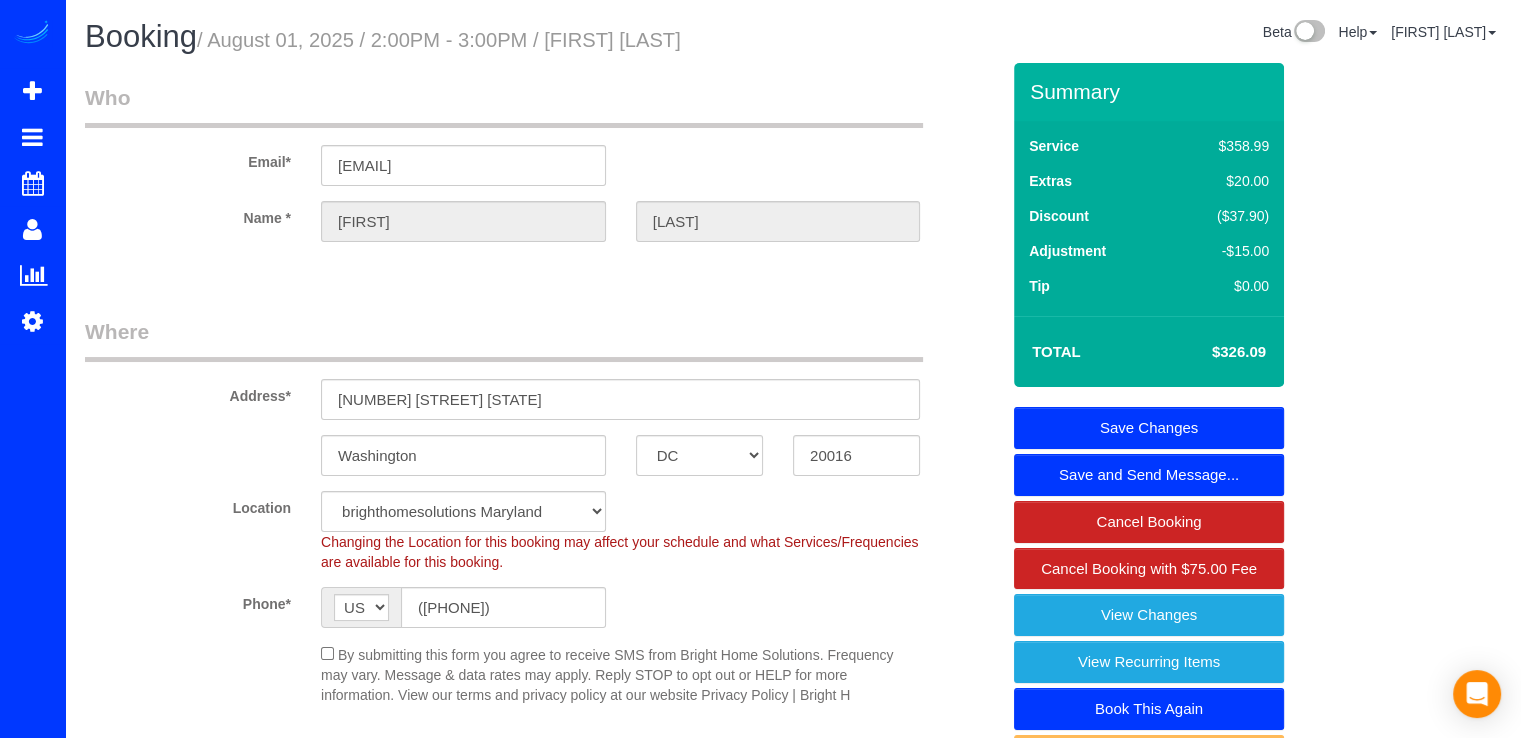 click on "Save Changes" at bounding box center [1149, 428] 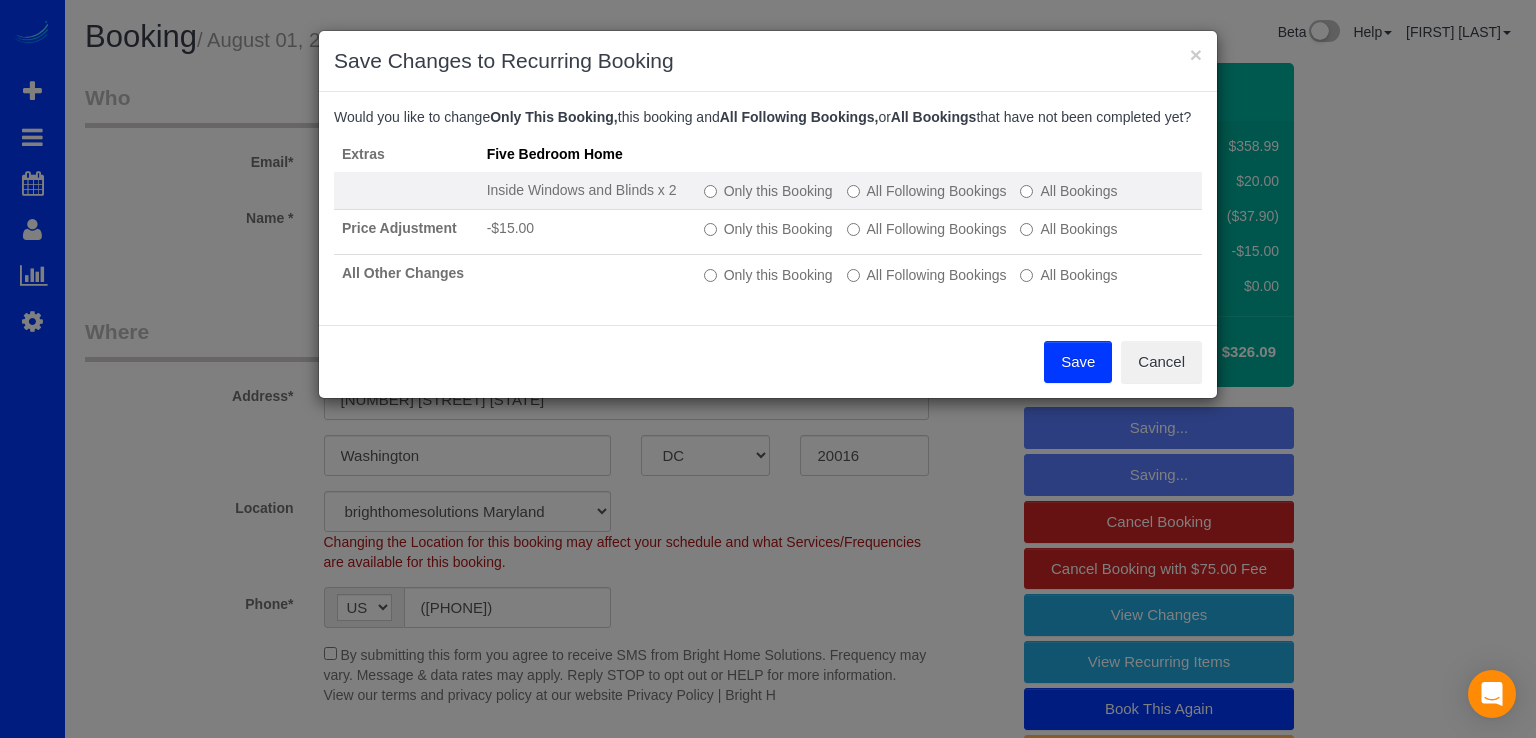 click on "Only this Booking
All Following Bookings
All Bookings" at bounding box center (949, 191) 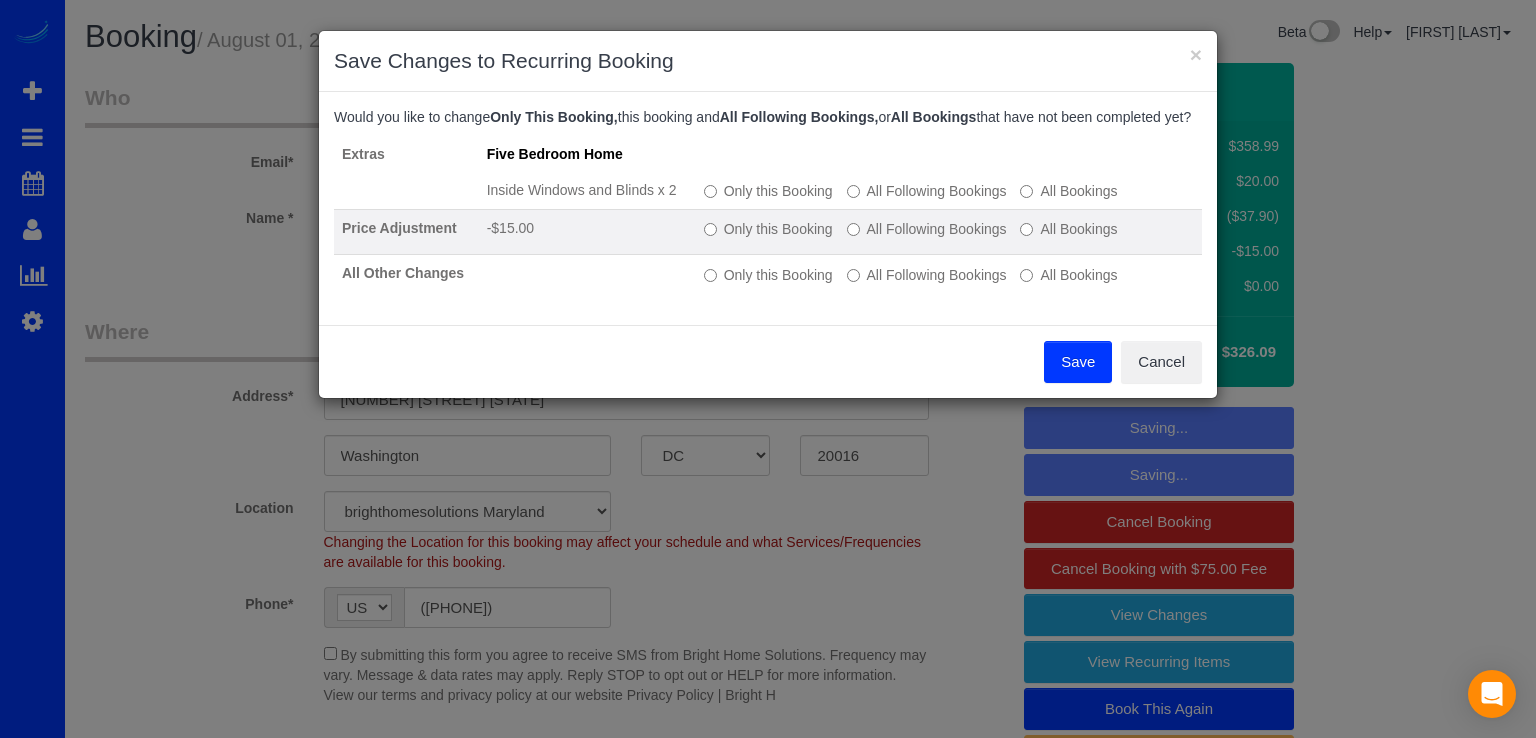 click on "Only this Booking
All Following Bookings
All Bookings" at bounding box center (949, 232) 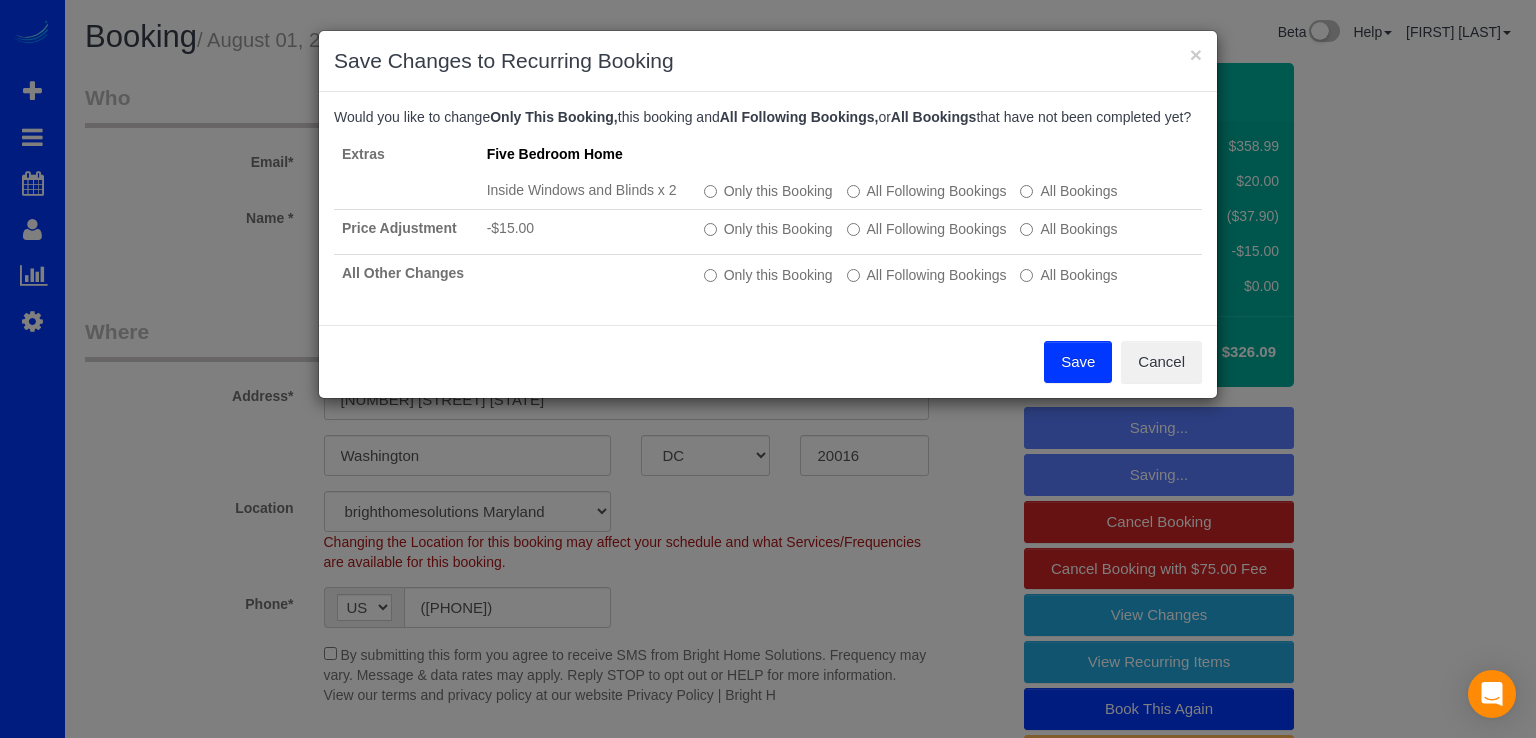 click on "Save" at bounding box center [1078, 362] 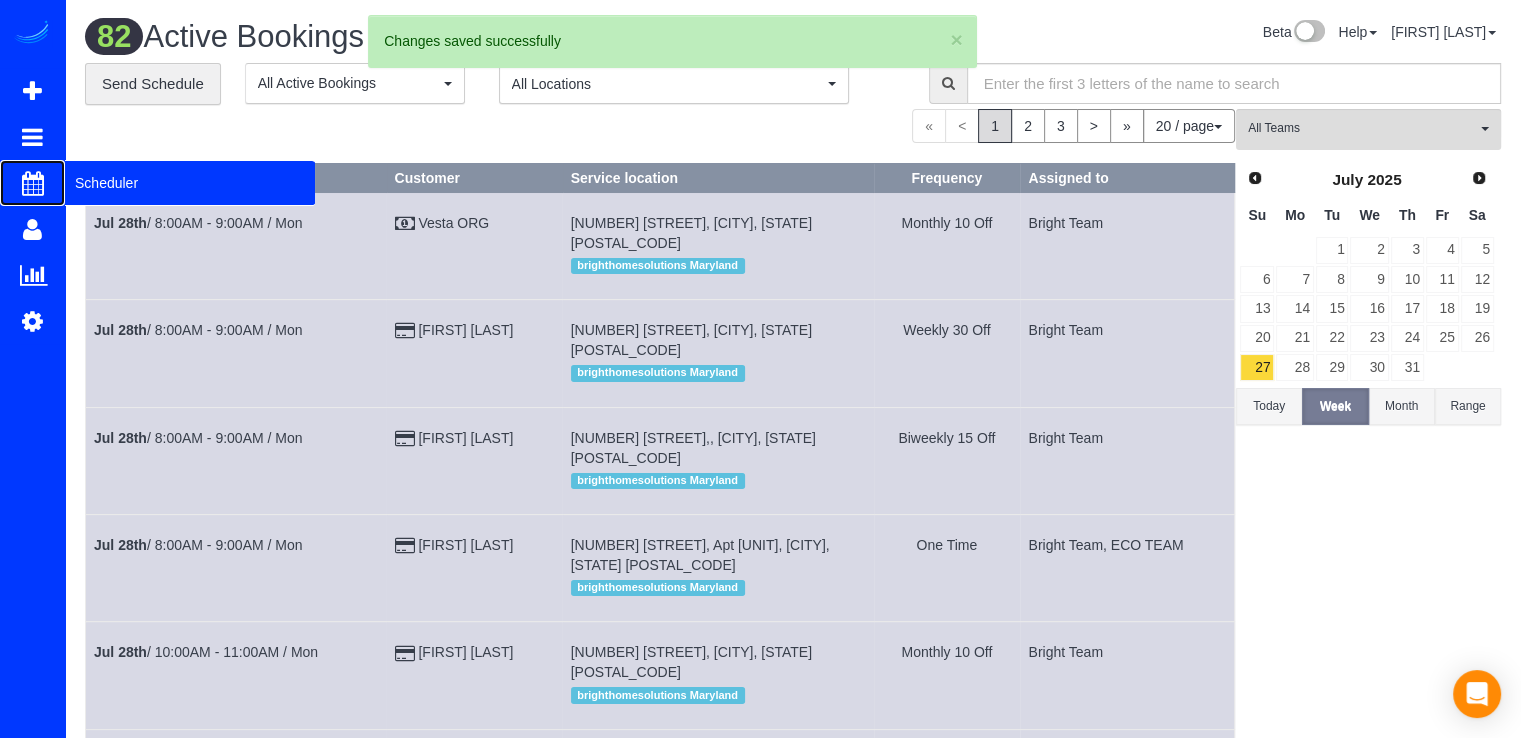 click on "Scheduler" at bounding box center [190, 183] 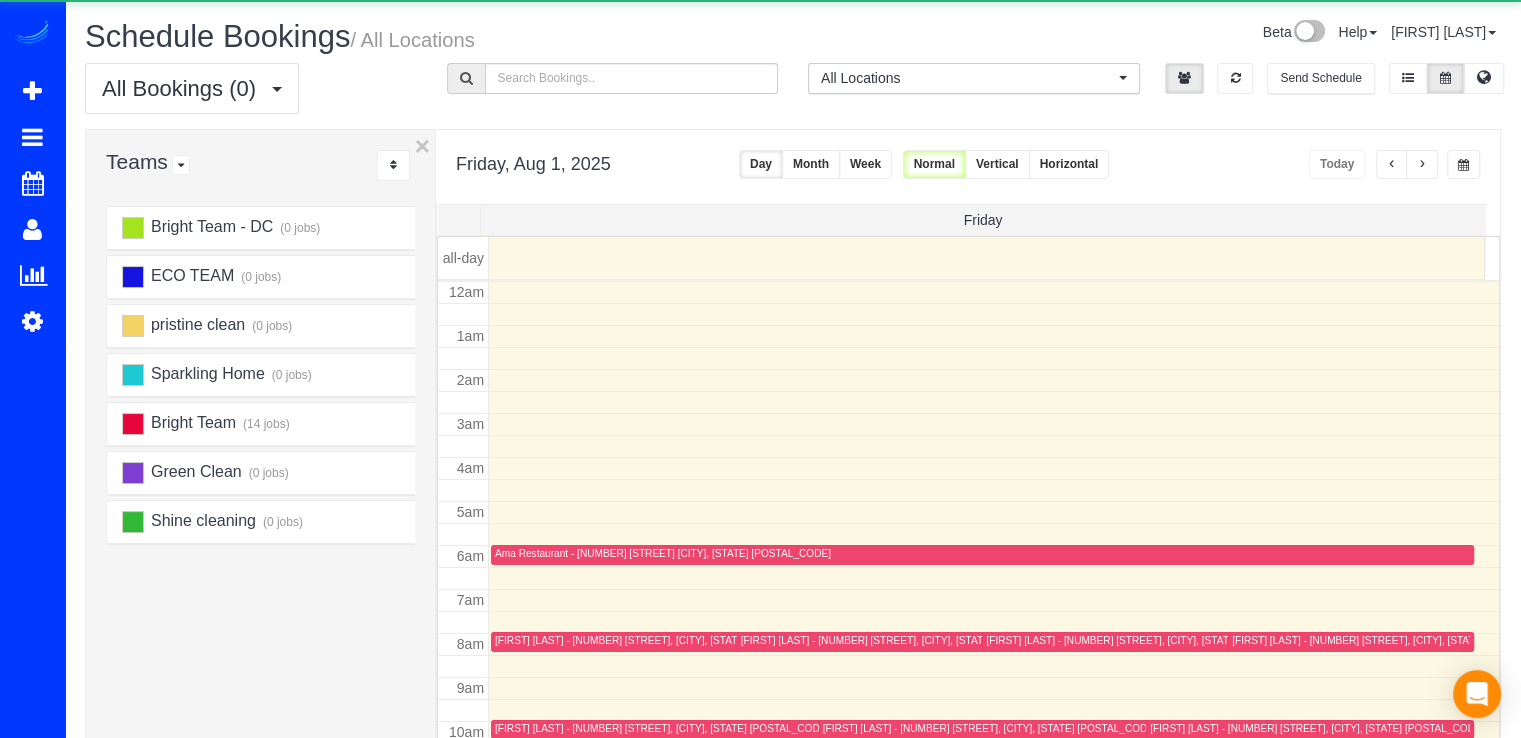 scroll, scrollTop: 263, scrollLeft: 0, axis: vertical 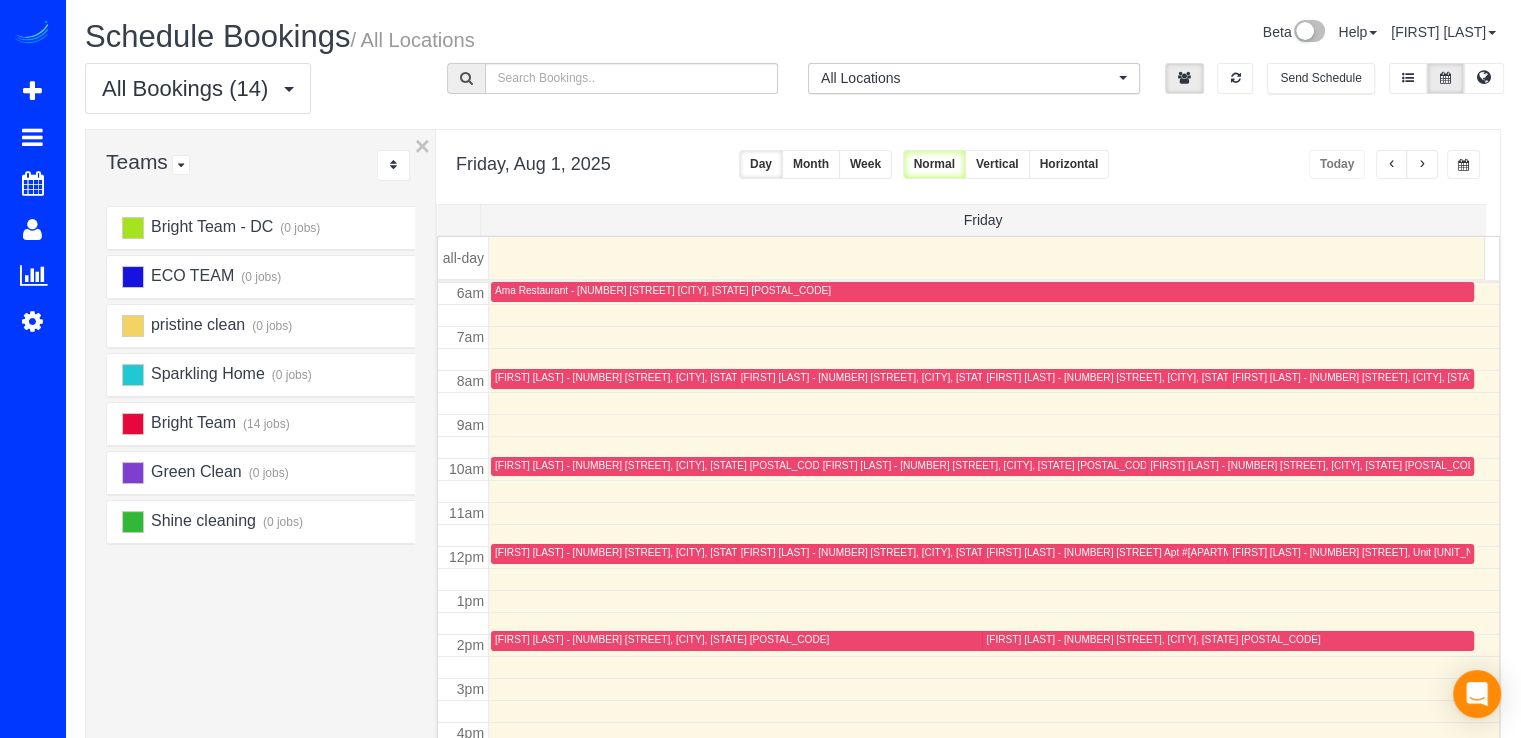 click at bounding box center (1422, 165) 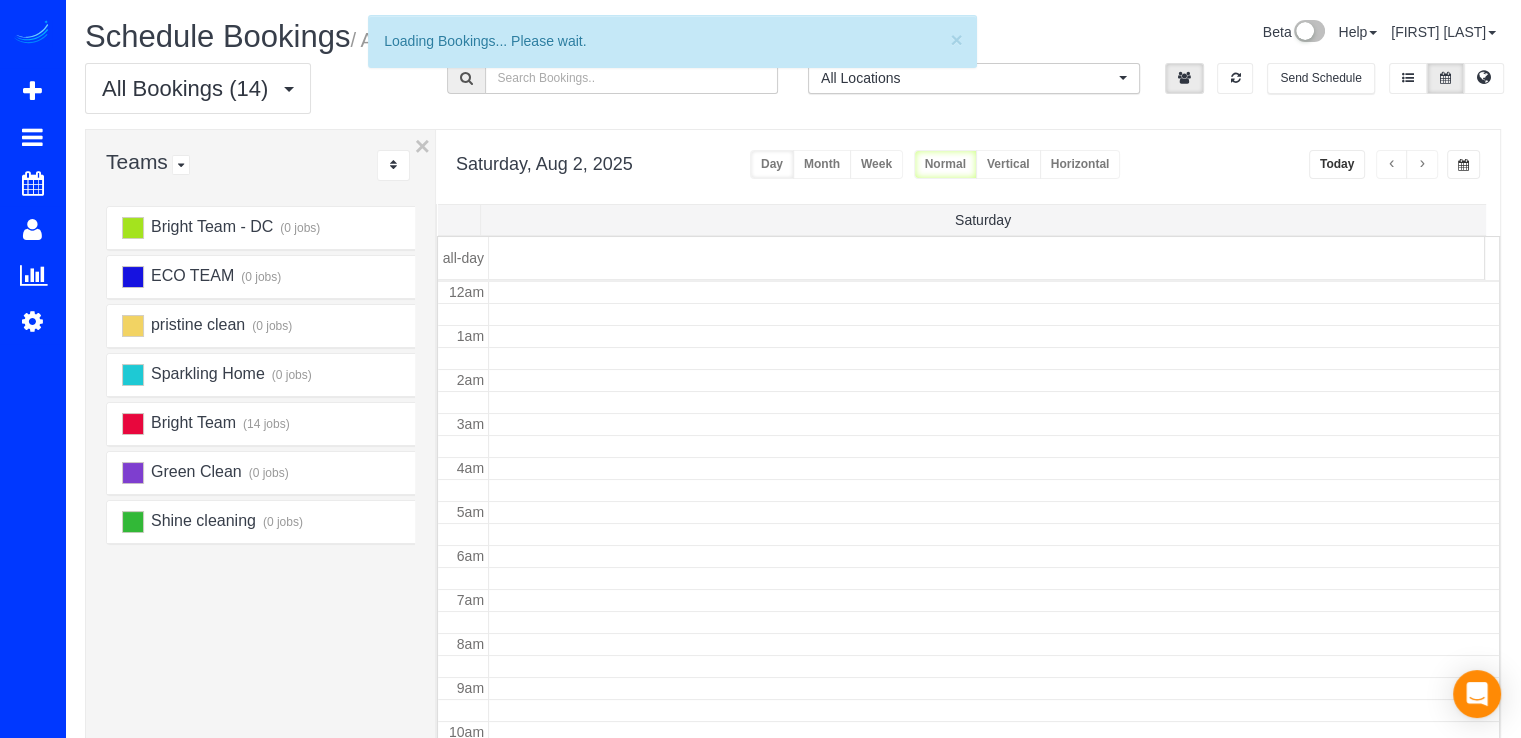 scroll, scrollTop: 263, scrollLeft: 0, axis: vertical 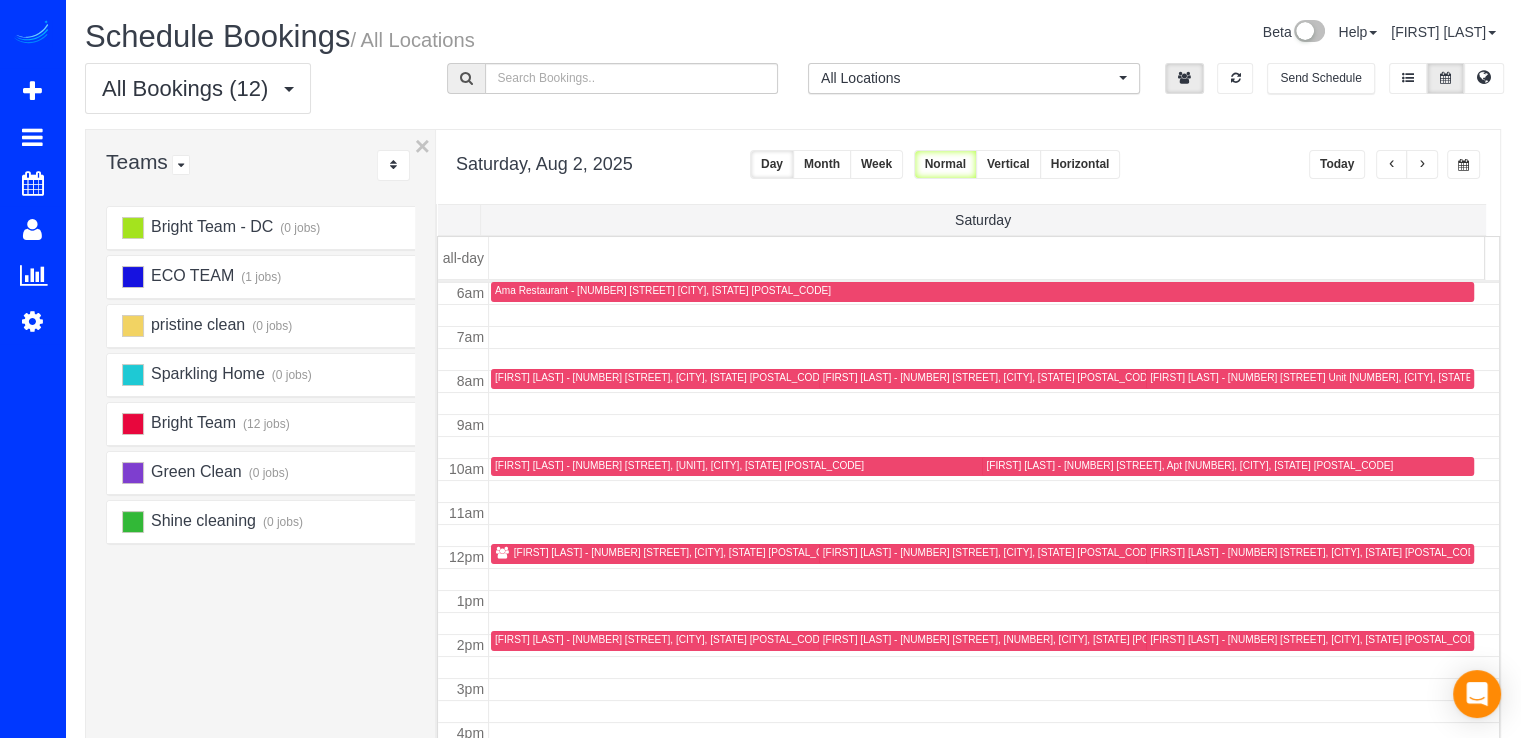 click at bounding box center (808, 554) 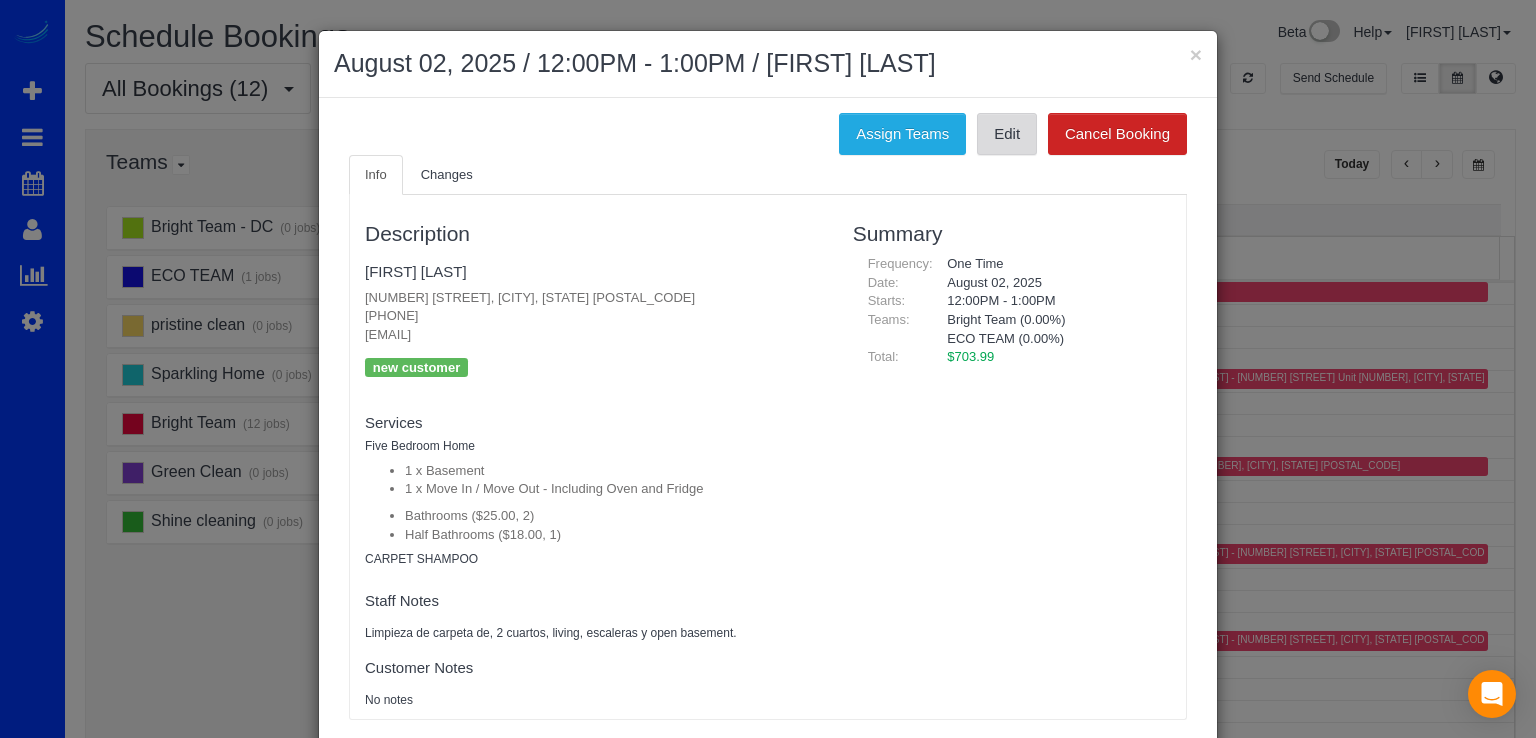 click on "Edit" at bounding box center (1007, 134) 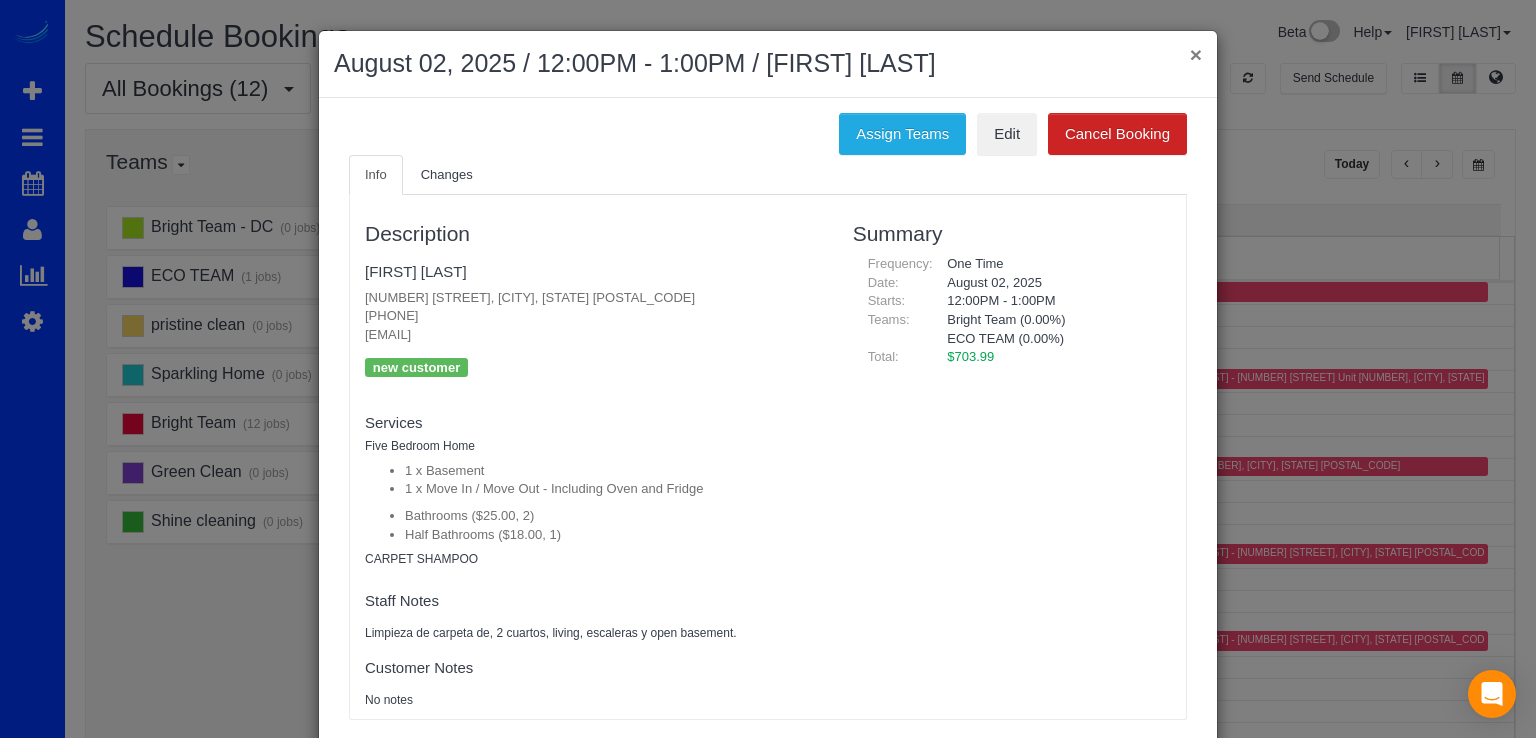 click on "×" at bounding box center [1196, 54] 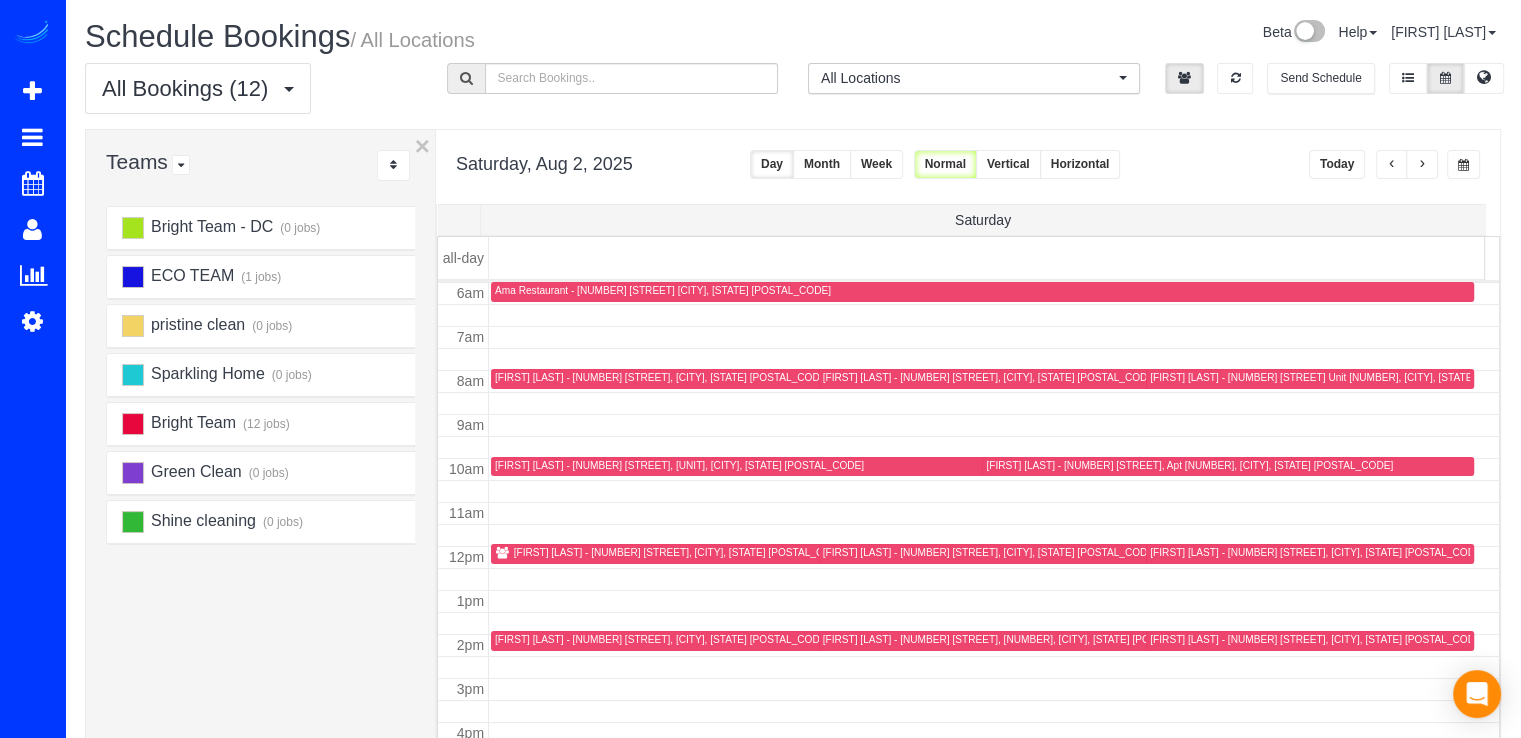 click on "Today" at bounding box center (1337, 164) 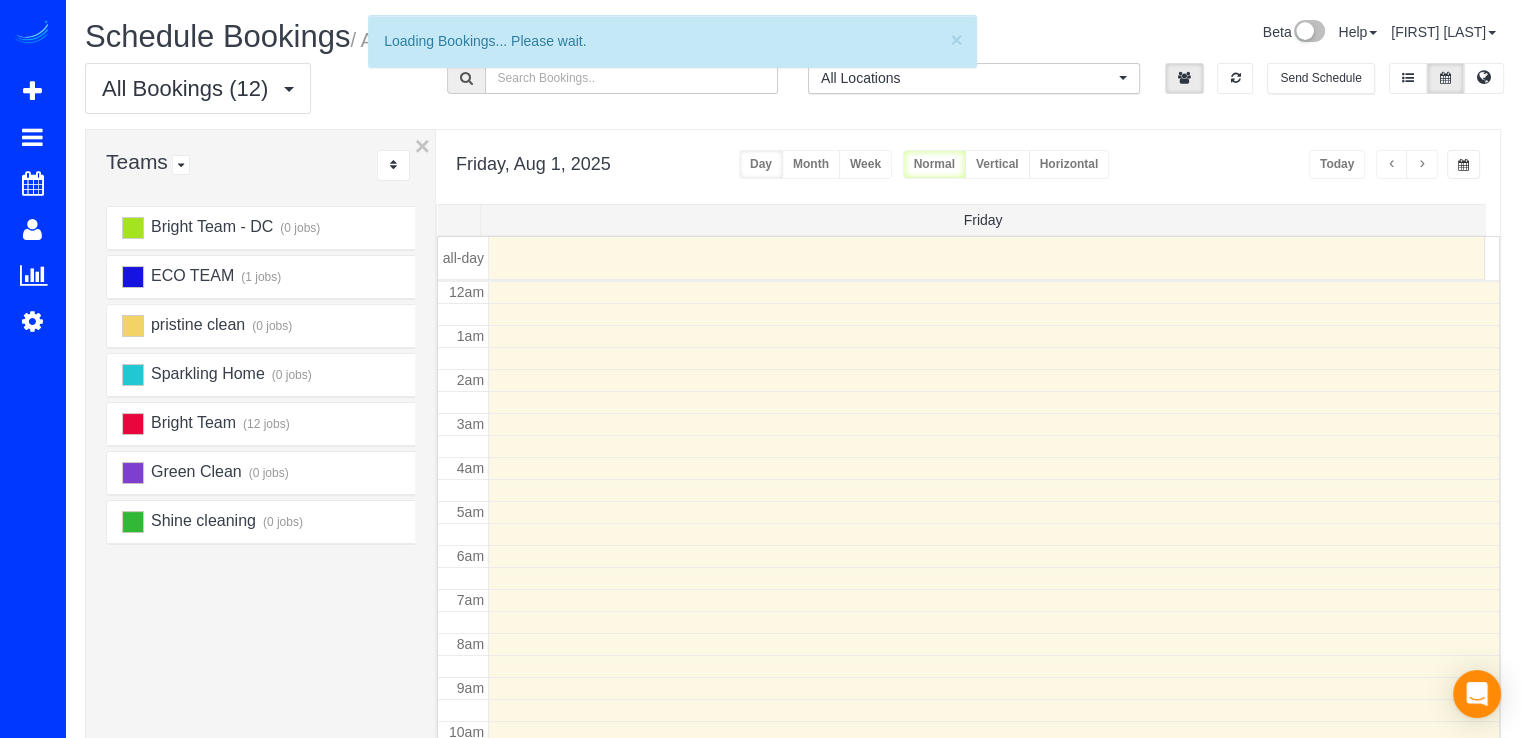 scroll, scrollTop: 263, scrollLeft: 0, axis: vertical 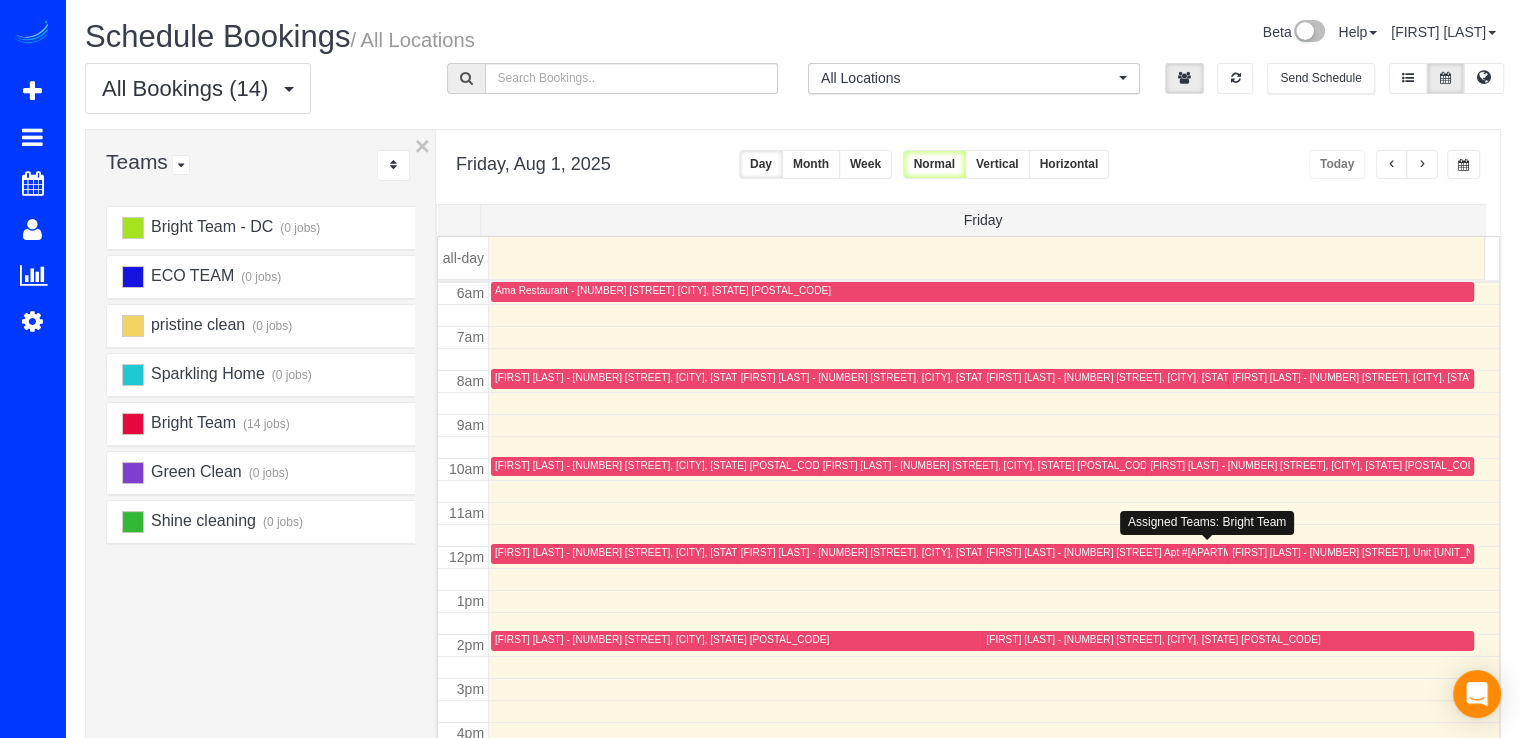 click on "[FIRST] [LAST] - [NUMBER] [STREET]  Apt #[APARTMENT_NUMBER], [CITY], [STATE] [POSTAL_CODE]" at bounding box center [1224, 552] 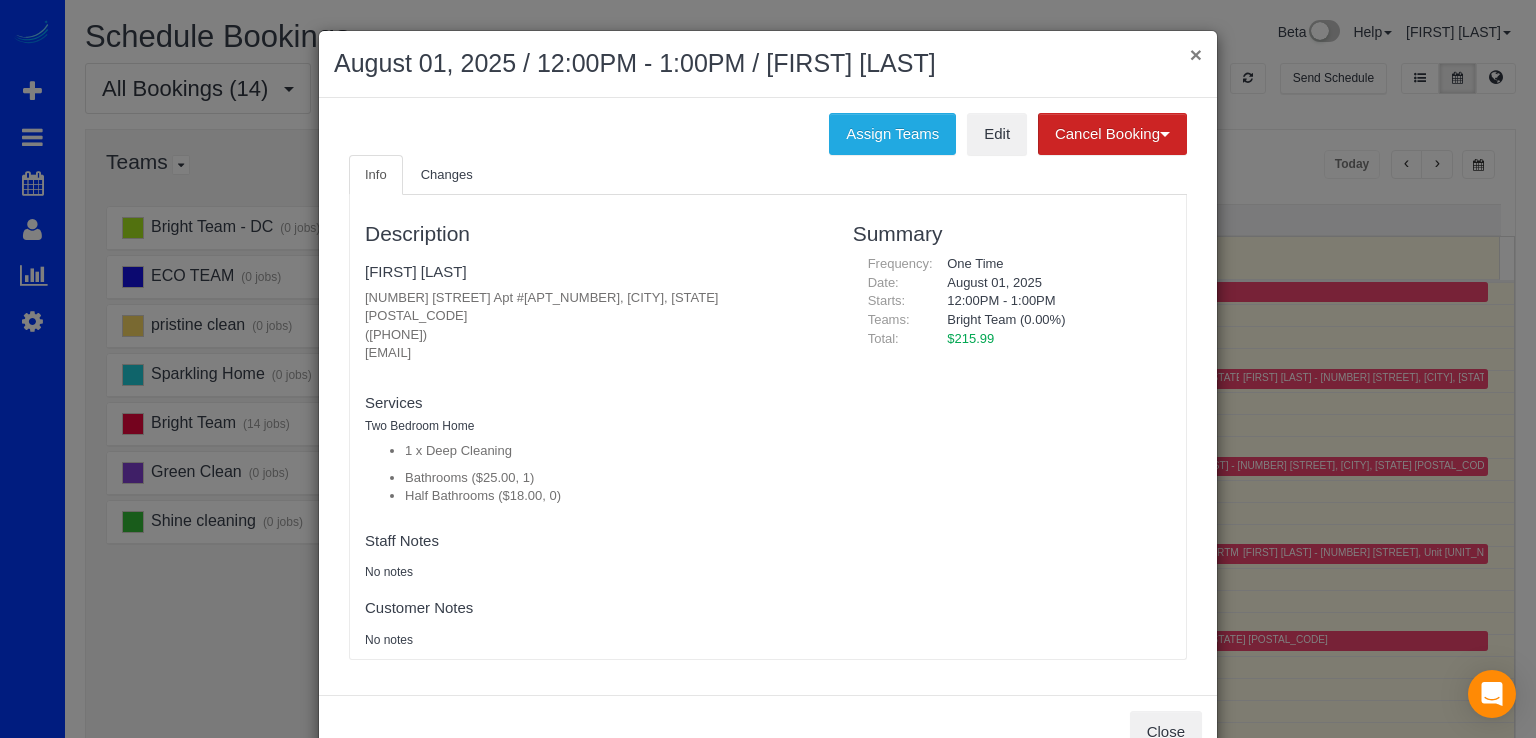 click on "×" at bounding box center [1196, 54] 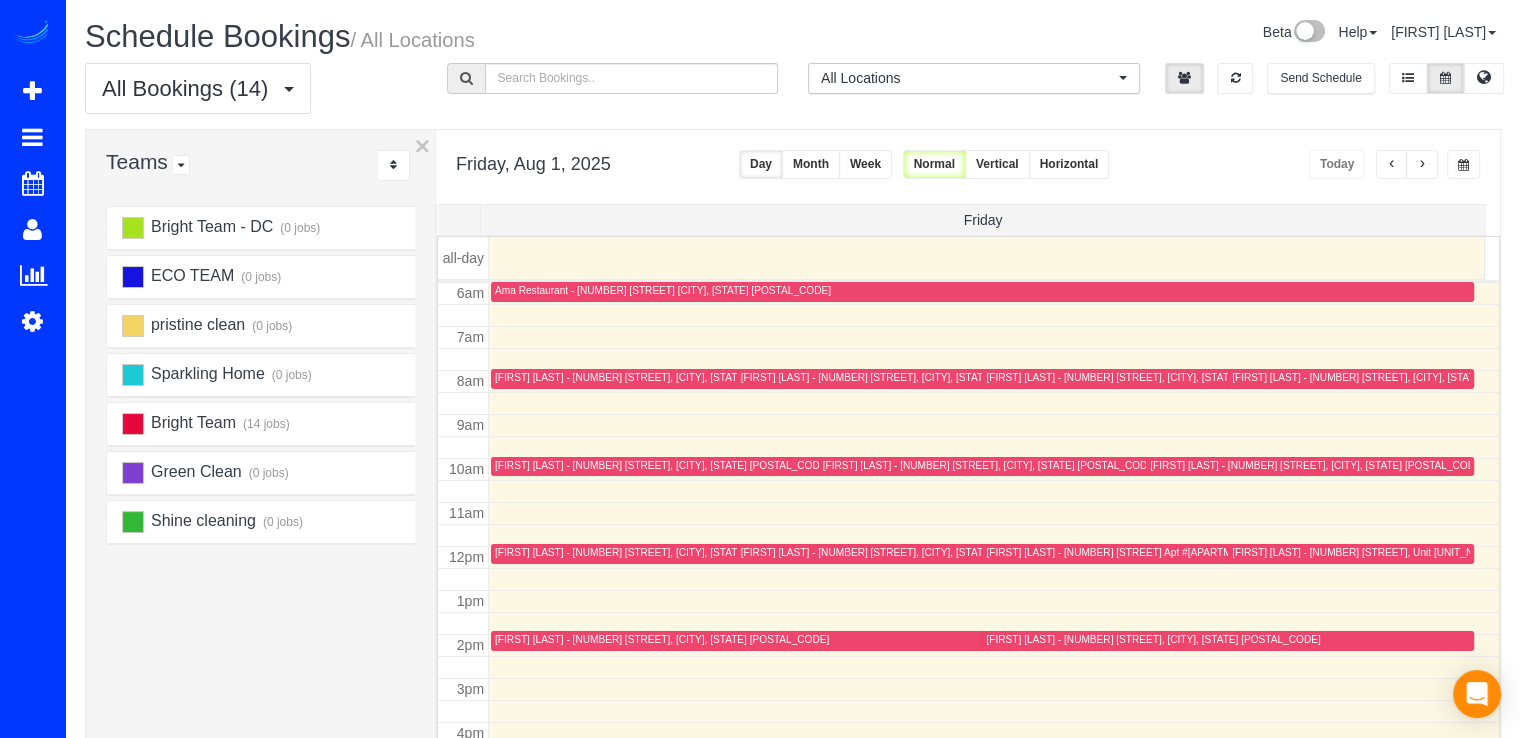 click at bounding box center (1422, 165) 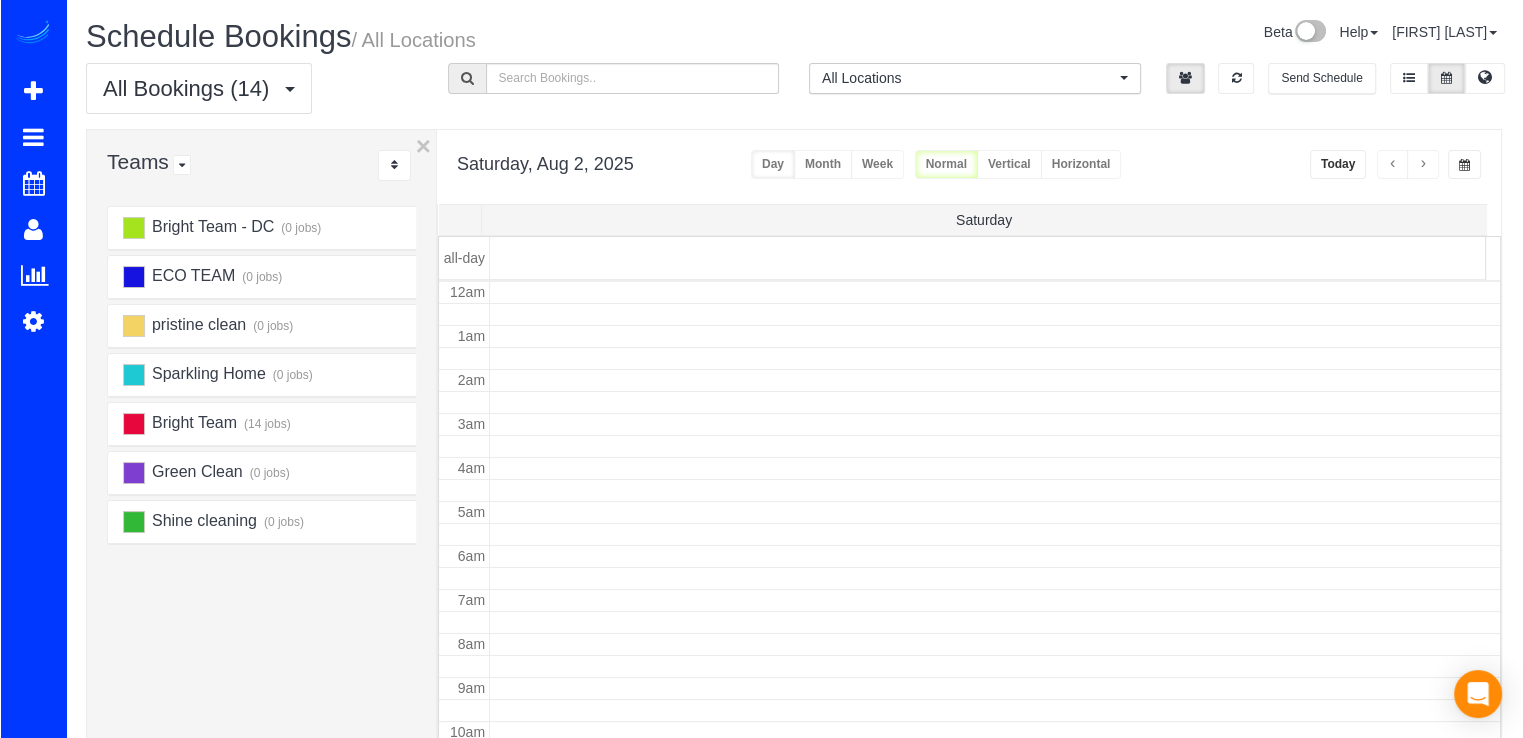 scroll, scrollTop: 263, scrollLeft: 0, axis: vertical 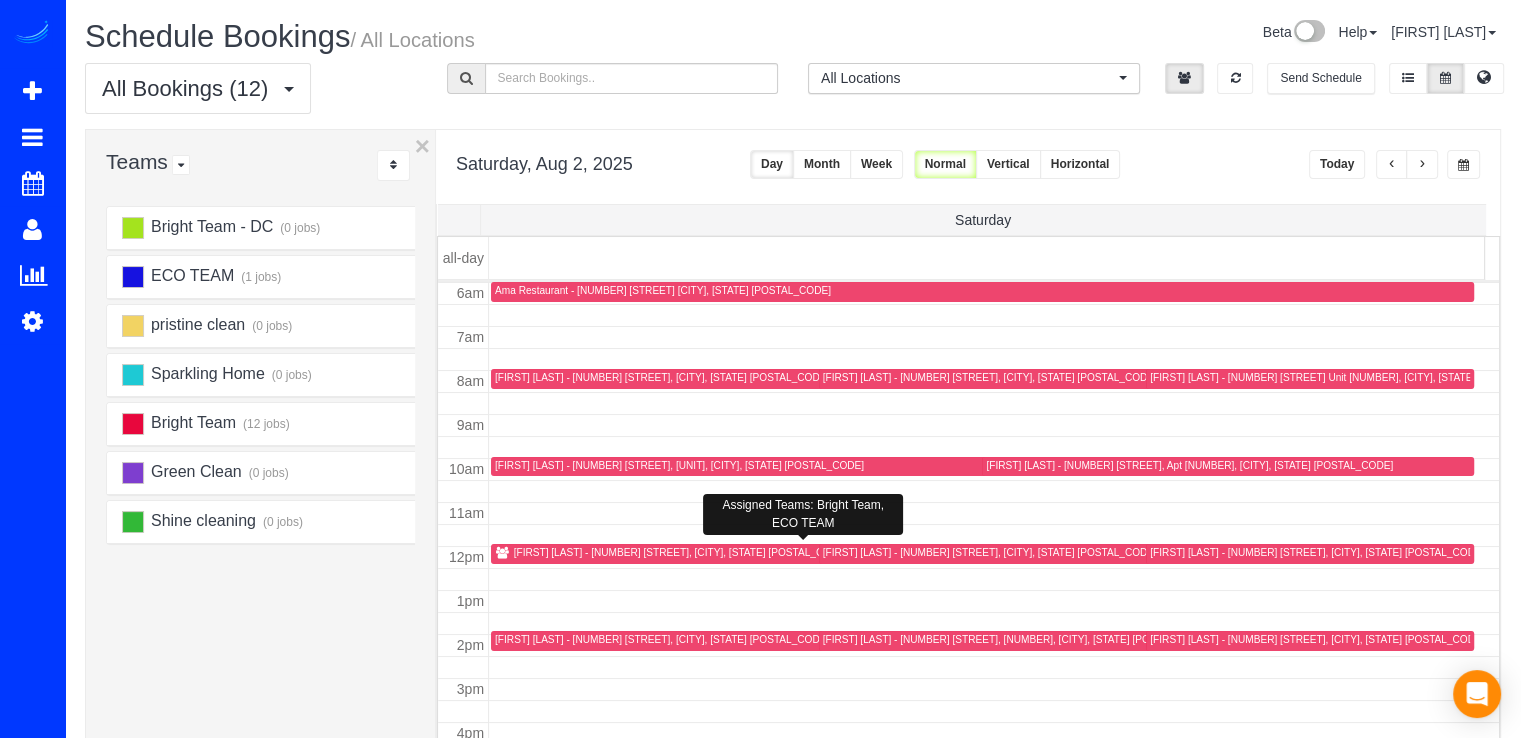click on "[FIRST] [LAST] - [NUMBER] [STREET], [CITY], [STATE] [POSTAL_CODE]" at bounding box center [808, 553] 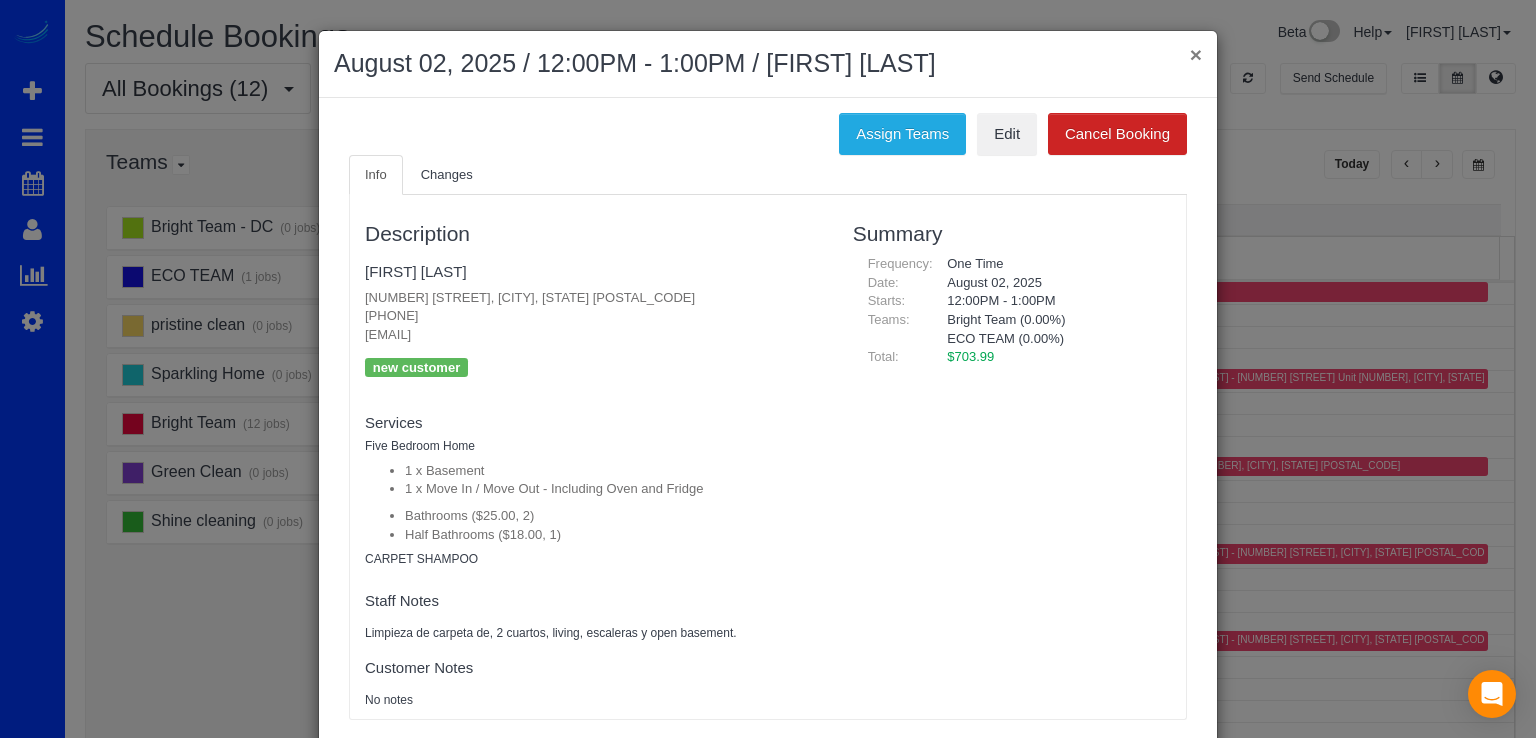 click on "×" at bounding box center (1196, 54) 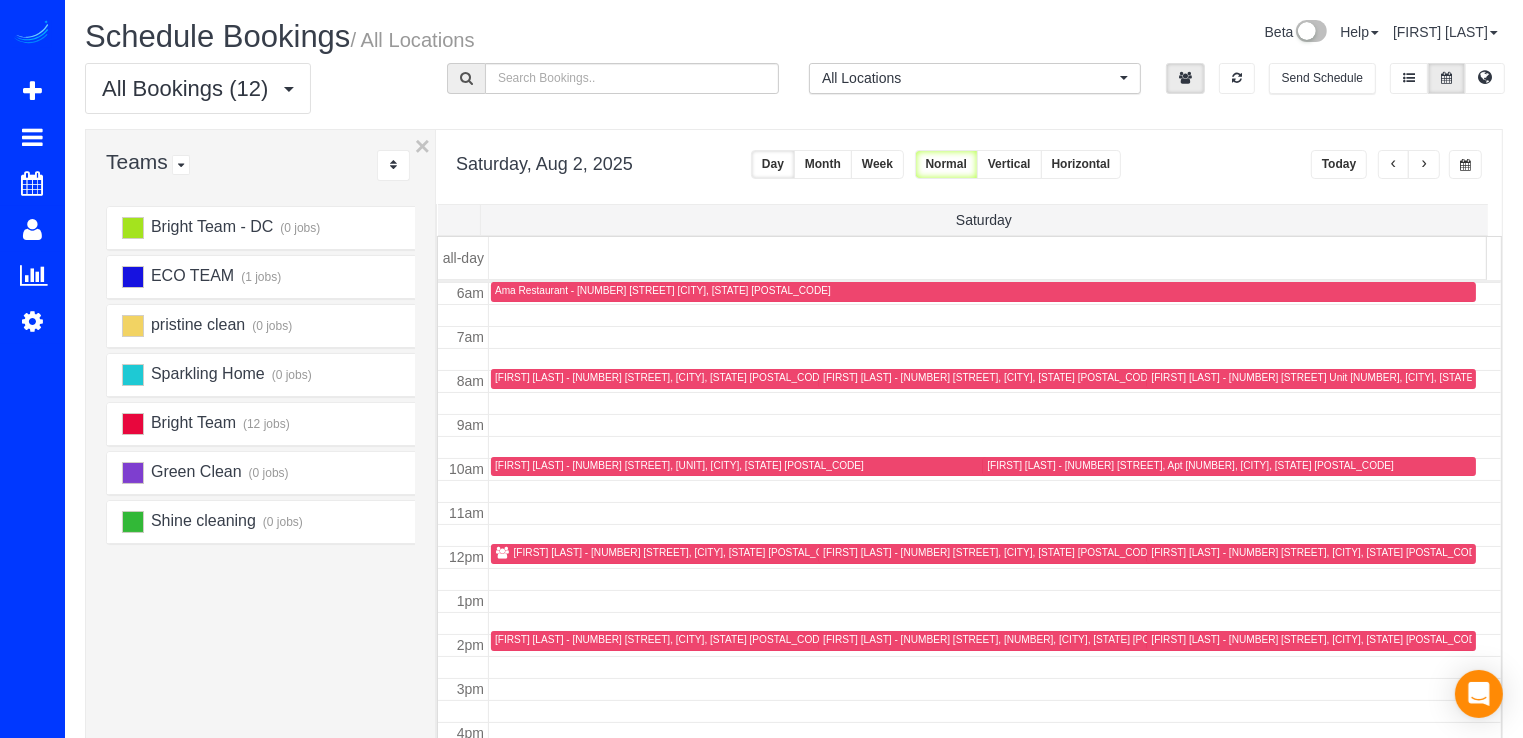 click on "Today" at bounding box center (1339, 164) 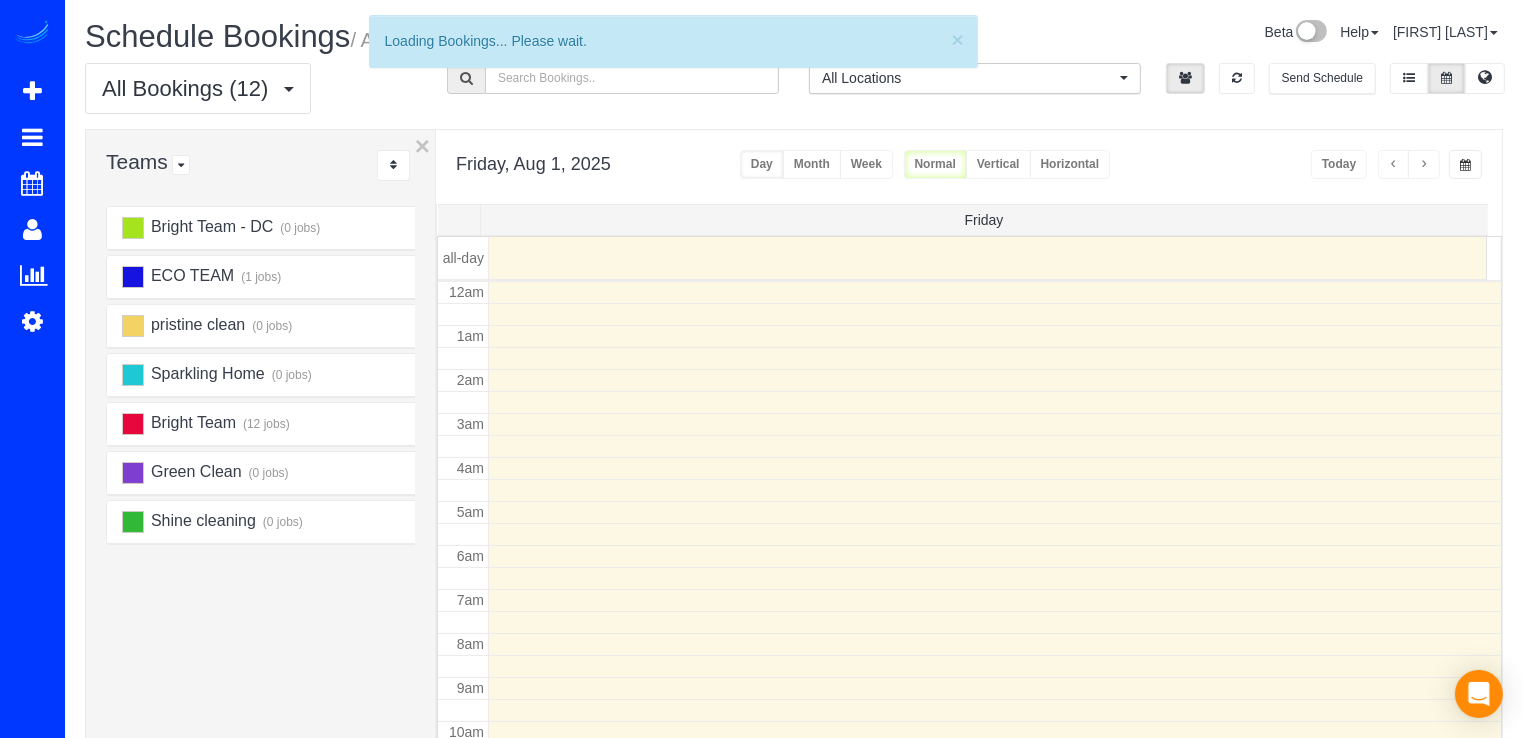 scroll, scrollTop: 263, scrollLeft: 0, axis: vertical 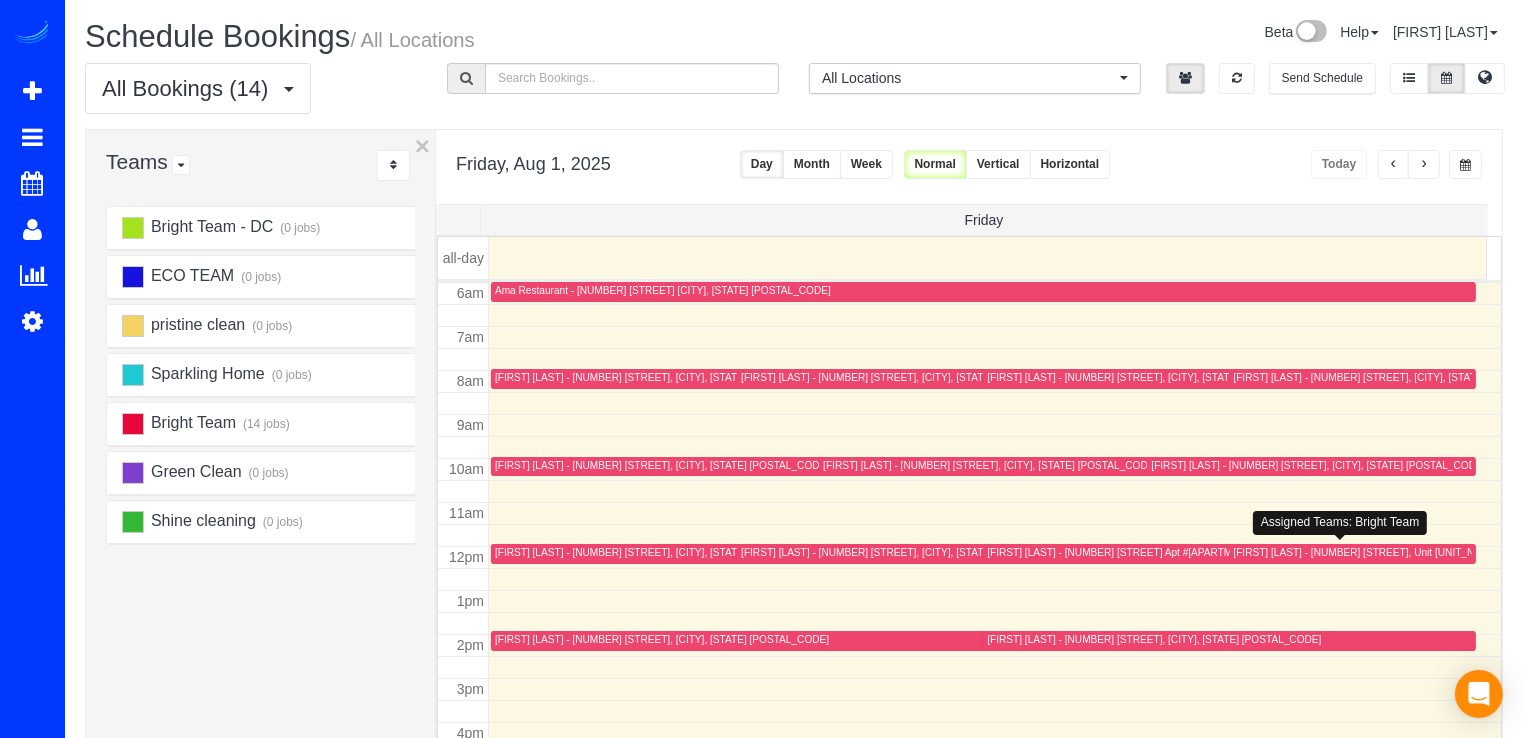 click on "[TIME] [TIME] [TIME] [TIME] [TIME] [TIME] [TIME] [TIME] [TIME] [TIME] [TIME] [TIME] [TIME] [TIME] [TIME] [TIME] [TIME] [TIME] [TIME] [TIME] [TIME] [TIME] [TIME] [TIME] [TIME] [TIME] Restaurant - [NUMBER] [STREET], [CITY], [STATE] [POSTAL_CODE] [FIRST] [LAST] - [NUMBER] [STREET], [CITY], [STATE] [POSTAL_CODE] [FIRST] [LAST] - [NUMBER] [STREET], [CITY], [STATE] [POSTAL_CODE] [FIRST] [LAST] - [NUMBER] [STREET], [CITY], [STATE] [POSTAL_CODE] [FIRST] [LAST] - [NUMBER] [STREET], [CITY], [STATE] [POSTAL_CODE] [FIRST] [LAST] - [NUMBER] [STREET], [CITY], [STATE] [POSTAL_CODE] [FIRST] [LAST] - [NUMBER] [STREET], [CITY], [STATE] [POSTAL_CODE] [FIRST] [LAST] - [NUMBER] [STREET], [CITY], [STATE] [POSTAL_CODE] [FIRST] [LAST] - [NUMBER] [STREET], [CITY], [STATE] [POSTAL_CODE] [FIRST] [LAST] - [NUMBER] [STREET] [APARTMENT_NUMBER], [CITY], [STATE] [POSTAL_CODE] [FIRST] [LAST] - [NUMBER] [STREET], Unit [UNIT_NUMBER], [CITY], [STATE] [POSTAL_CODE] [FIRST] [LAST]" at bounding box center (969, 546) 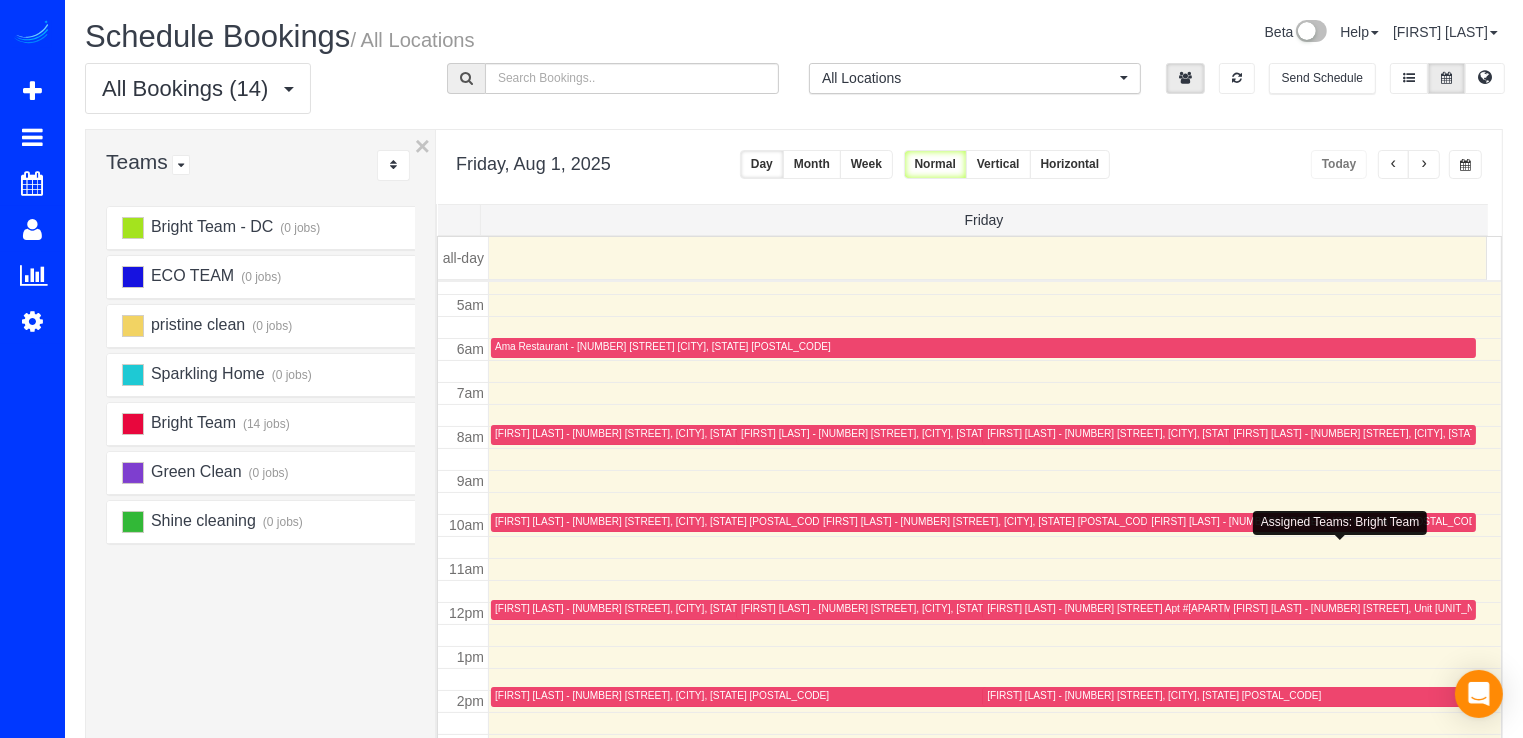 scroll, scrollTop: 163, scrollLeft: 0, axis: vertical 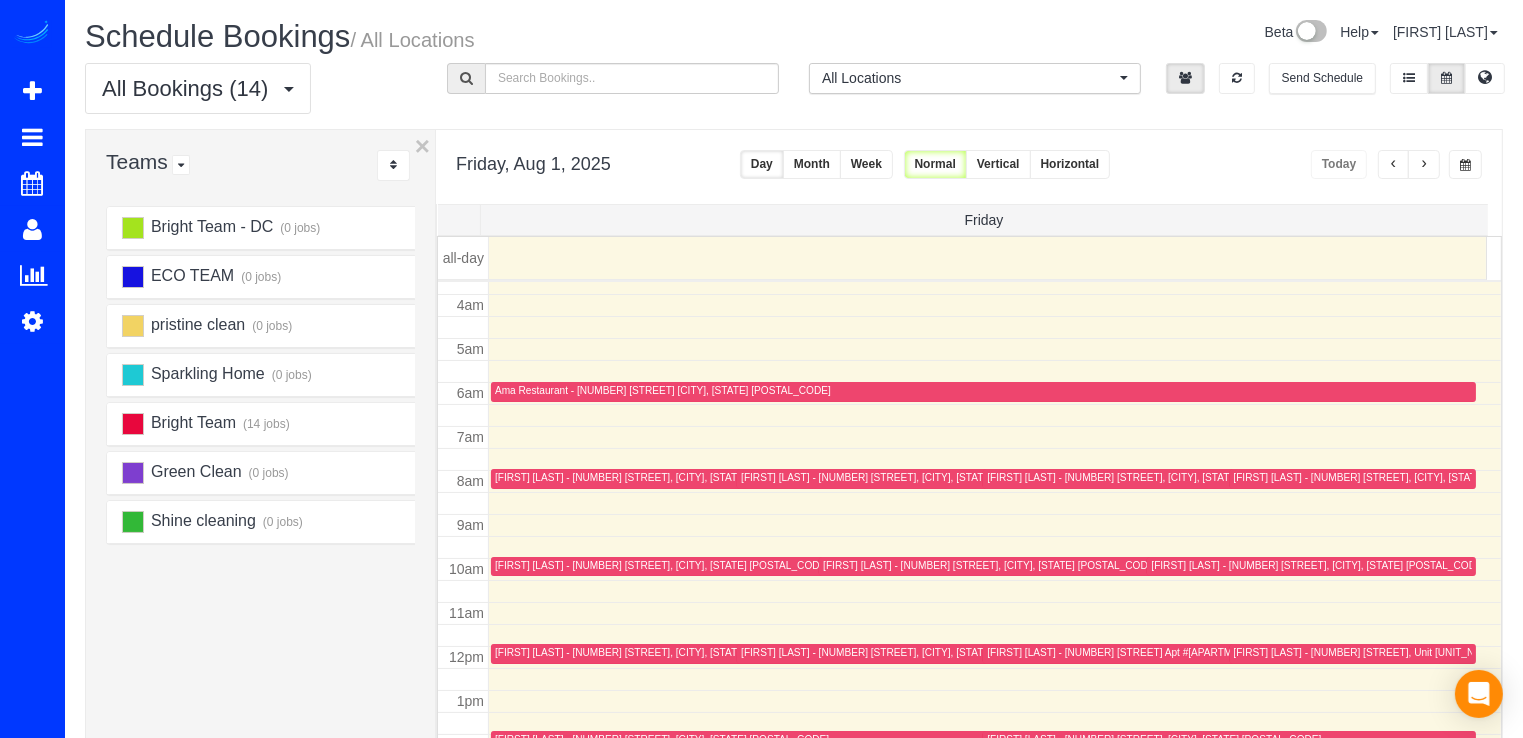 click on "[FIRST] [LAST] - [NUMBER] [STREET], Unit [UNIT_NUMBER], [CITY], [STATE] [POSTAL_CODE]" at bounding box center [1353, 653] 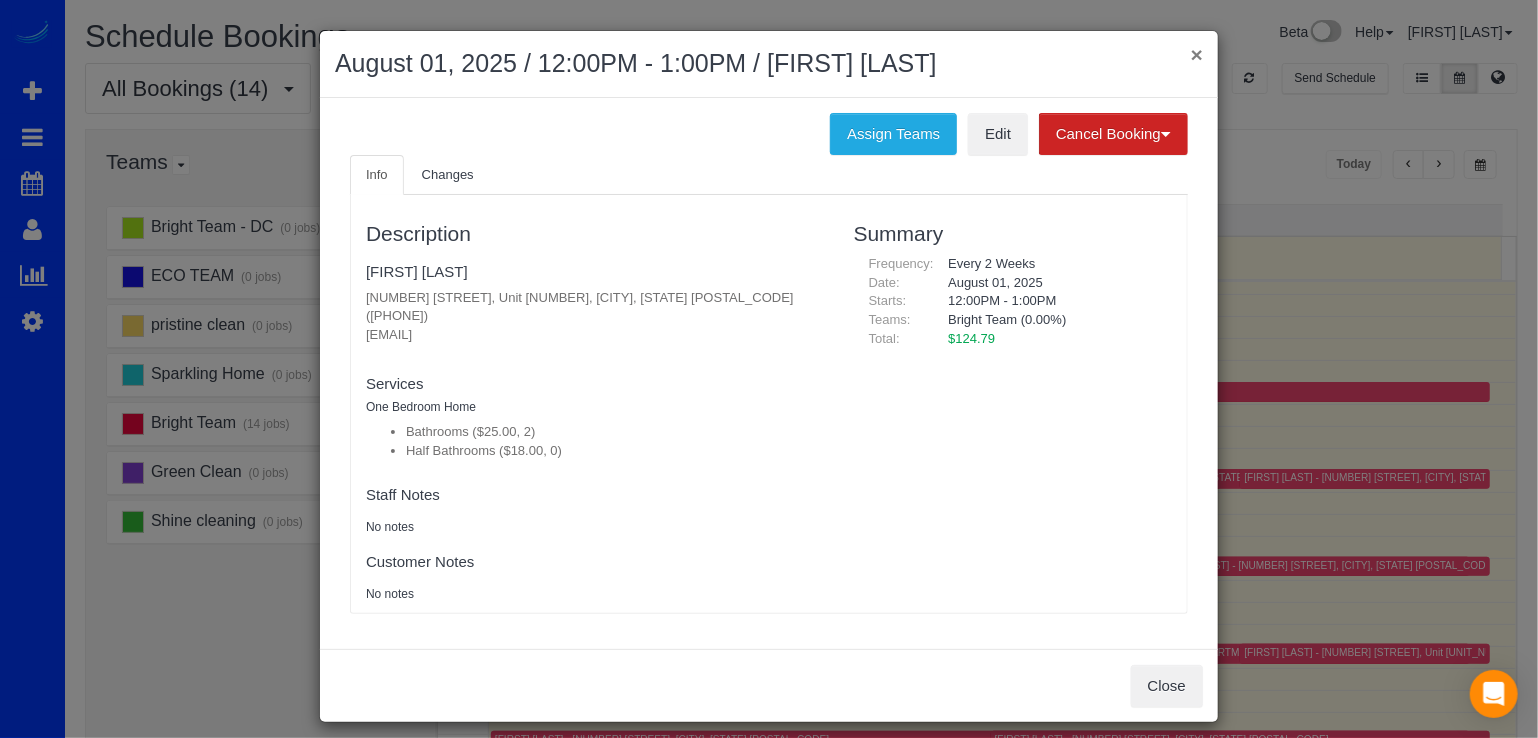 click on "×" at bounding box center [1197, 54] 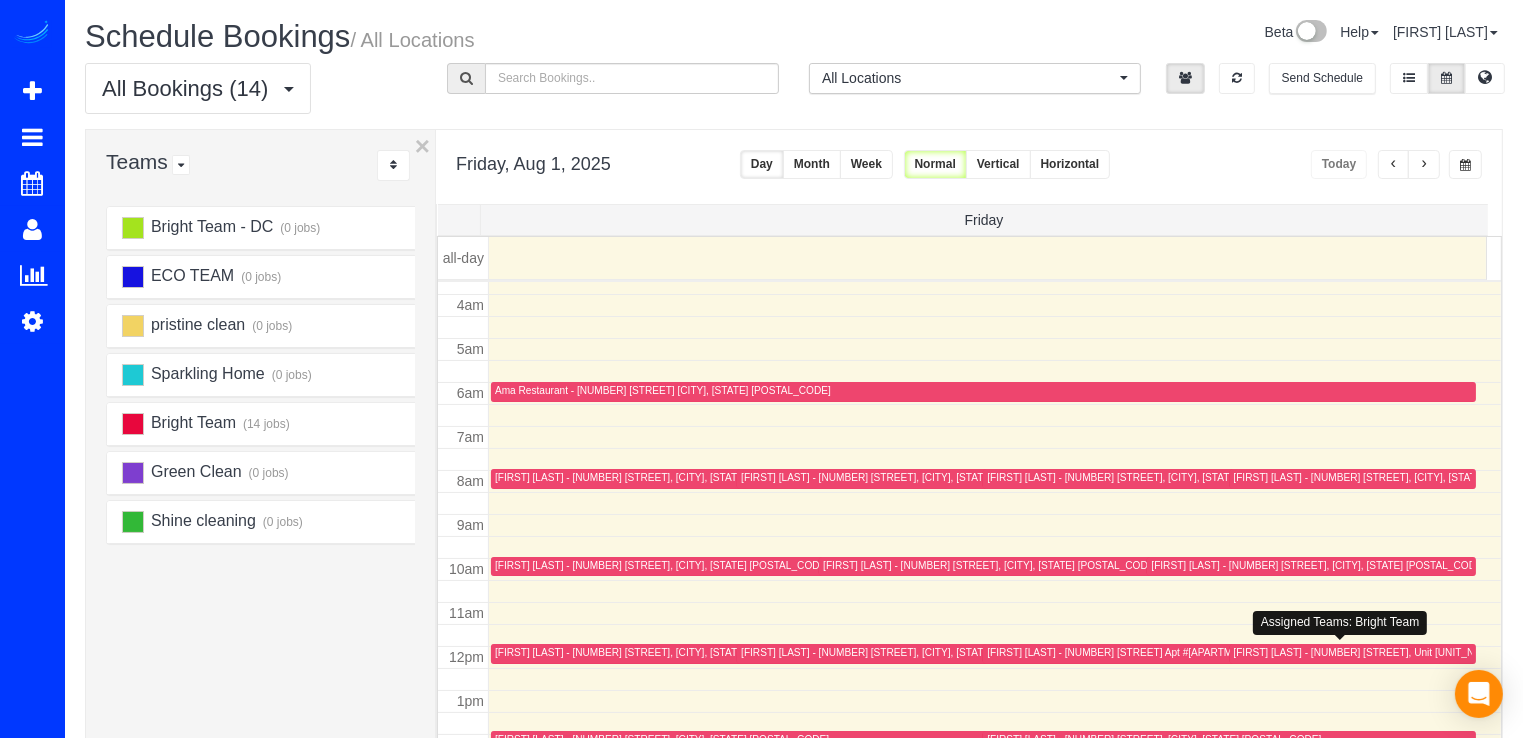 click on "[FIRST] [LAST] - [NUMBER] [STREET], Unit [UNIT_NUMBER], [CITY], [STATE] [POSTAL_CODE]" at bounding box center (1453, 652) 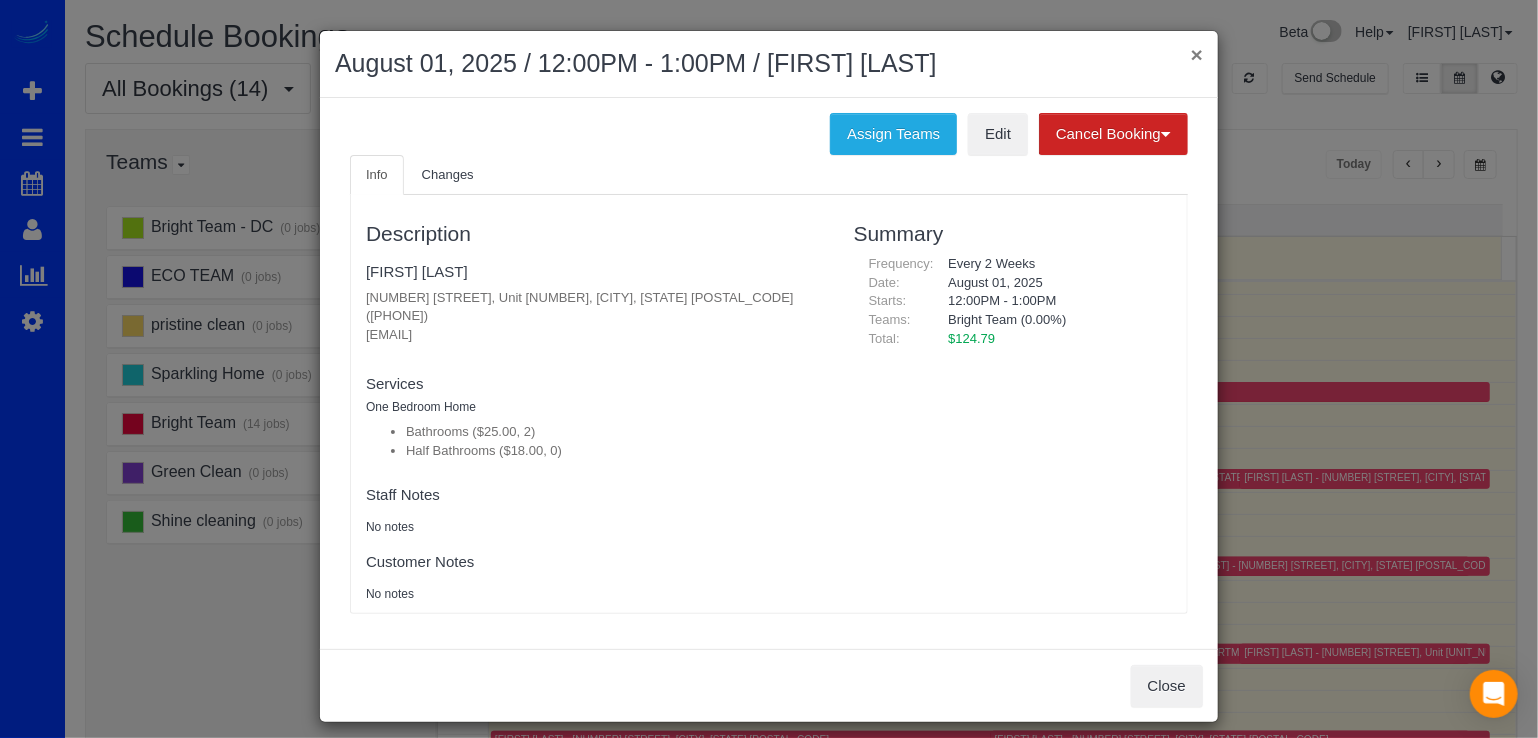click on "×" at bounding box center [1197, 54] 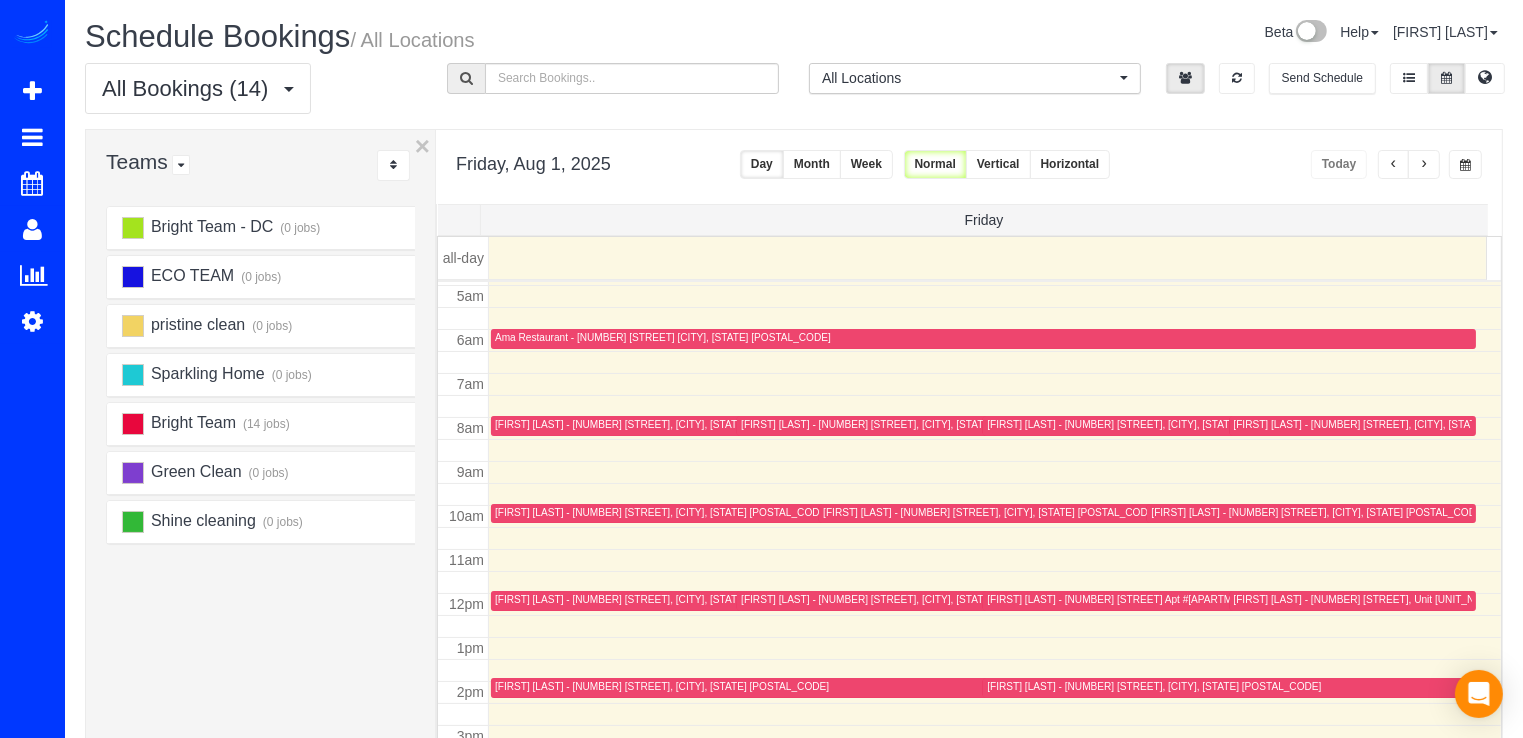 scroll, scrollTop: 263, scrollLeft: 0, axis: vertical 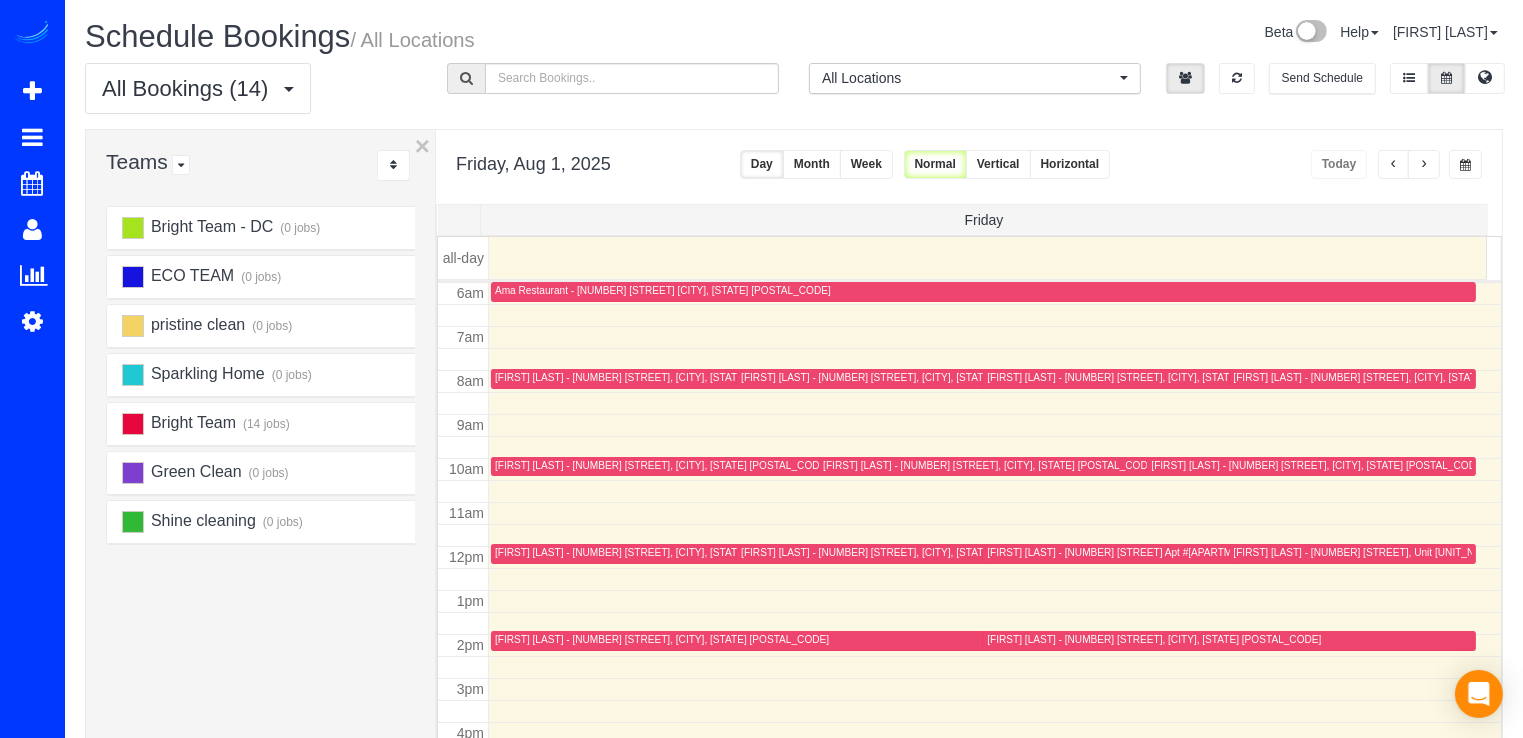 click at bounding box center [1394, 164] 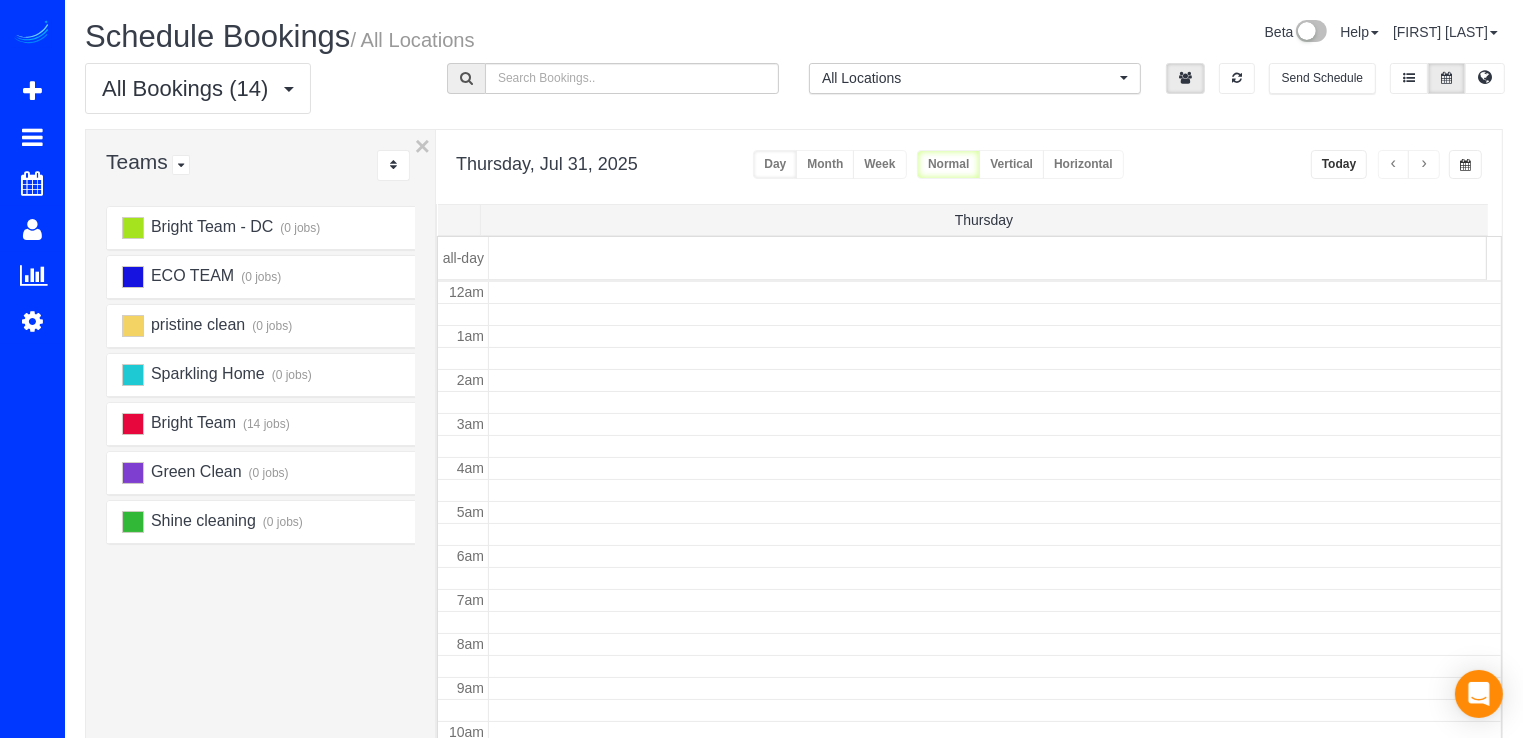 scroll, scrollTop: 263, scrollLeft: 0, axis: vertical 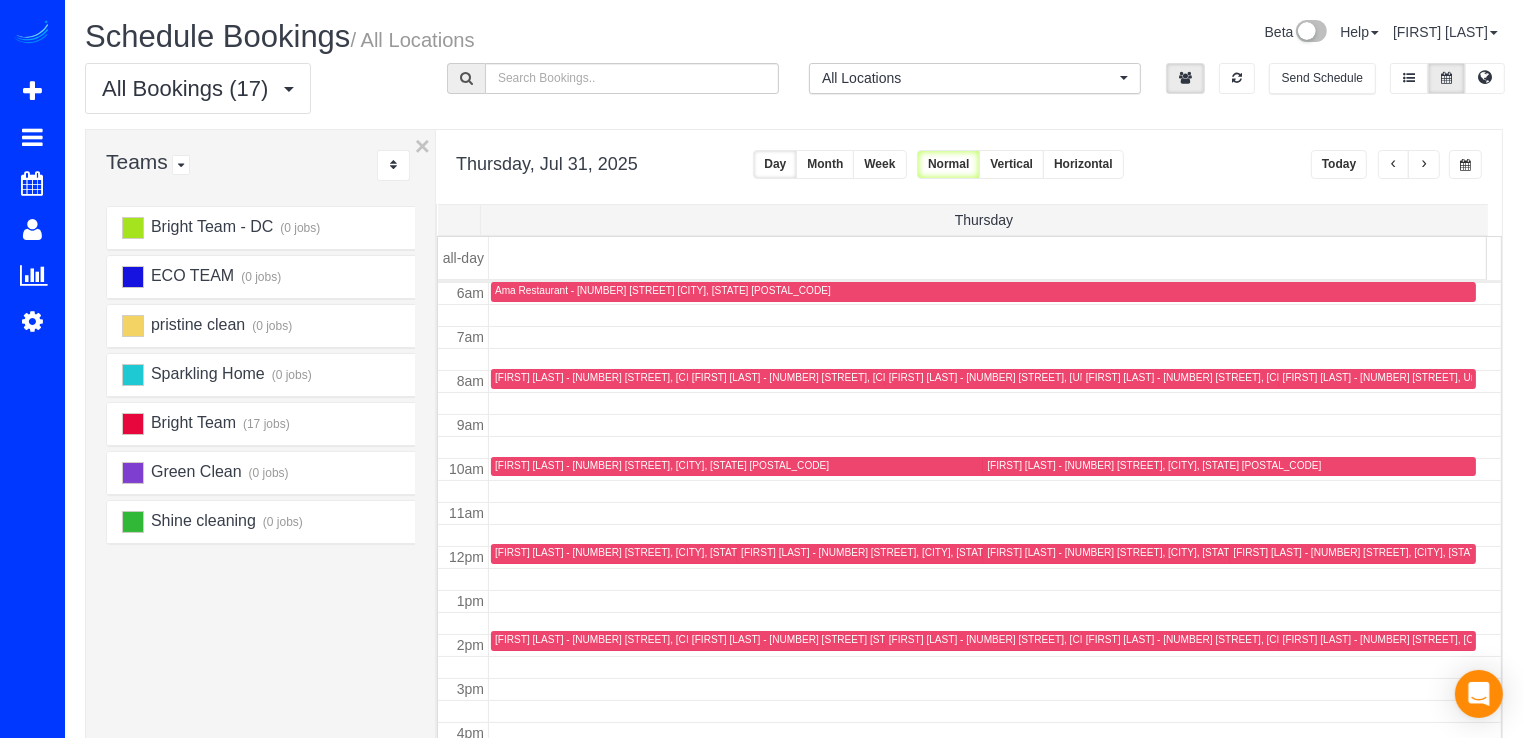 click on "[FIRST] [LAST] - [NUMBER] [STREET], [CITY], [STATE] [POSTAL_CODE]" at bounding box center (662, 639) 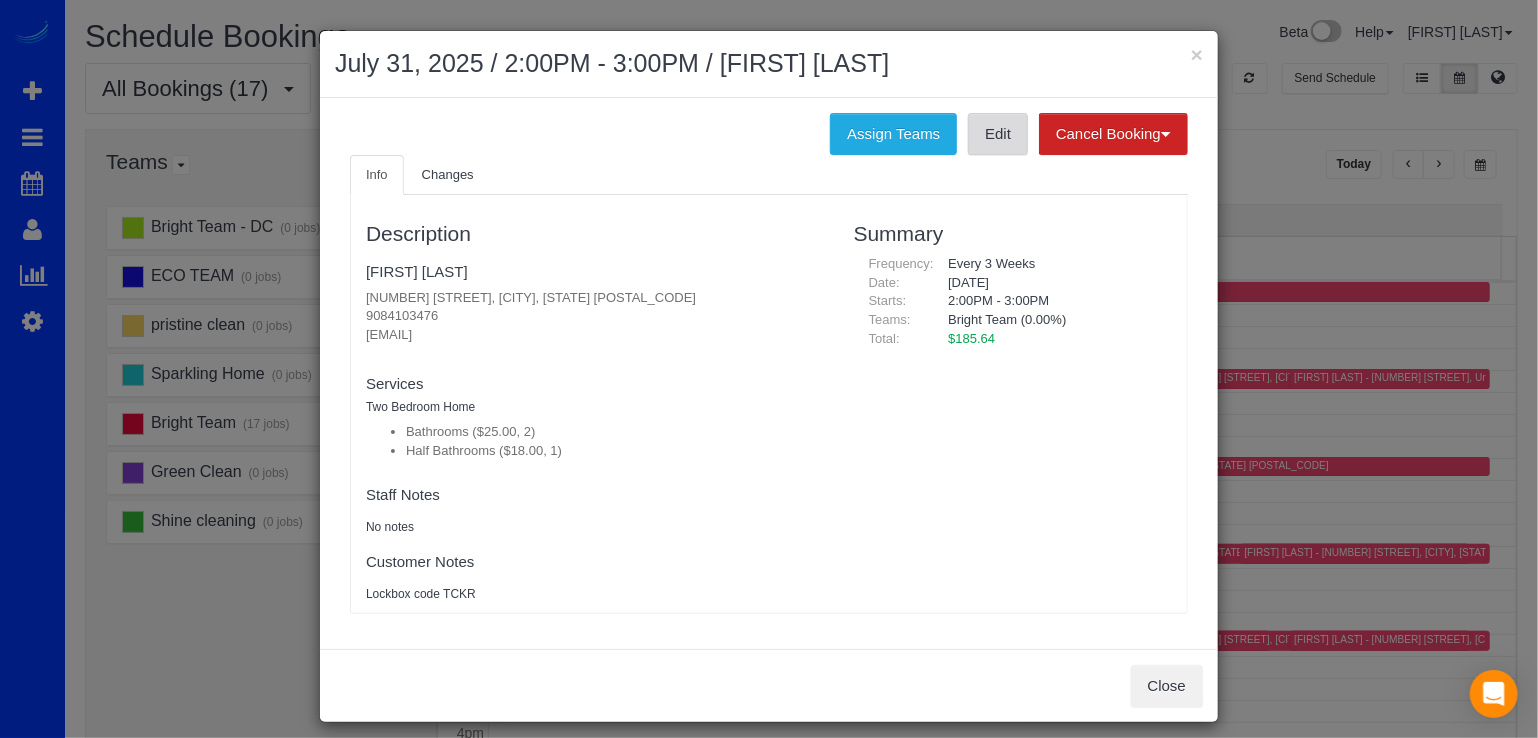 click on "Edit" at bounding box center (998, 134) 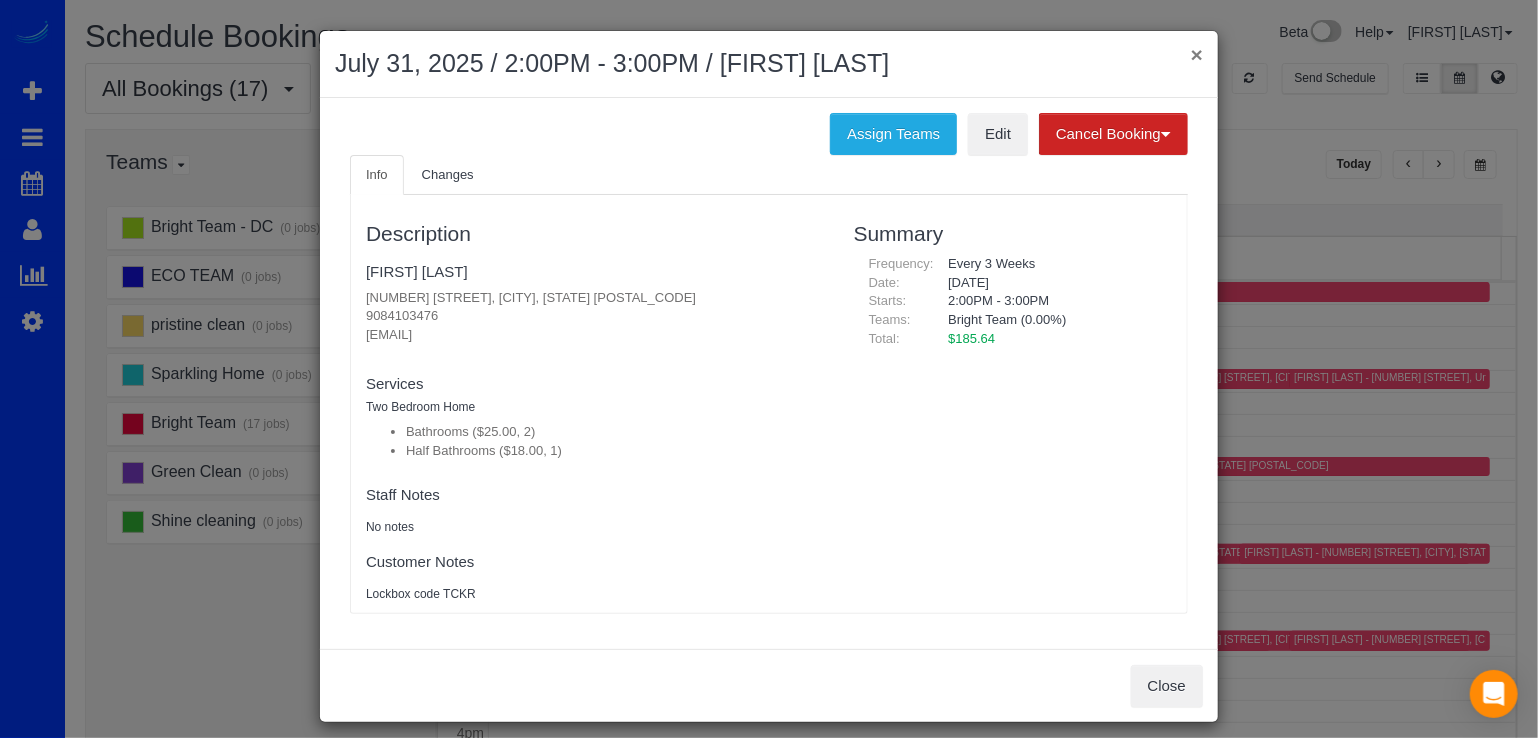 click on "×" at bounding box center [1197, 54] 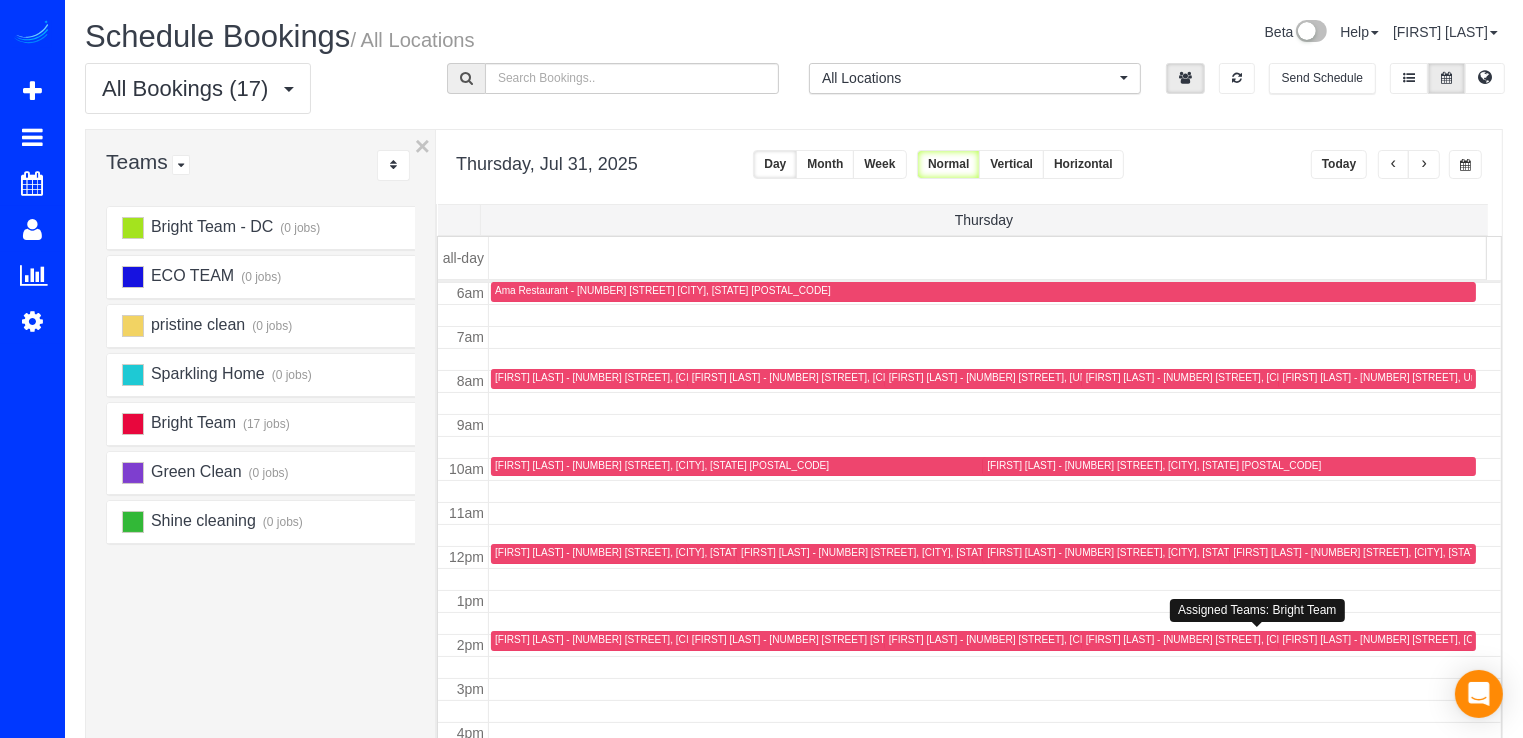 click on "[FIRST] [LAST] - [NUMBER] [STREET], [CITY], [STATE] [POSTAL_CODE]" at bounding box center [1056, 639] 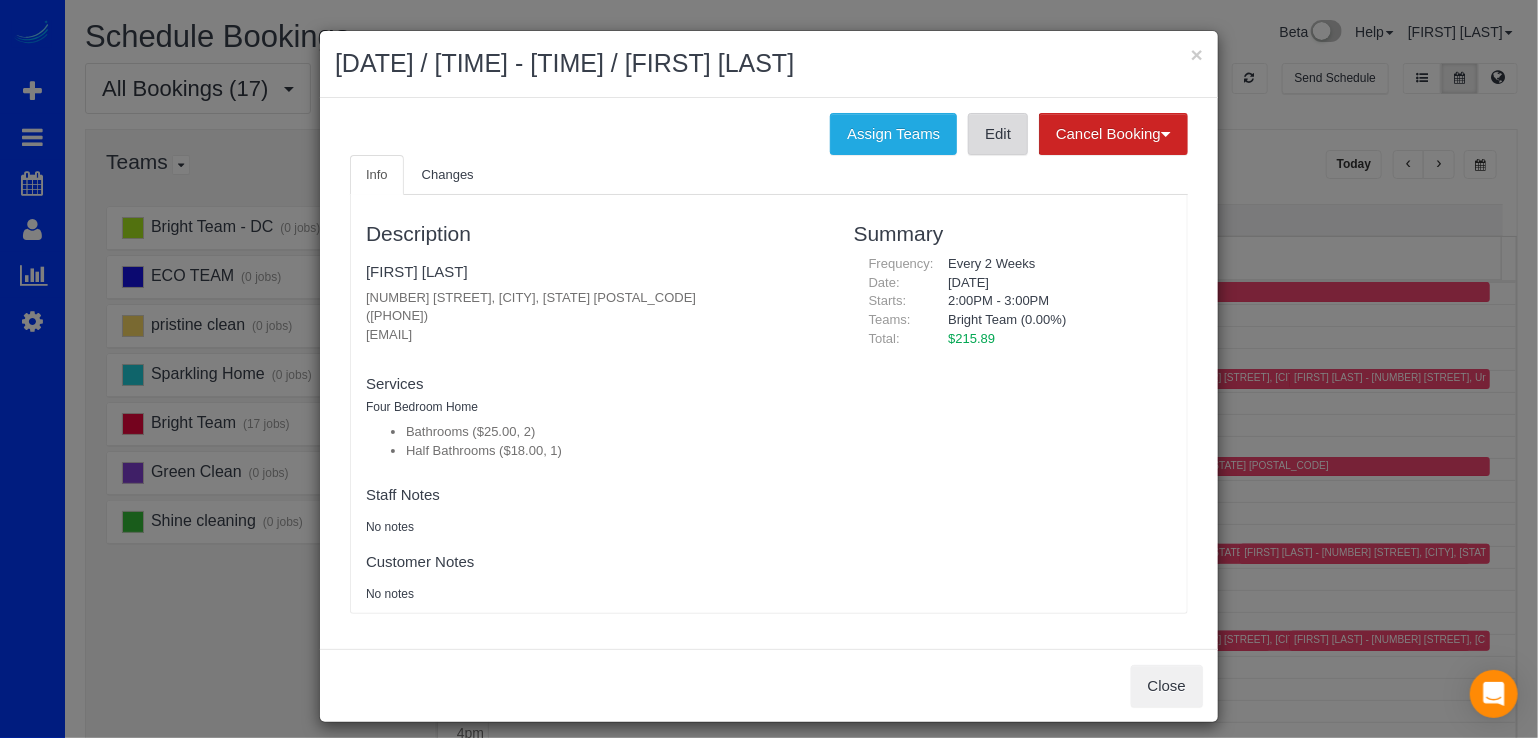click on "Edit" at bounding box center [998, 134] 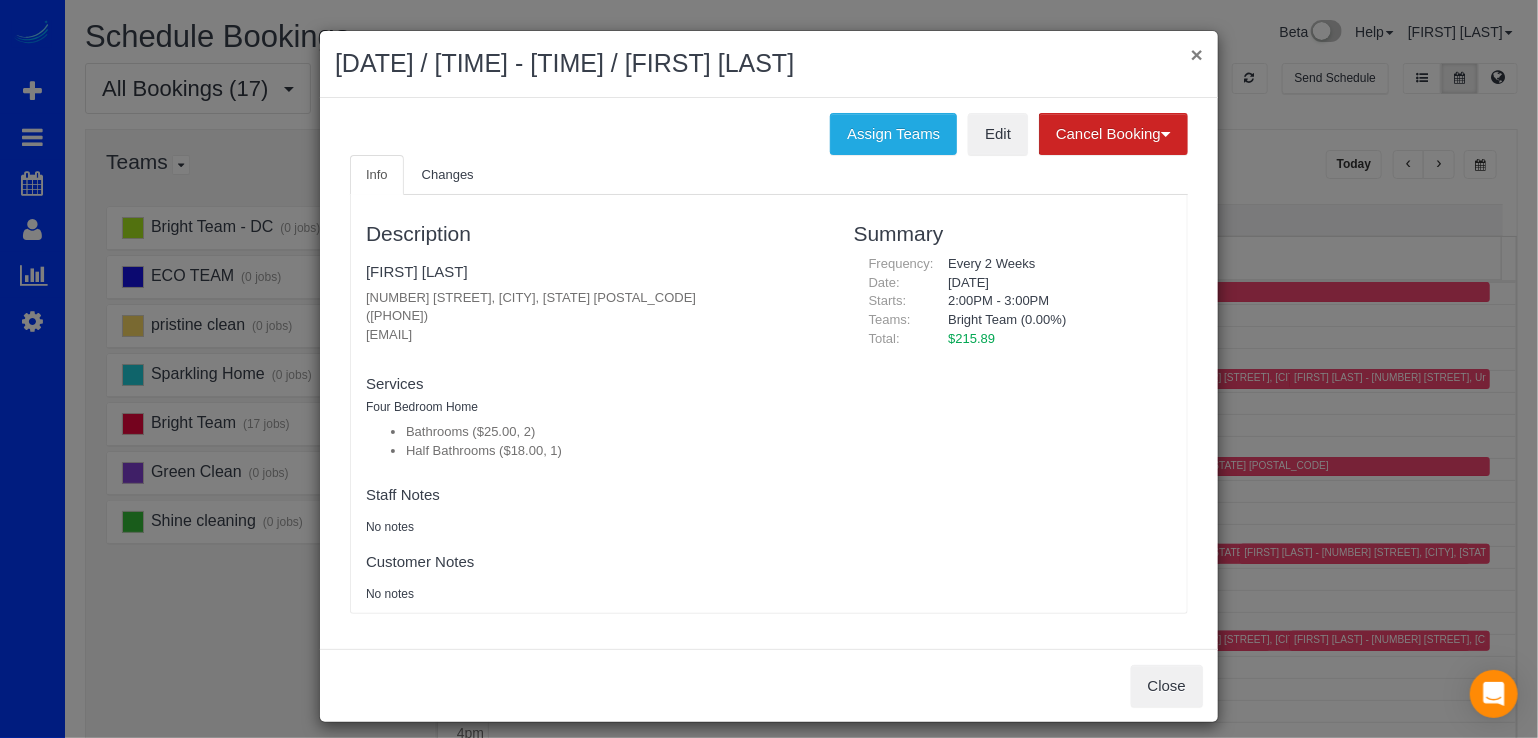 click on "×" at bounding box center [1197, 54] 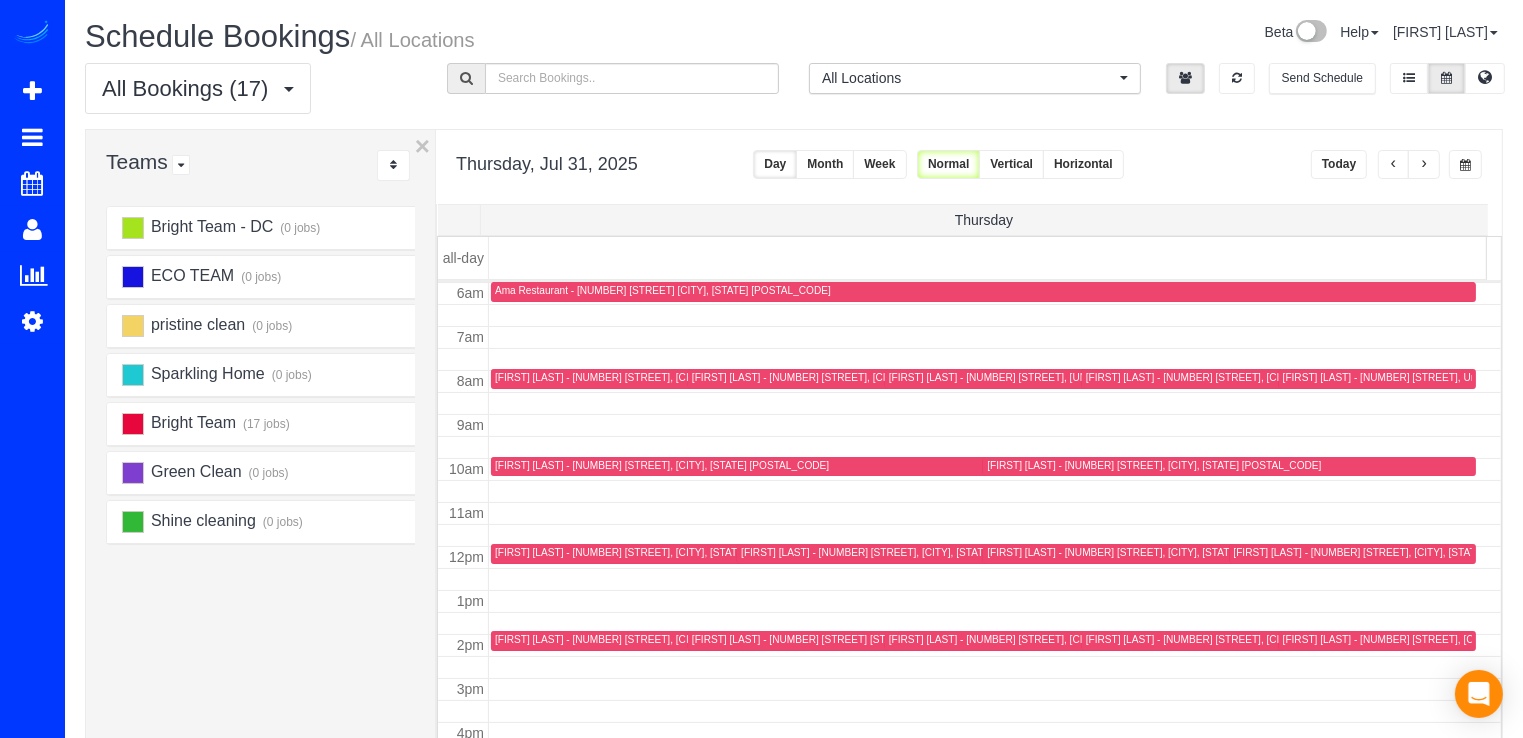 click on "[FIRST] [LAST] - [NUMBER] [STREET] [STATE] [POSTAL_CODE]" at bounding box center (840, 639) 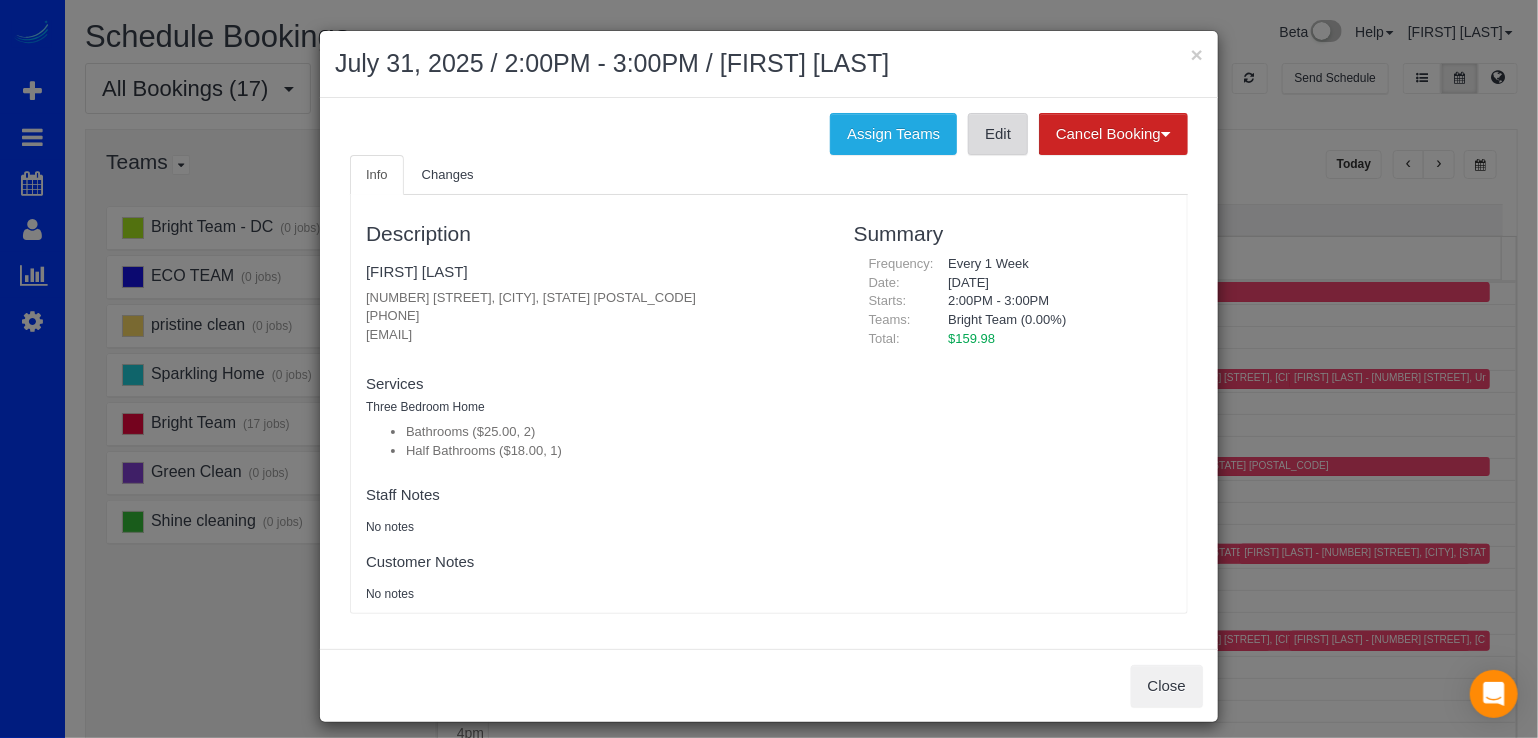 click on "Edit" at bounding box center (998, 134) 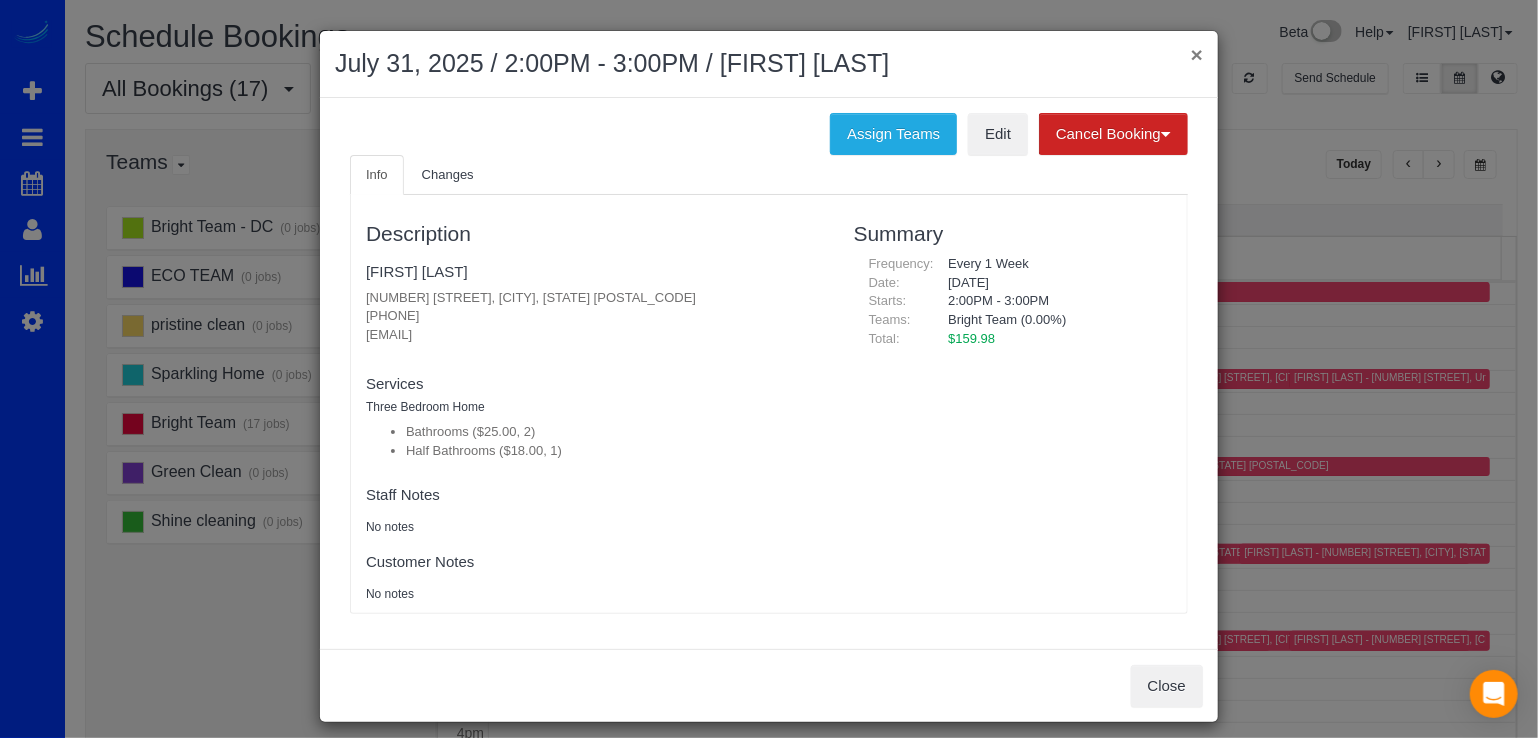 click on "×" at bounding box center (1197, 54) 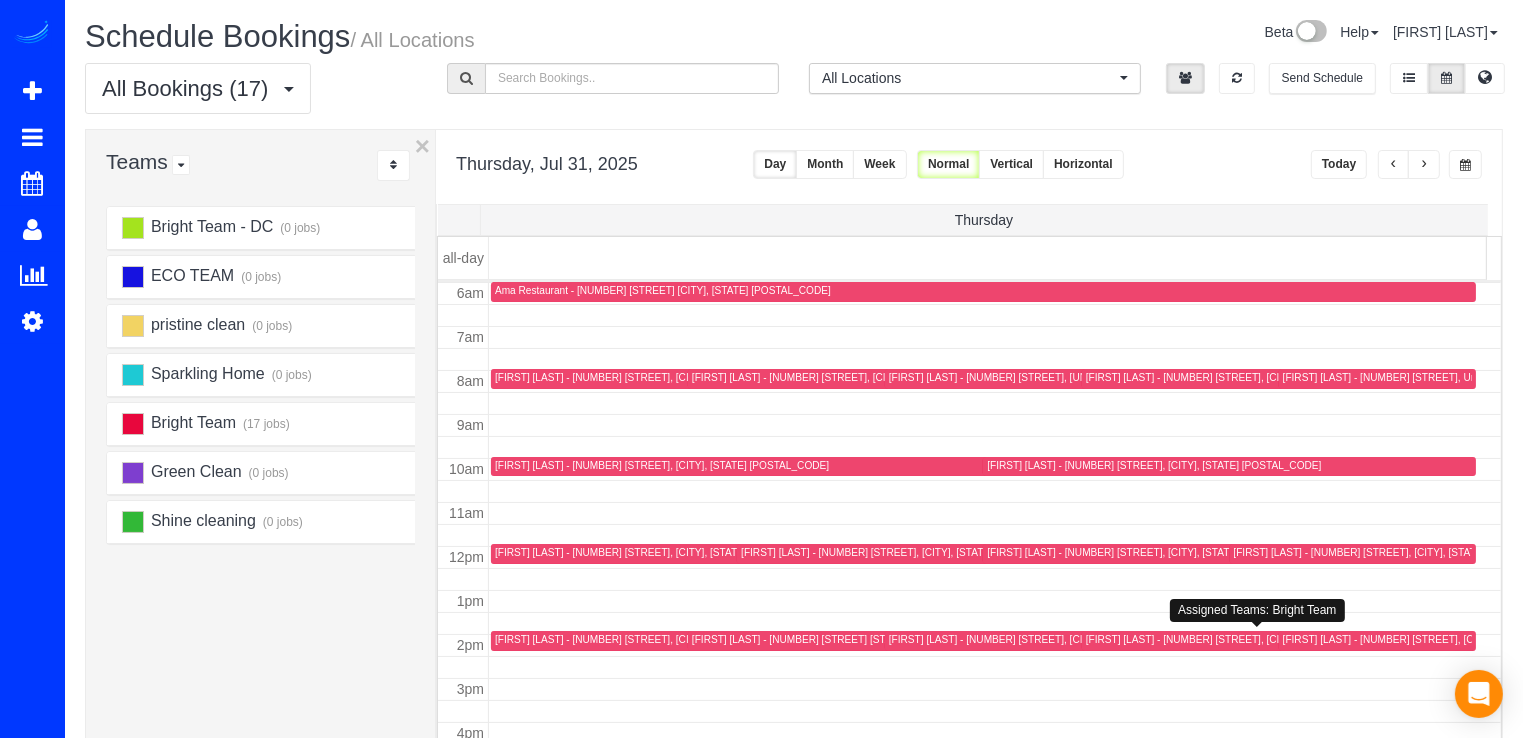 click on "[FIRST] [LAST] - [NUMBER] [STREET], [CITY], [STATE] [POSTAL_CODE]" at bounding box center [1253, 639] 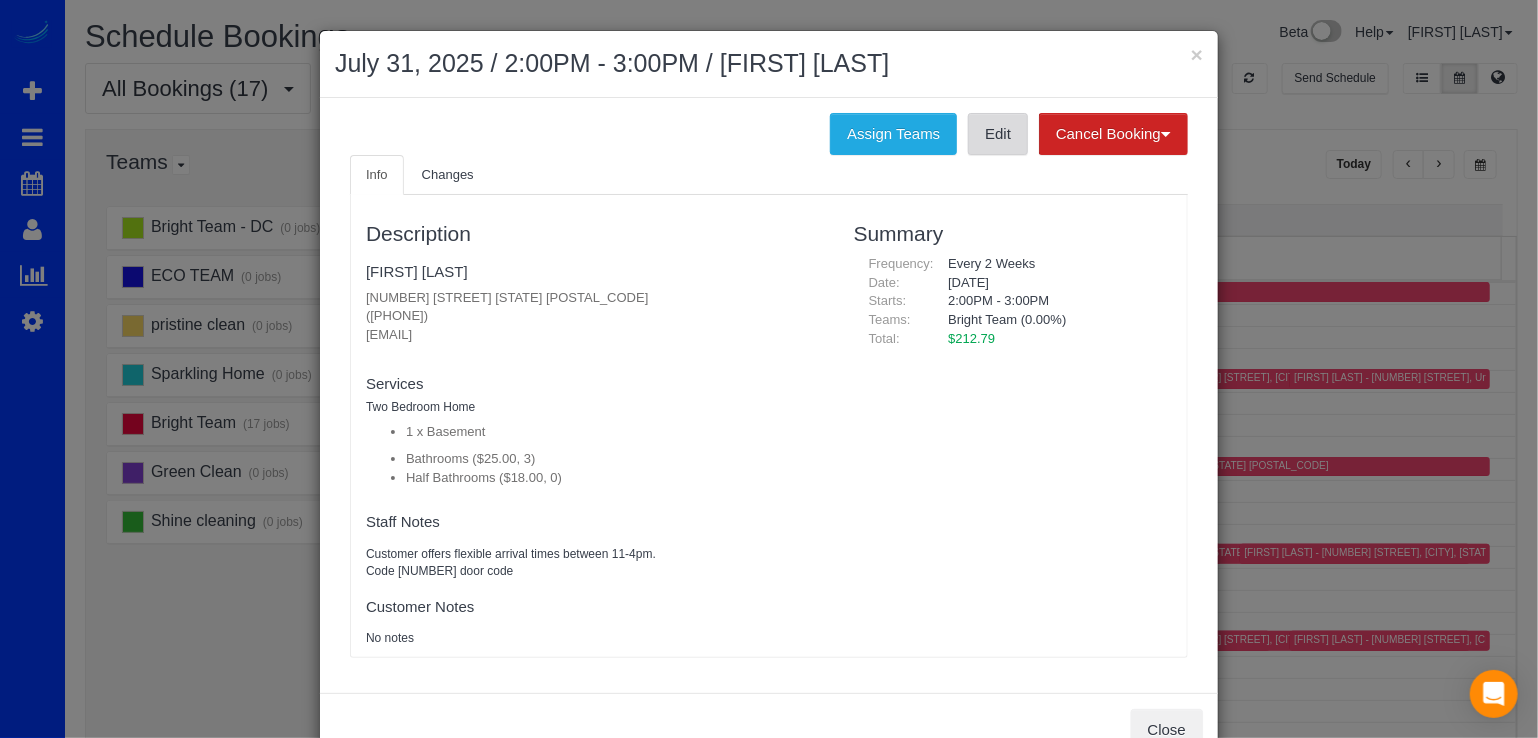 click on "Edit" at bounding box center [998, 134] 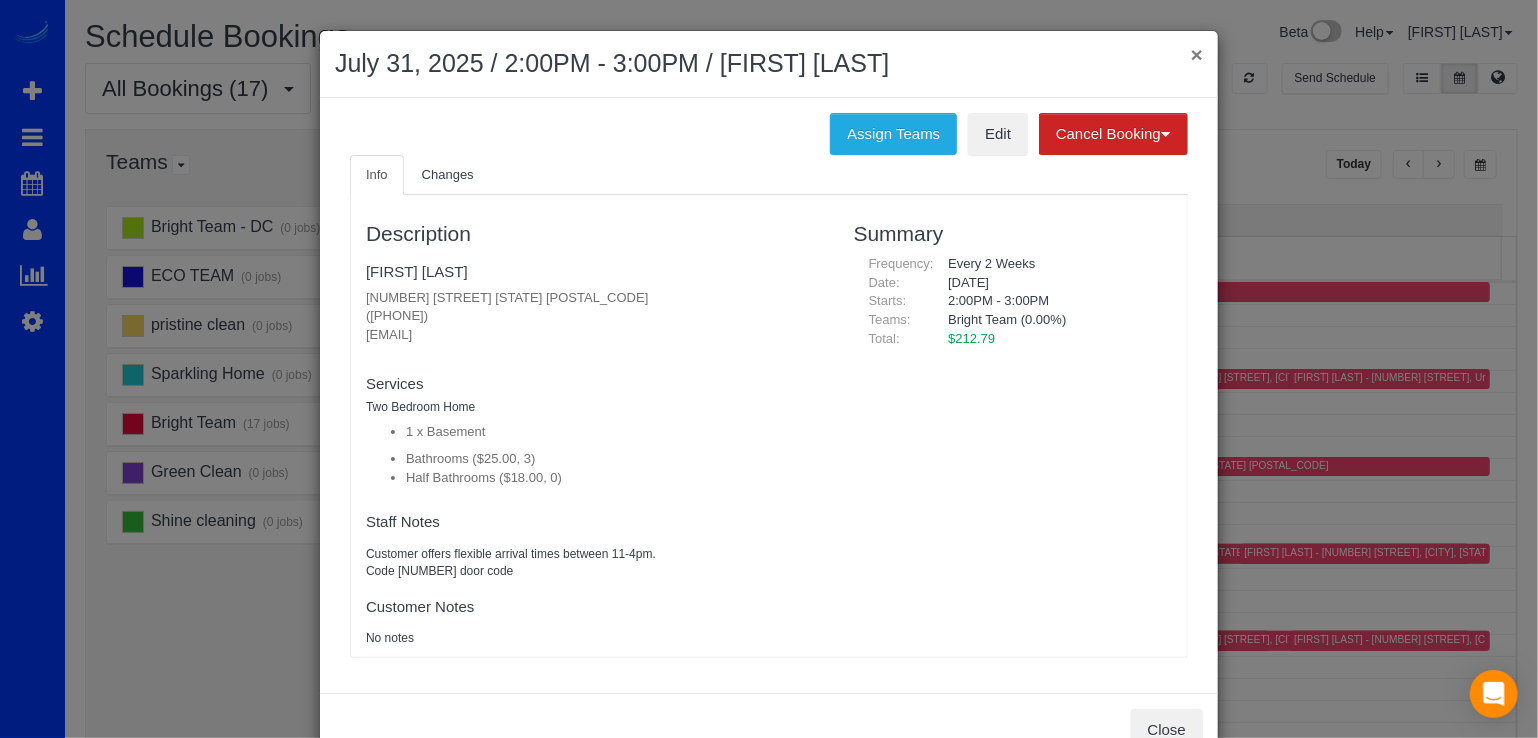 click on "×" at bounding box center (1197, 54) 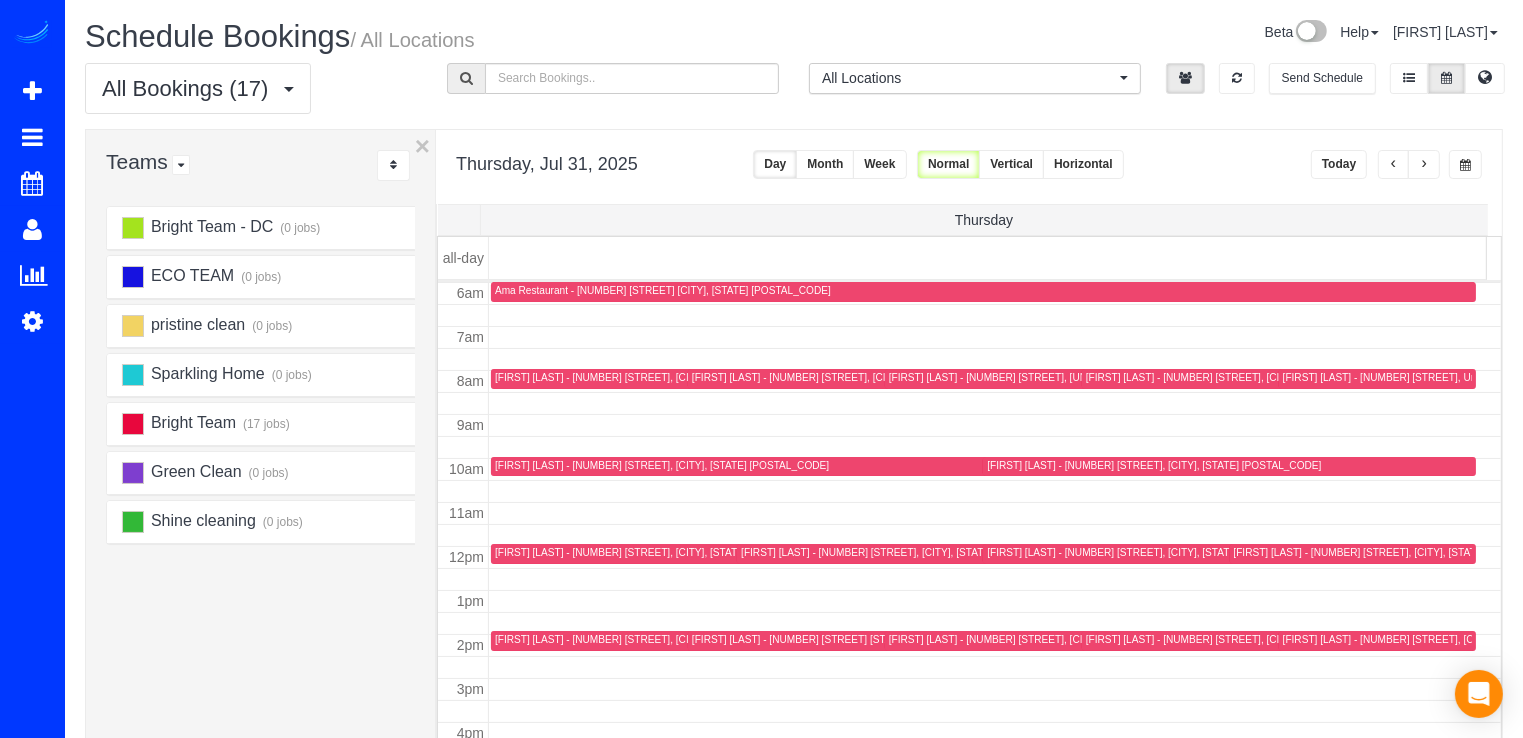 click at bounding box center (1424, 164) 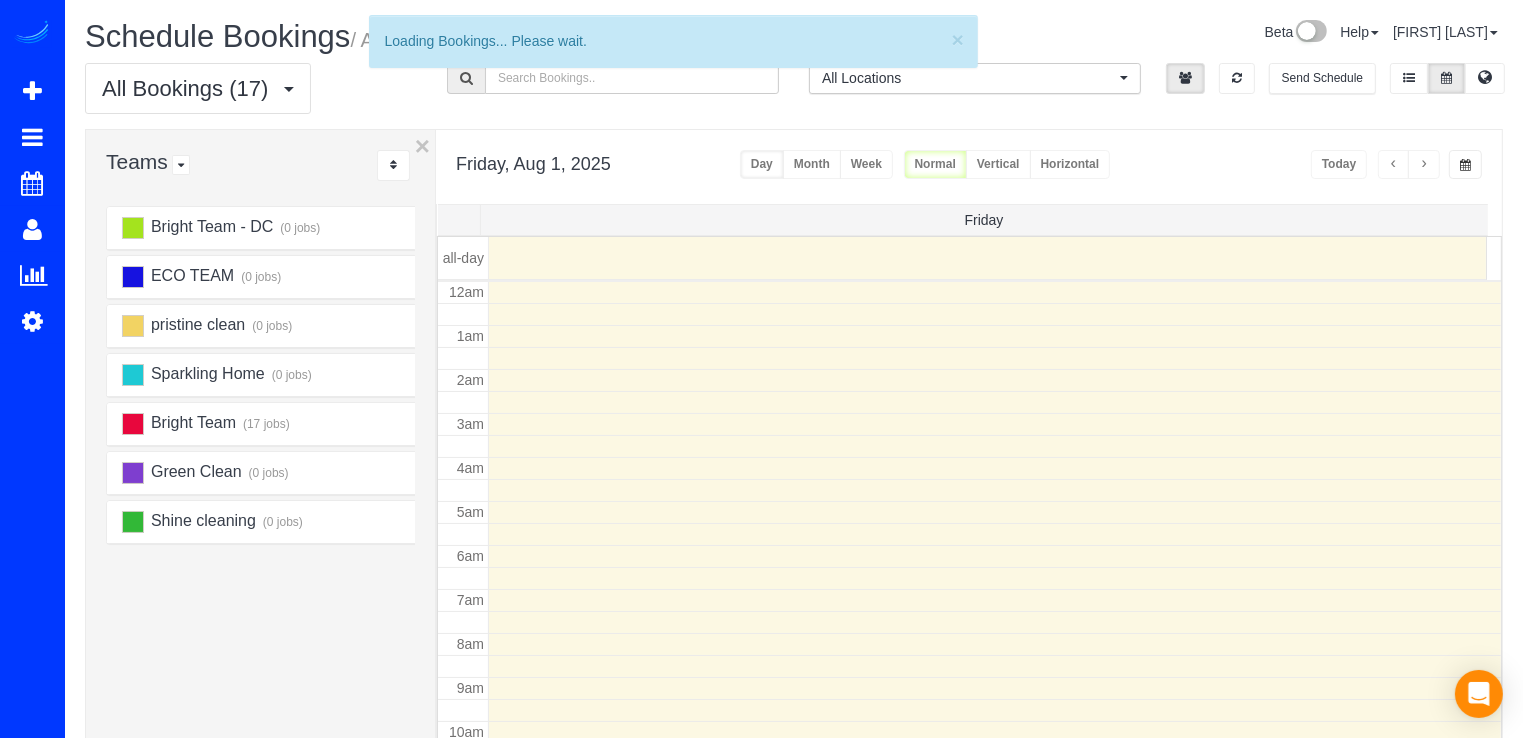 scroll, scrollTop: 263, scrollLeft: 0, axis: vertical 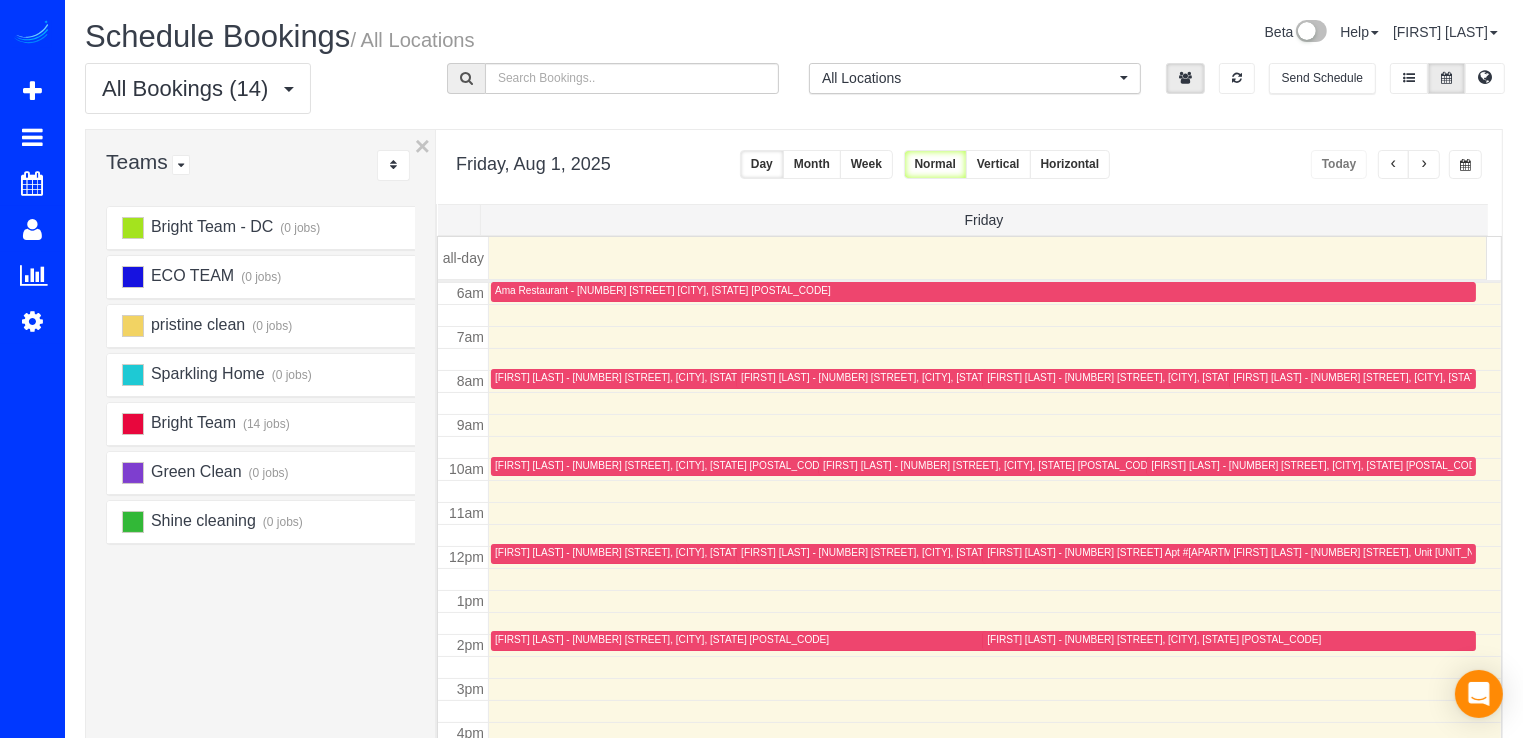 click at bounding box center (1424, 164) 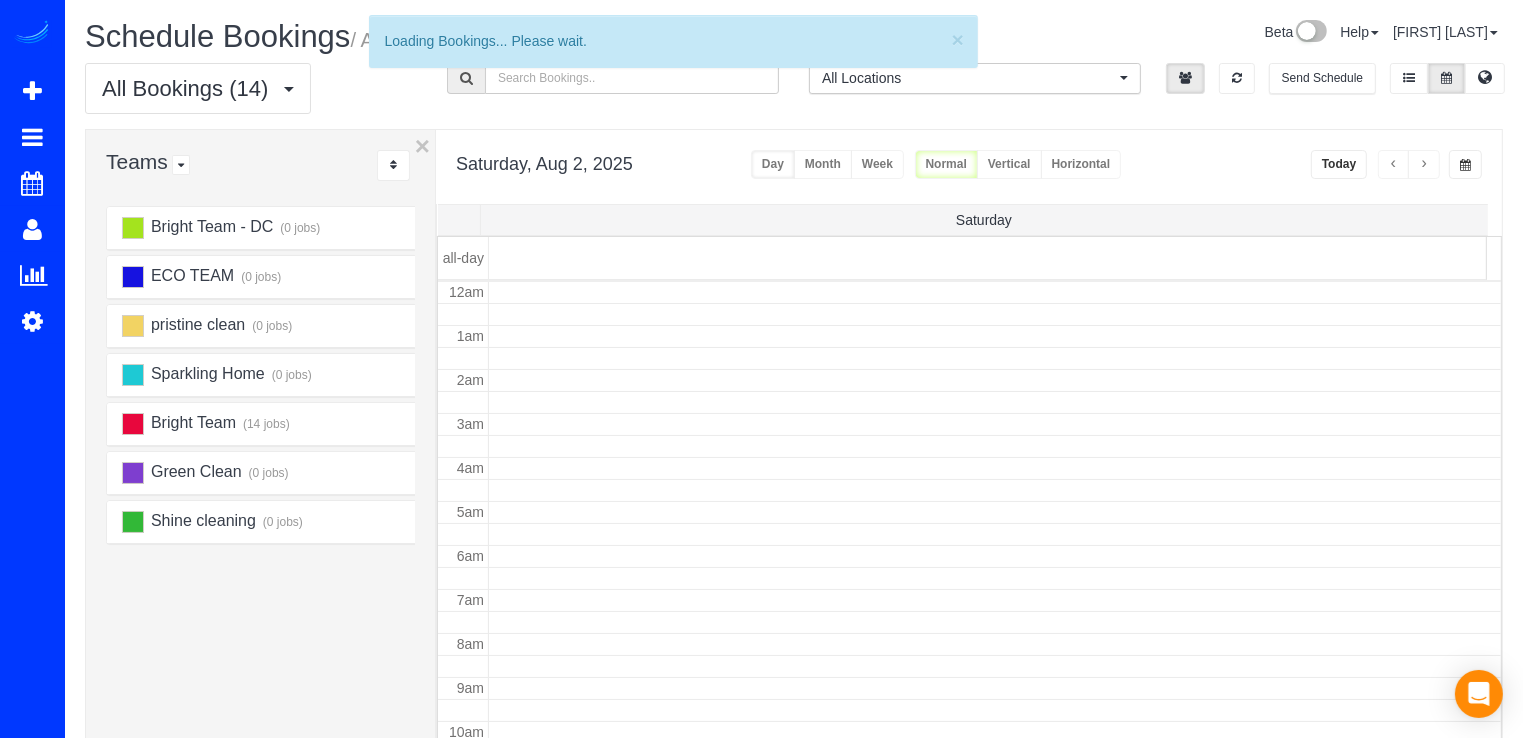 scroll, scrollTop: 263, scrollLeft: 0, axis: vertical 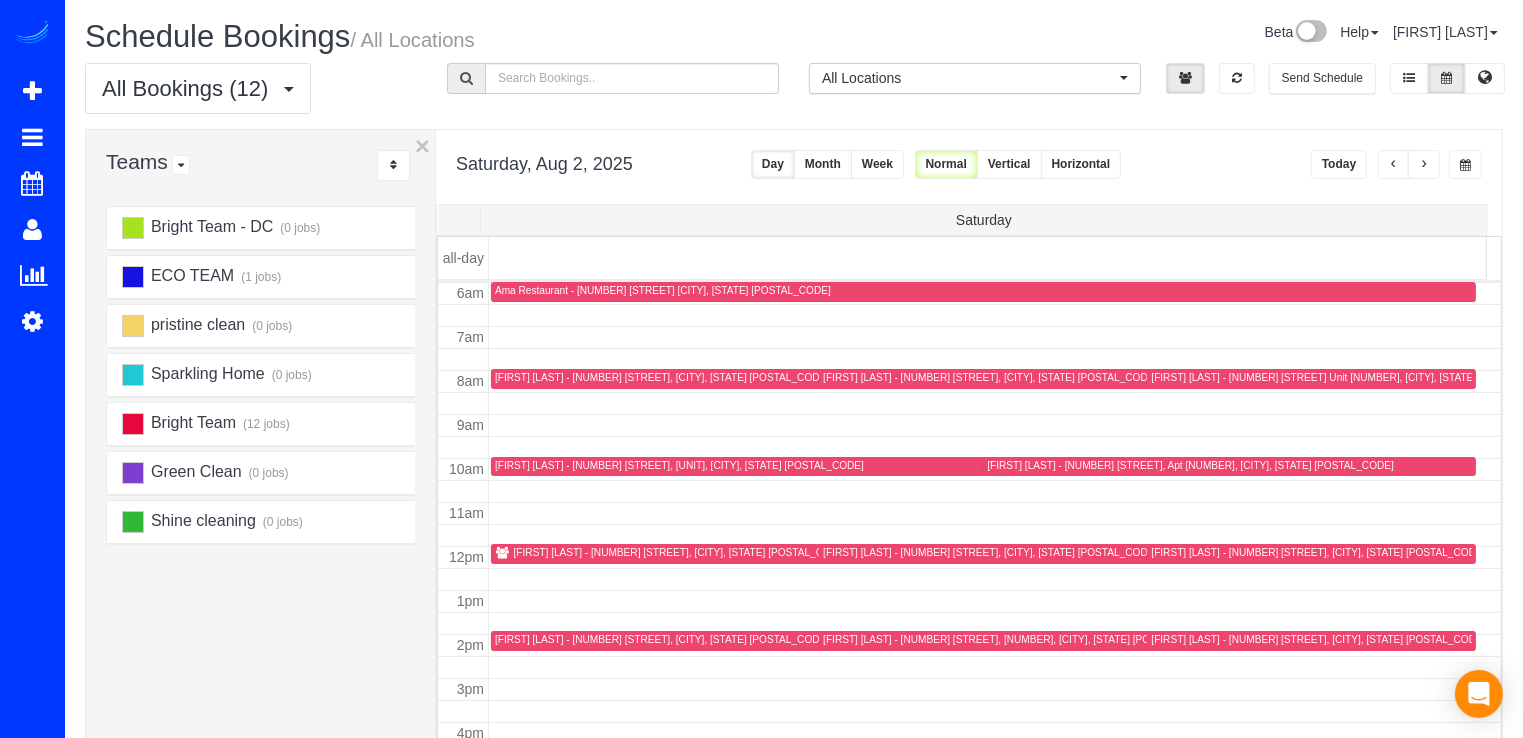 click at bounding box center [1394, 165] 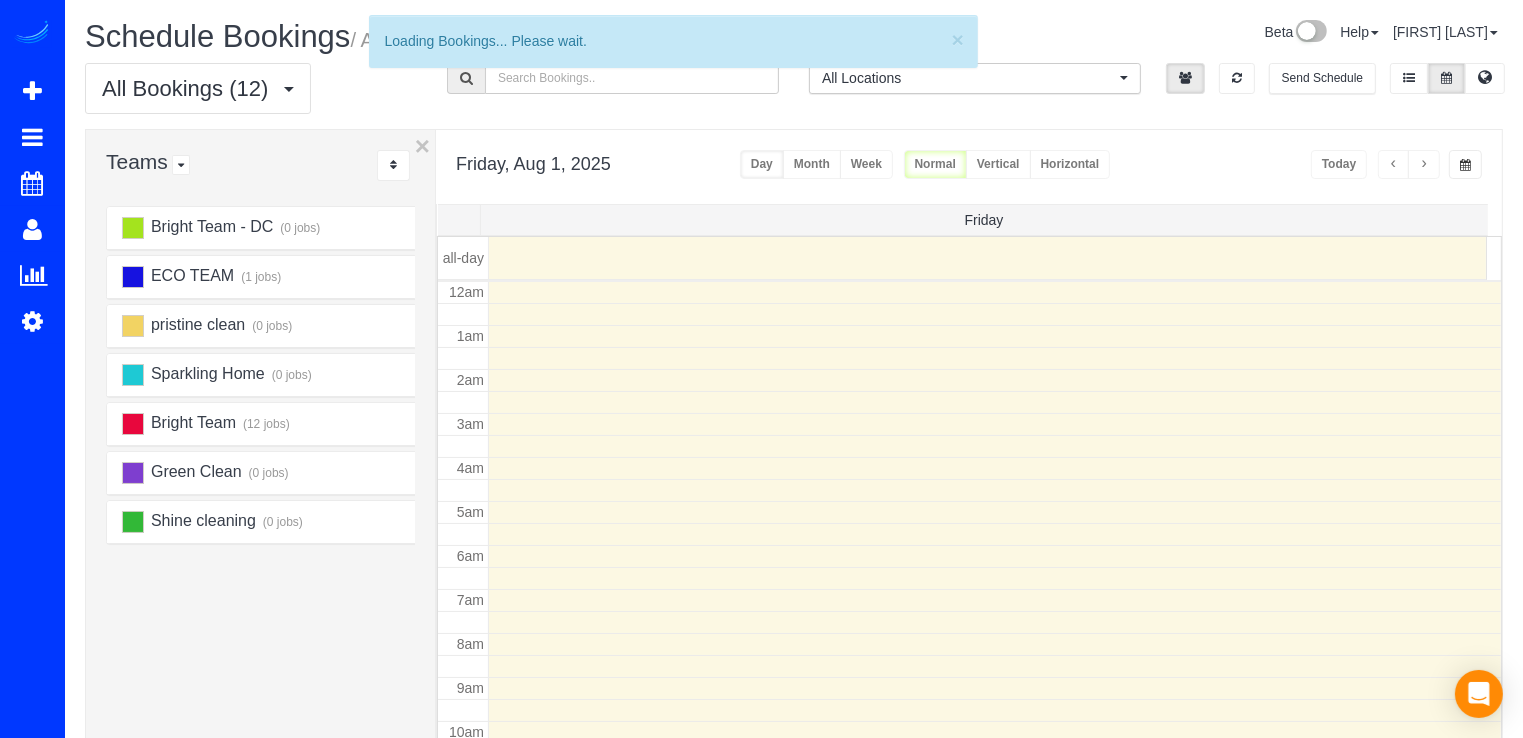 scroll, scrollTop: 263, scrollLeft: 0, axis: vertical 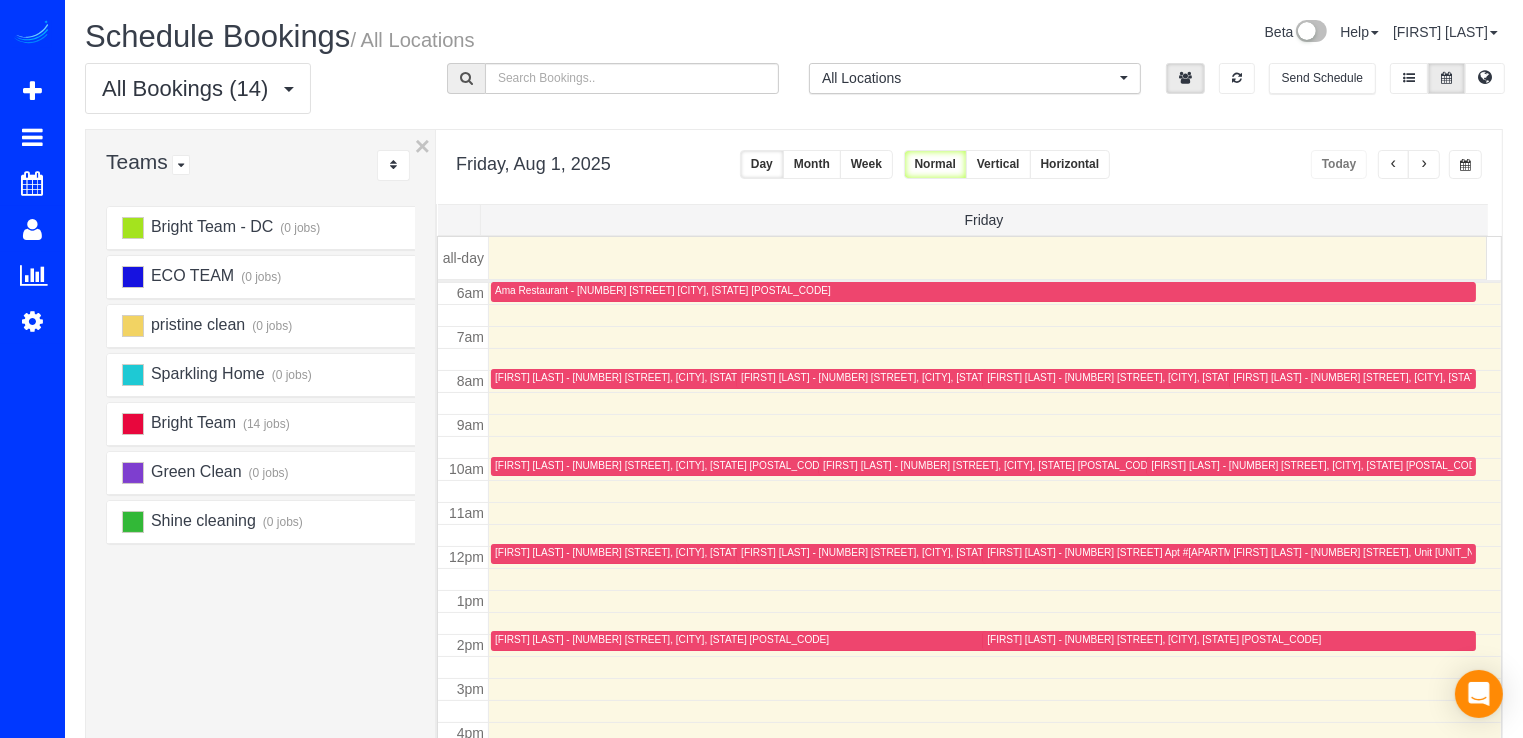 click on "Sydney Gertzog - 2125 14th St Nw, Unit 623, Washington, DC 20009" at bounding box center (1453, 552) 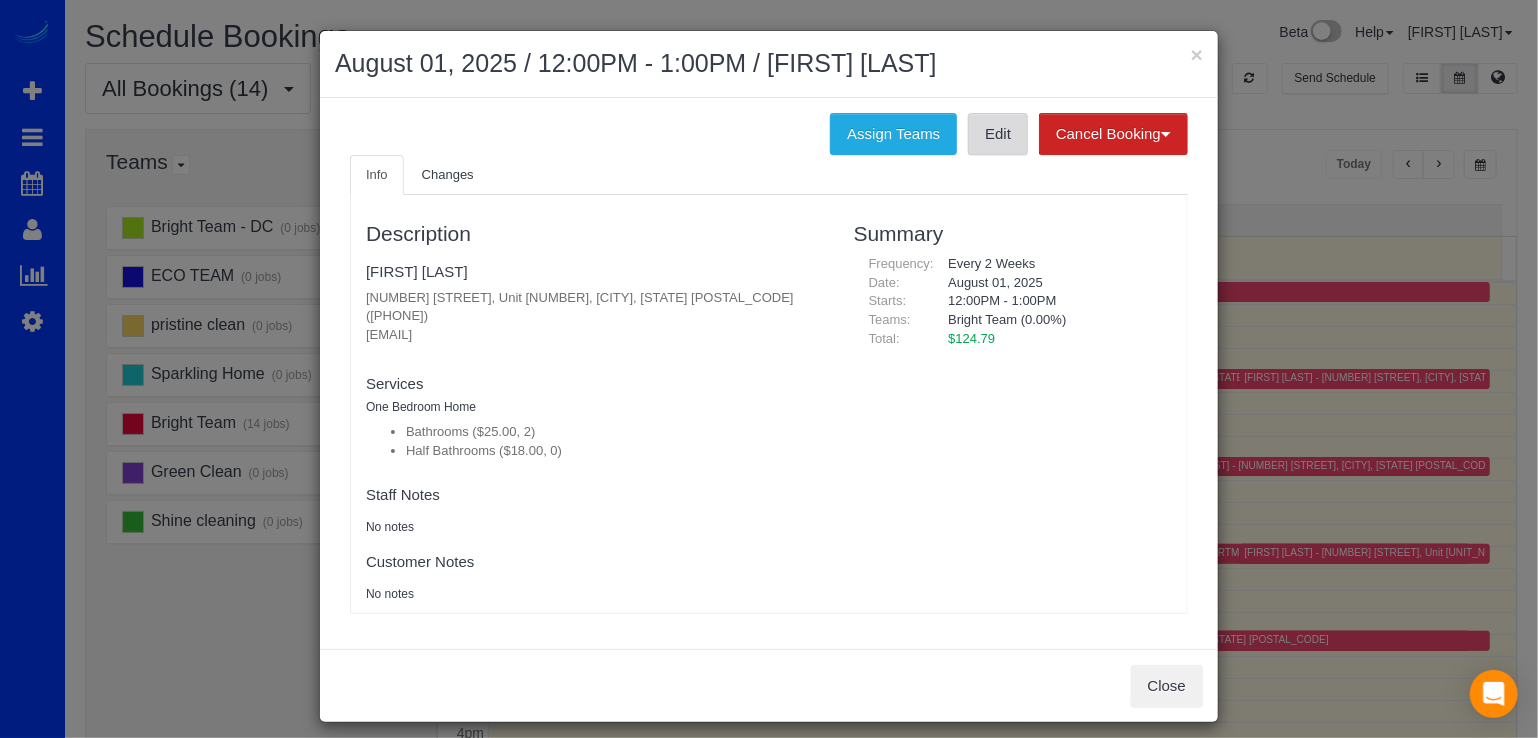 click on "Edit" at bounding box center [998, 134] 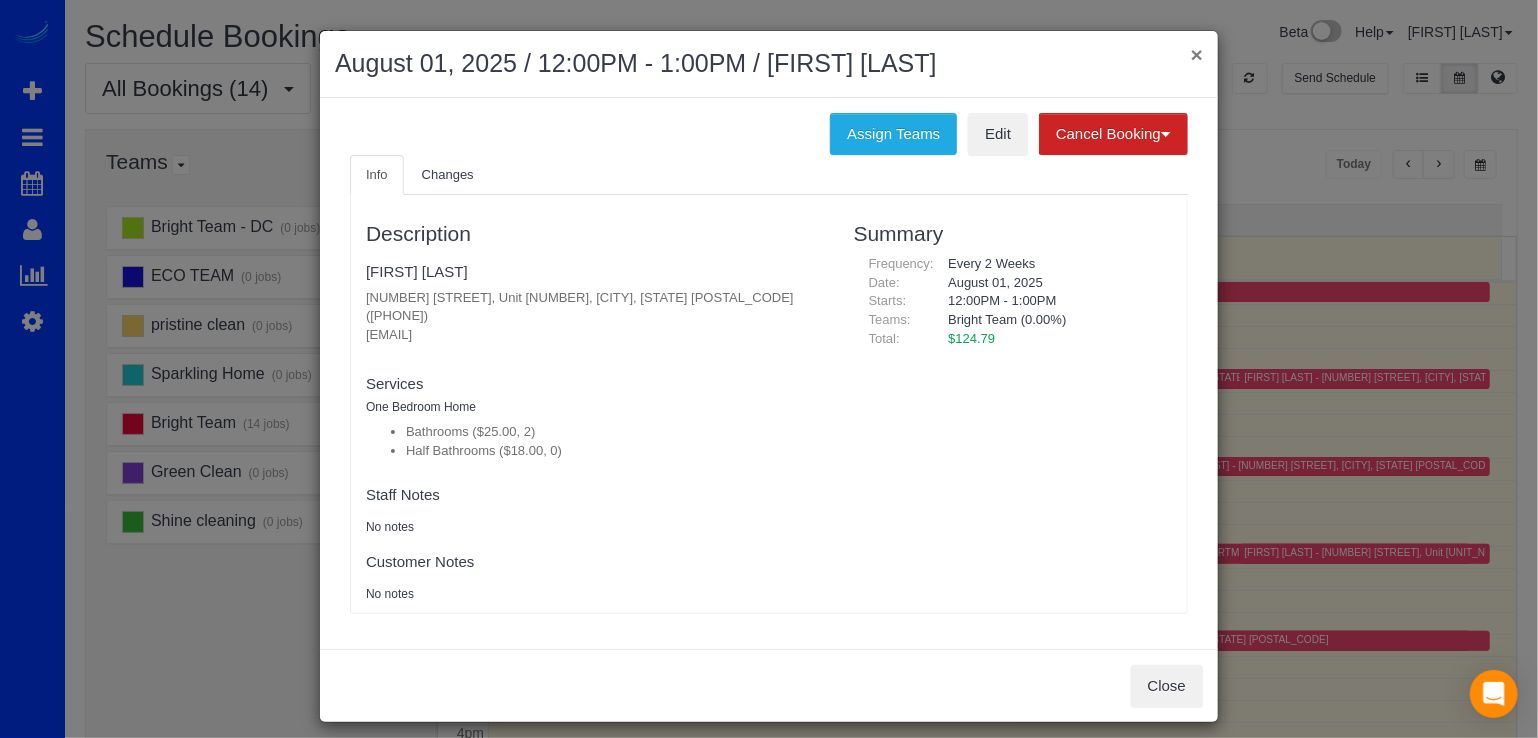 click on "×" at bounding box center [1197, 54] 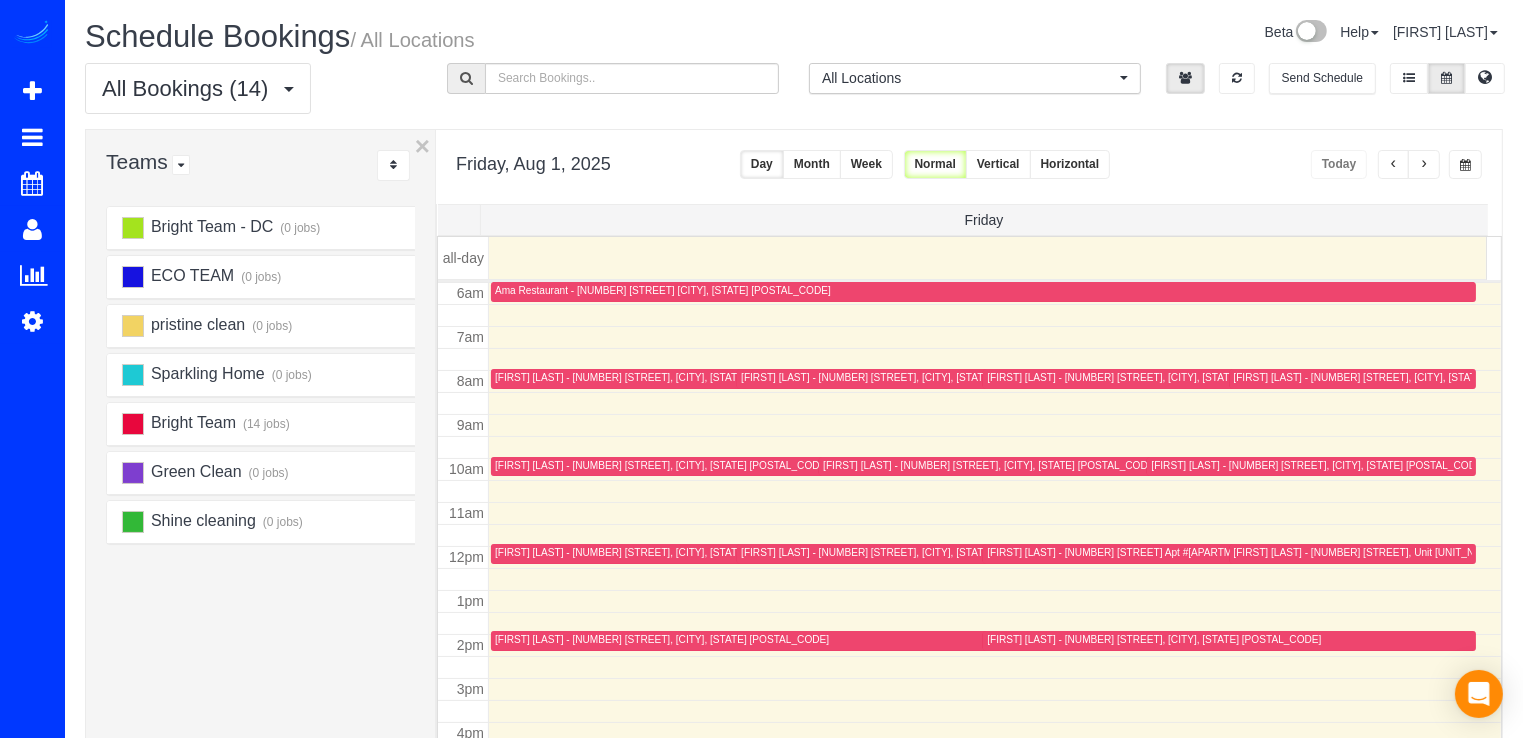 click on "Jason Hughes - 3501 S Dakota Ave Ne, Washington, DC 20018" at bounding box center [973, 640] 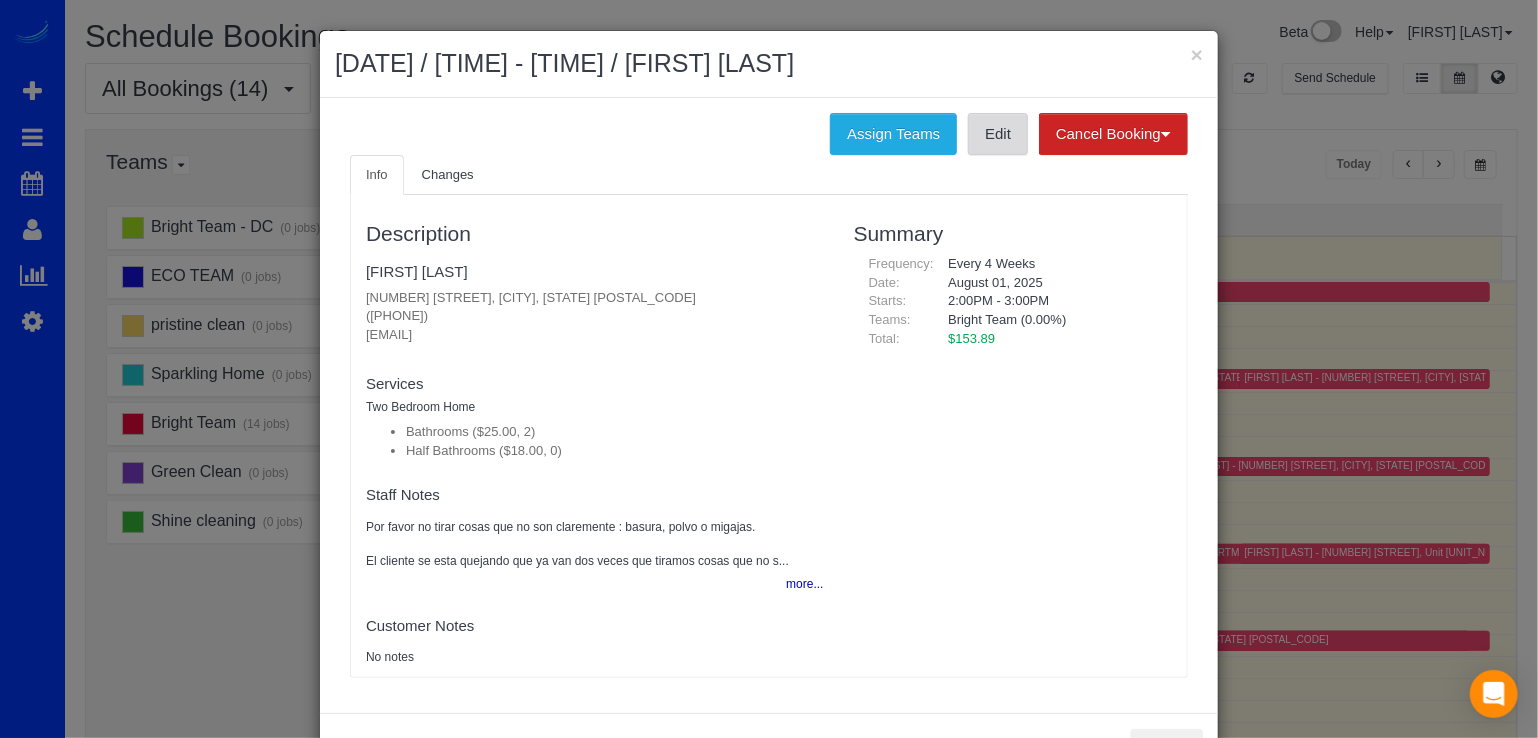 click on "Edit" at bounding box center (998, 134) 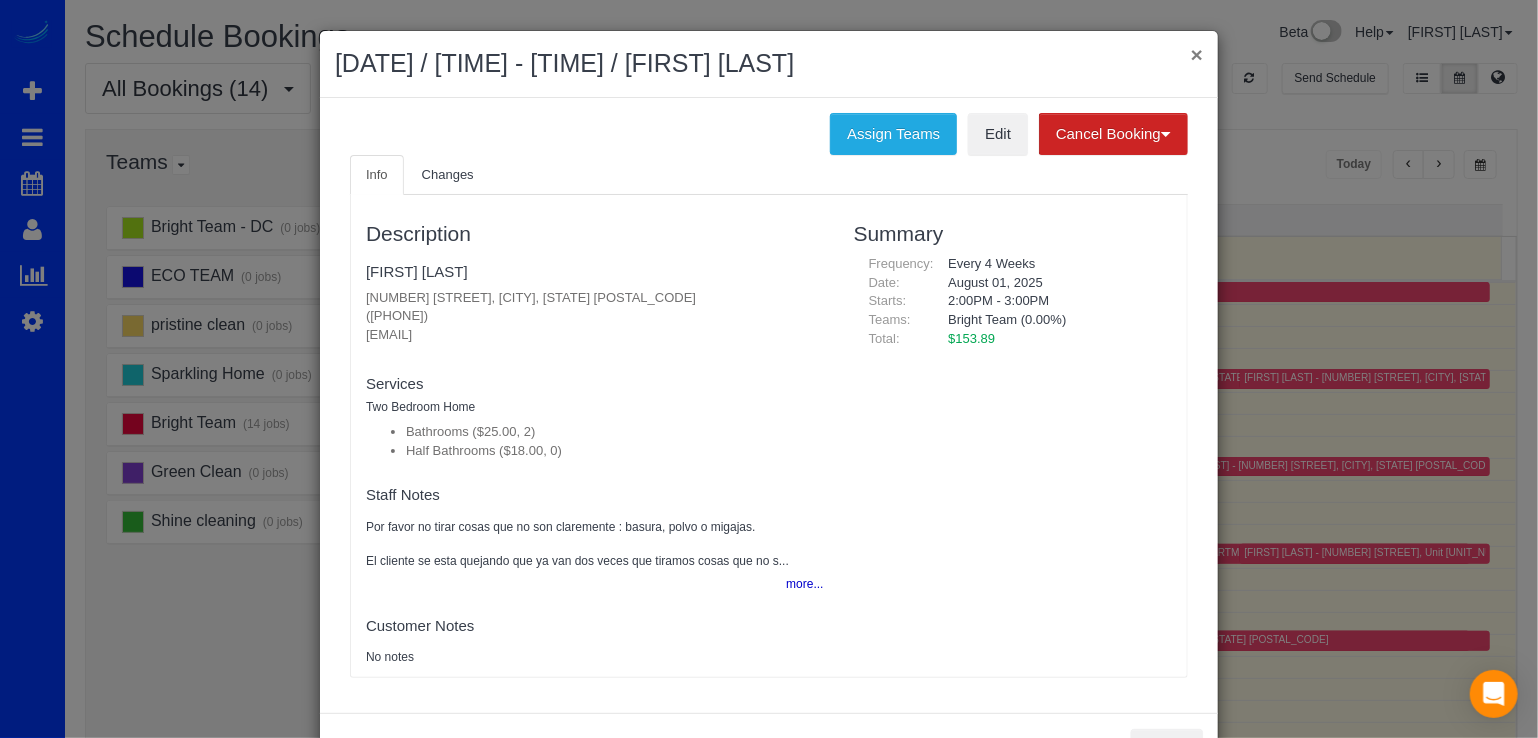 click on "×" at bounding box center [1197, 54] 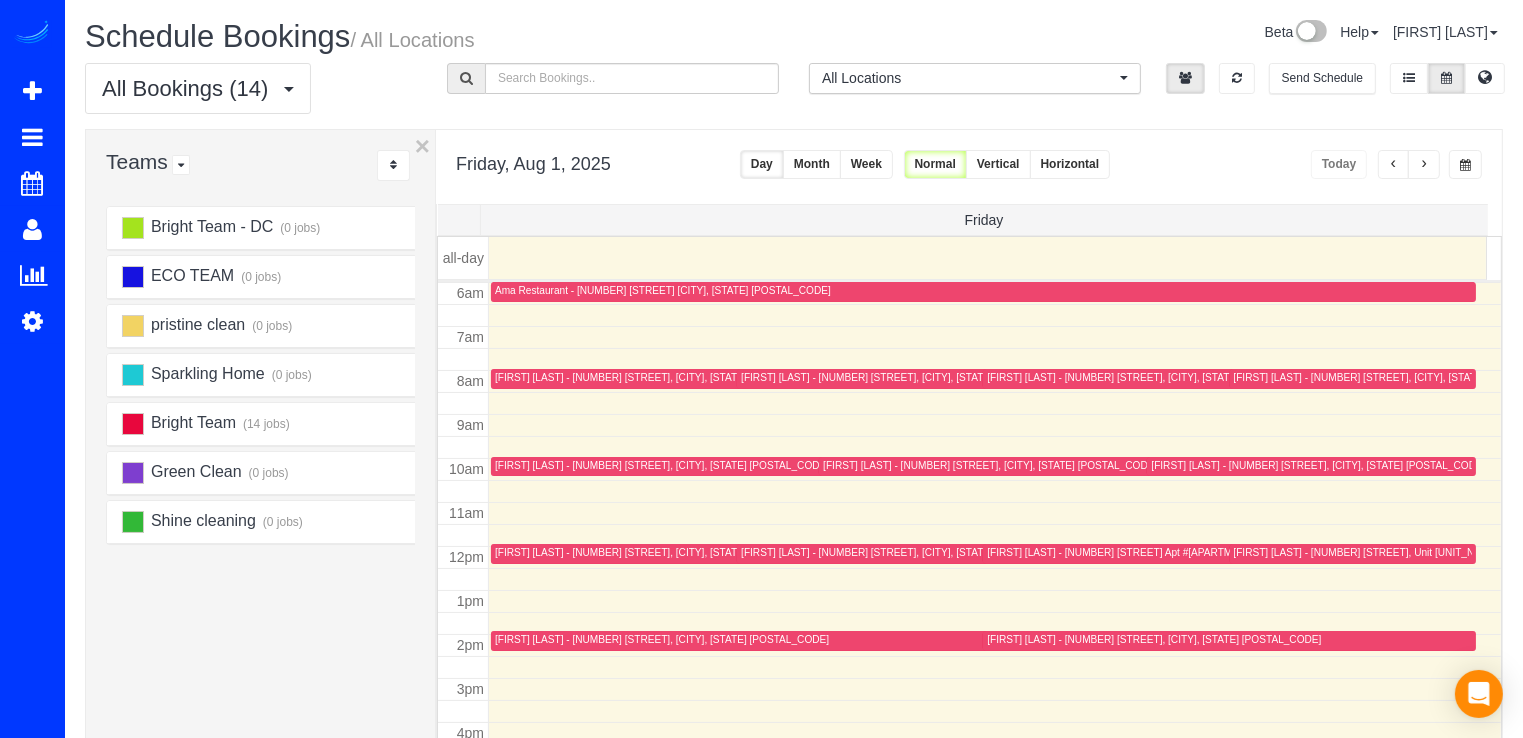 click on "Ariya Arora - 13767 Travilah Rd, Rockville, MD 20850" at bounding box center [908, 377] 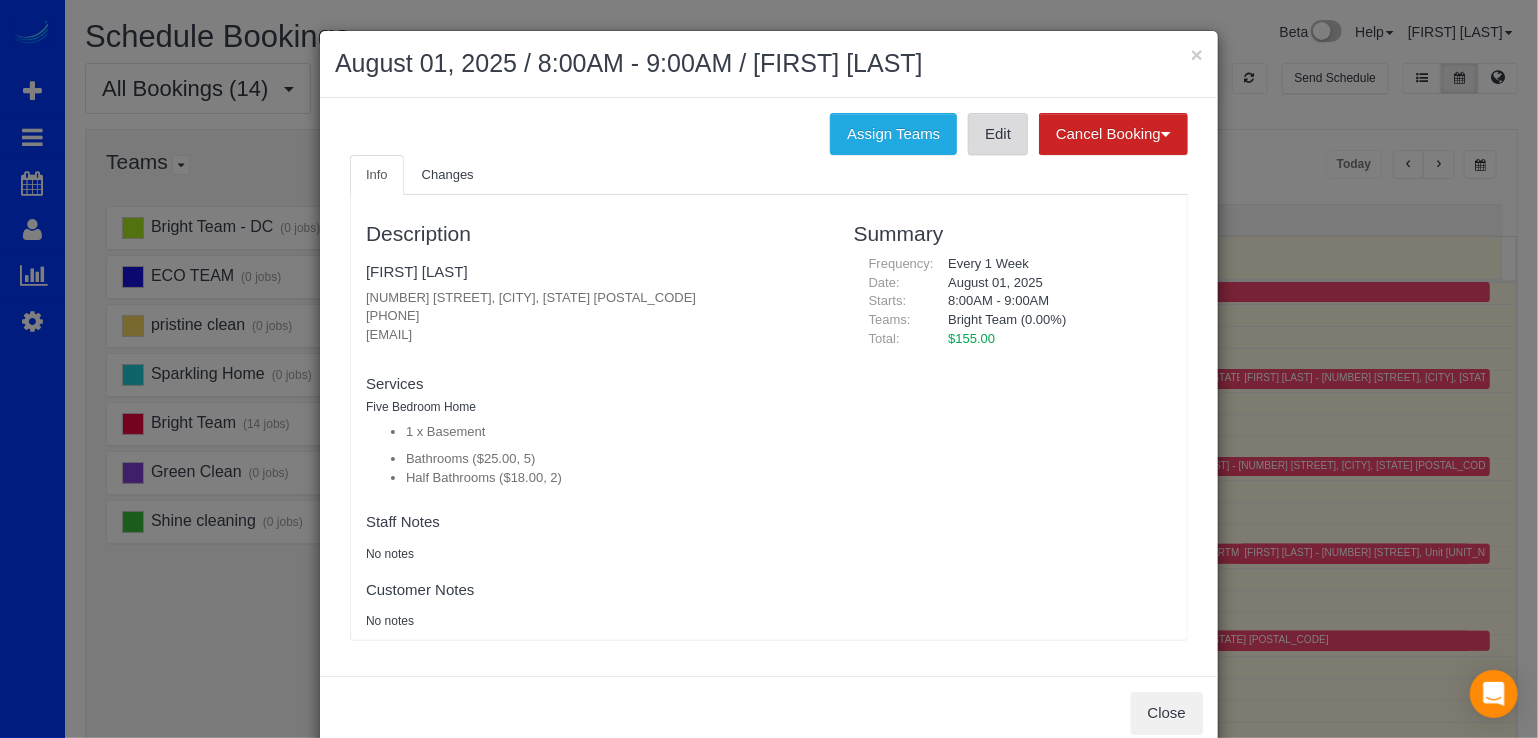 click on "Edit" at bounding box center (998, 134) 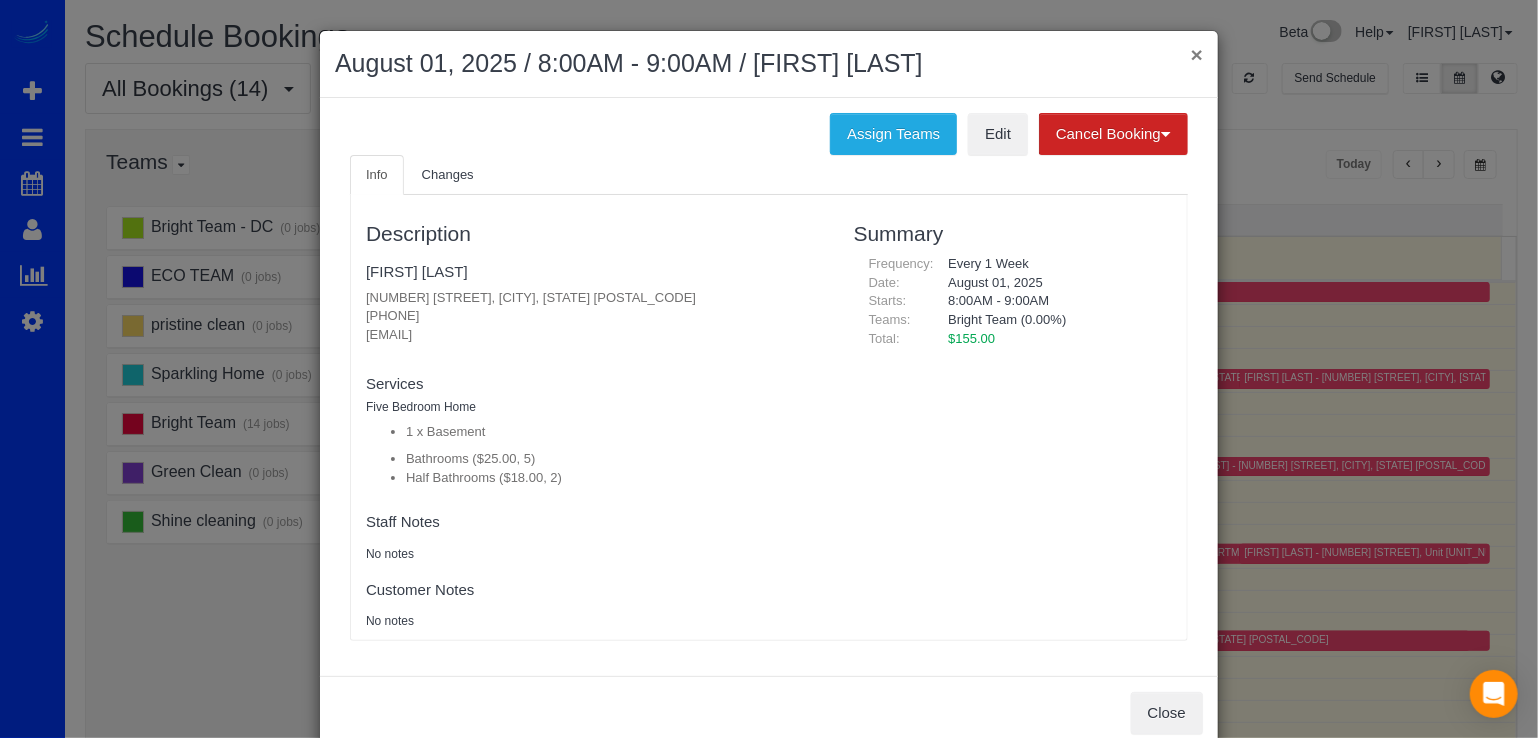 click on "×" at bounding box center (1197, 54) 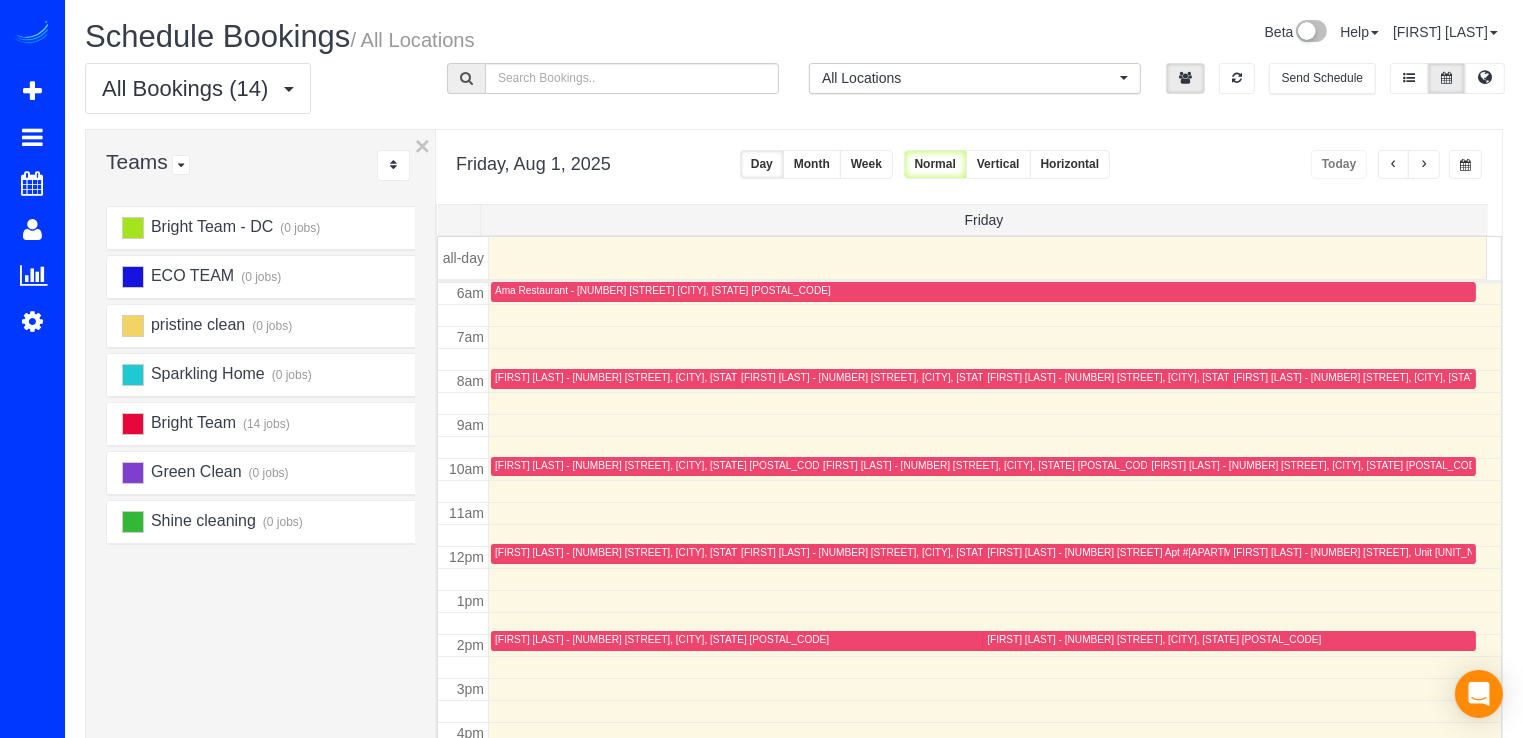 click on "Lindsey Berisha - 9200 Watson Rd, Silver Spring, MD 20910" at bounding box center [809, 466] 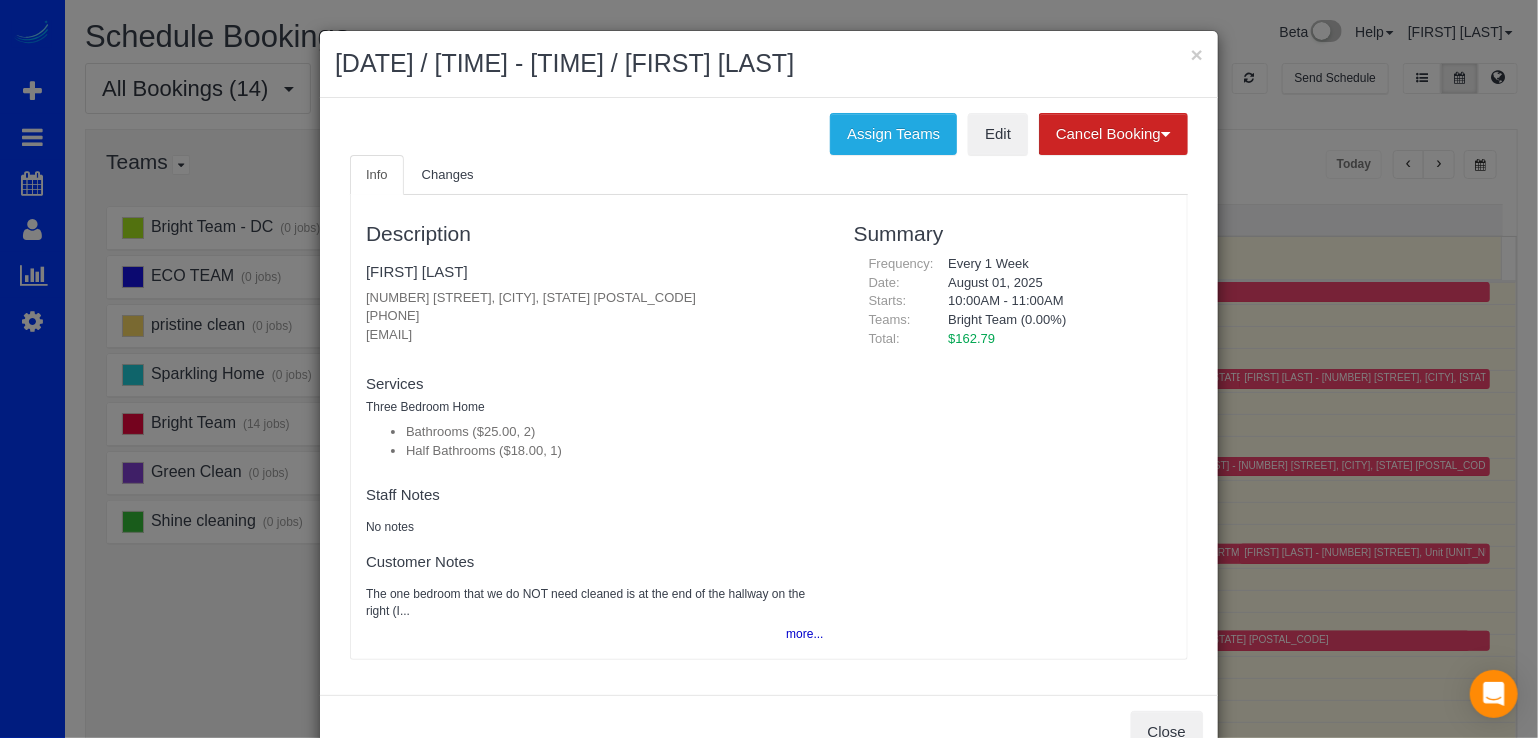 click on "Info
Changes" at bounding box center (769, 175) 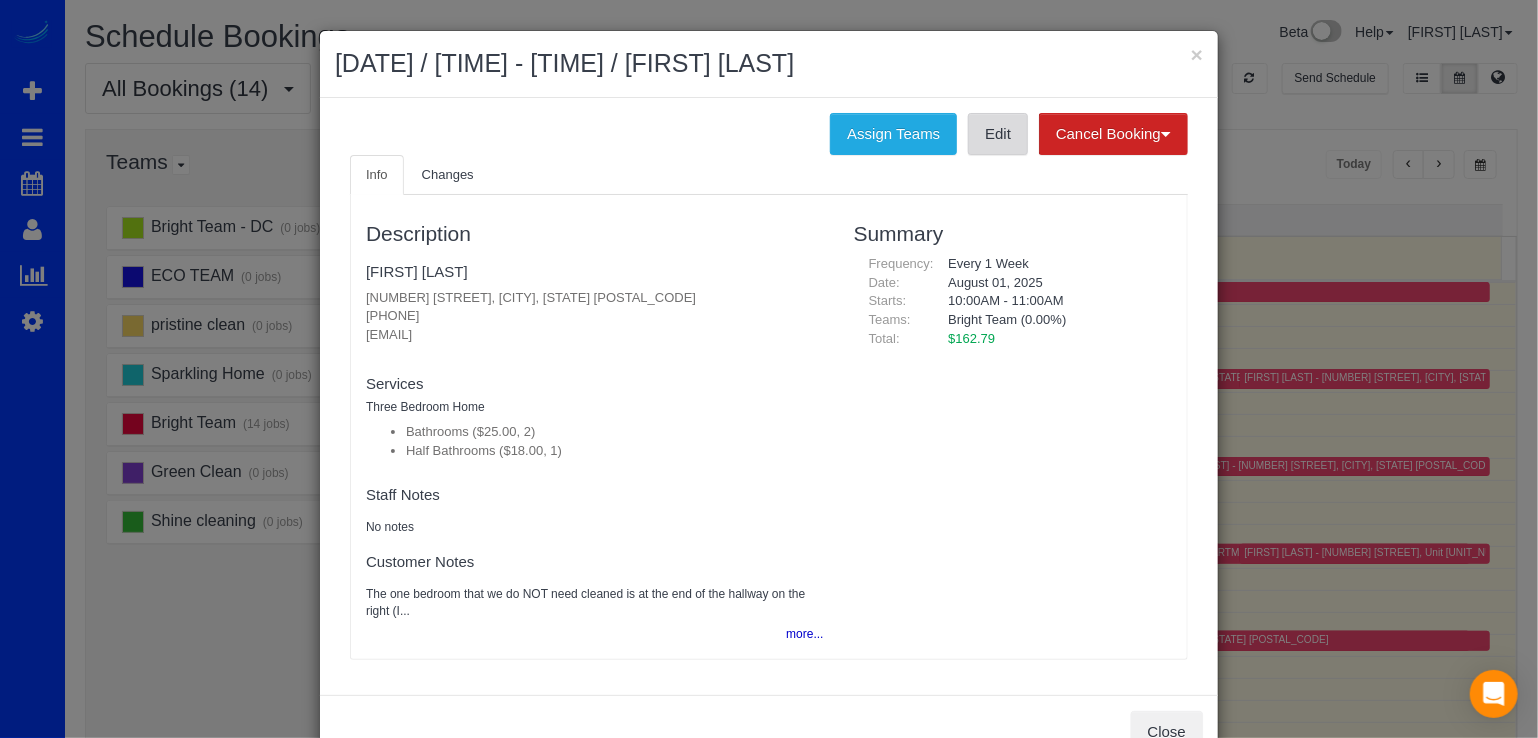 click on "Edit" at bounding box center (998, 134) 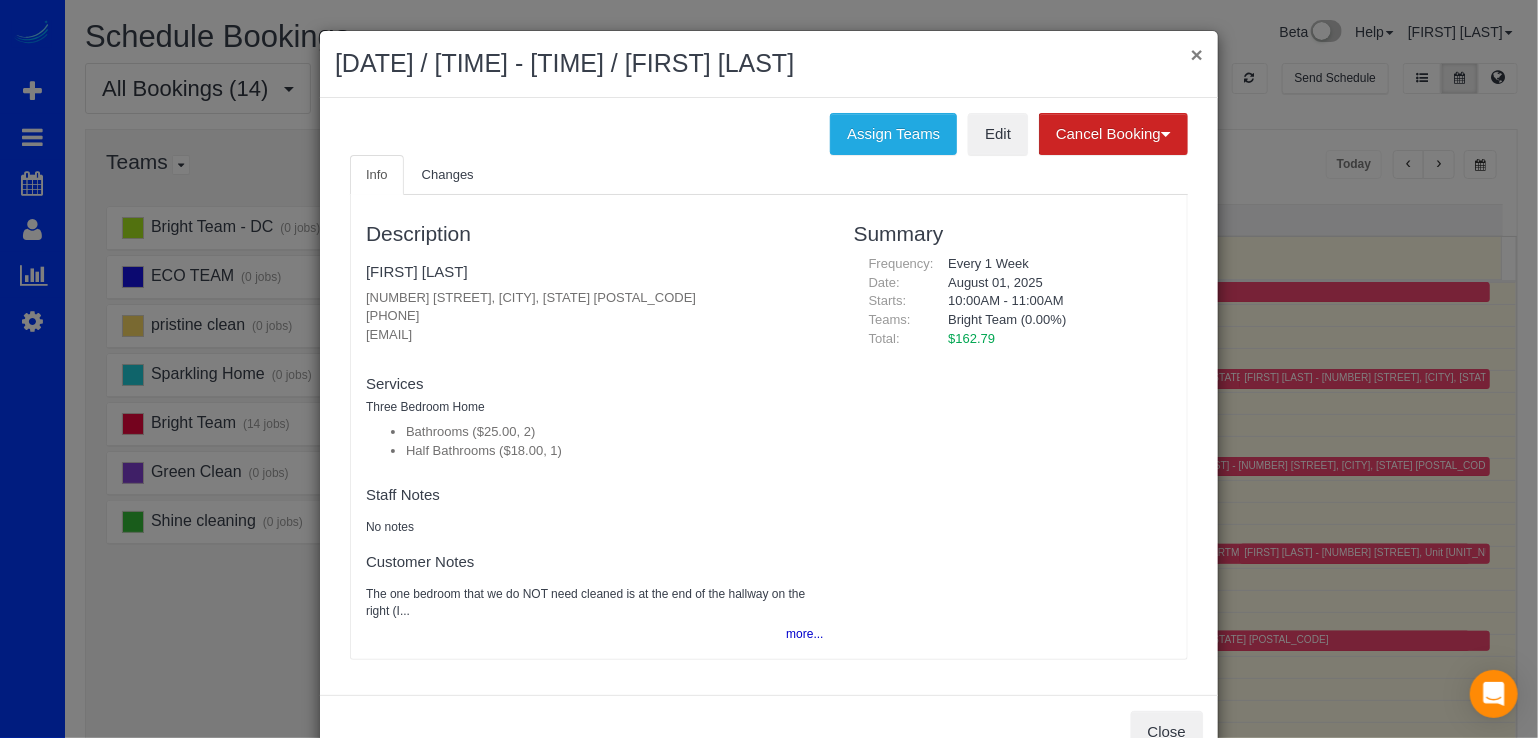 click on "×
August 01, 2025 /
10:00AM - 11:00AM /
Lindsey Berisha" at bounding box center [769, 64] 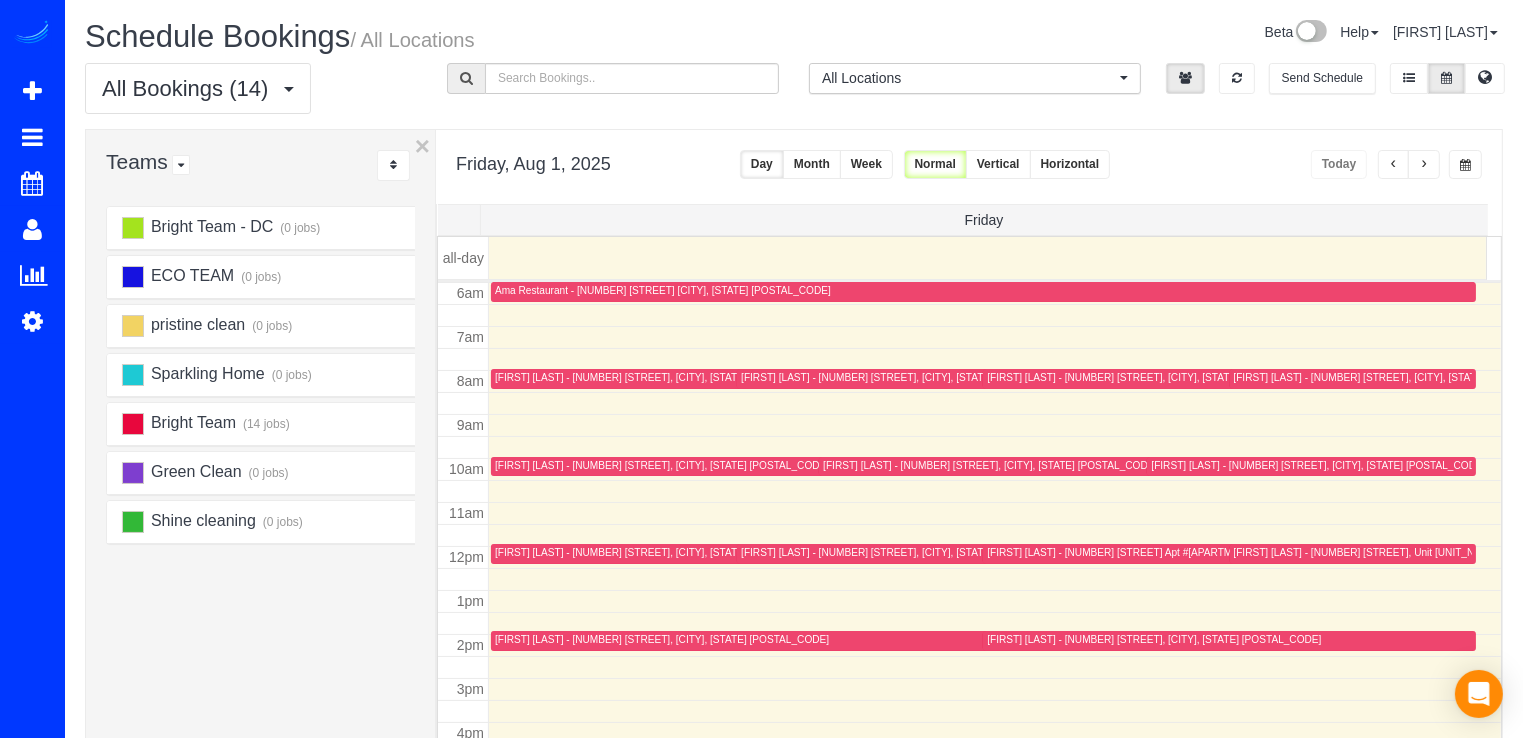 click on "Jess Feinberg - 1350 Main Dr Nw, Washington, DC 20012" at bounding box center (908, 552) 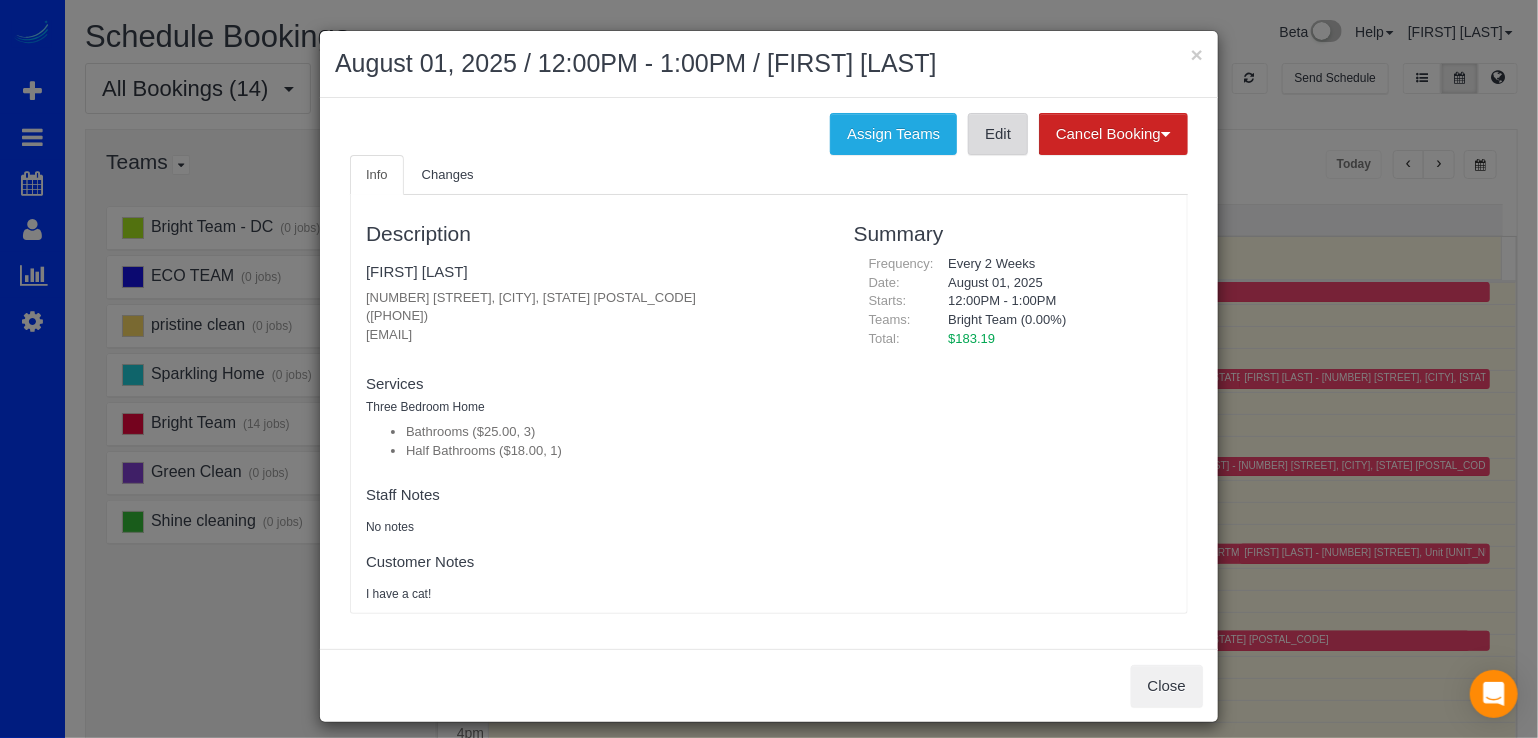 click on "Edit" at bounding box center [998, 134] 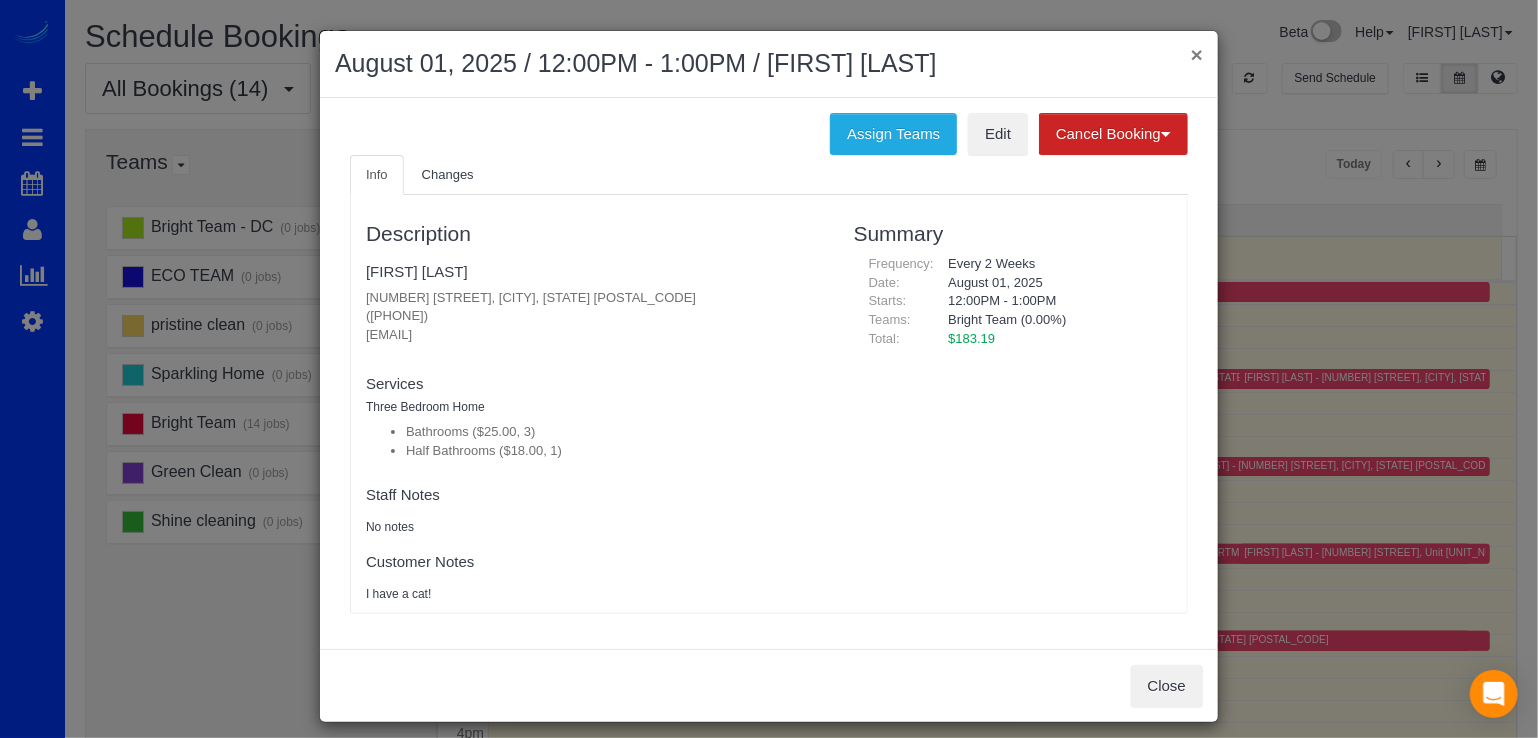 click on "×" at bounding box center [1197, 54] 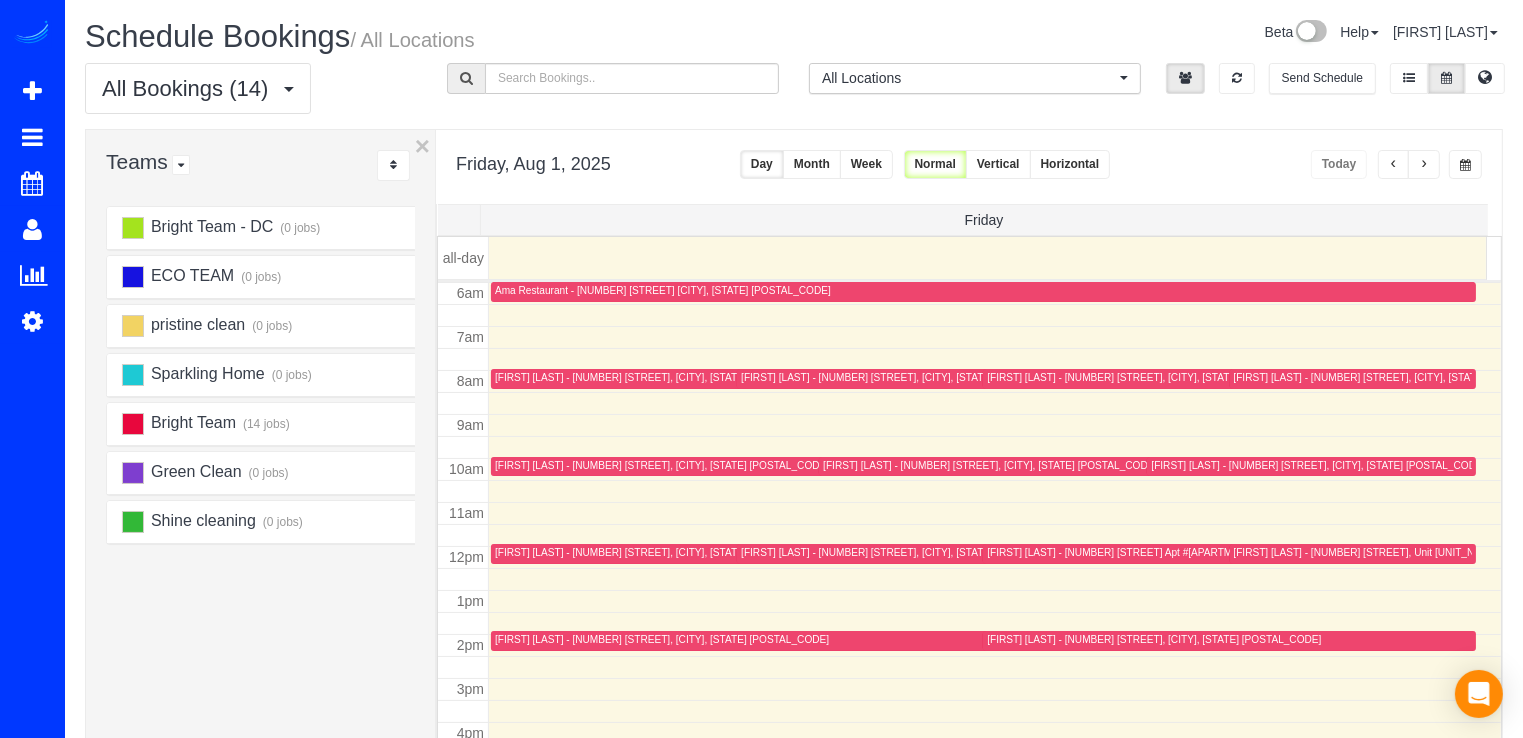 click on "Abigail Dalton - 809 Gist Avenue, Silver Spring, MD 20910" at bounding box center (662, 377) 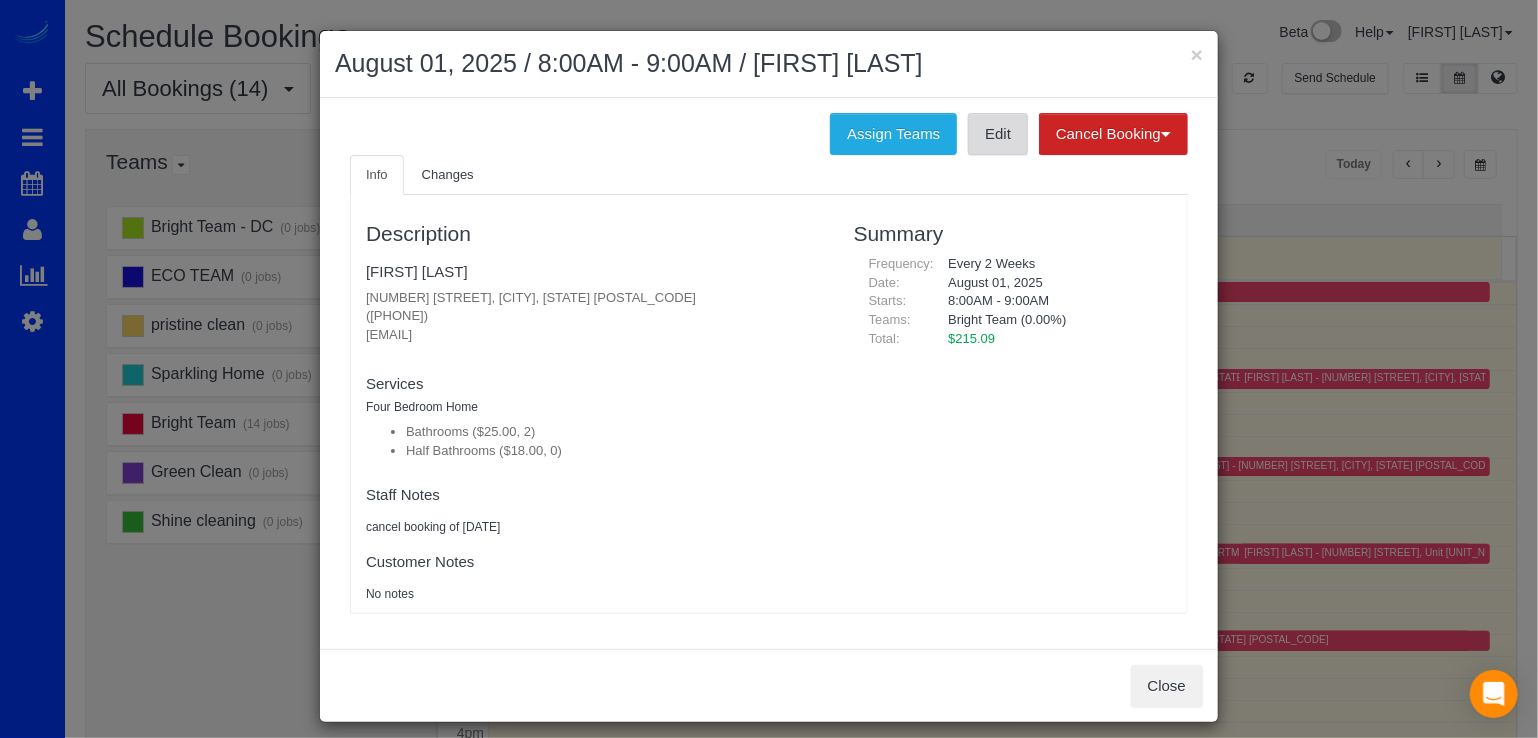 click on "Edit" at bounding box center [998, 134] 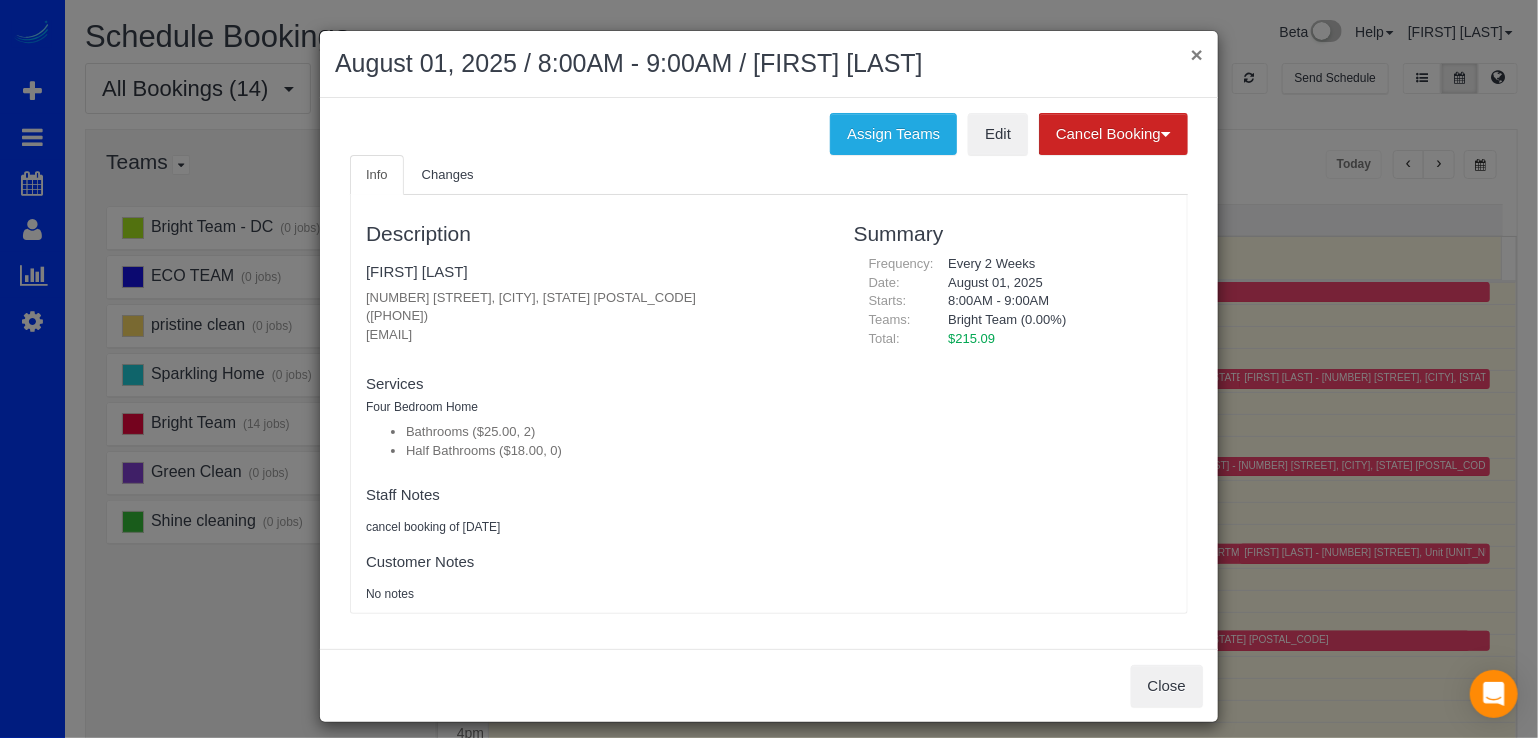 click on "×" at bounding box center [1197, 54] 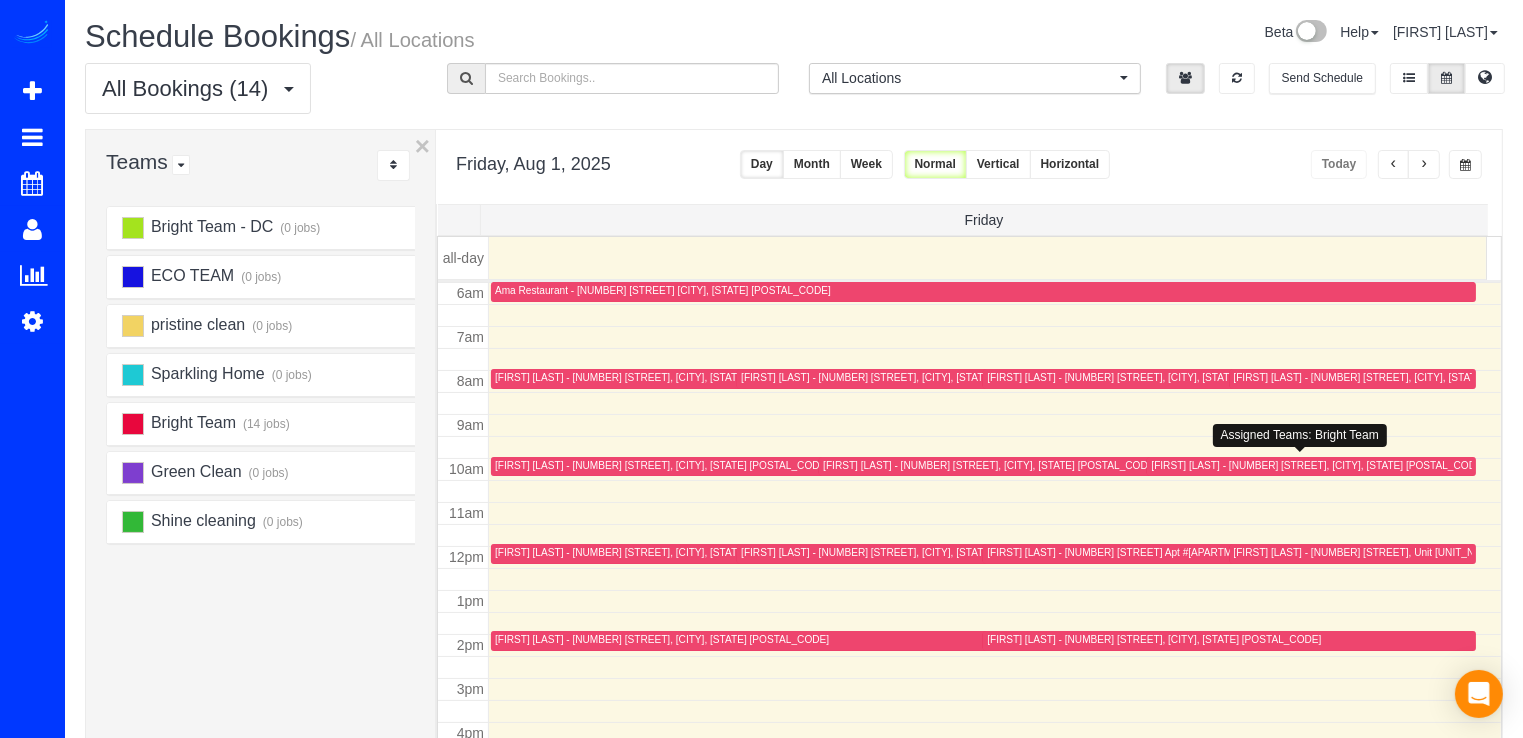 click on "William Hytche - 2713 Matapeake Dr, Upper Marlboro, MD 20774" at bounding box center [1318, 465] 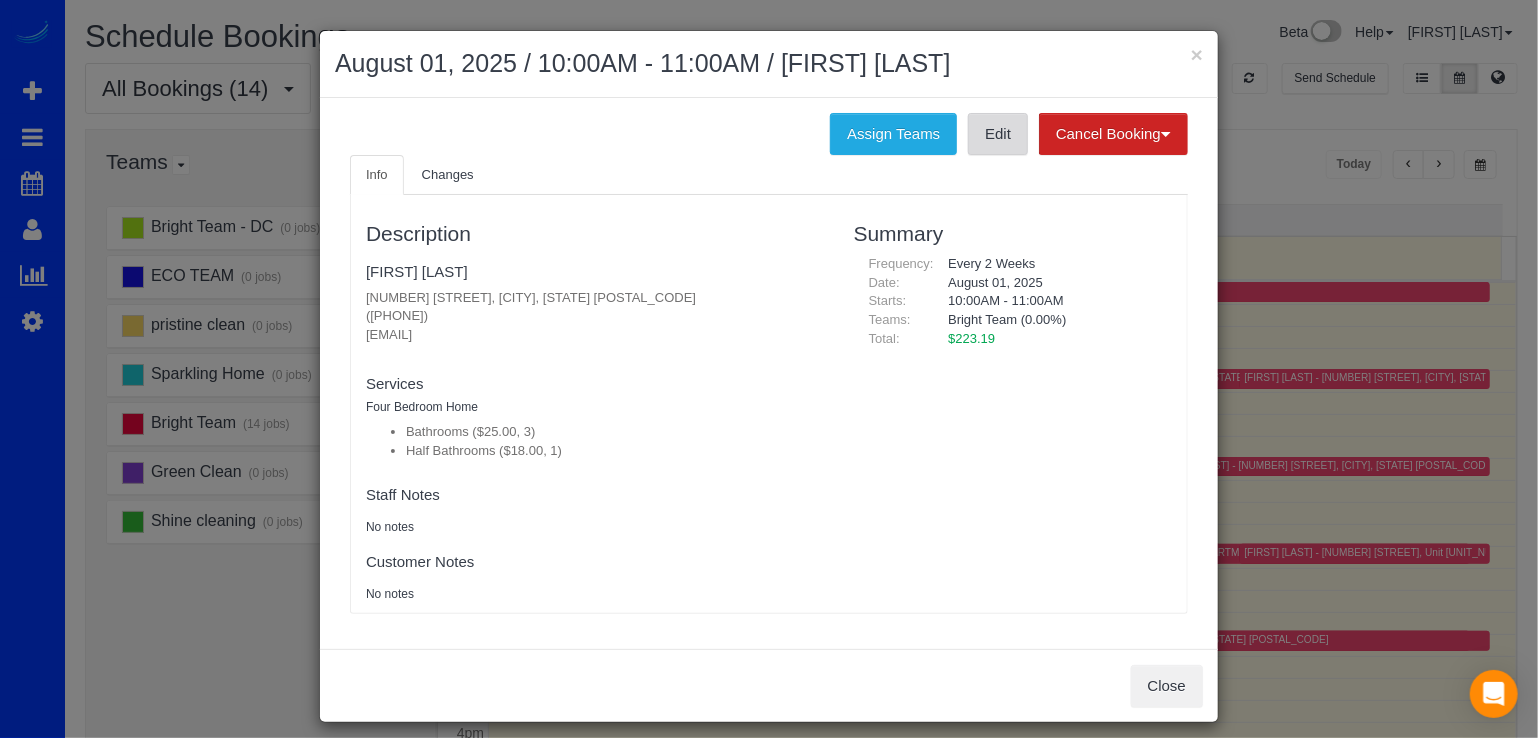 click on "Edit" at bounding box center [998, 134] 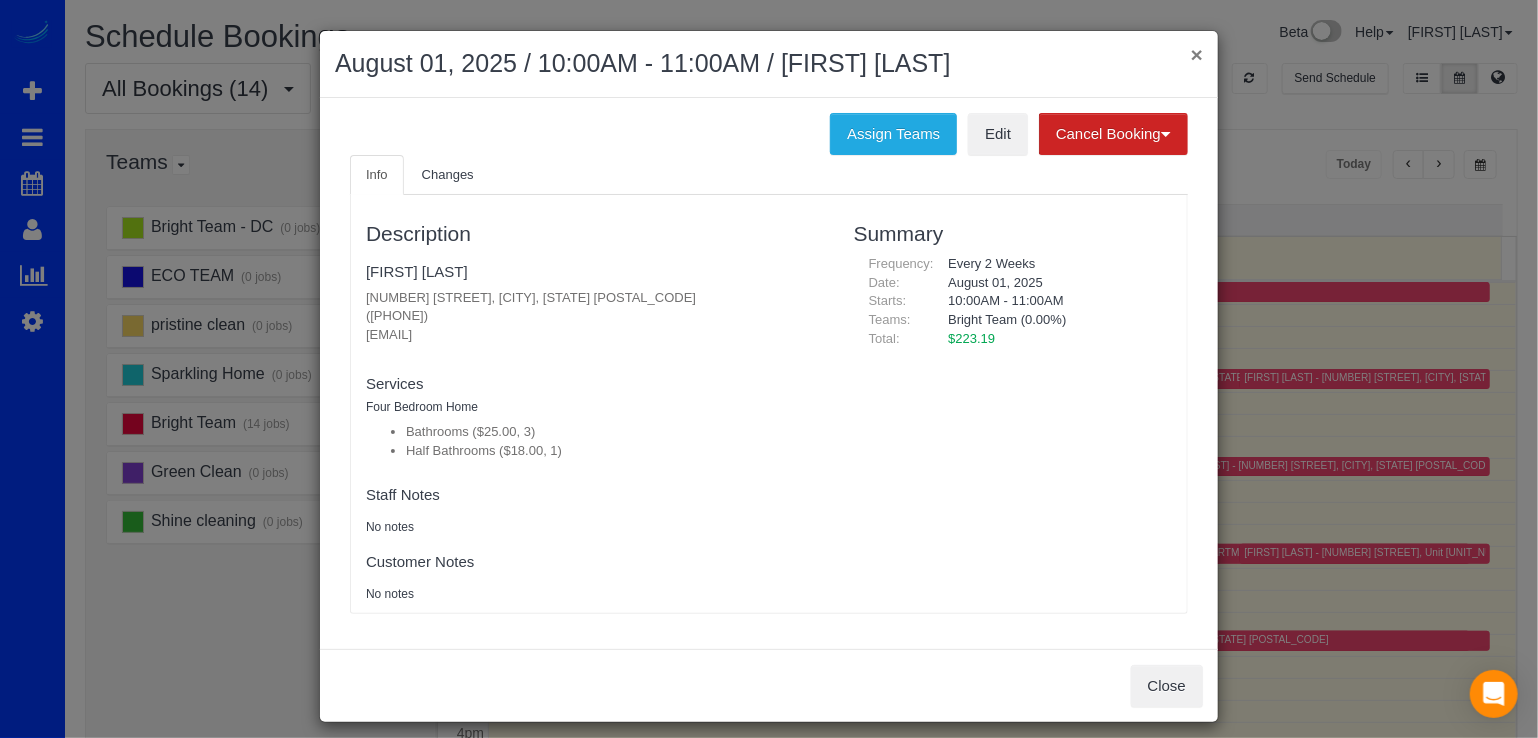 click on "×" at bounding box center [1197, 54] 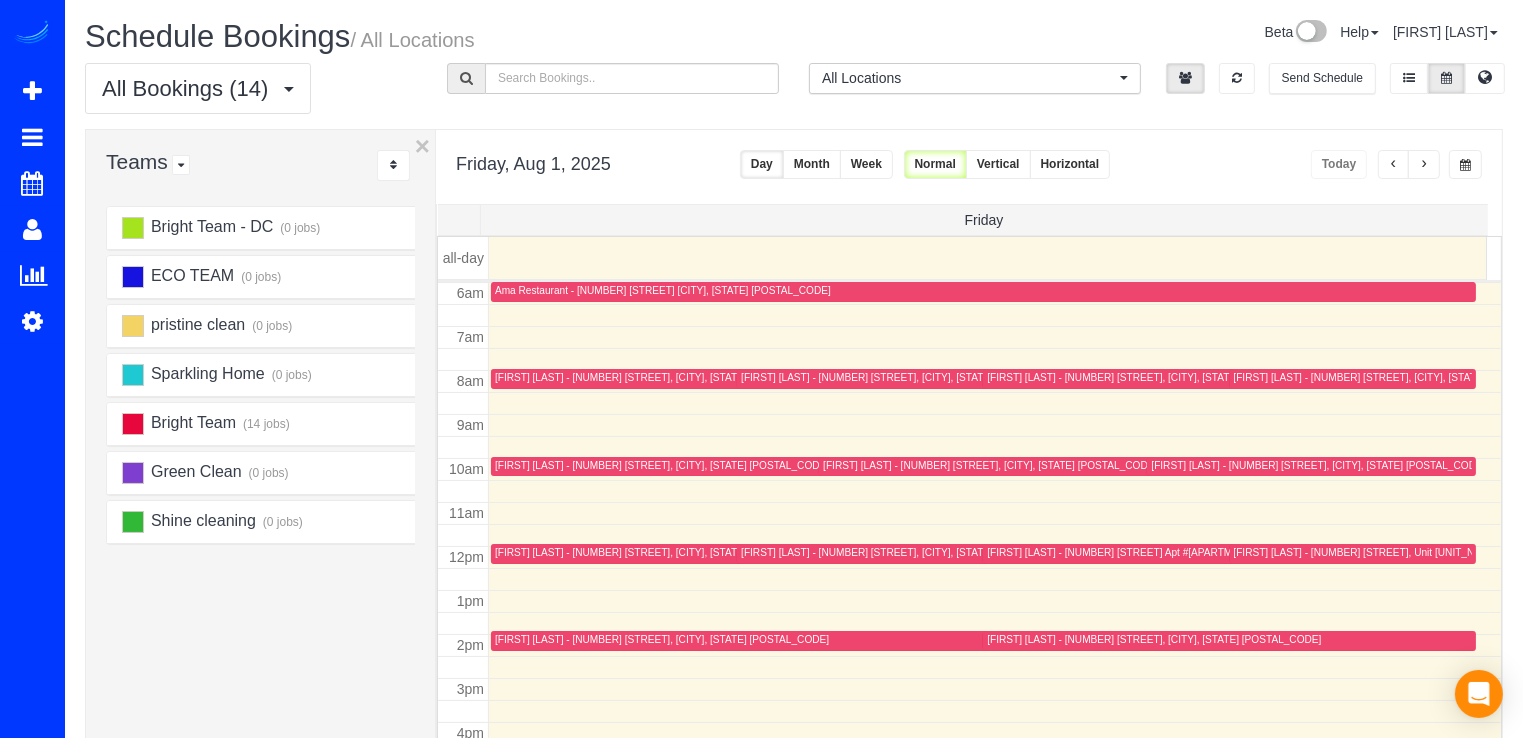 click on "Mindy Hendawi - 4801 Fairmont Ave  Apt #210, Bethesda, MD 20814" at bounding box center [1225, 552] 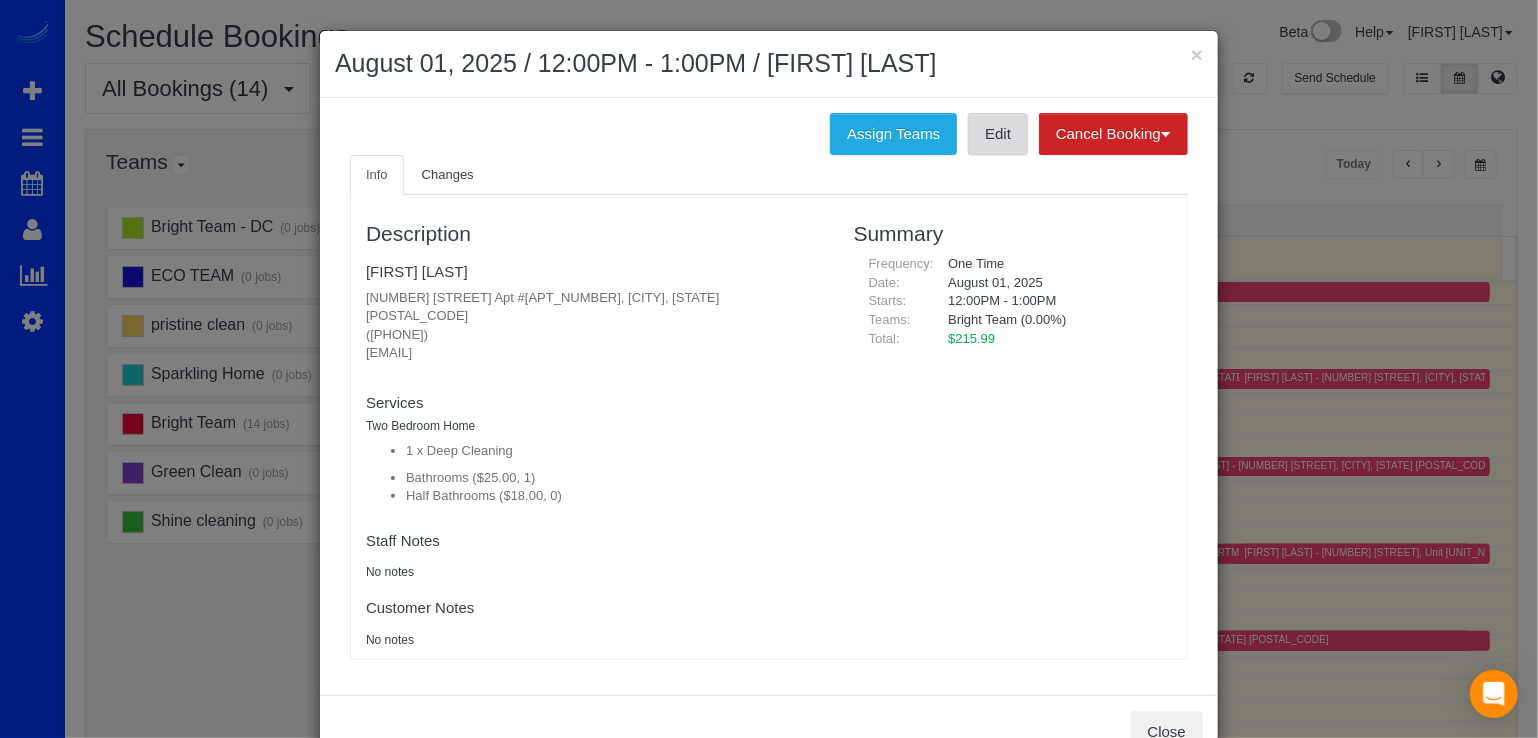 click on "Edit" at bounding box center [998, 134] 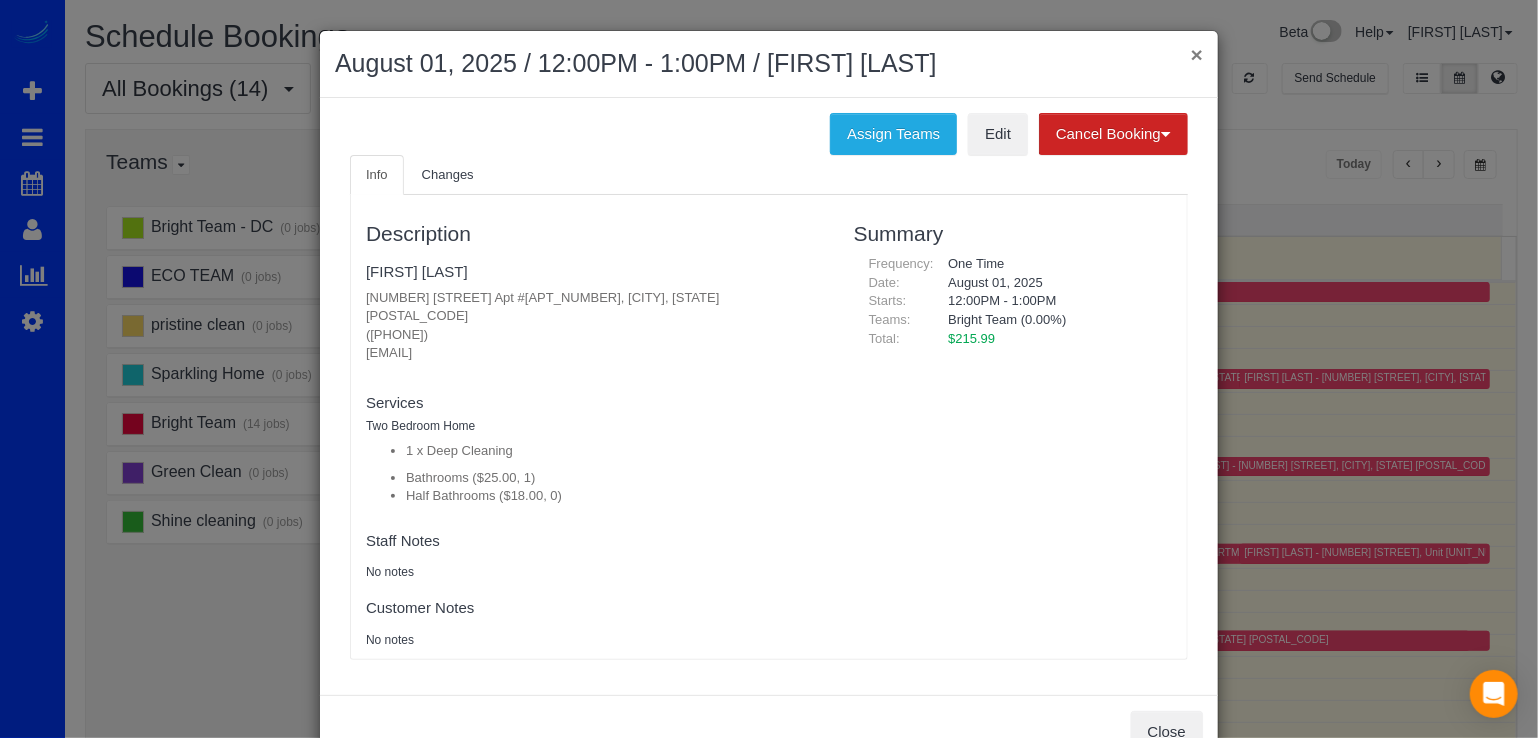click on "×" at bounding box center (1197, 54) 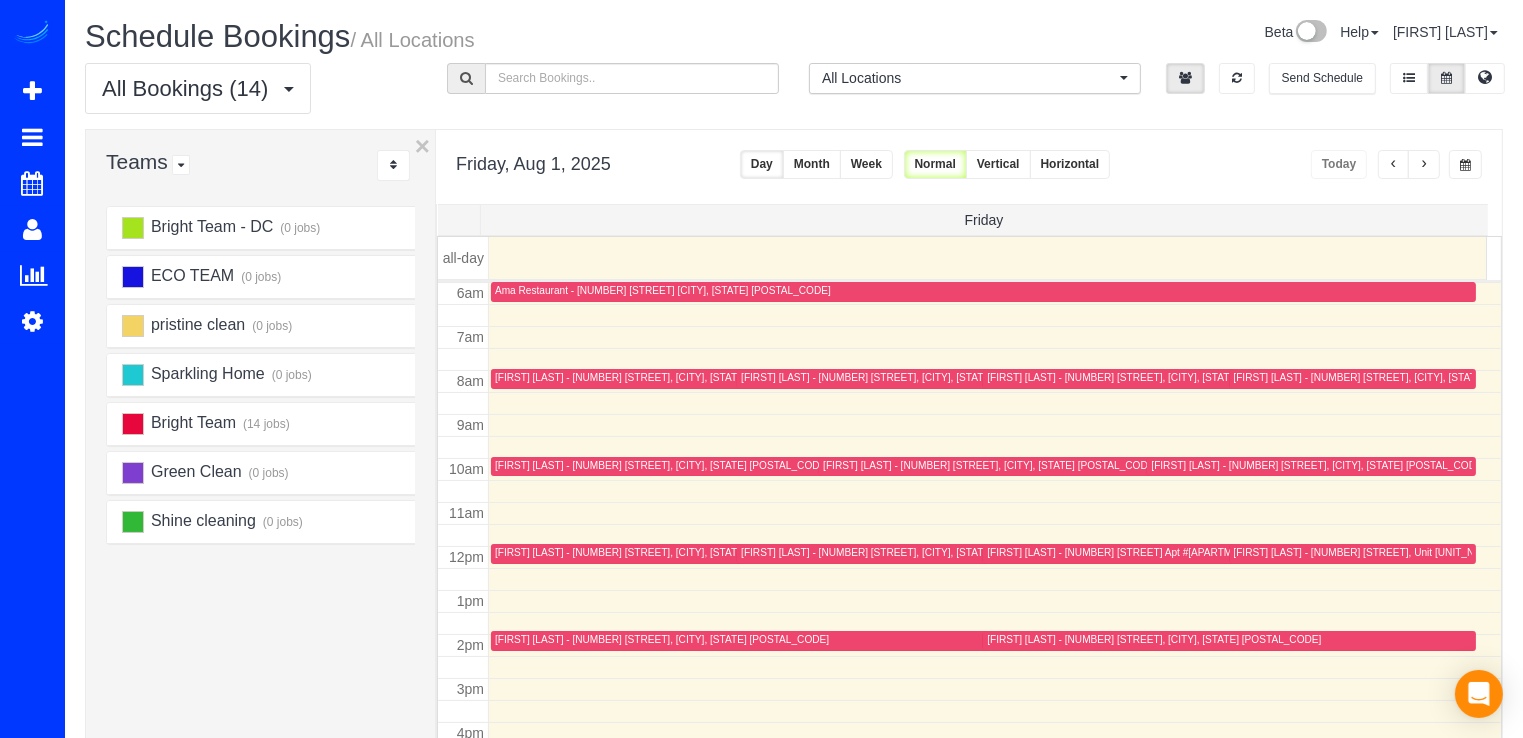 click on "Paul Touw - 2750 Chain Bridge Rd Nw, Washington, DC 20016" at bounding box center (1401, 377) 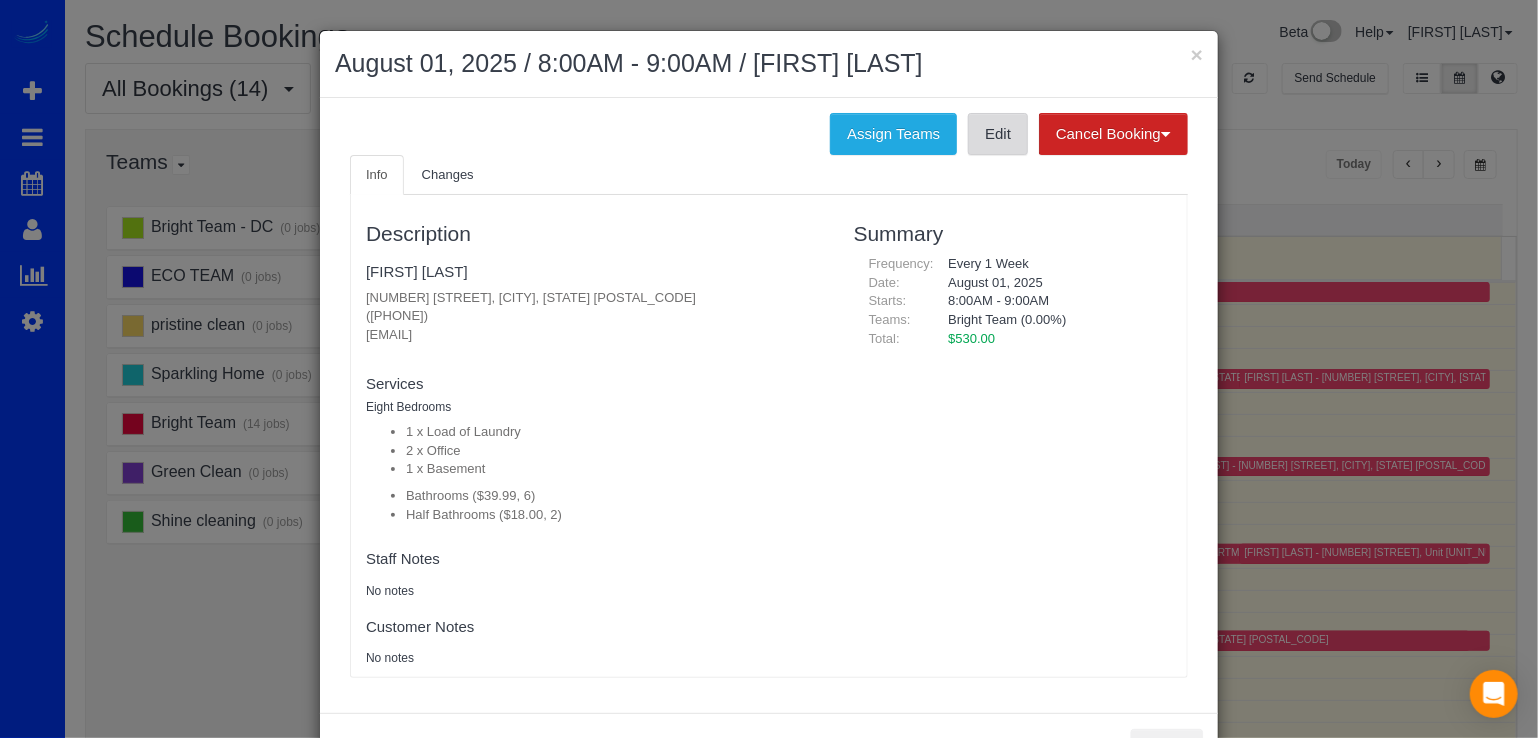 click on "Edit" at bounding box center (998, 134) 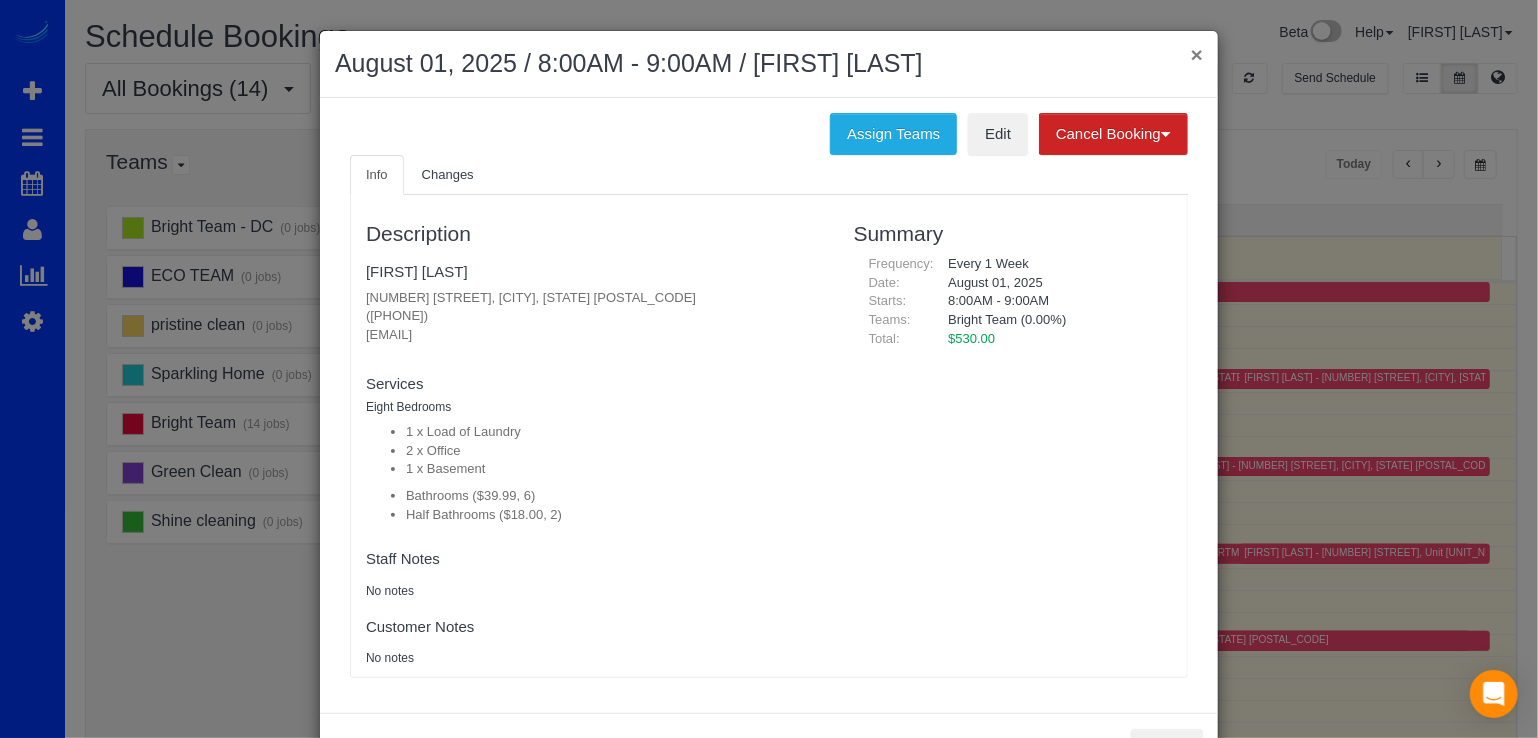 click on "×" at bounding box center (1197, 54) 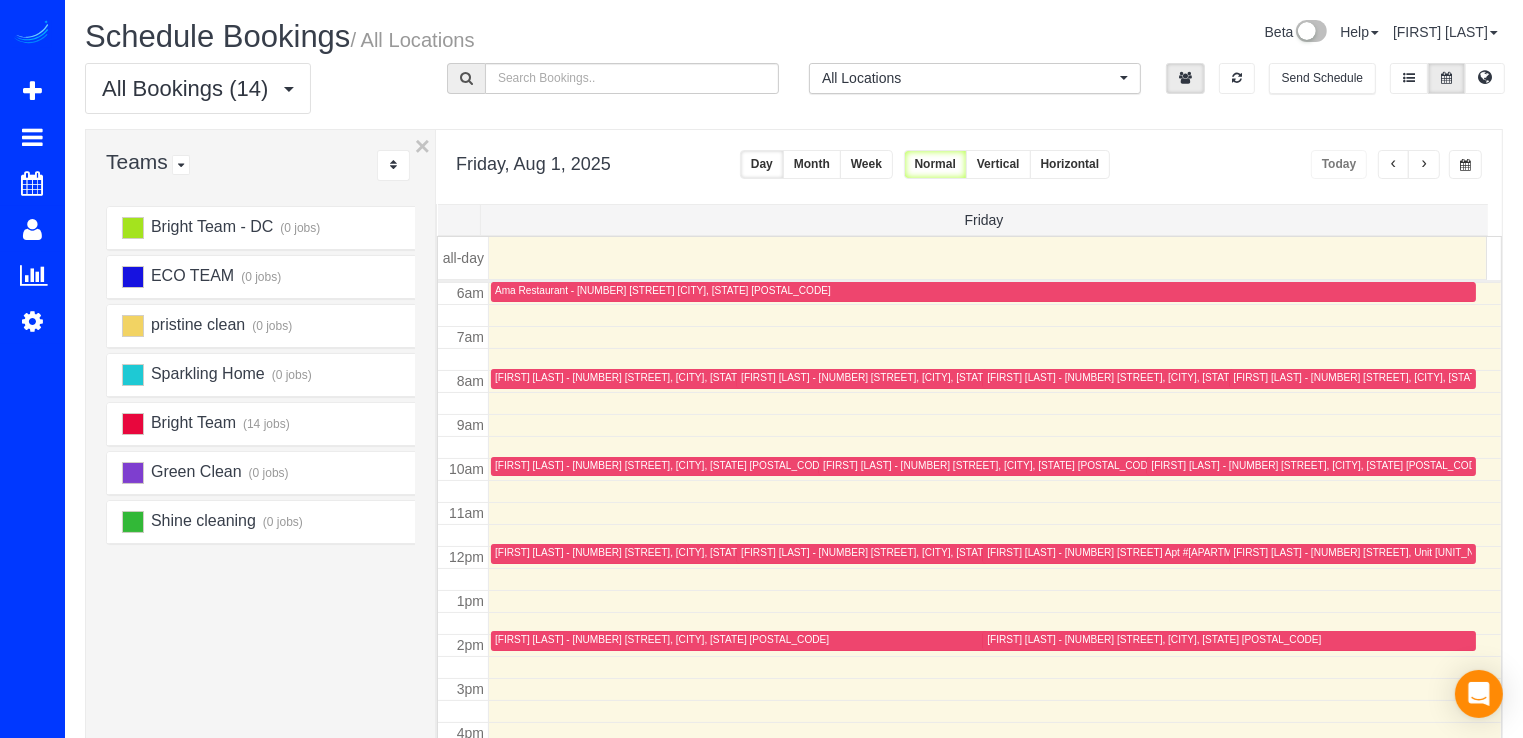click on "PJ Theisen - 220 14th Street Ne, Washington, DC 20002" at bounding box center [990, 465] 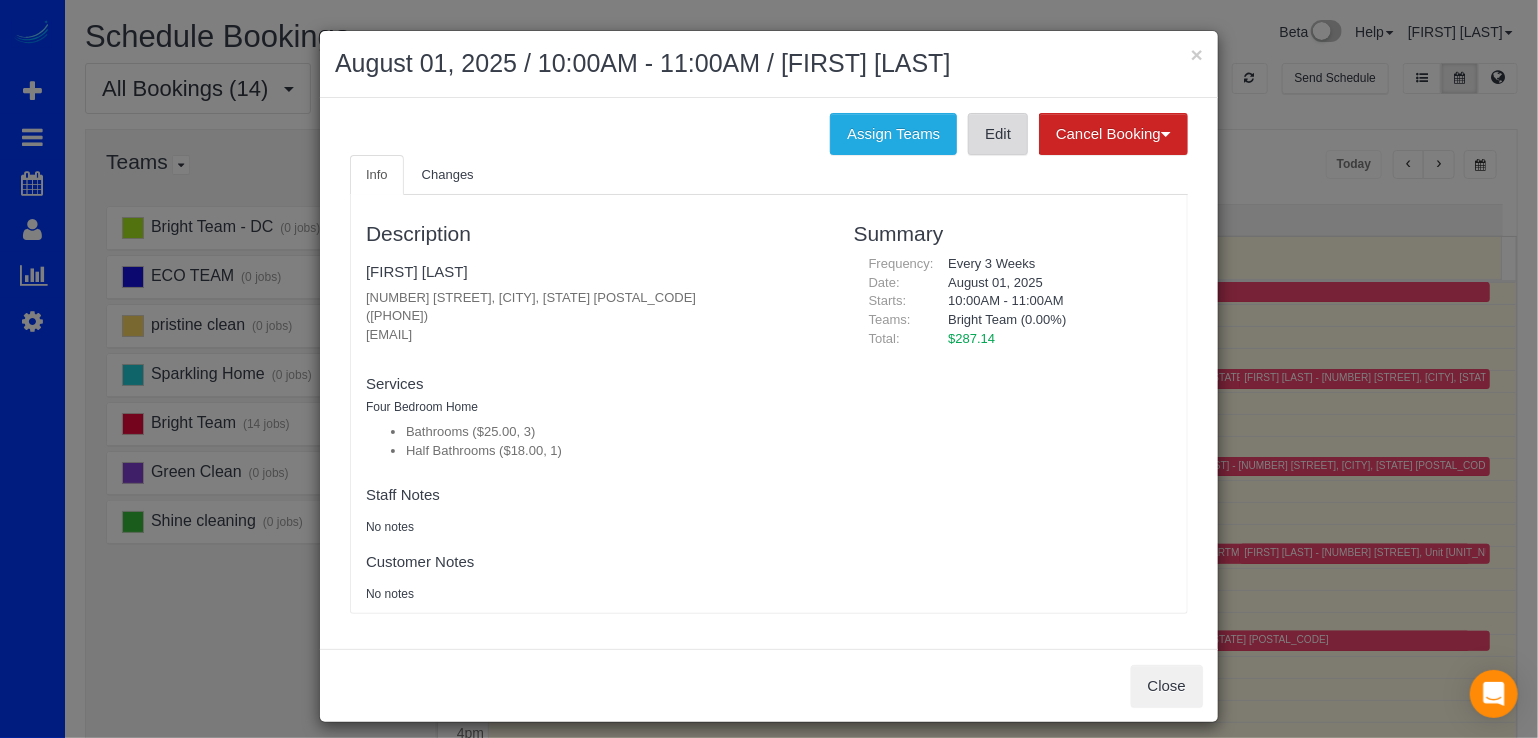 click on "Edit" at bounding box center [998, 134] 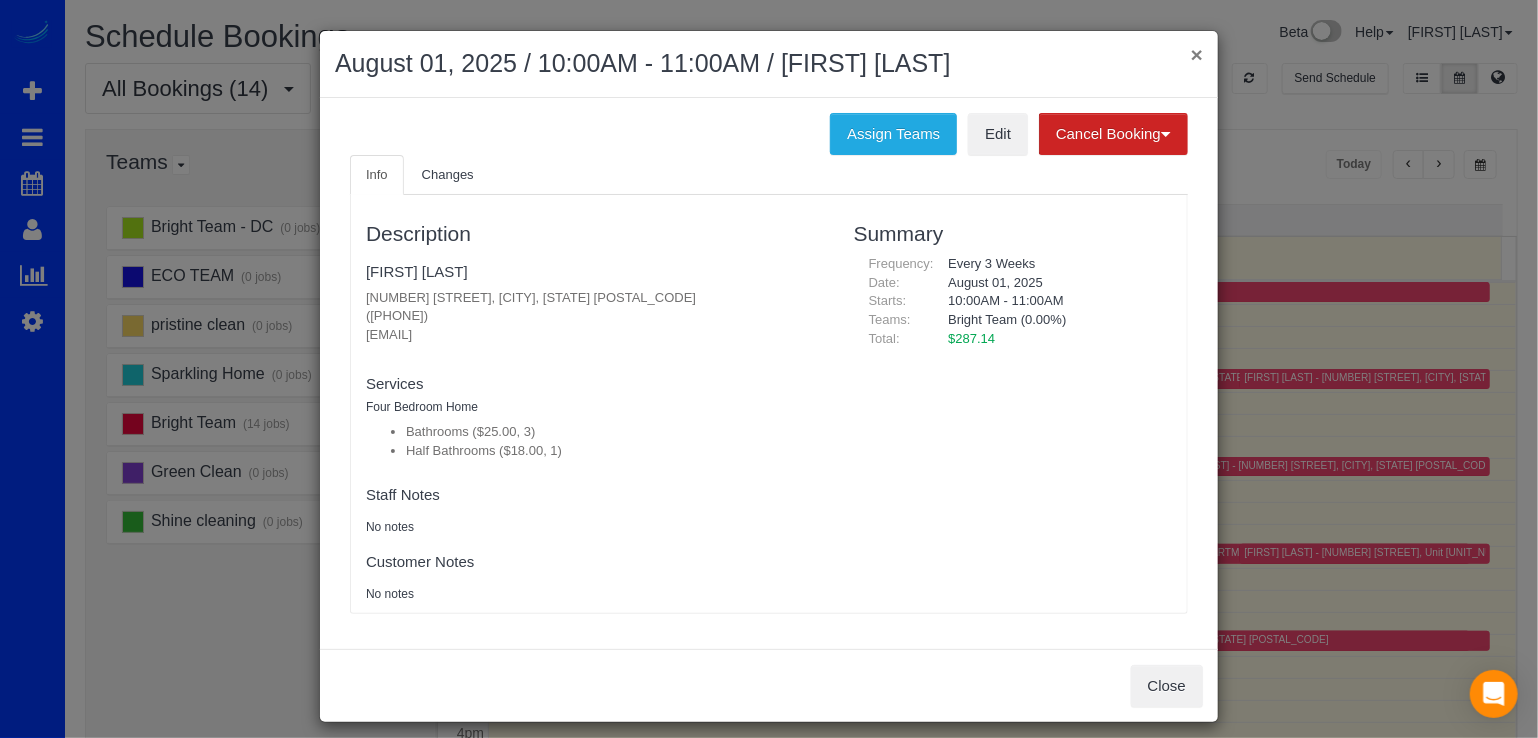 click on "×" at bounding box center [1197, 54] 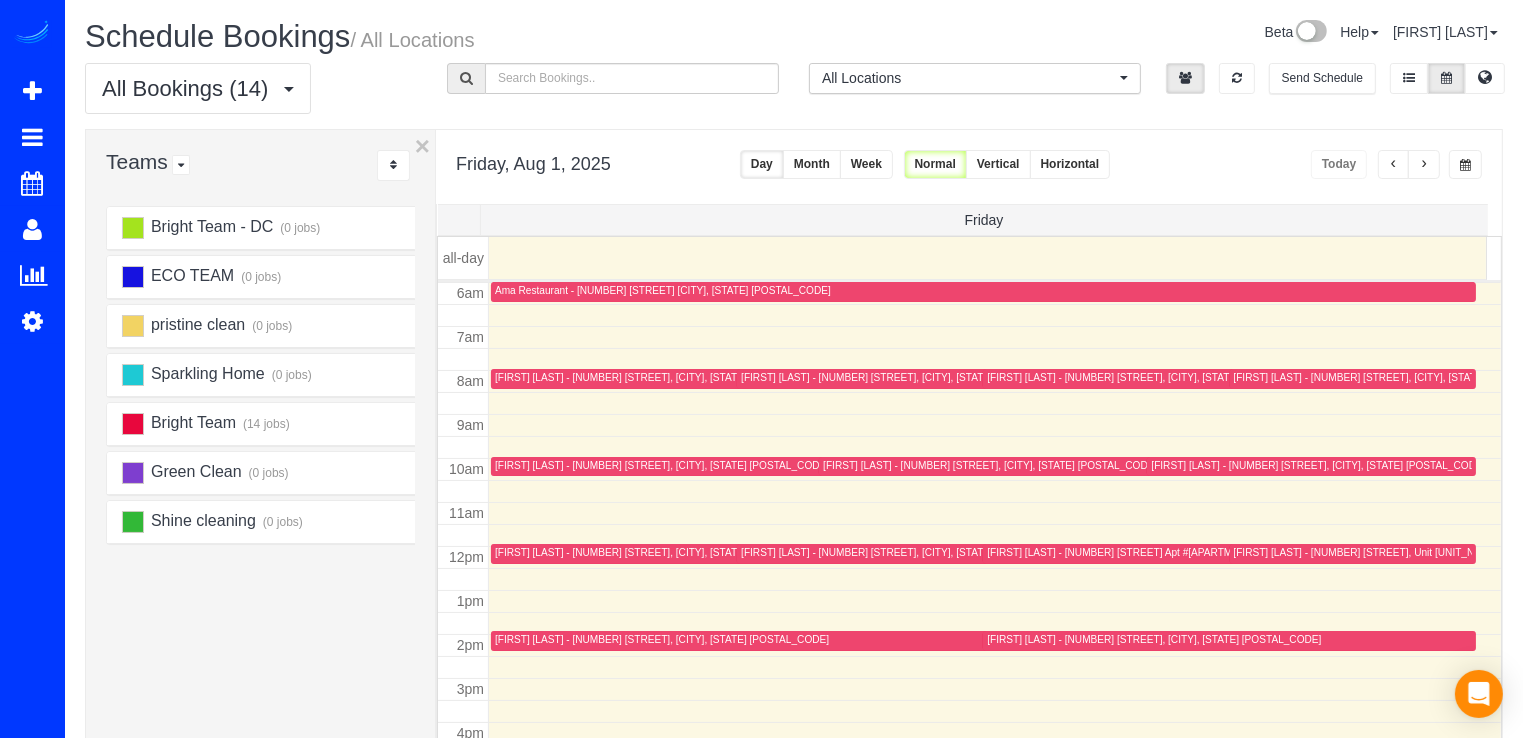 click on "Deanna Faris - 6015 Good Lion Ct, Alexandria, VA 22315" at bounding box center (662, 552) 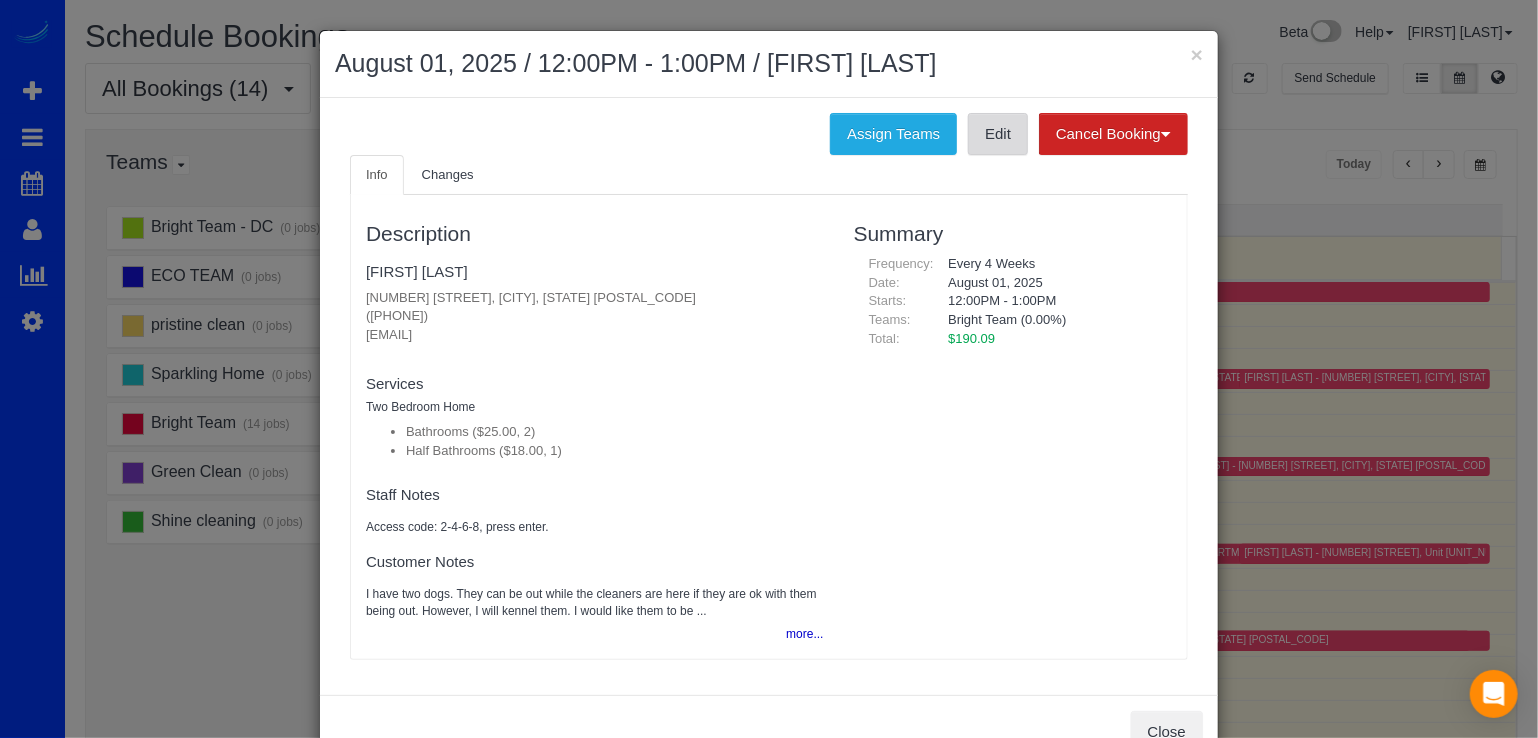 click on "Edit" at bounding box center [998, 134] 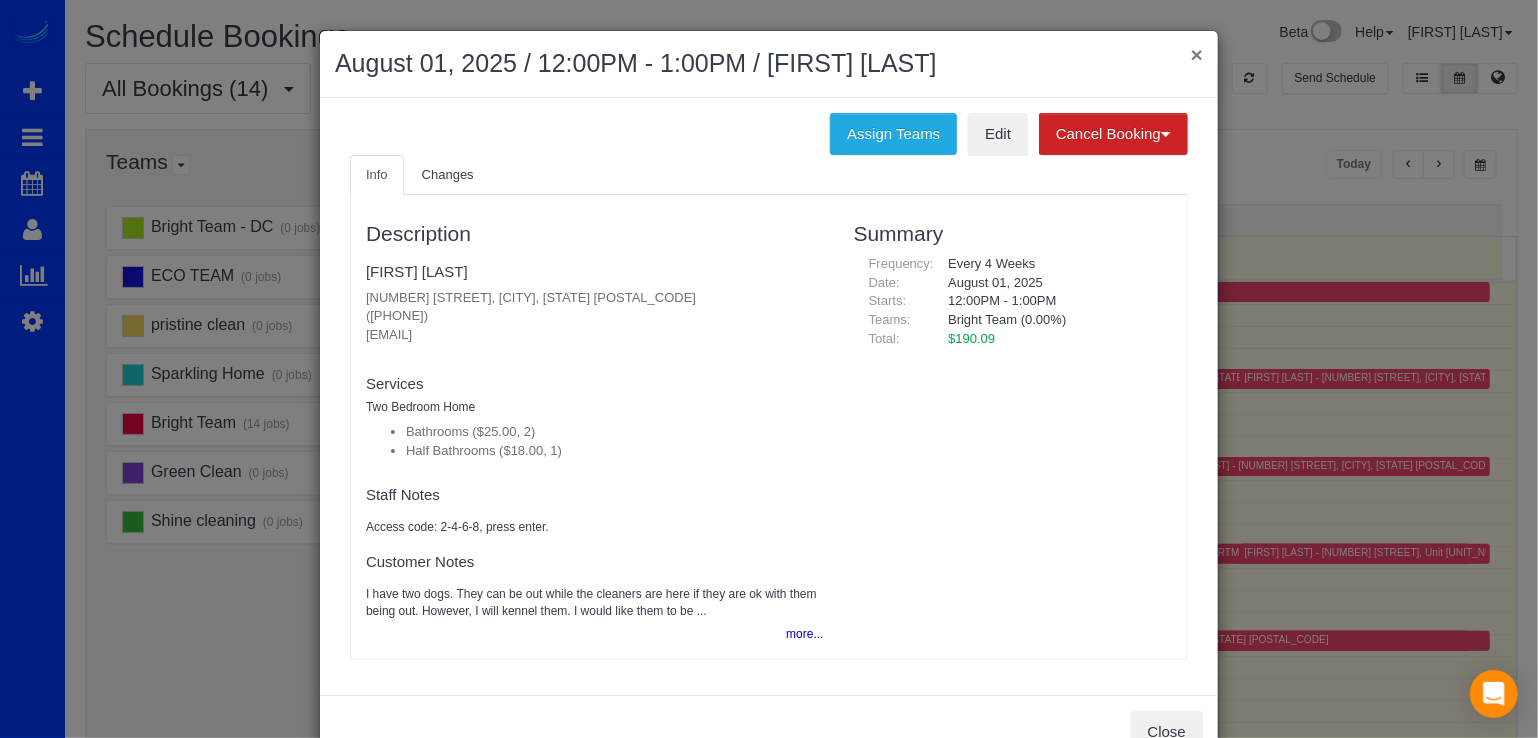 click on "×" at bounding box center (1197, 54) 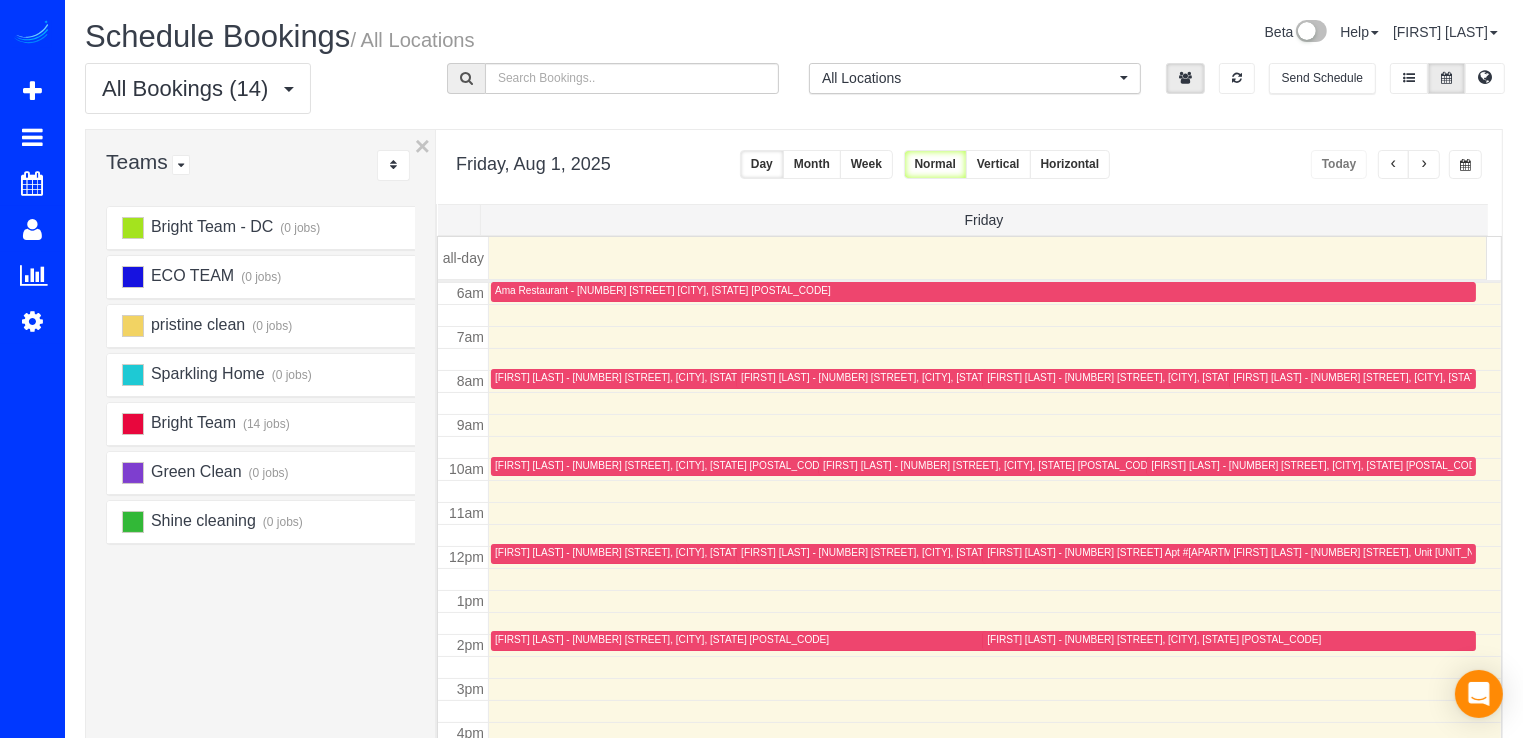 click on "Jennifer Fischell - 3827 Albemarle Street Nw, Washington, DC 20016" at bounding box center [1154, 639] 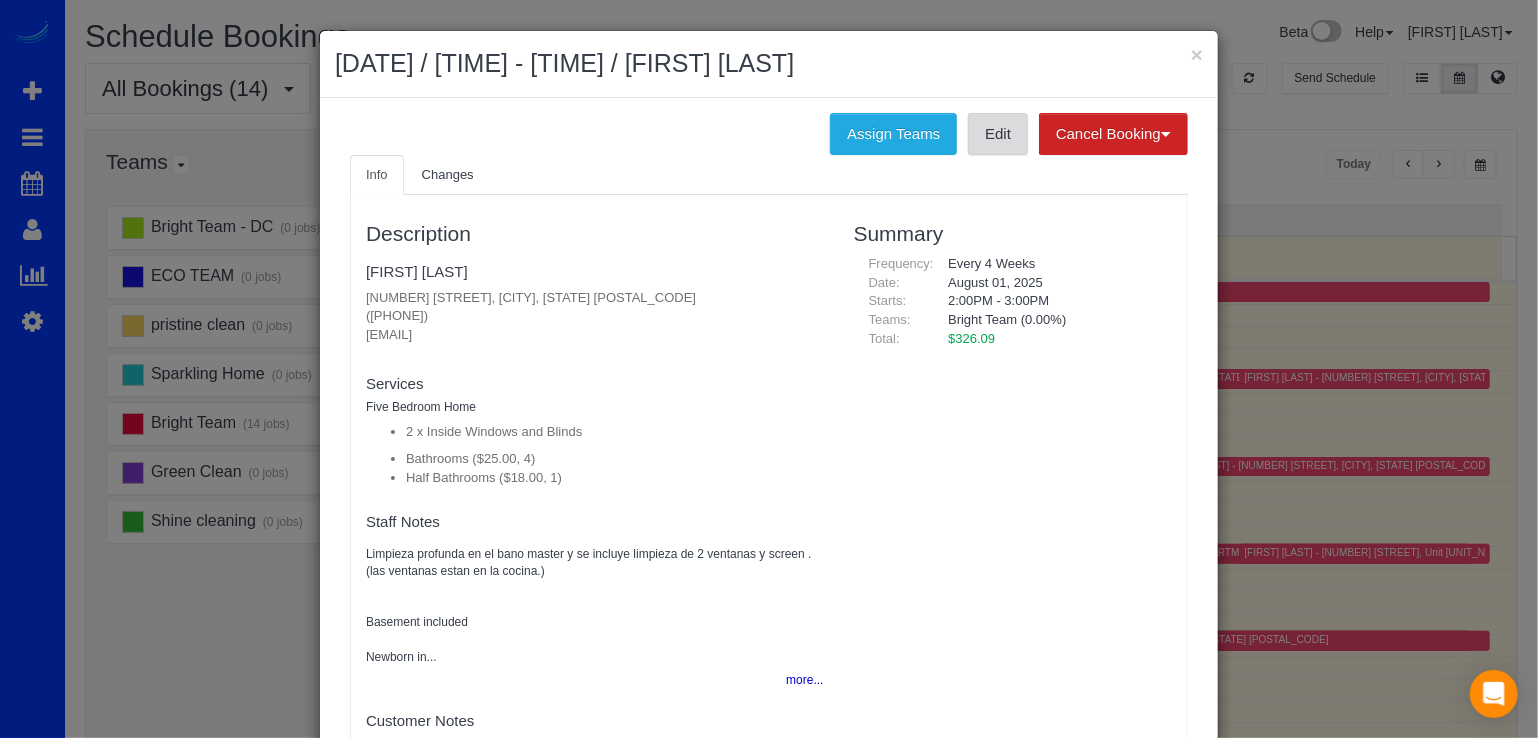 click on "Edit" at bounding box center [998, 134] 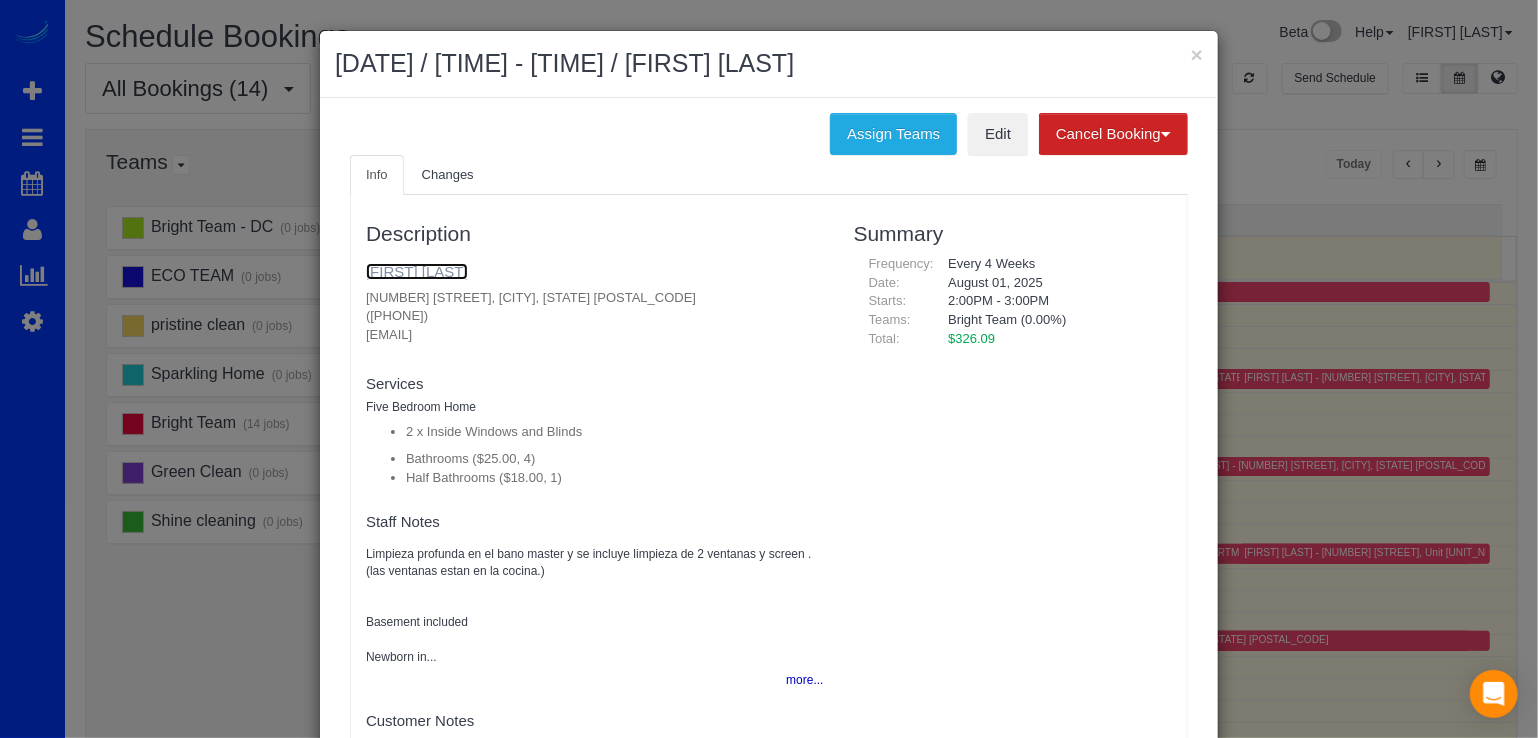 click on "Jennifer Fischell" at bounding box center [417, 271] 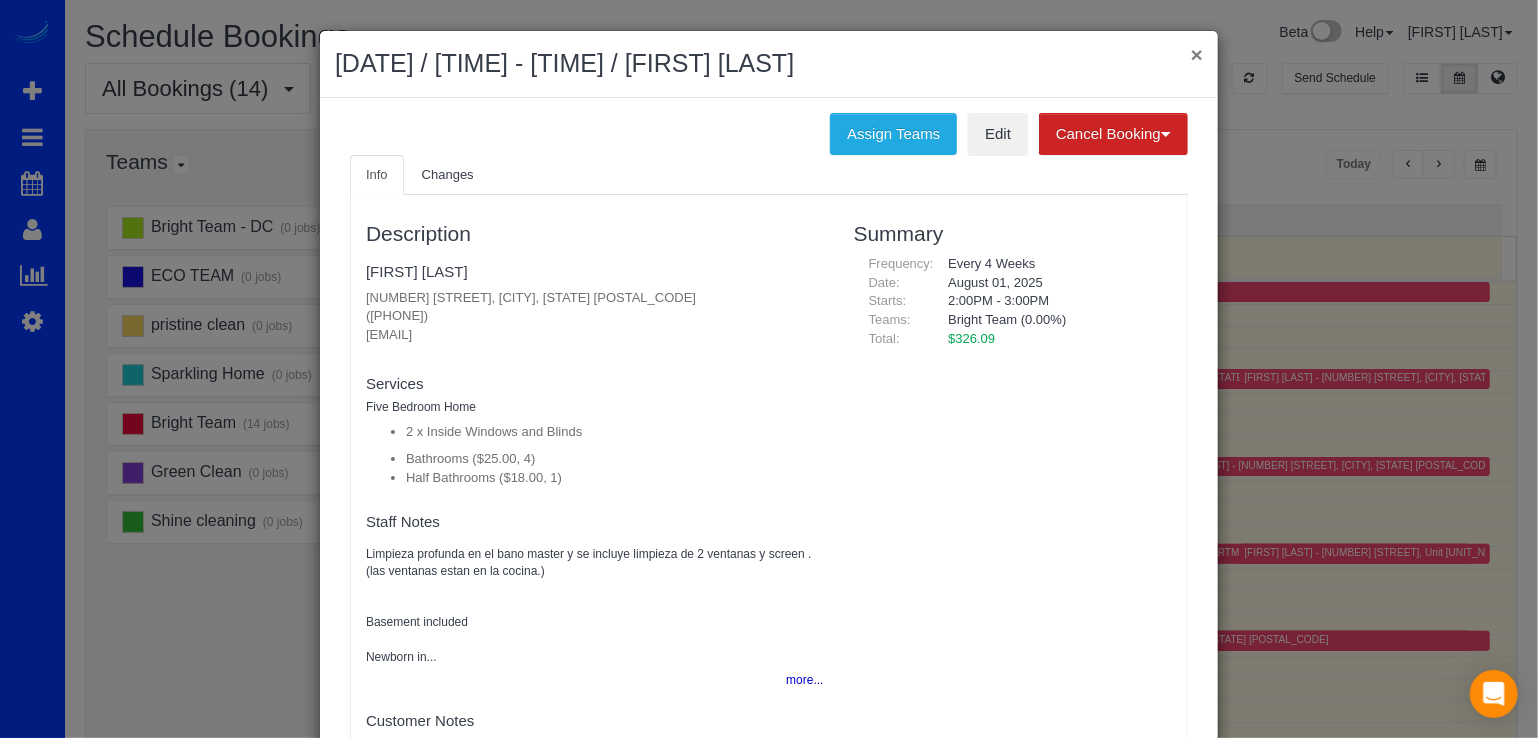 click on "×" at bounding box center [1197, 54] 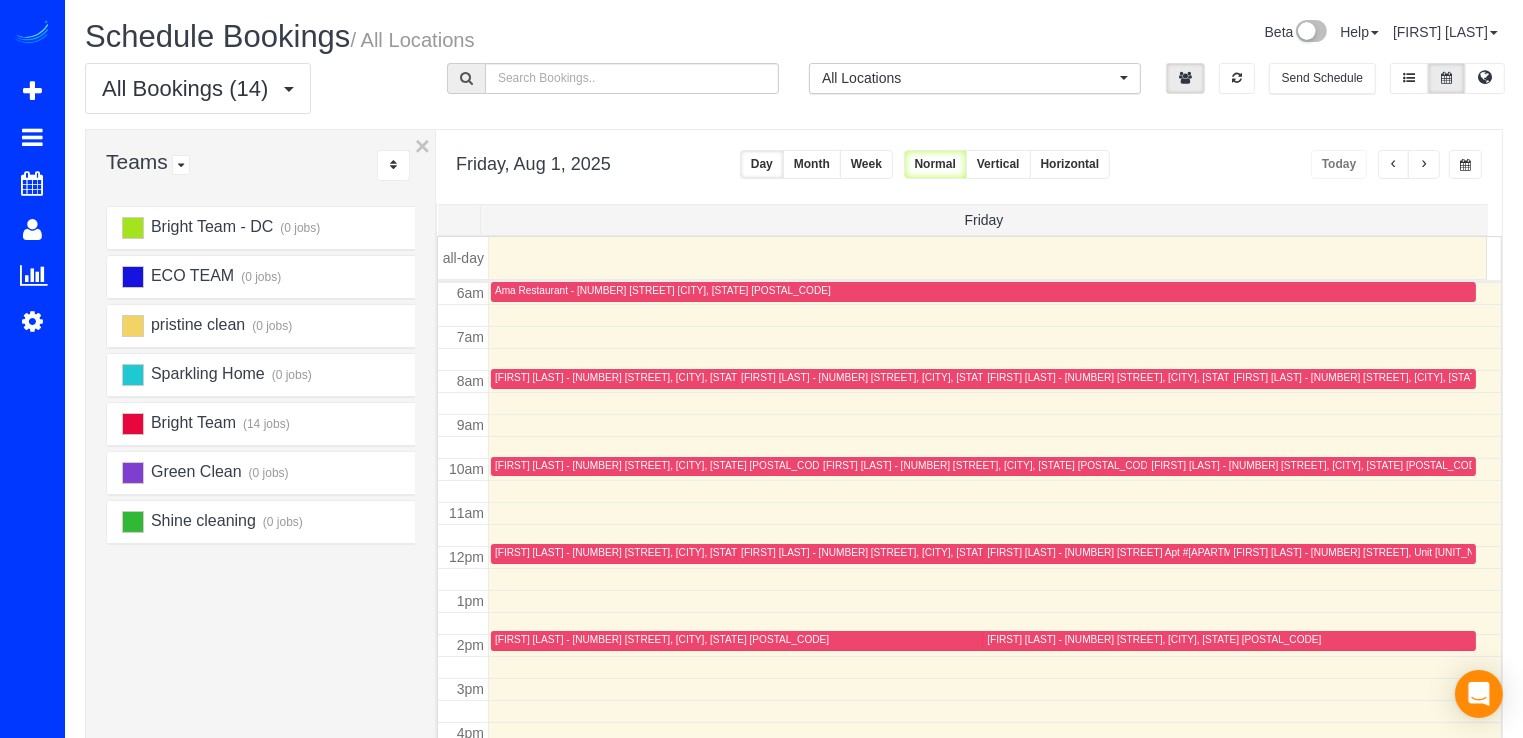 click on "Today" at bounding box center (1396, 164) 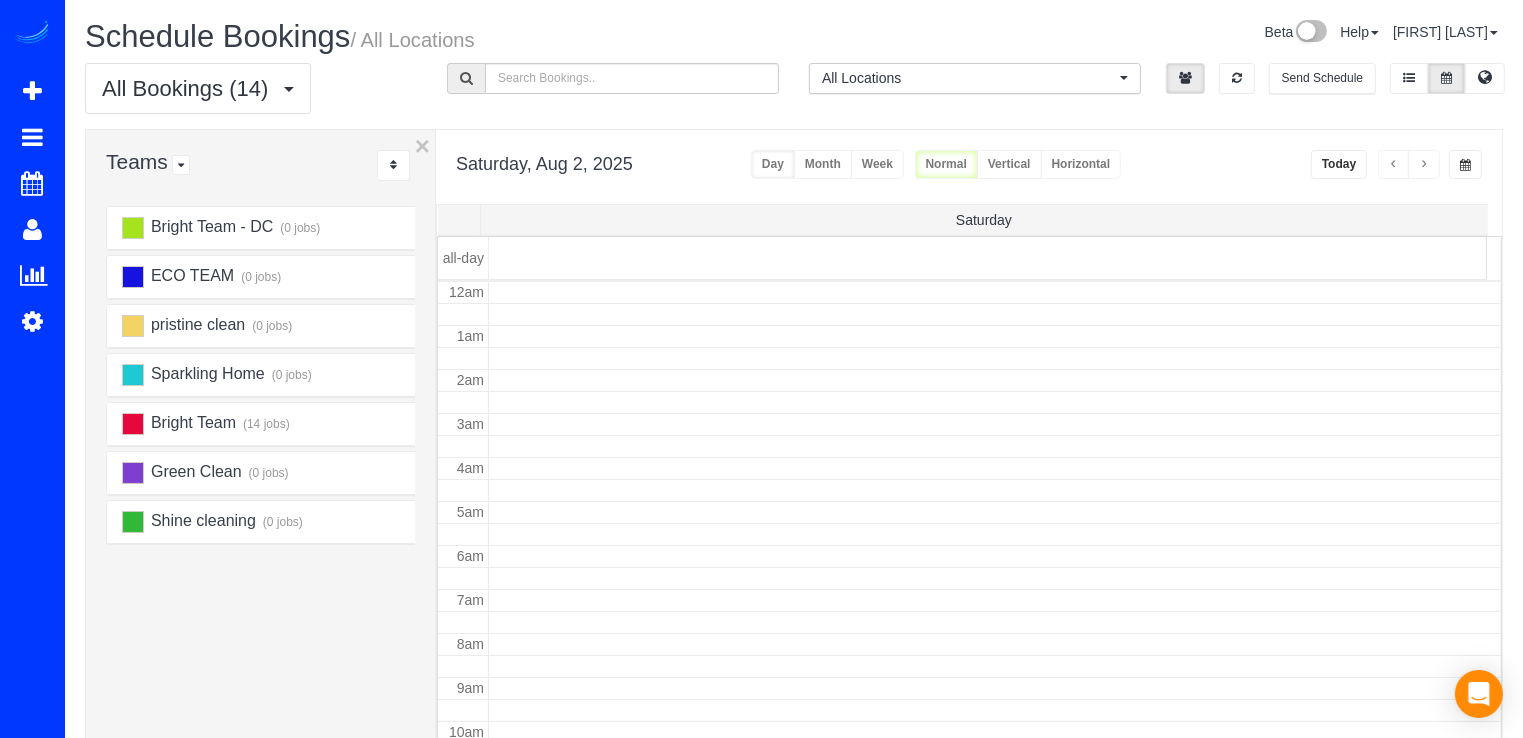 scroll, scrollTop: 263, scrollLeft: 0, axis: vertical 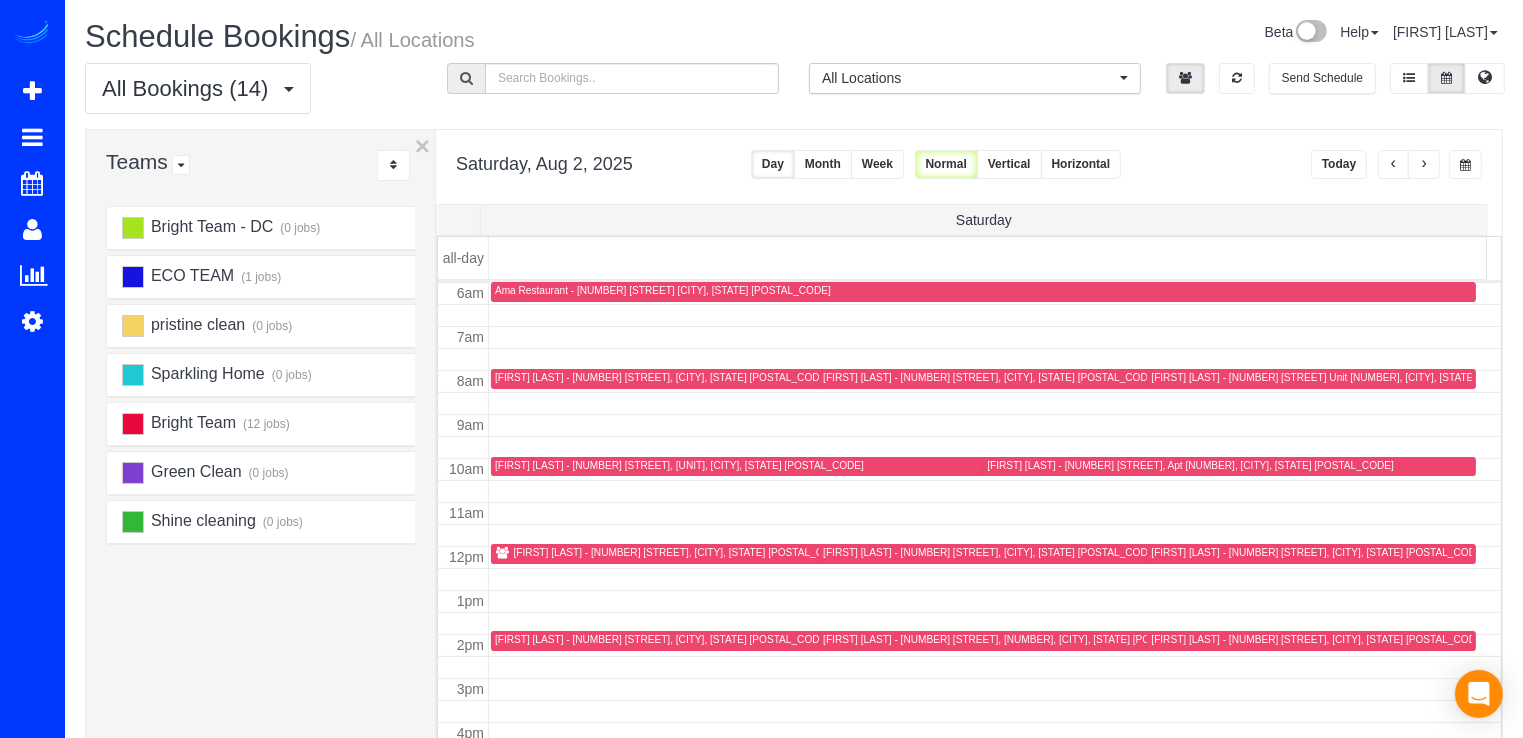click at bounding box center (1424, 164) 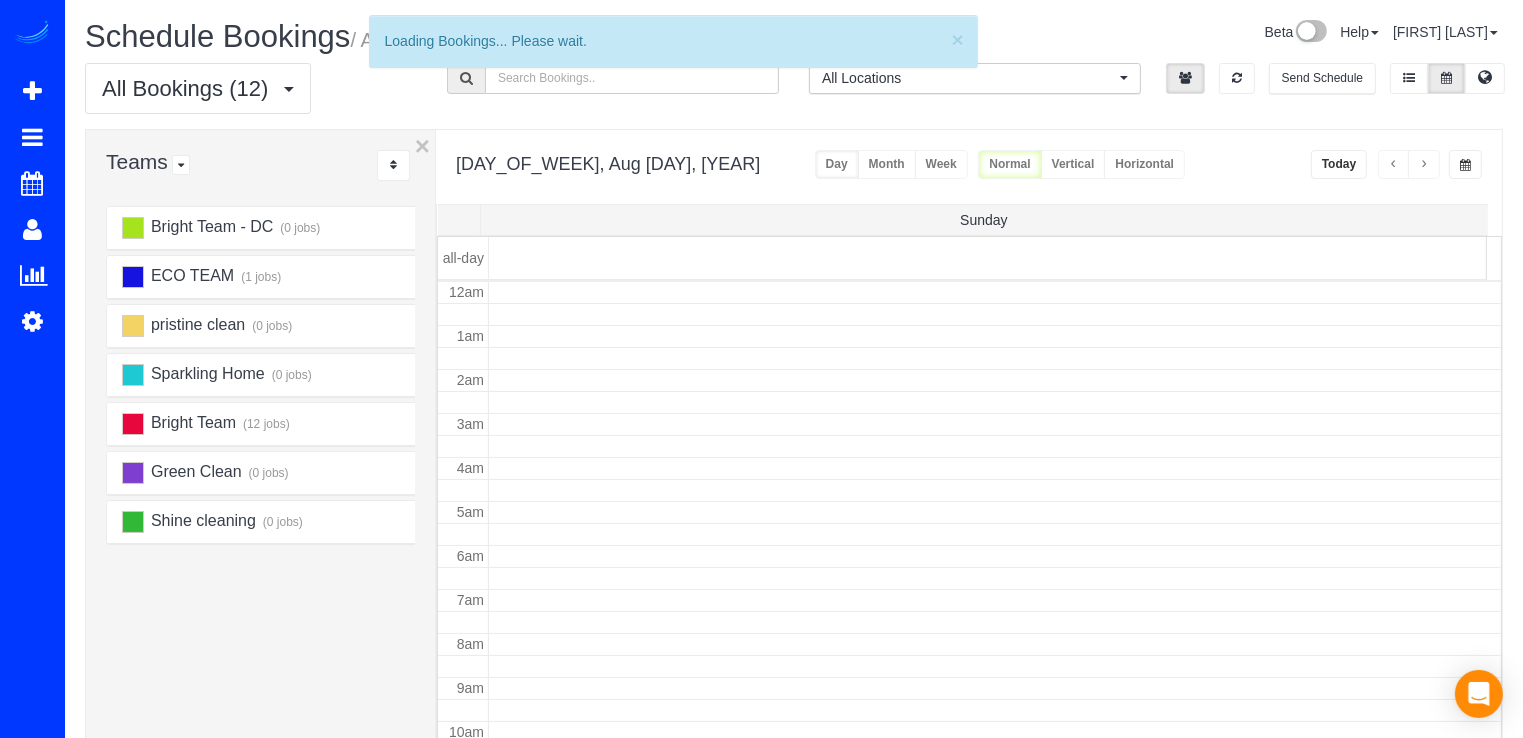 scroll, scrollTop: 263, scrollLeft: 0, axis: vertical 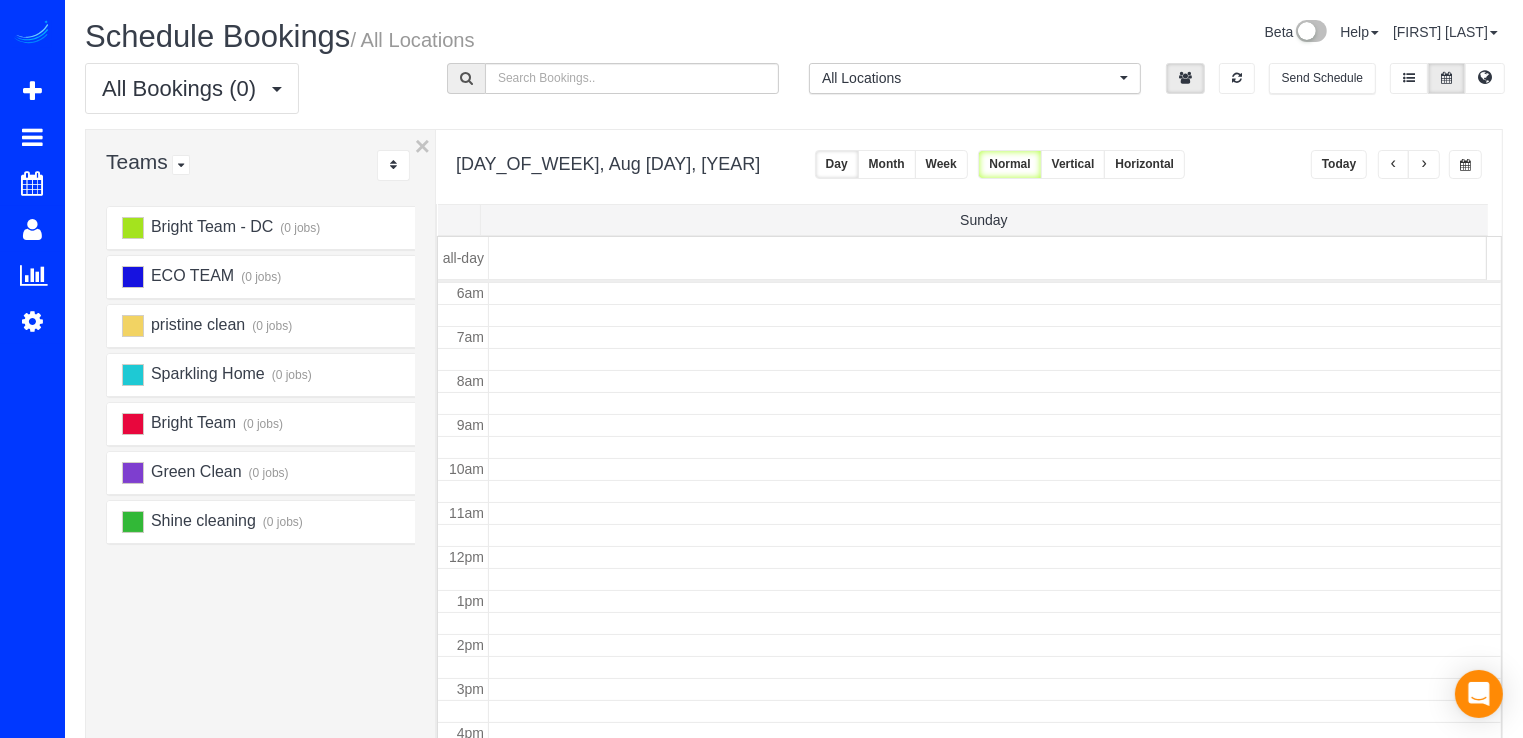 click at bounding box center (1424, 164) 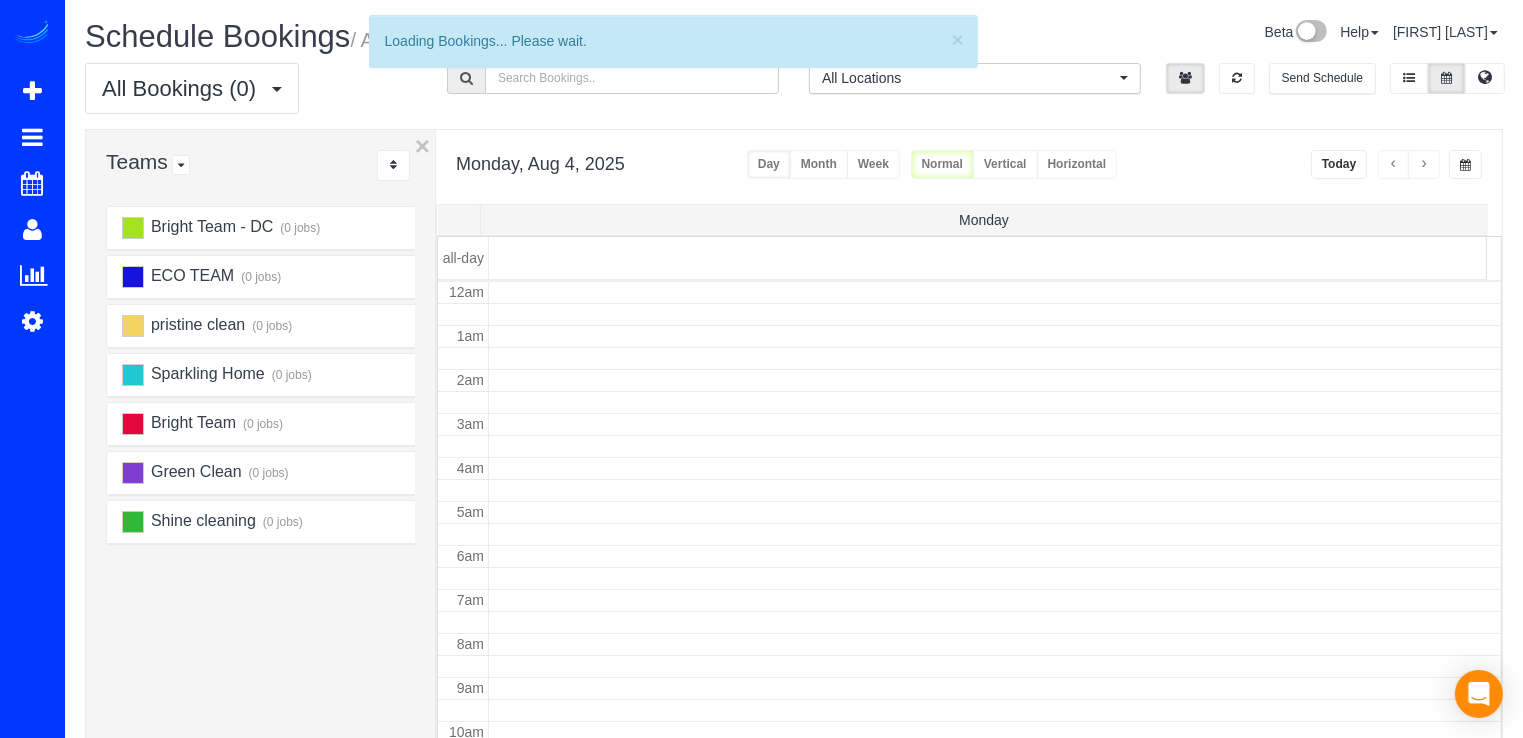 scroll, scrollTop: 263, scrollLeft: 0, axis: vertical 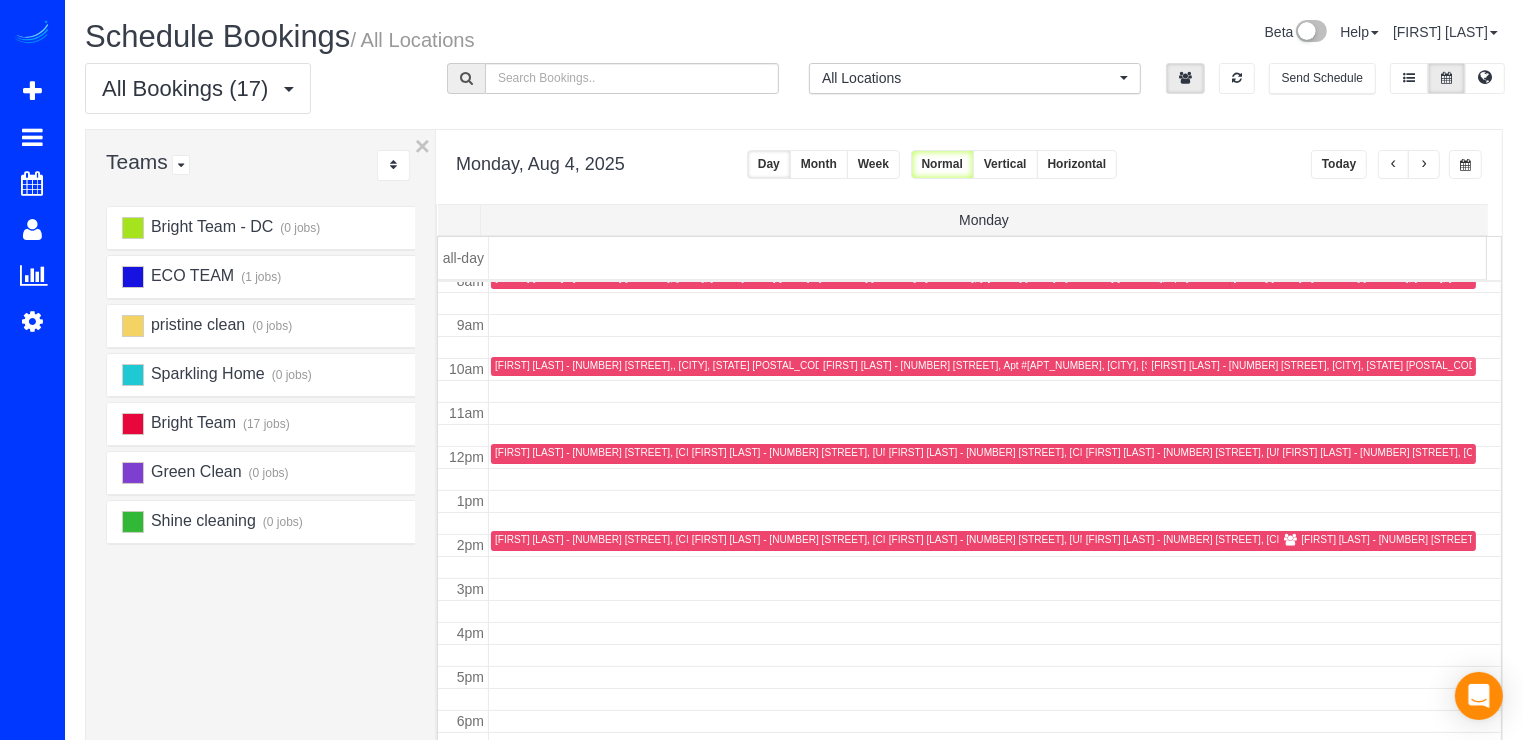 drag, startPoint x: 1335, startPoint y: 143, endPoint x: 1340, endPoint y: 156, distance: 13.928389 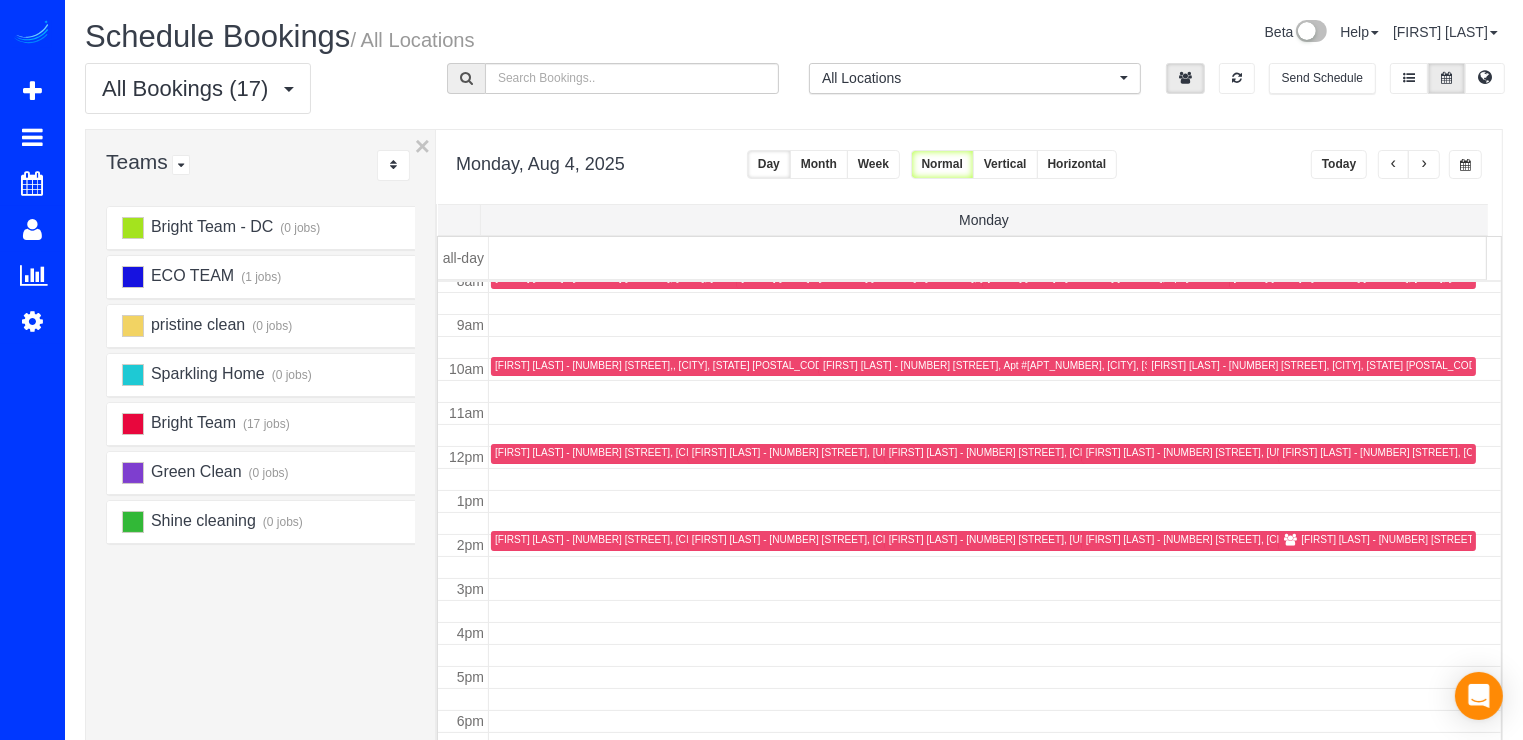 click on "Today" at bounding box center (1339, 164) 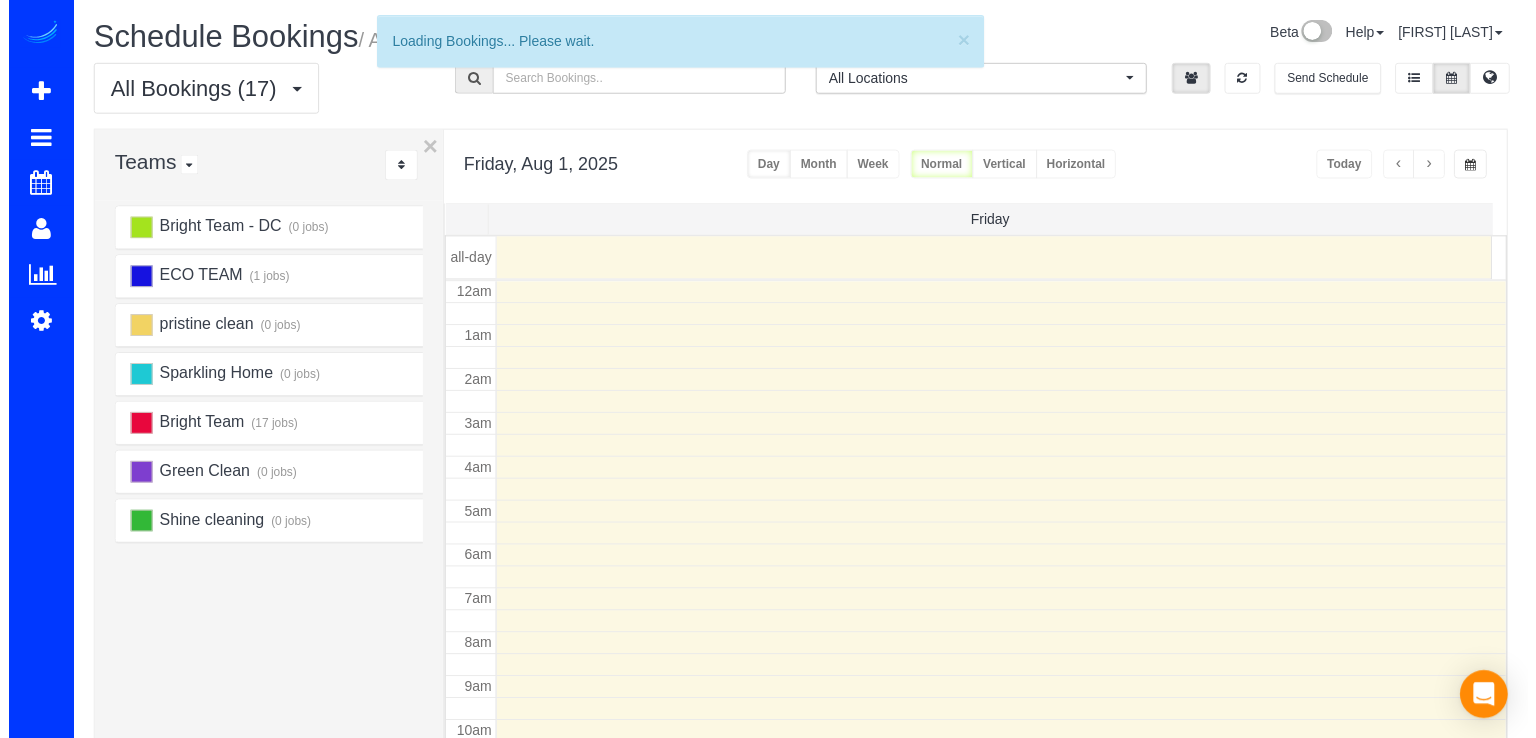 scroll, scrollTop: 263, scrollLeft: 0, axis: vertical 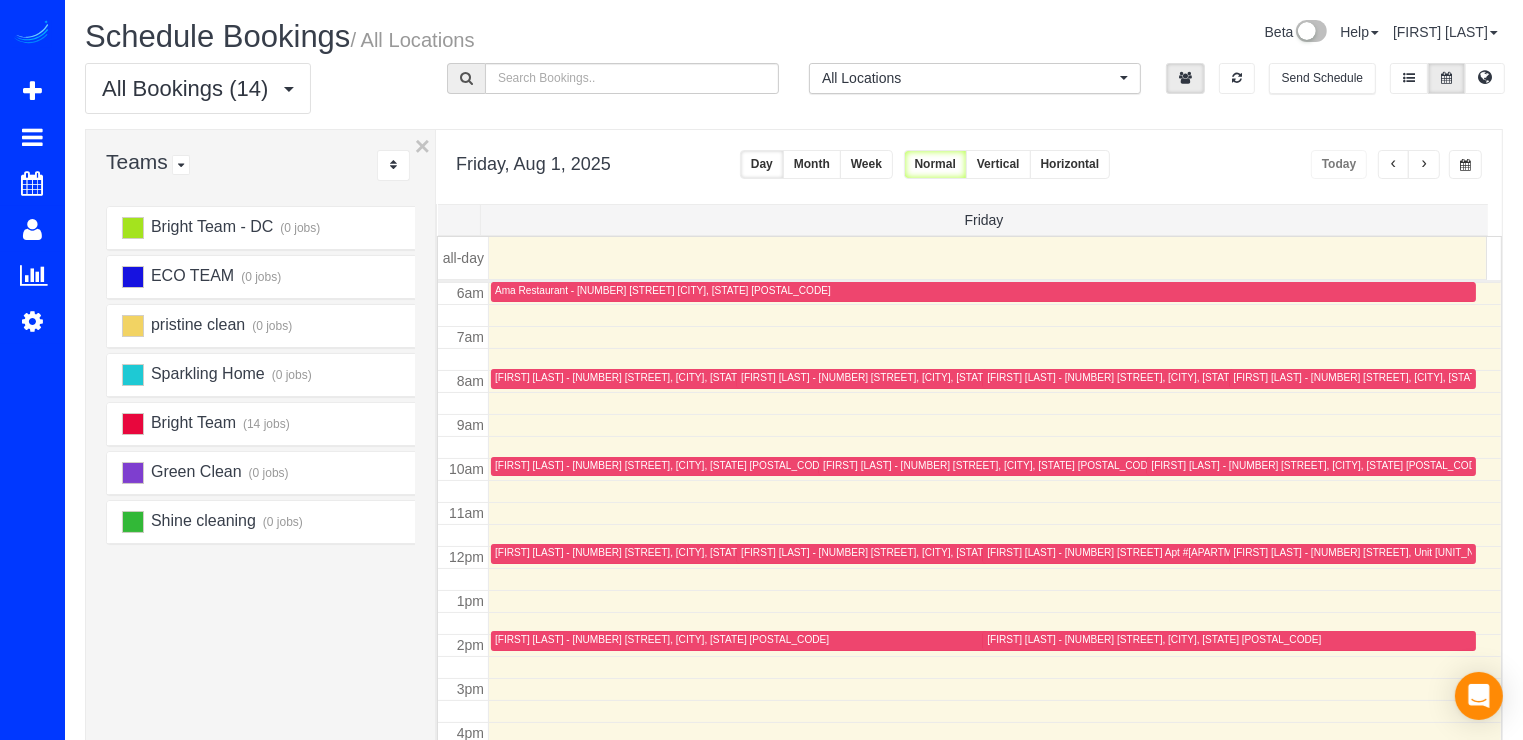click on "Jennifer Fischell - 3827 Albemarle Street Nw, Washington, DC 20016" at bounding box center [1154, 639] 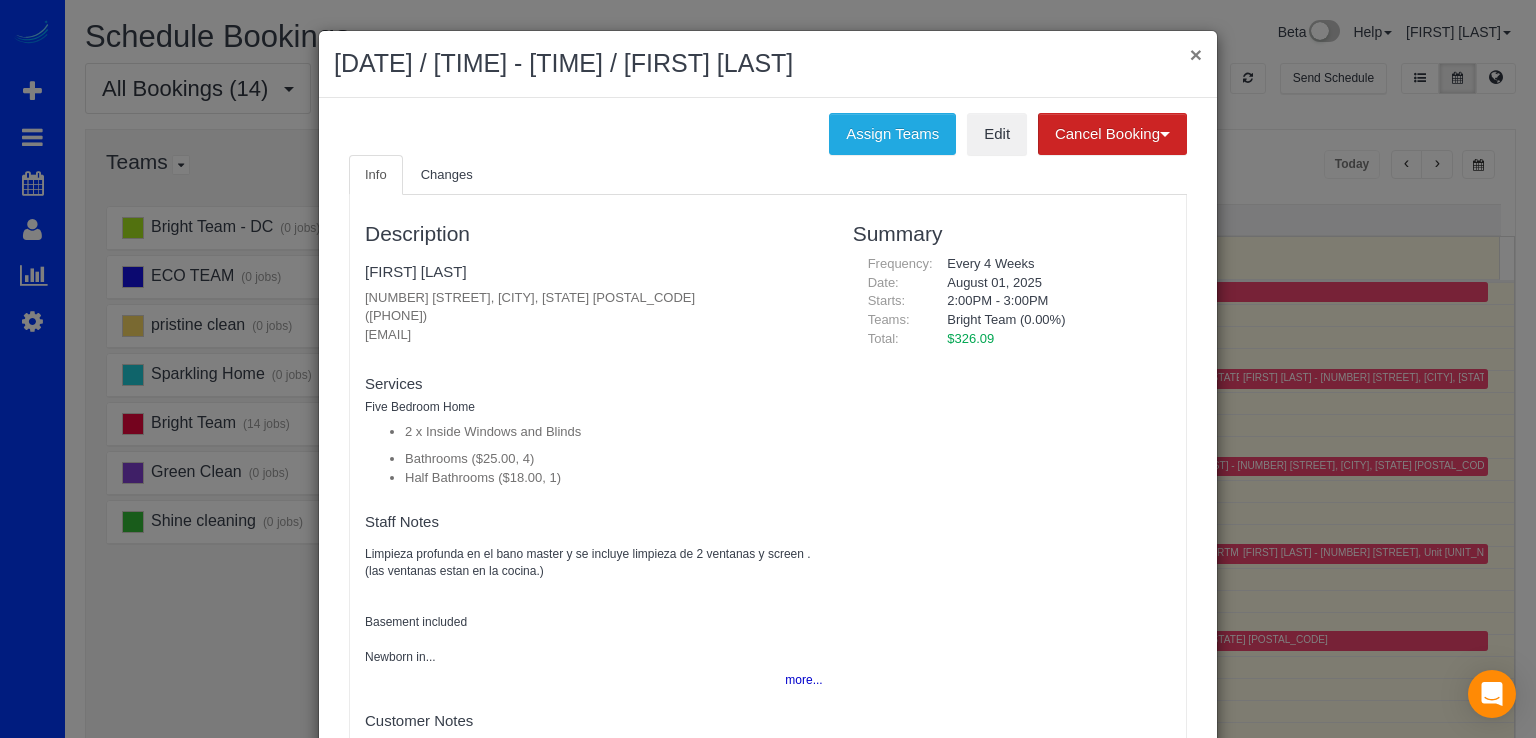 click on "×" at bounding box center [1196, 54] 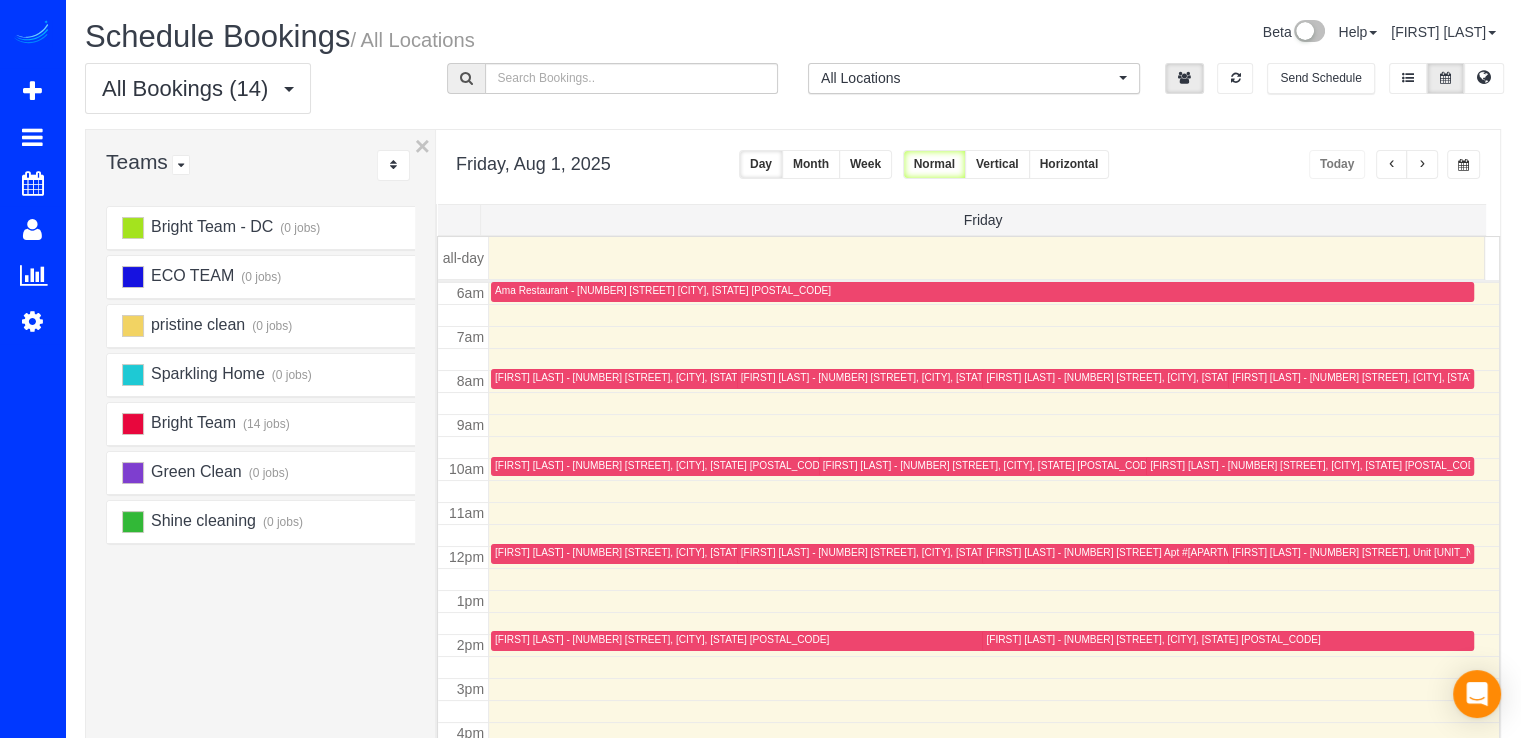 click on "Mindy Hendawi - 4801 Fairmont Ave  Apt #210, Bethesda, MD 20814" at bounding box center (1224, 552) 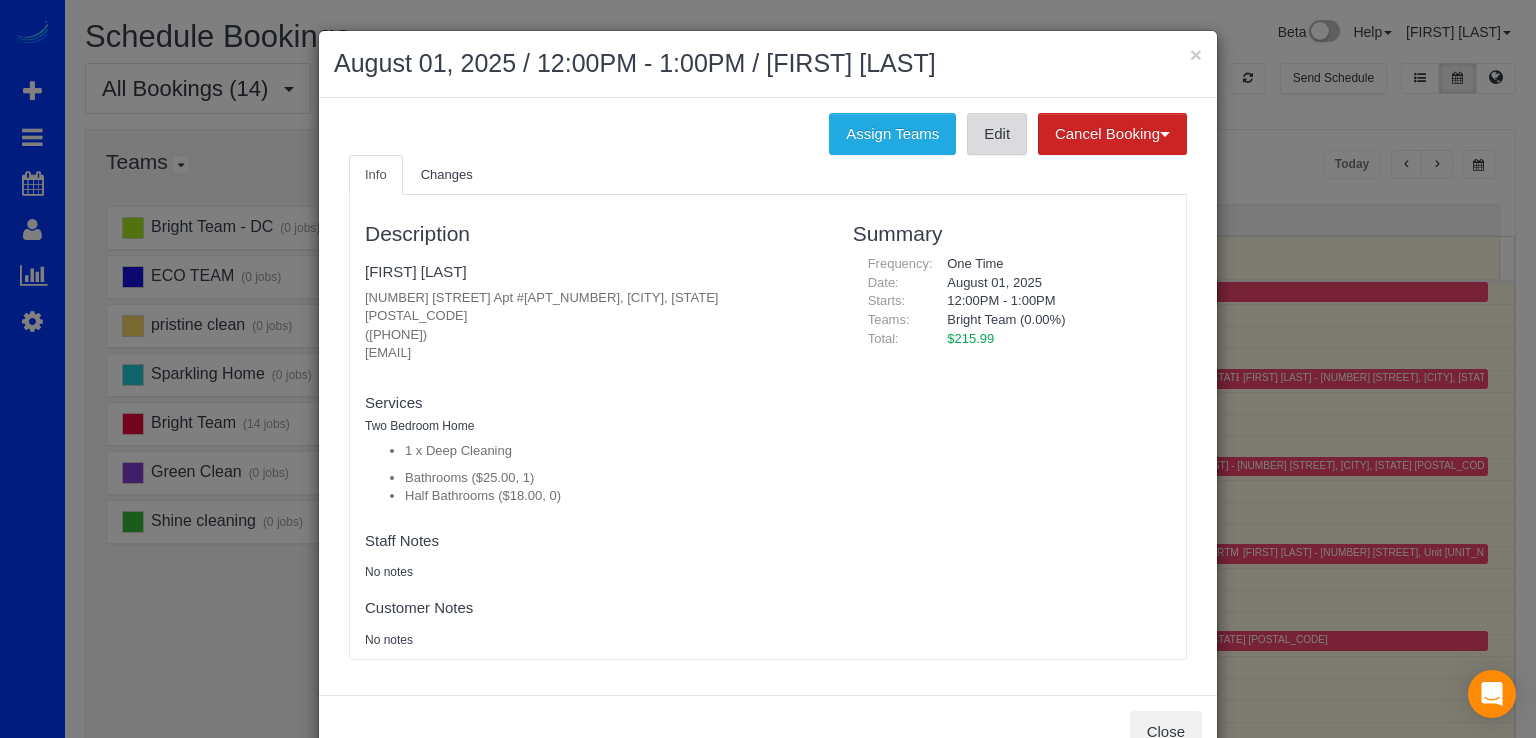click on "Edit" at bounding box center (997, 134) 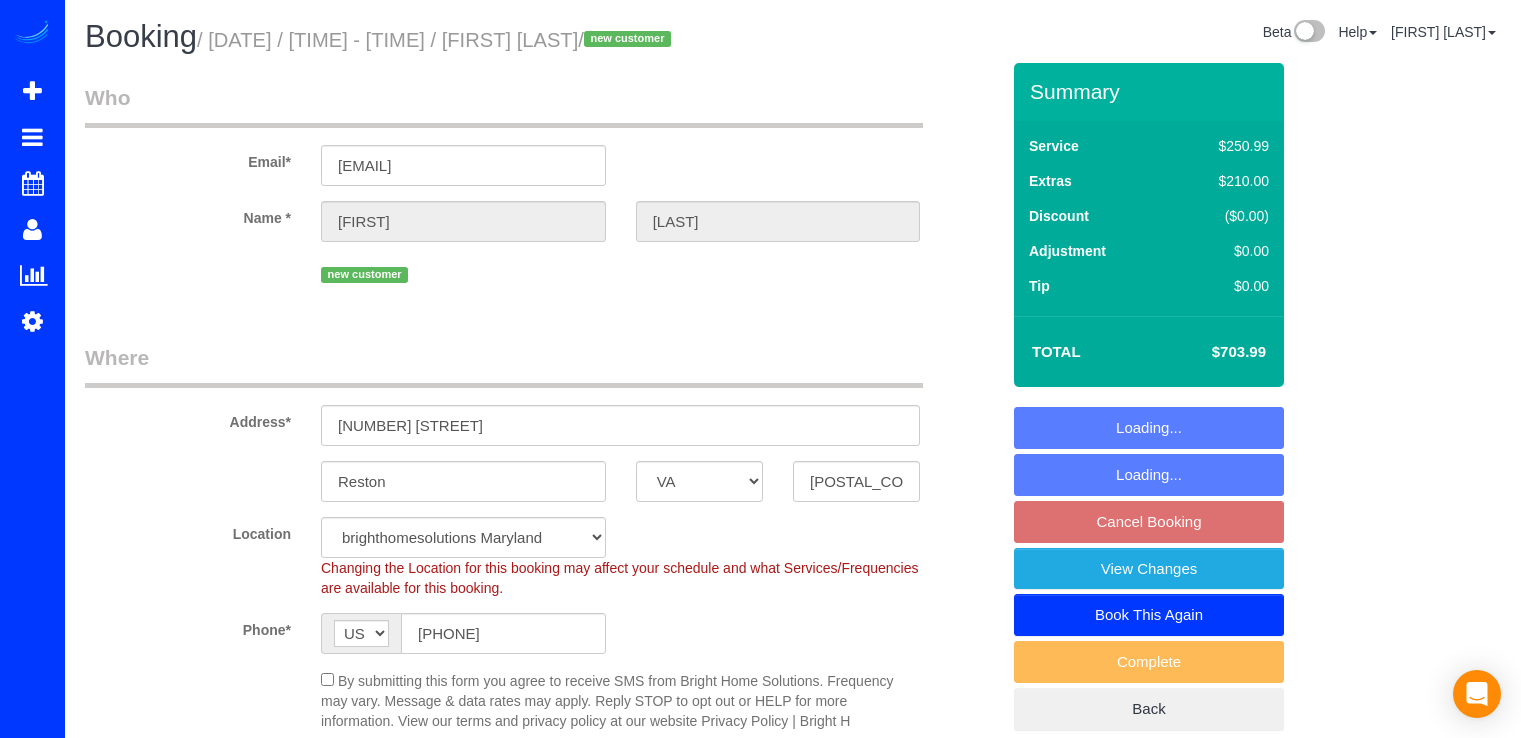 select on "VA" 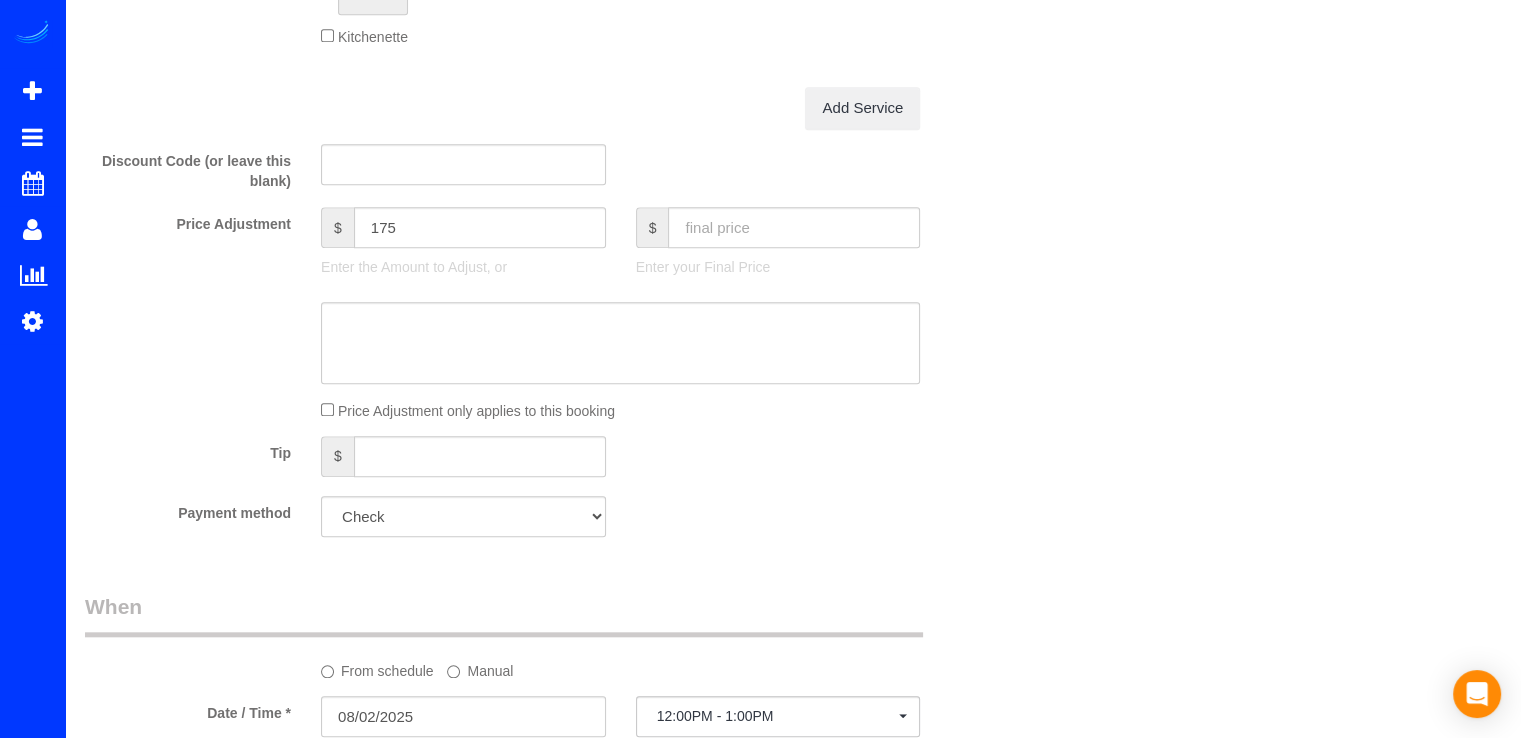 scroll, scrollTop: 2100, scrollLeft: 0, axis: vertical 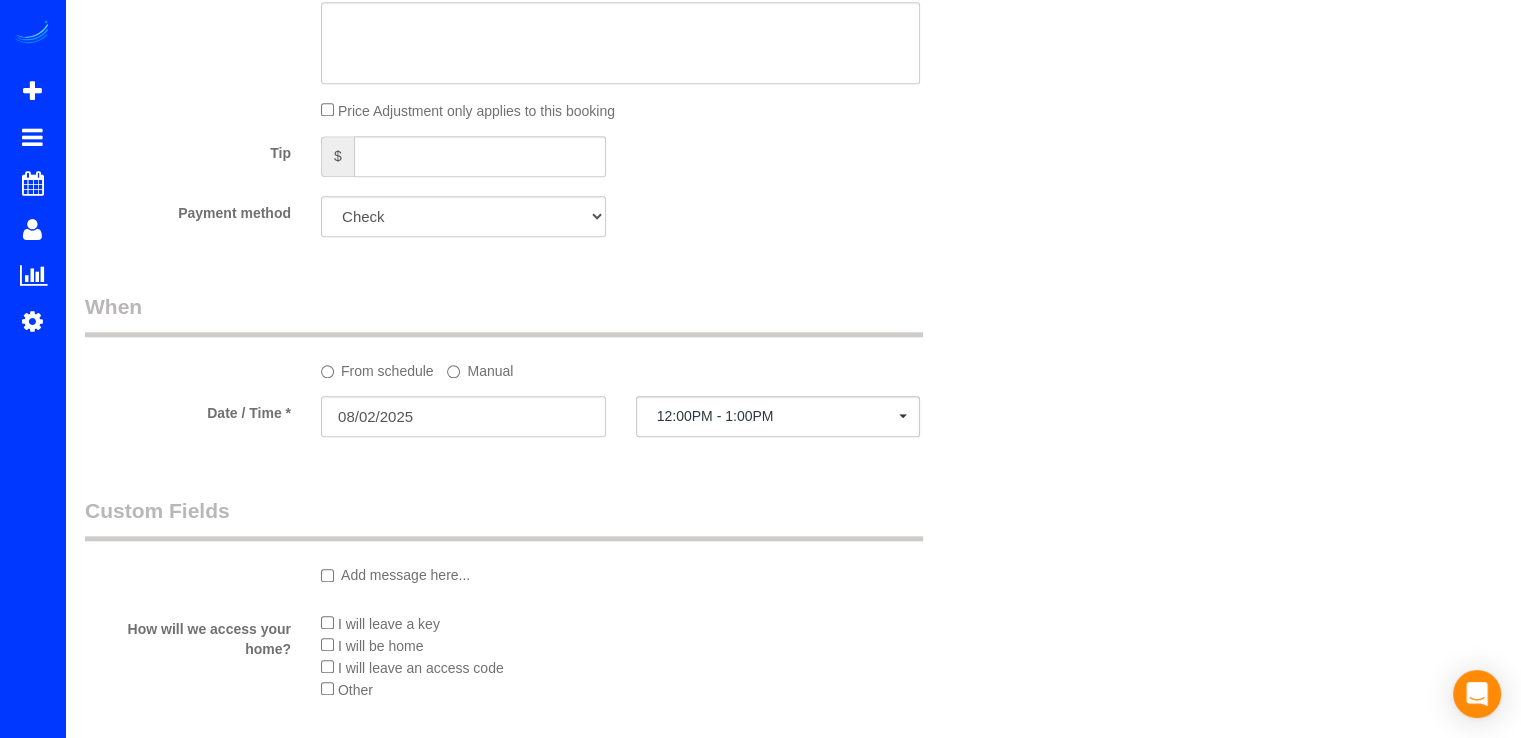 drag, startPoint x: 476, startPoint y: 277, endPoint x: 468, endPoint y: 267, distance: 12.806249 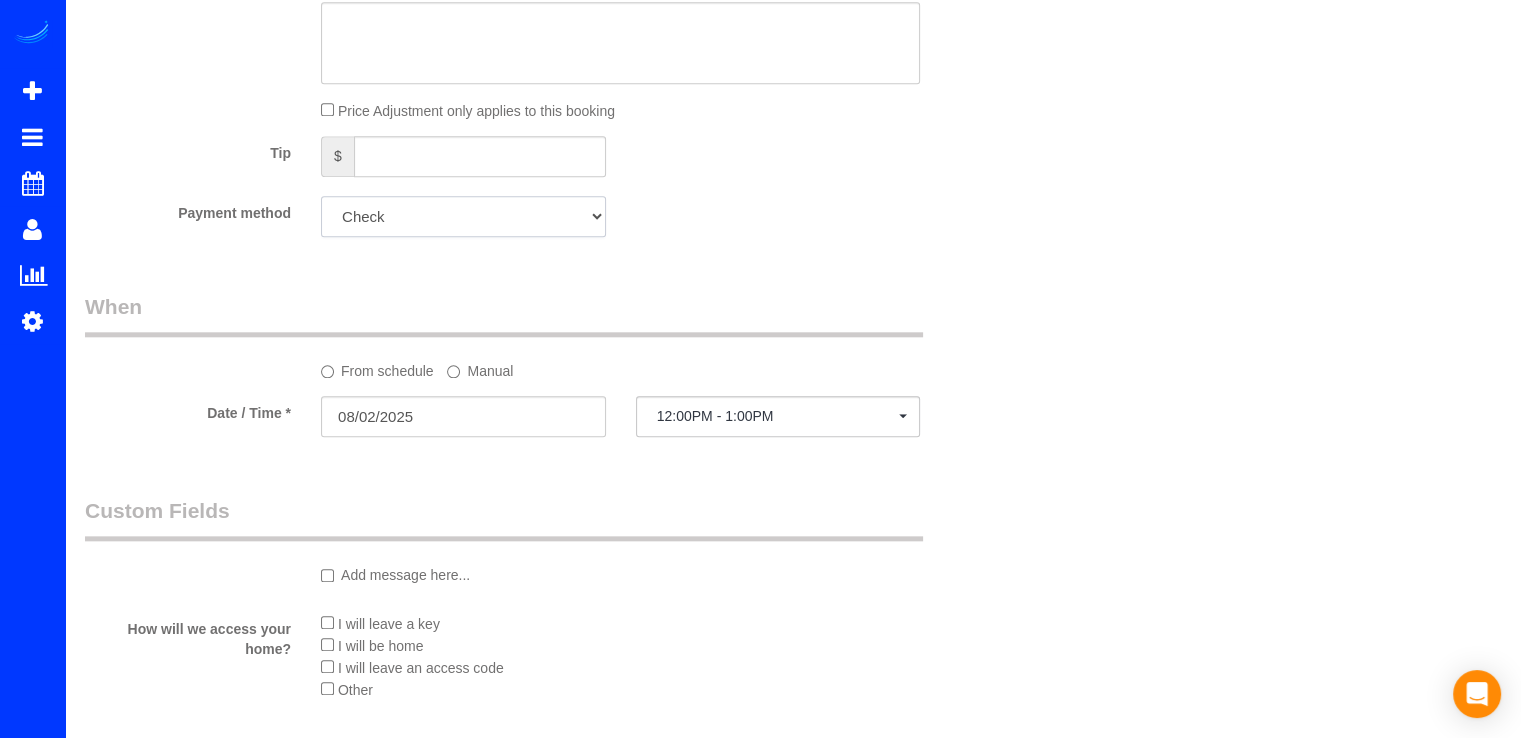click on "Add Credit Card Cash Check Paypal" 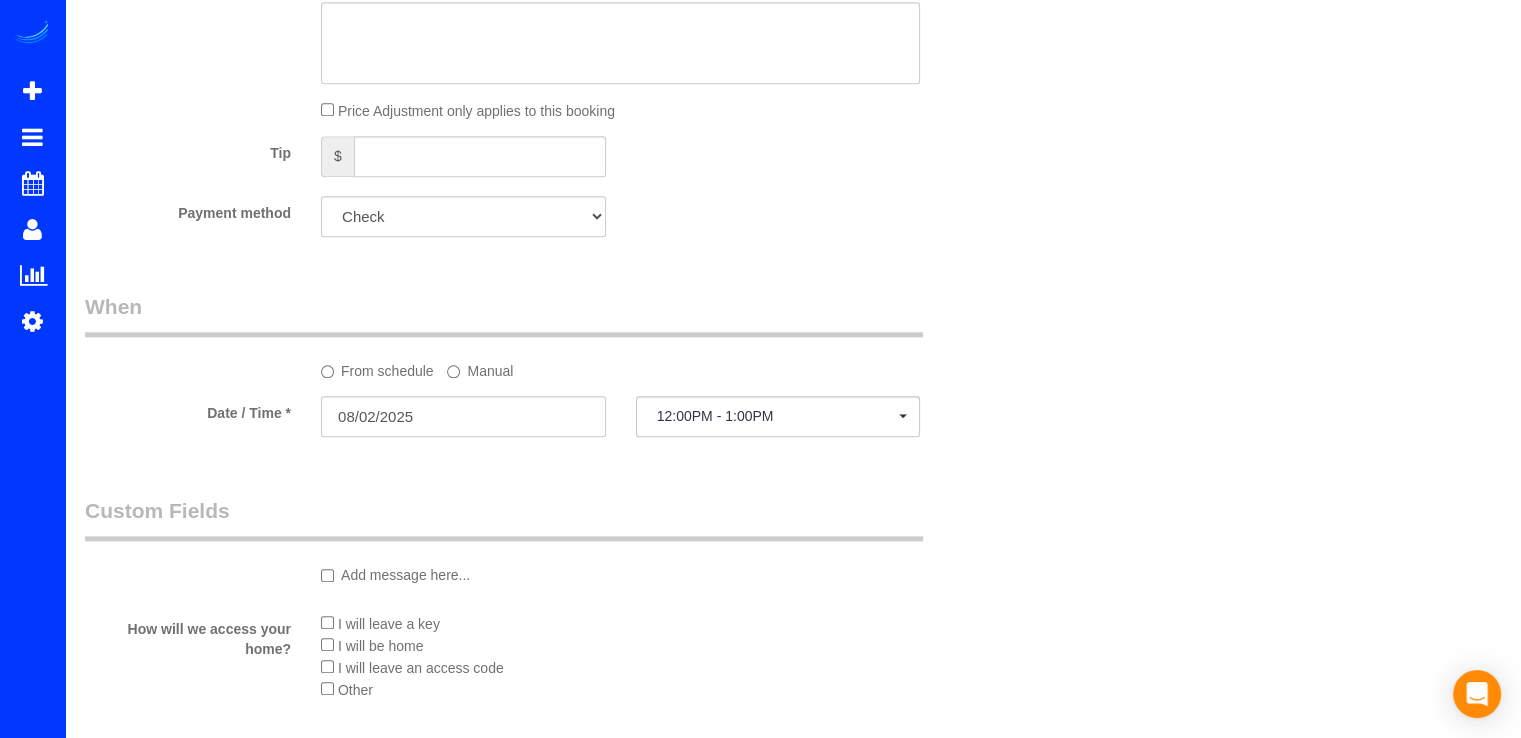 click on "What
Frequency of Service *
Every Three Months triweekly -15% off - 15.00% Biweekly -20% off - 20.00% Monthly -10% off - 10.00% One Time Weekly -30% OFF - 30.00%
Type of Service *
One Bedroom Home Two Bedroom Home Three Bedroom Home Four Bedroom Home Five Bedroom Home Six Bedroom Home COMMERCIAL FACILITY Trash Removal Service Seven Bedroom Home Eight Bedrooms Nine Bedrooms Ten Bedrooms Office Cleaning Garage Cleaning CARPET SHAMPOO Post-construction Cleaning Exterior Windows Cleaning
X
1 Bathroom" at bounding box center [542, -531] 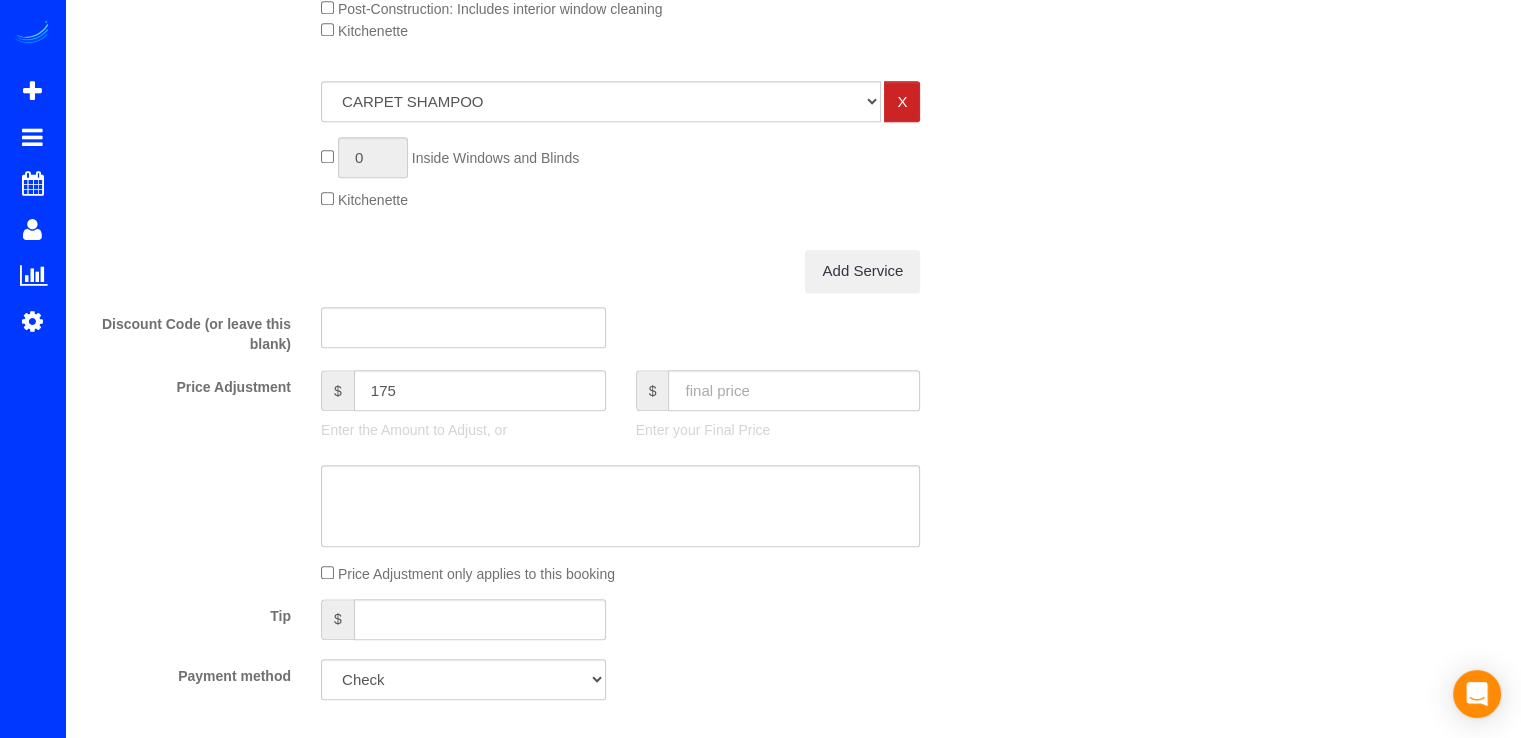 scroll, scrollTop: 2100, scrollLeft: 0, axis: vertical 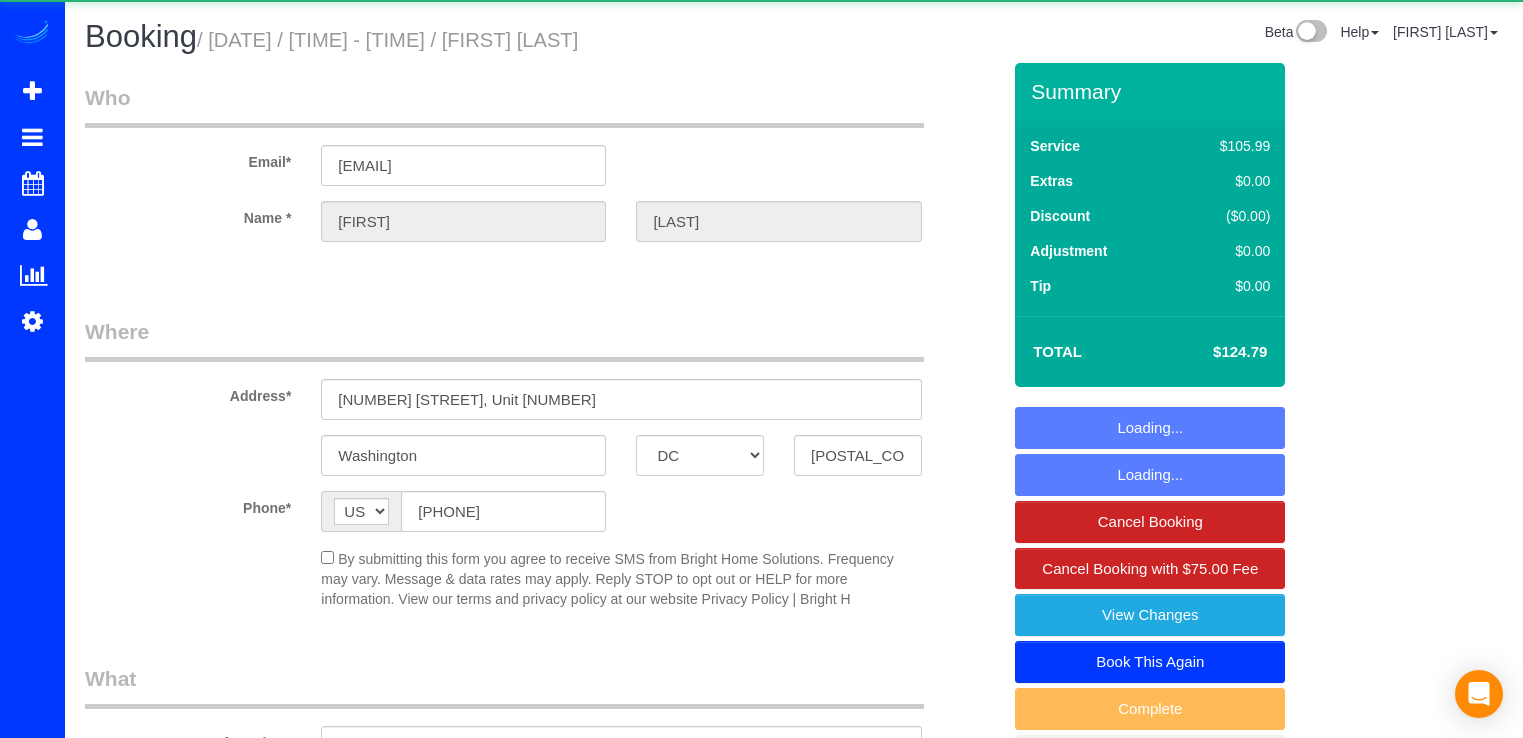 select on "DC" 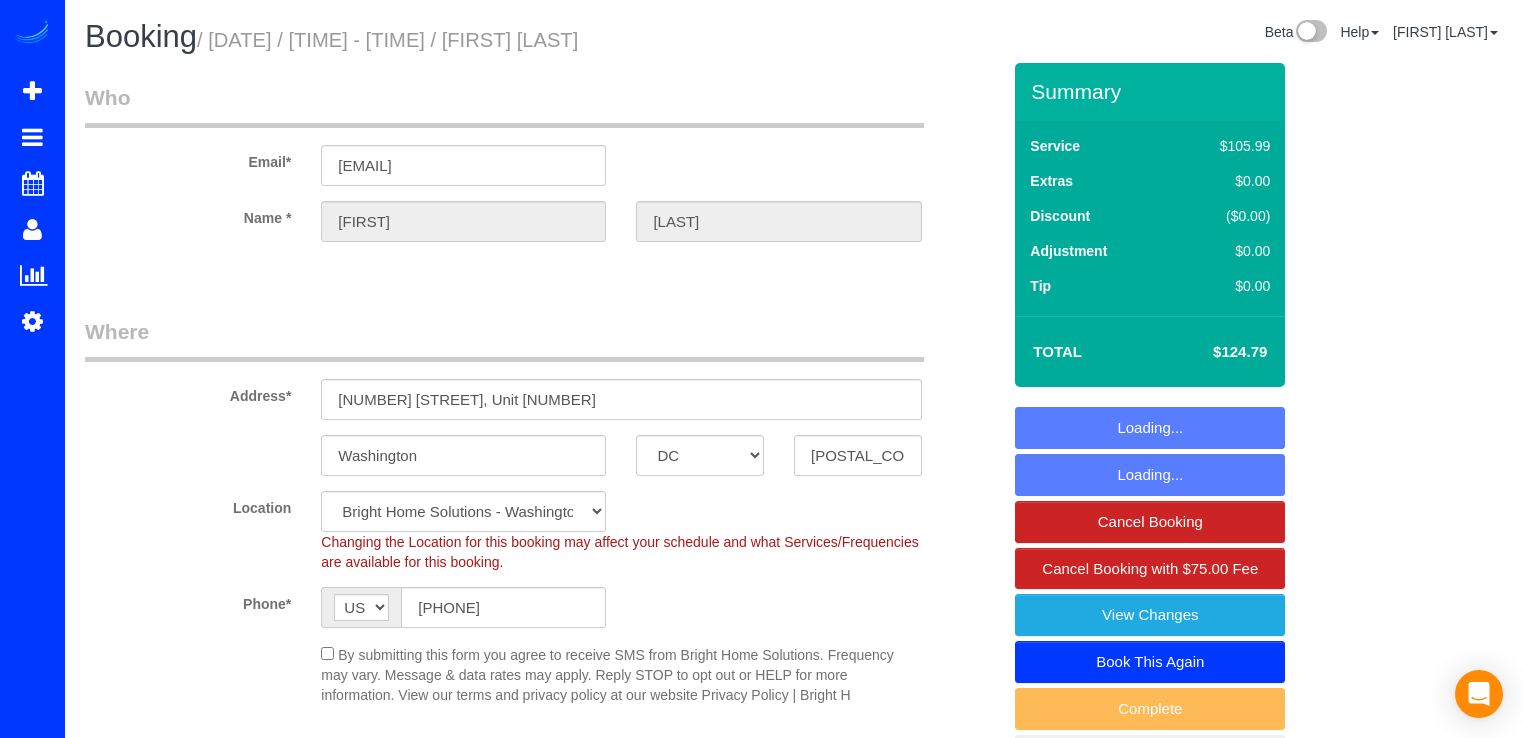 select on "object:779" 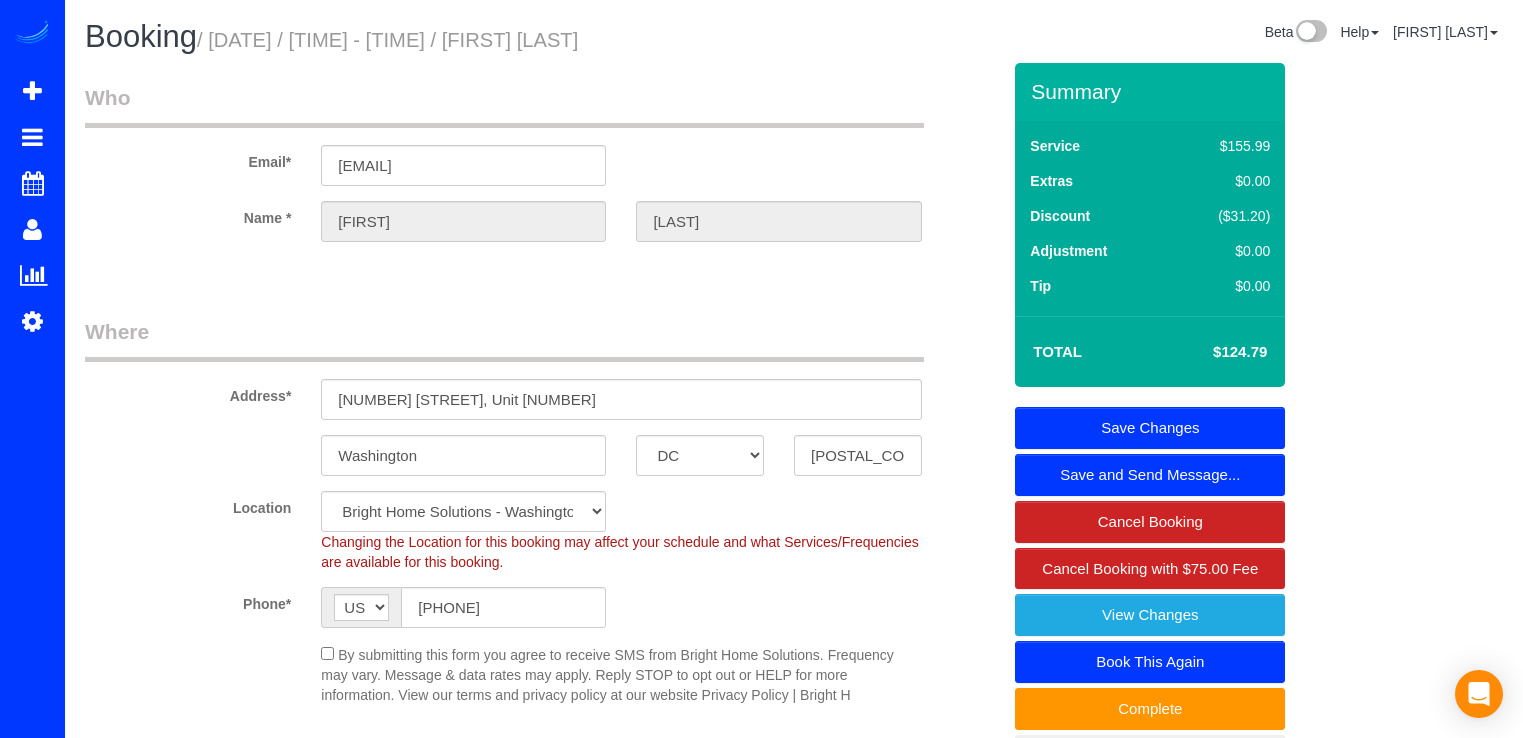 scroll, scrollTop: 0, scrollLeft: 0, axis: both 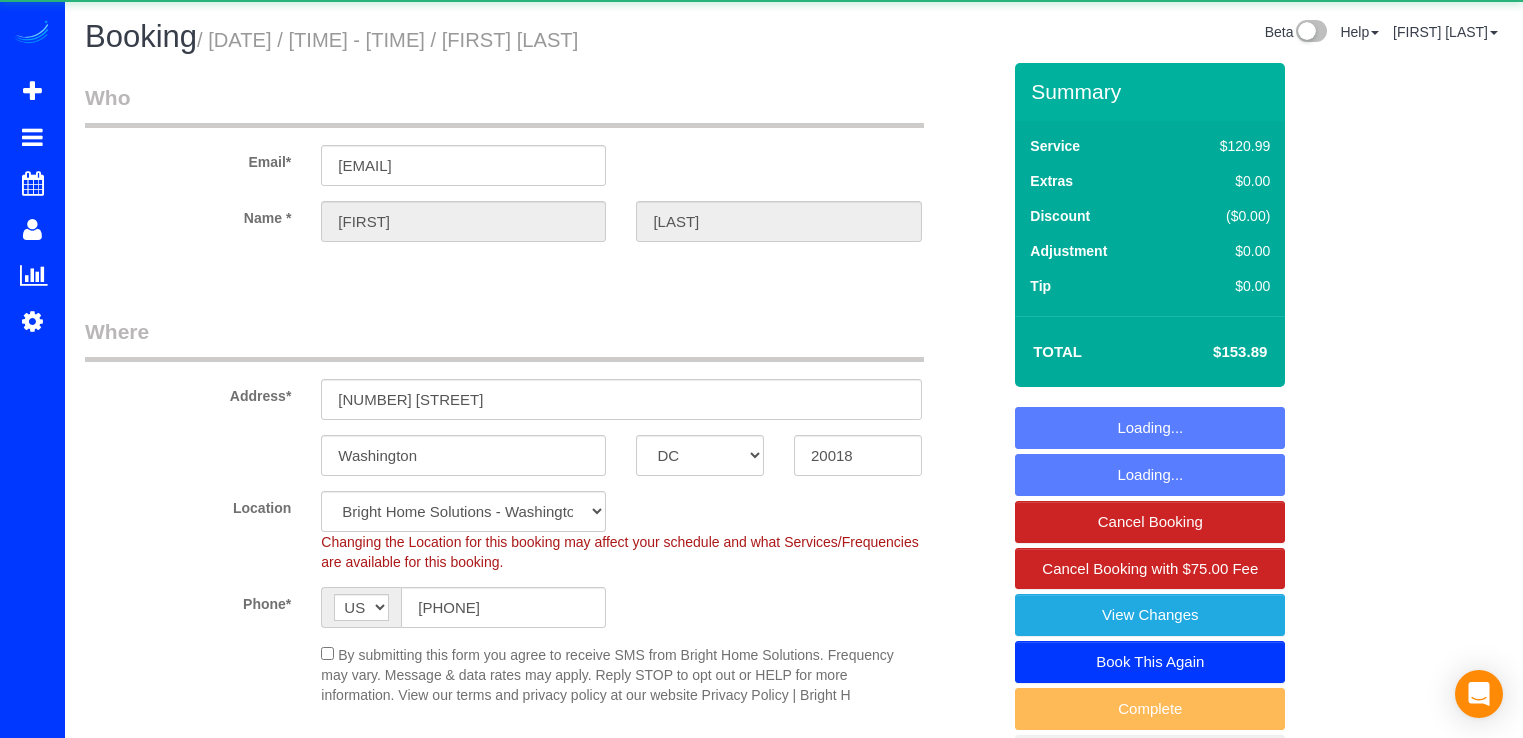 select on "DC" 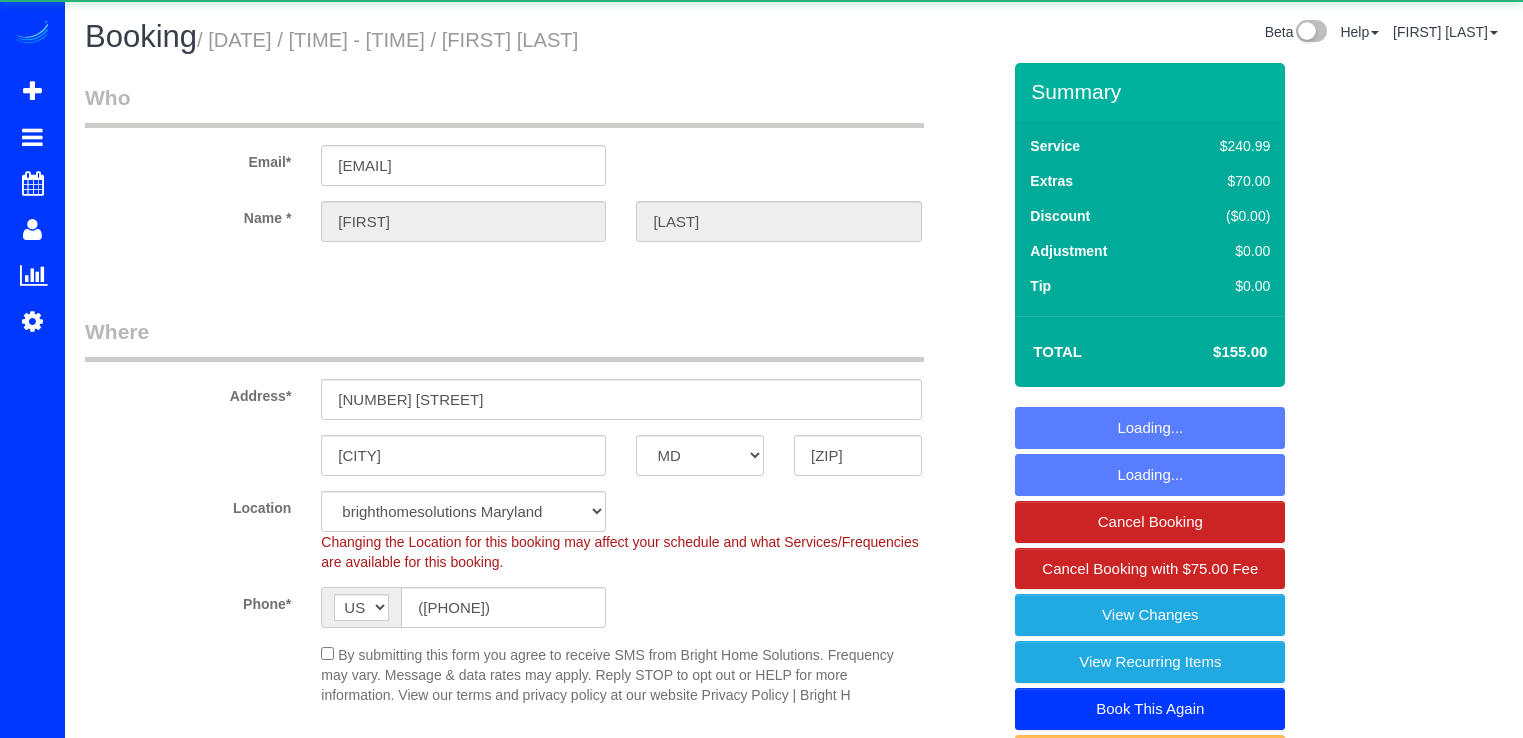 select on "MD" 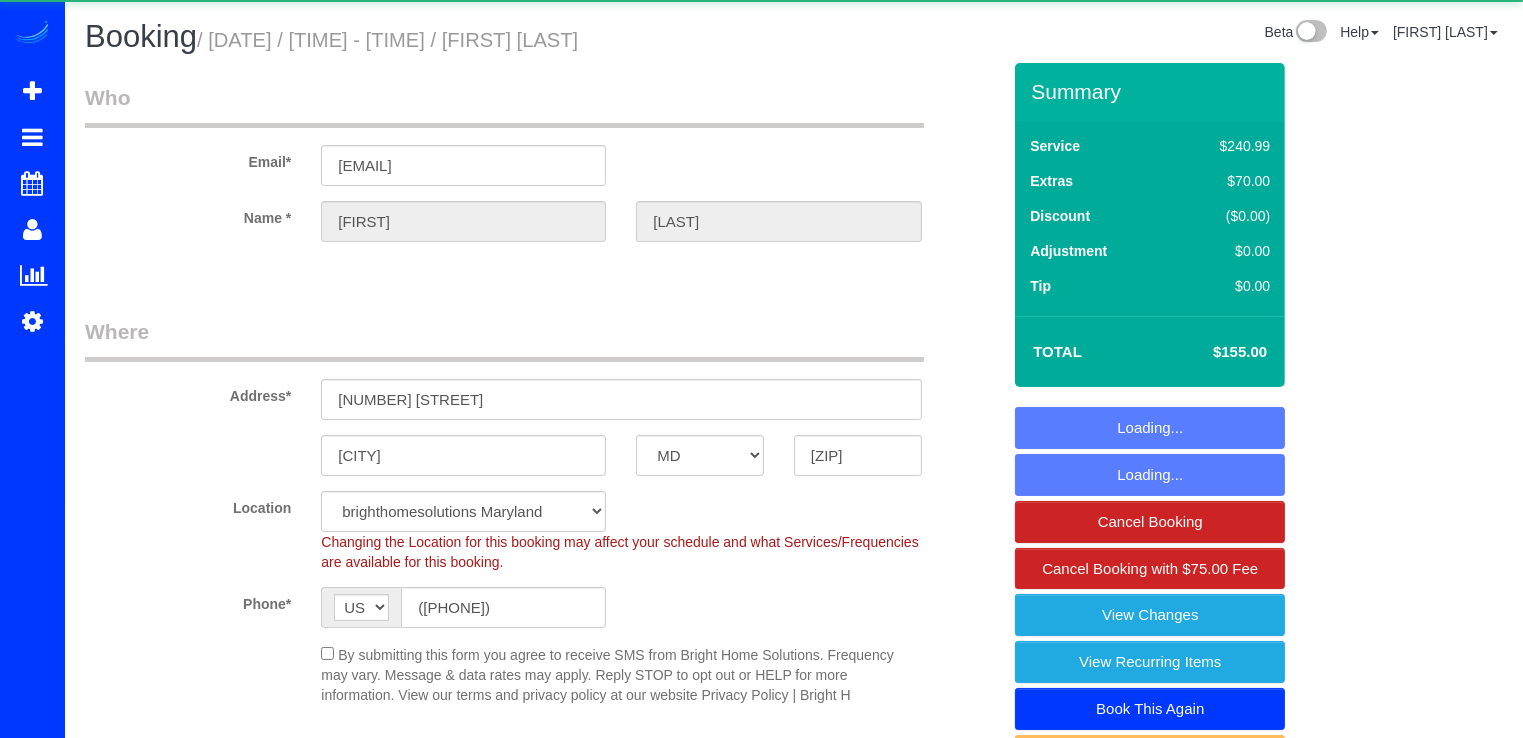 select on "spot15" 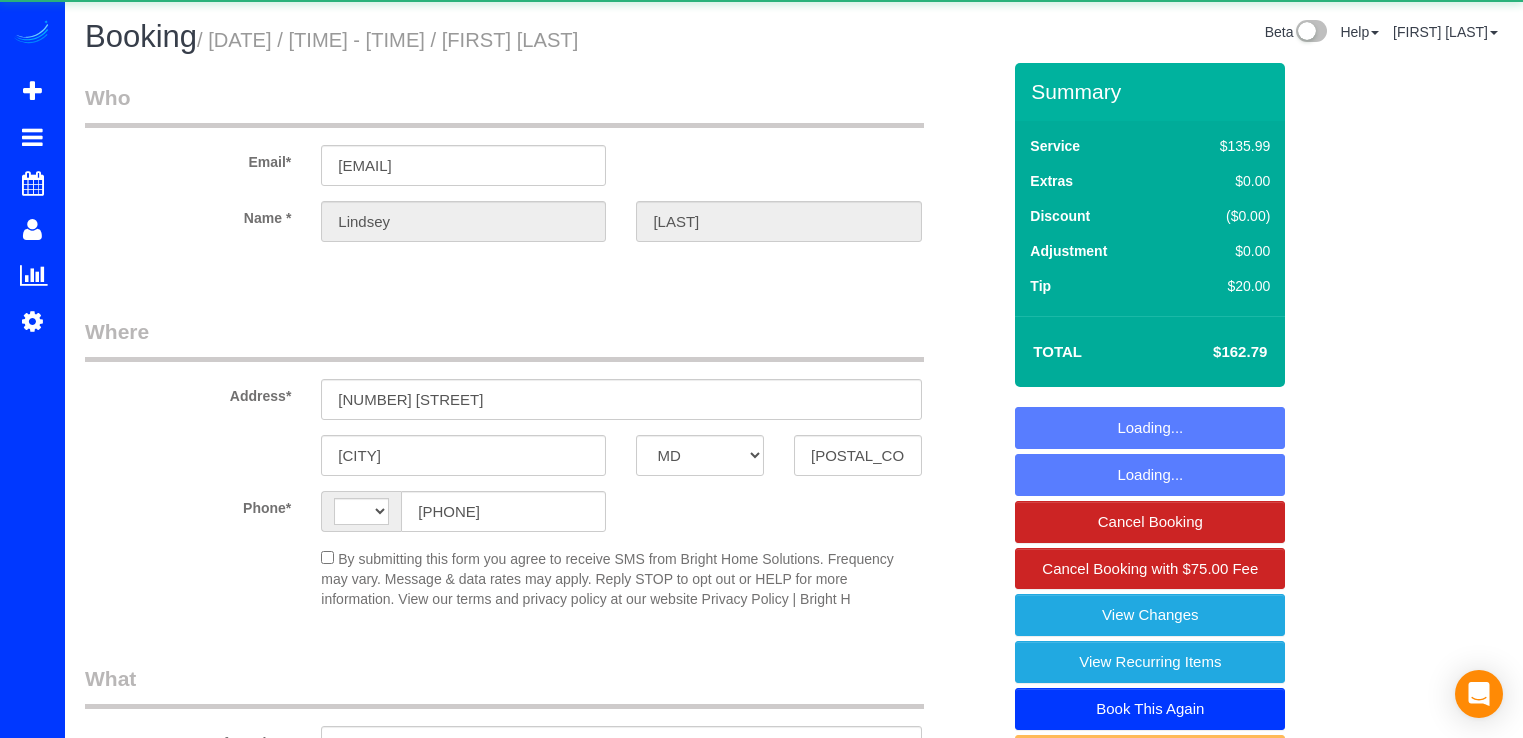 select on "MD" 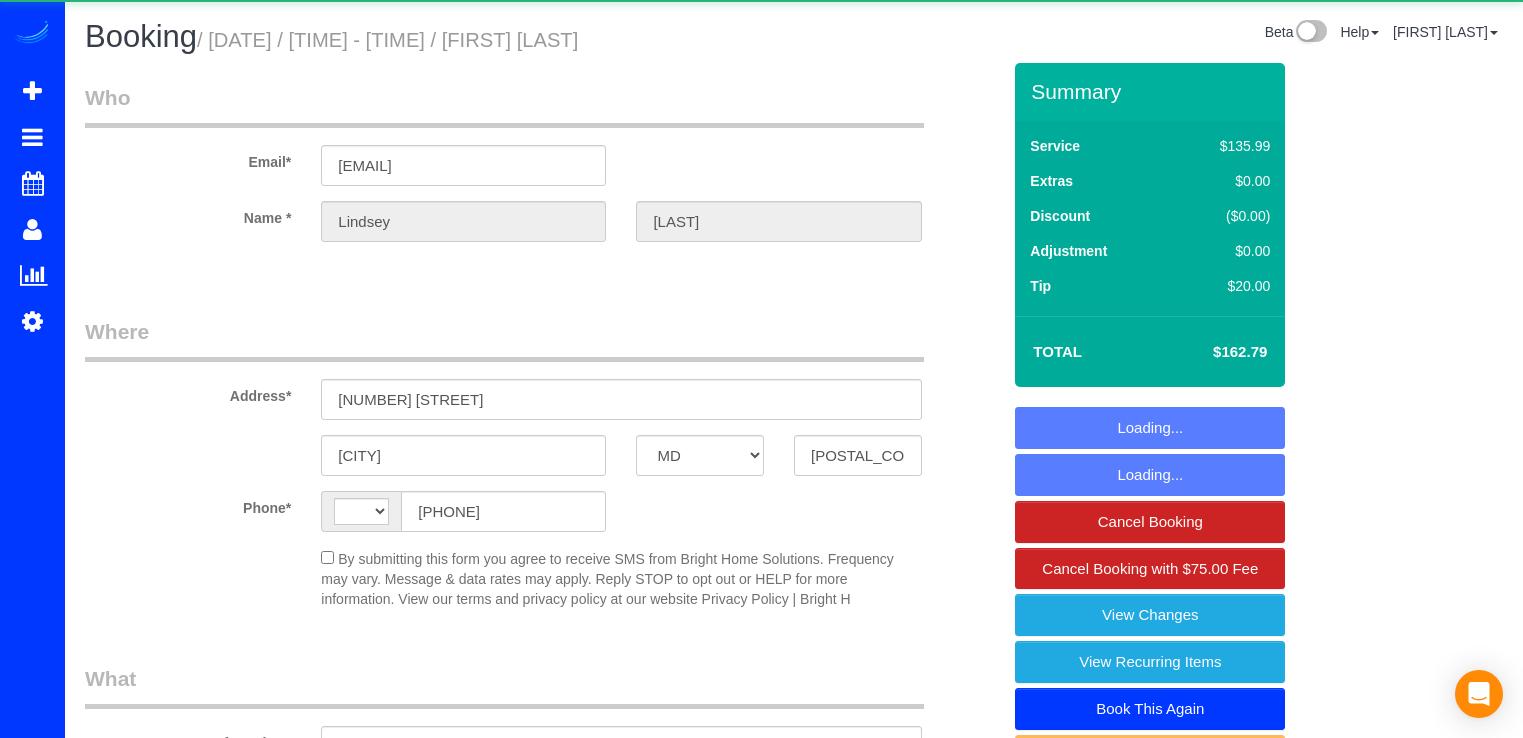 scroll, scrollTop: 0, scrollLeft: 0, axis: both 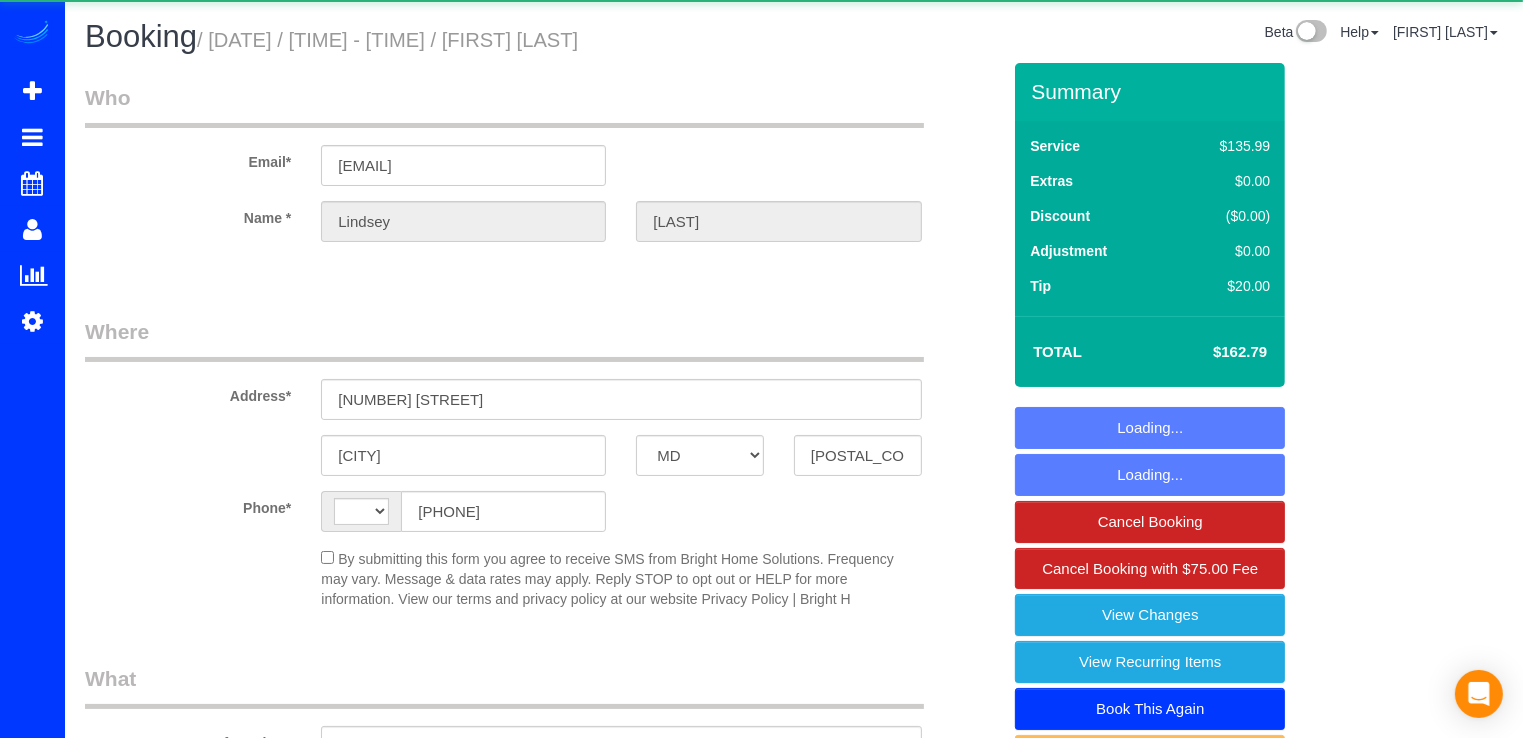 select on "string:US" 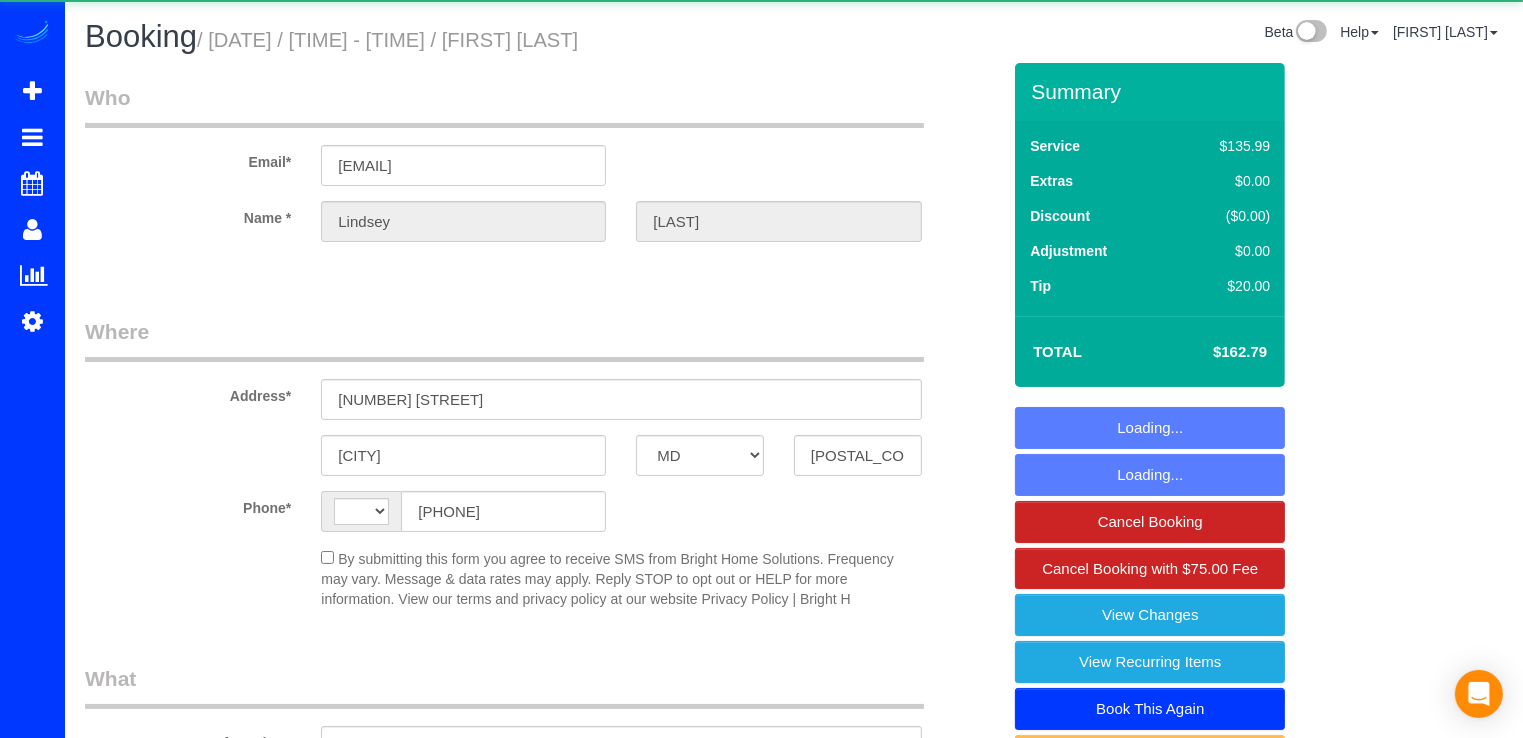 select on "object:586" 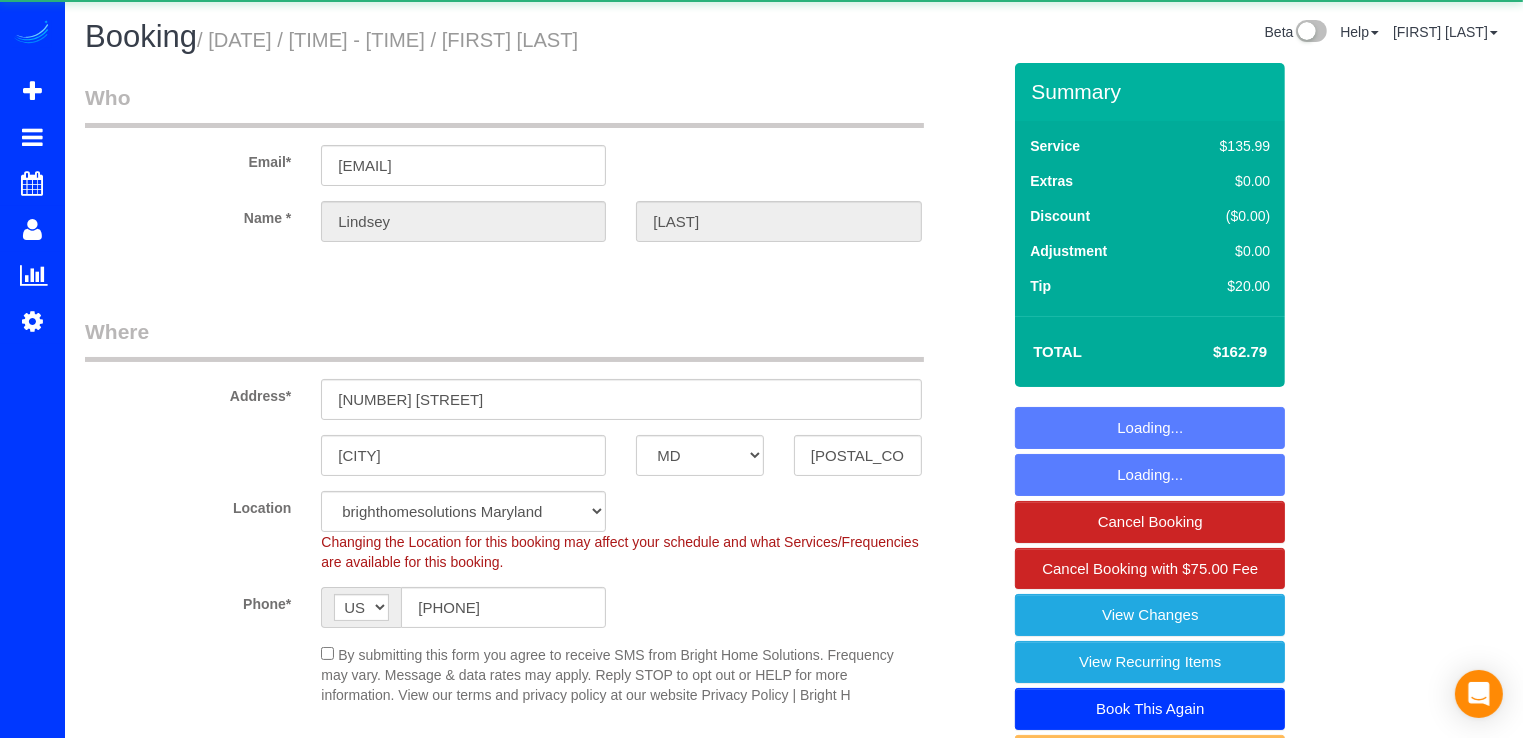 select on "object:799" 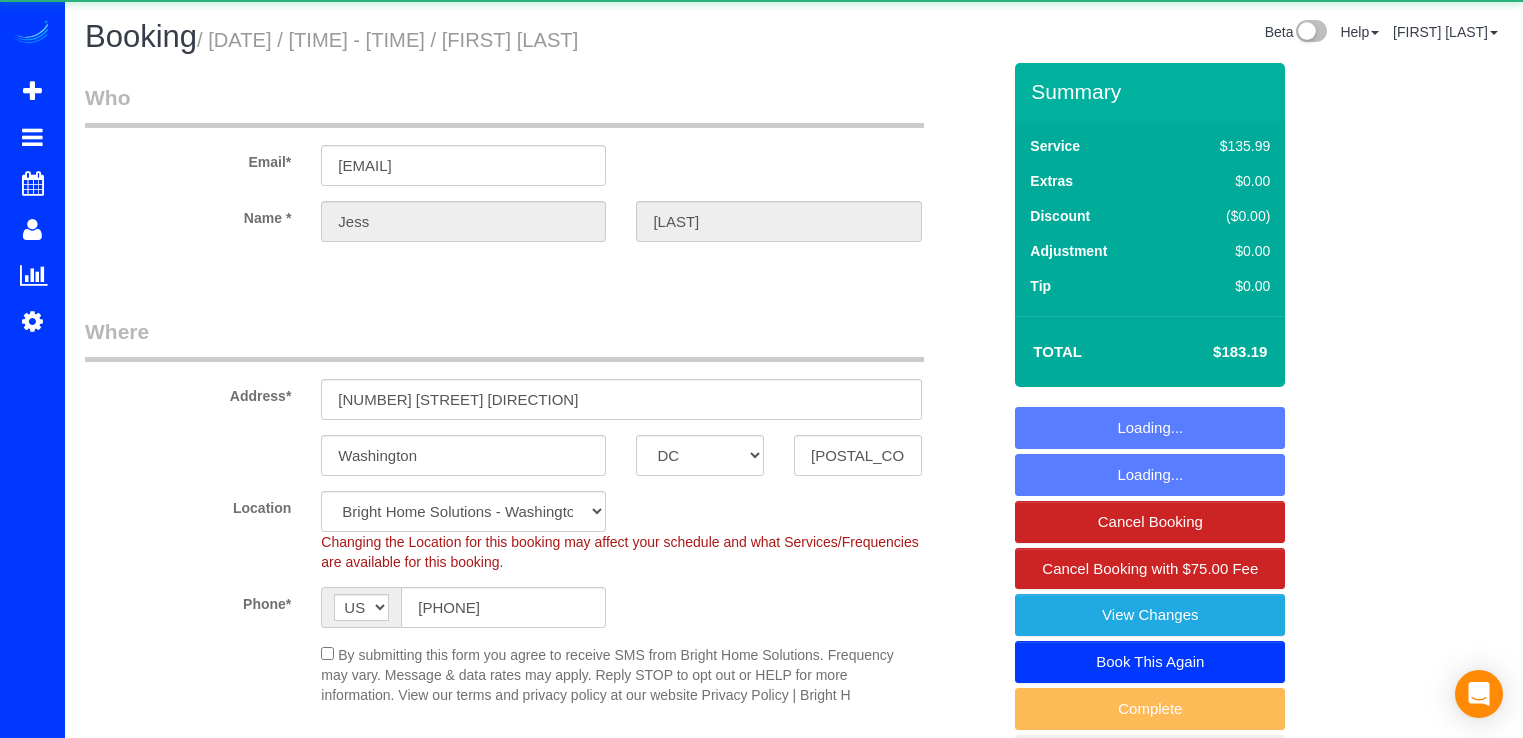 select on "DC" 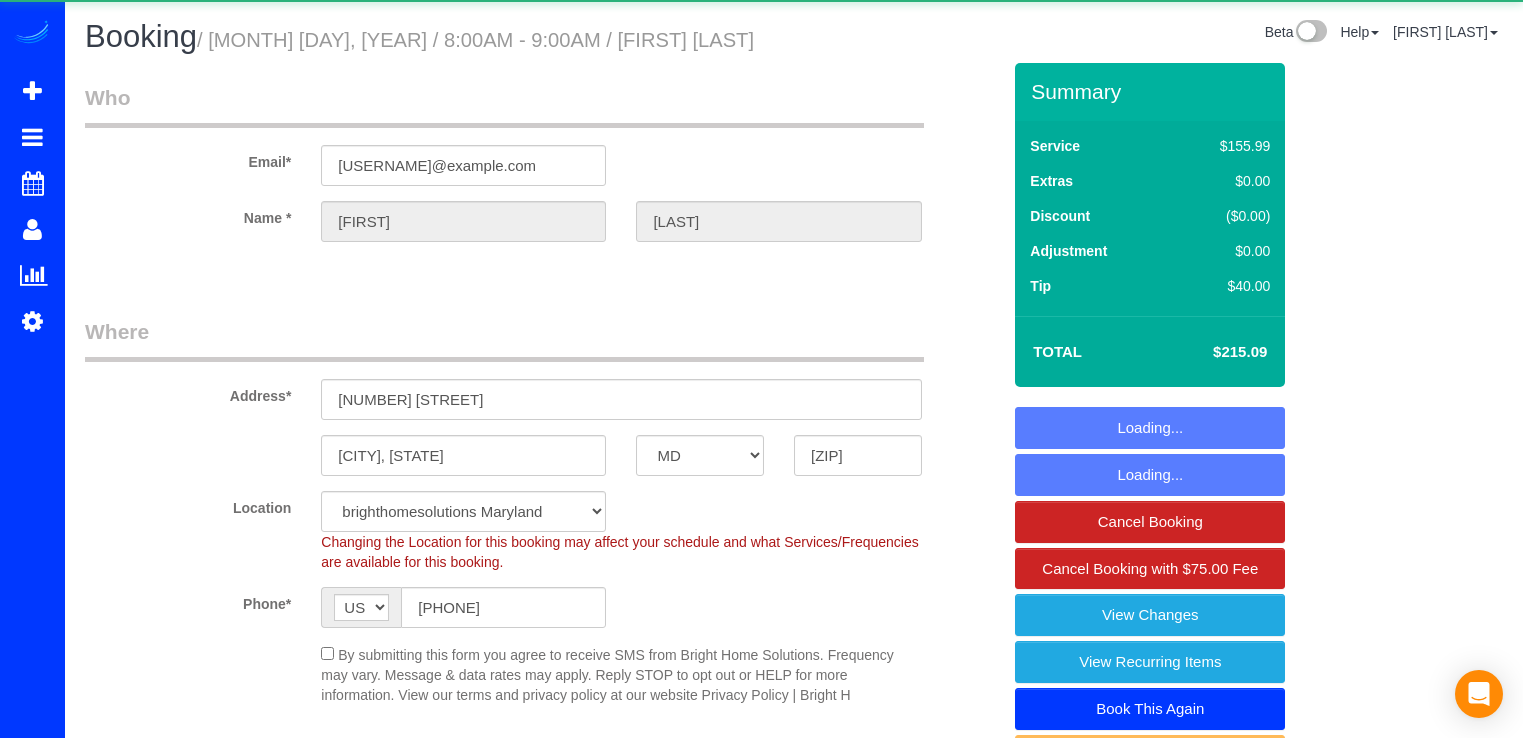 select on "MD" 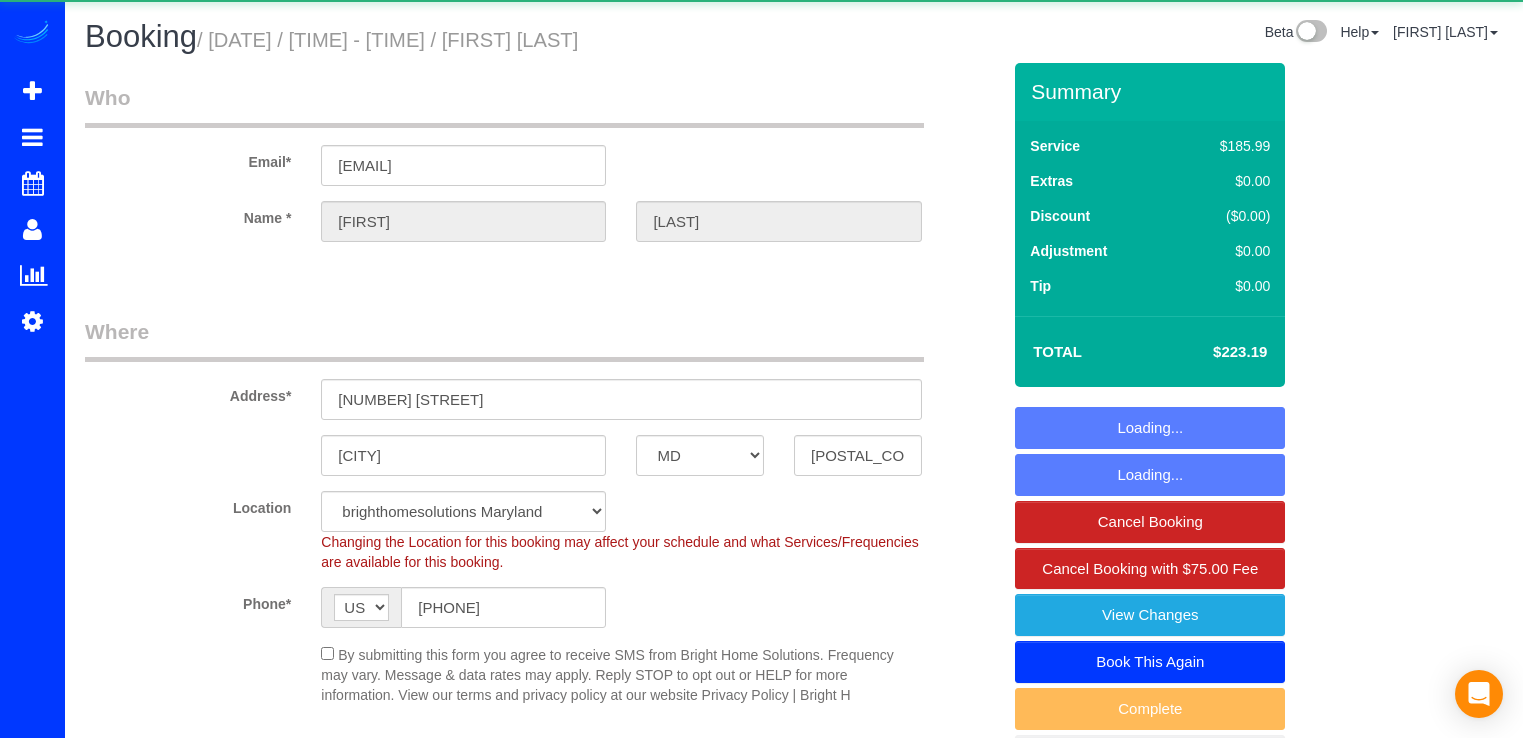 select on "MD" 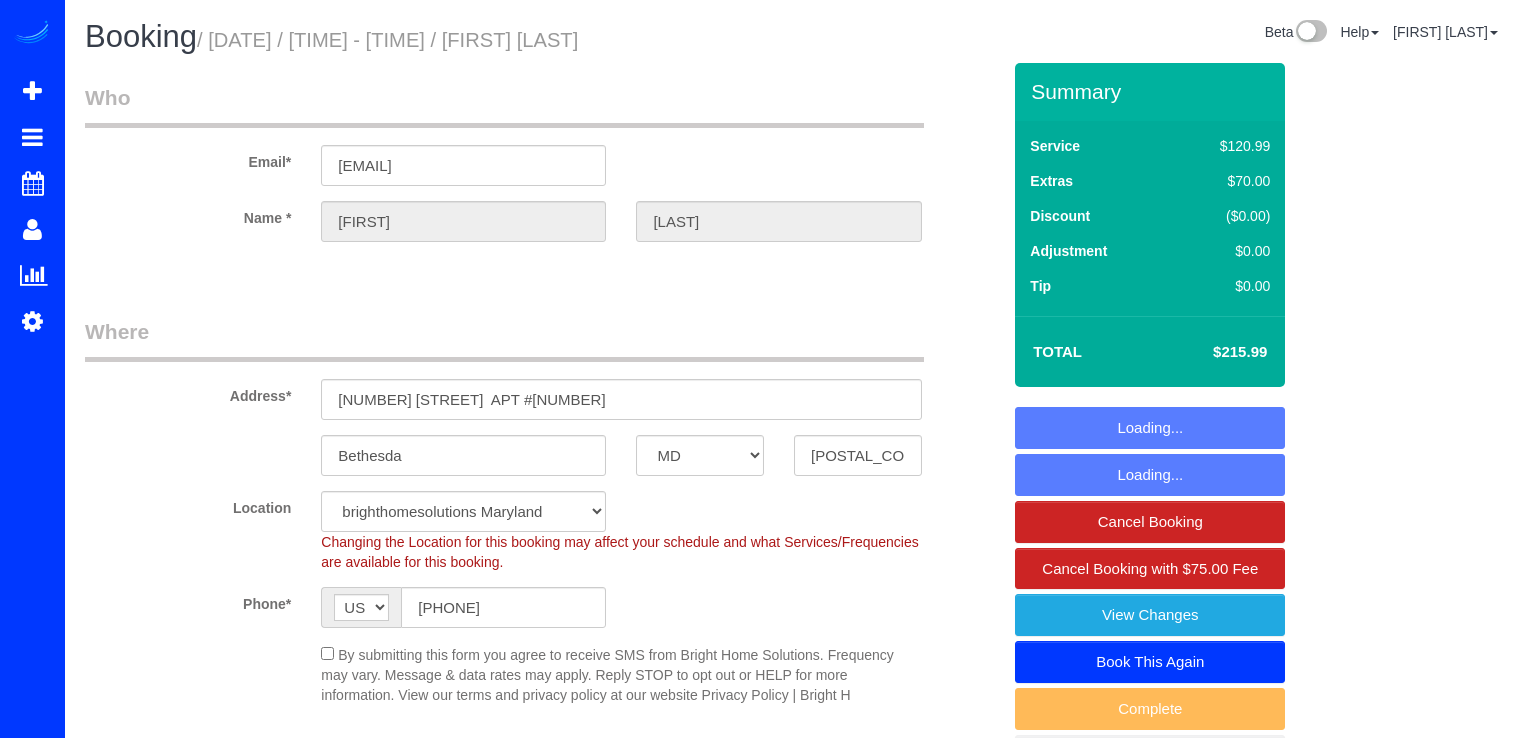 select on "MD" 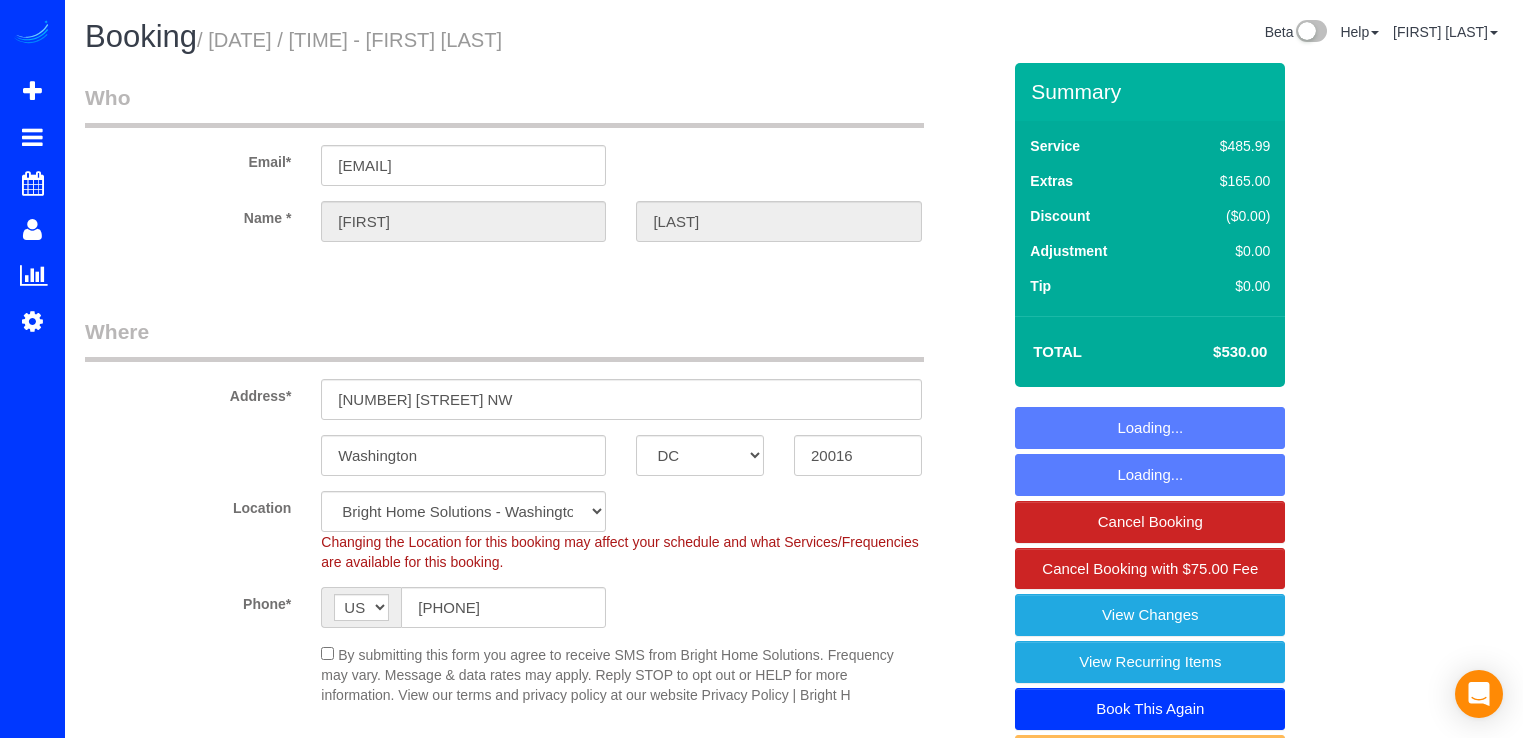 select on "DC" 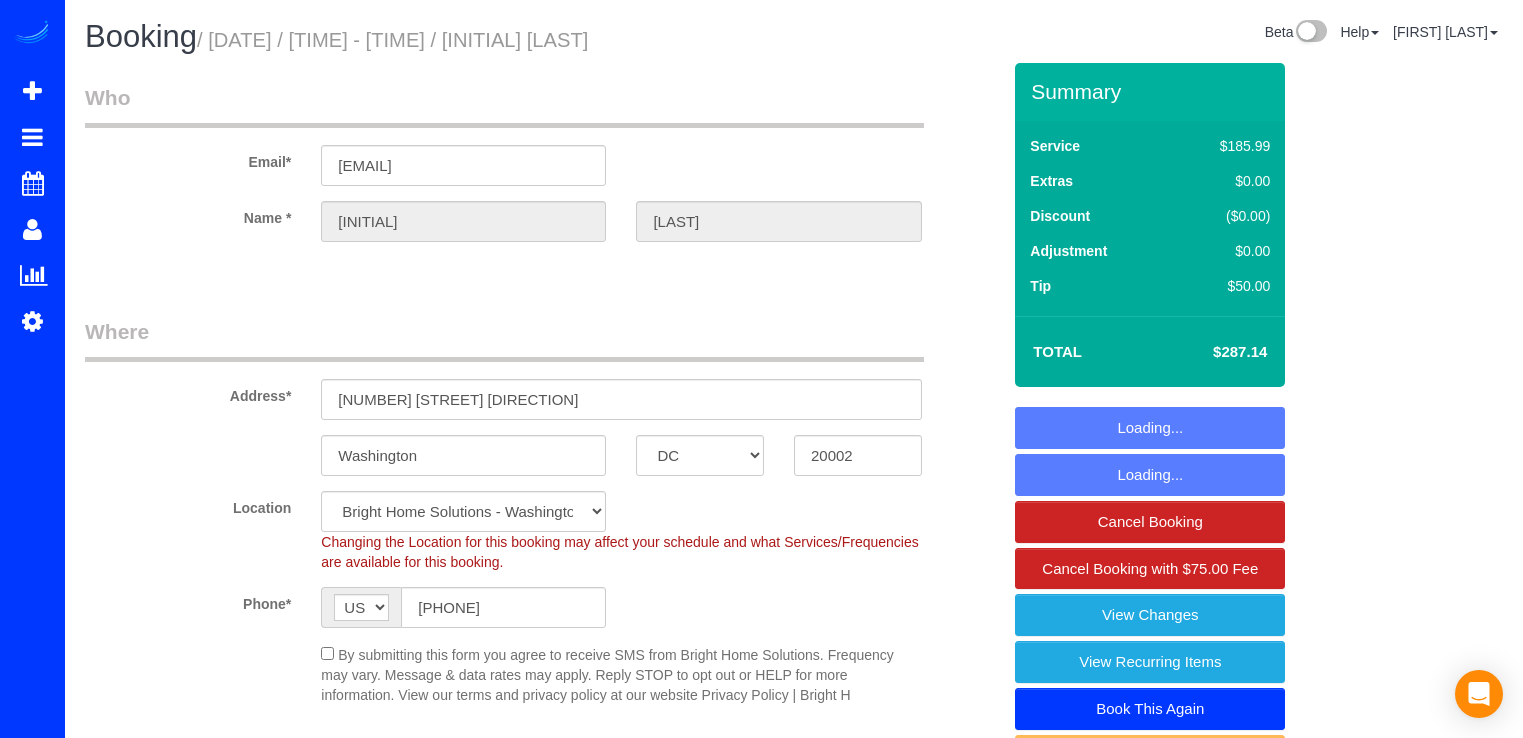 select on "DC" 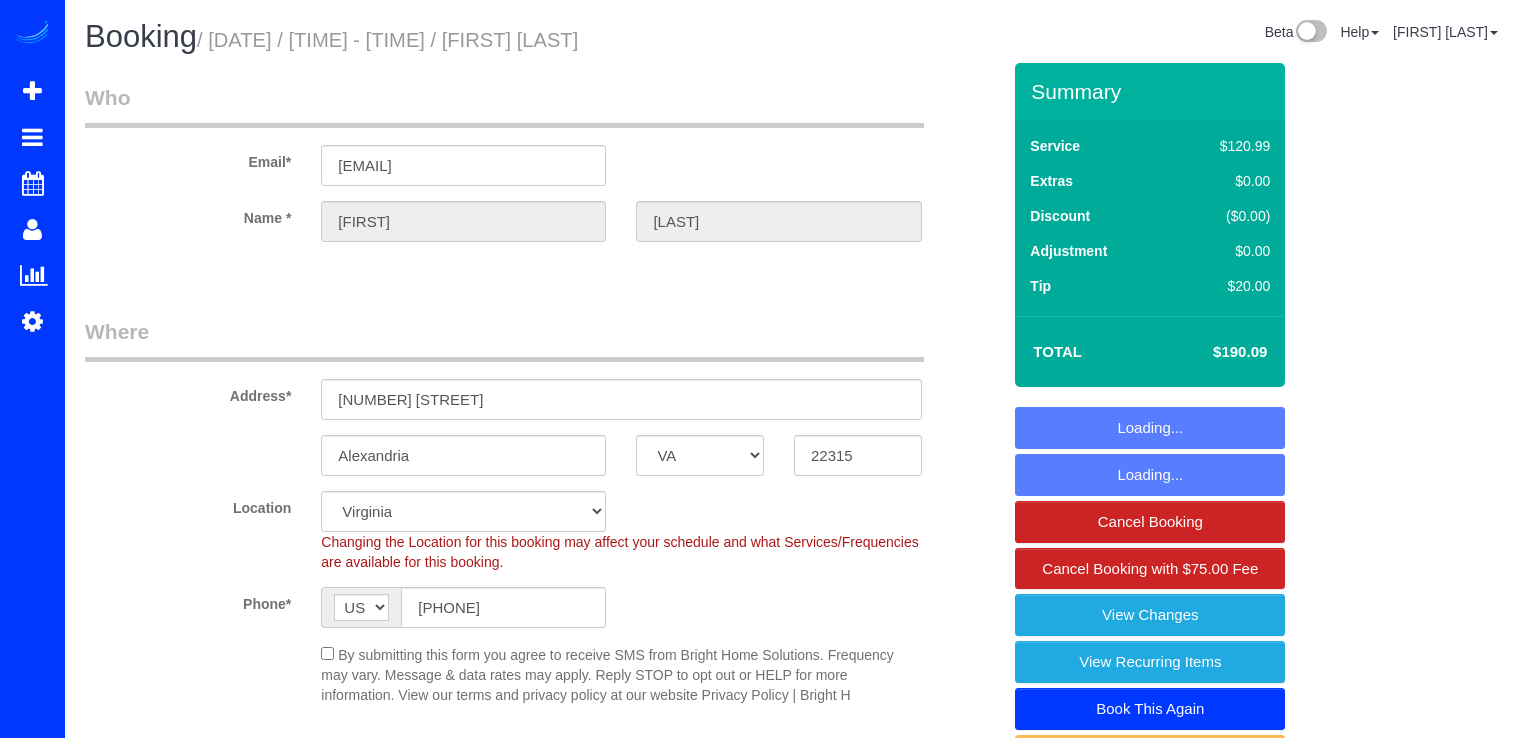 select on "VA" 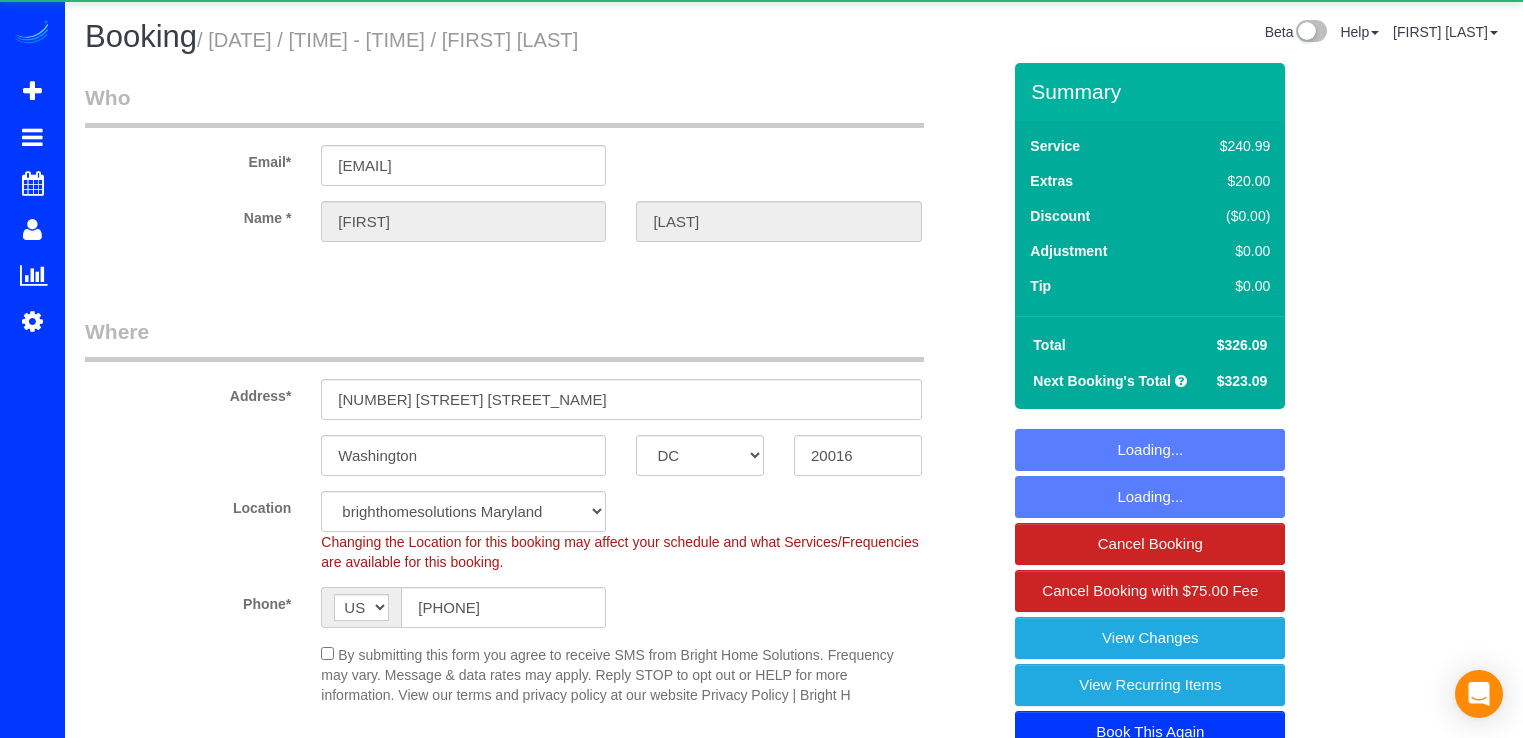 select on "DC" 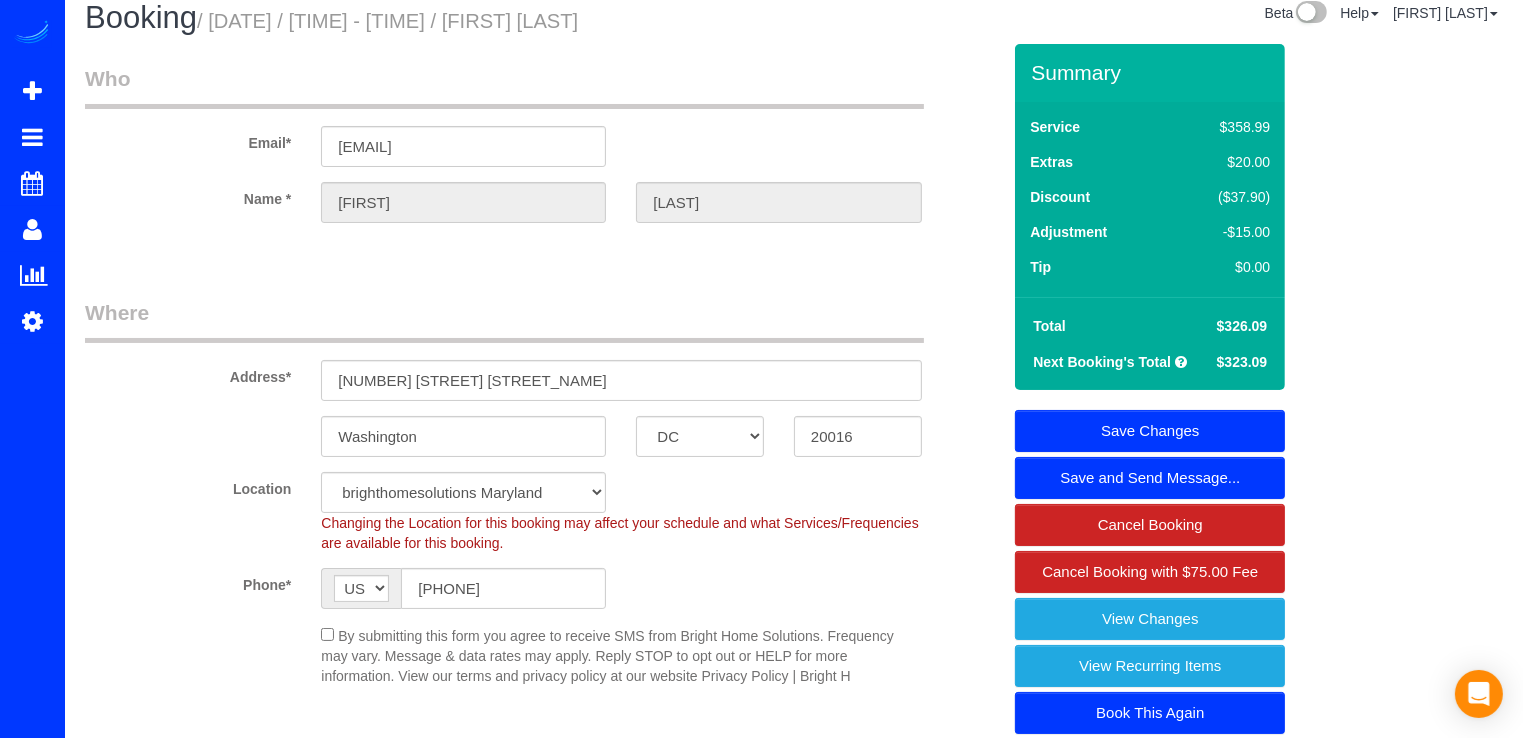 scroll, scrollTop: 0, scrollLeft: 0, axis: both 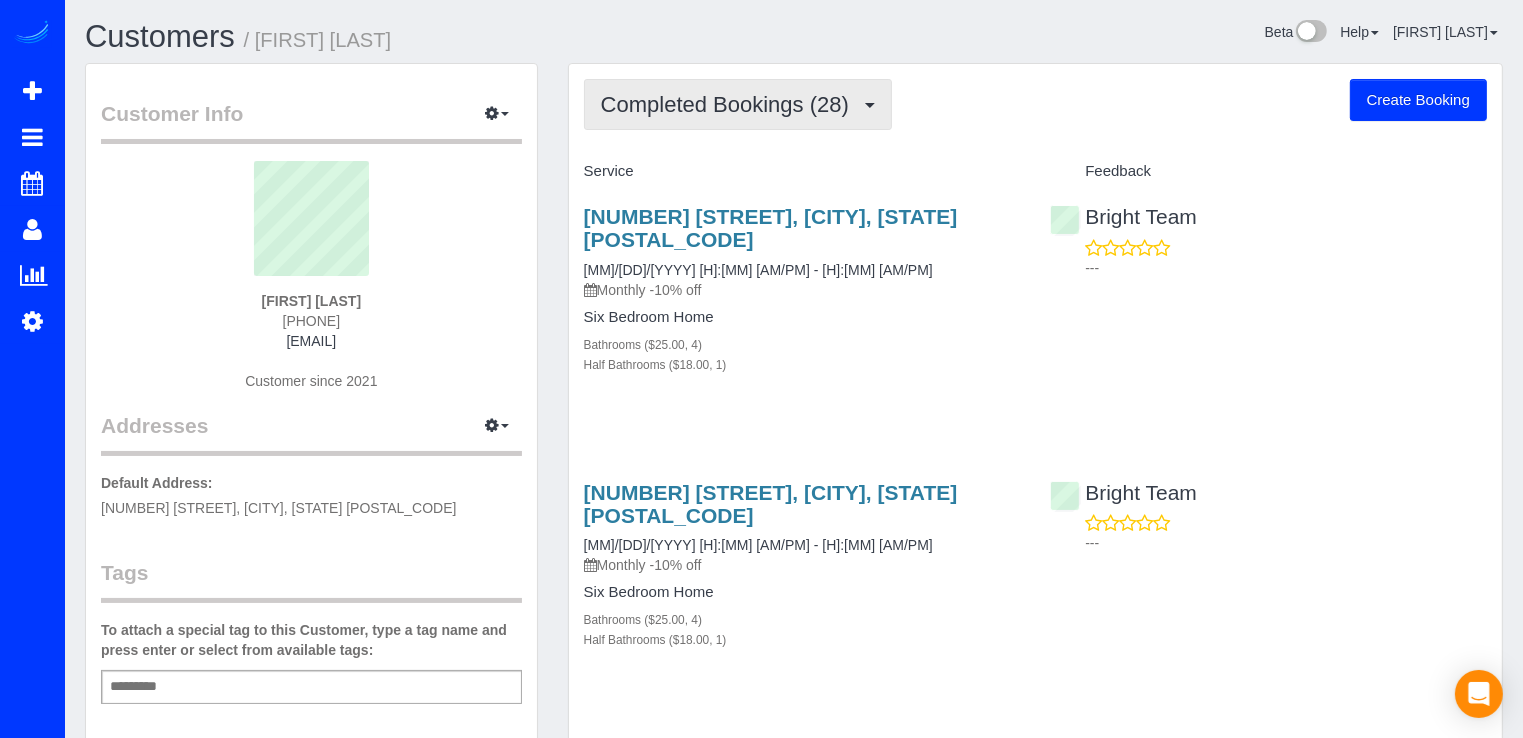 click on "Completed Bookings (28)" at bounding box center (730, 104) 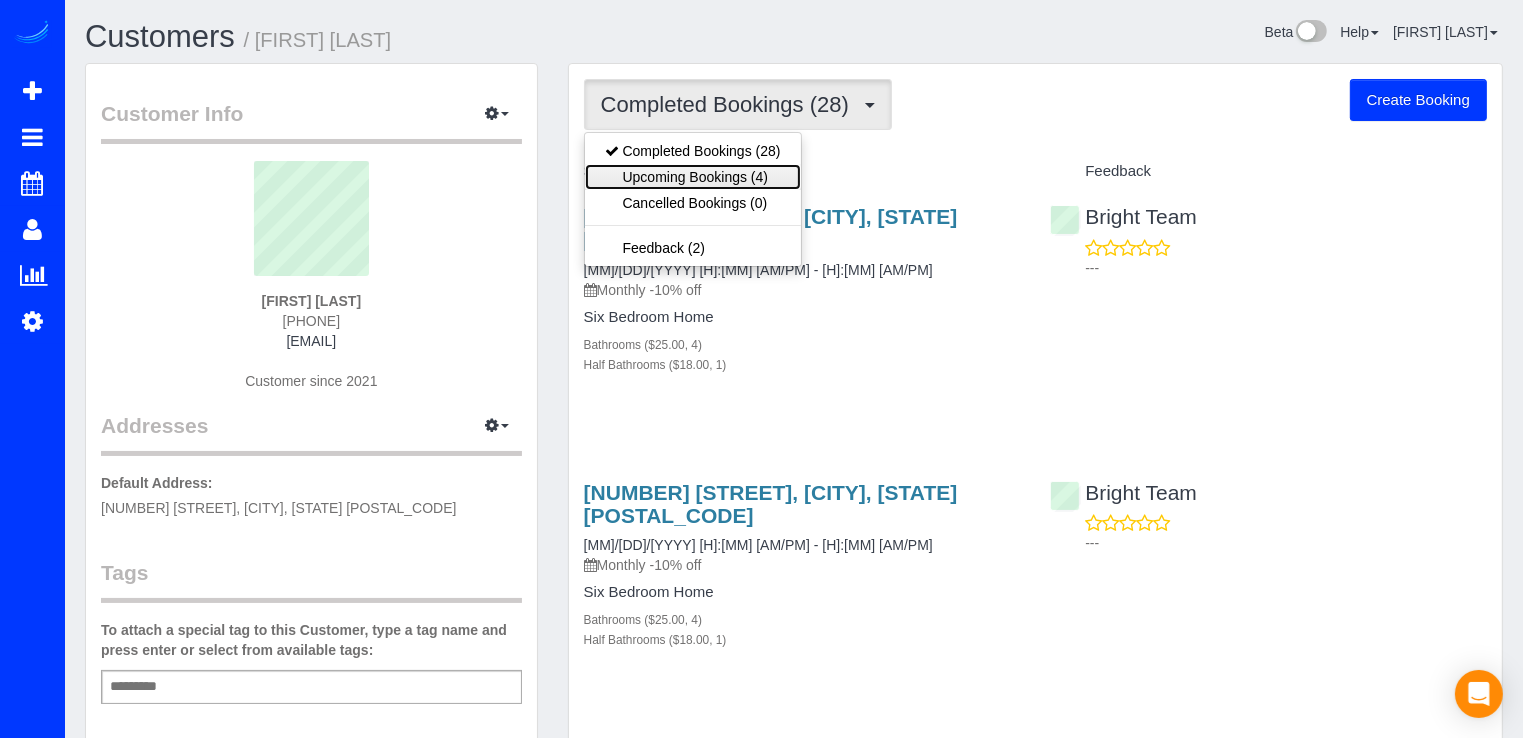 click on "Upcoming Bookings (4)" at bounding box center (693, 177) 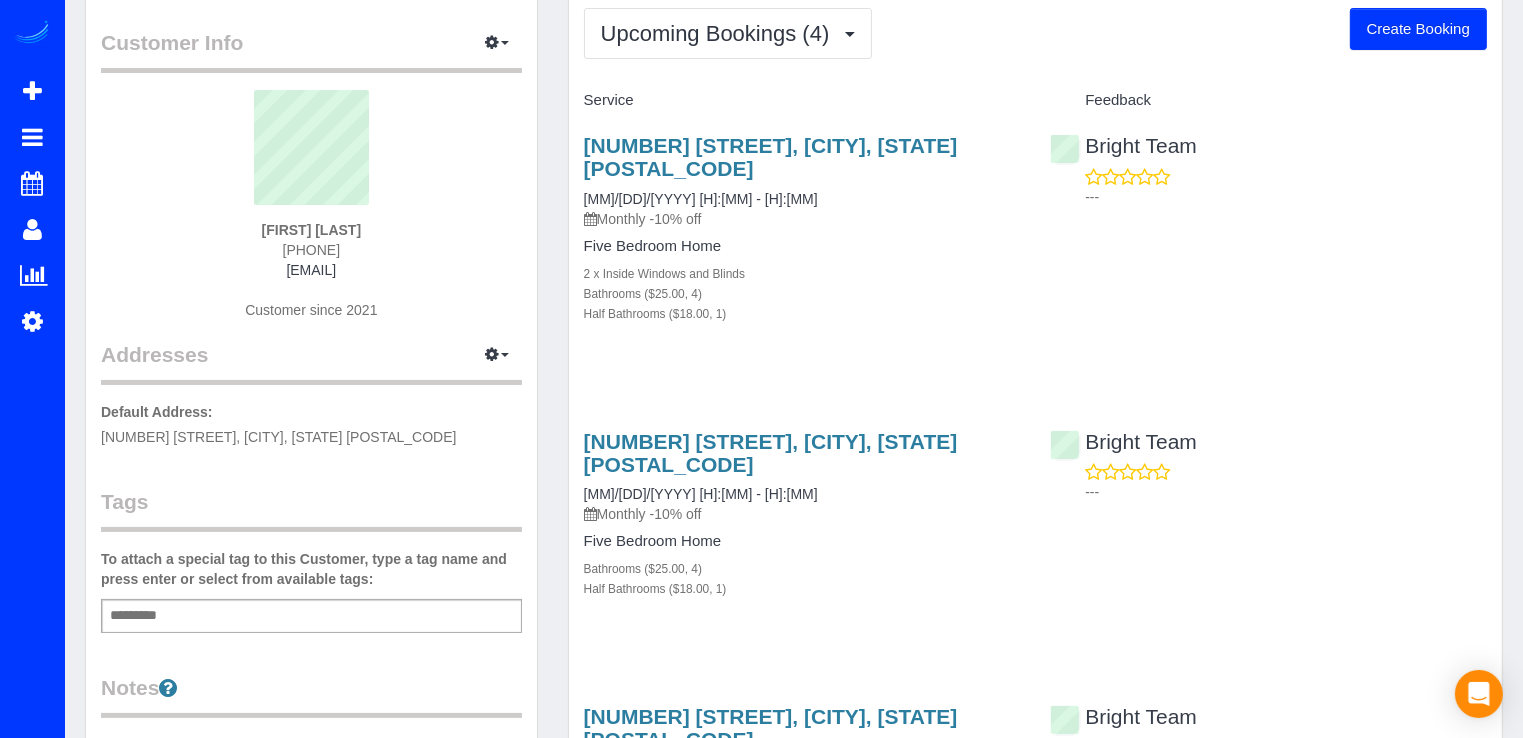 scroll, scrollTop: 200, scrollLeft: 0, axis: vertical 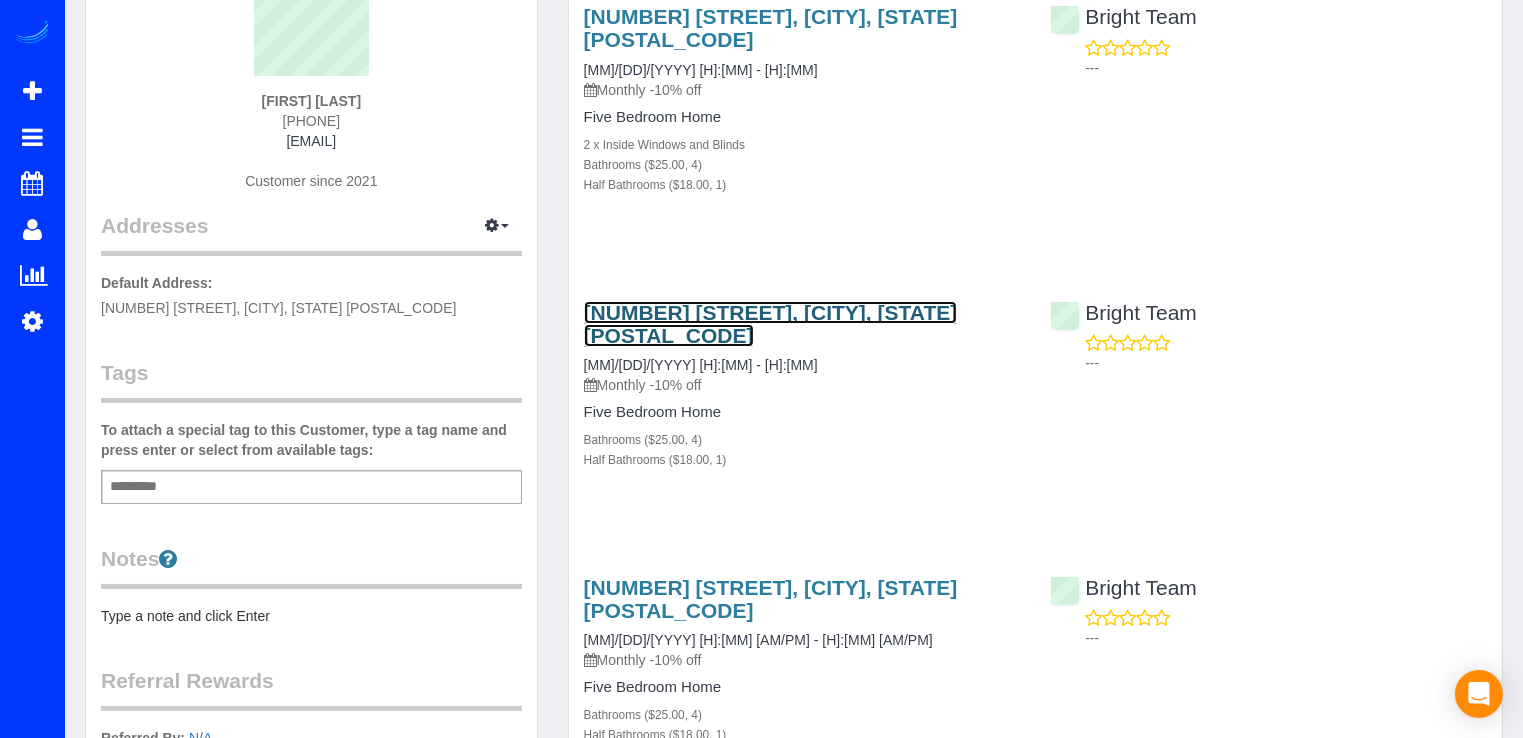 click on "3827 Albemarle Street Nw, Washington, DC 20016" at bounding box center [771, 324] 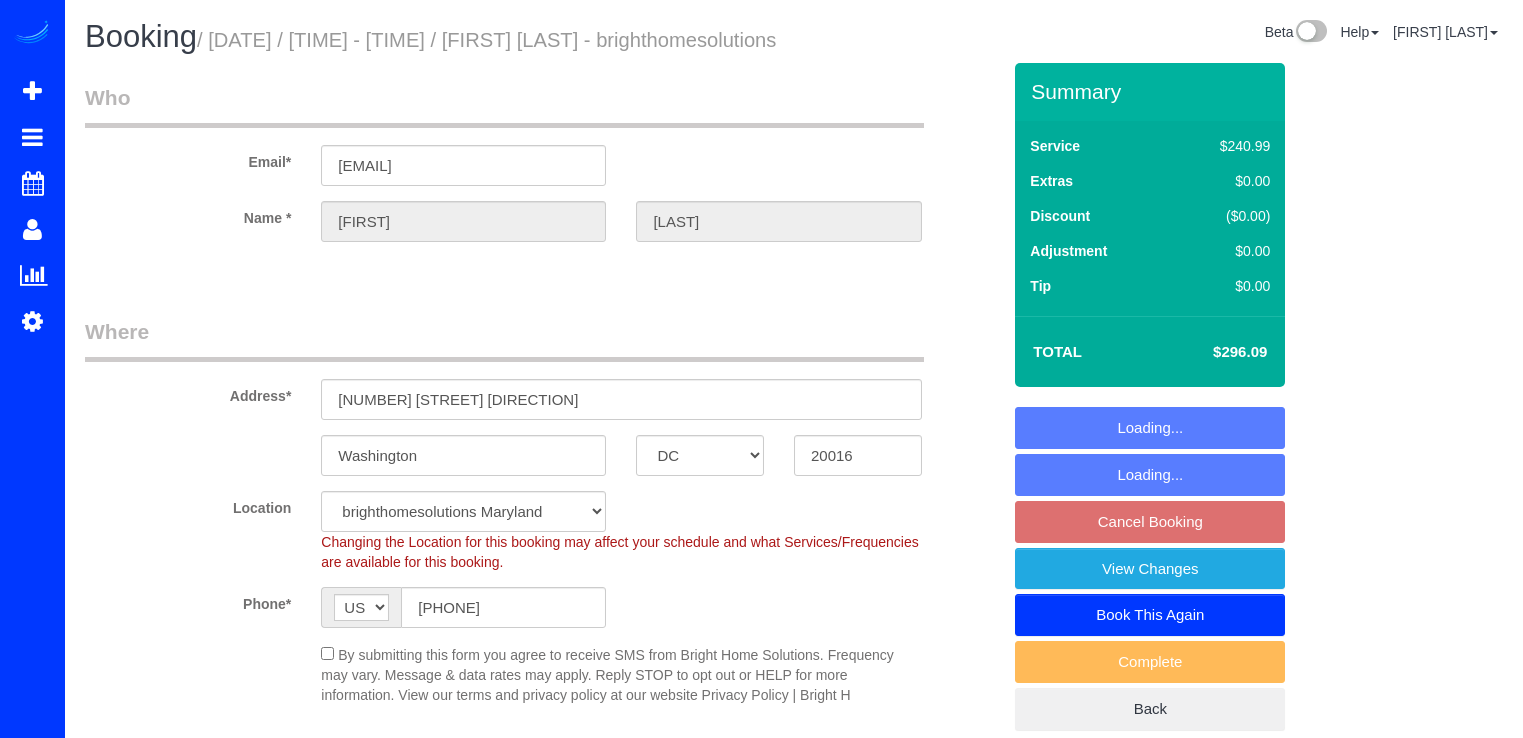 select on "DC" 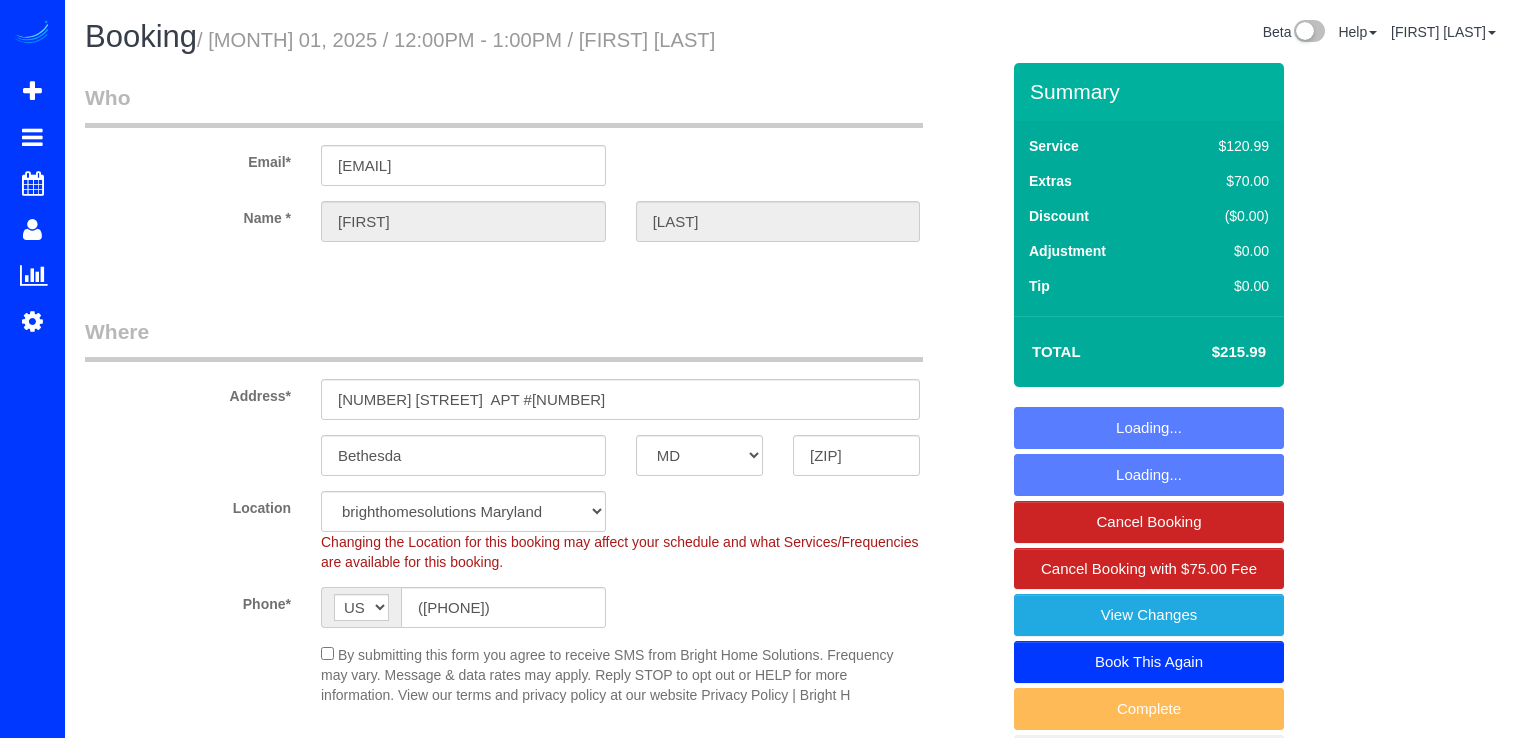 select on "MD" 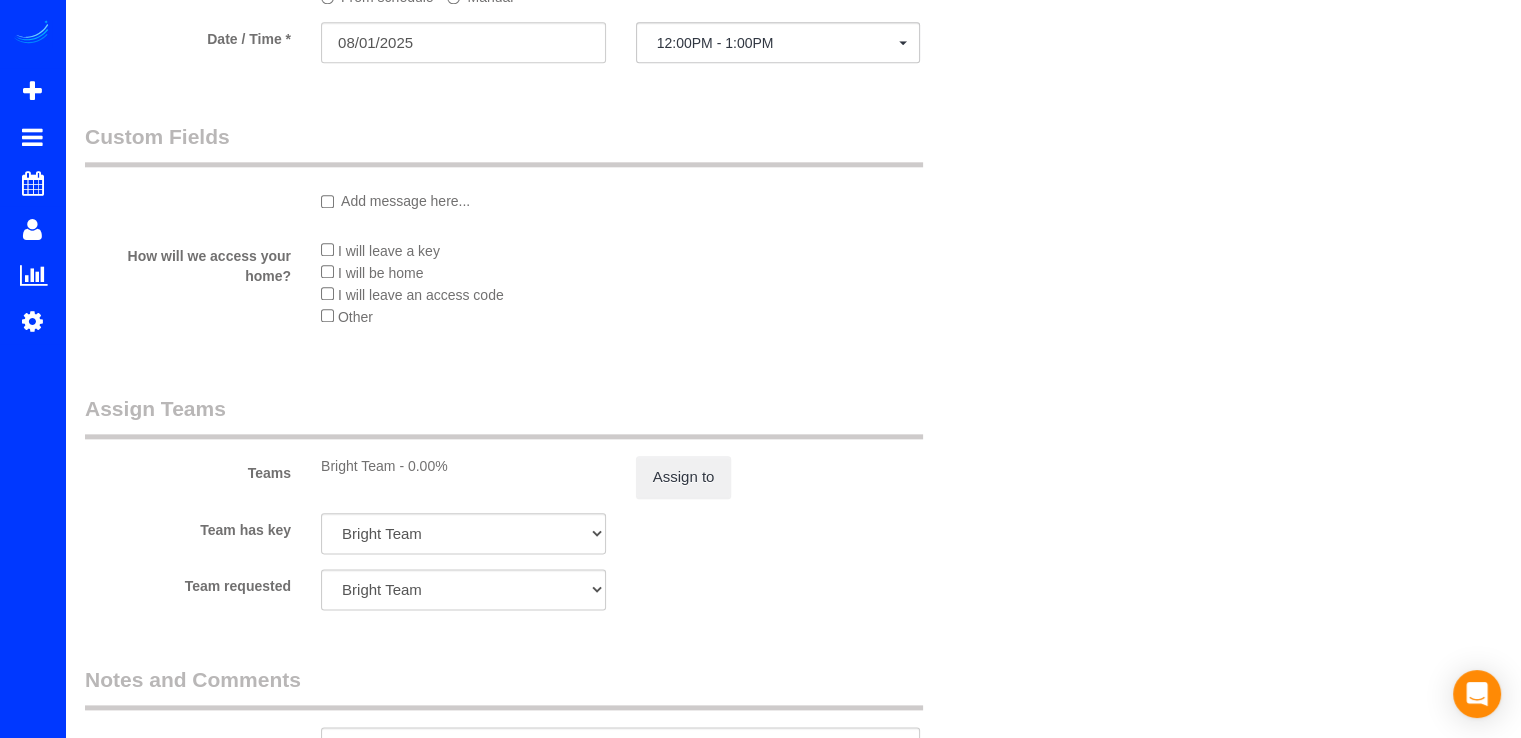 scroll, scrollTop: 2000, scrollLeft: 0, axis: vertical 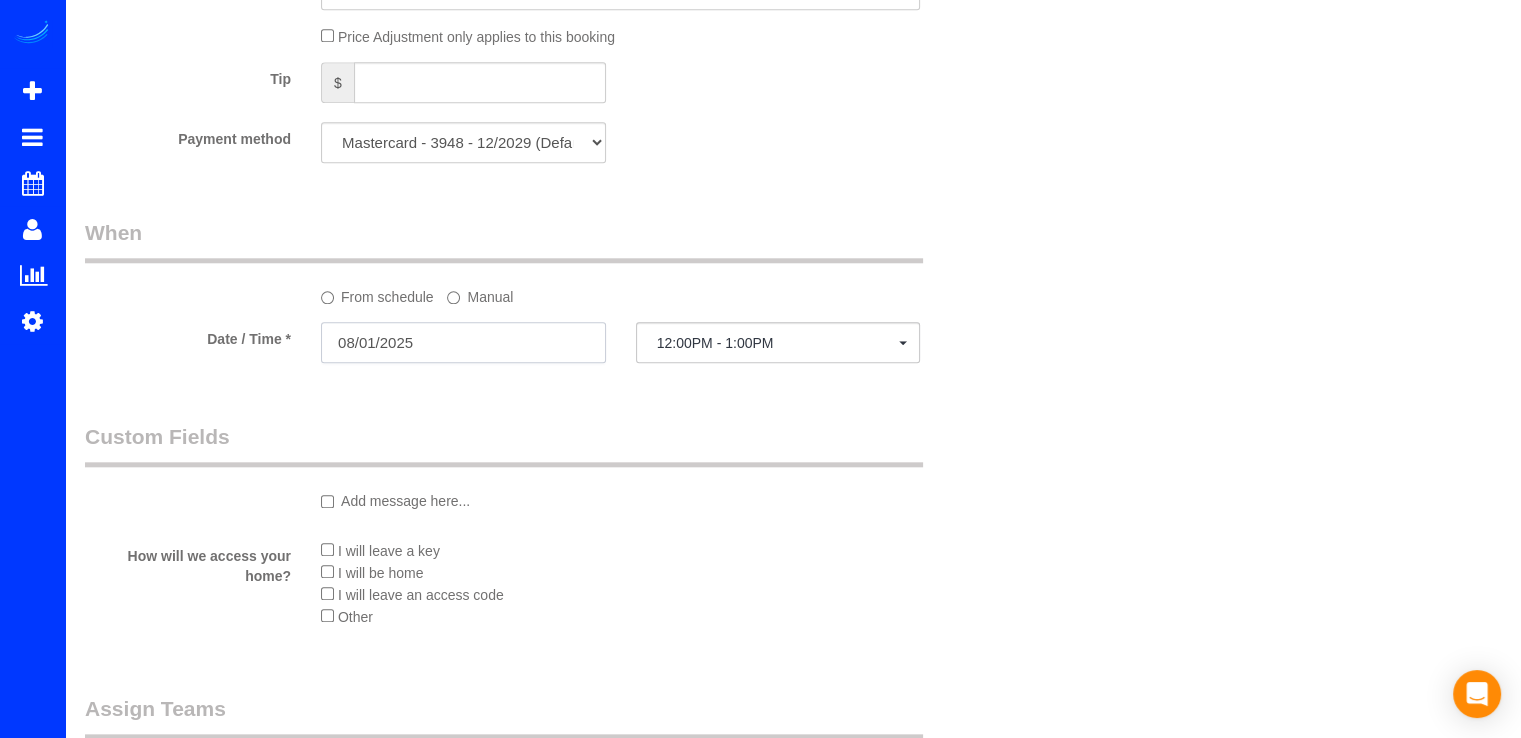 click on "08/01/2025" at bounding box center [463, 342] 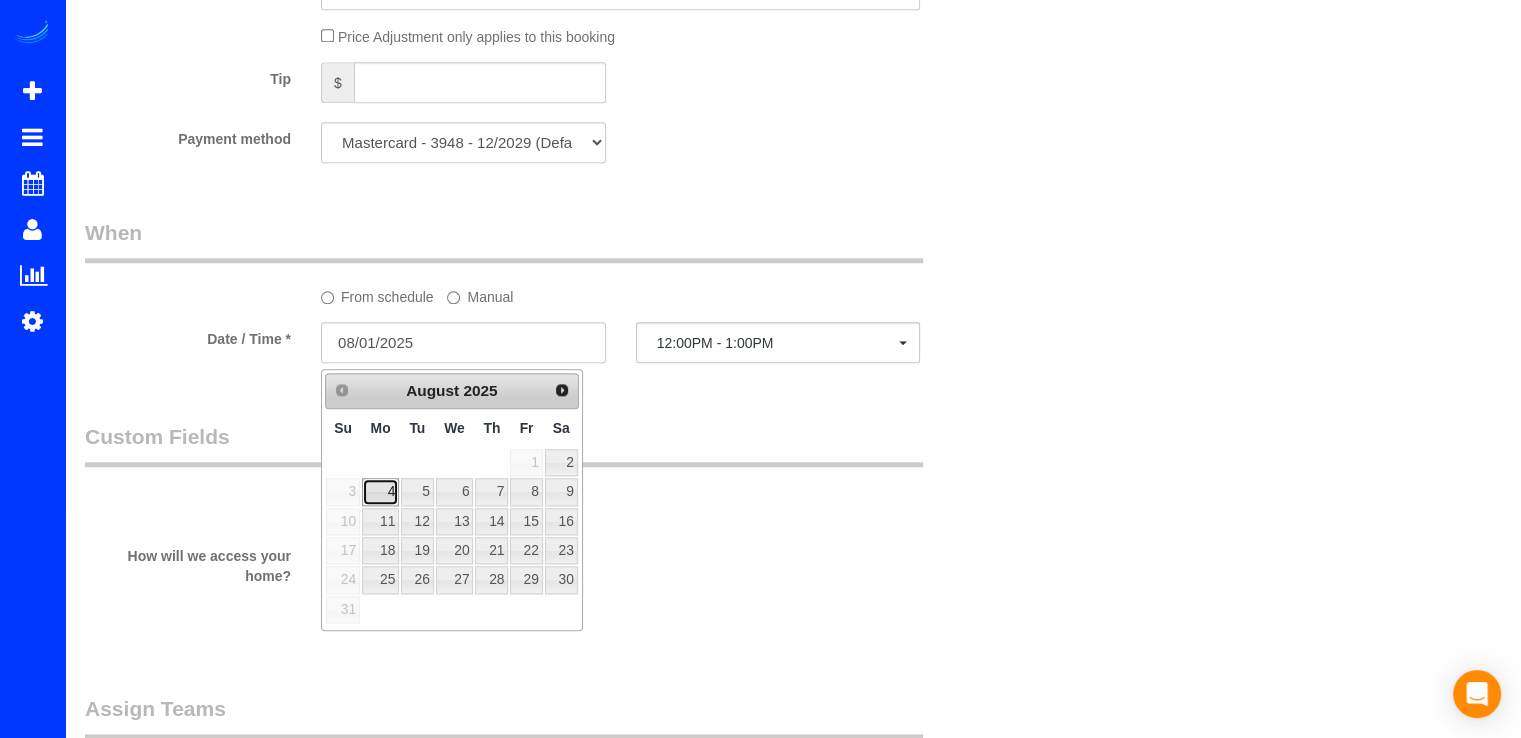 click on "4" at bounding box center [380, 491] 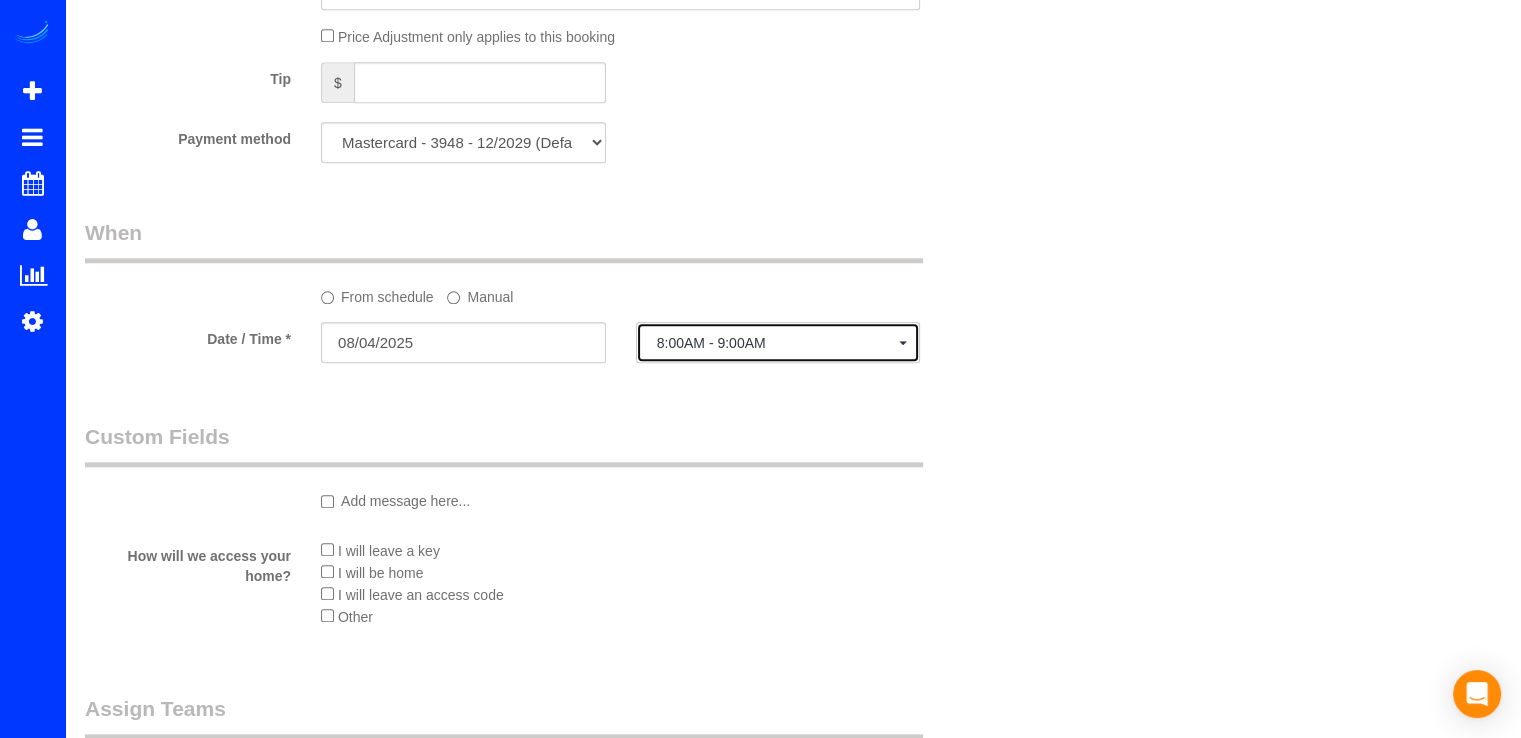 click on "8:00AM - 9:00AM" 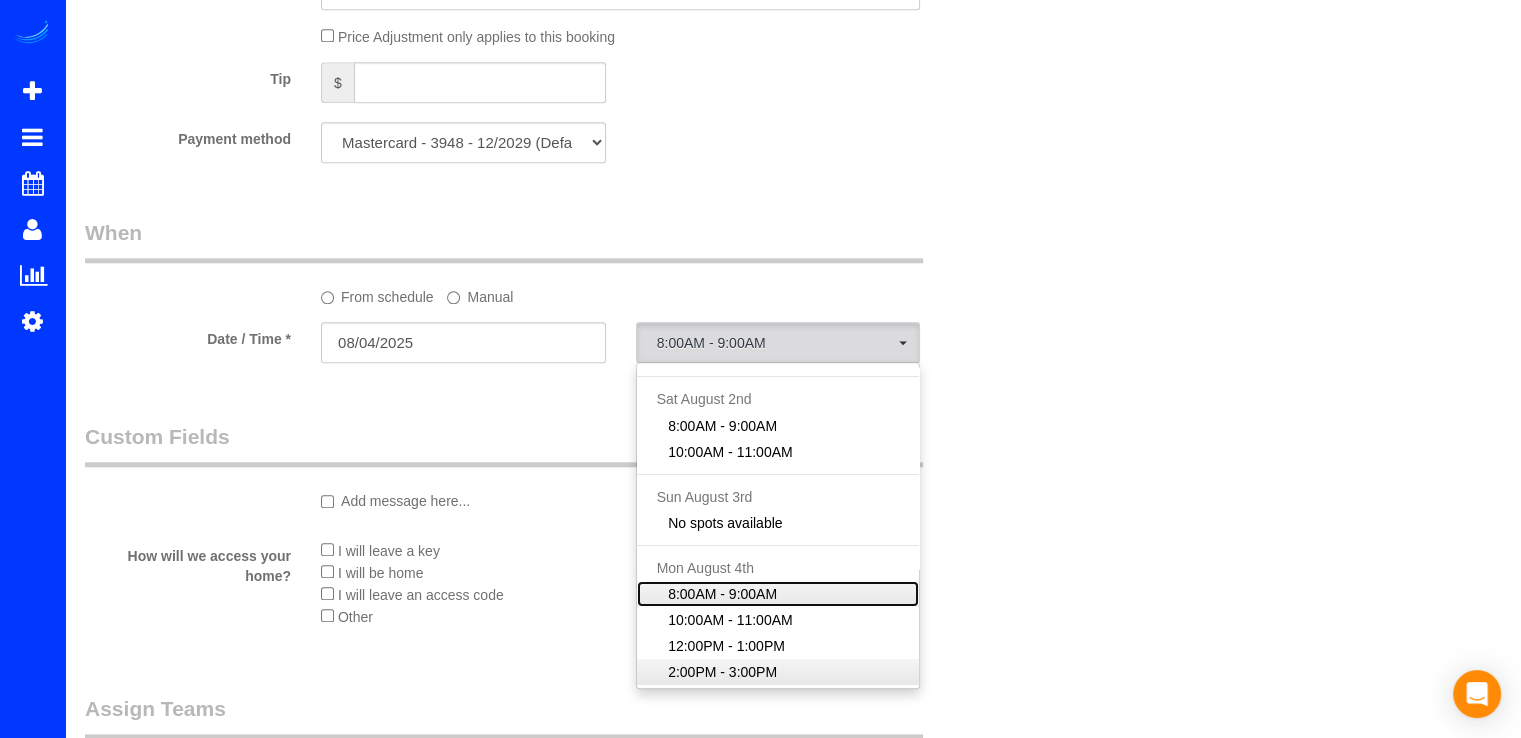 scroll, scrollTop: 100, scrollLeft: 0, axis: vertical 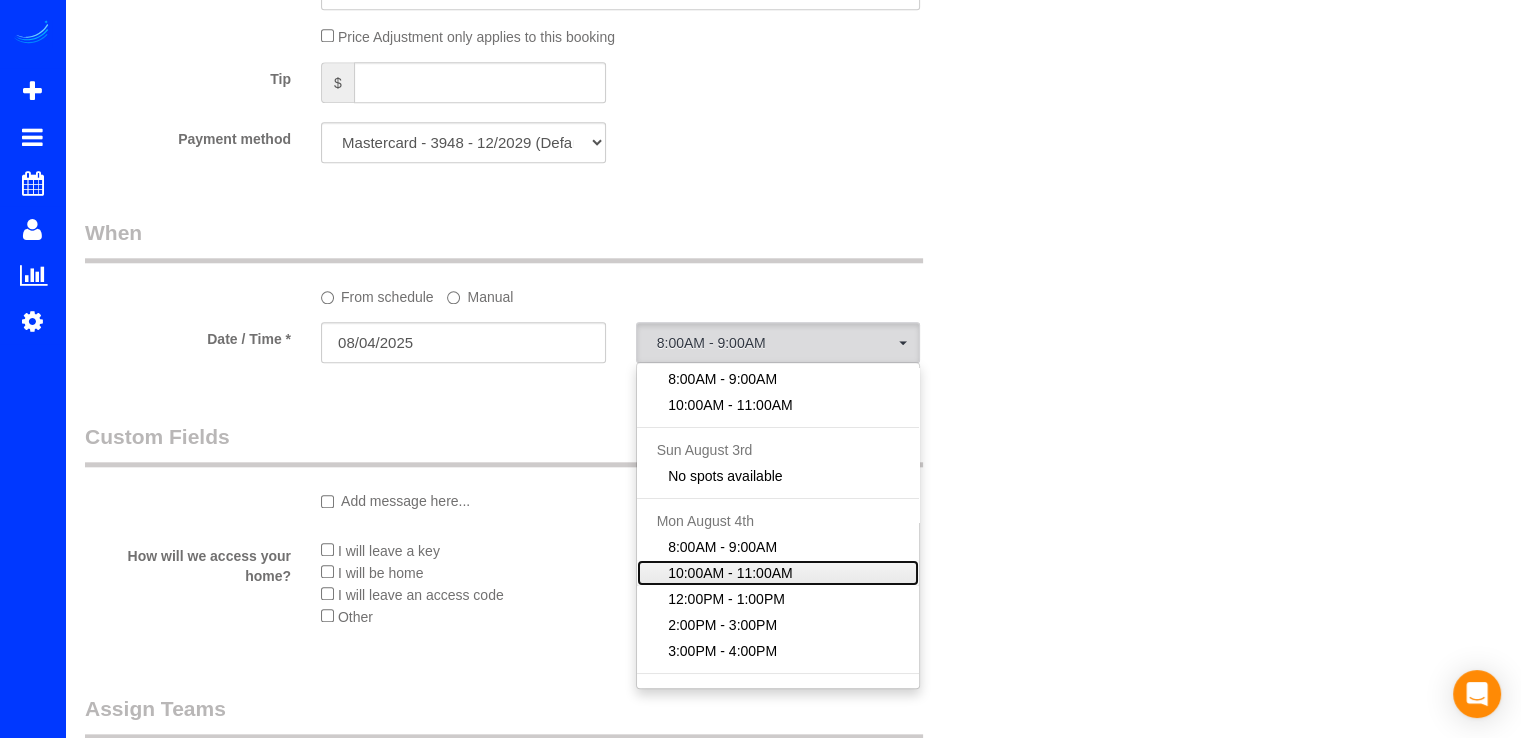 click on "10:00AM - 11:00AM" 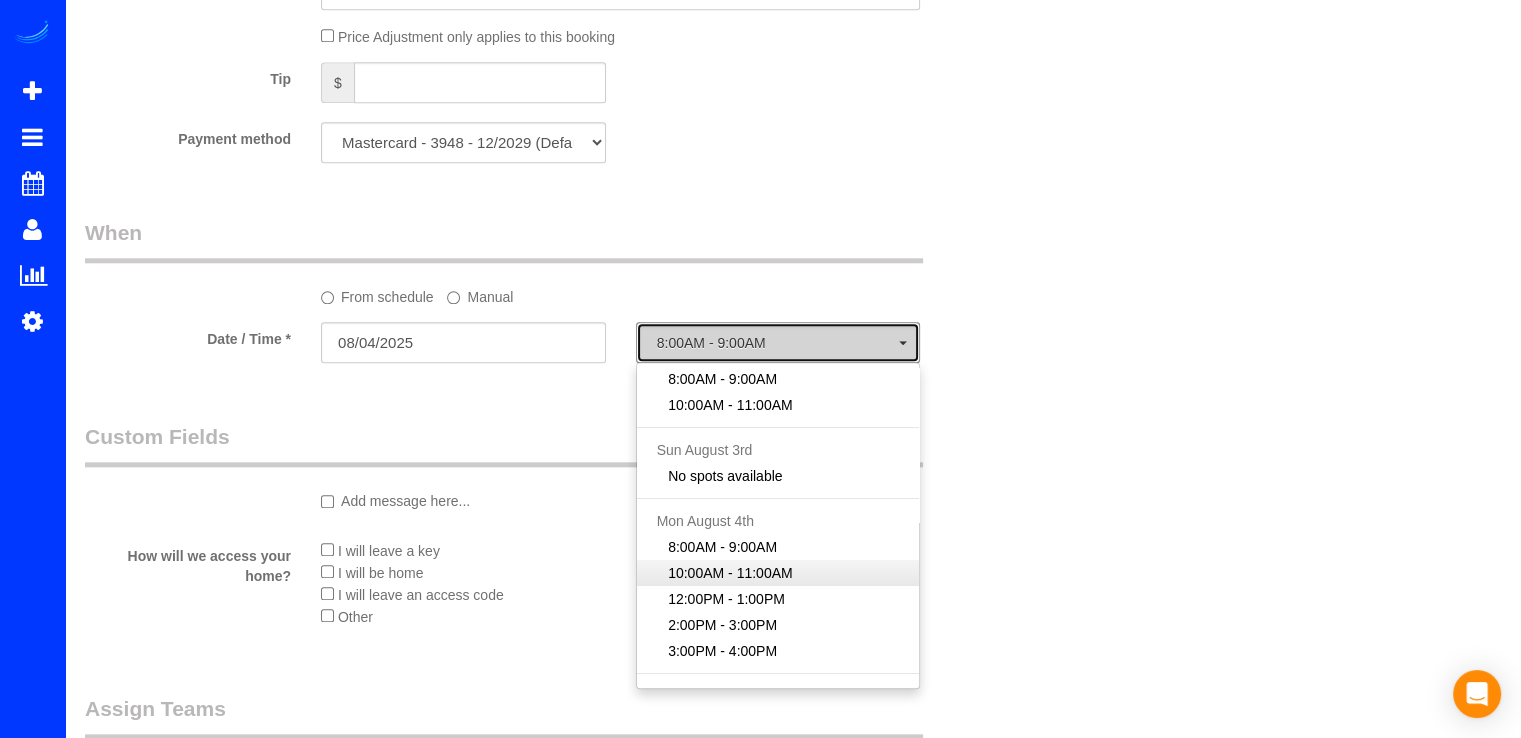 select on "spot6" 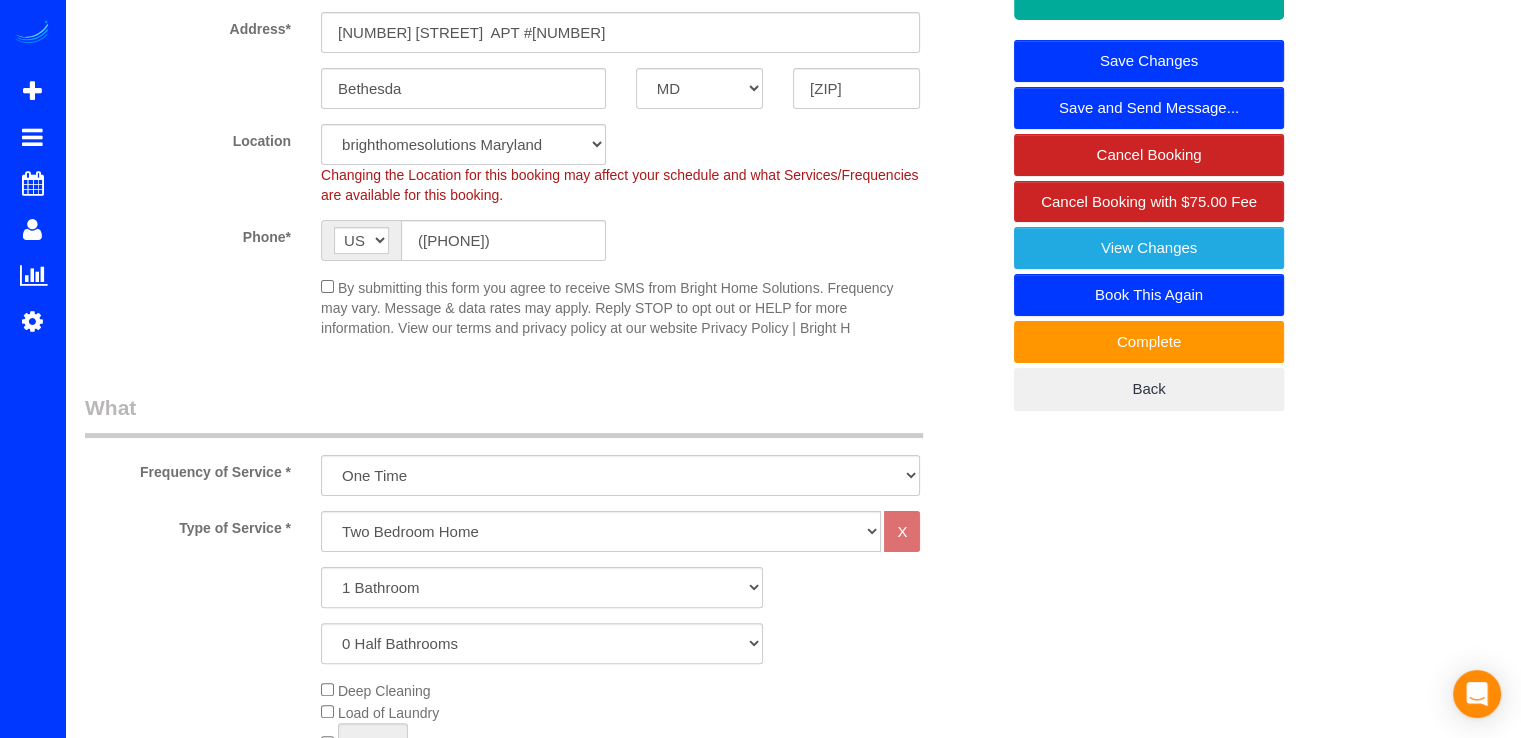 scroll, scrollTop: 200, scrollLeft: 0, axis: vertical 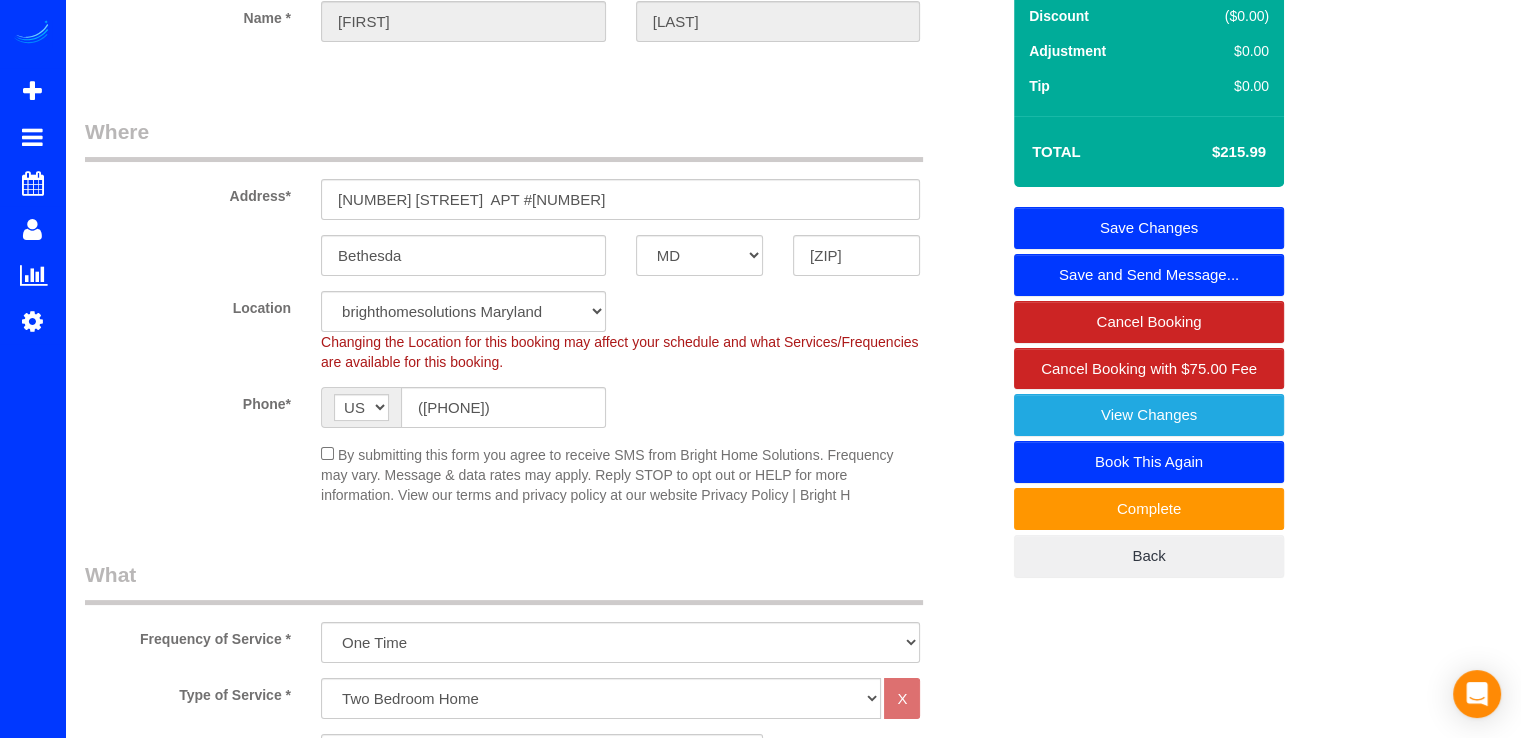 click on "Save Changes" at bounding box center [1149, 228] 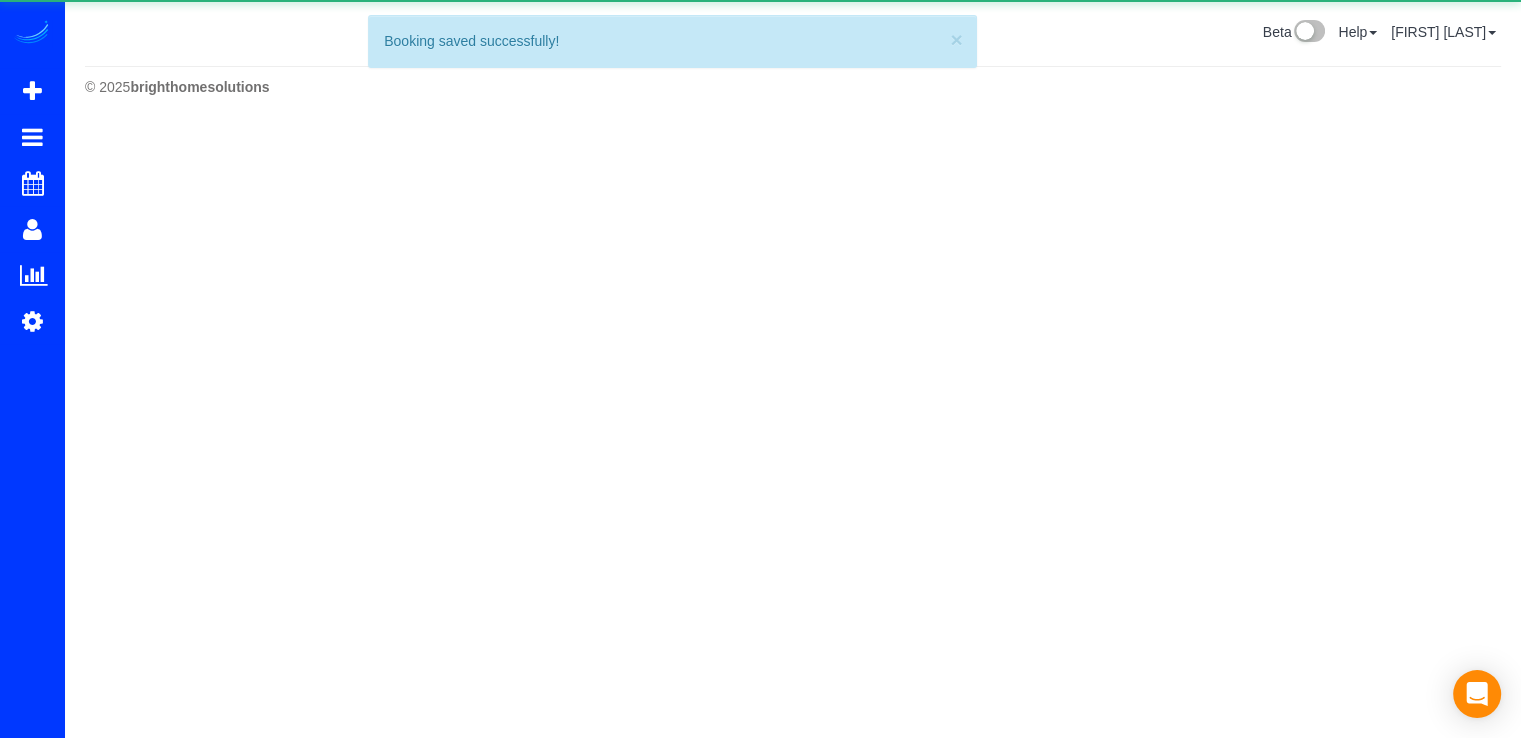 scroll, scrollTop: 0, scrollLeft: 0, axis: both 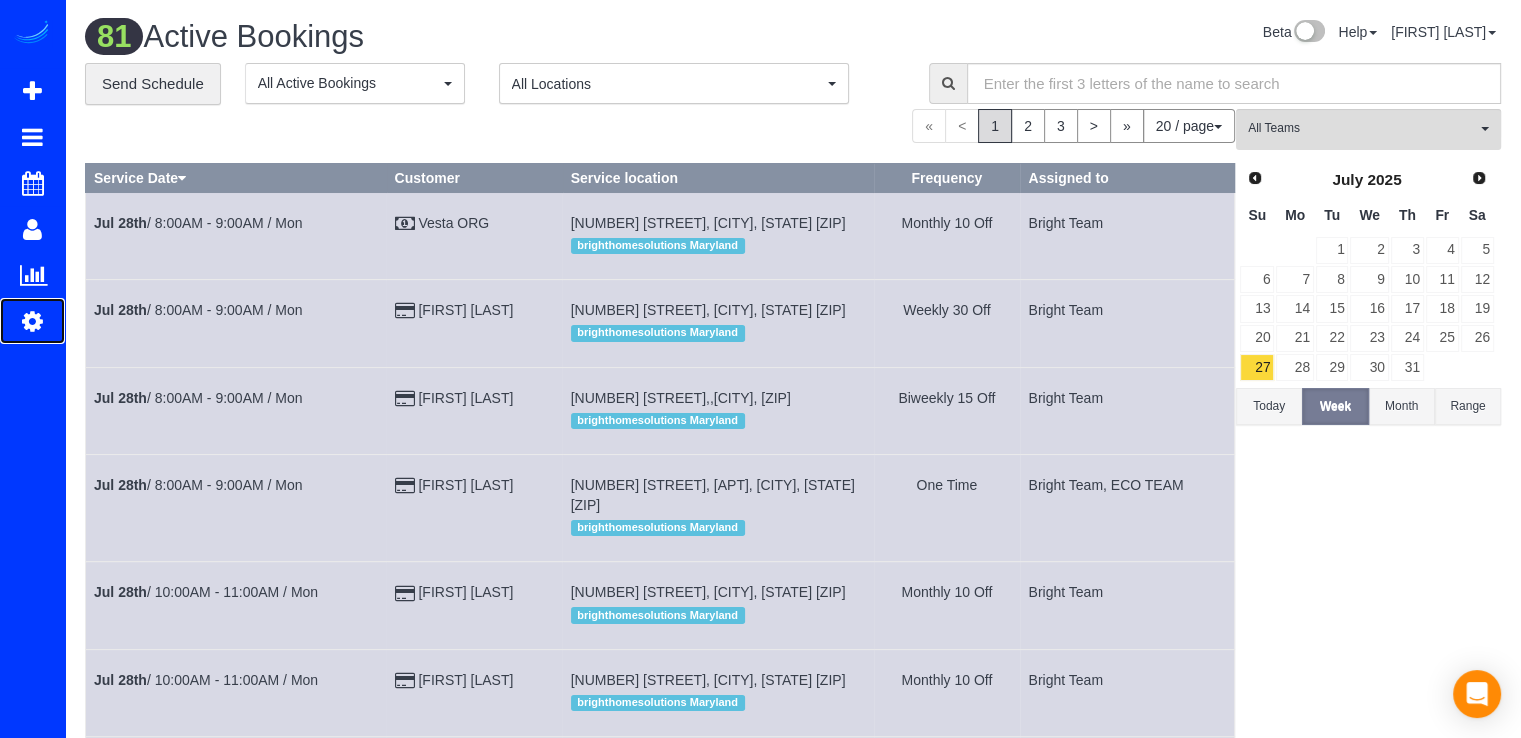 click on "Settings" at bounding box center [32, 321] 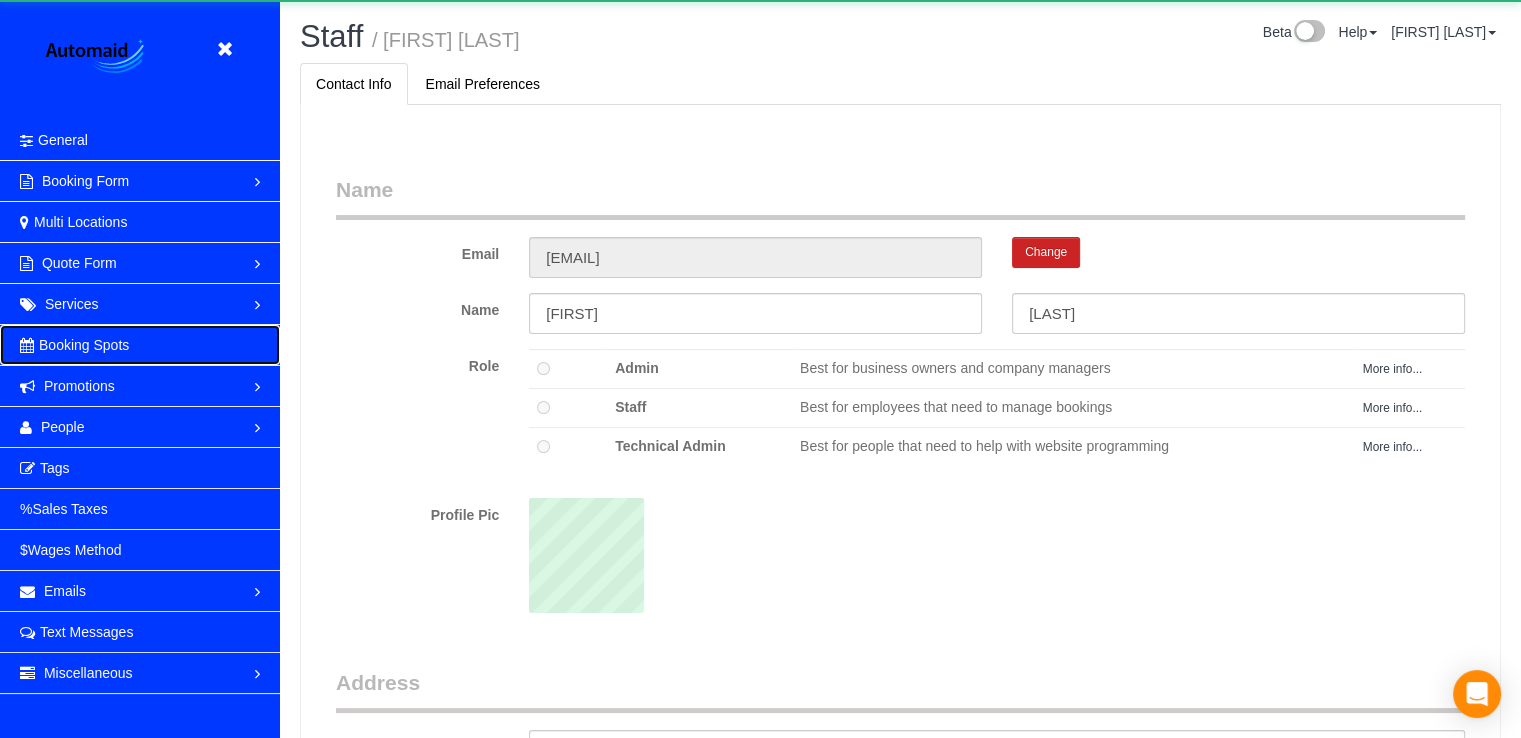 click on "Booking Spots" at bounding box center [84, 345] 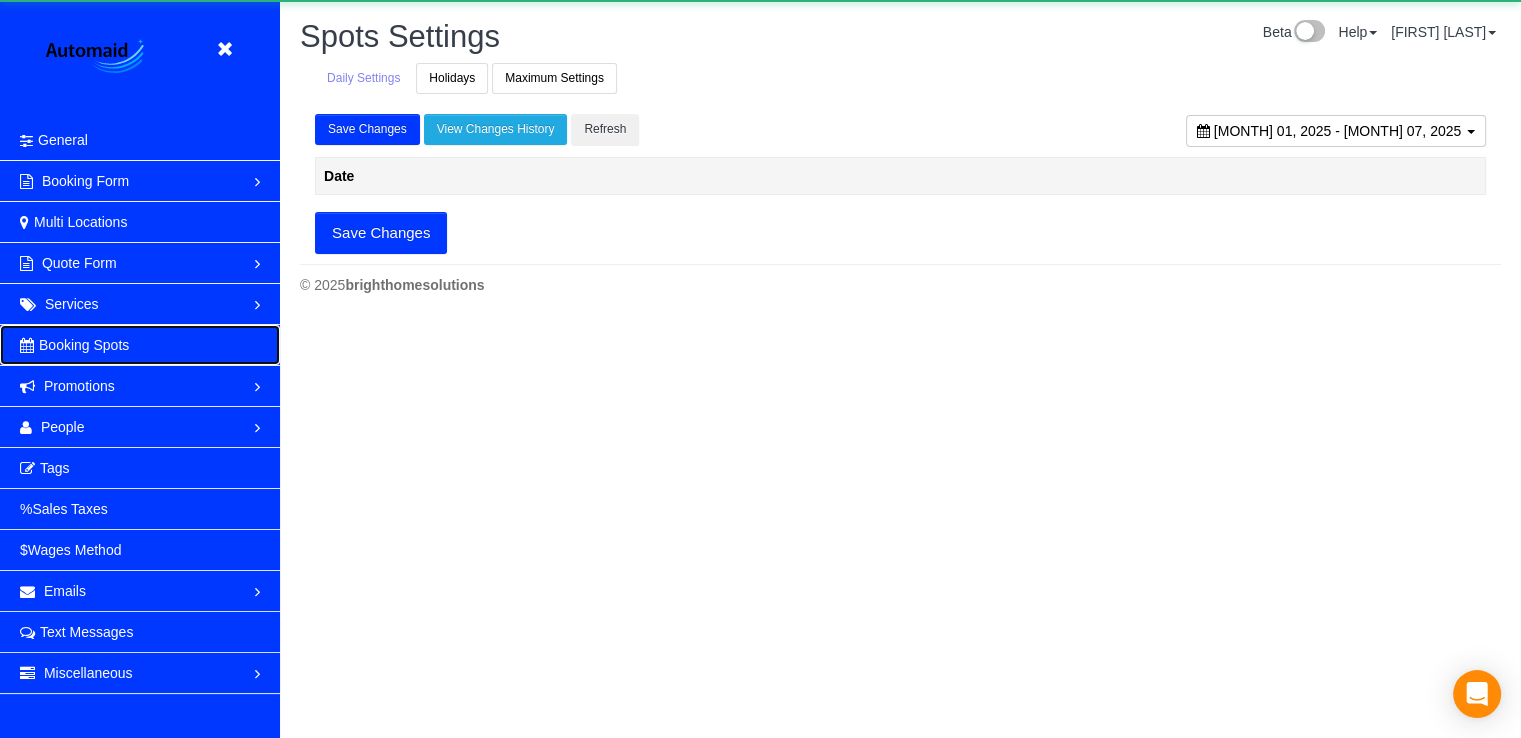 scroll, scrollTop: 99652, scrollLeft: 98479, axis: both 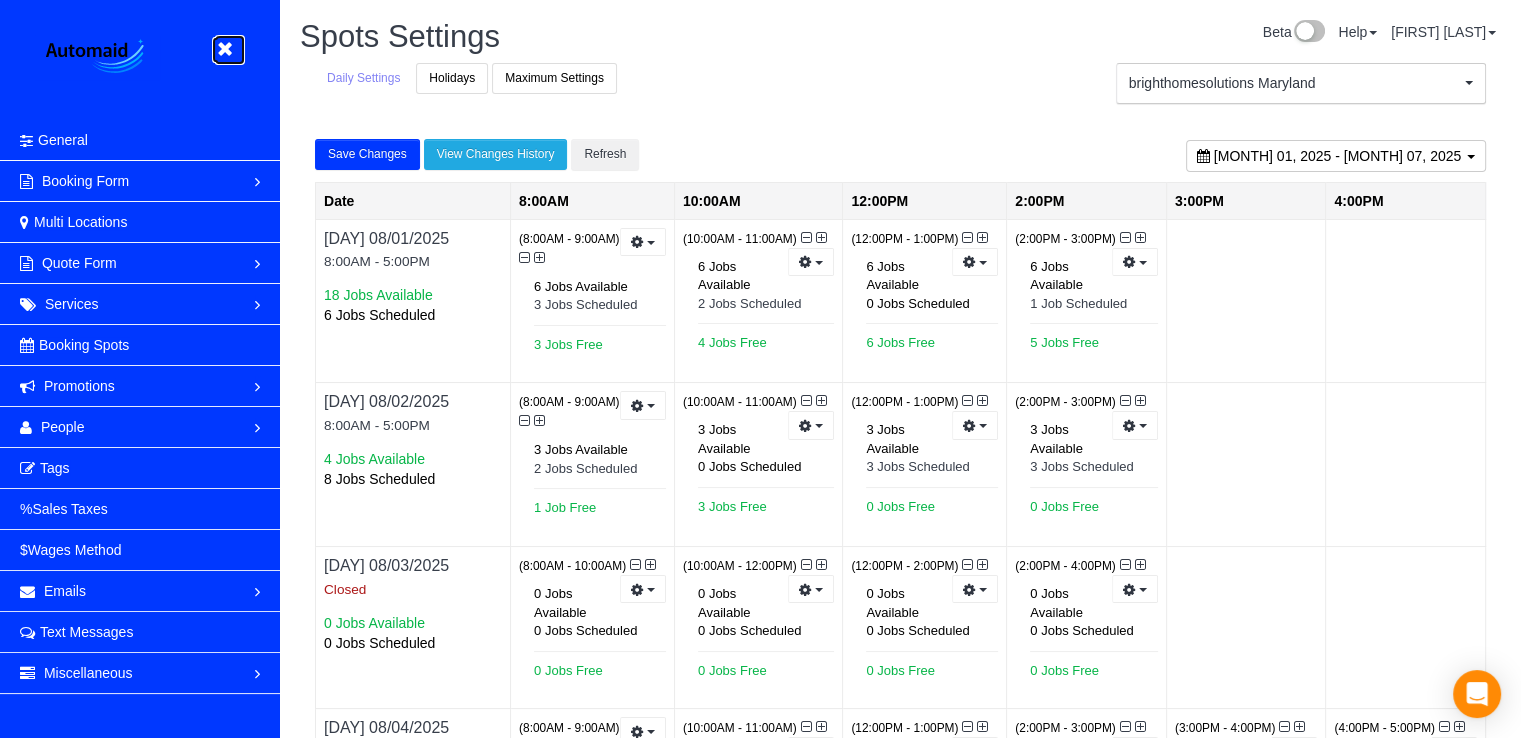 click at bounding box center [224, 49] 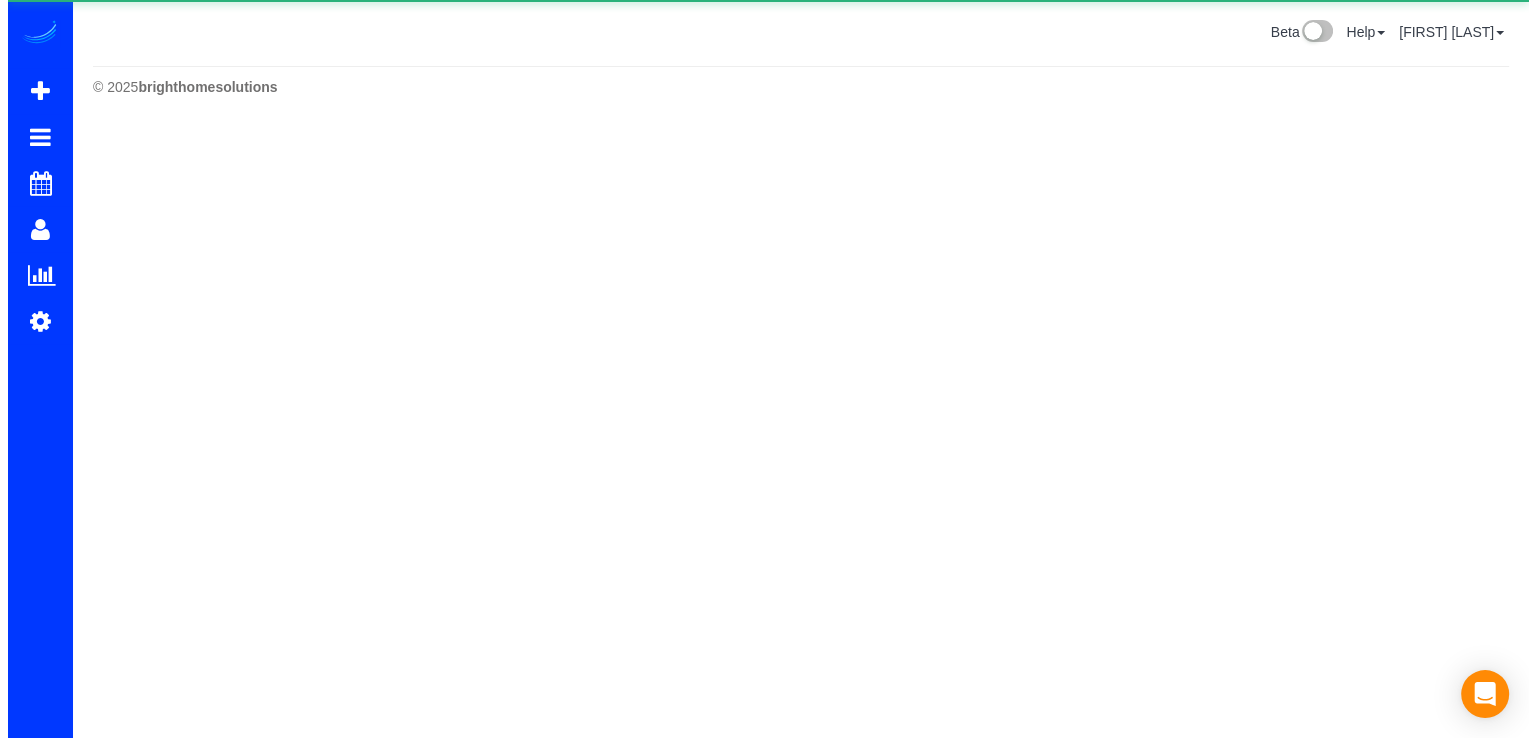 scroll, scrollTop: 99866, scrollLeft: 98464, axis: both 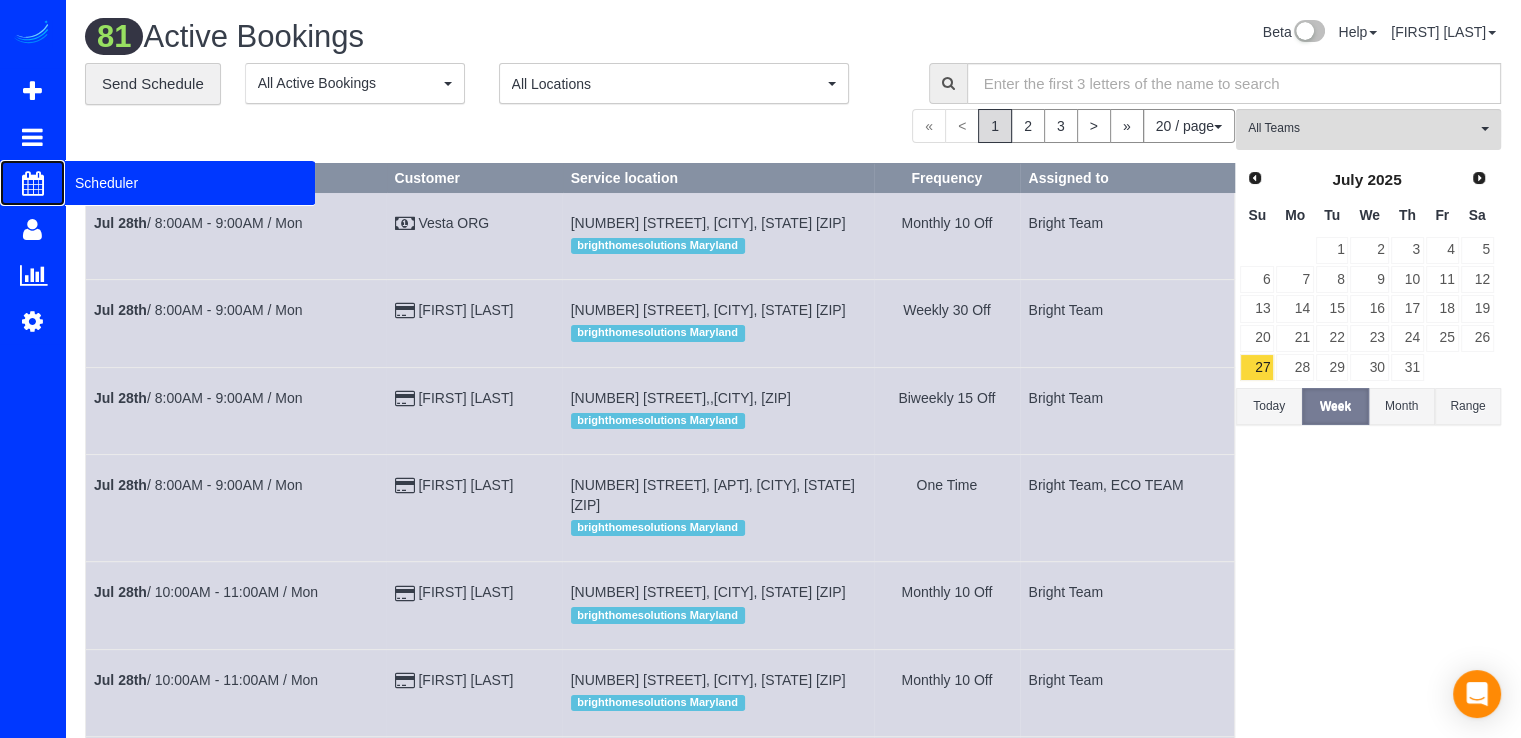 click on "Scheduler" at bounding box center (190, 183) 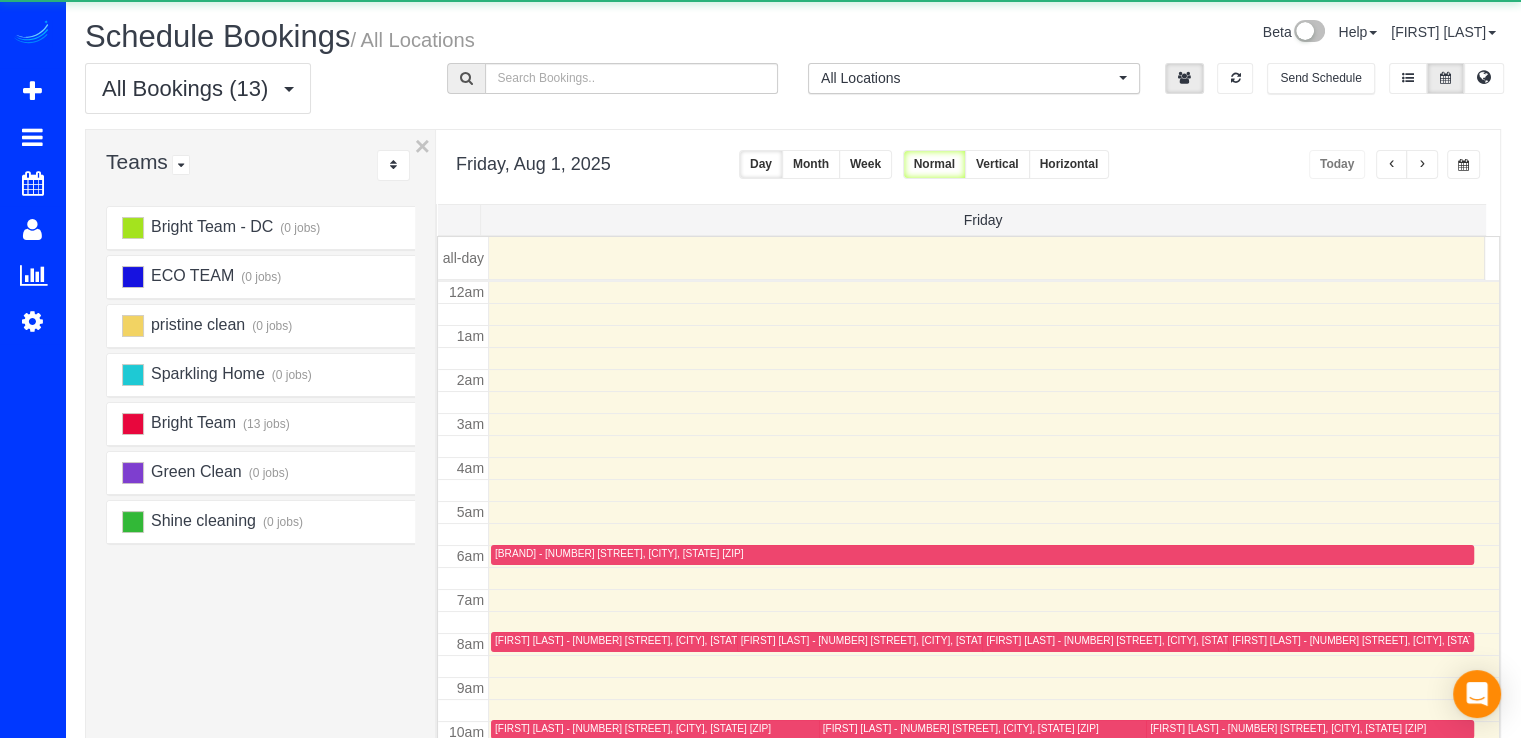 scroll, scrollTop: 263, scrollLeft: 0, axis: vertical 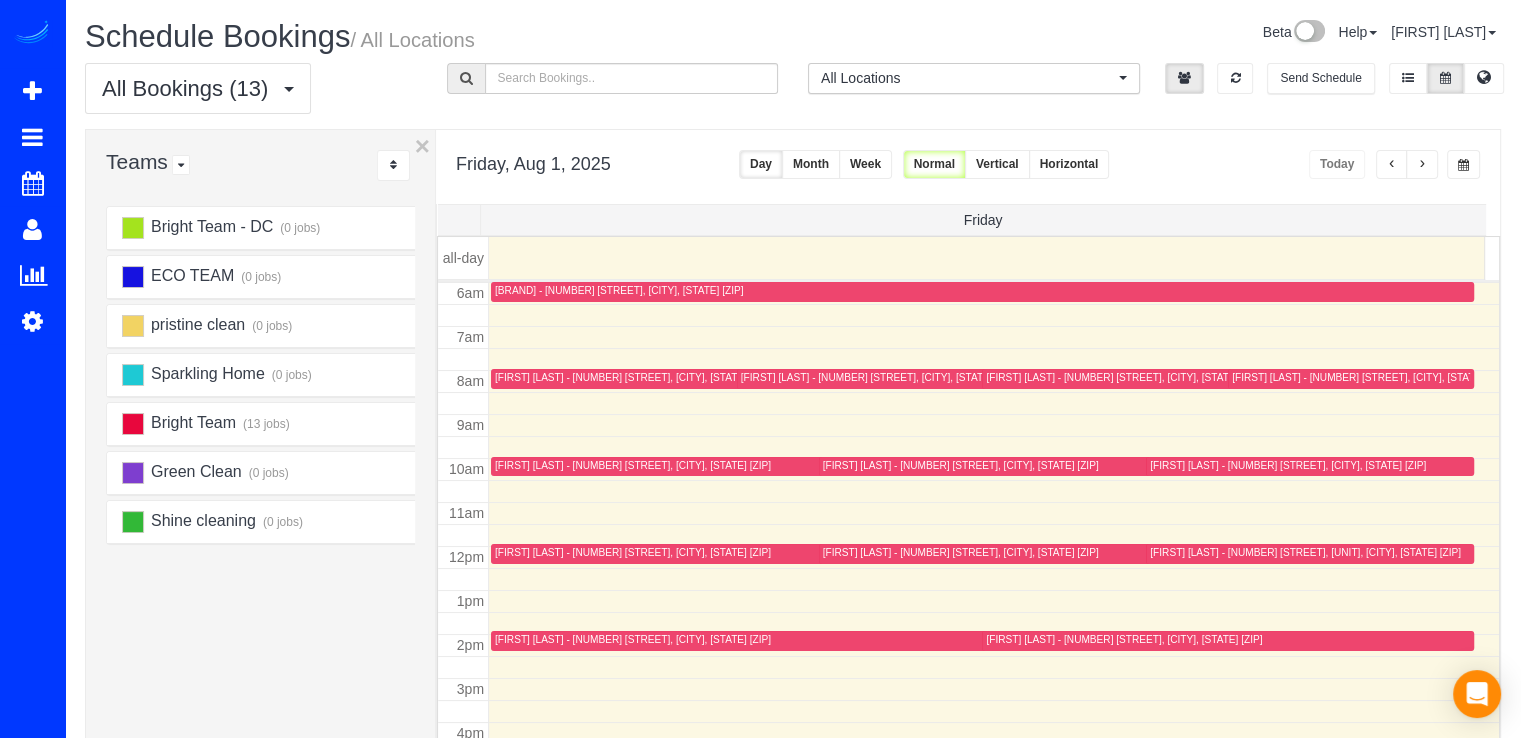 click at bounding box center (1422, 165) 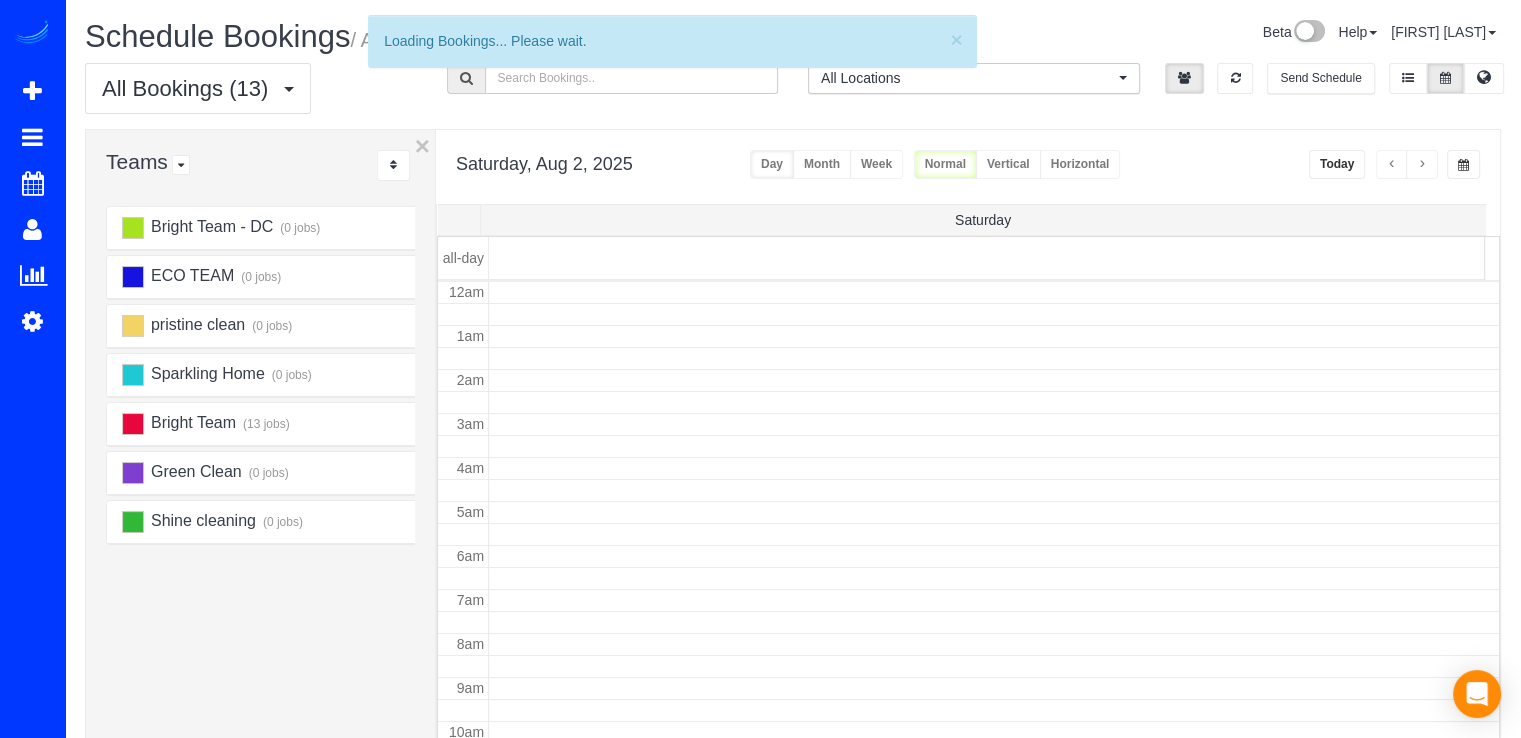 scroll, scrollTop: 263, scrollLeft: 0, axis: vertical 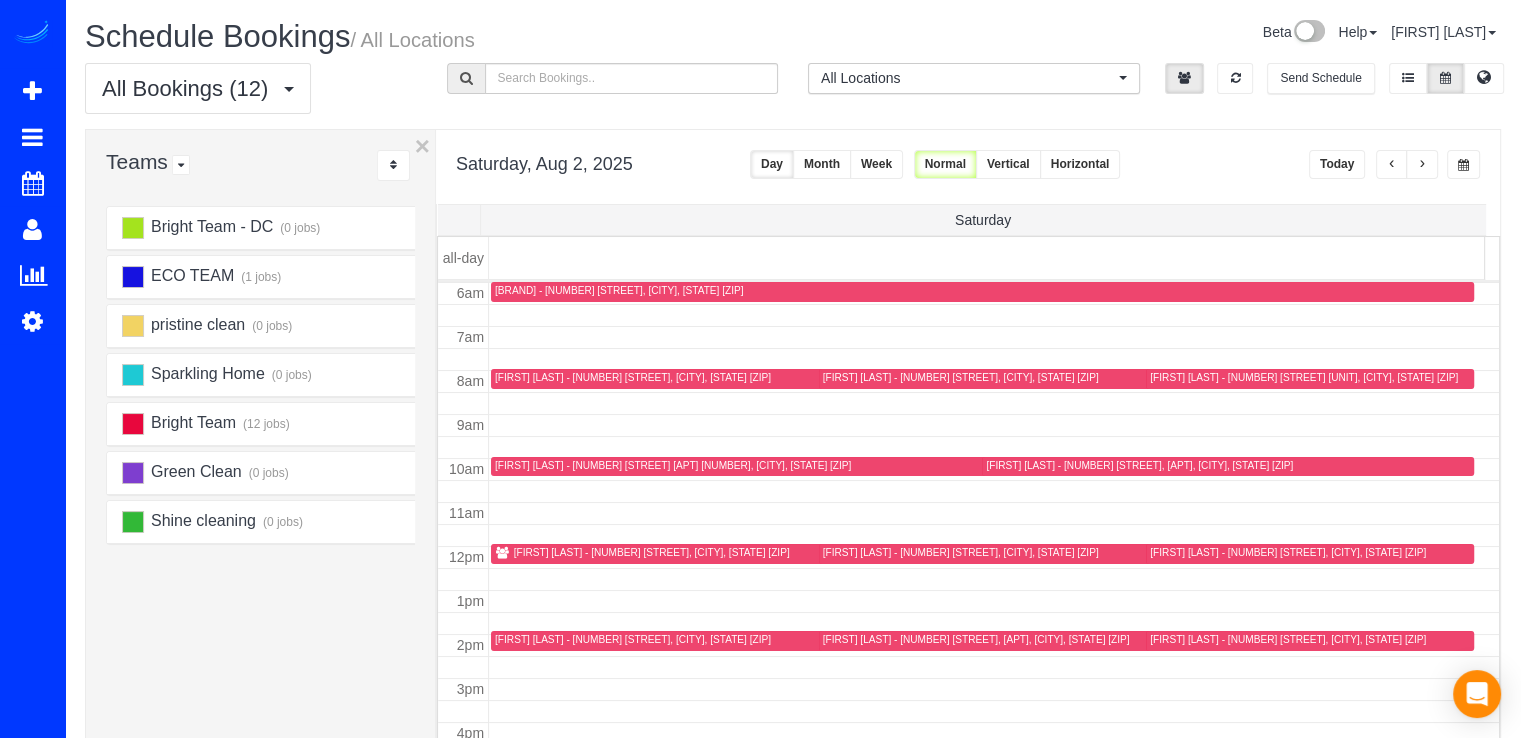 click at bounding box center [1422, 165] 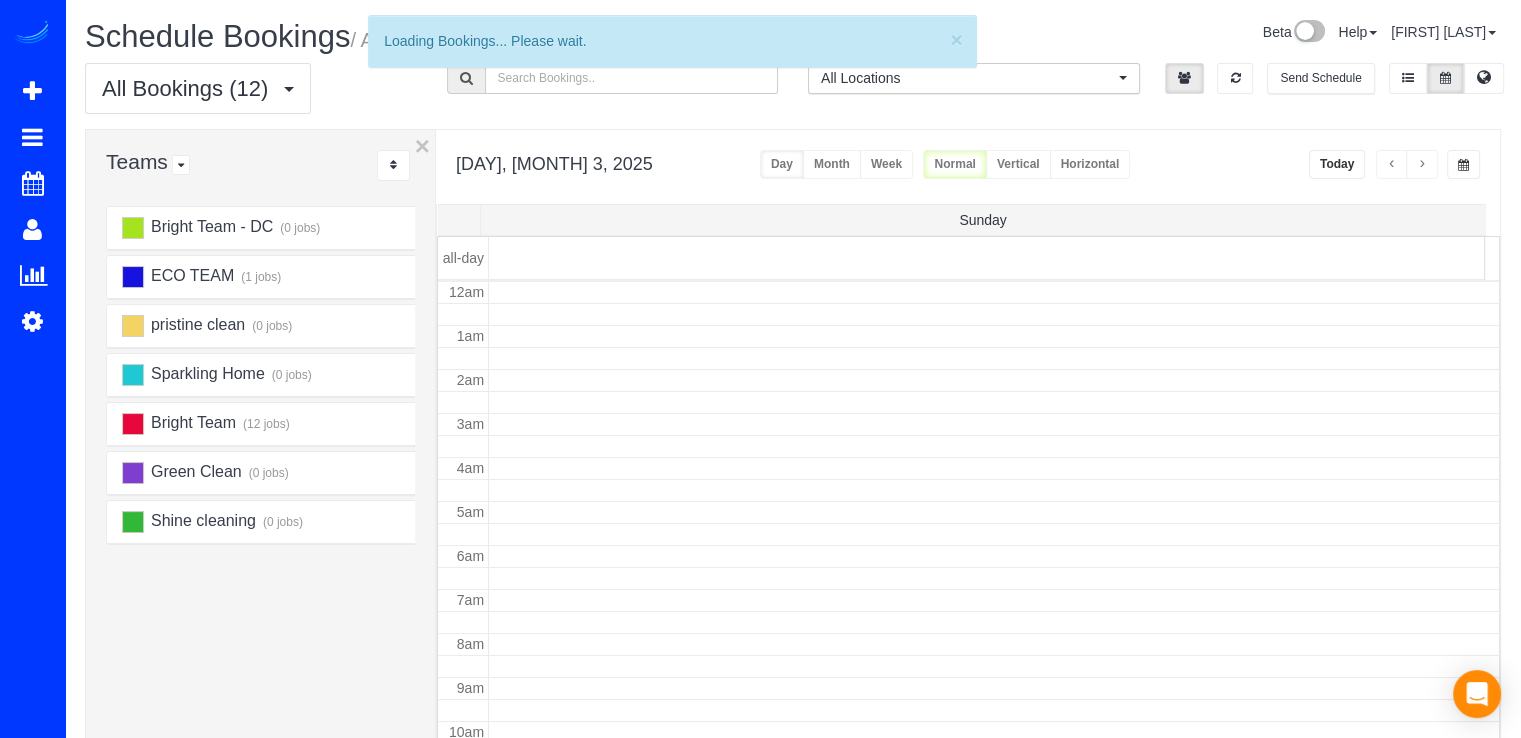 scroll, scrollTop: 263, scrollLeft: 0, axis: vertical 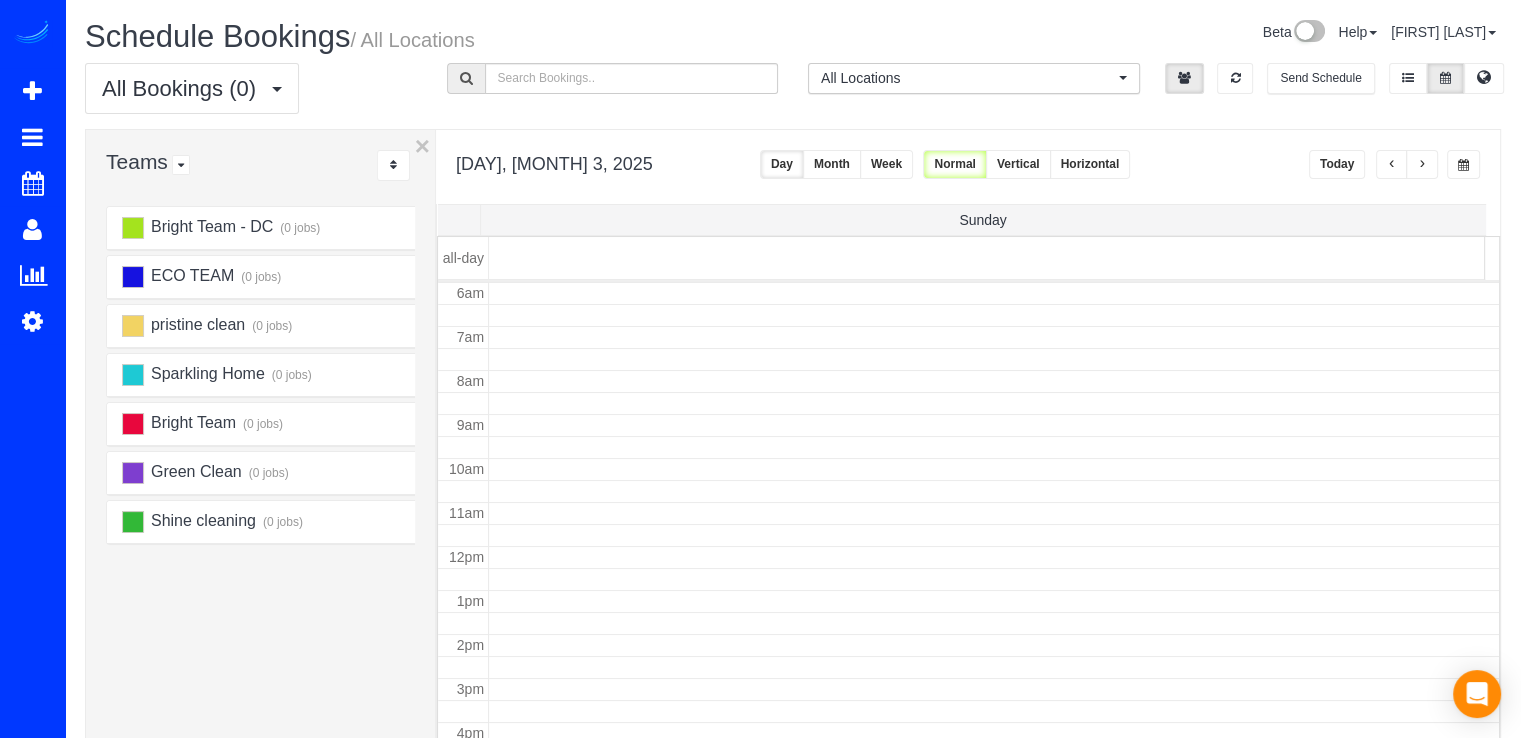 click at bounding box center (1422, 165) 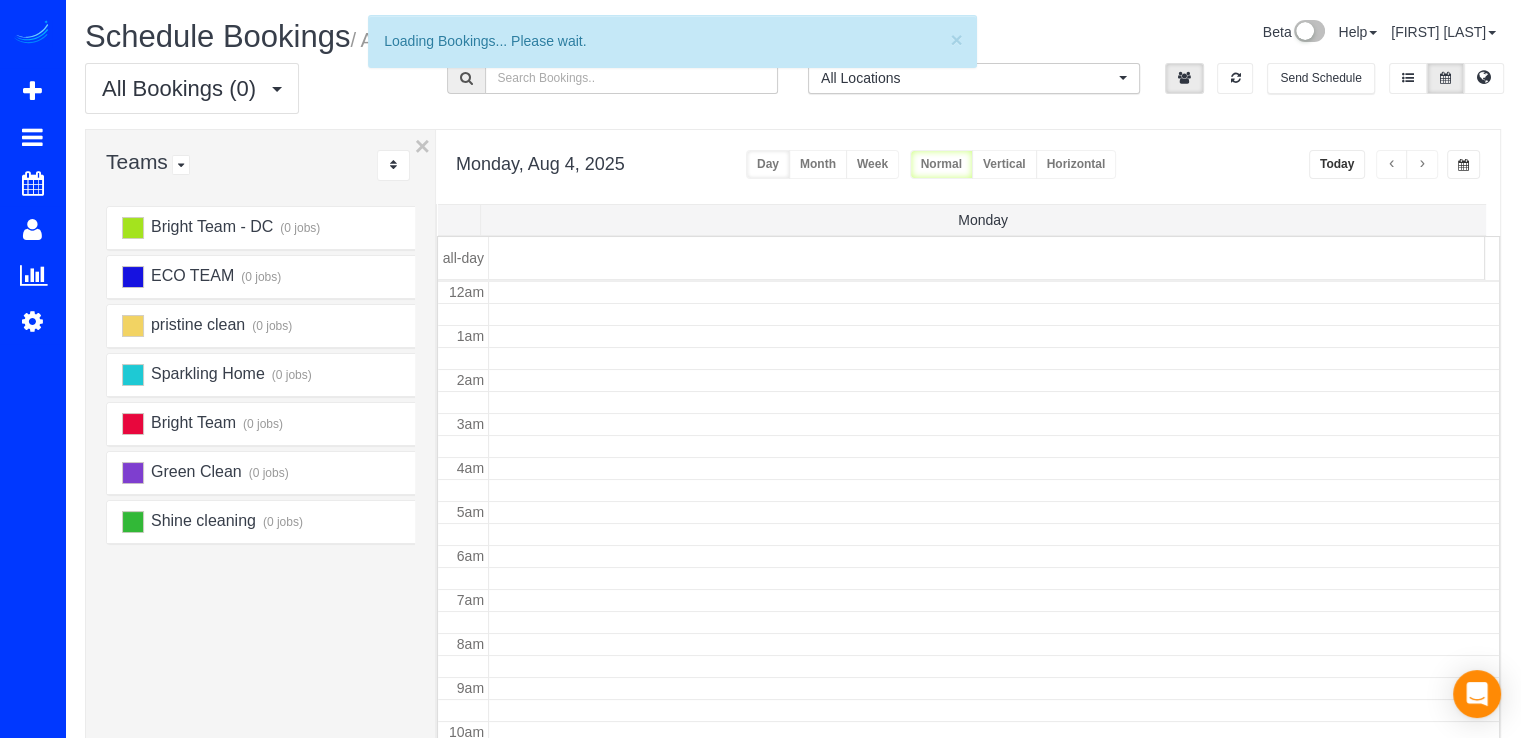 scroll, scrollTop: 263, scrollLeft: 0, axis: vertical 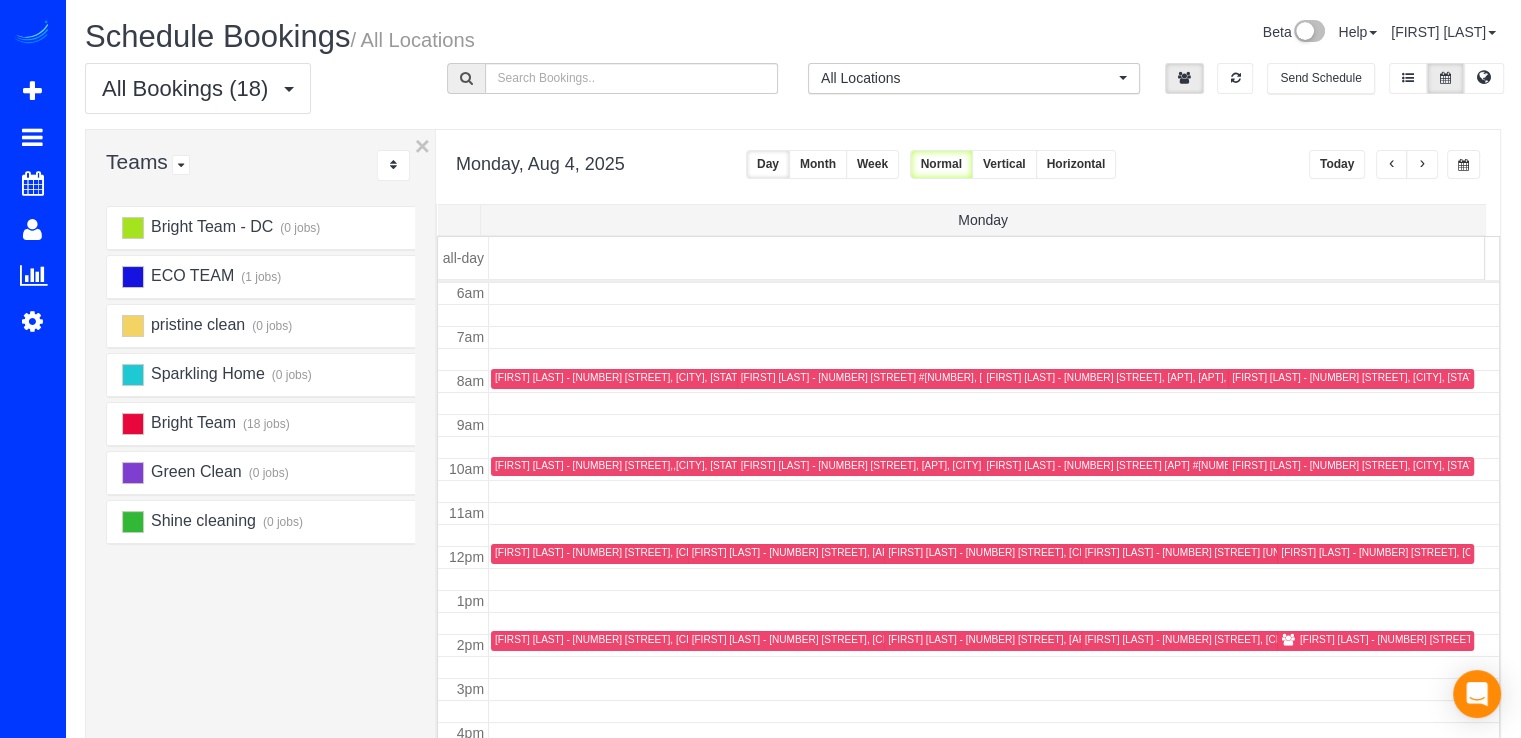 click at bounding box center [1392, 165] 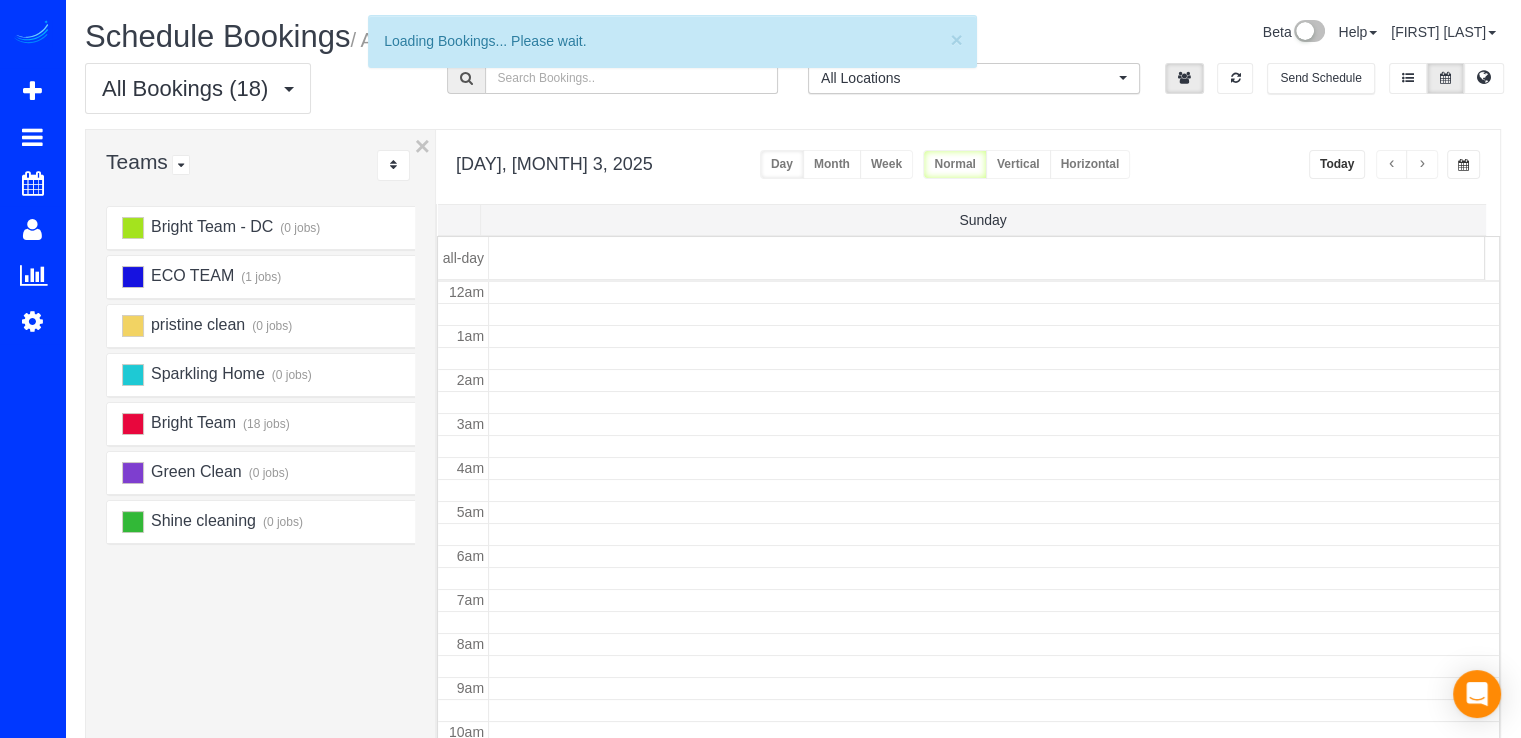 scroll, scrollTop: 263, scrollLeft: 0, axis: vertical 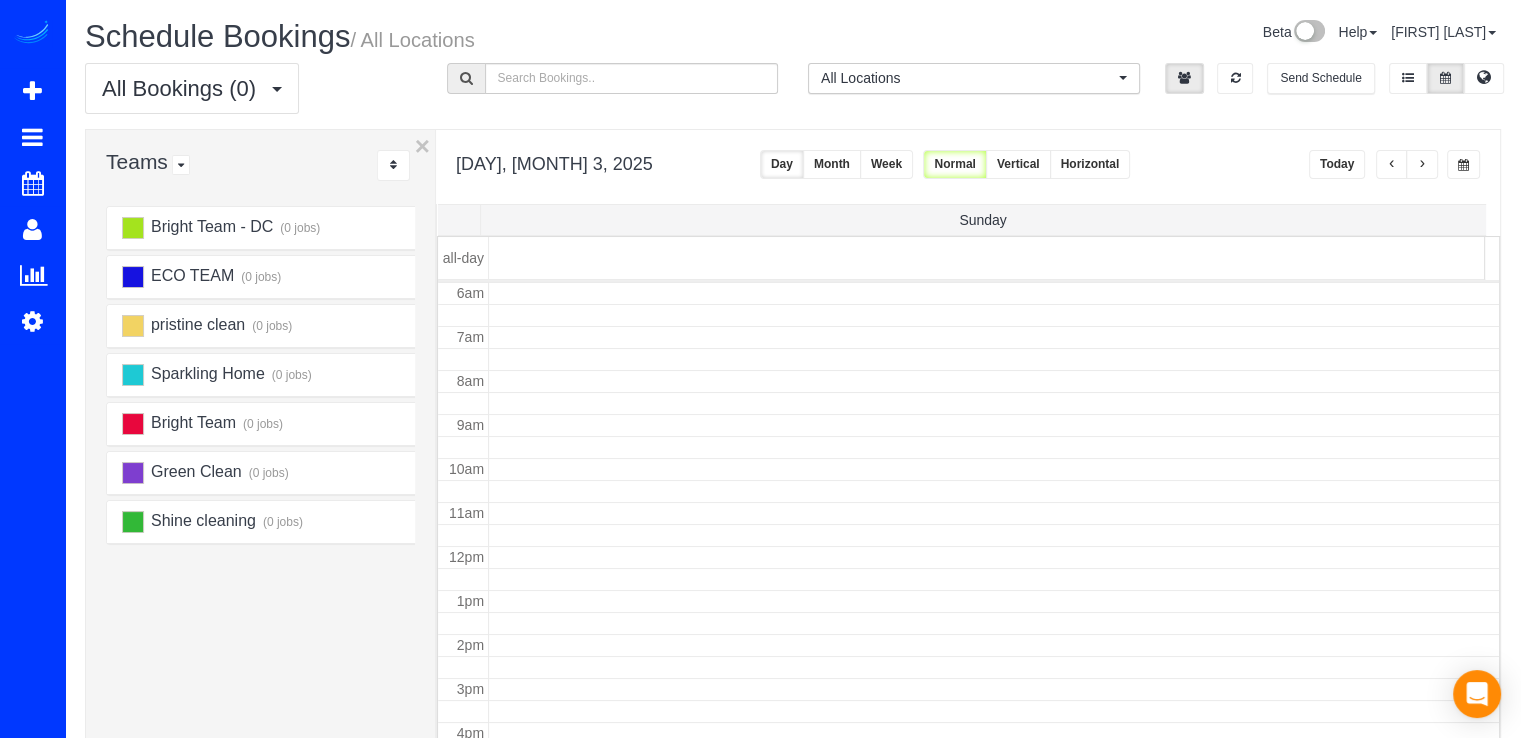 click at bounding box center [1392, 165] 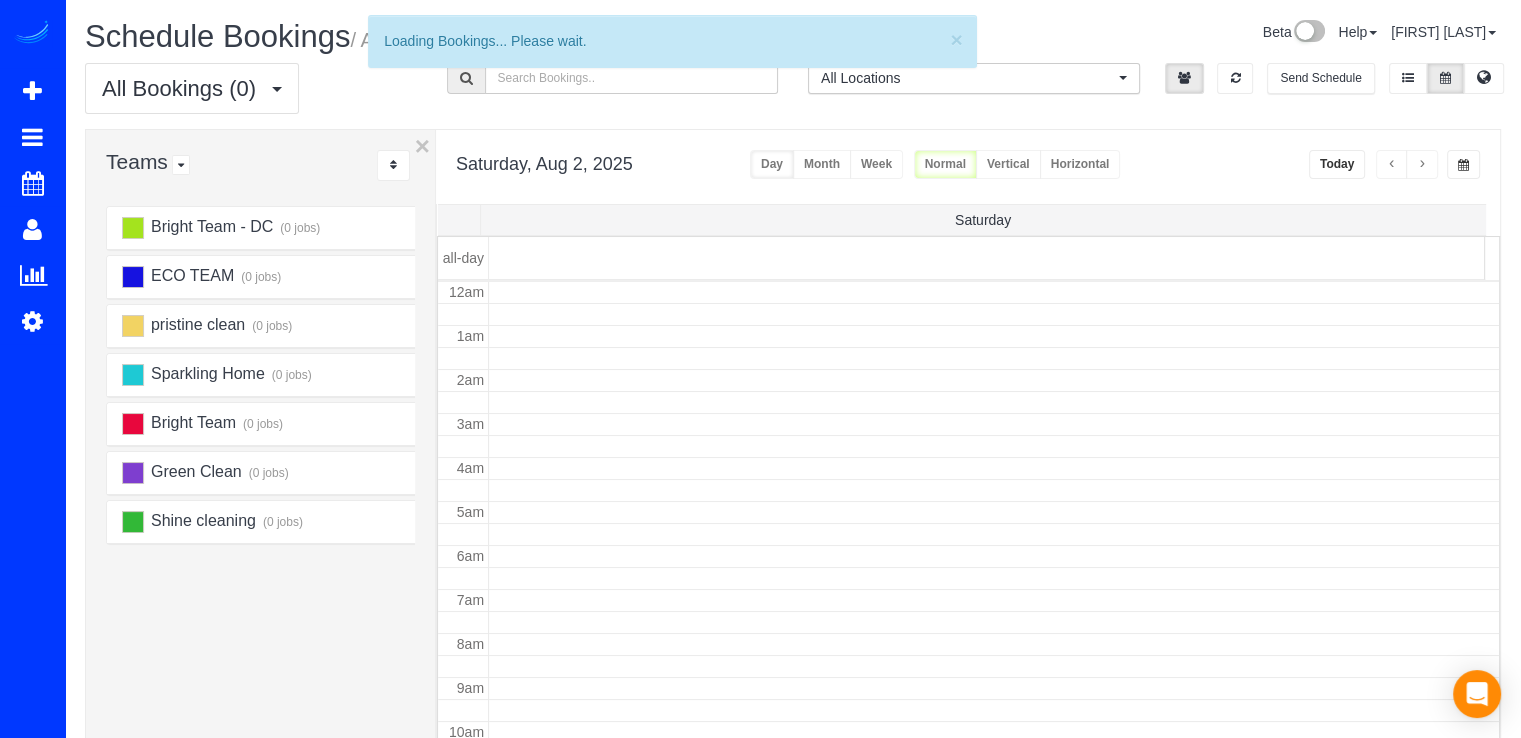 scroll, scrollTop: 263, scrollLeft: 0, axis: vertical 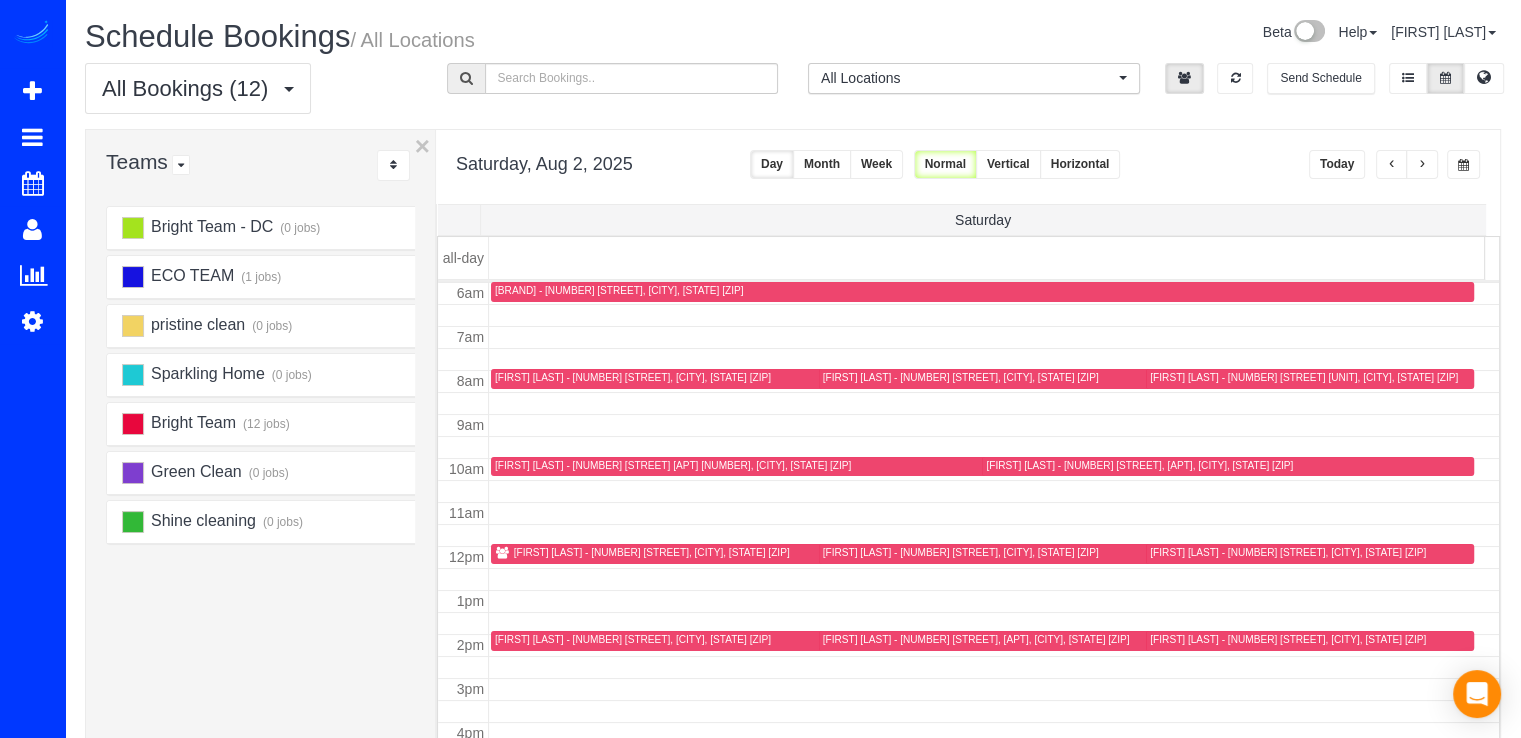 click at bounding box center [1392, 164] 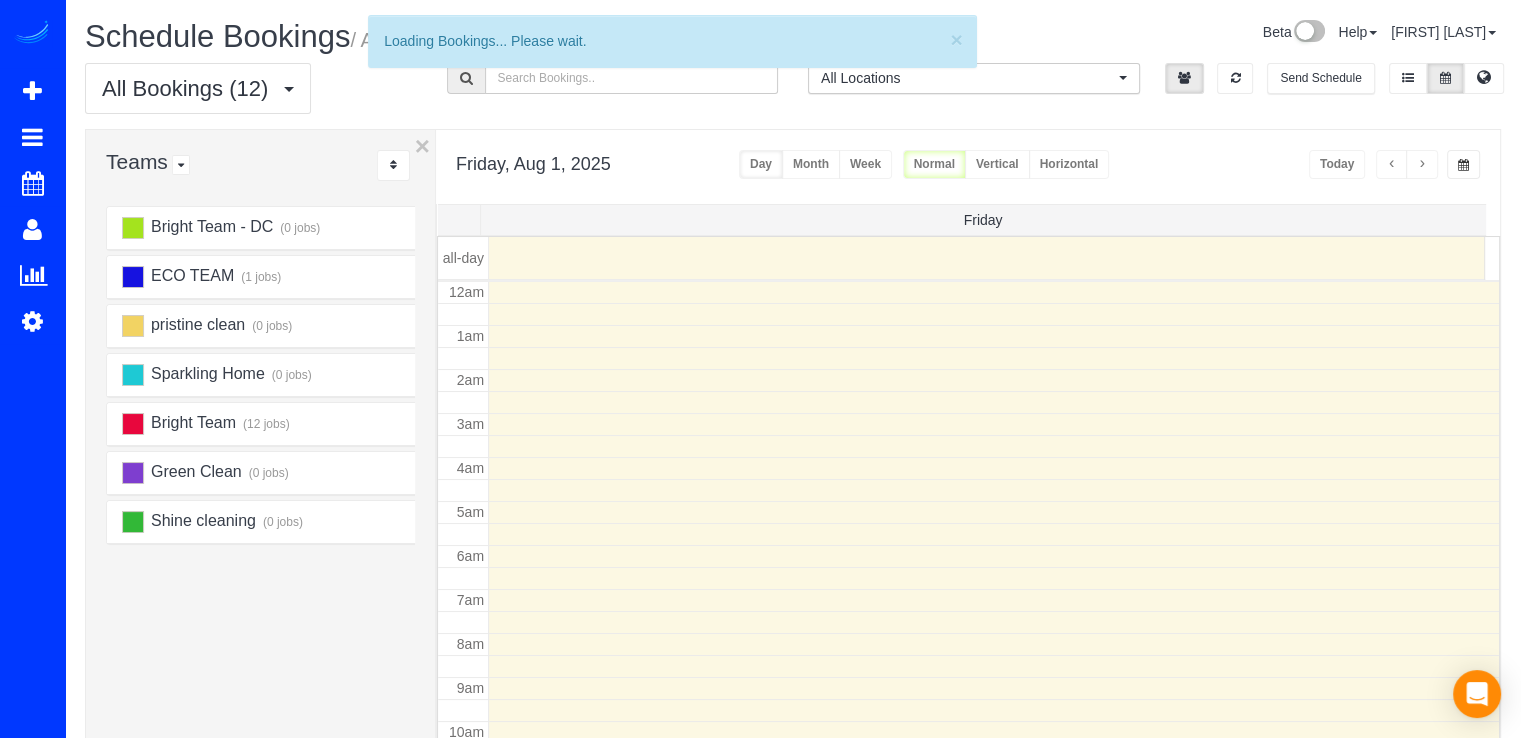 scroll, scrollTop: 263, scrollLeft: 0, axis: vertical 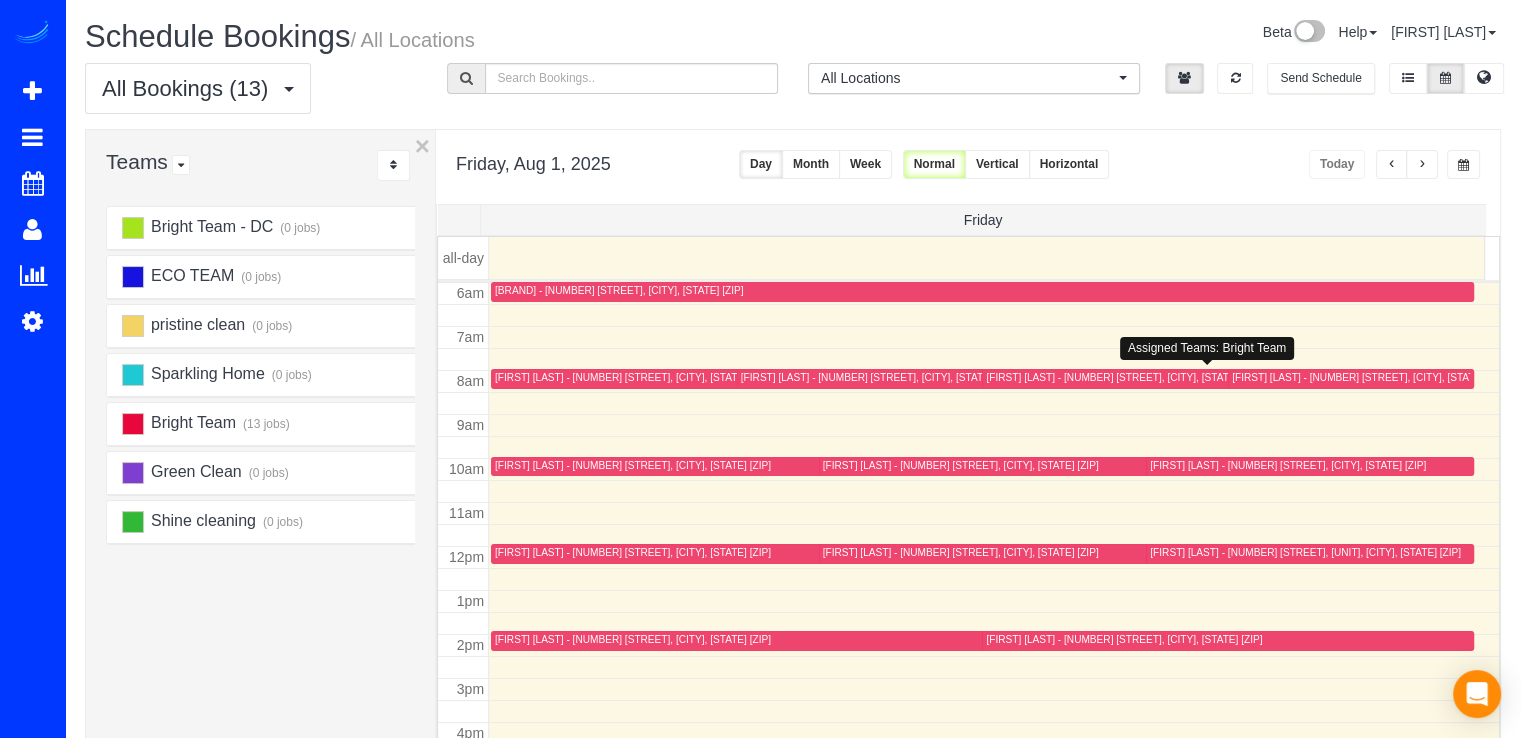 type 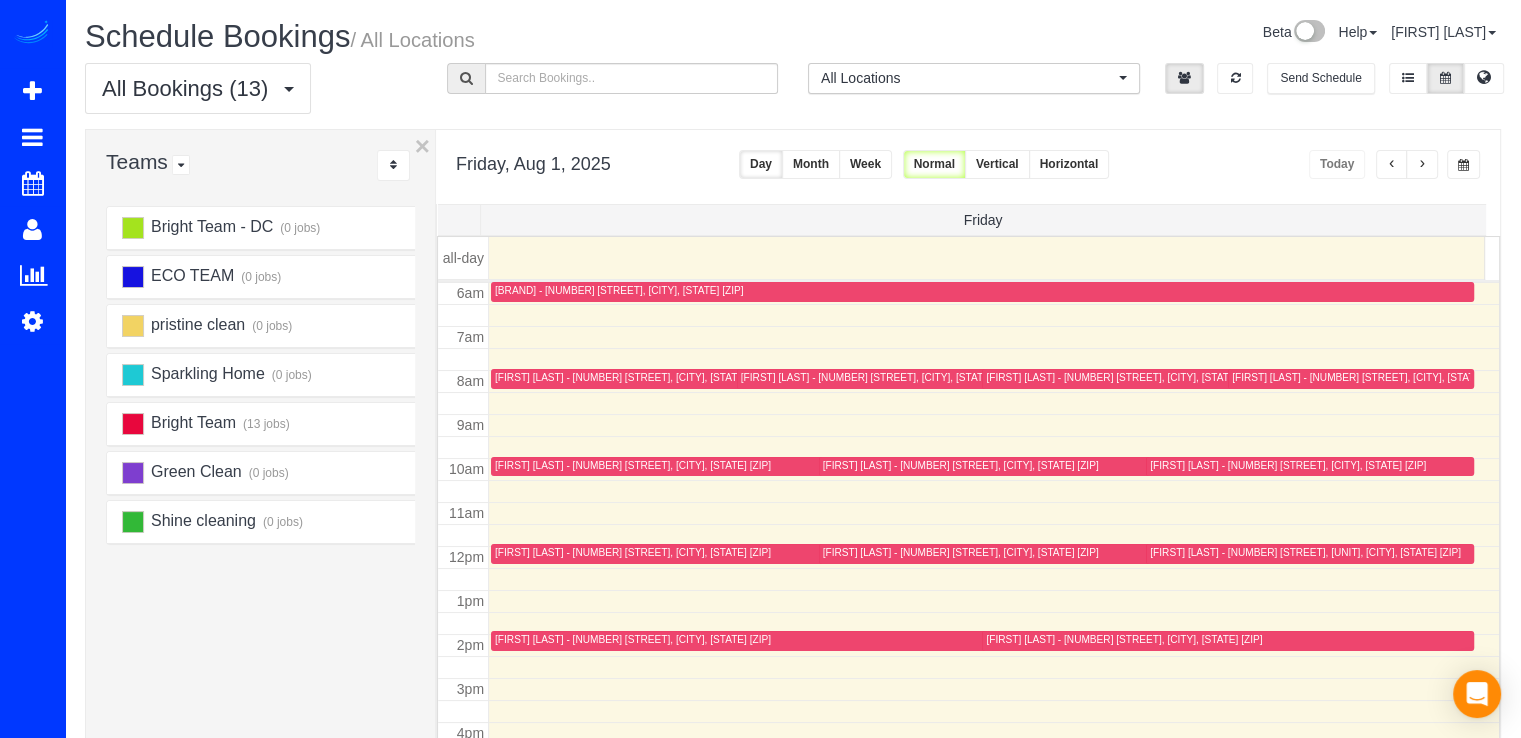 click at bounding box center [1422, 164] 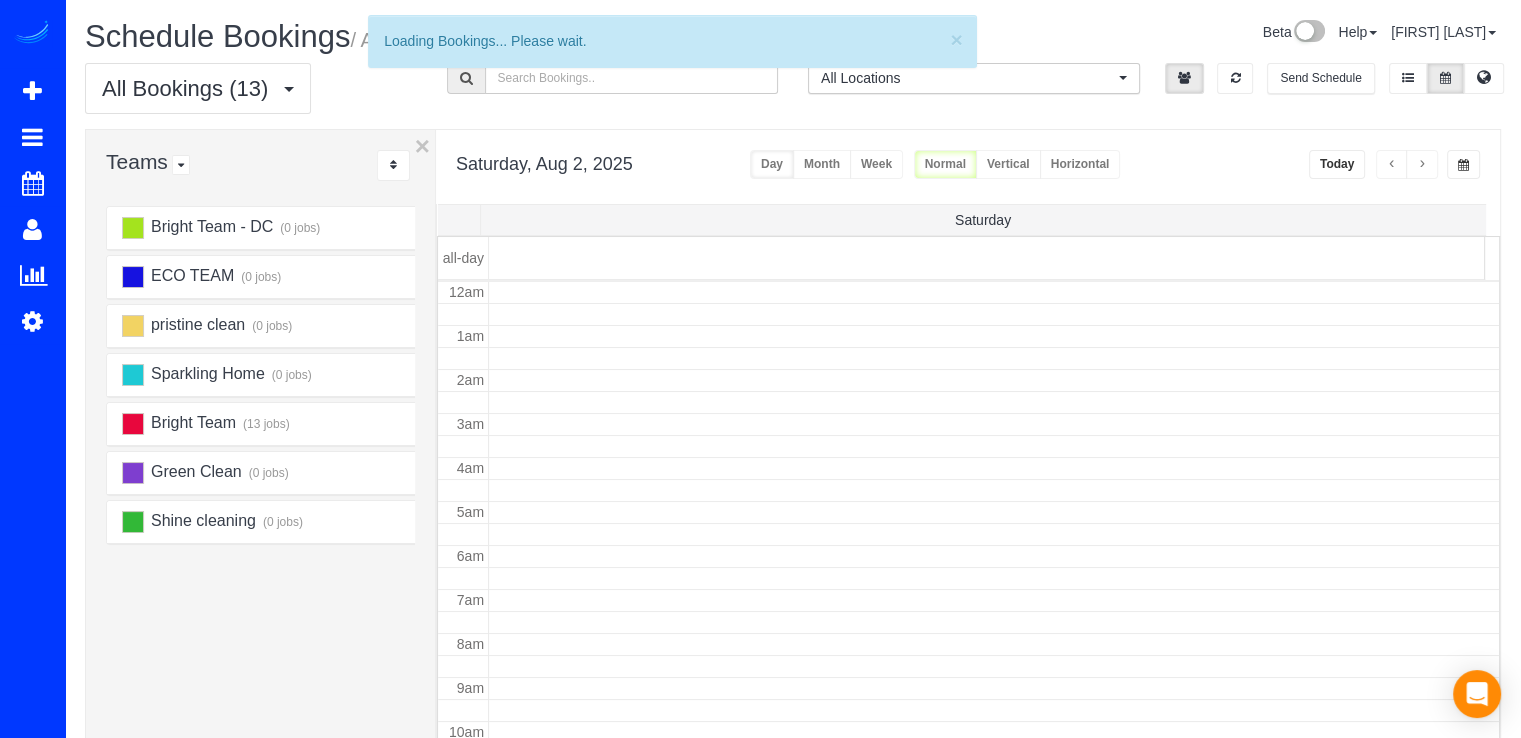 scroll, scrollTop: 263, scrollLeft: 0, axis: vertical 